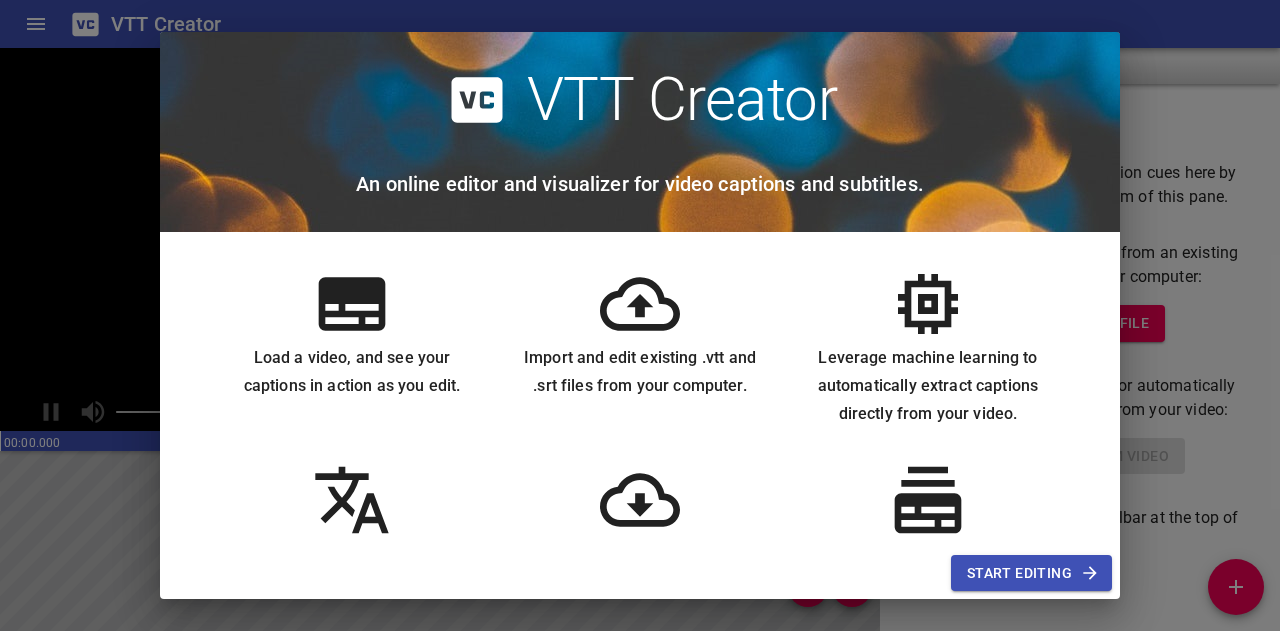 scroll, scrollTop: 0, scrollLeft: 0, axis: both 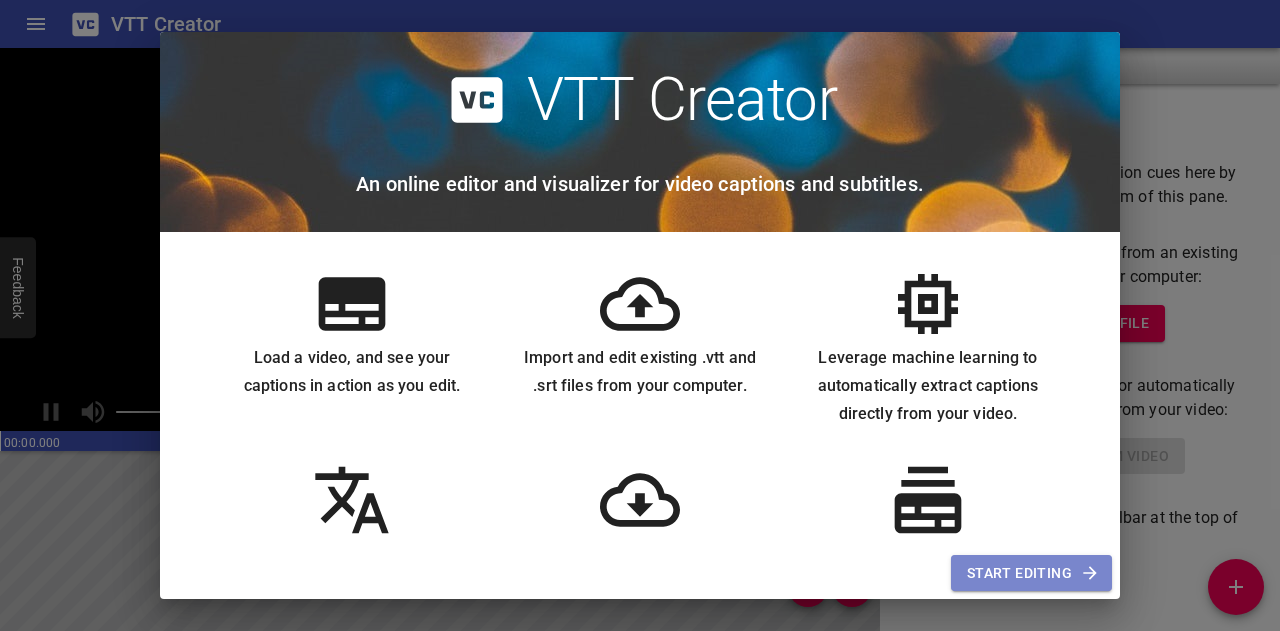 click on "Start Editing" at bounding box center [1031, 573] 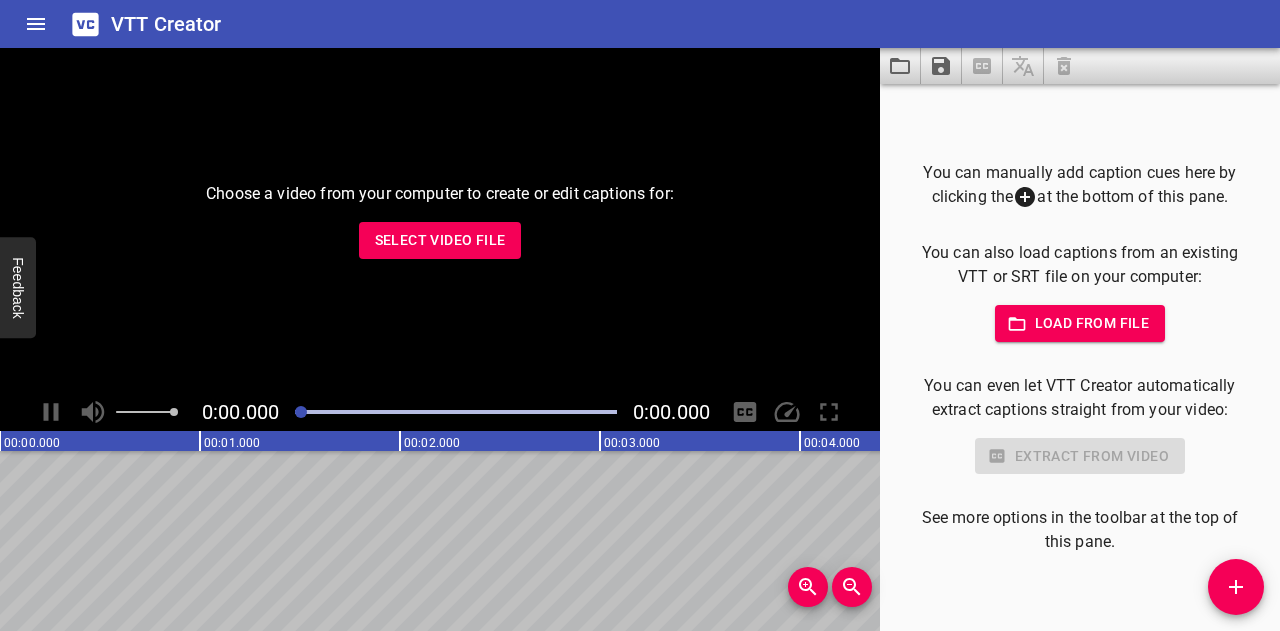 click on "Select Video File" at bounding box center [440, 240] 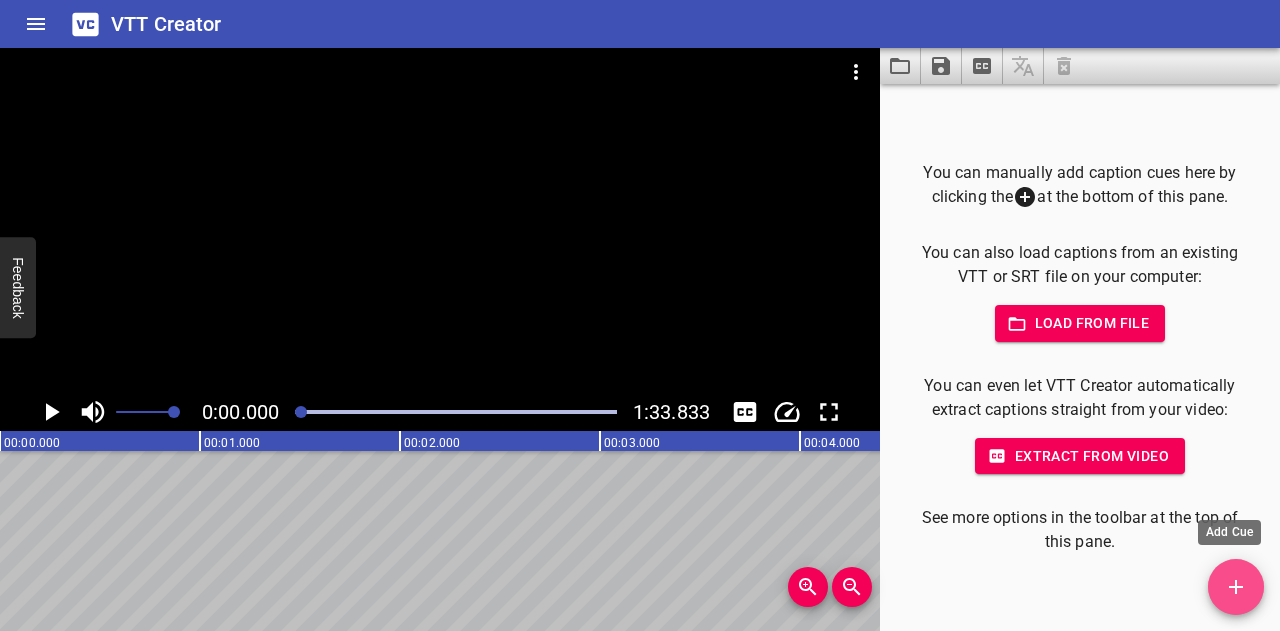 click at bounding box center [1236, 587] 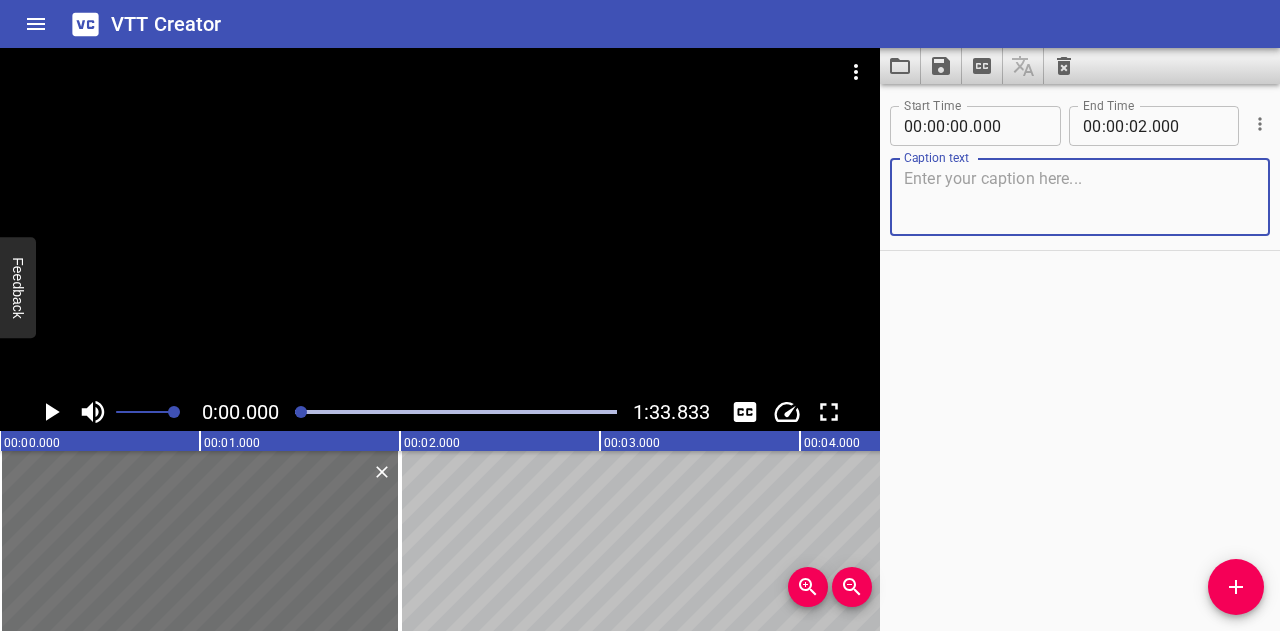 click 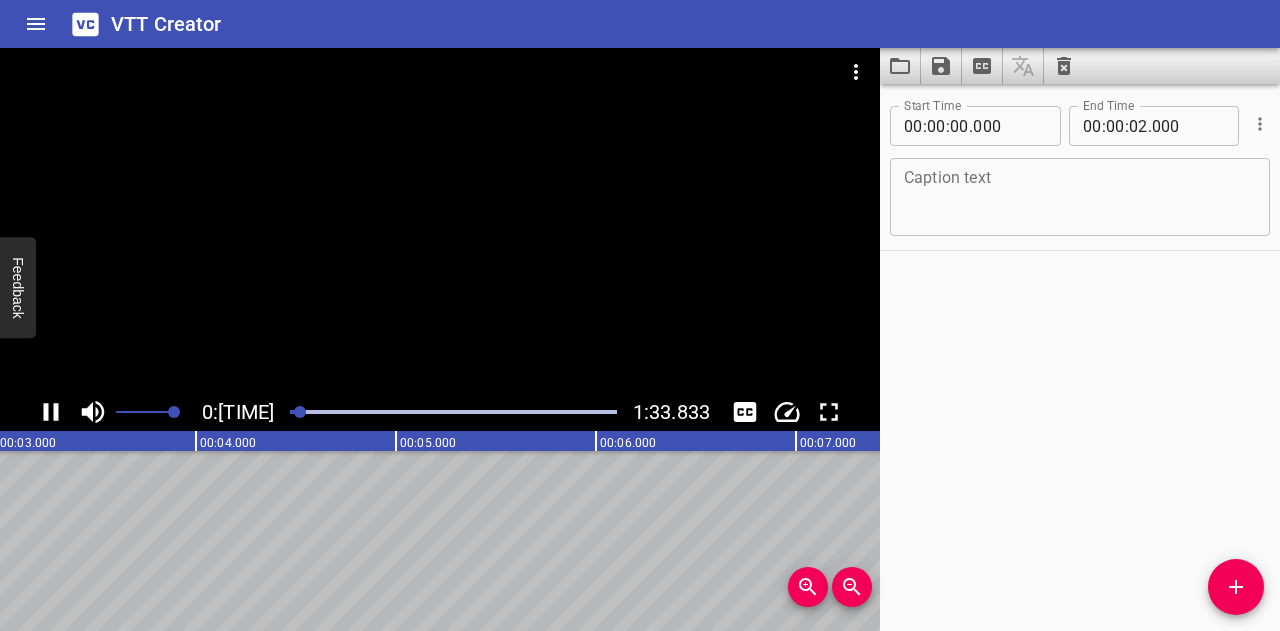 click 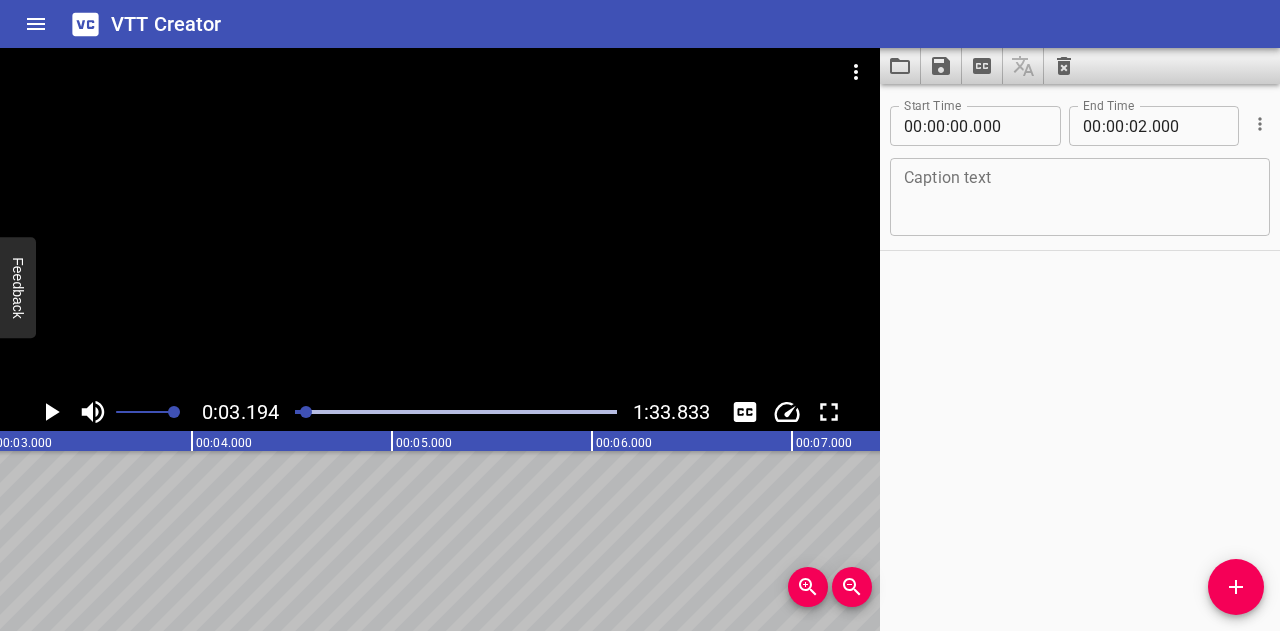 scroll, scrollTop: 0, scrollLeft: 638, axis: horizontal 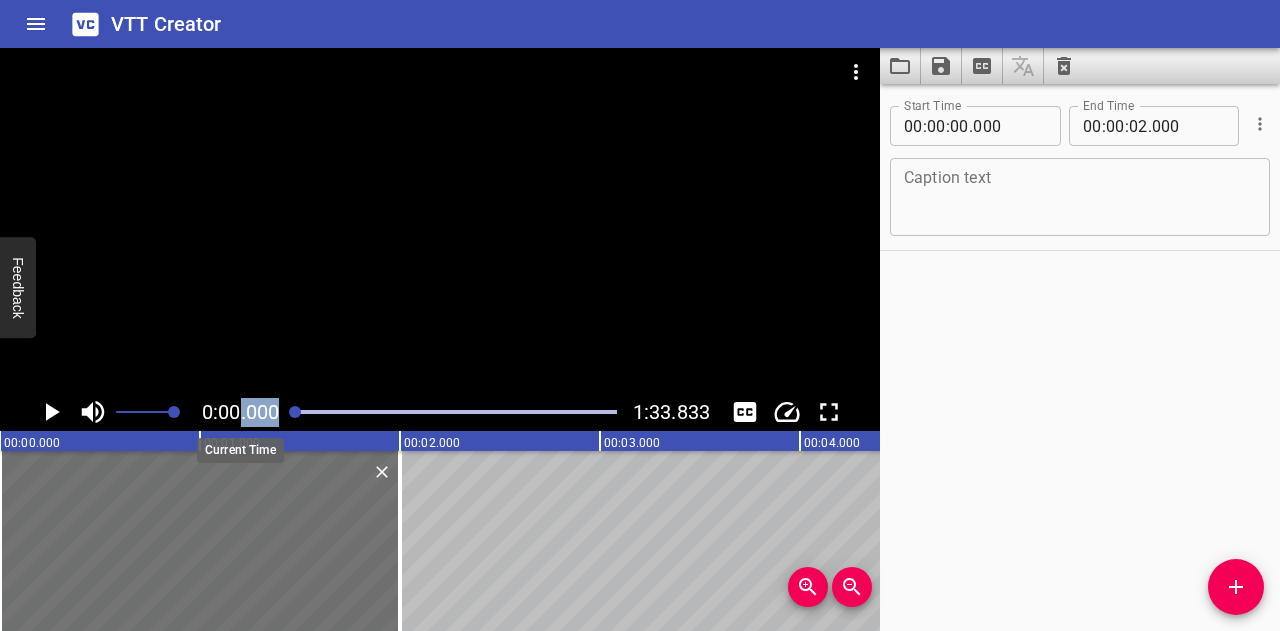 drag, startPoint x: 310, startPoint y: 408, endPoint x: 186, endPoint y: 415, distance: 124.197426 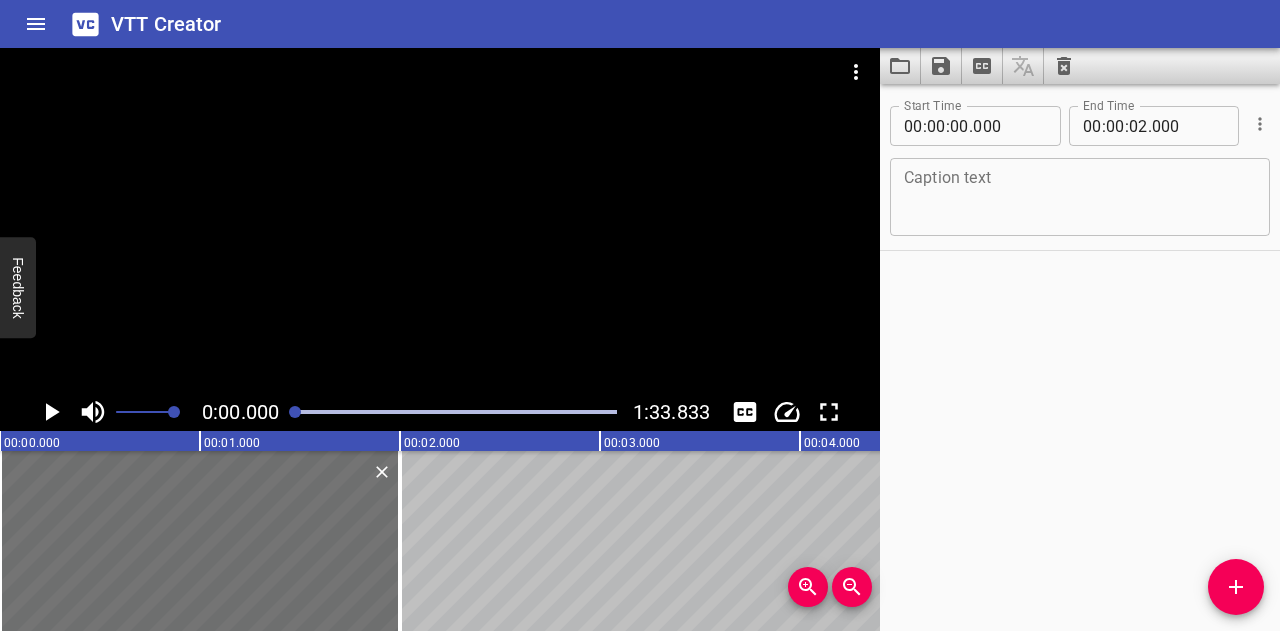 click at bounding box center (1080, 197) 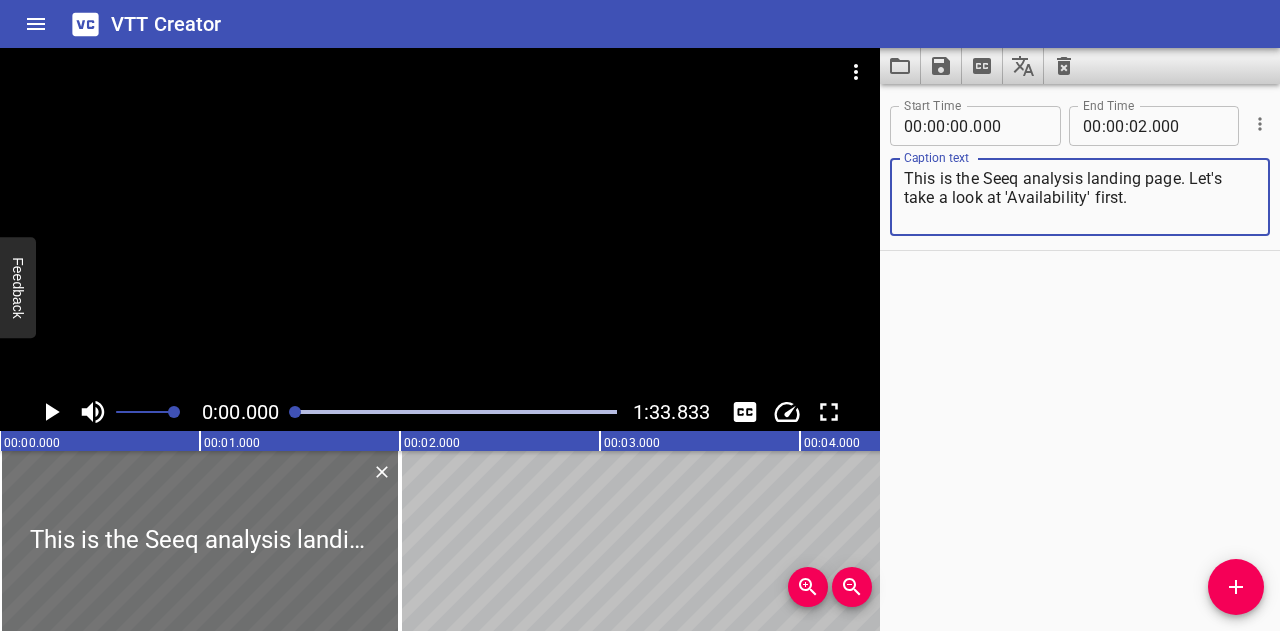 type on "This is the Seeq analysis landing page. Let's take a look at 'Availability' first." 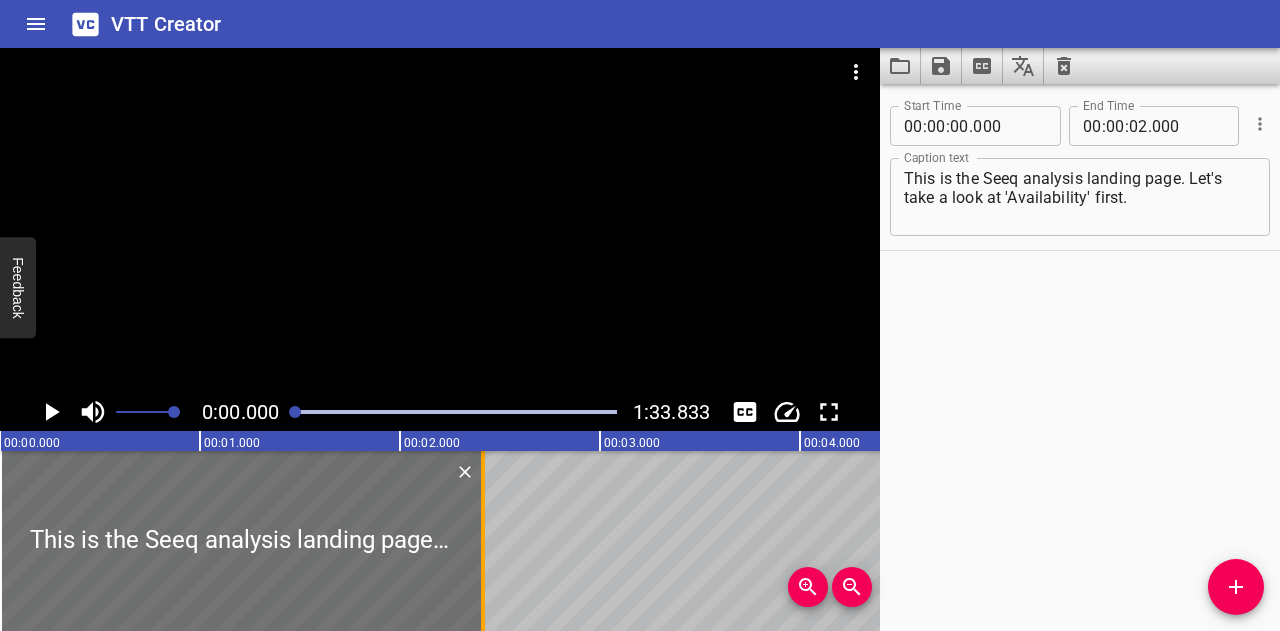 drag, startPoint x: 403, startPoint y: 539, endPoint x: 486, endPoint y: 543, distance: 83.09633 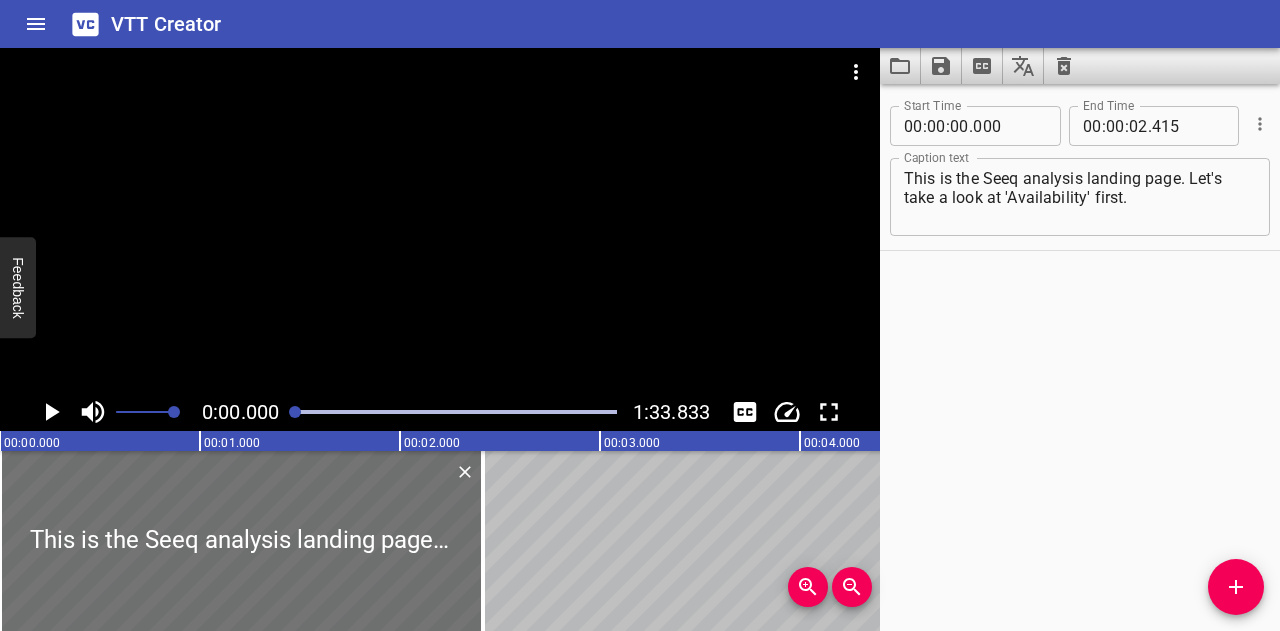 click 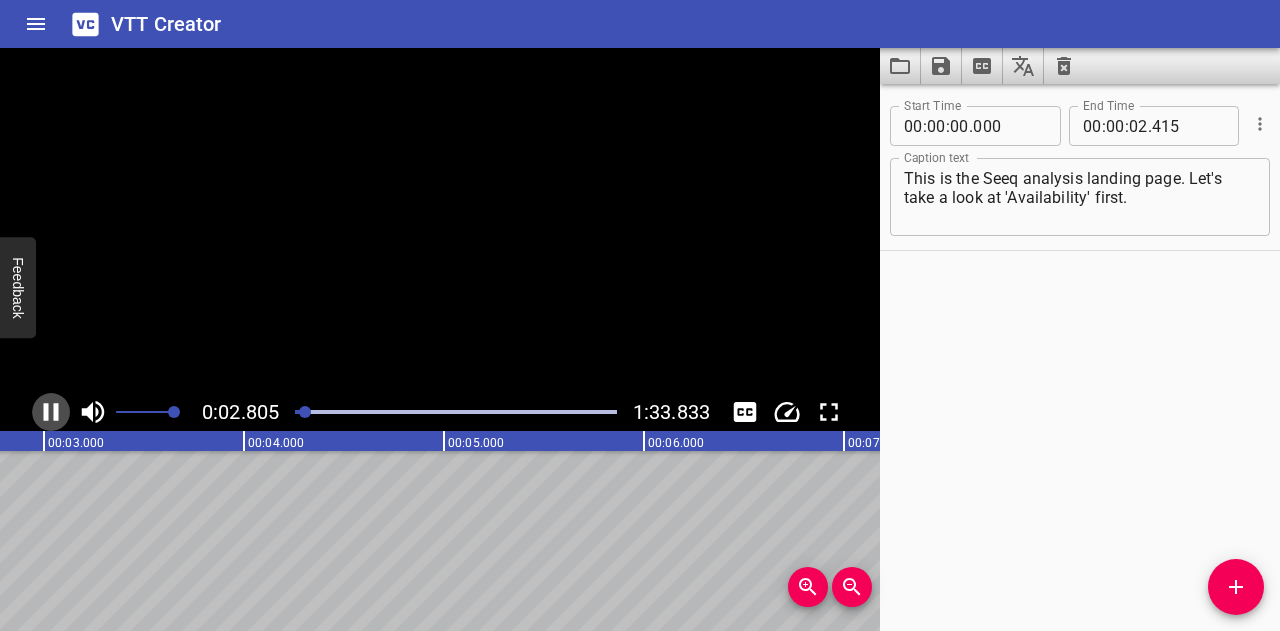 click 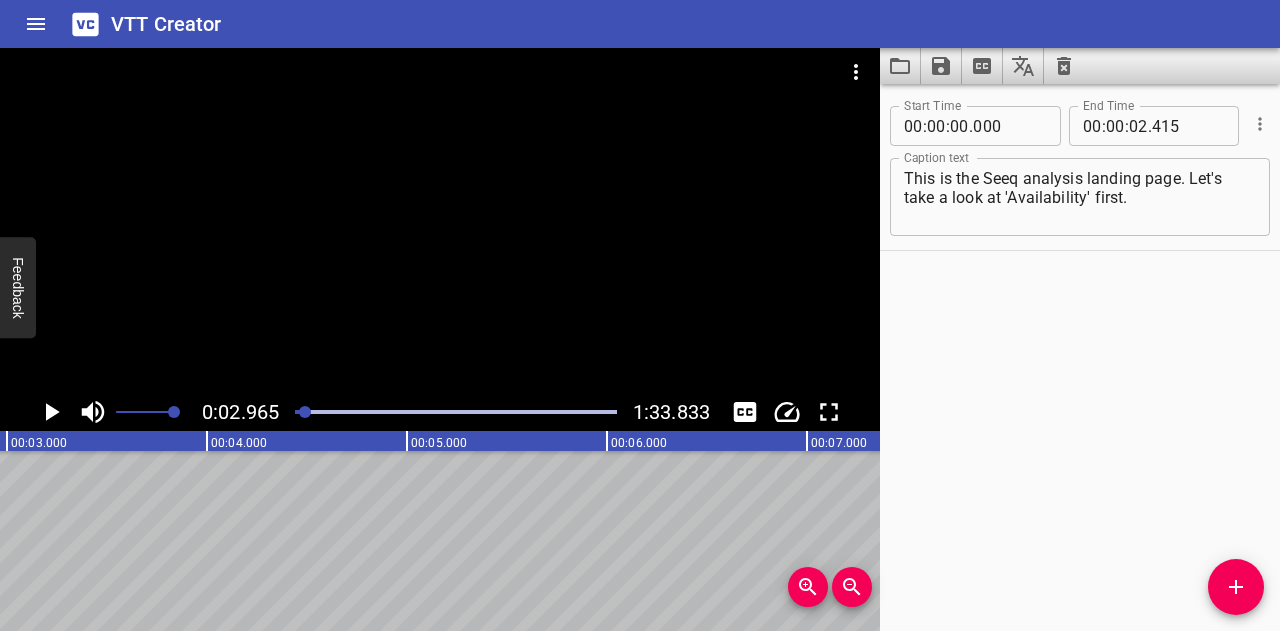 click 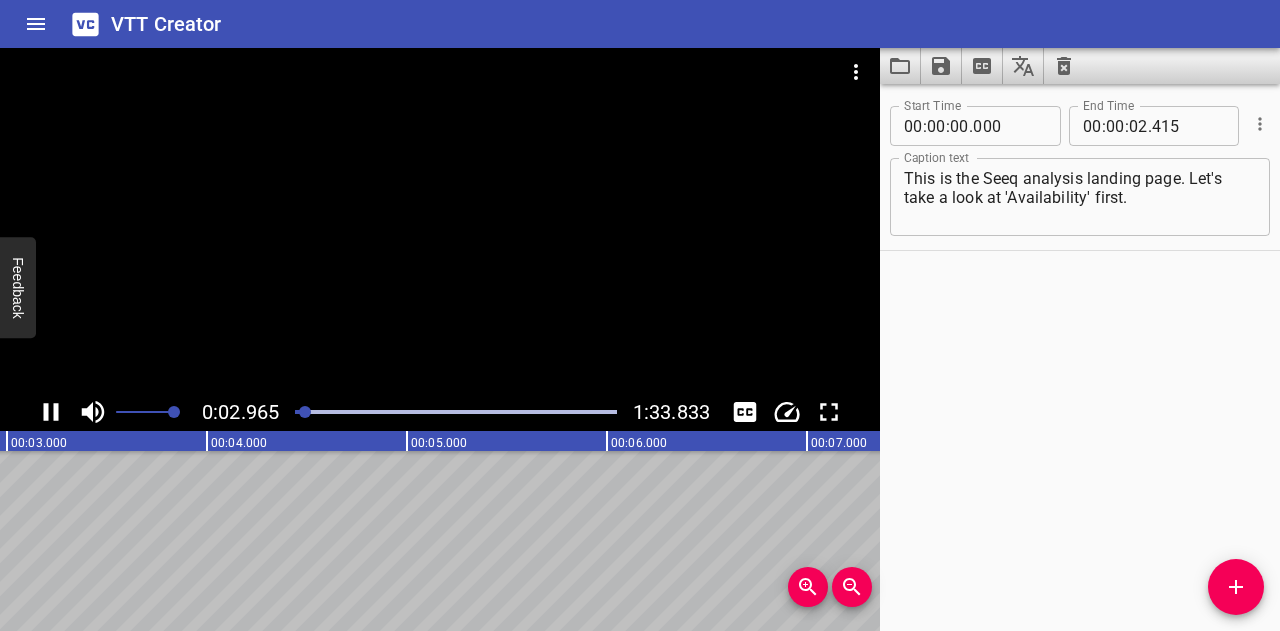 click 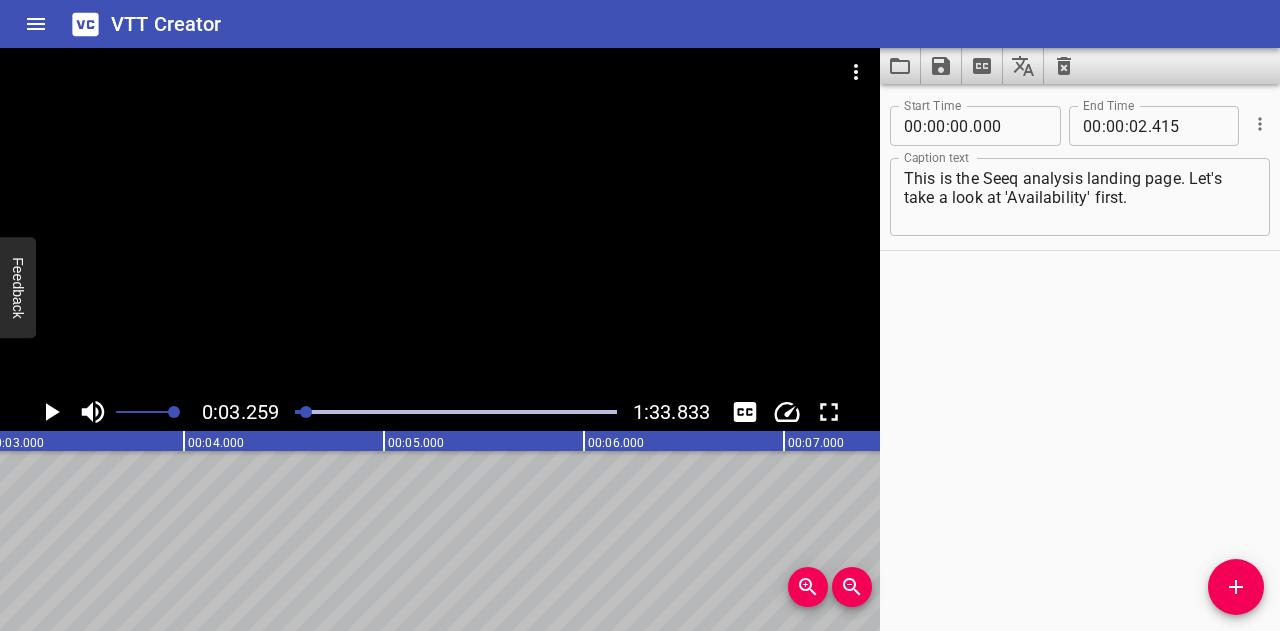 scroll, scrollTop: 0, scrollLeft: 652, axis: horizontal 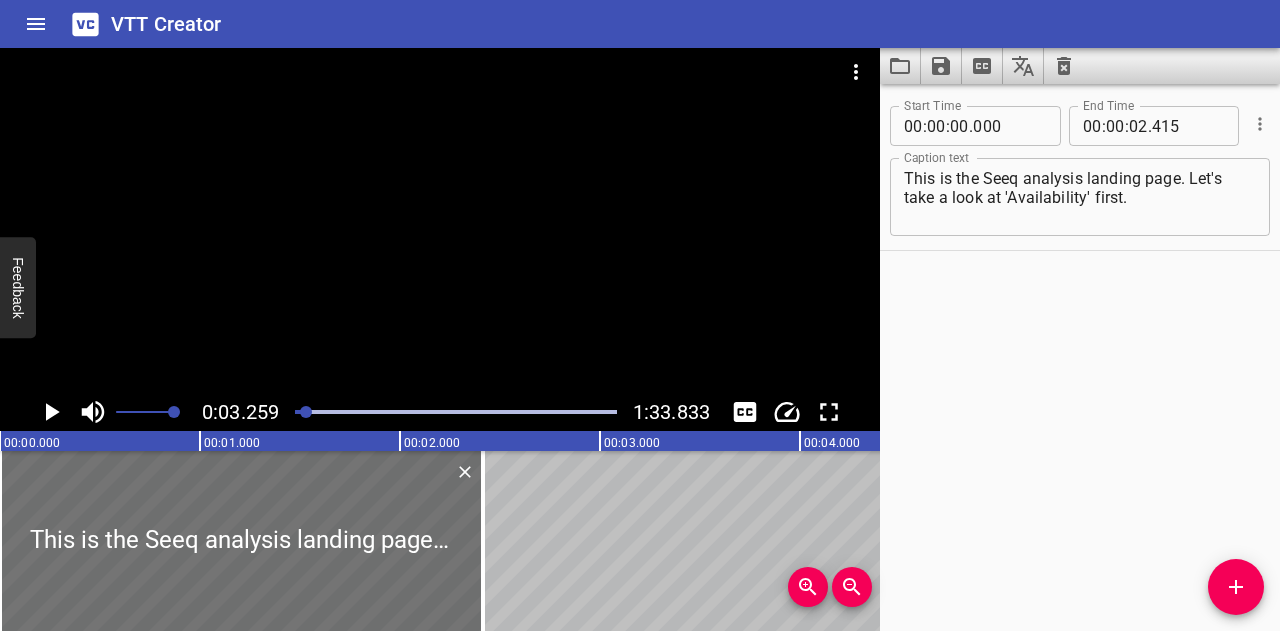 click on "This is the Seeq analysis landing page. Let's take a look at 'Availability' first." at bounding box center [12000, 541] 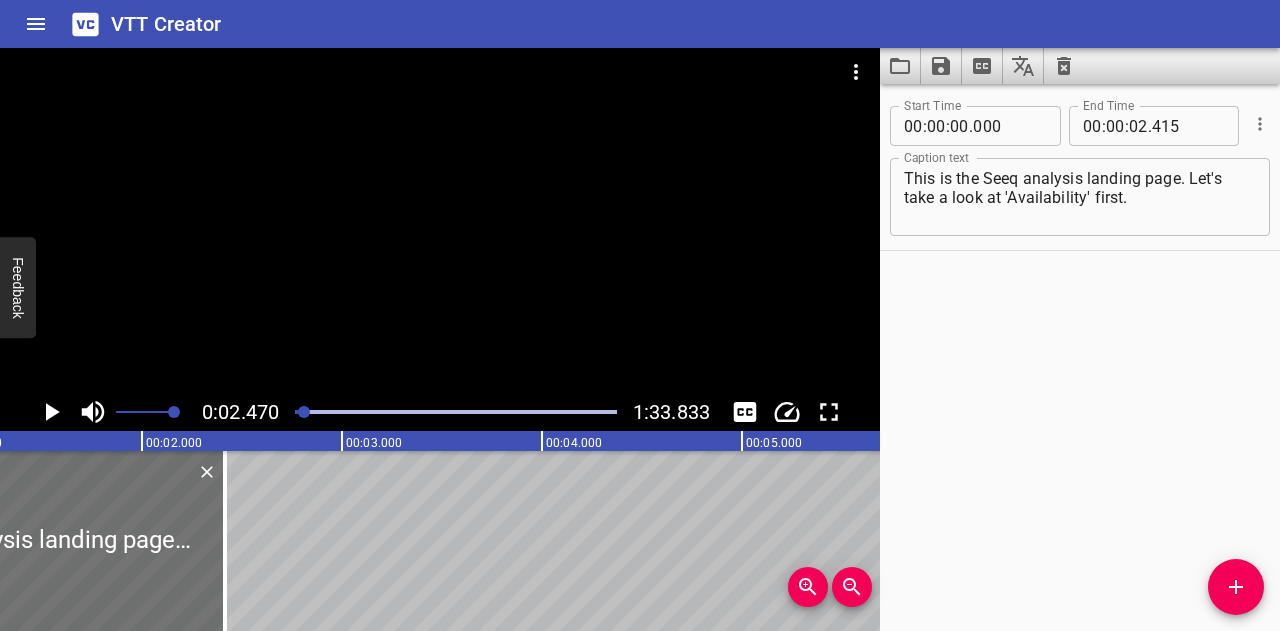 scroll, scrollTop: 0, scrollLeft: 494, axis: horizontal 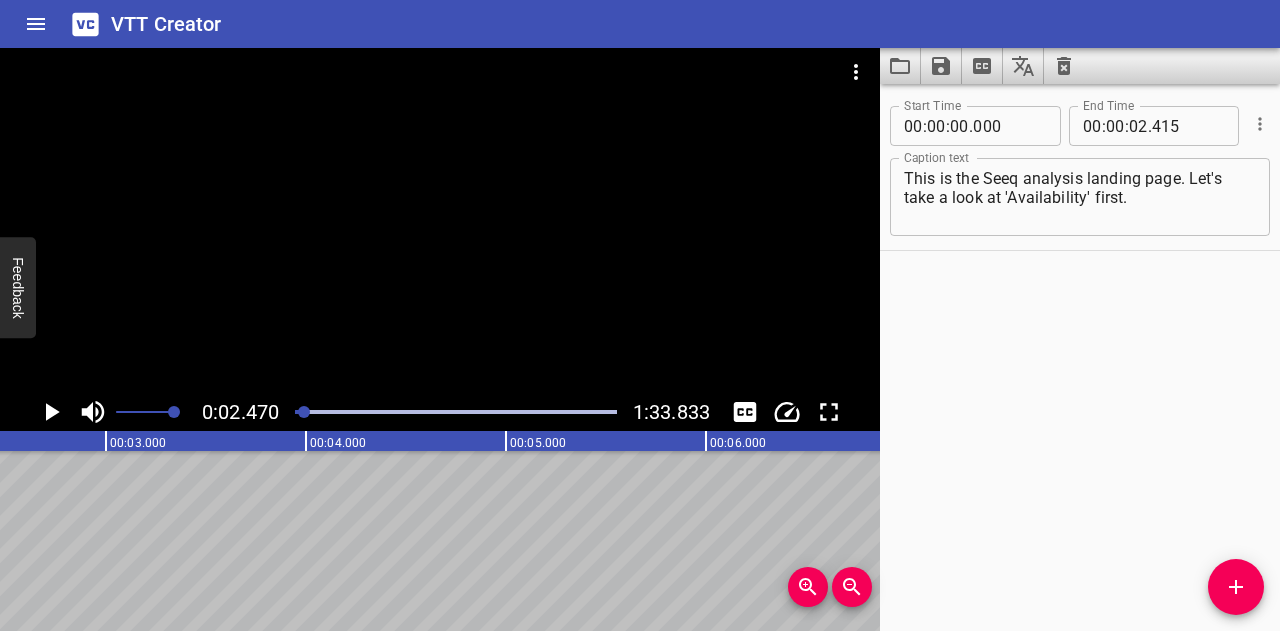 click on "This is the Seeq analysis landing page. Let's take a look at 'Availability' first." at bounding box center (11506, 541) 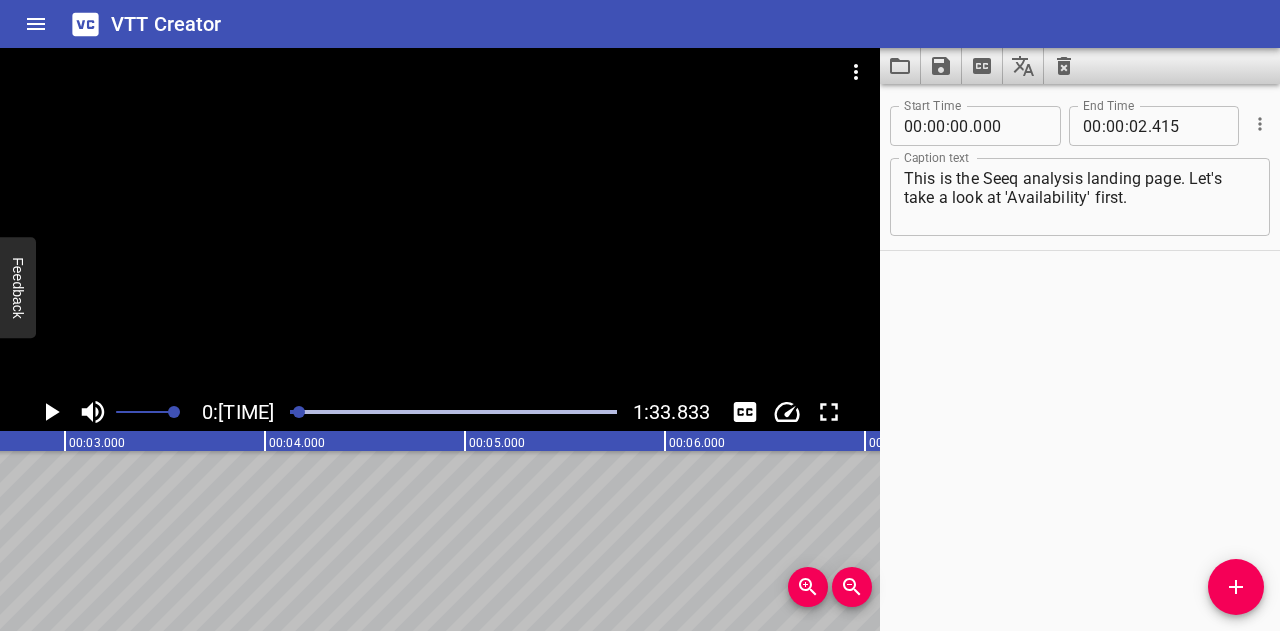 click on "This is the Seeq analysis landing page. Let's take a look at 'Availability' first." at bounding box center (11465, 541) 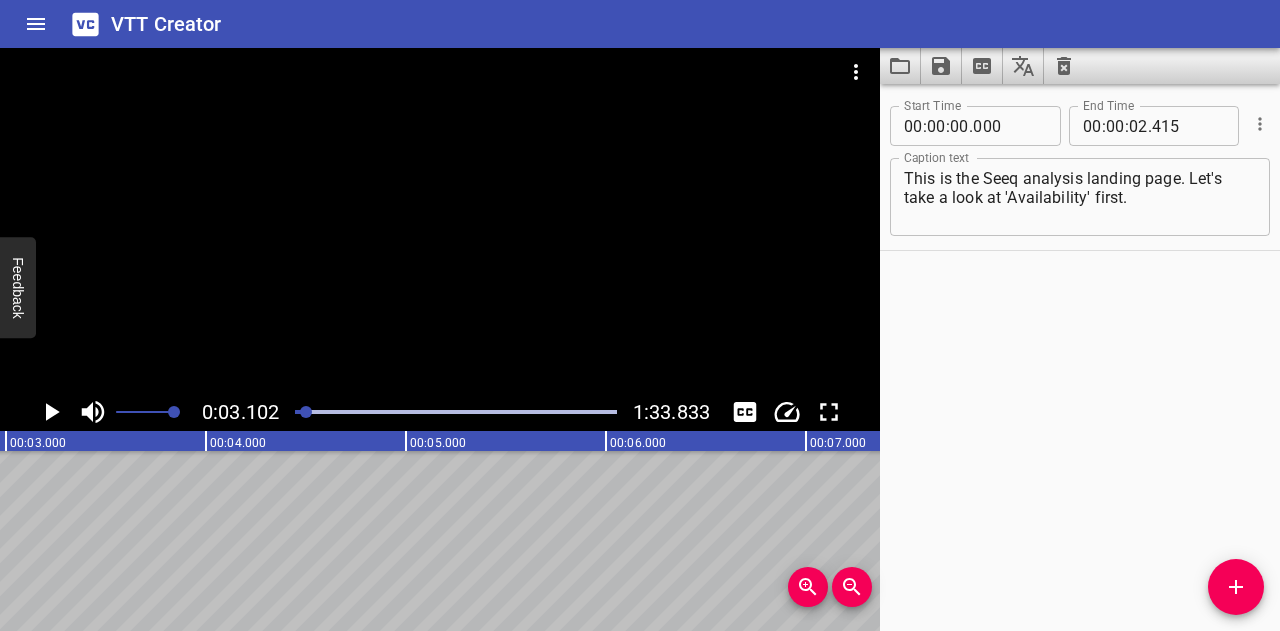 scroll, scrollTop: 0, scrollLeft: 620, axis: horizontal 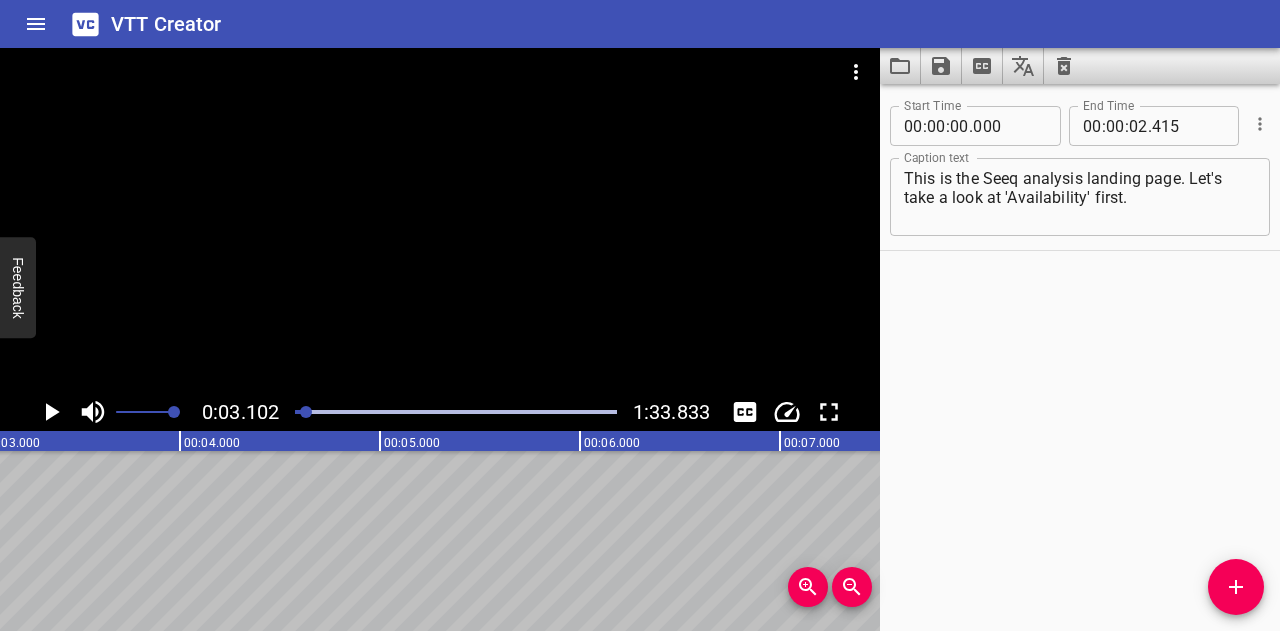 click at bounding box center [456, 412] 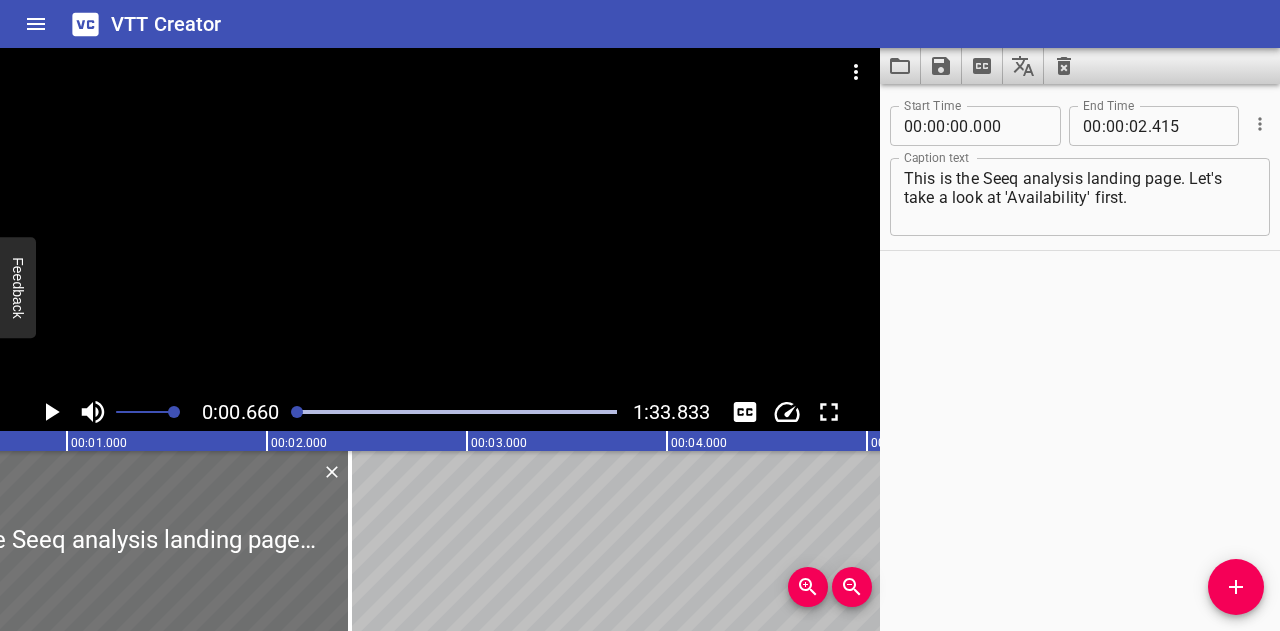 scroll, scrollTop: 0, scrollLeft: 132, axis: horizontal 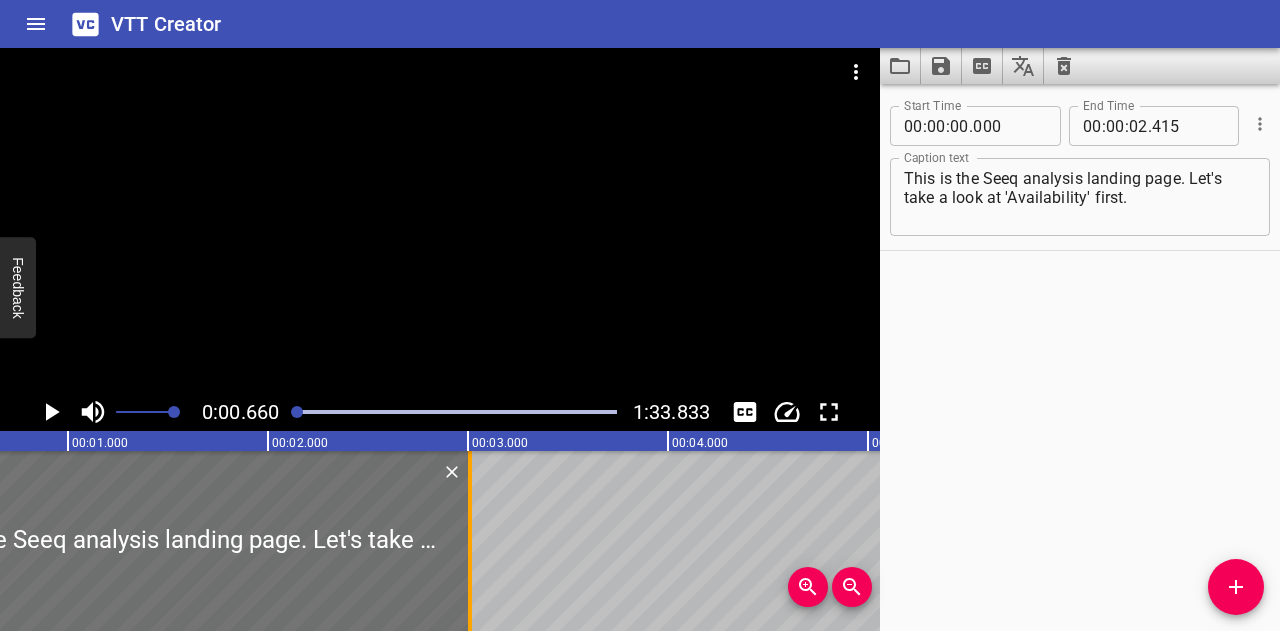 drag, startPoint x: 347, startPoint y: 483, endPoint x: 466, endPoint y: 497, distance: 119.8207 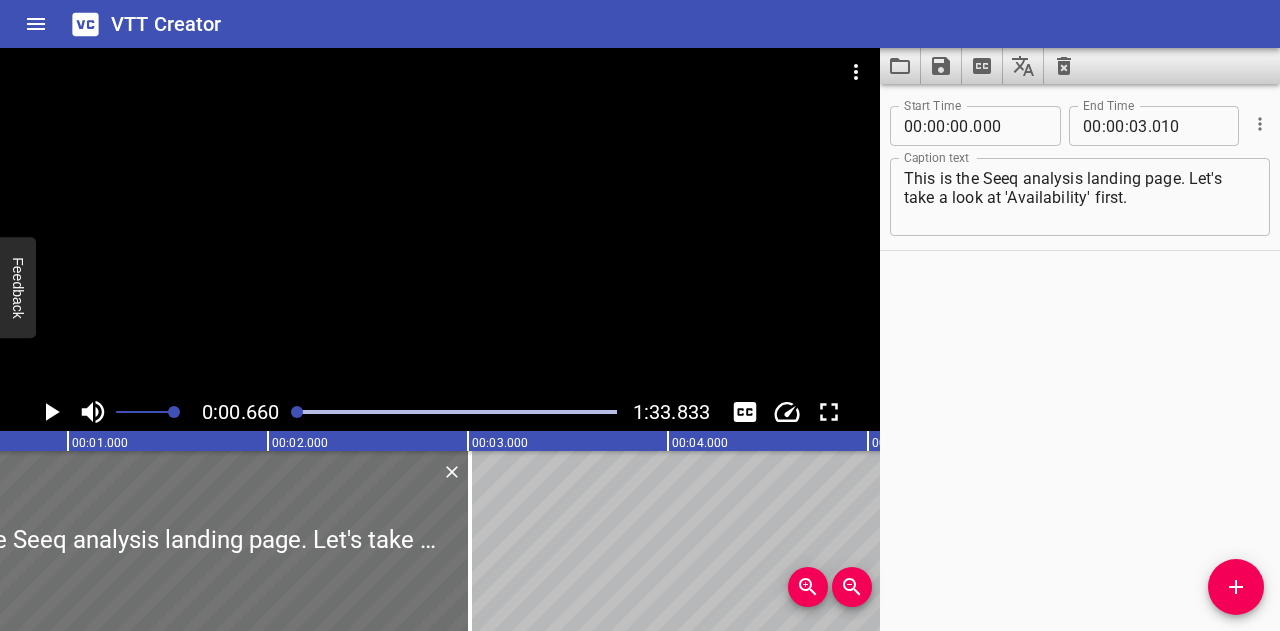click 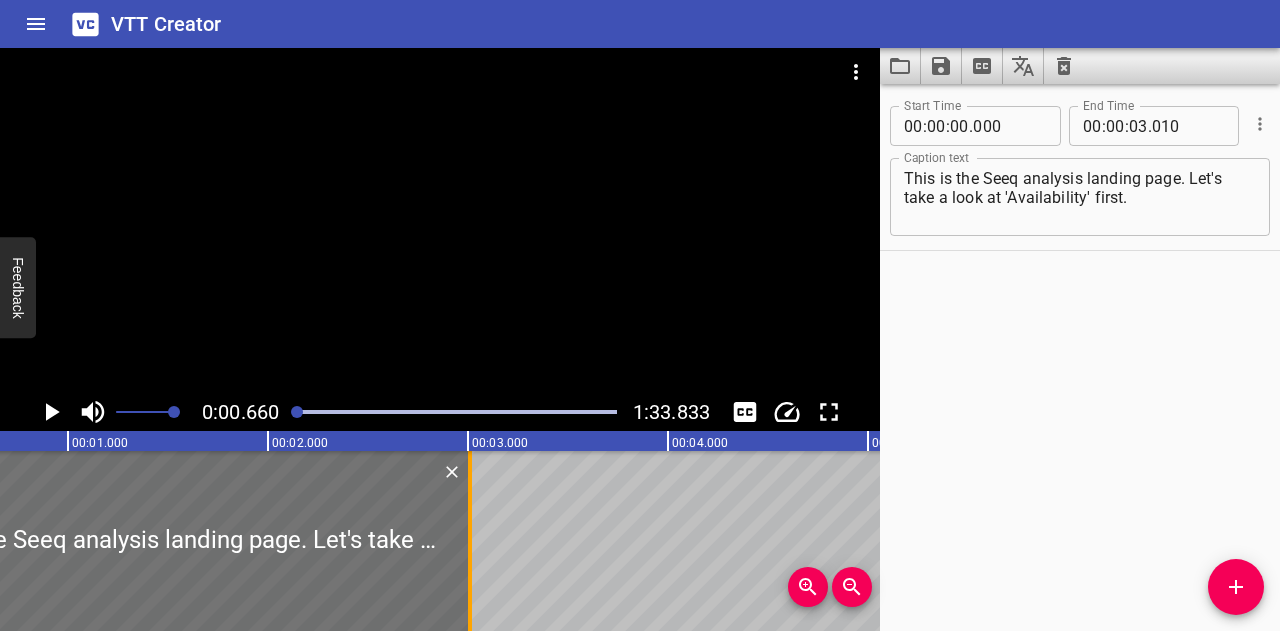 click at bounding box center [470, 541] 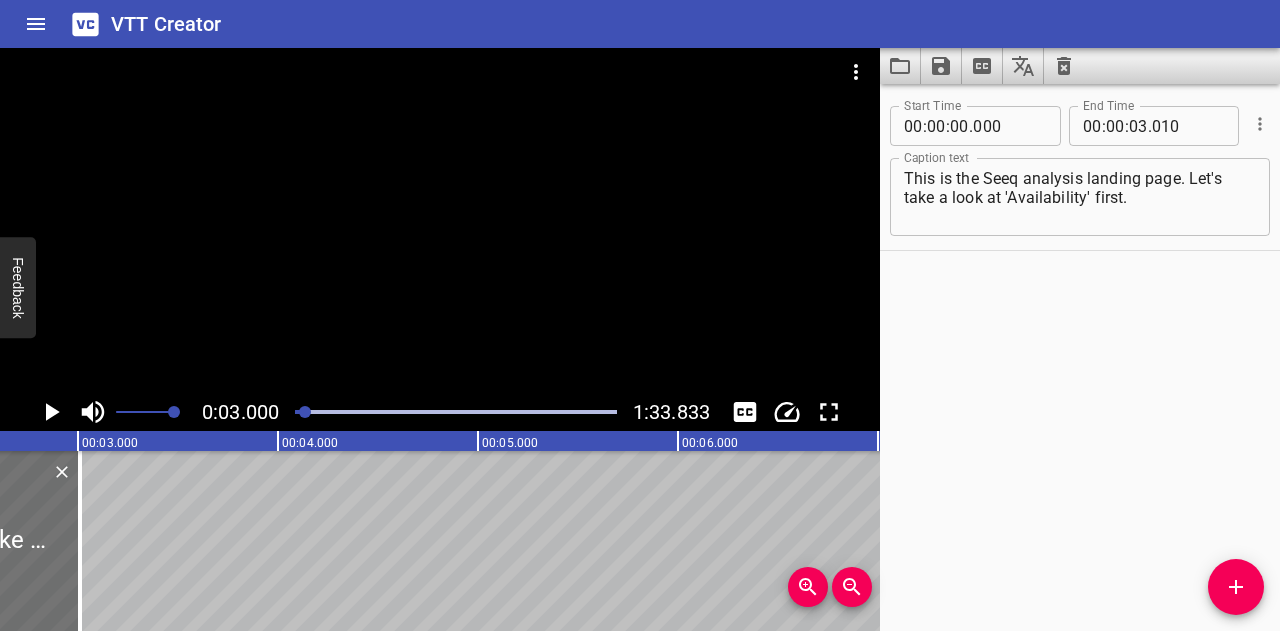 scroll, scrollTop: 0, scrollLeft: 600, axis: horizontal 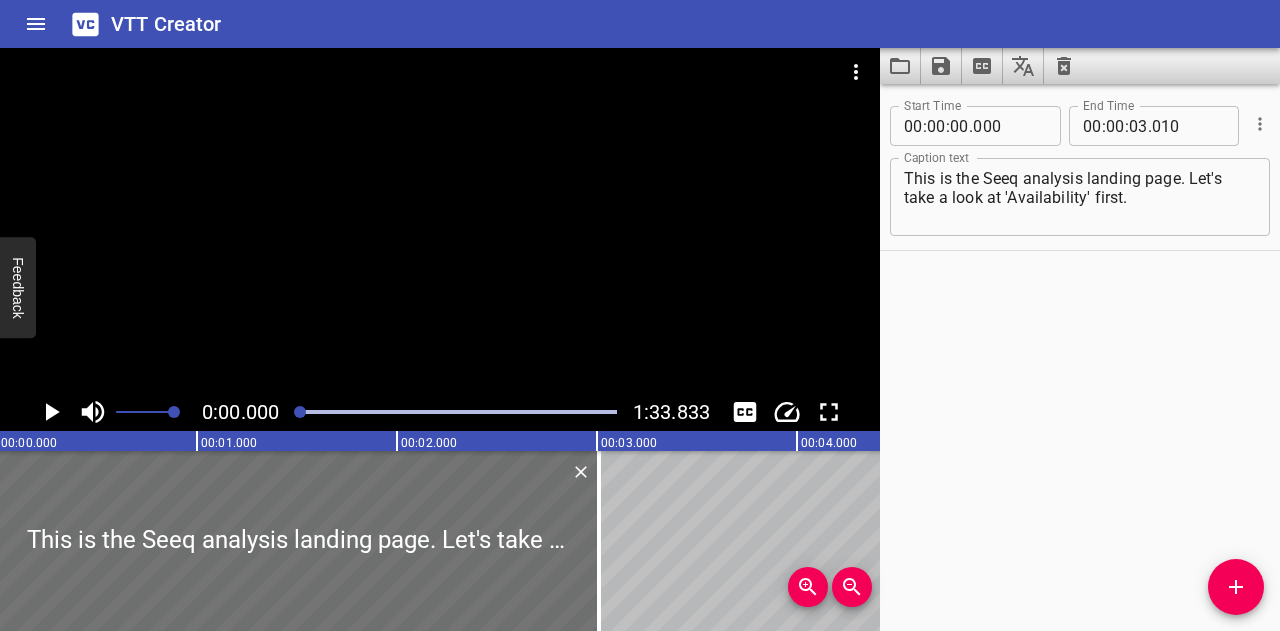 click at bounding box center (300, 412) 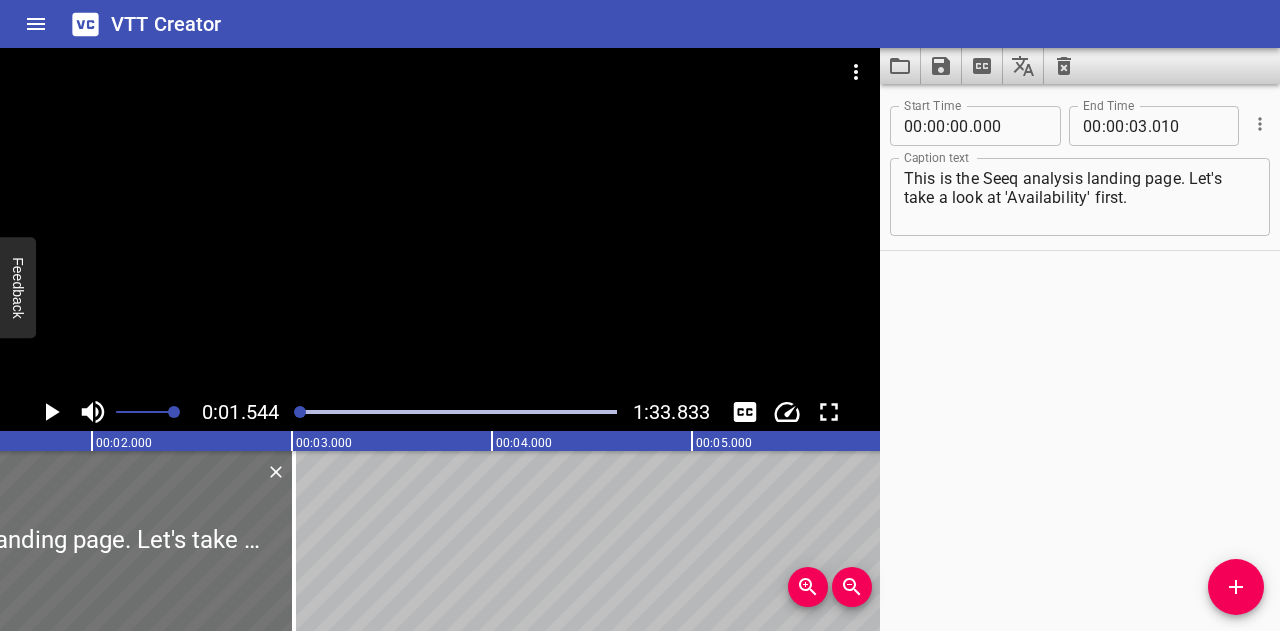 click 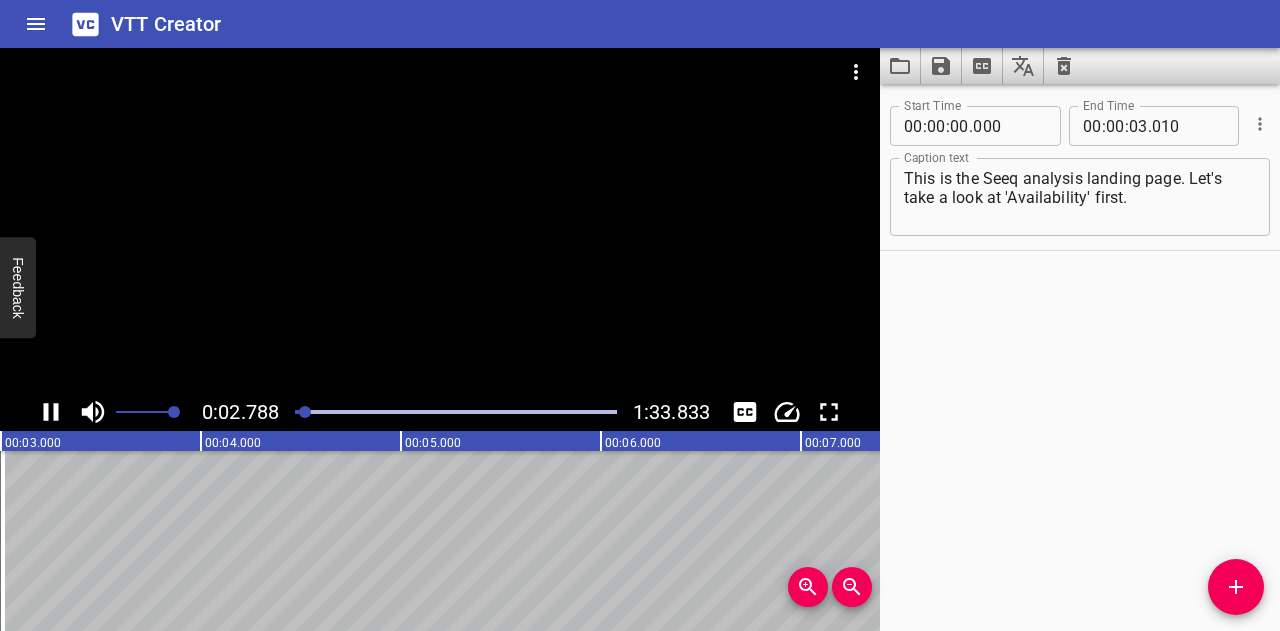 click 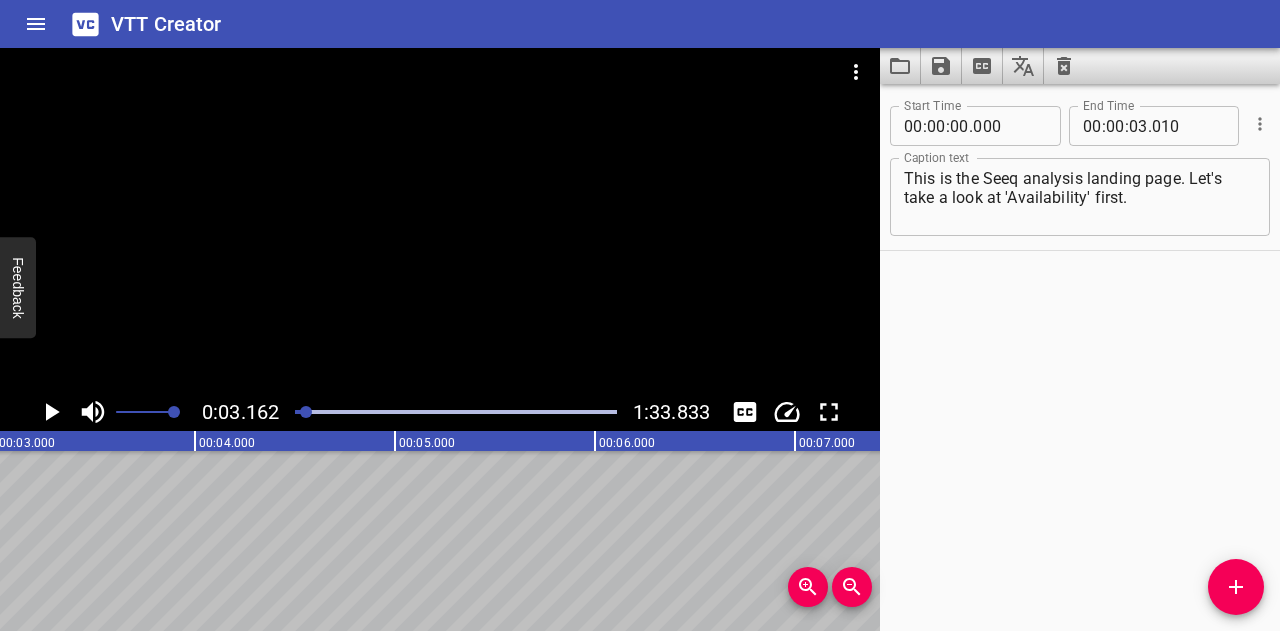 scroll, scrollTop: 0, scrollLeft: 632, axis: horizontal 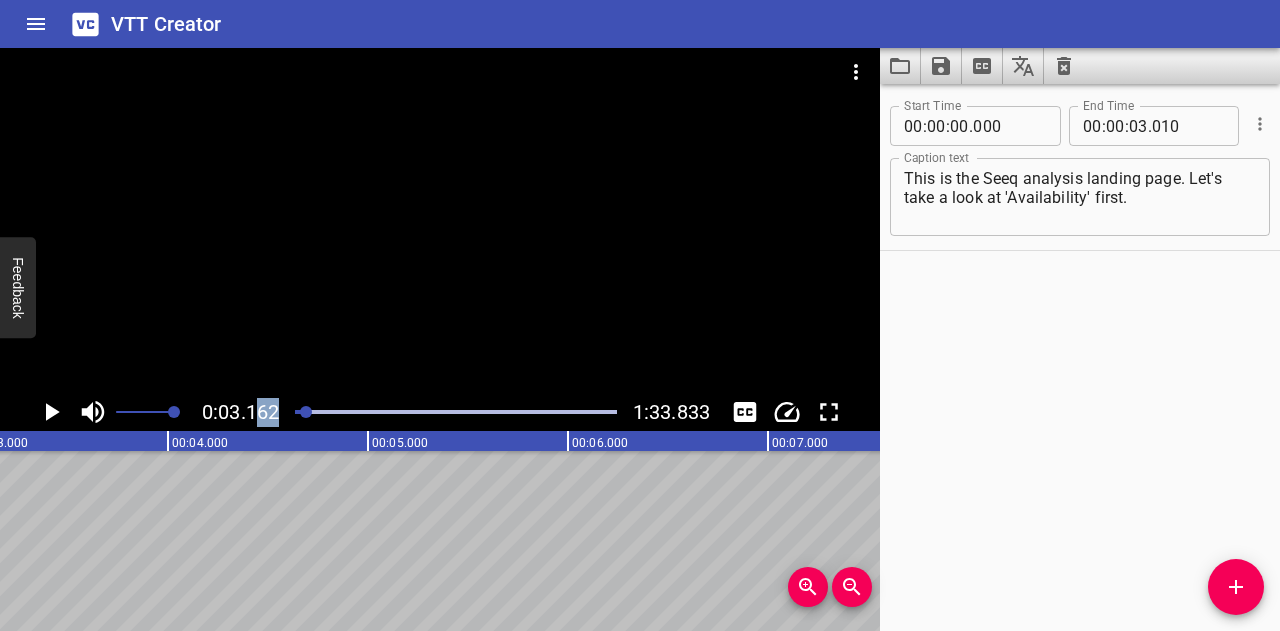 drag, startPoint x: 311, startPoint y: 414, endPoint x: 254, endPoint y: 413, distance: 57.00877 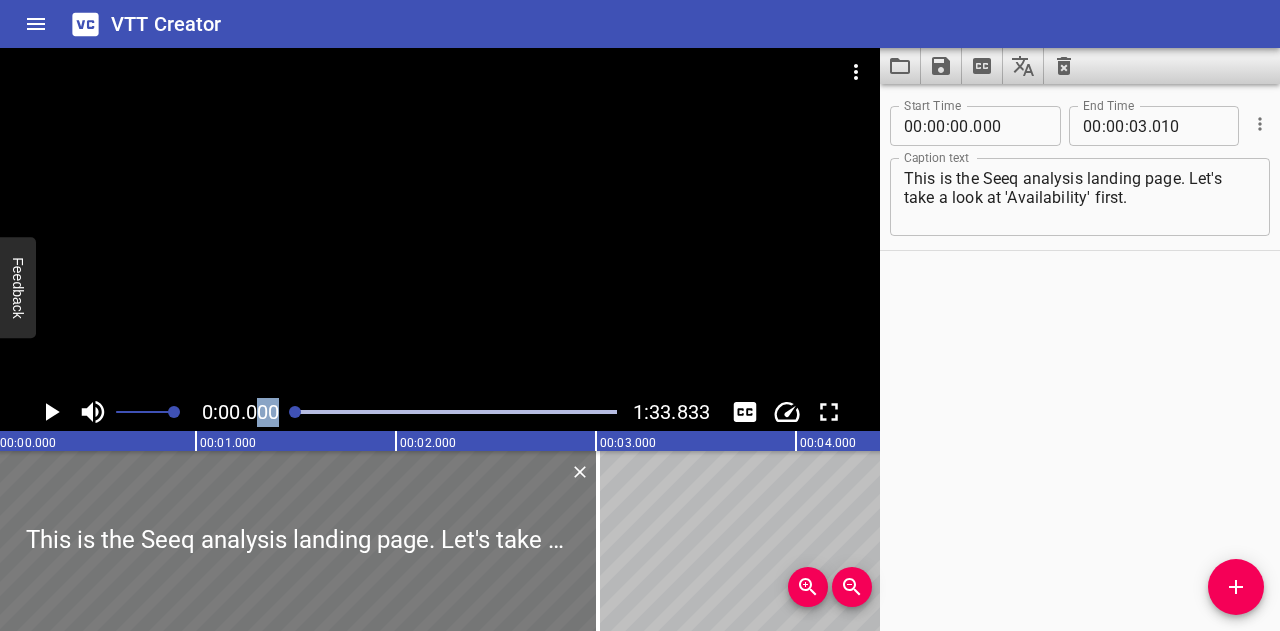 scroll, scrollTop: 0, scrollLeft: 0, axis: both 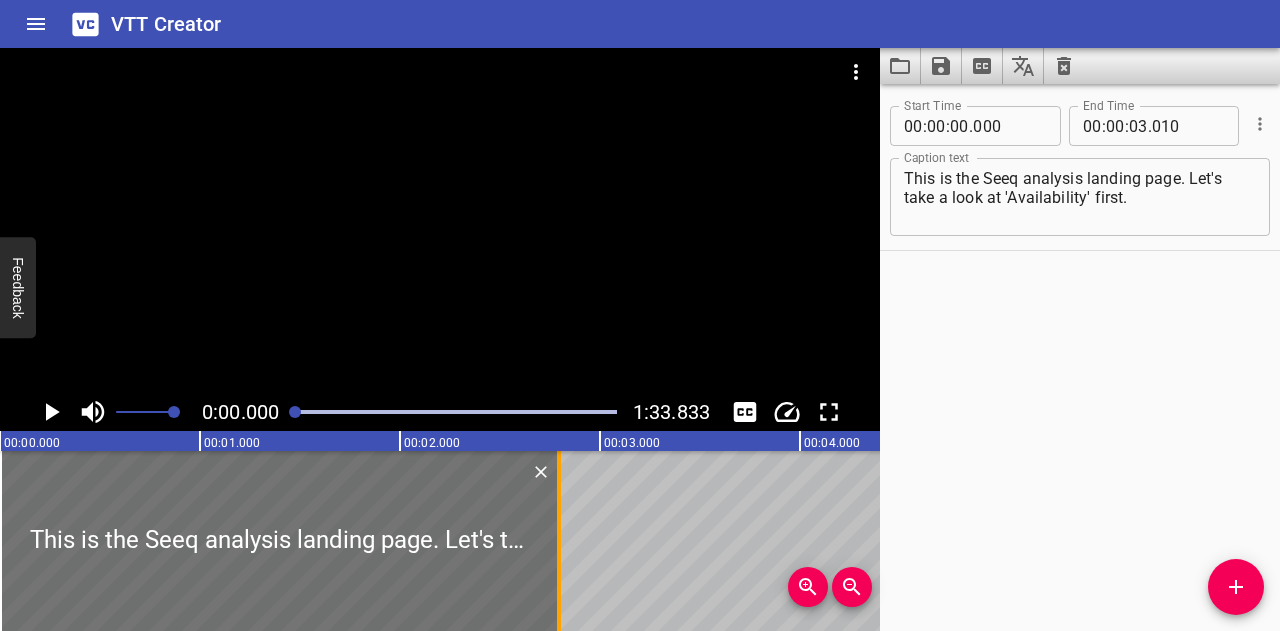 drag, startPoint x: 599, startPoint y: 519, endPoint x: 556, endPoint y: 517, distance: 43.046486 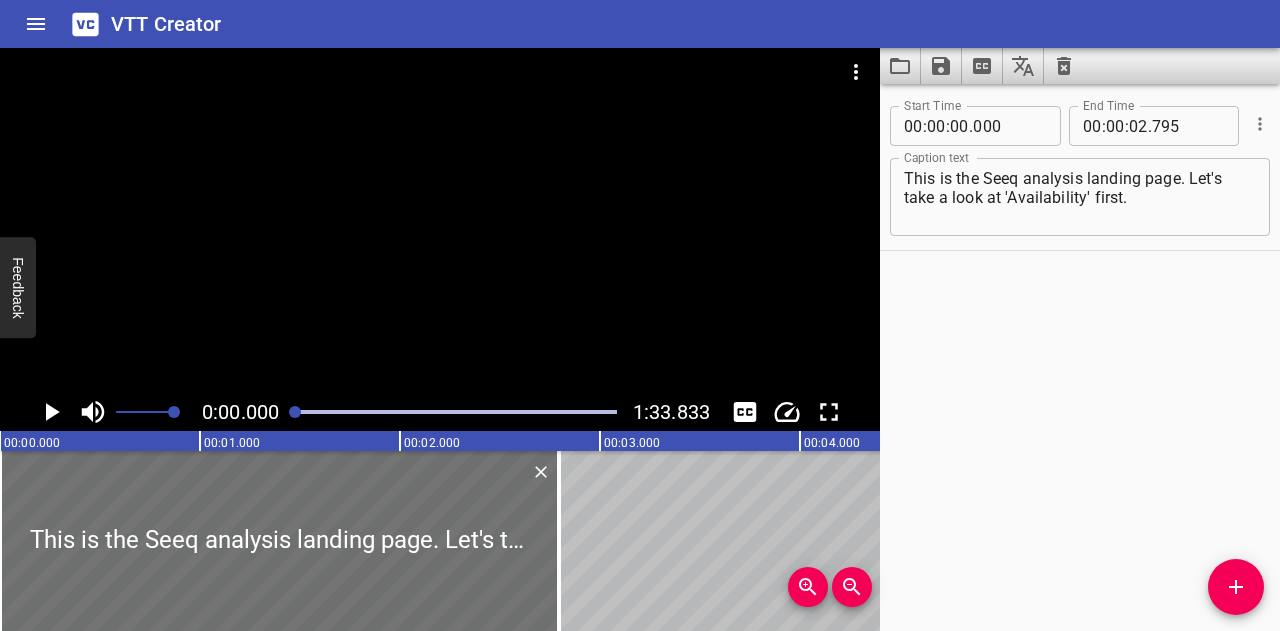 click 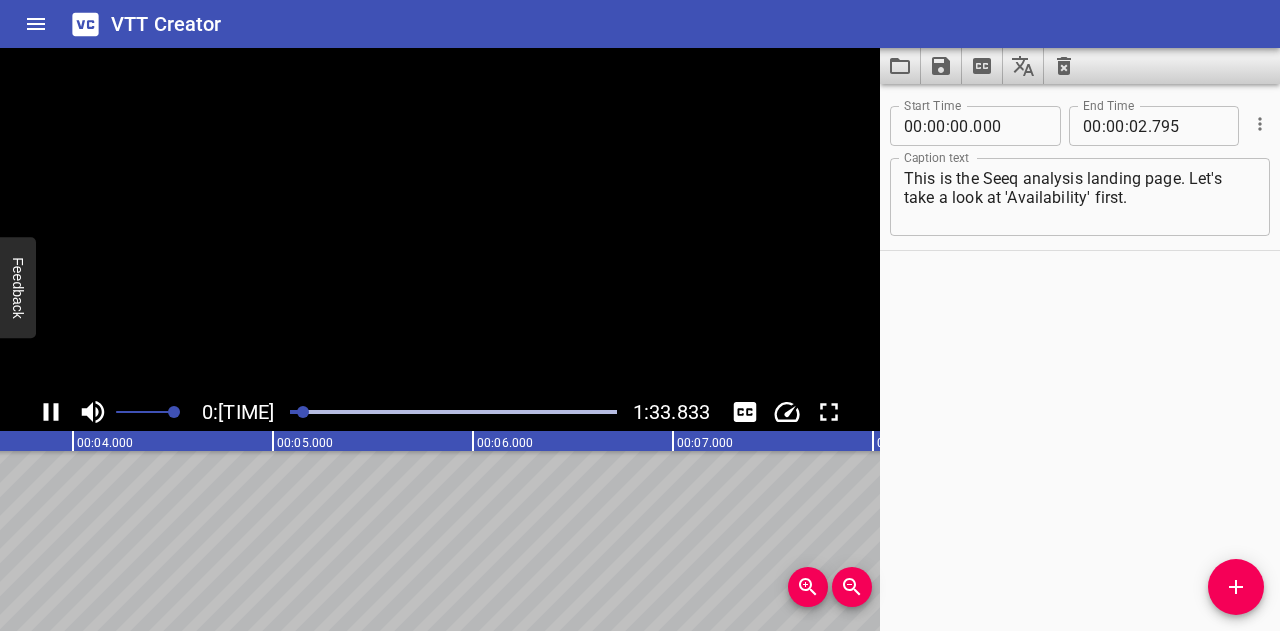 click 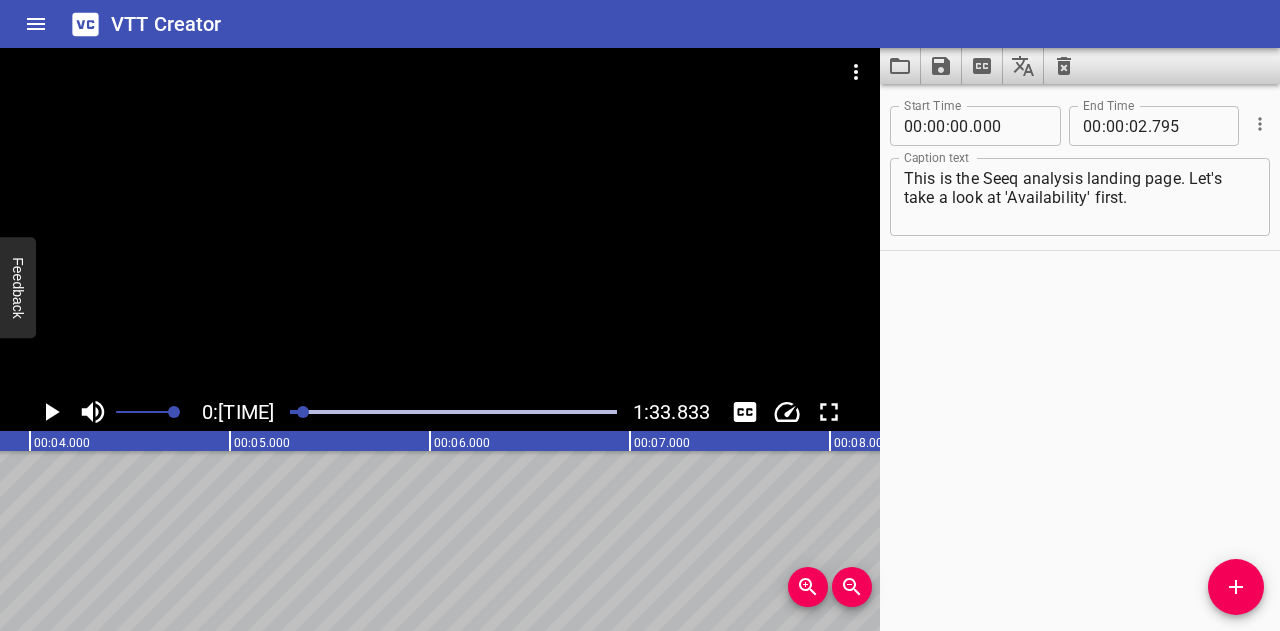 click 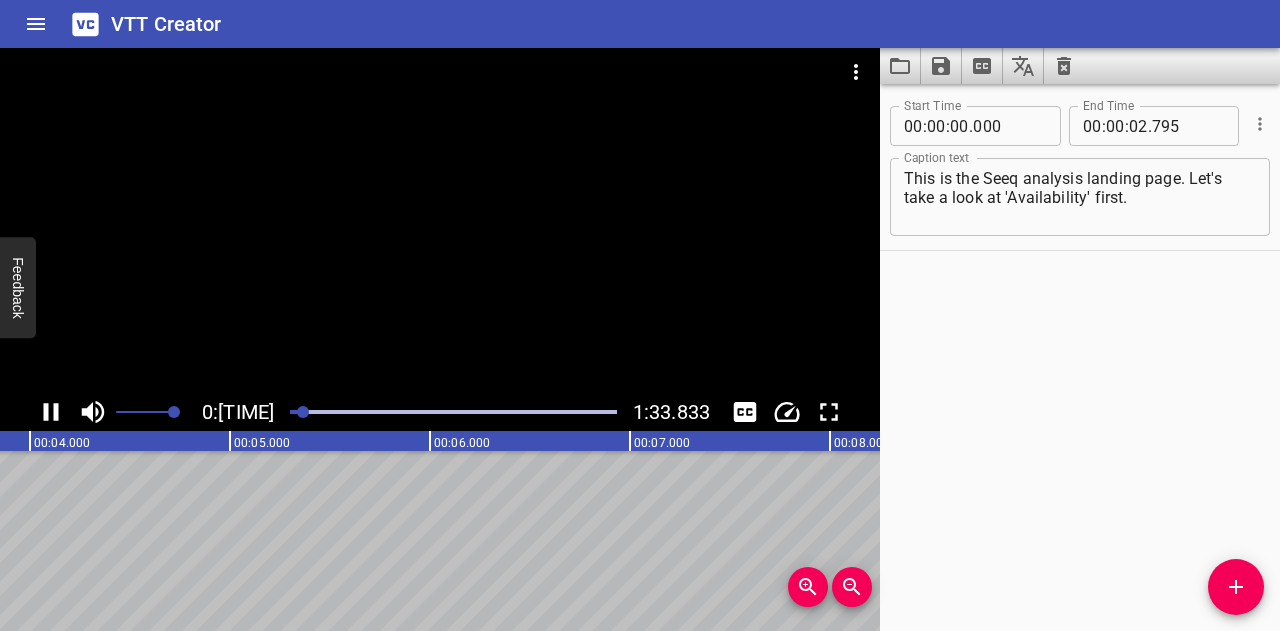 click 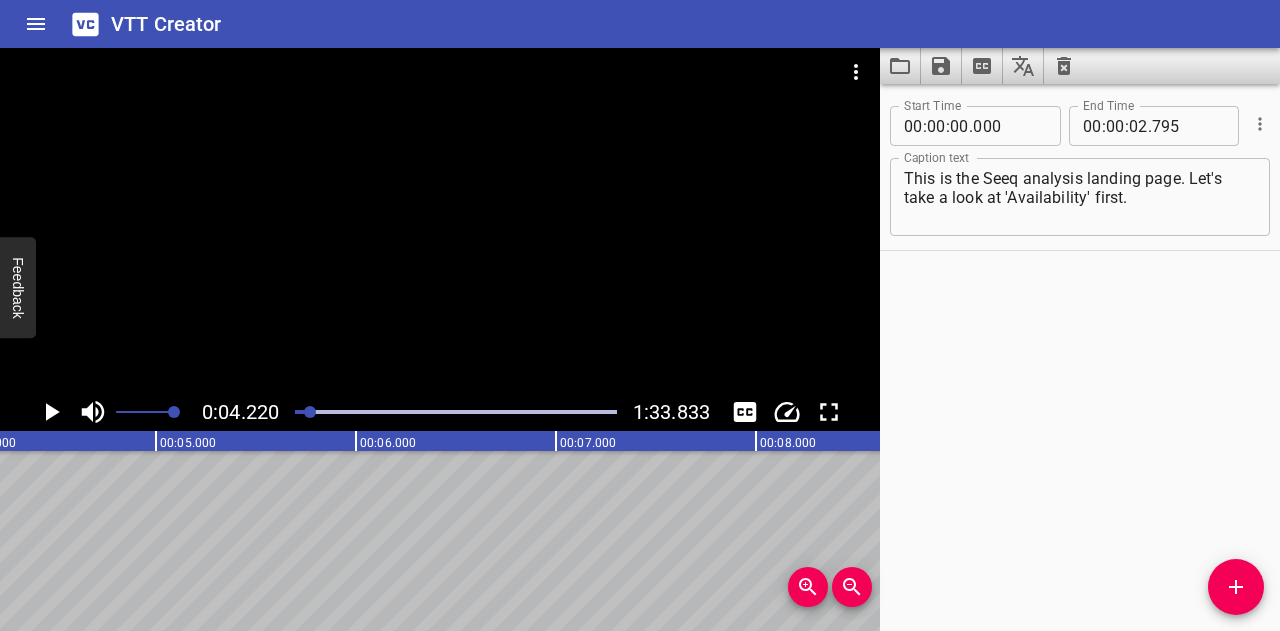 click 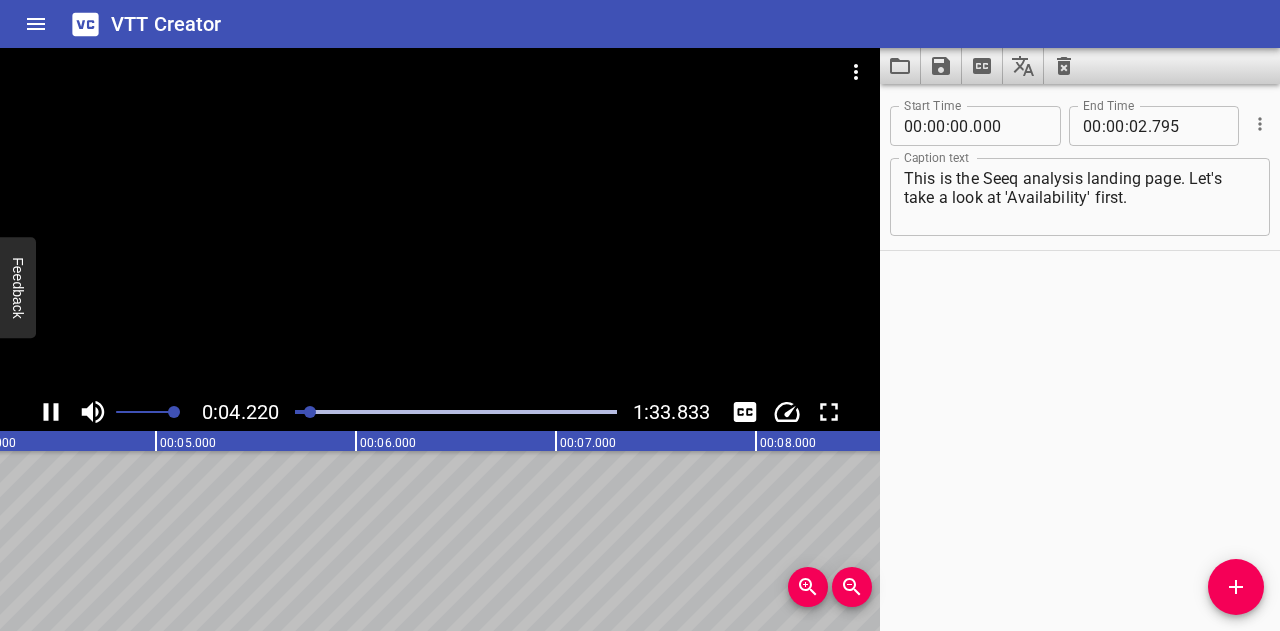 click 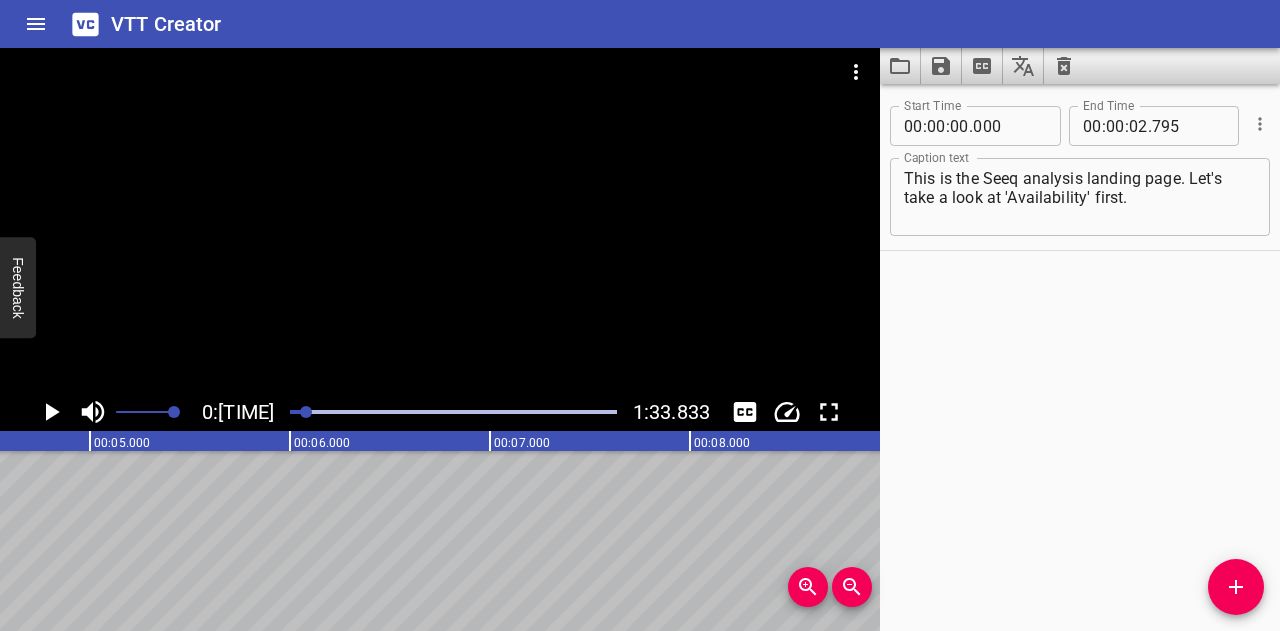 click 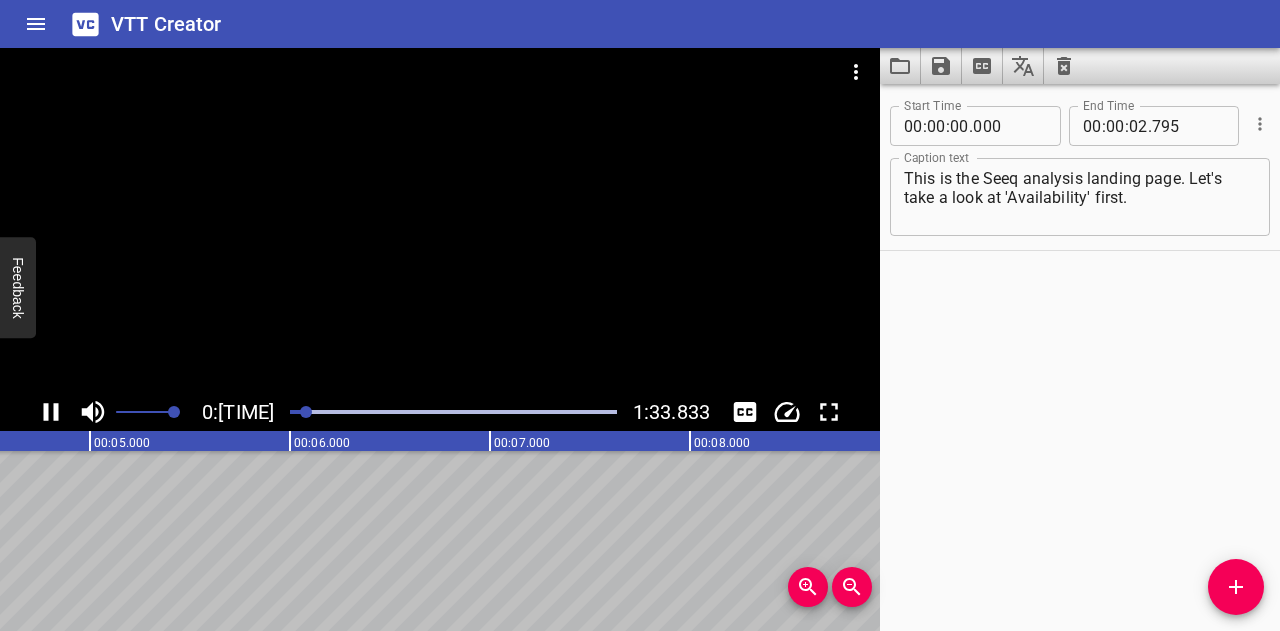 click 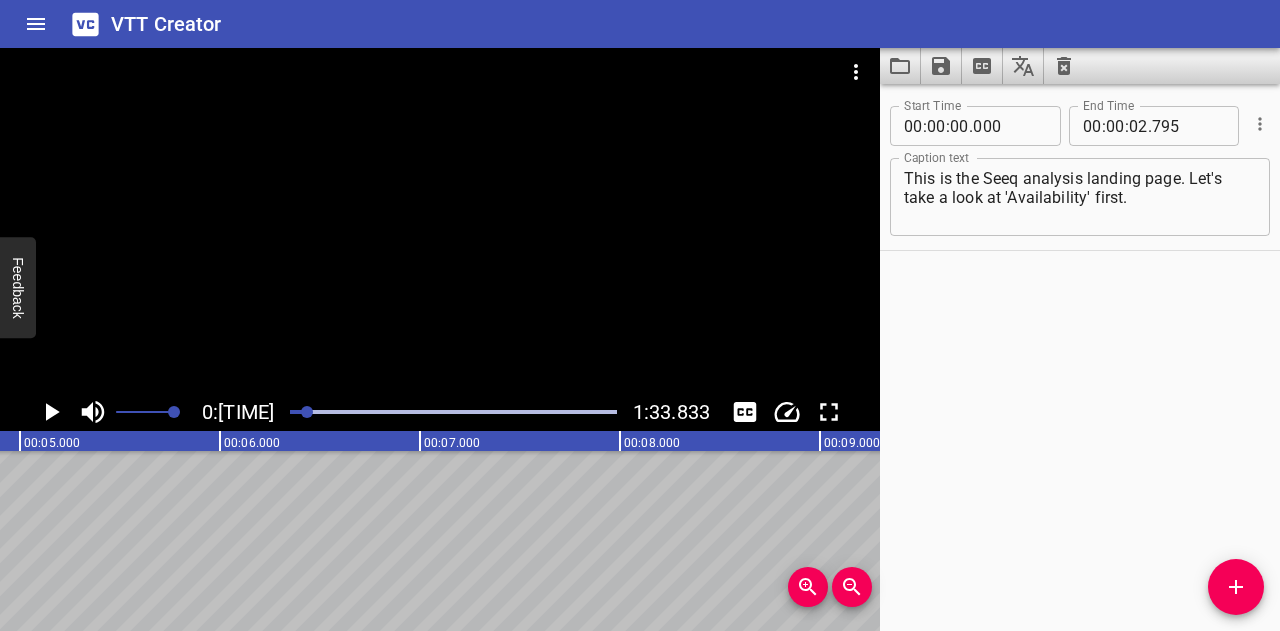 click 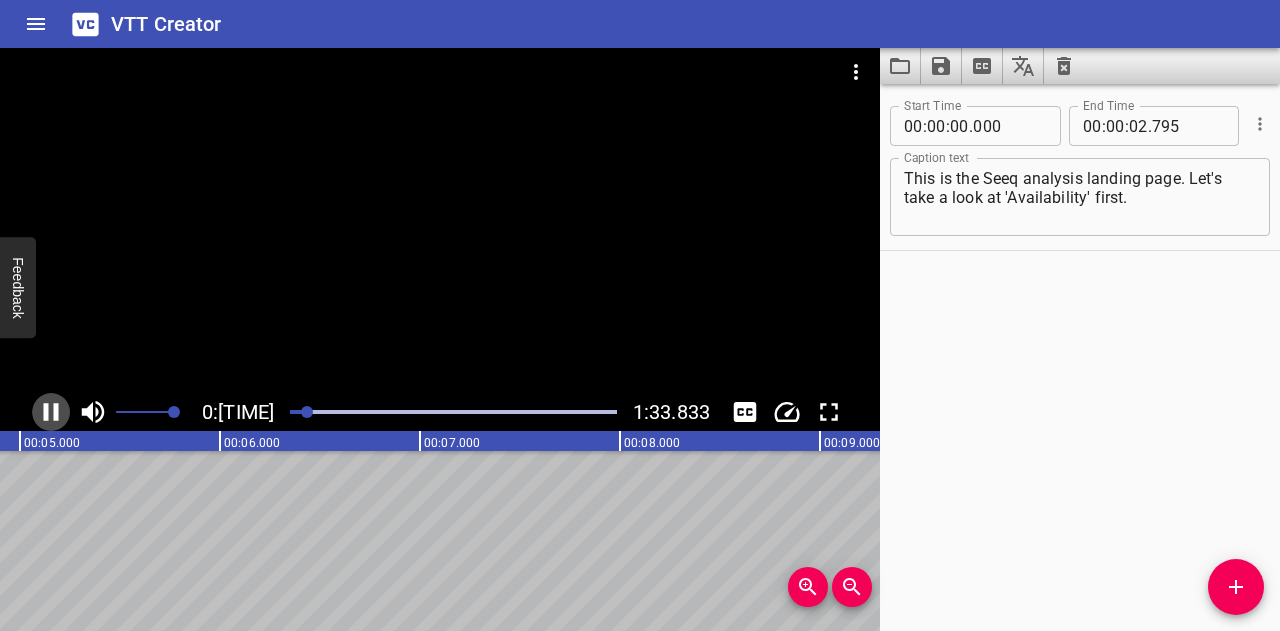 click 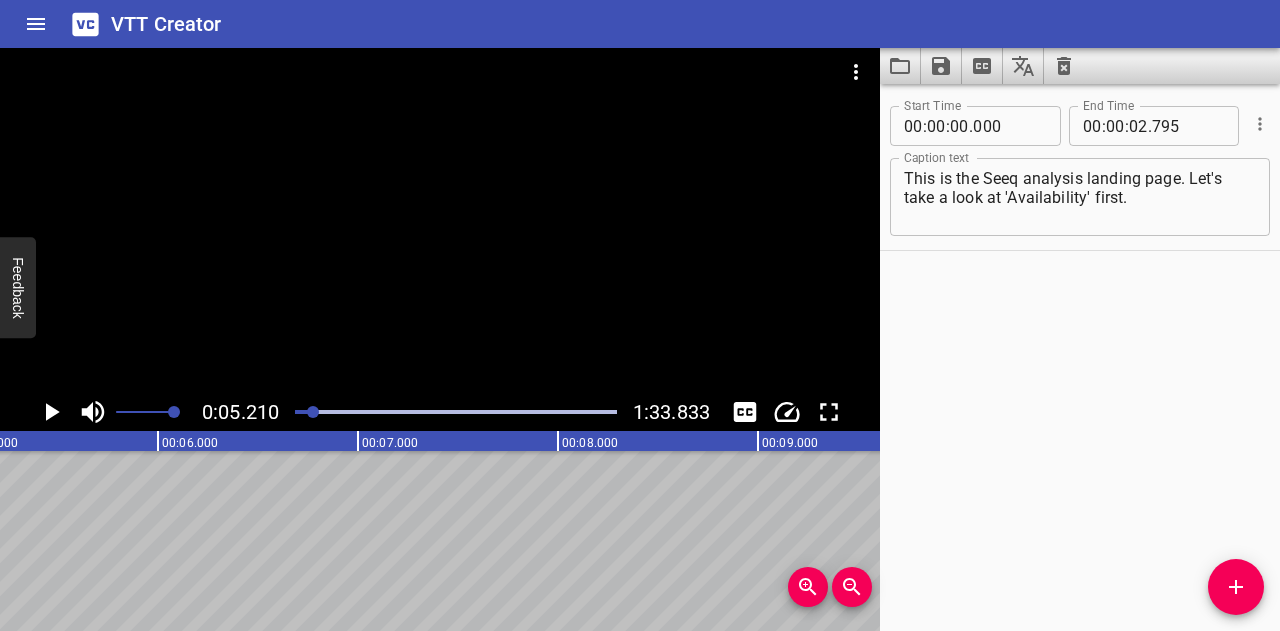click 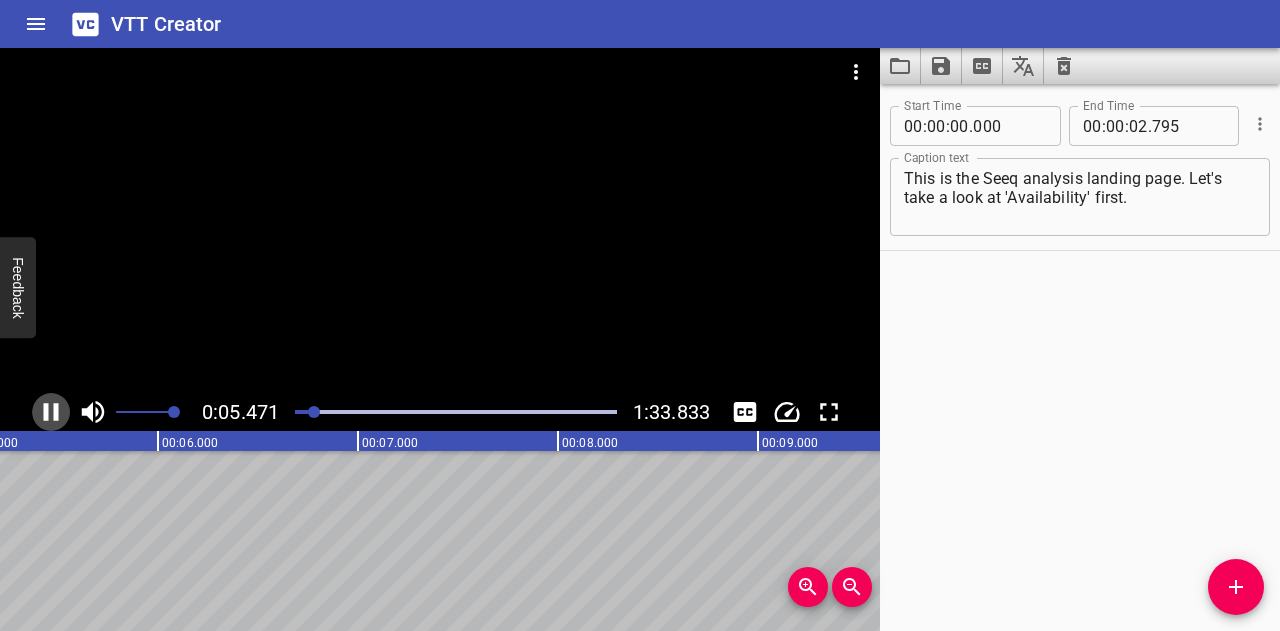 click 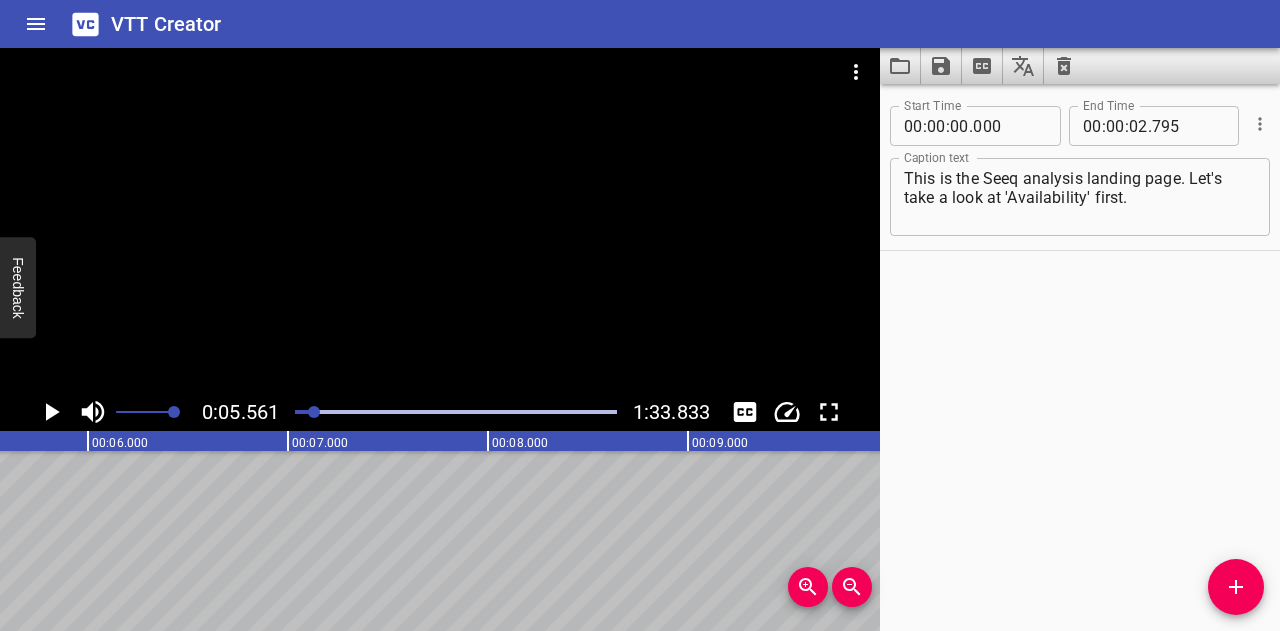 click 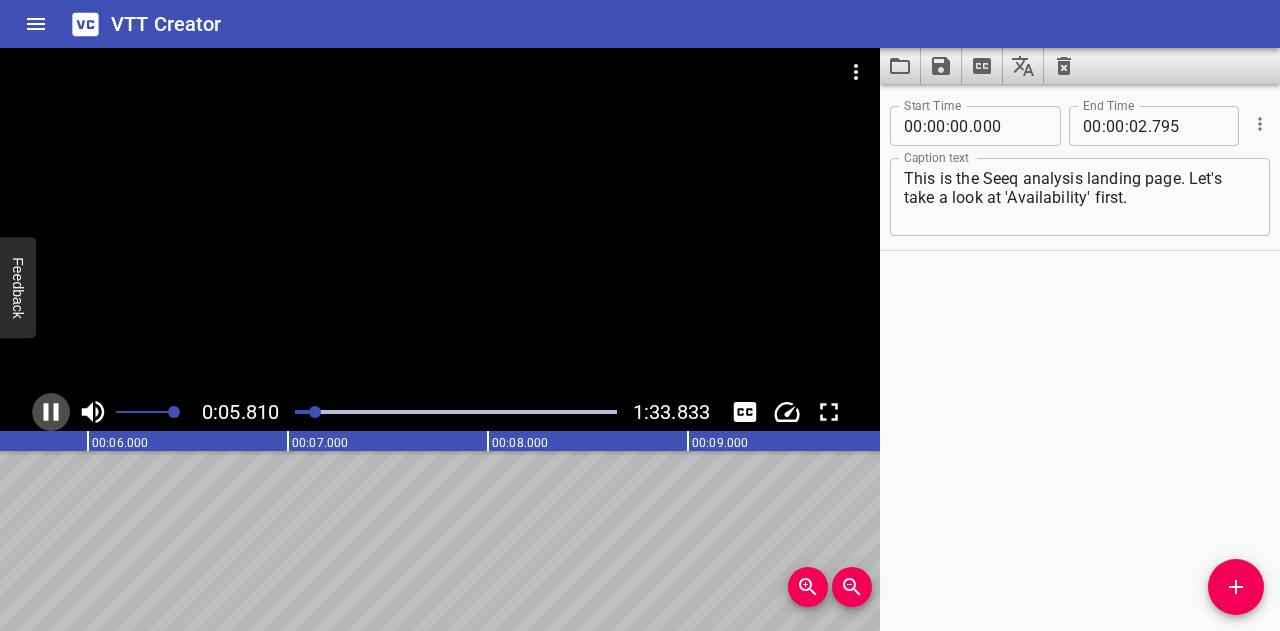 click 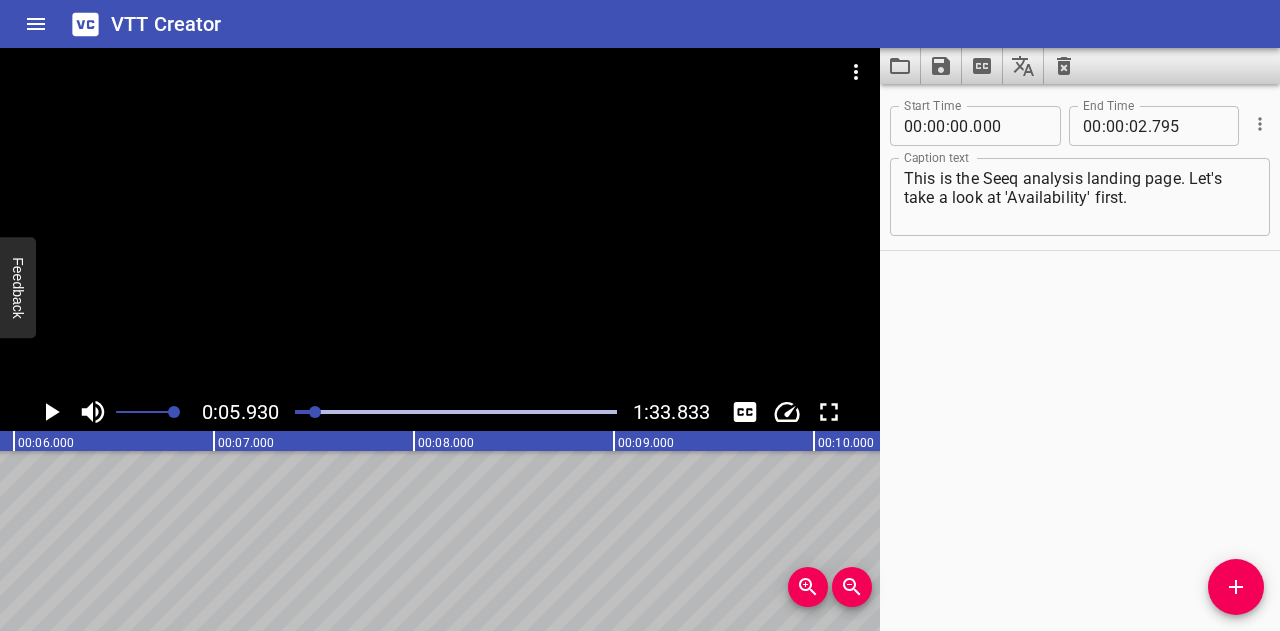 click 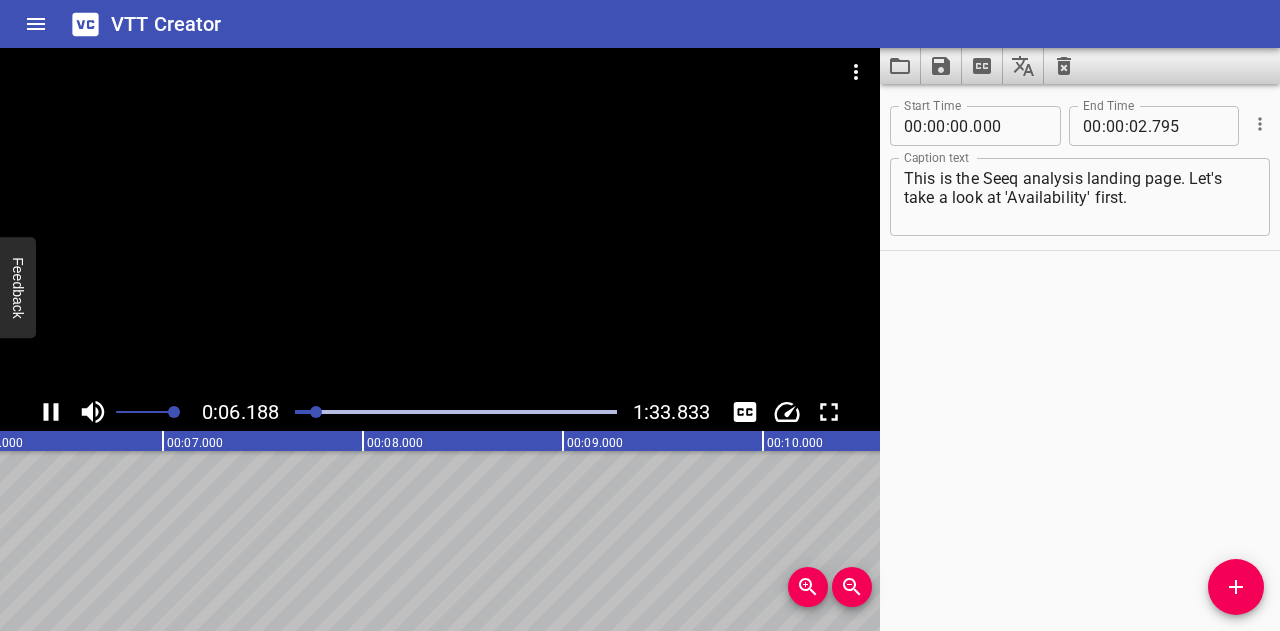 click 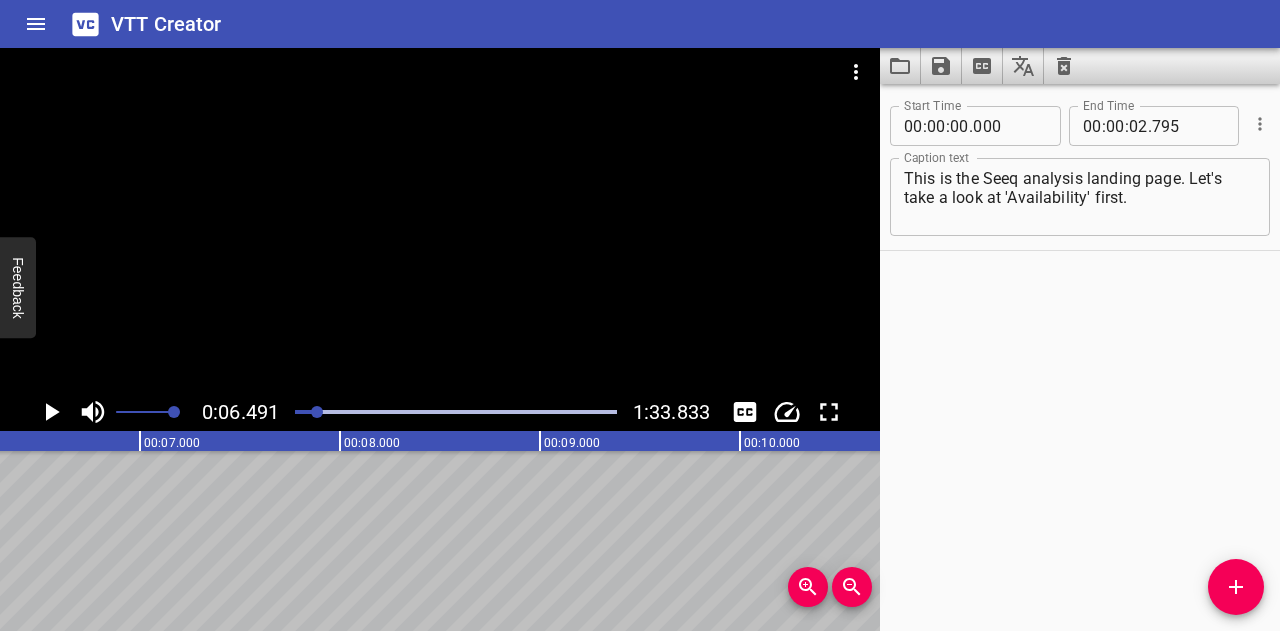 scroll, scrollTop: 0, scrollLeft: 1298, axis: horizontal 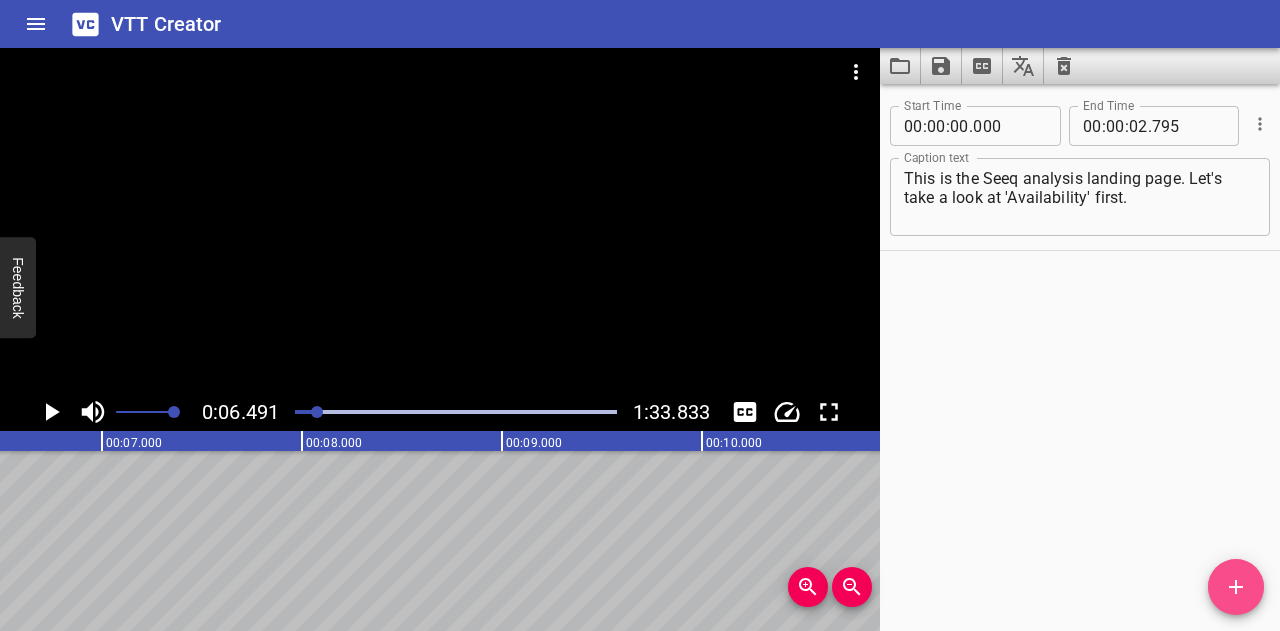 click 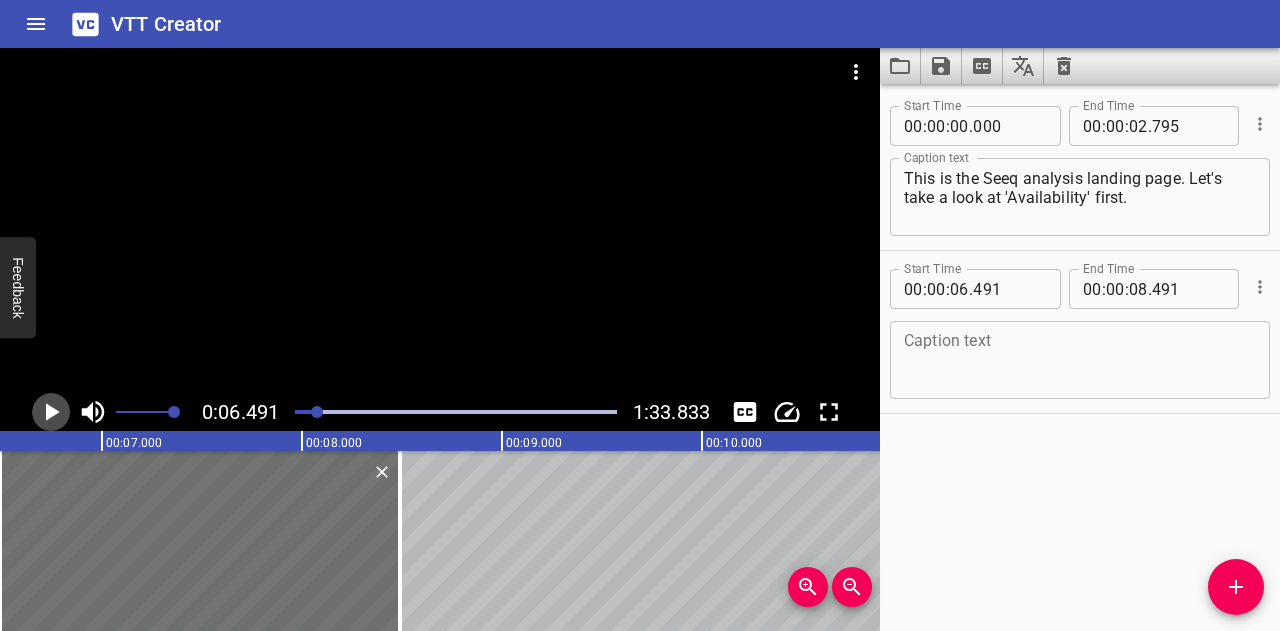 click 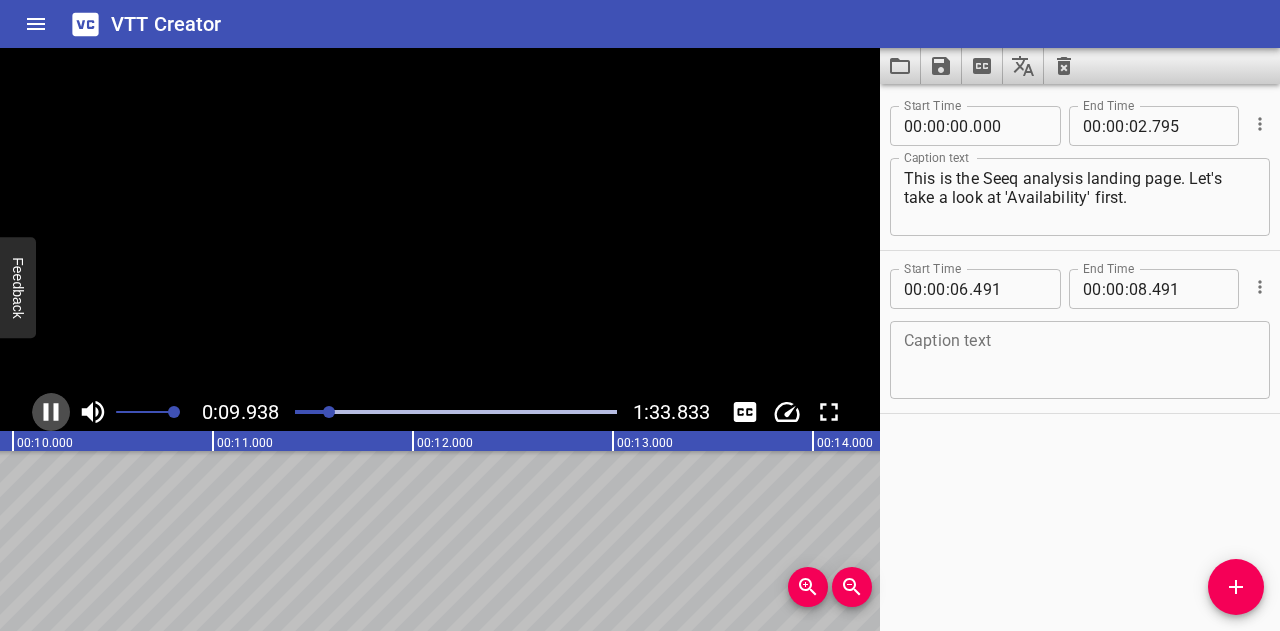 click 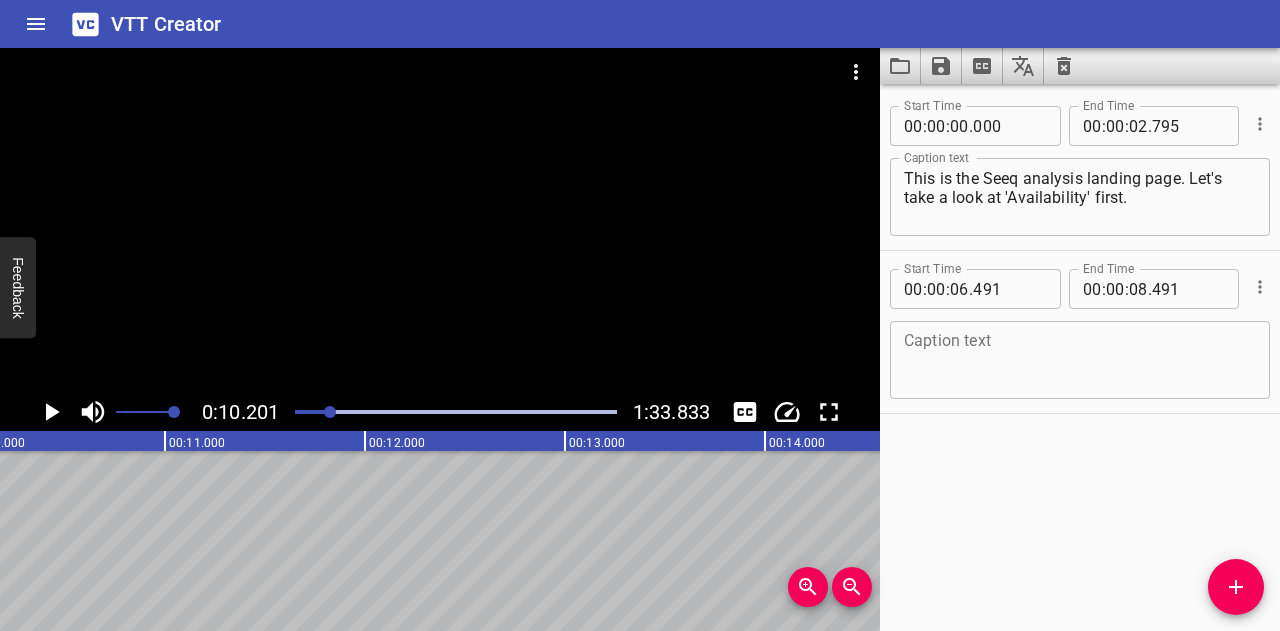 scroll, scrollTop: 0, scrollLeft: 2040, axis: horizontal 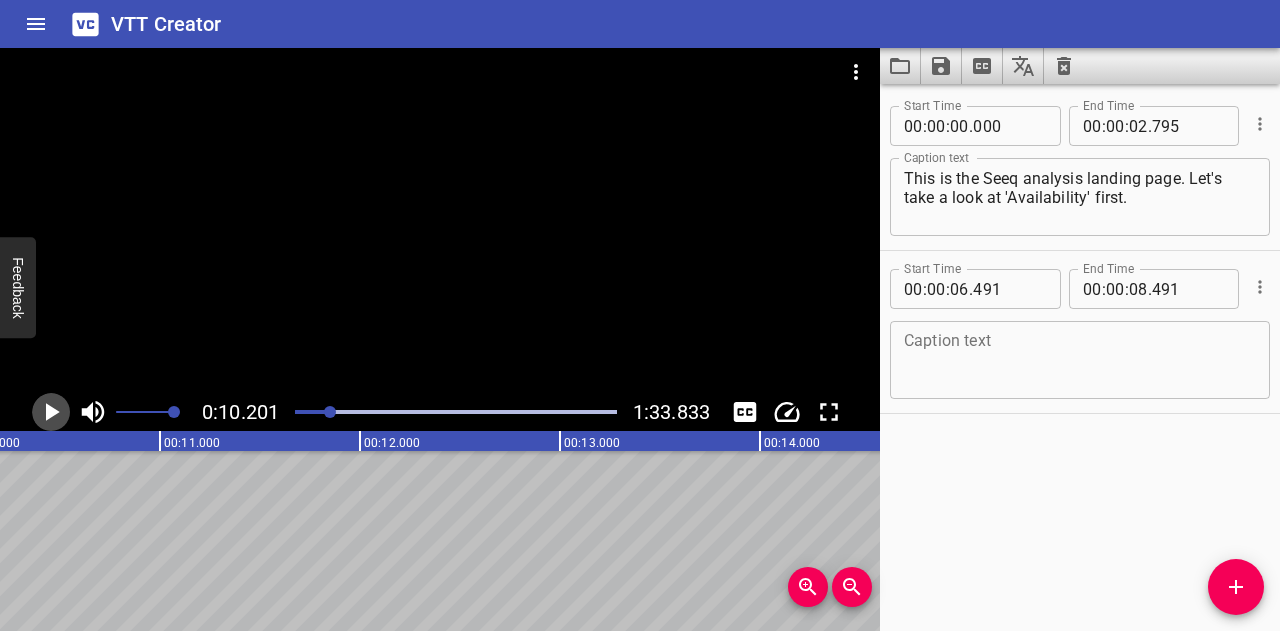 click 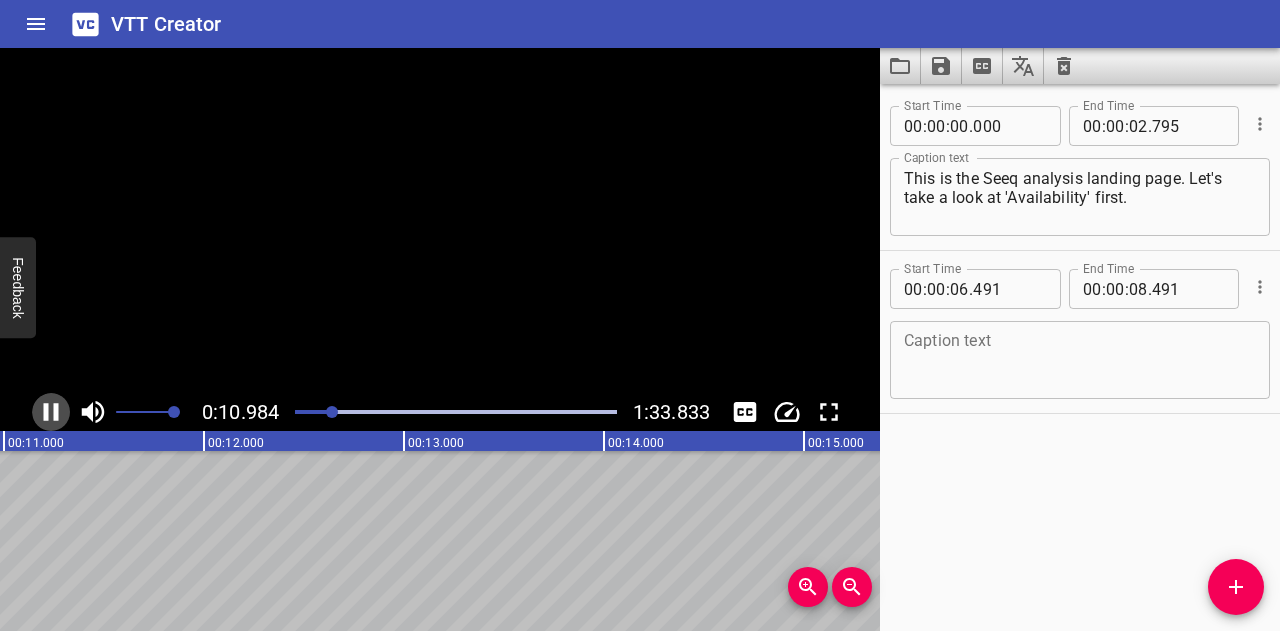 click 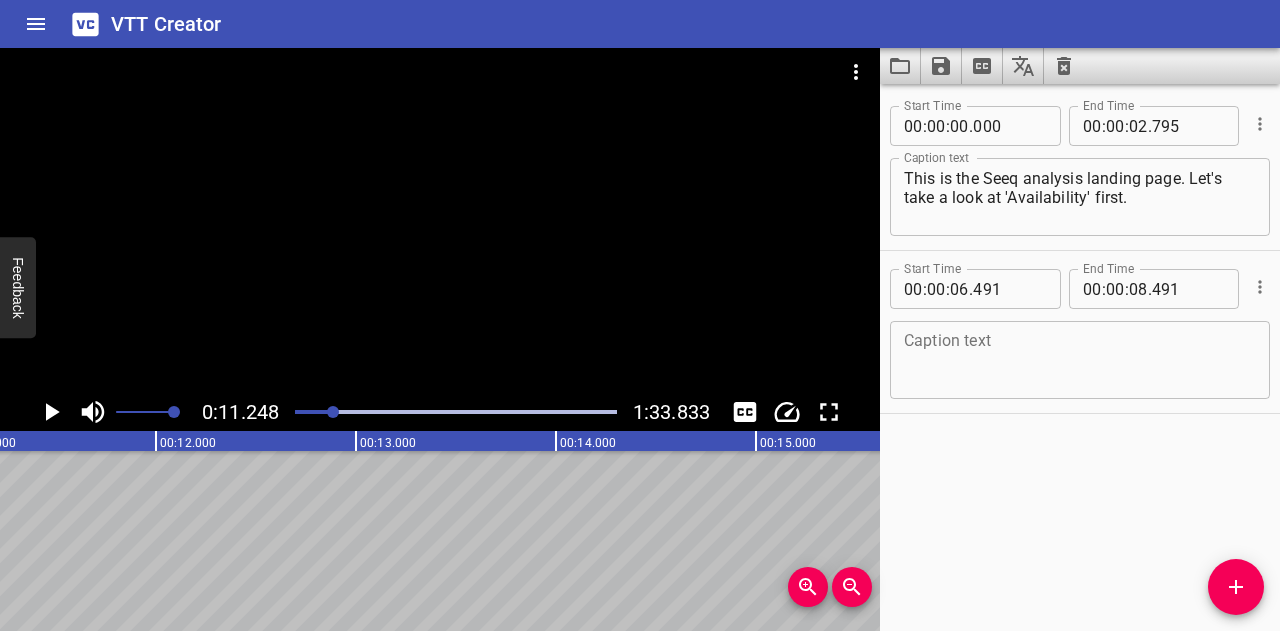 scroll, scrollTop: 0, scrollLeft: 2249, axis: horizontal 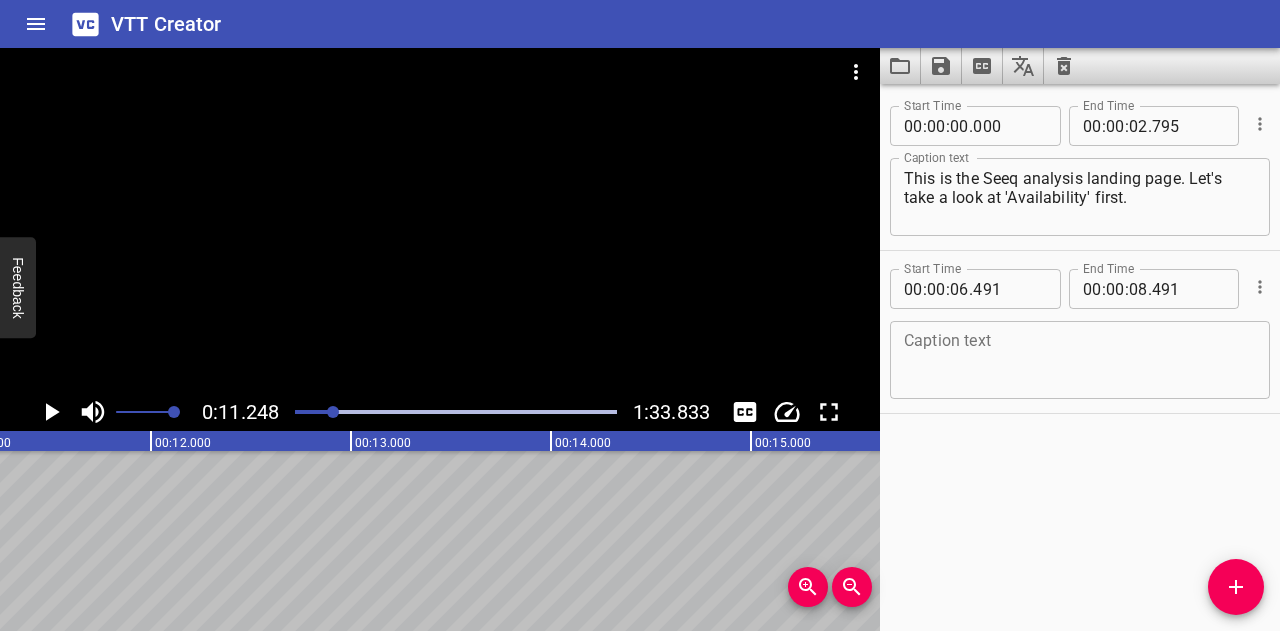 click at bounding box center (333, 412) 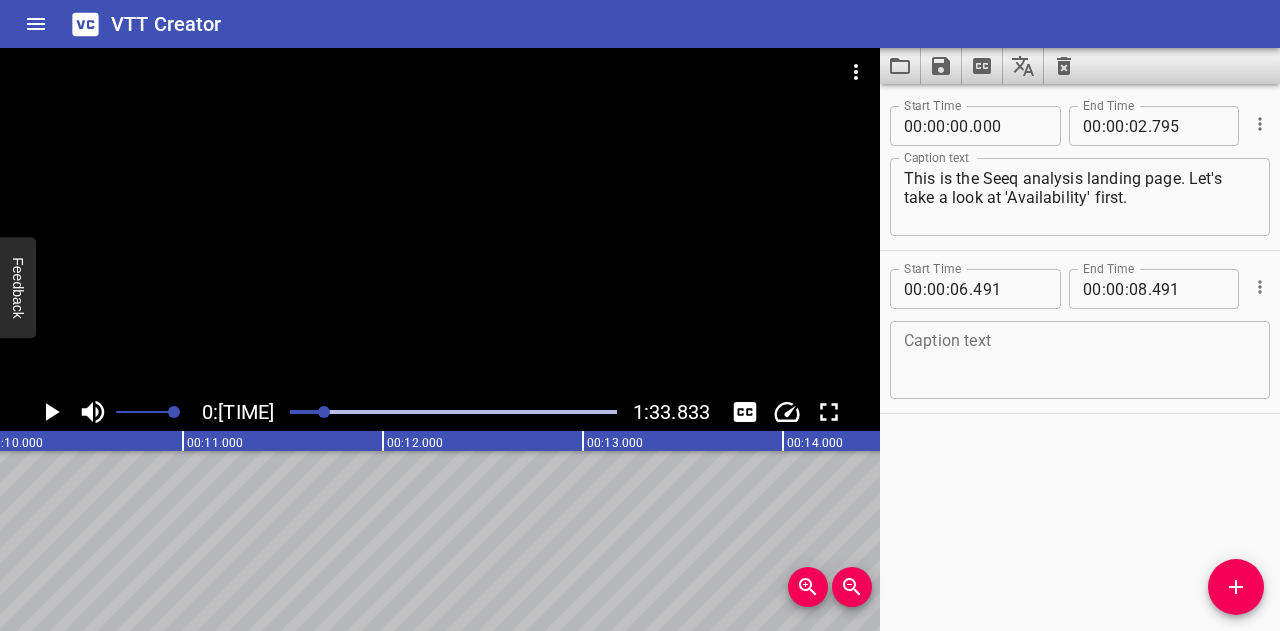 click at bounding box center (453, 412) 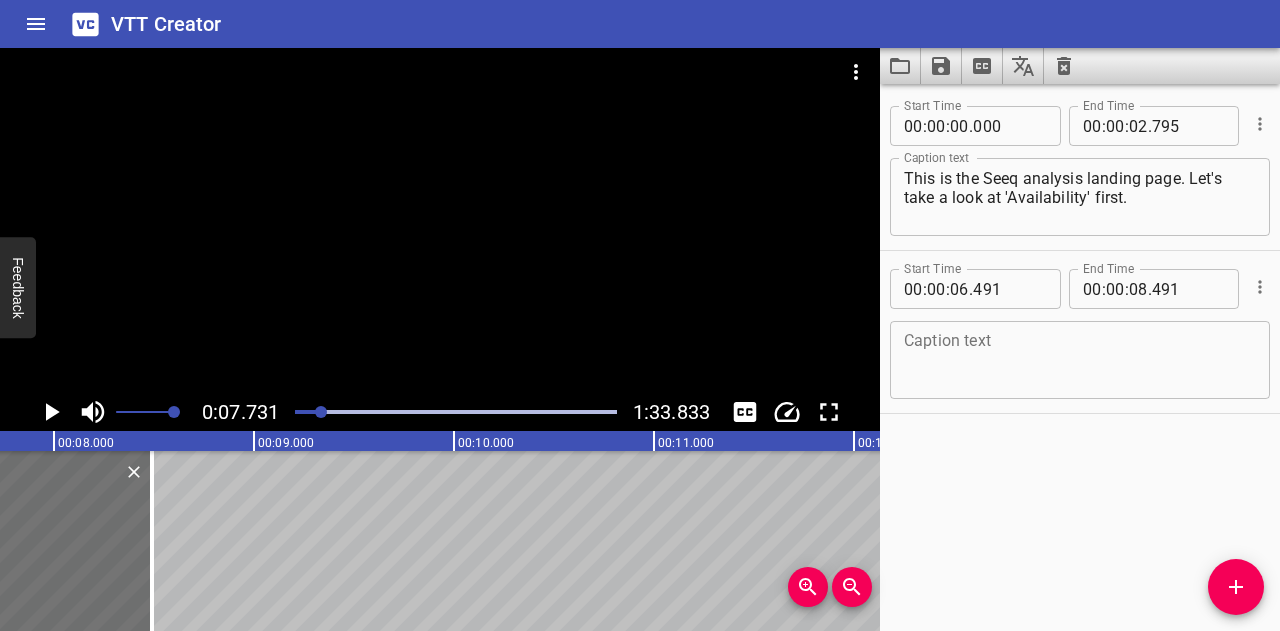 click at bounding box center [321, 412] 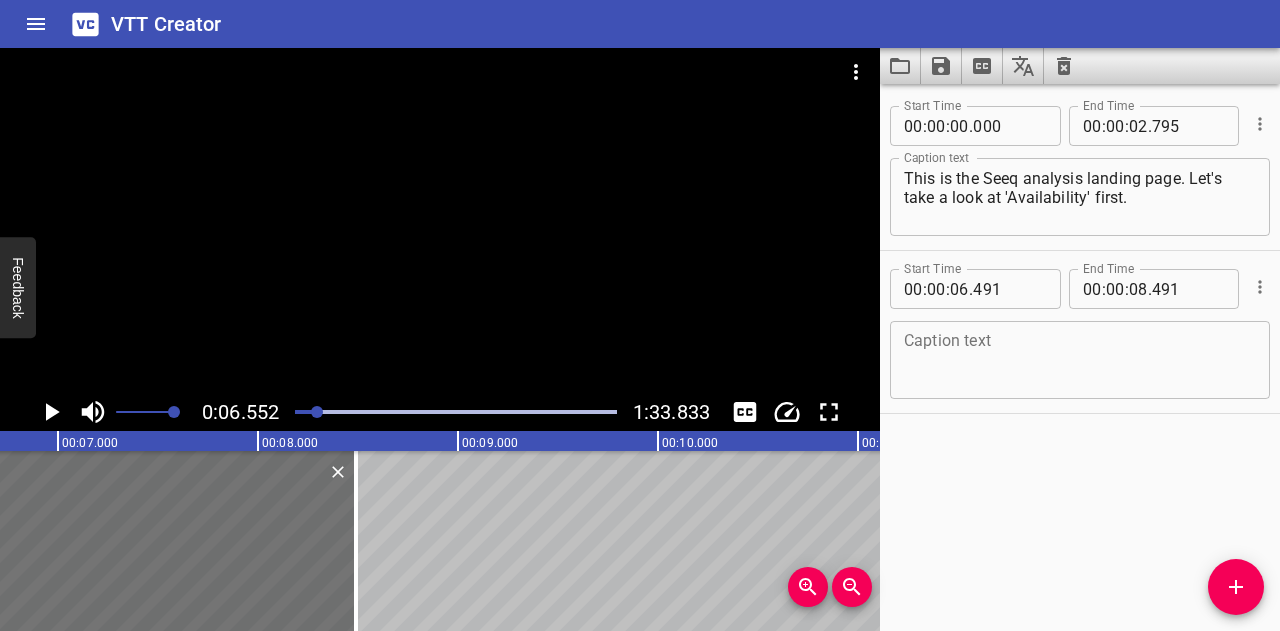 scroll, scrollTop: 0, scrollLeft: 1310, axis: horizontal 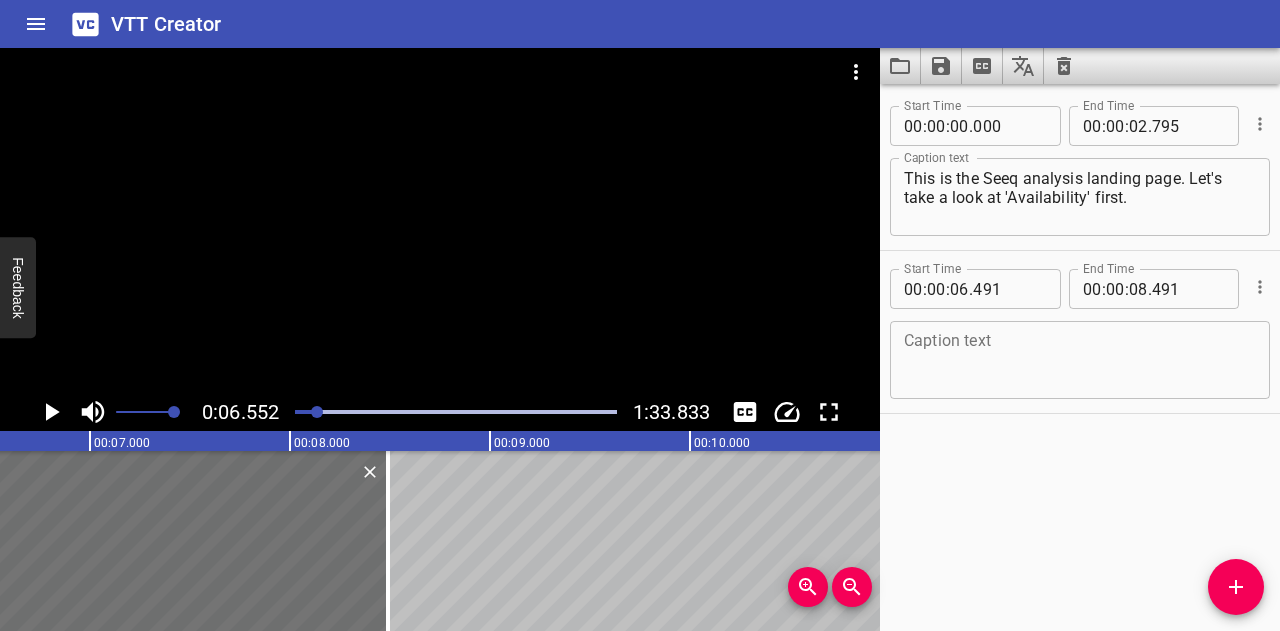 click at bounding box center [1080, 360] 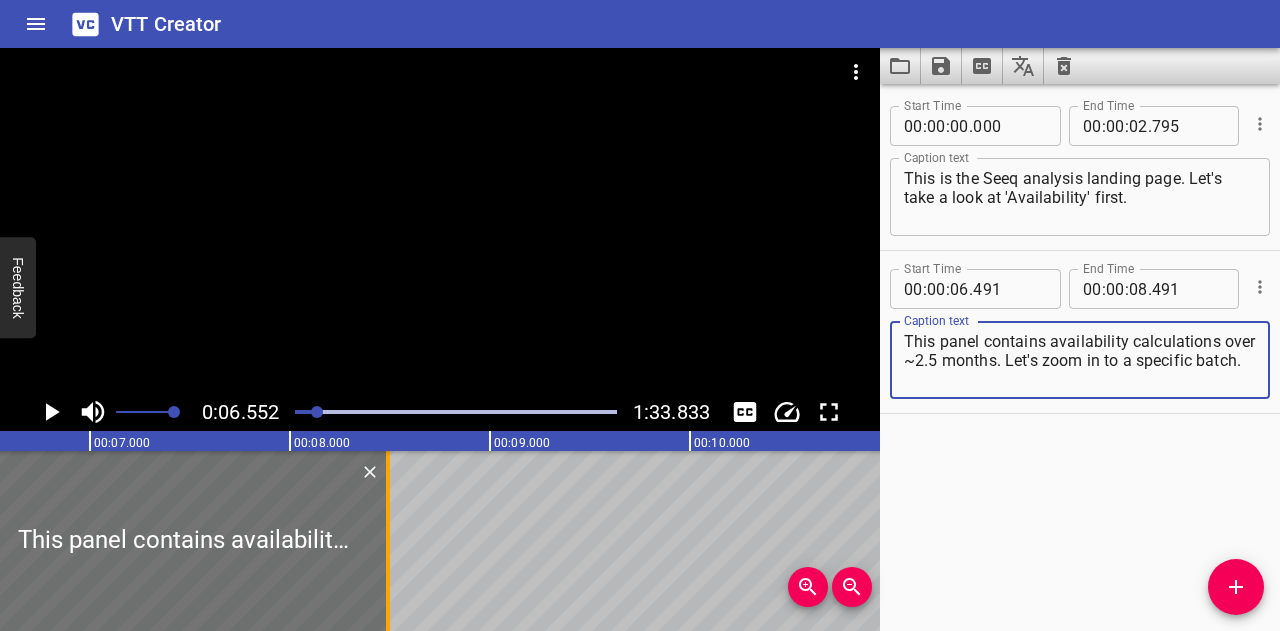 type on "This panel contains availability calculations over ~2.5 months. Let's zoom in to a specific batch." 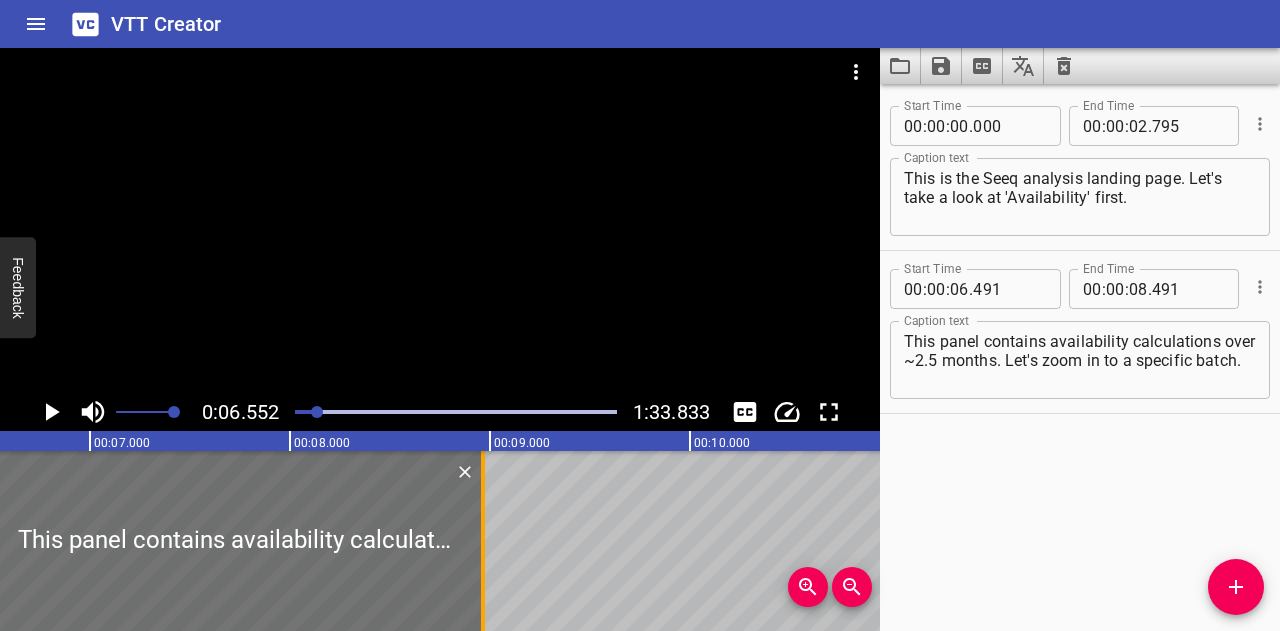 drag, startPoint x: 382, startPoint y: 503, endPoint x: 477, endPoint y: 513, distance: 95.524864 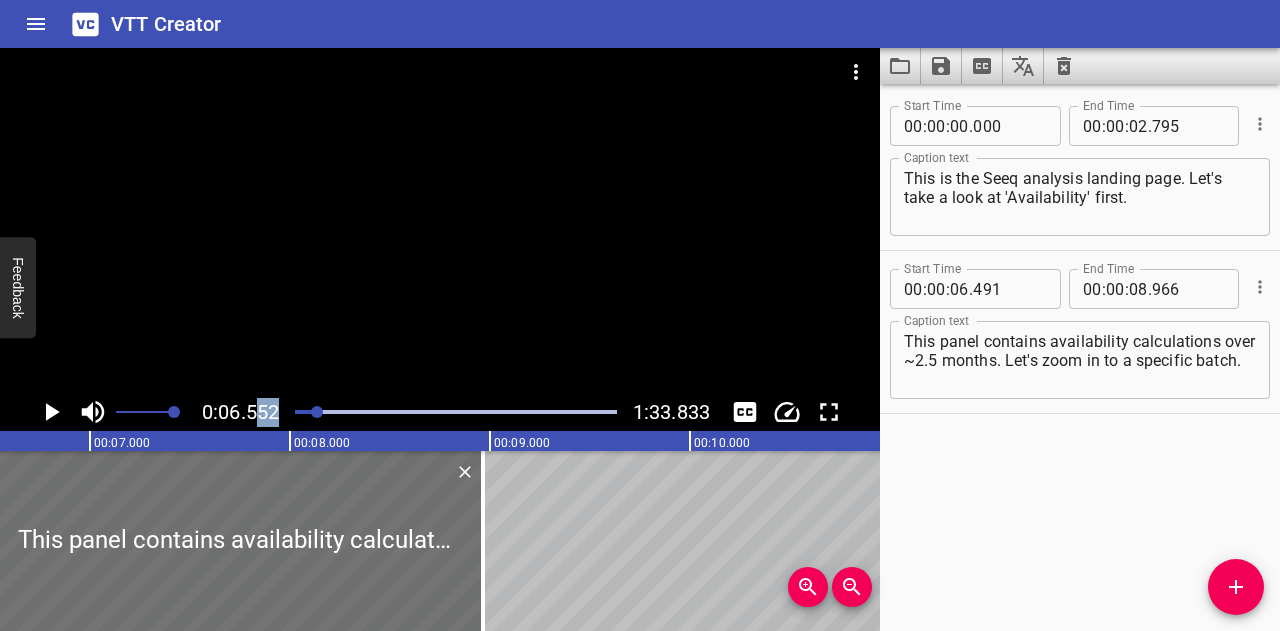 drag, startPoint x: 300, startPoint y: 411, endPoint x: 198, endPoint y: 402, distance: 102.396286 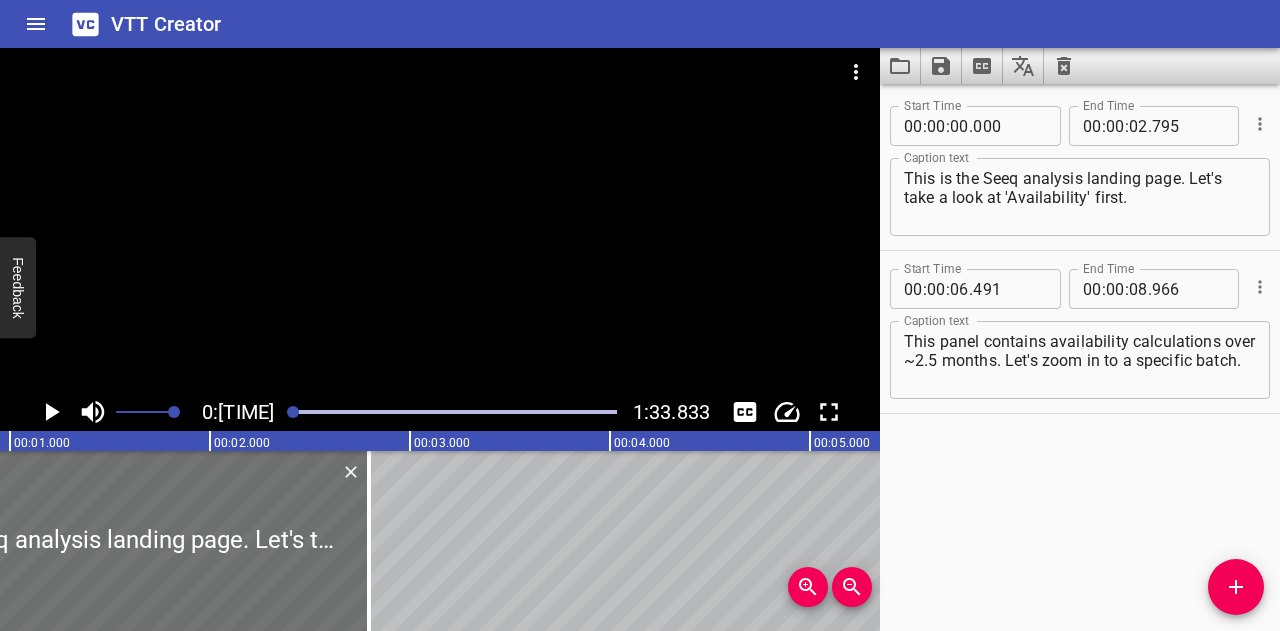 click 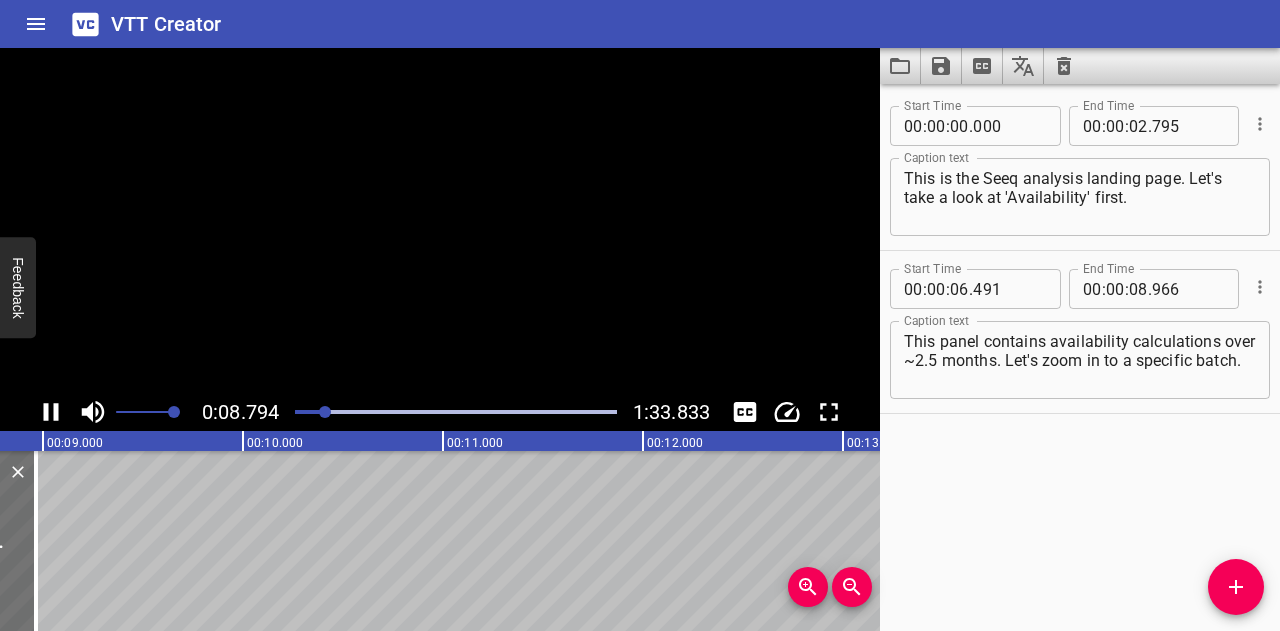 click 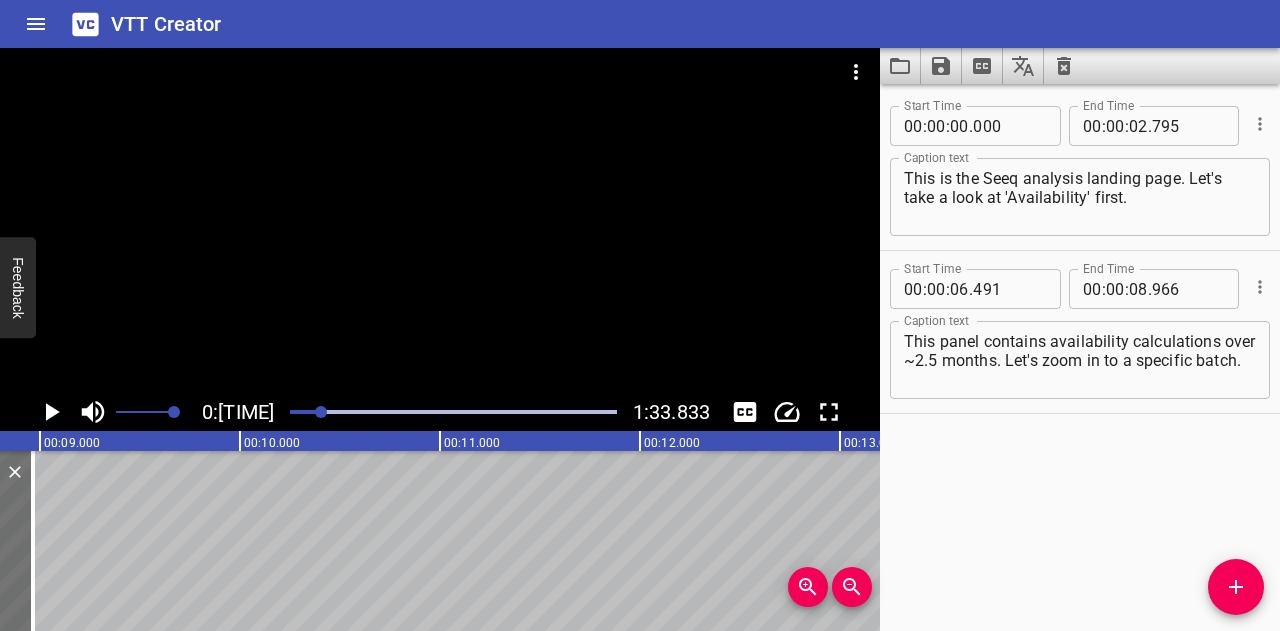 scroll, scrollTop: 0, scrollLeft: 1798, axis: horizontal 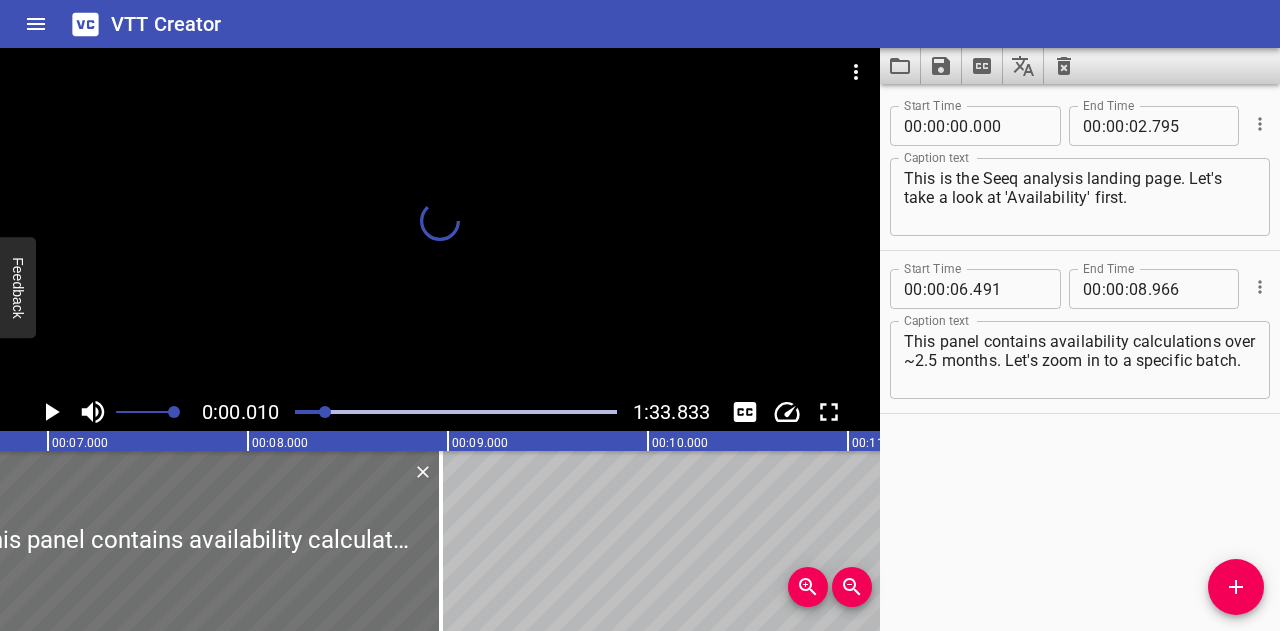click at bounding box center (325, 412) 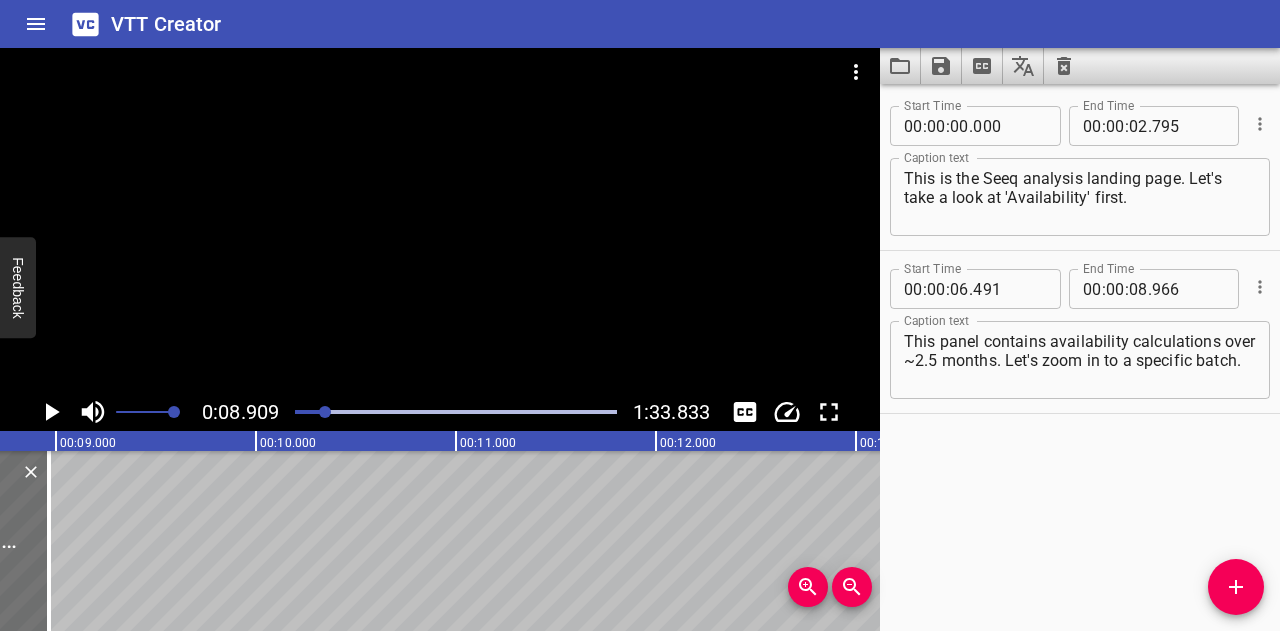 scroll, scrollTop: 0, scrollLeft: 1782, axis: horizontal 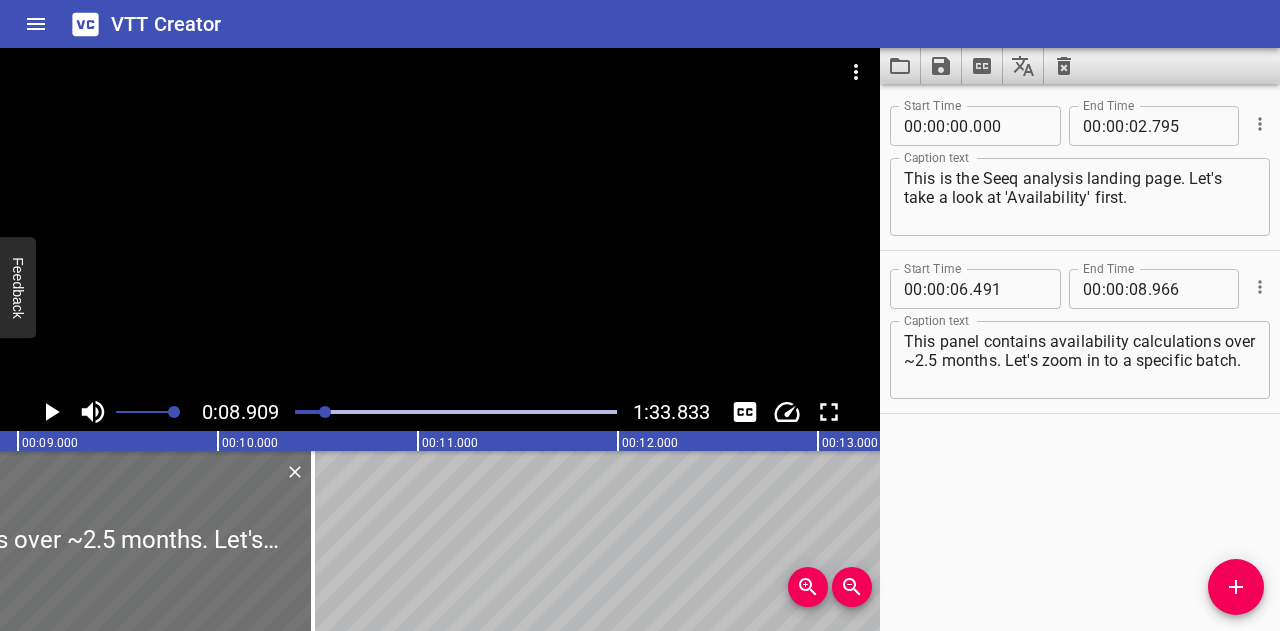 drag, startPoint x: 16, startPoint y: 507, endPoint x: 454, endPoint y: 491, distance: 438.29214 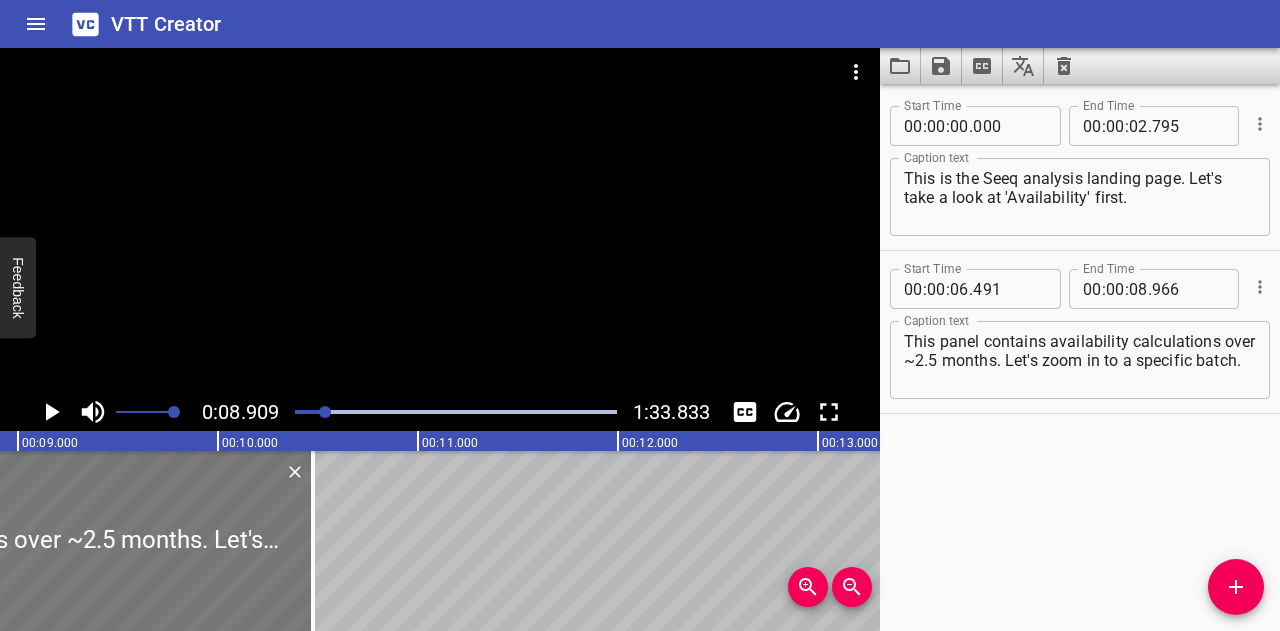 click at bounding box center [313, 541] 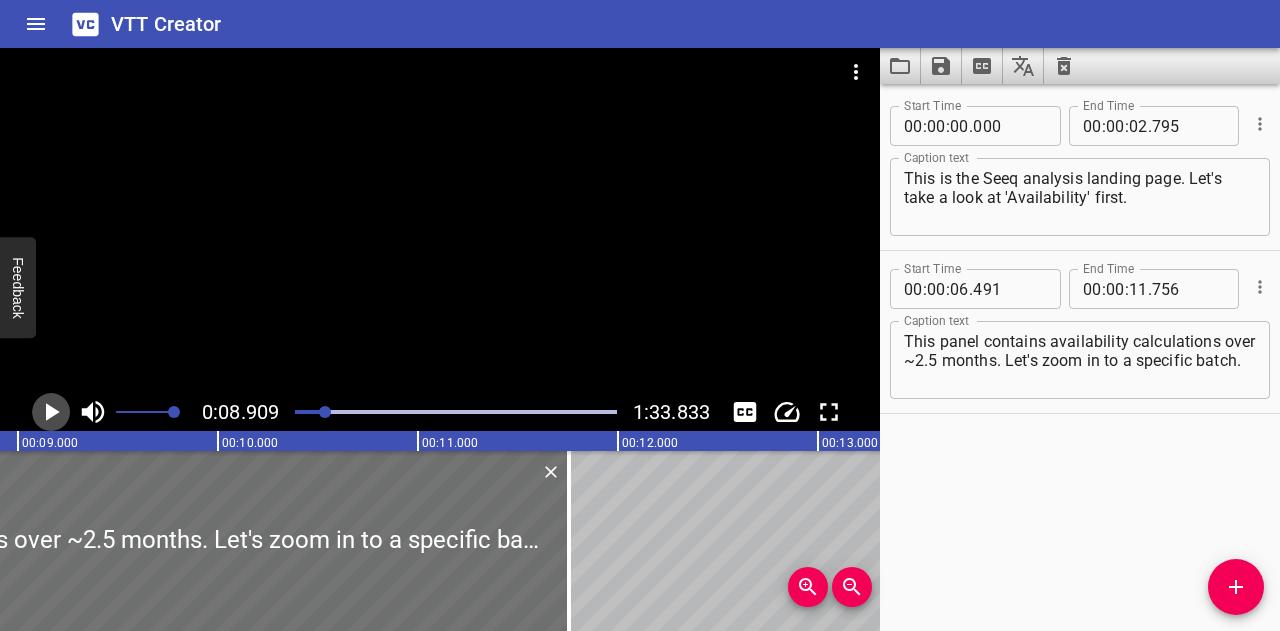 click 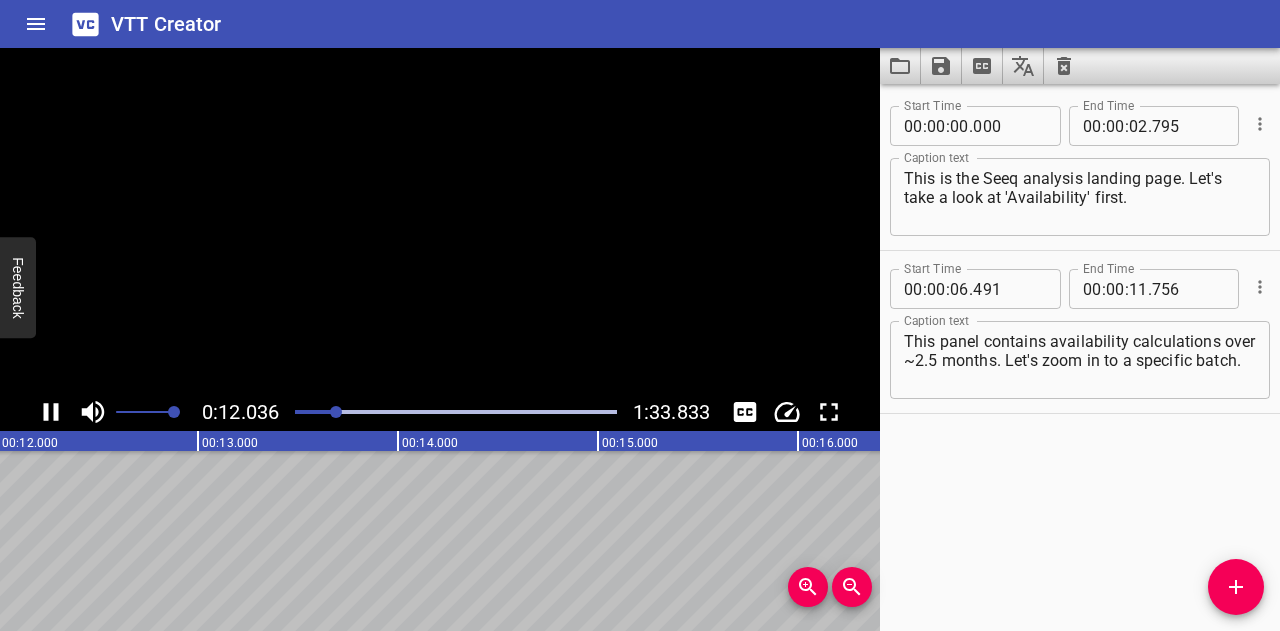 click 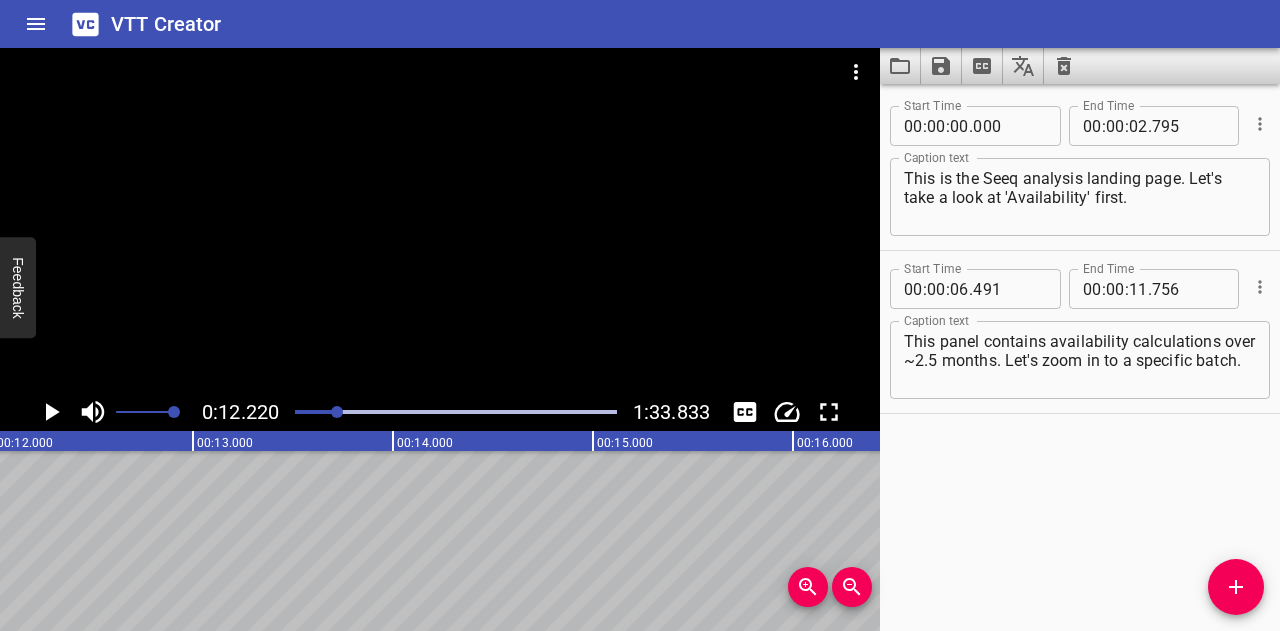 scroll, scrollTop: 0, scrollLeft: 2444, axis: horizontal 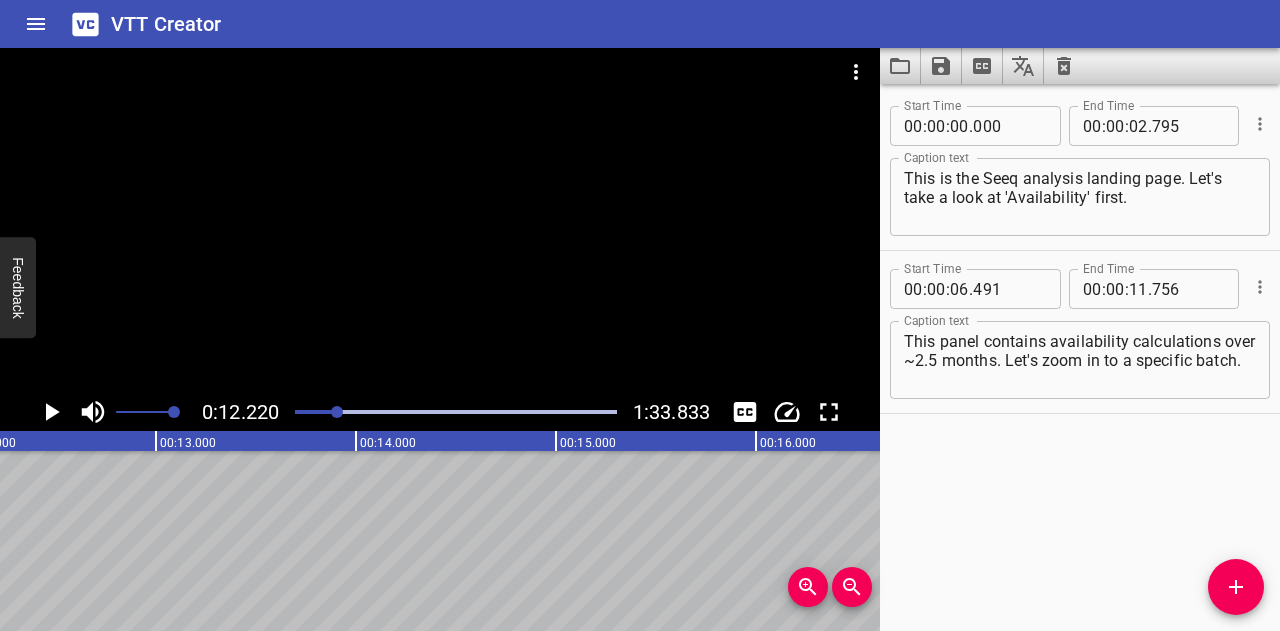 click at bounding box center [176, 412] 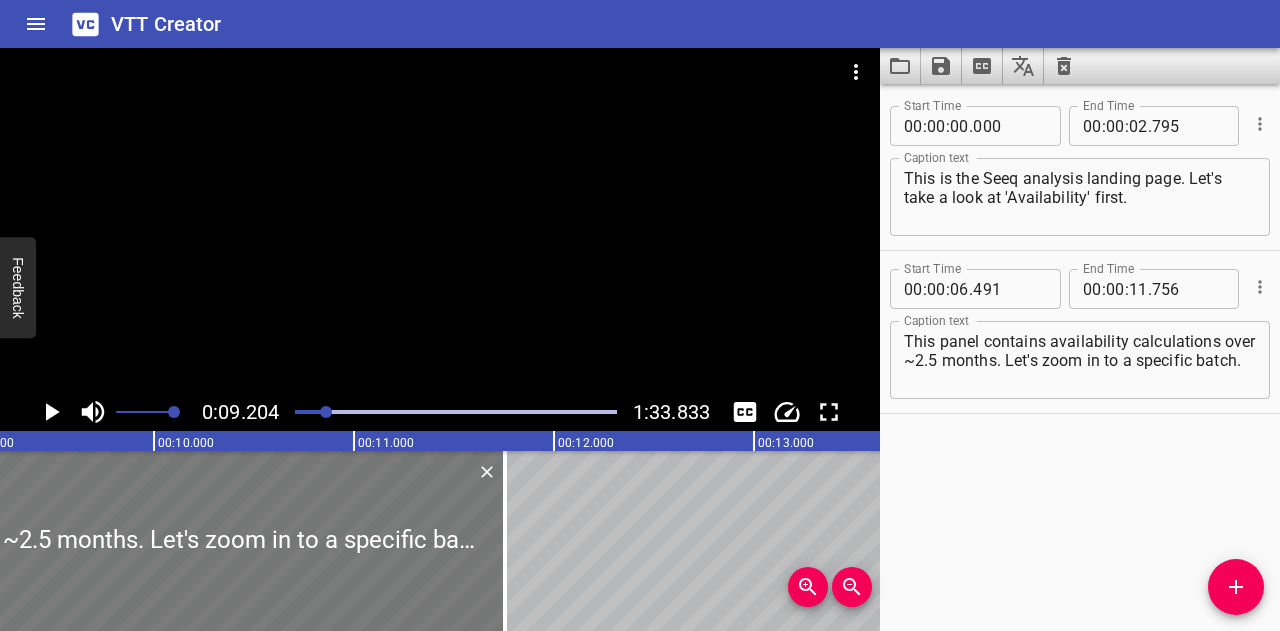 scroll, scrollTop: 0, scrollLeft: 1840, axis: horizontal 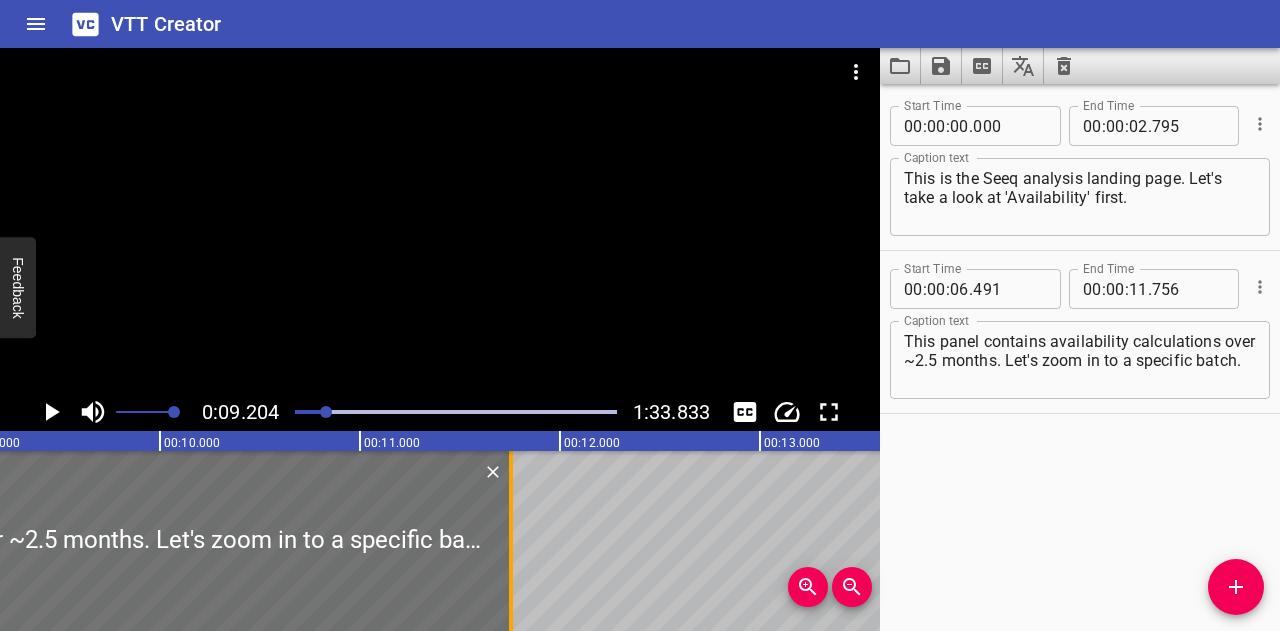 drag, startPoint x: 509, startPoint y: 527, endPoint x: 730, endPoint y: 538, distance: 221.27359 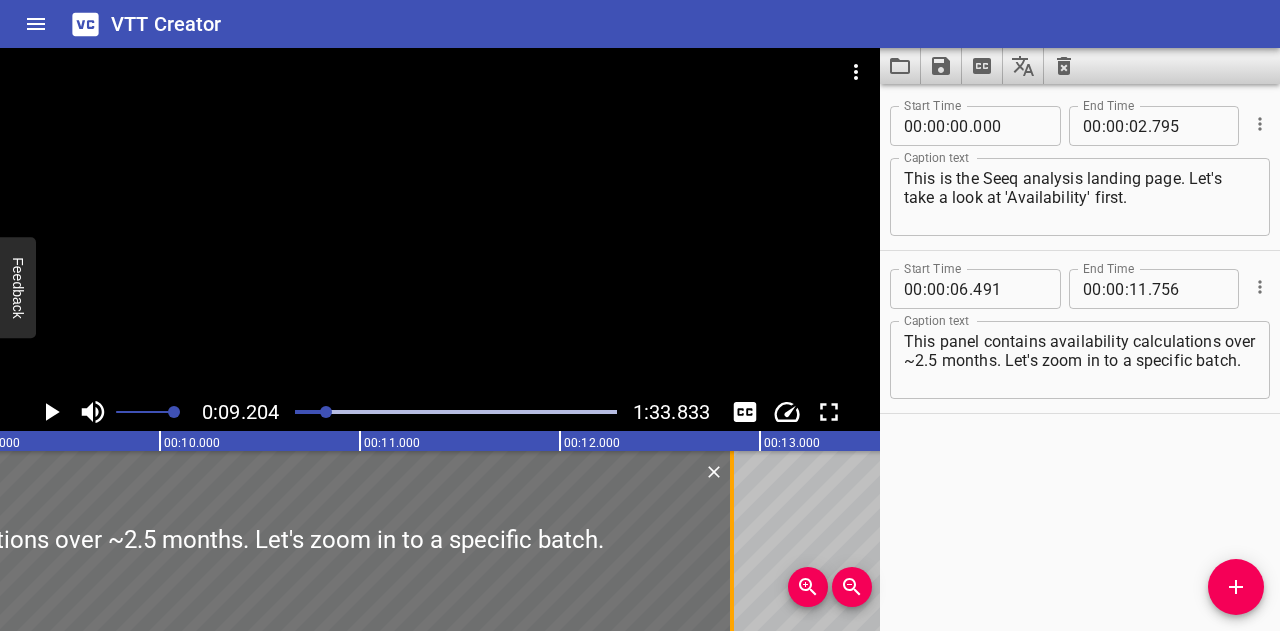 type on "12" 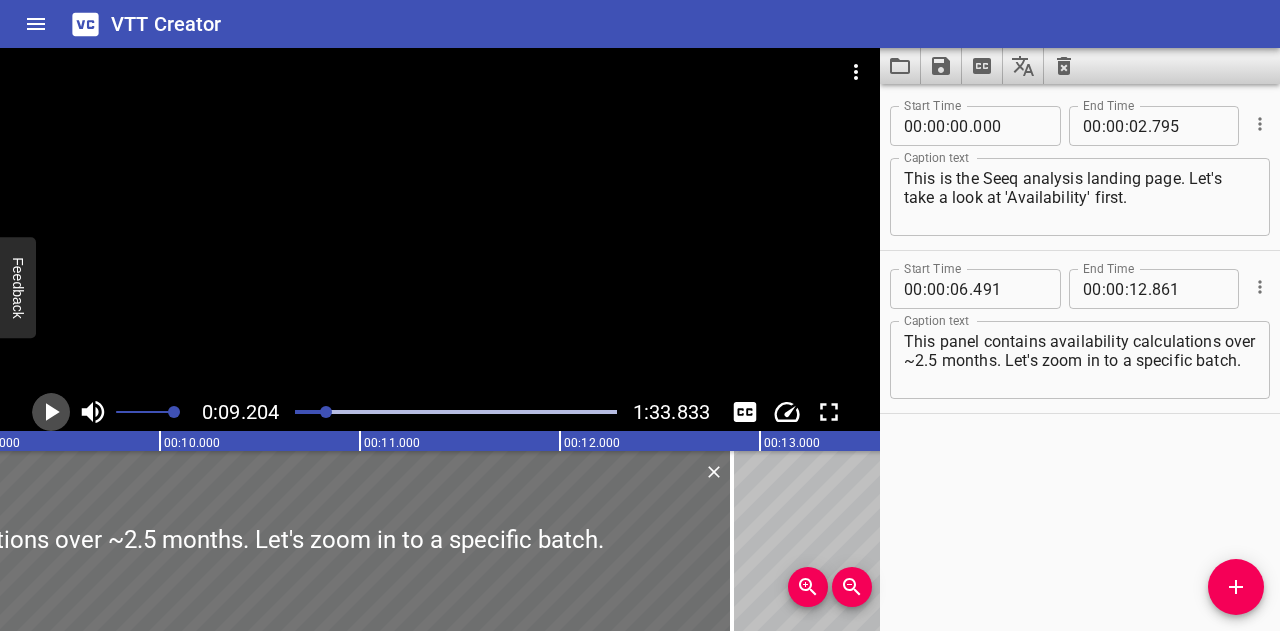 click at bounding box center [51, 412] 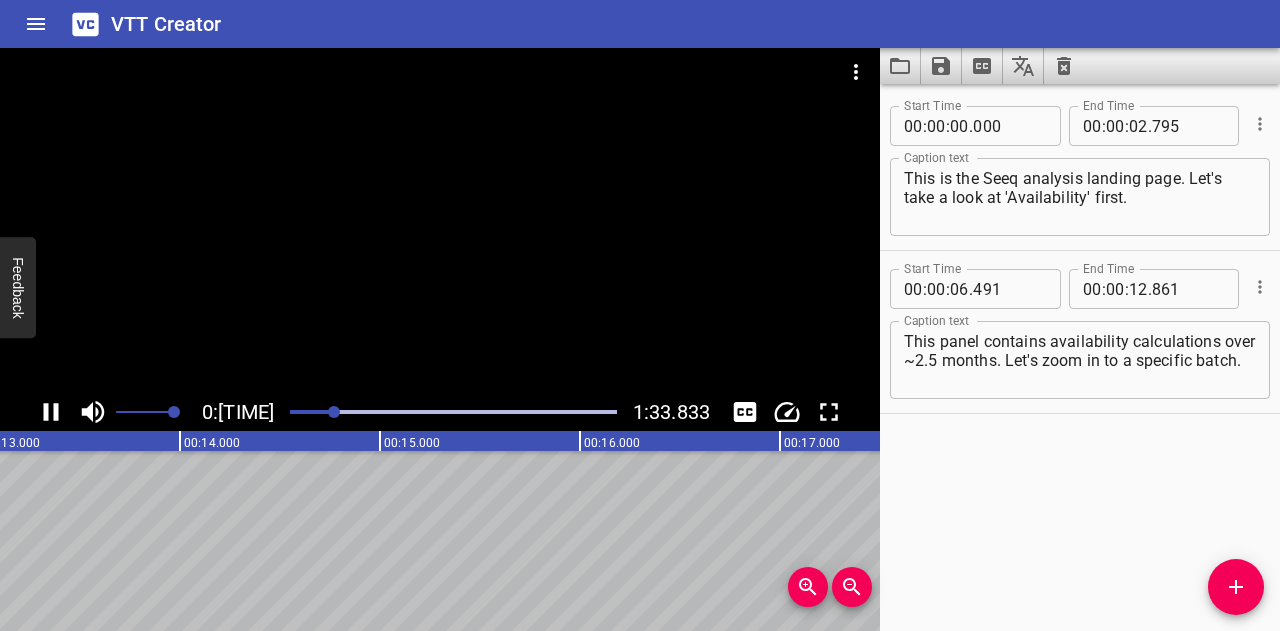 click 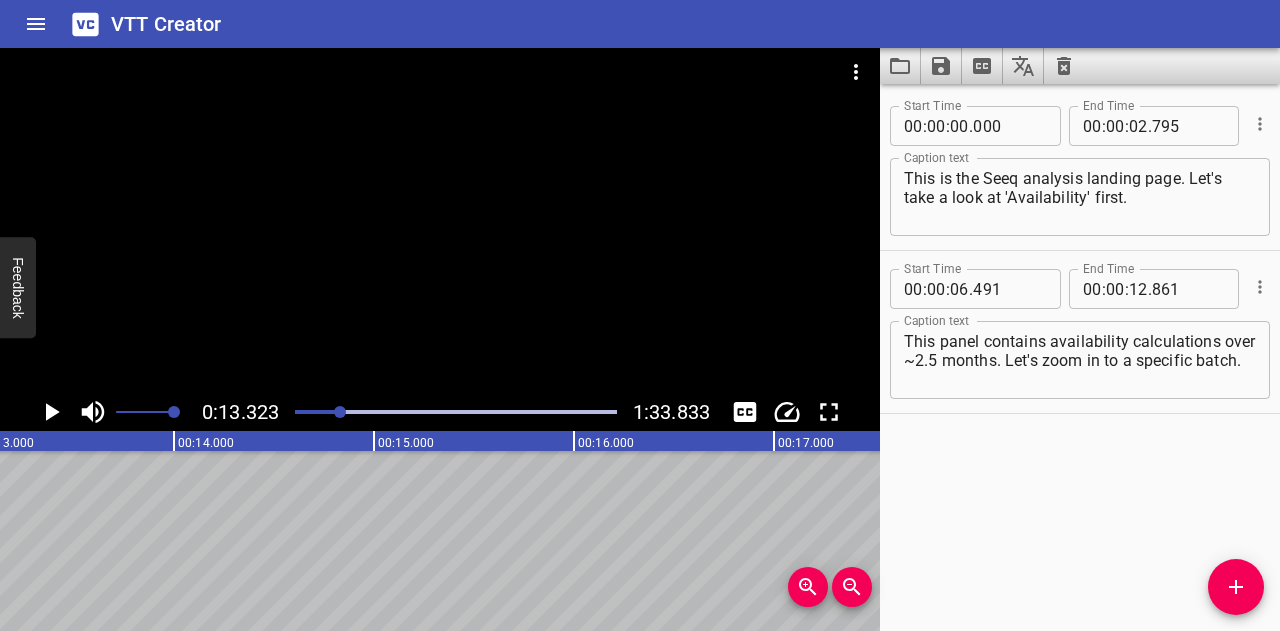 scroll, scrollTop: 0, scrollLeft: 2664, axis: horizontal 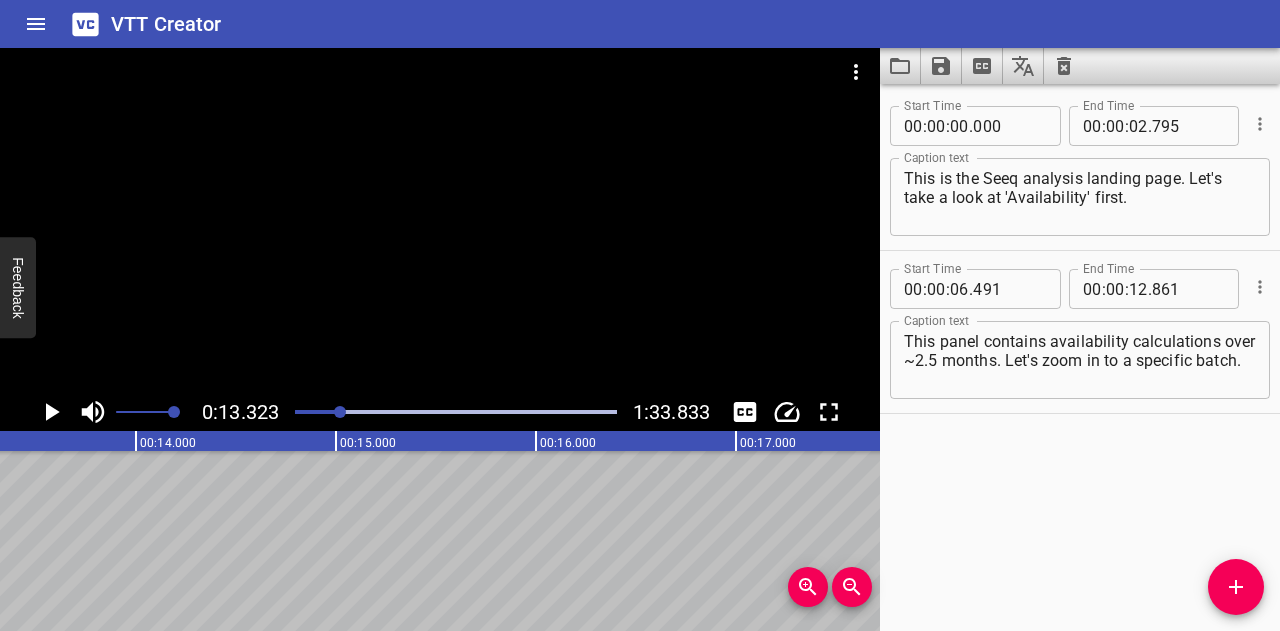 click at bounding box center [340, 412] 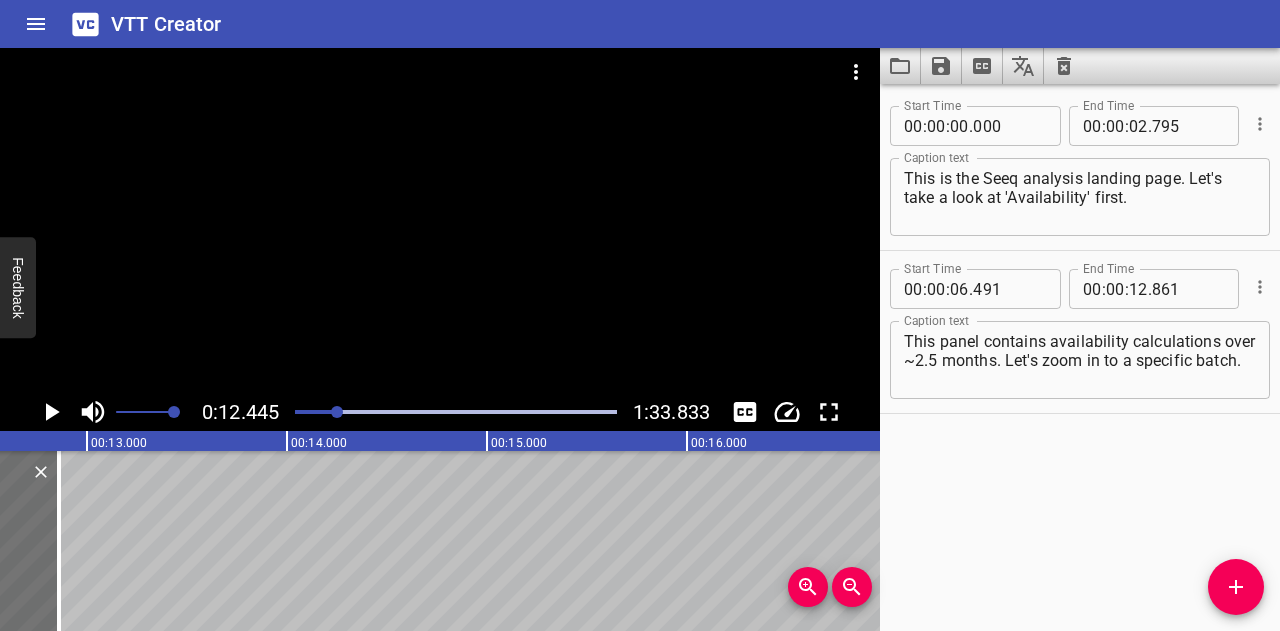 scroll, scrollTop: 0, scrollLeft: 2489, axis: horizontal 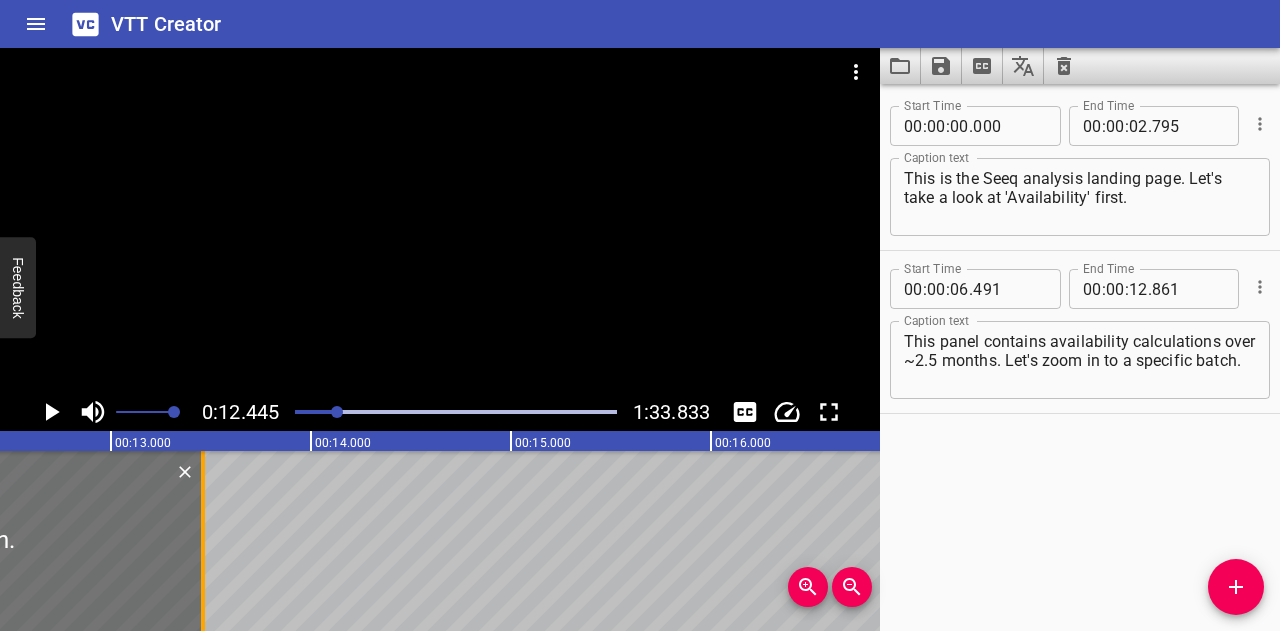 drag, startPoint x: 80, startPoint y: 512, endPoint x: 200, endPoint y: 515, distance: 120.03749 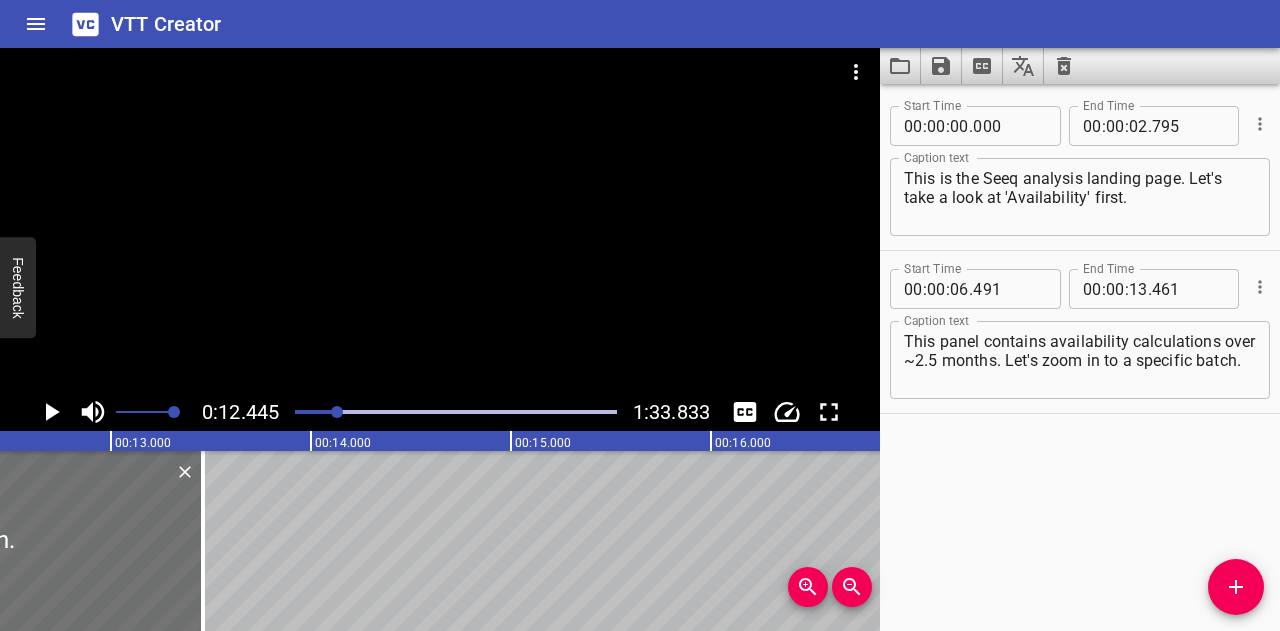 click 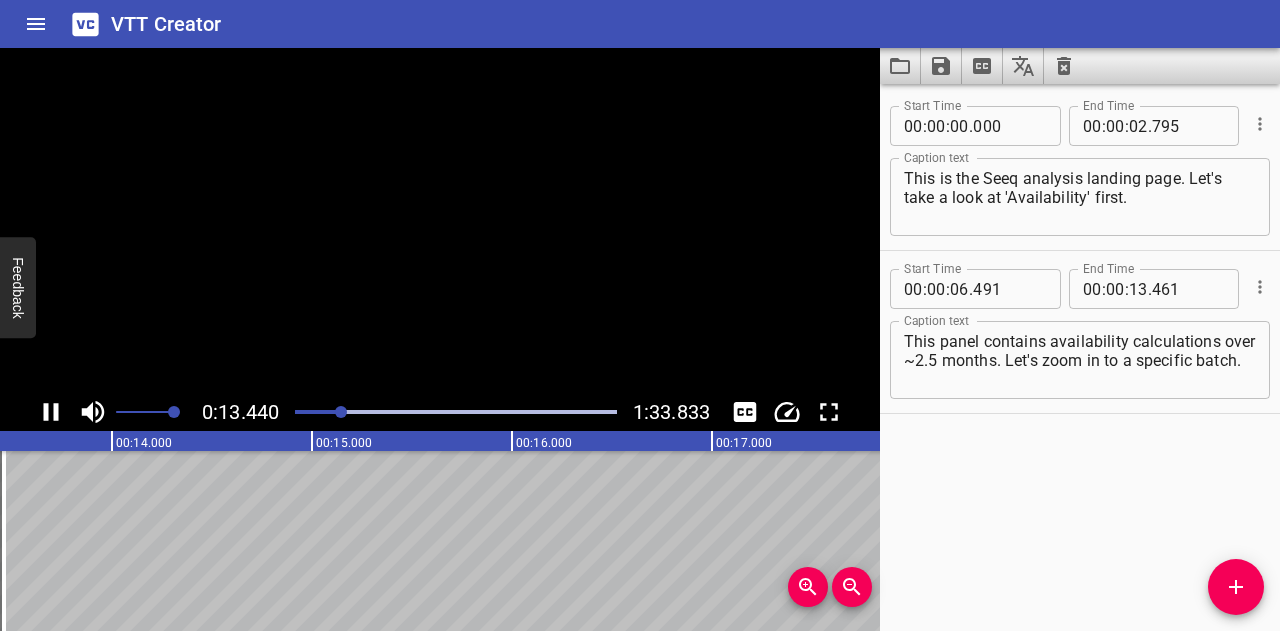 click 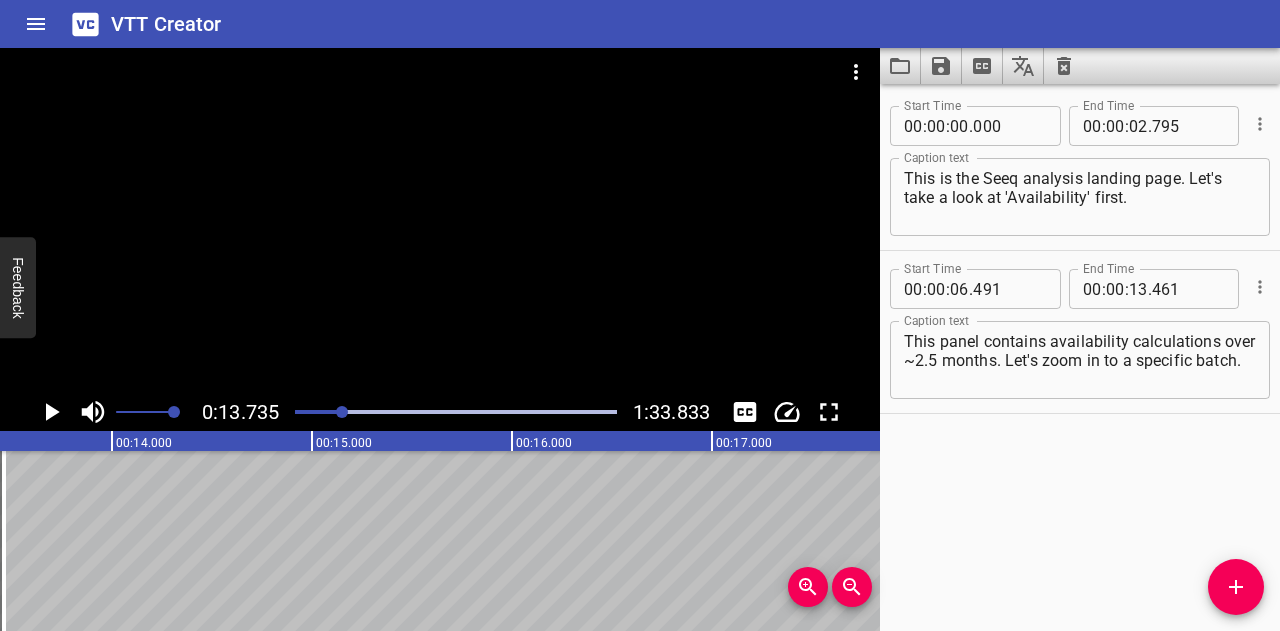 scroll, scrollTop: 0, scrollLeft: 2746, axis: horizontal 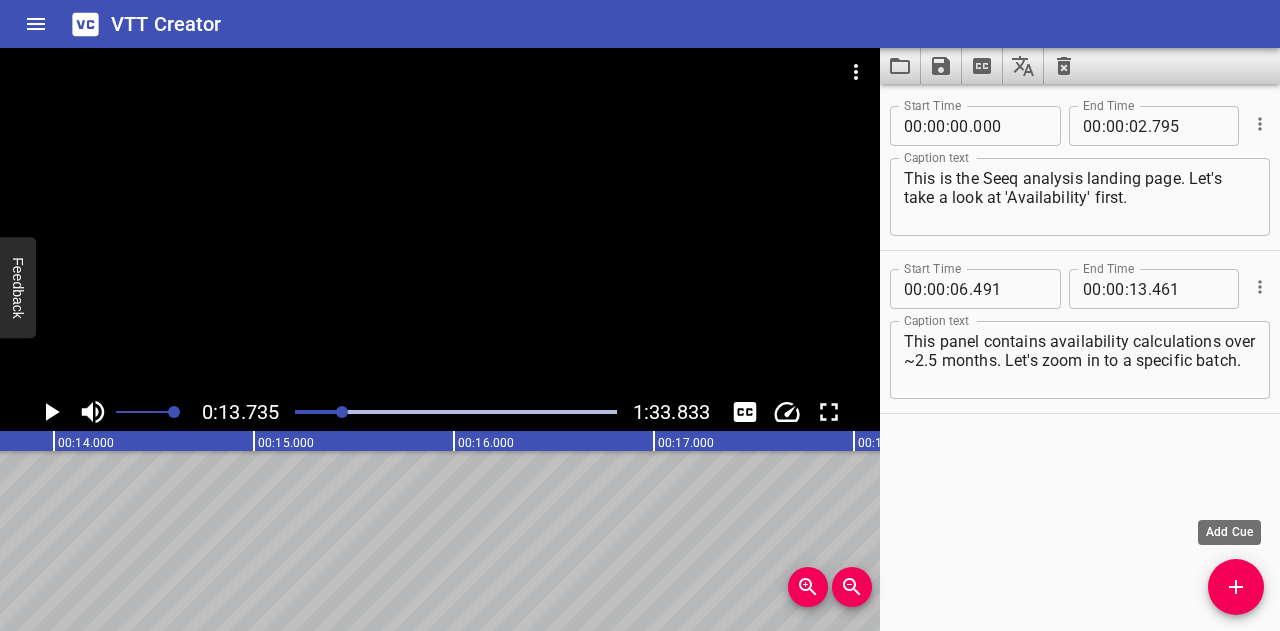 click at bounding box center (1236, 587) 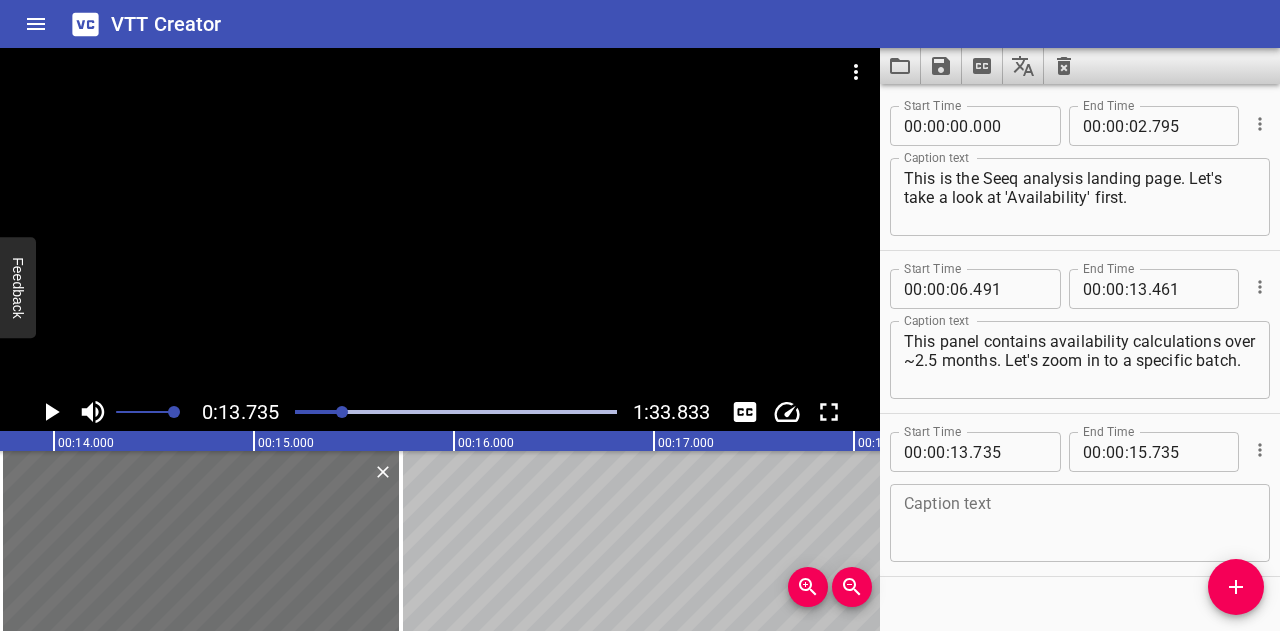 click at bounding box center (342, 412) 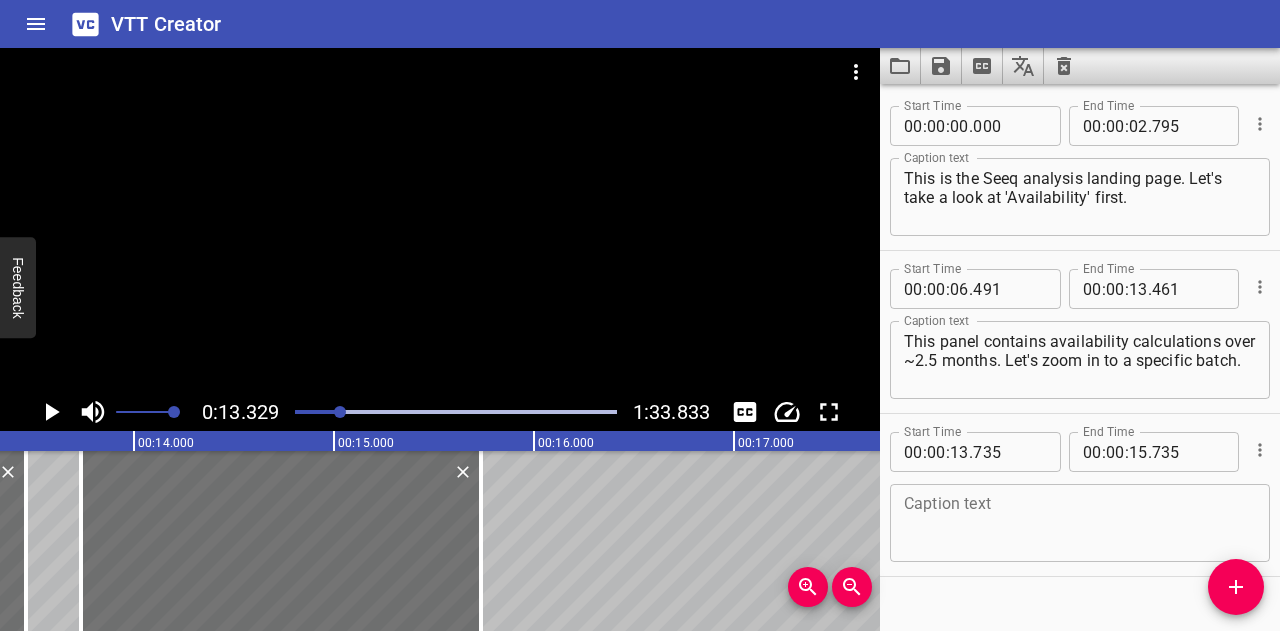 click at bounding box center [340, 412] 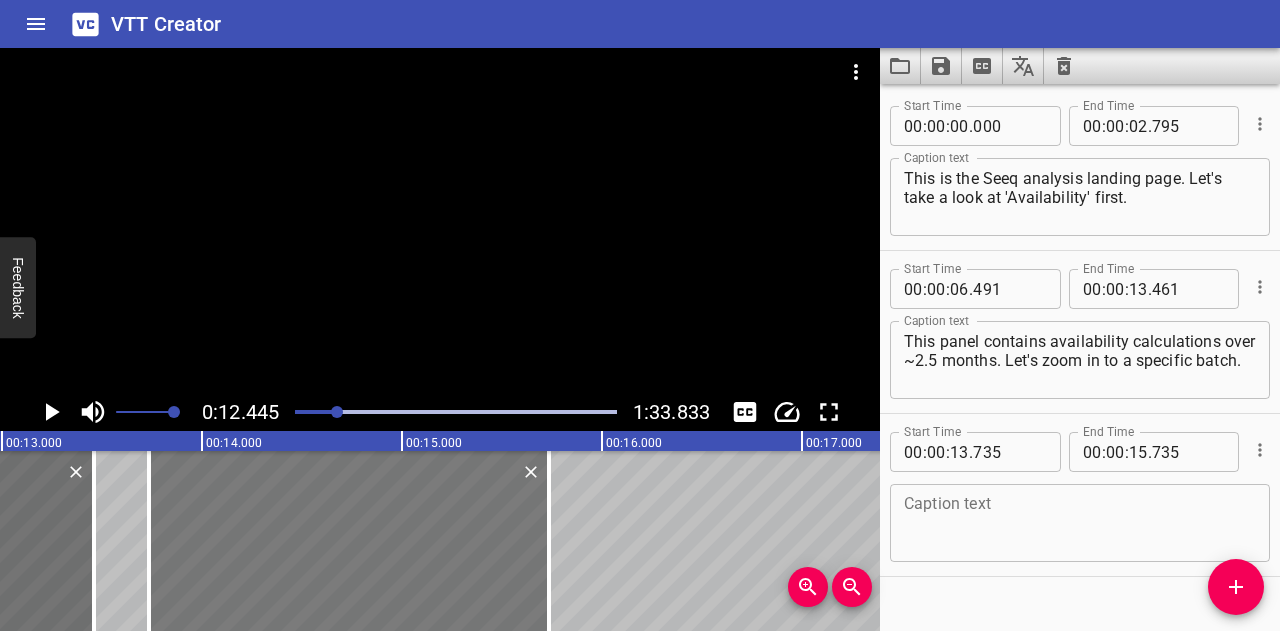 scroll, scrollTop: 0, scrollLeft: 2489, axis: horizontal 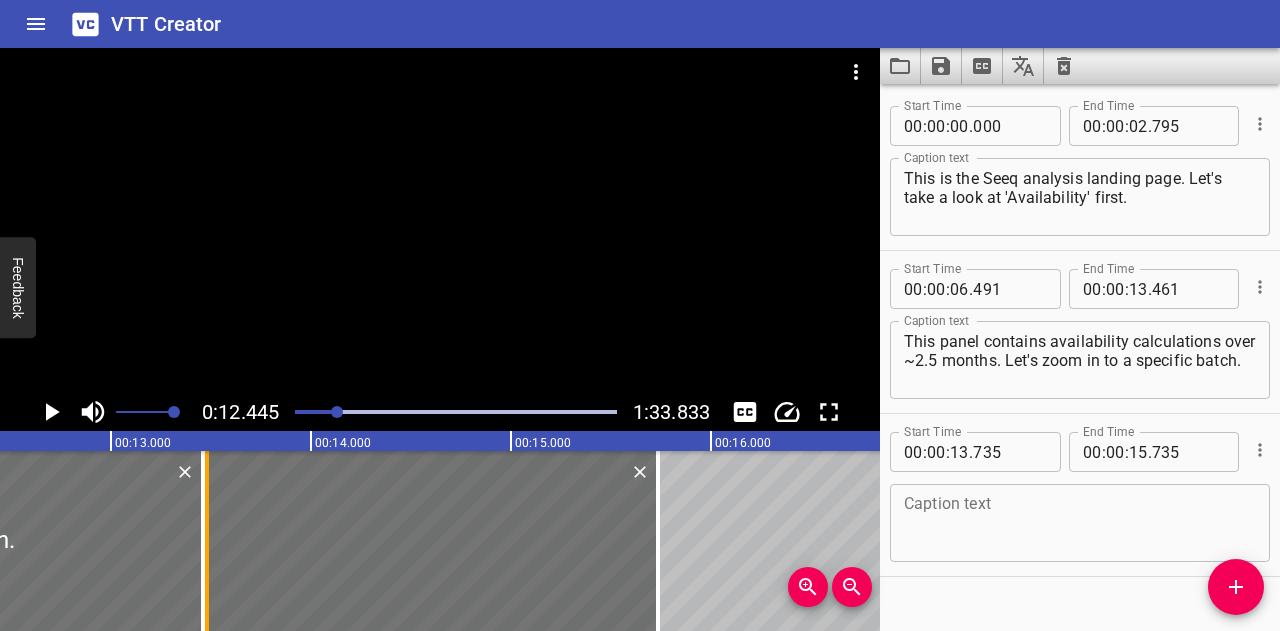 drag, startPoint x: 263, startPoint y: 493, endPoint x: 212, endPoint y: 495, distance: 51.0392 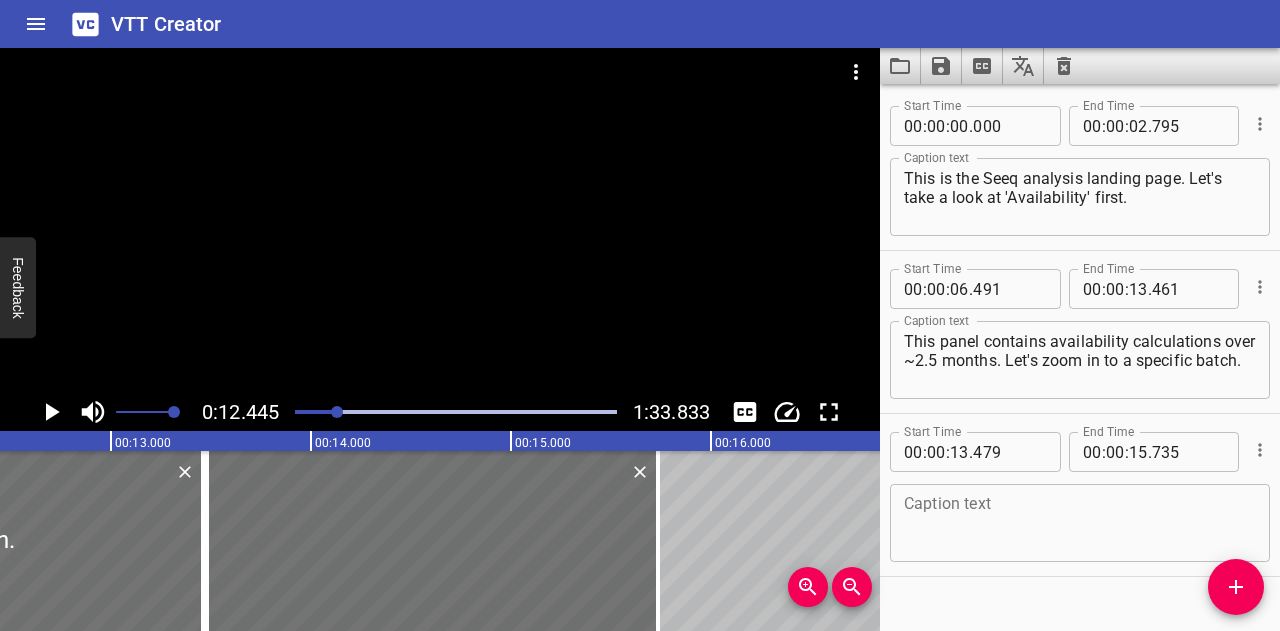 click on "00:13.000" 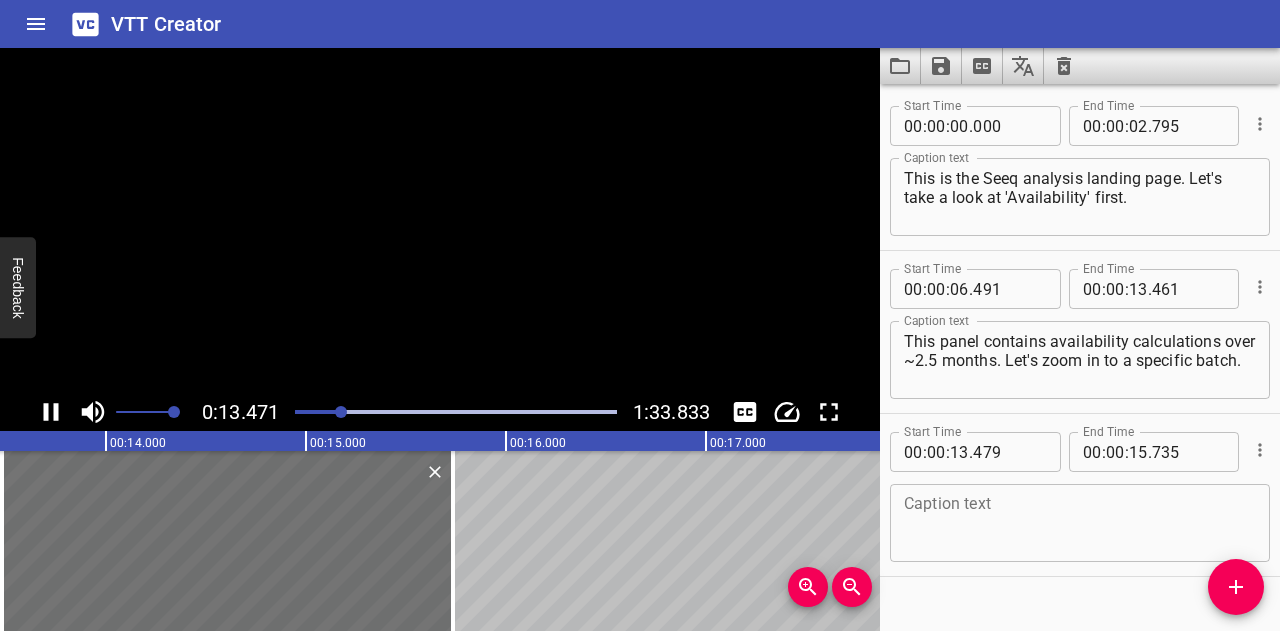 scroll, scrollTop: 0, scrollLeft: 2742, axis: horizontal 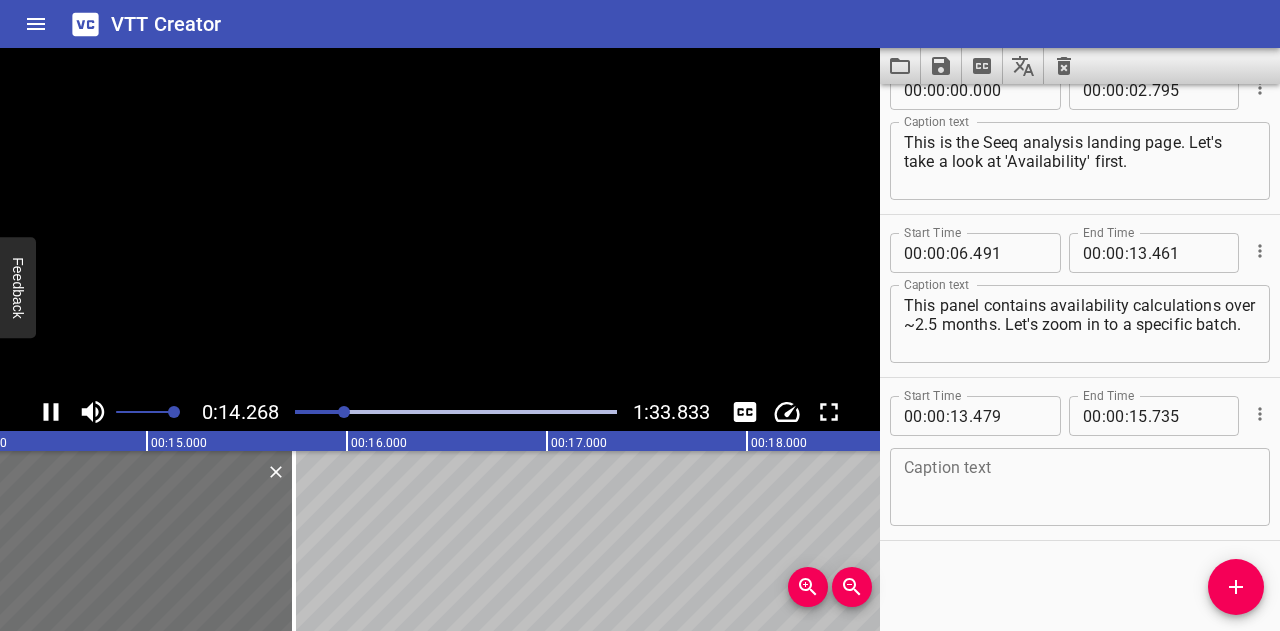 click 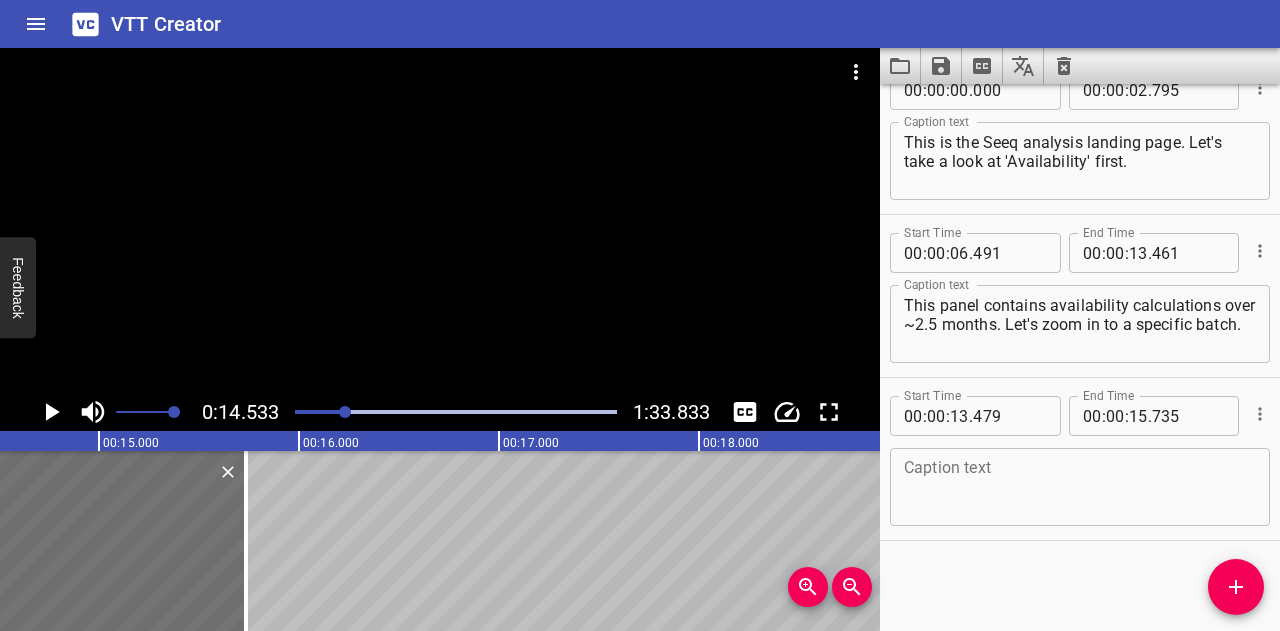 scroll, scrollTop: 0, scrollLeft: 2906, axis: horizontal 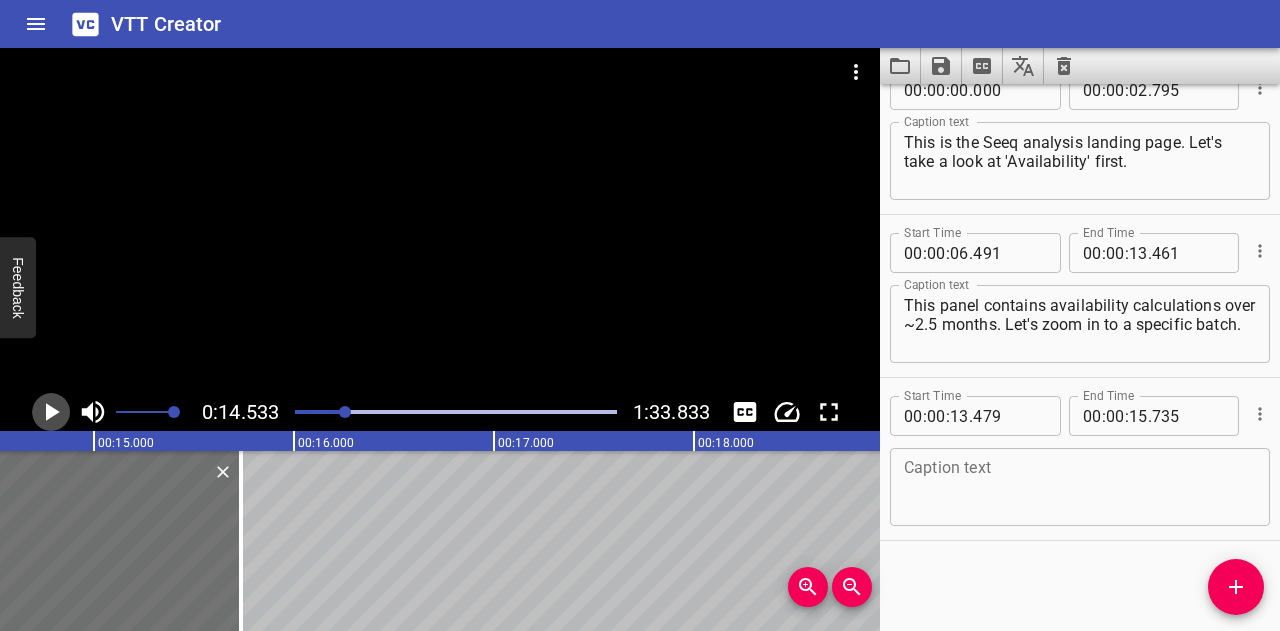 click 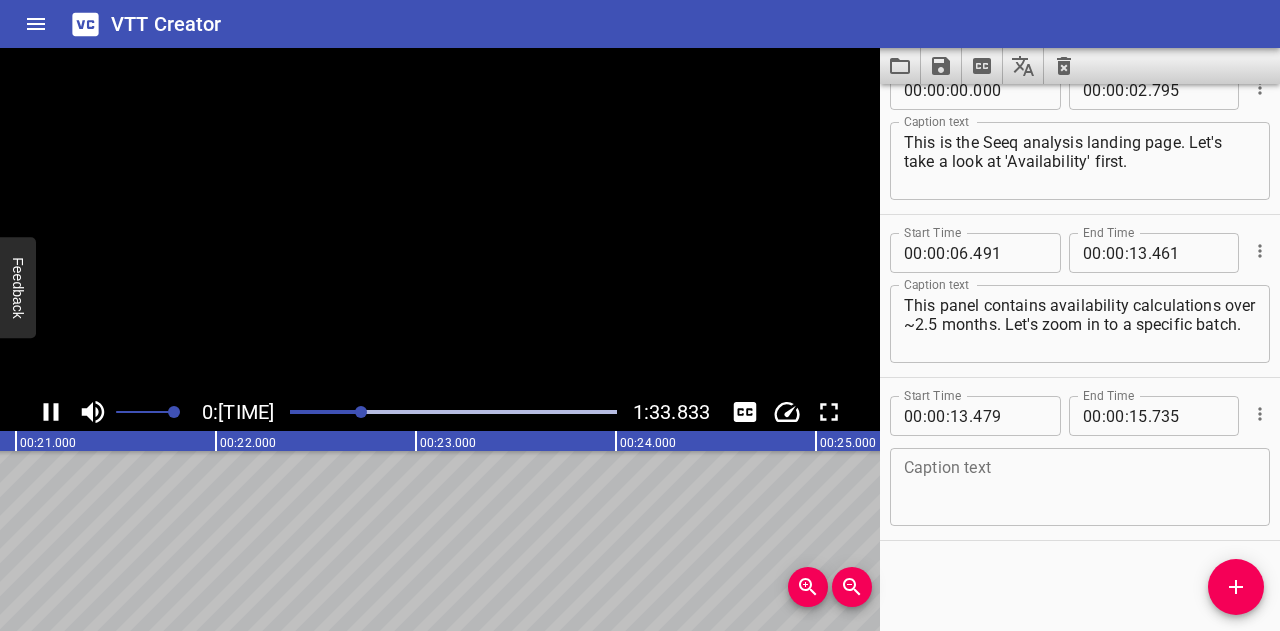 click 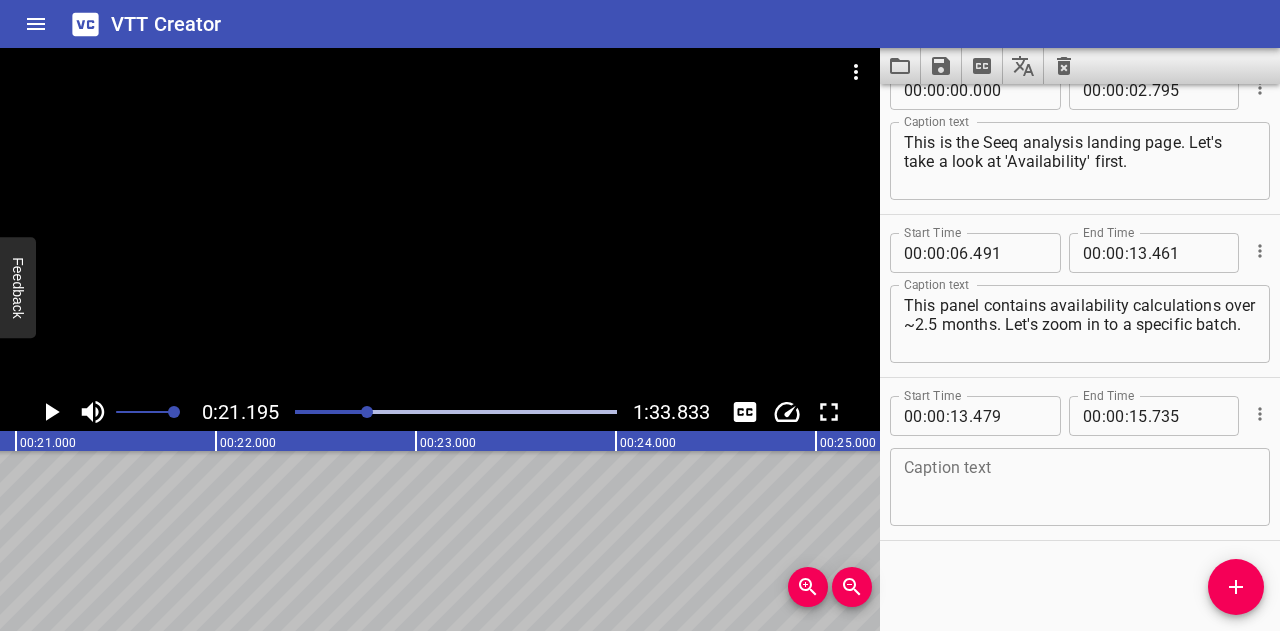 scroll, scrollTop: 0, scrollLeft: 4239, axis: horizontal 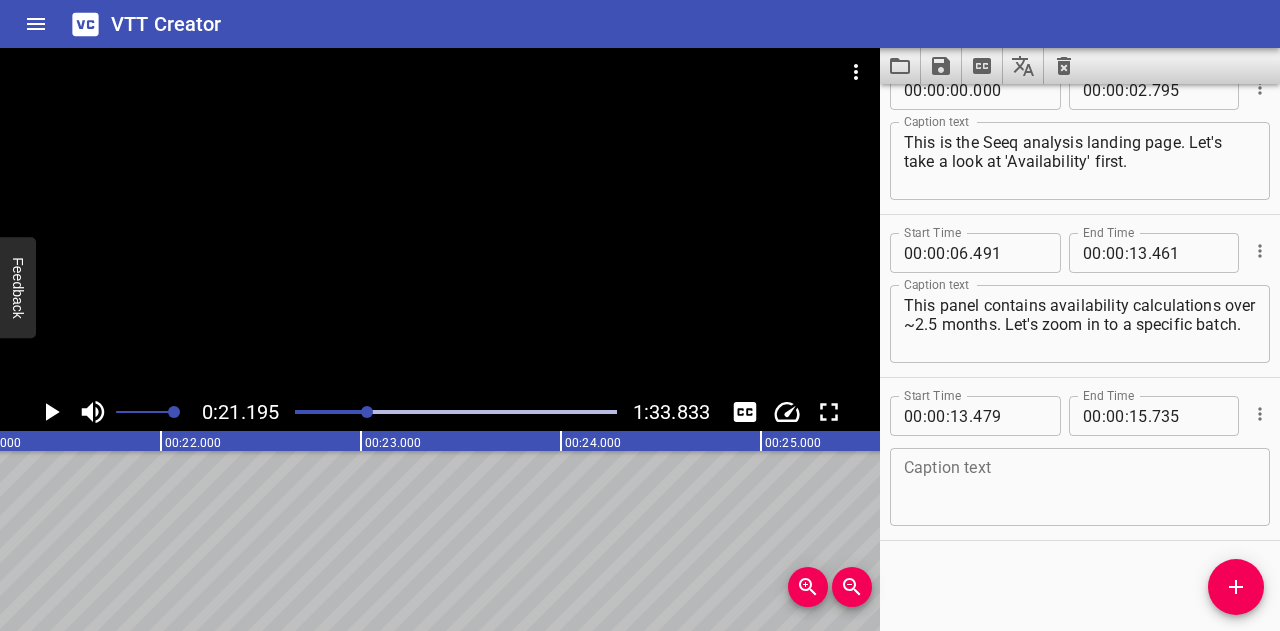 click at bounding box center (456, 412) 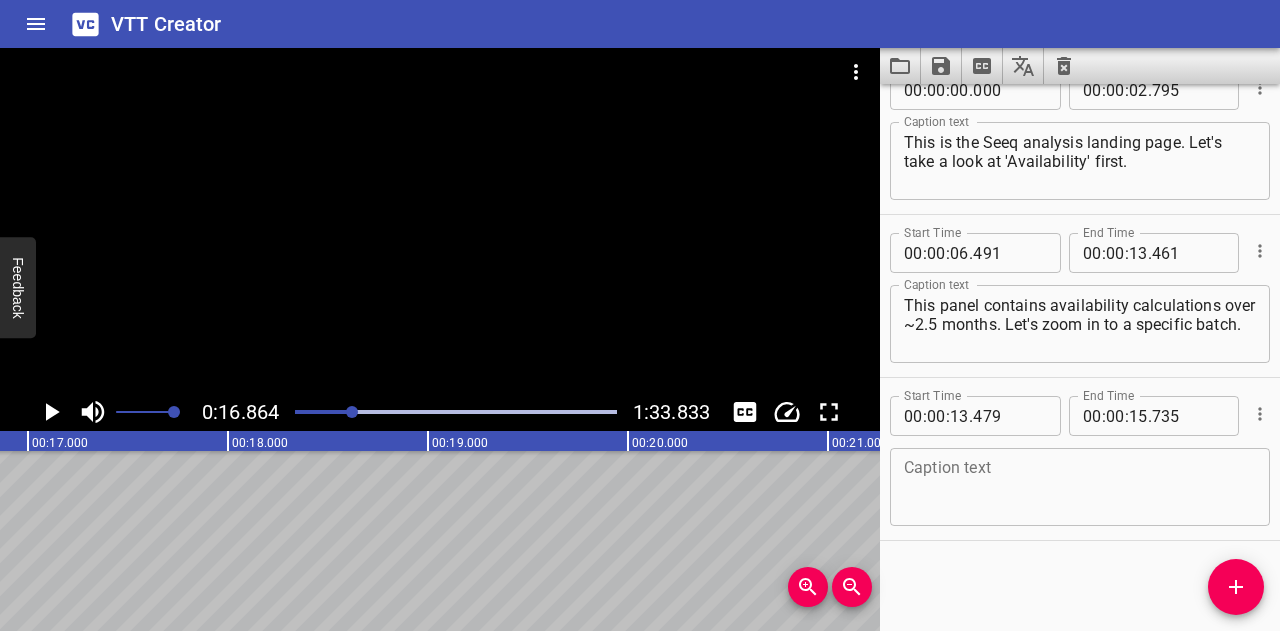 click at bounding box center (352, 412) 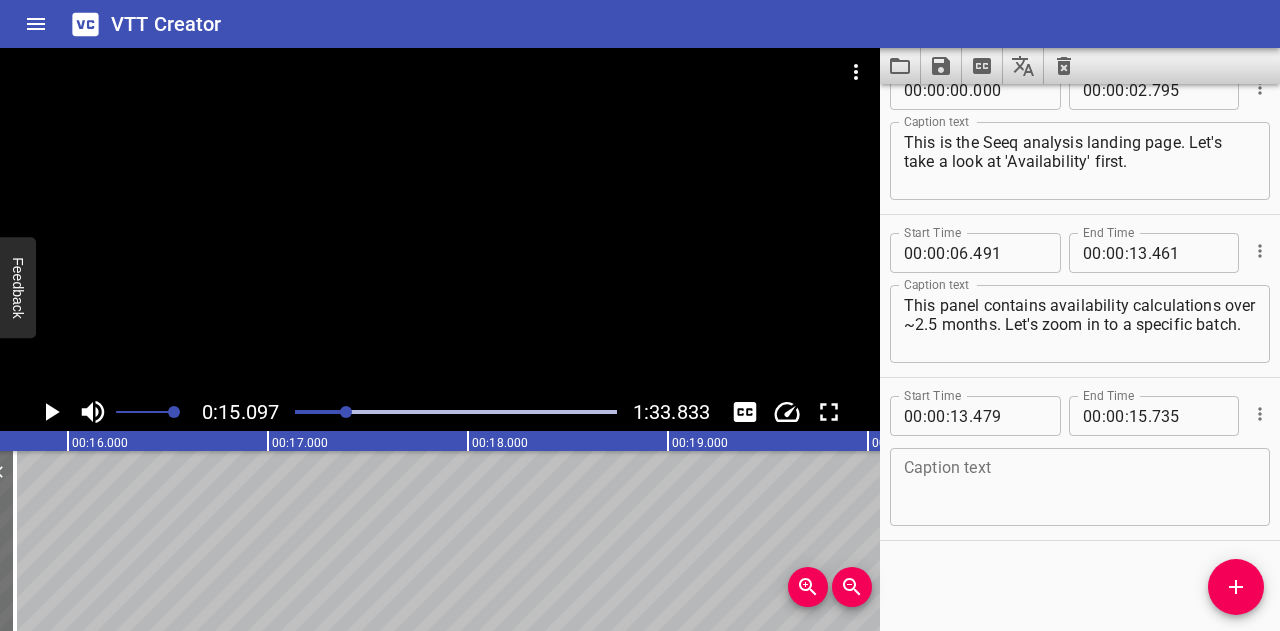 scroll, scrollTop: 0, scrollLeft: 3019, axis: horizontal 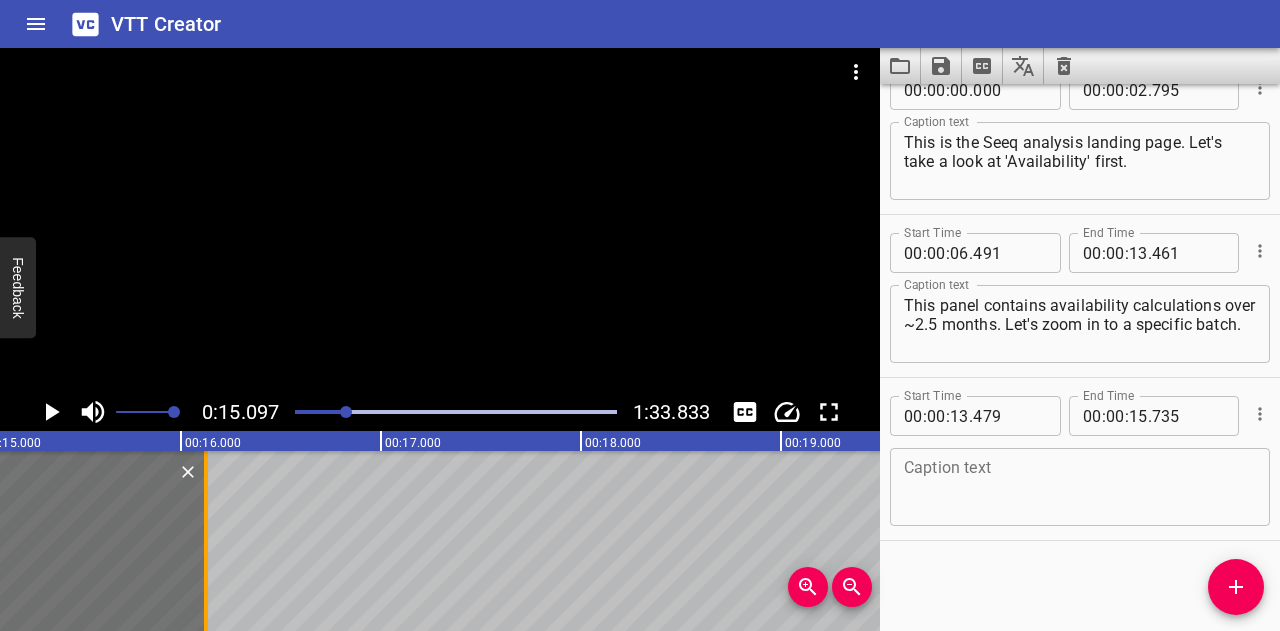 drag, startPoint x: 125, startPoint y: 527, endPoint x: 466, endPoint y: 555, distance: 342.14764 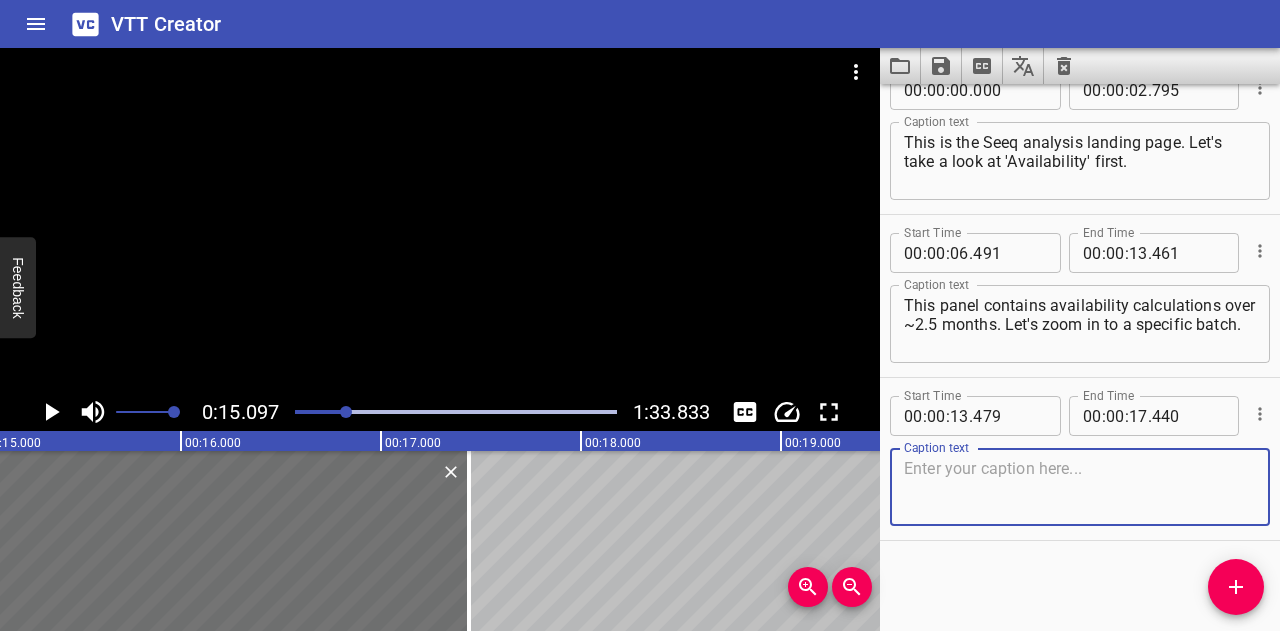 click at bounding box center (1080, 487) 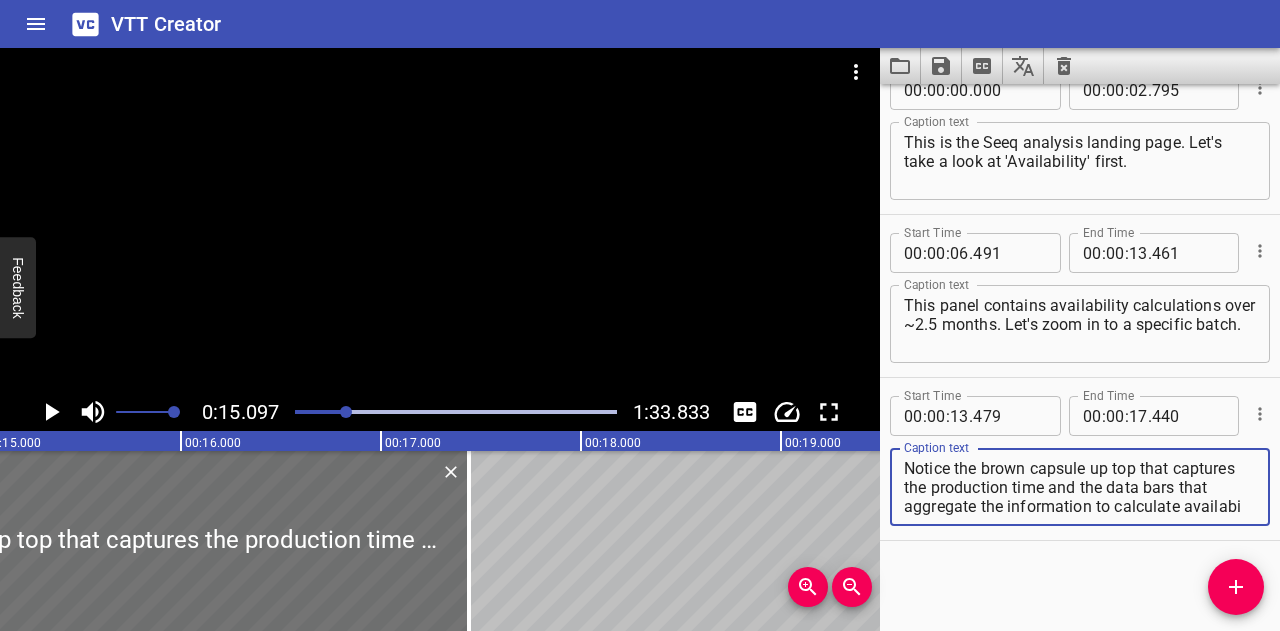 scroll, scrollTop: 18, scrollLeft: 0, axis: vertical 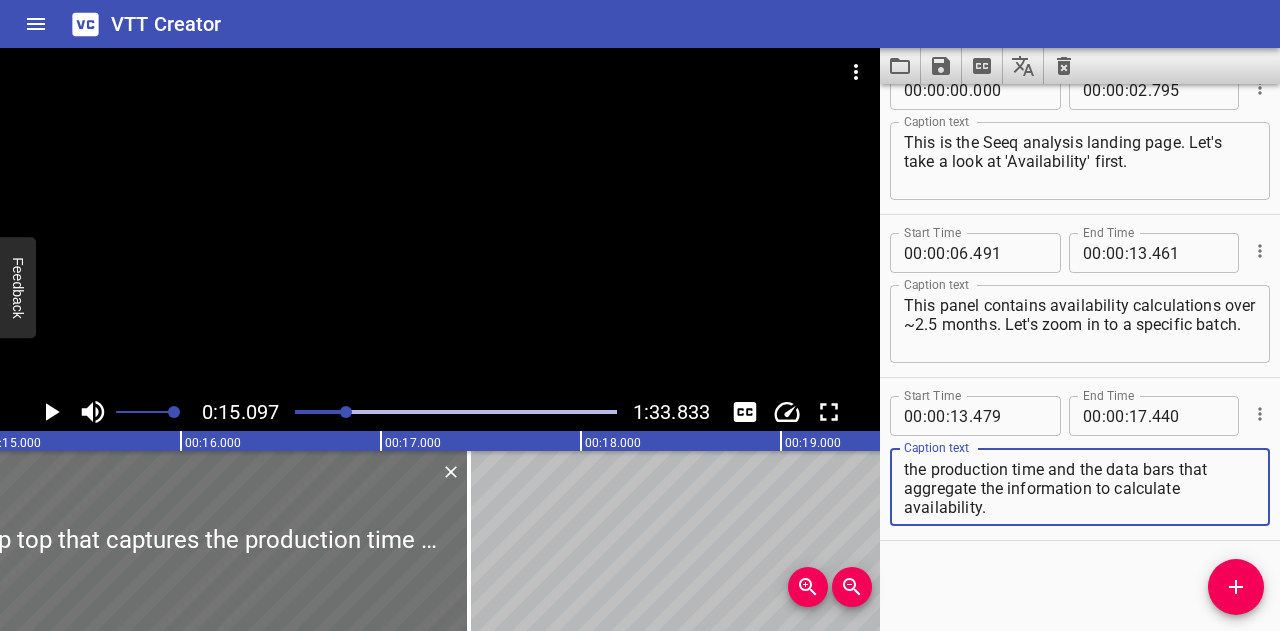 click on "Notice the brown capsule up top that captures the production time and the data bars that aggregate the information to calculate availability." at bounding box center (1080, 487) 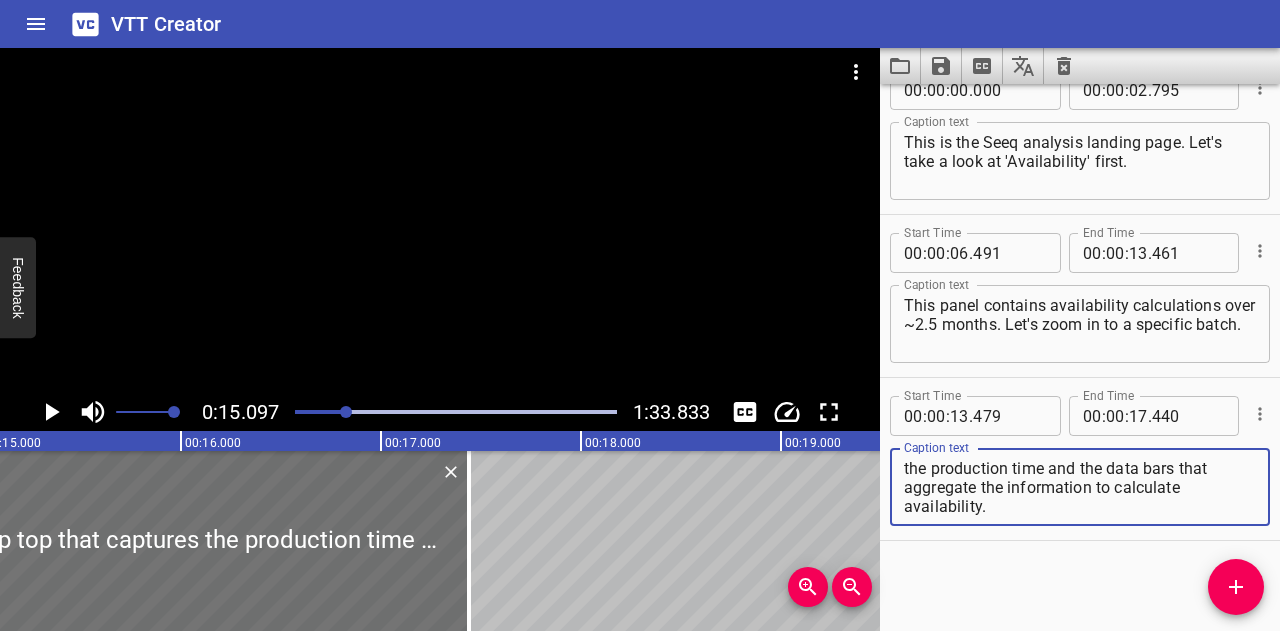 scroll, scrollTop: 18, scrollLeft: 0, axis: vertical 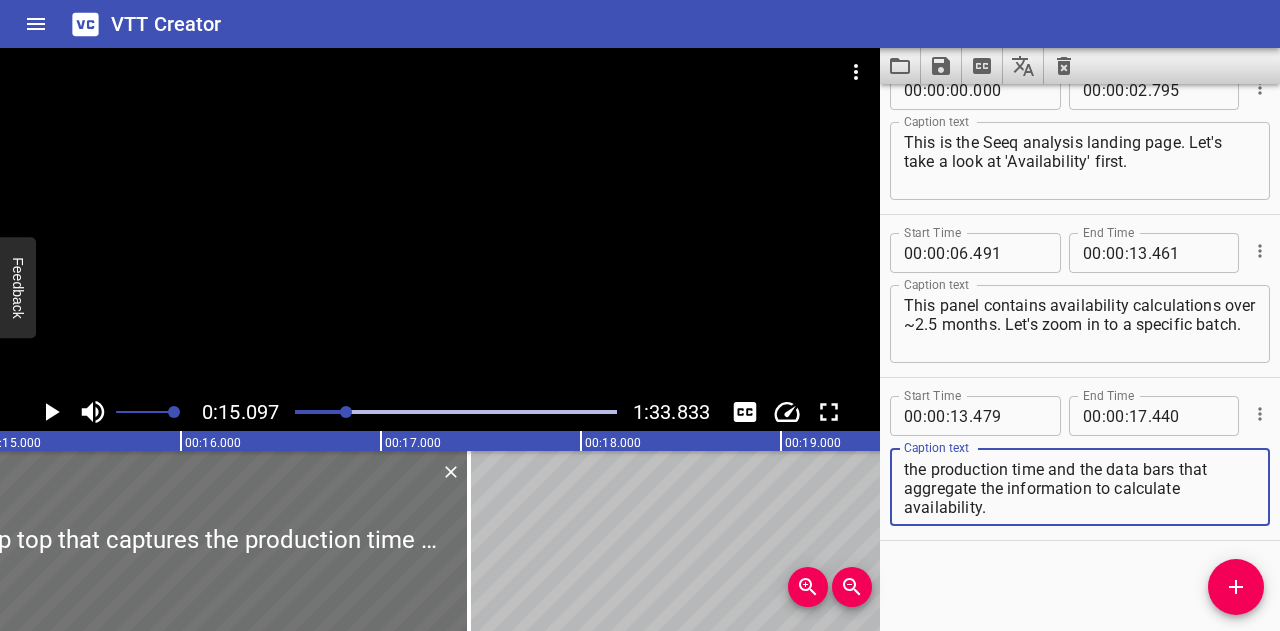 click on "Notice the brown capsule up top that captures the production time and the data bars that aggregate the information to calculate availability." at bounding box center [1080, 487] 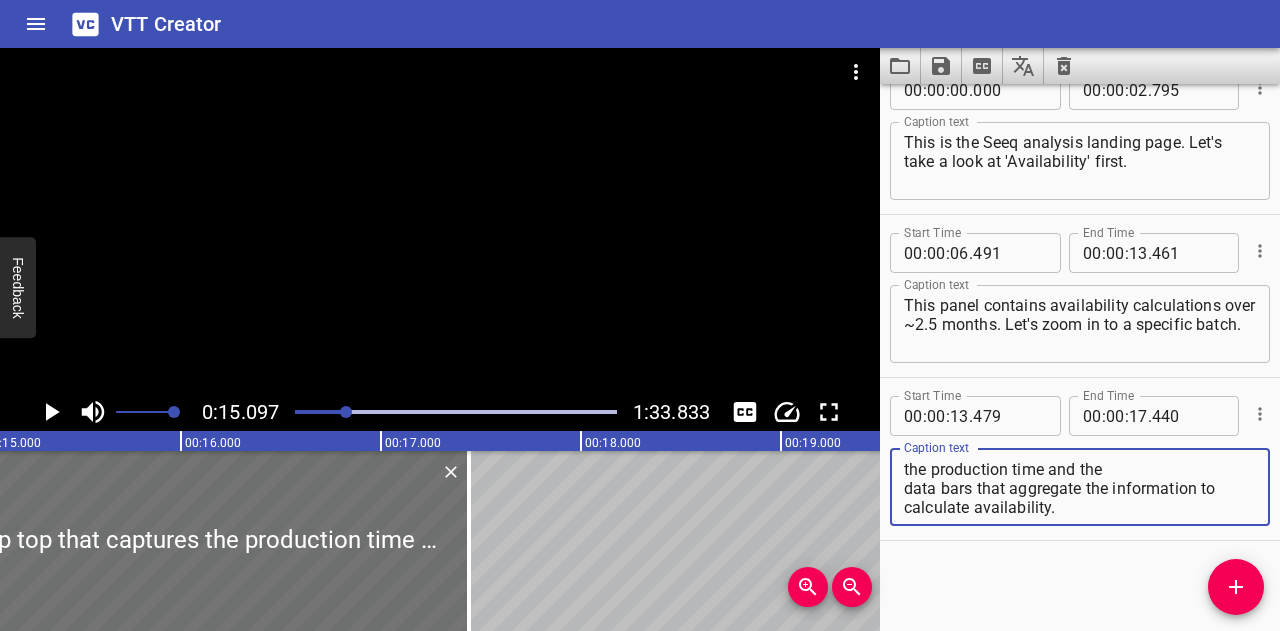 scroll, scrollTop: 18, scrollLeft: 0, axis: vertical 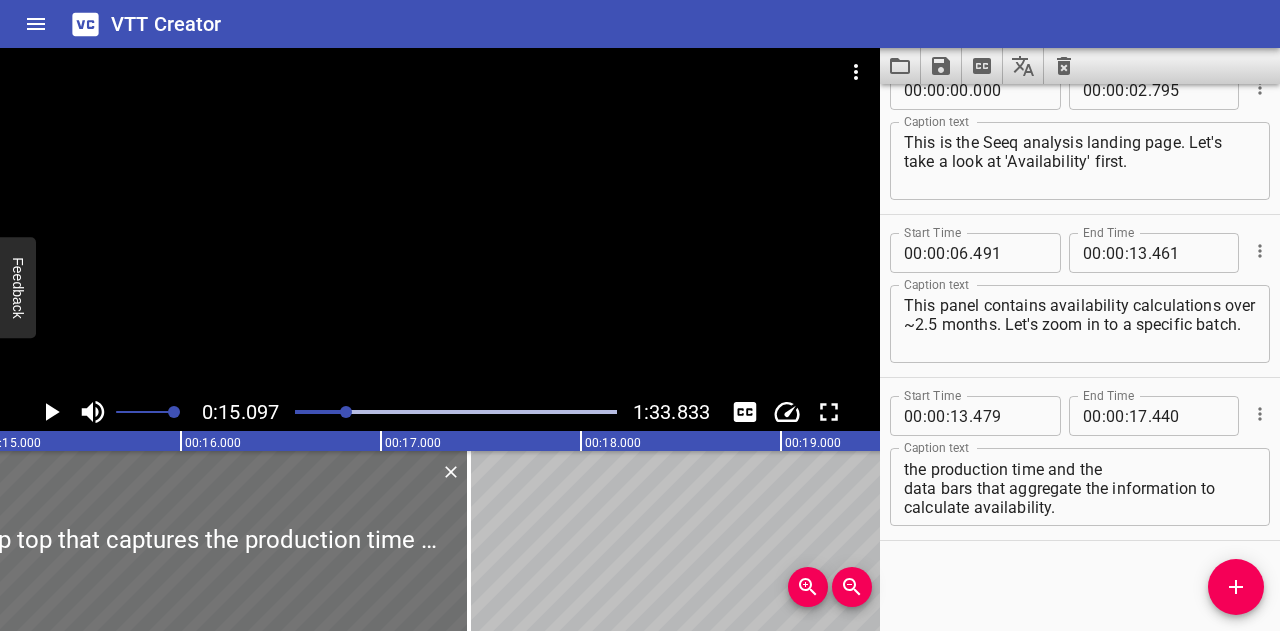 click on "This is the Seeq analysis landing page. Let's take a look at 'Availability' first. This panel contains availability calculations over ~2.5 months. Let's zoom in to a specific batch. Notice the brown capsule up top that captures the production time and the
data bars that aggregate the information to calculate availability." at bounding box center [8981, 541] 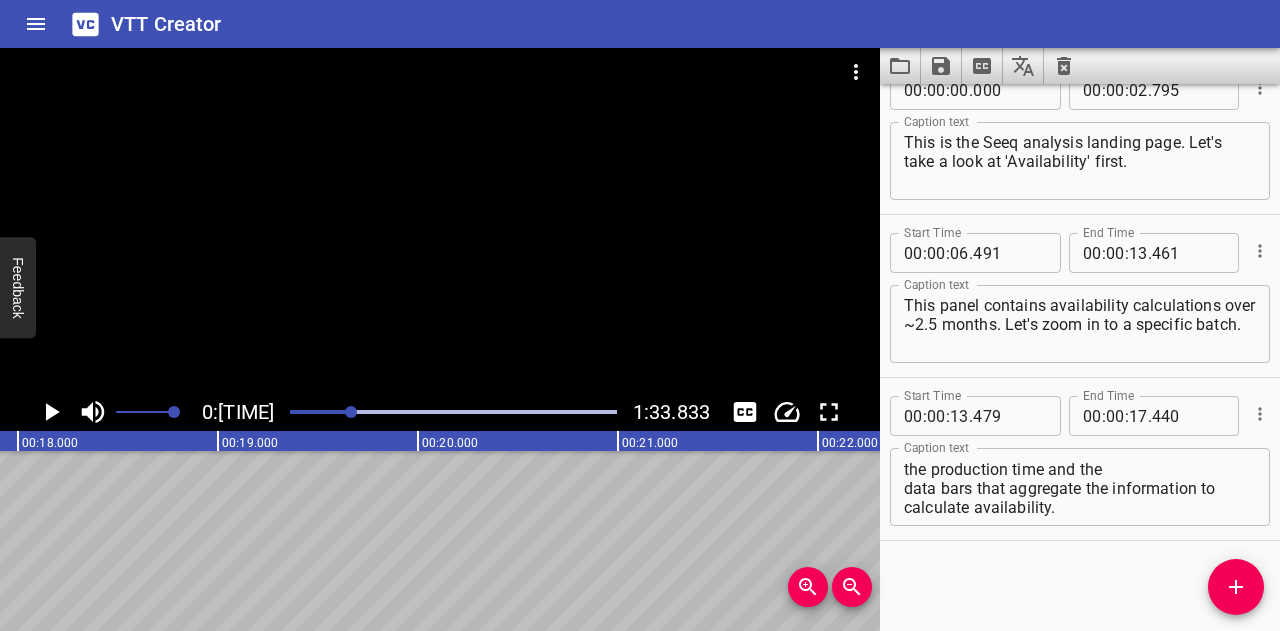 click at bounding box center (189, 412) 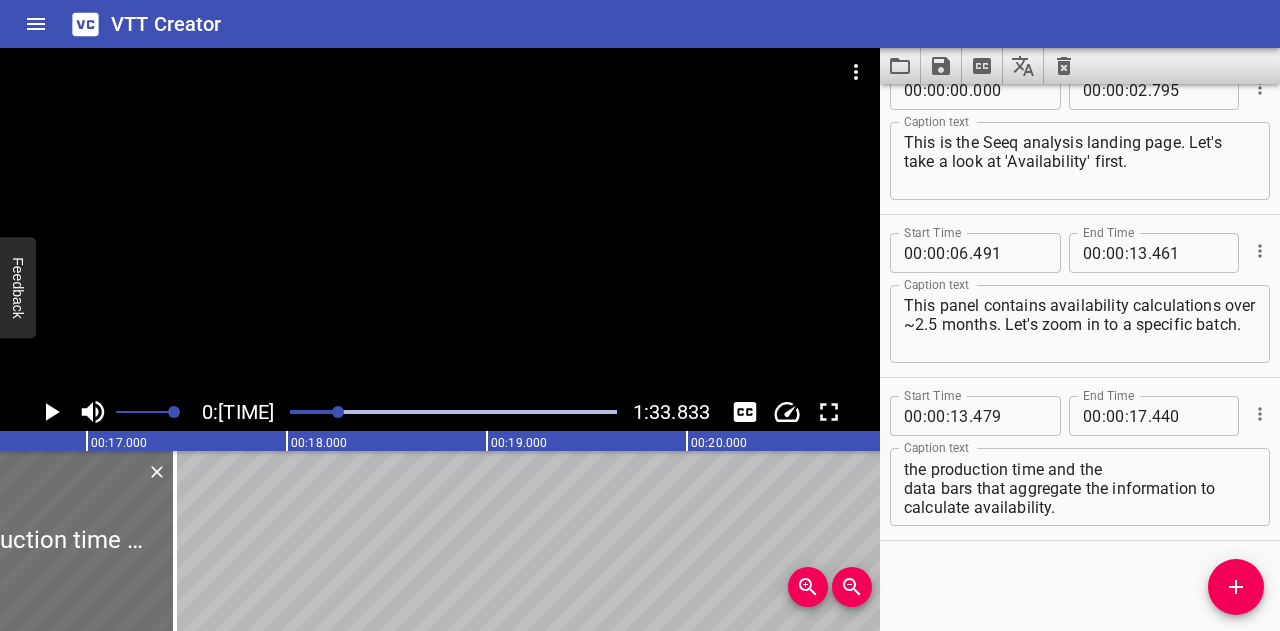 click at bounding box center [176, 412] 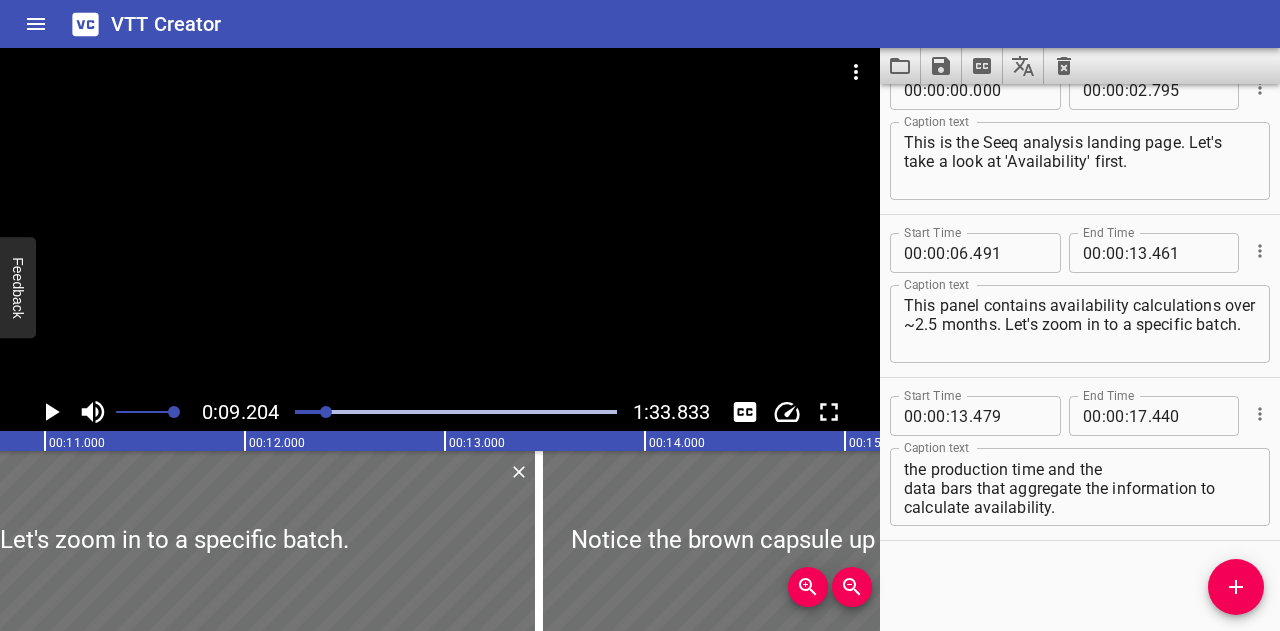 click at bounding box center (166, 412) 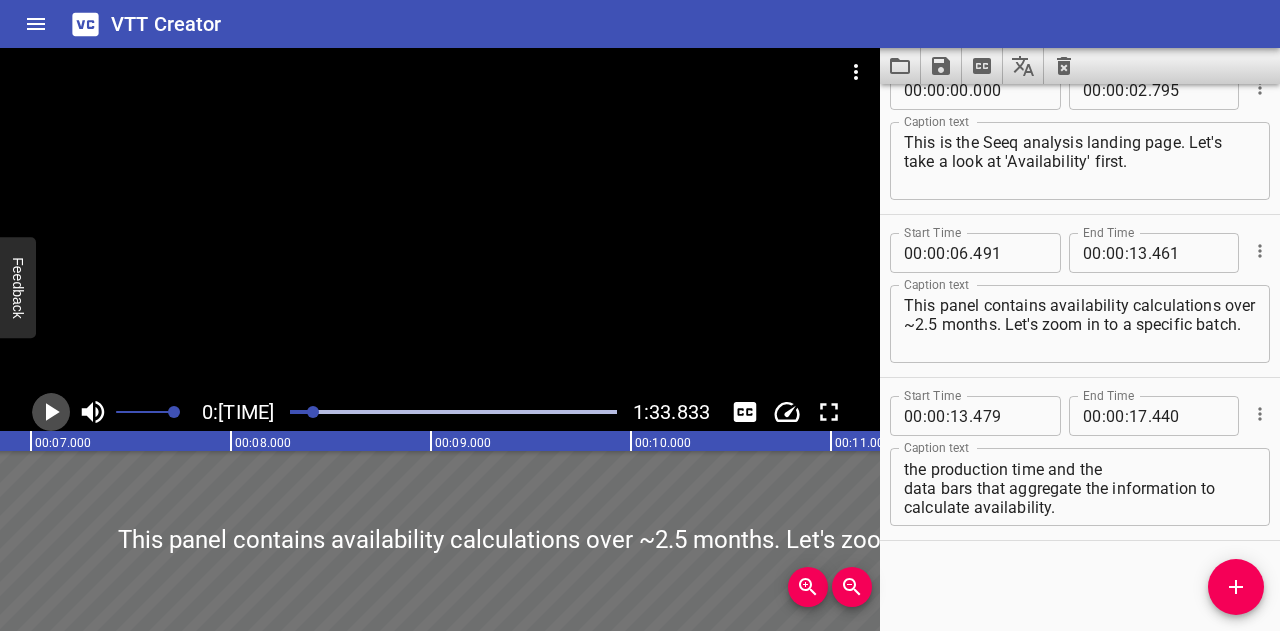 click 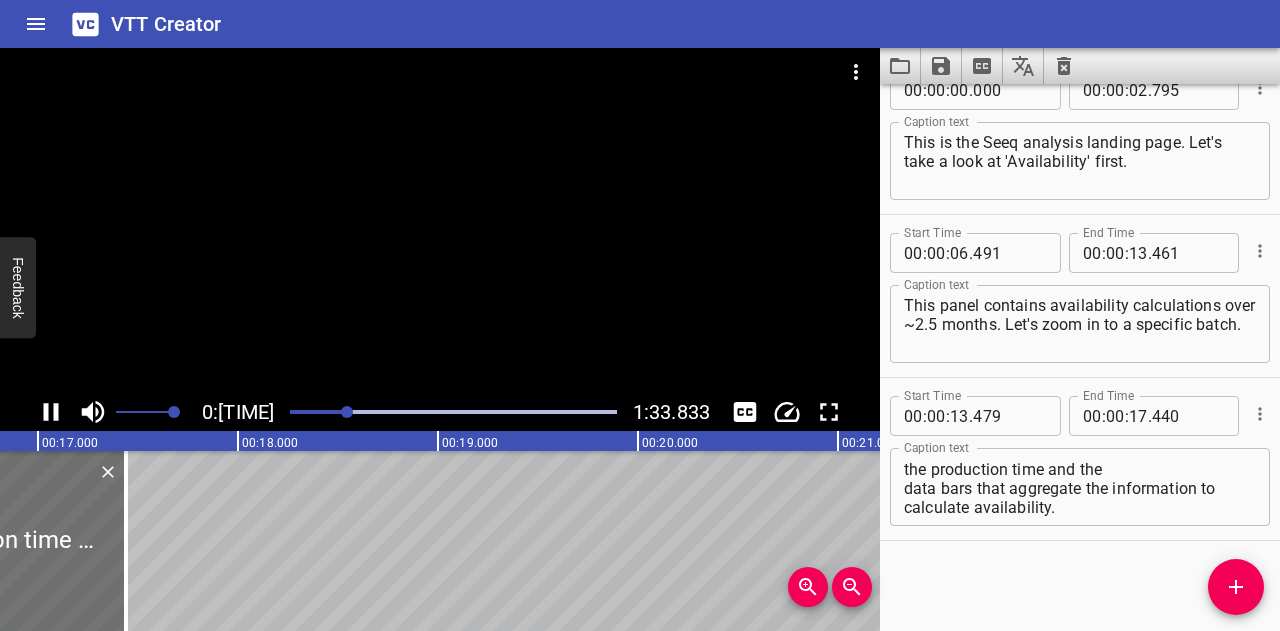 click 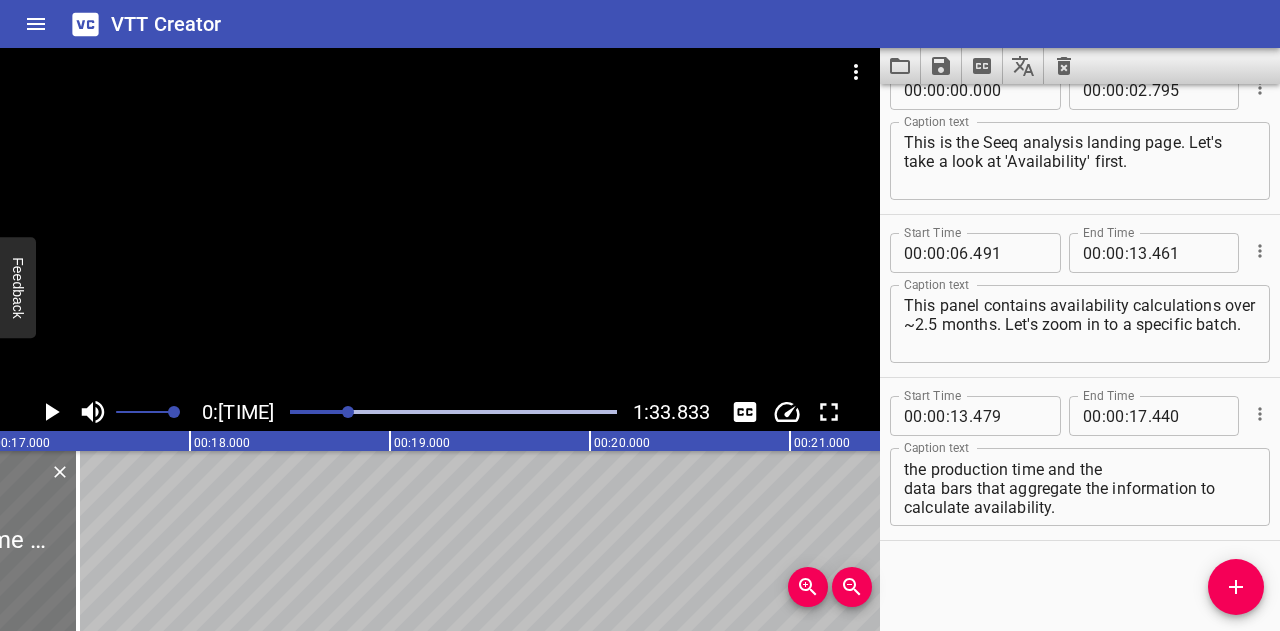 scroll, scrollTop: 0, scrollLeft: 3415, axis: horizontal 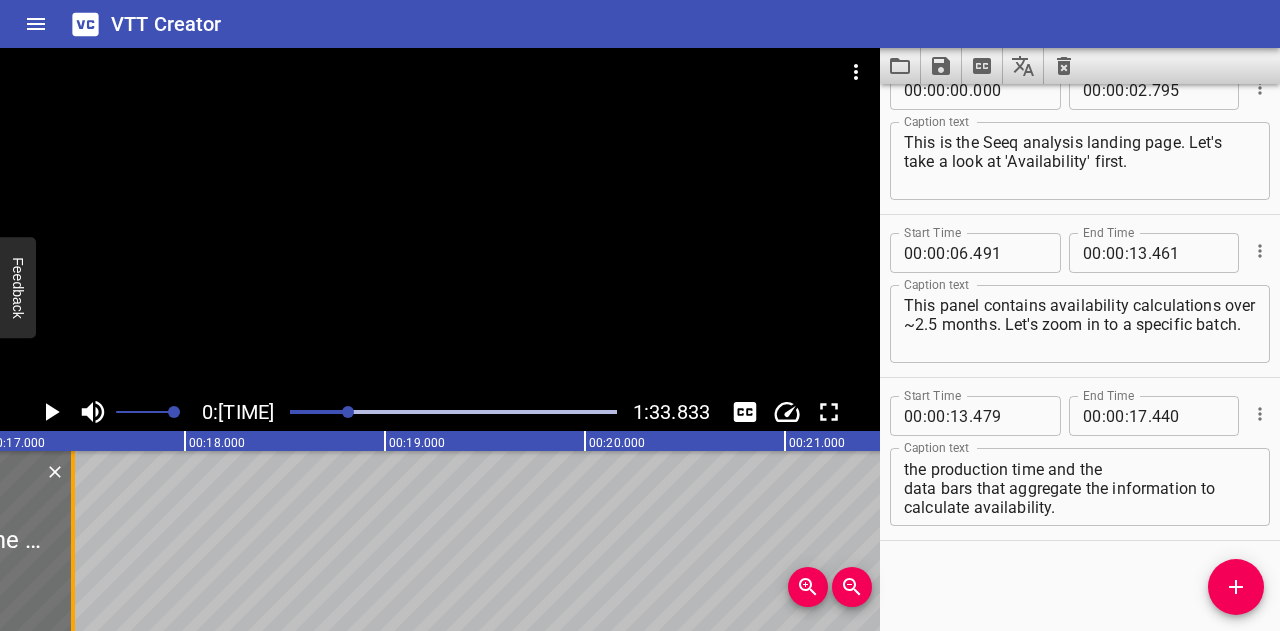 drag, startPoint x: 70, startPoint y: 506, endPoint x: 292, endPoint y: 536, distance: 224.01785 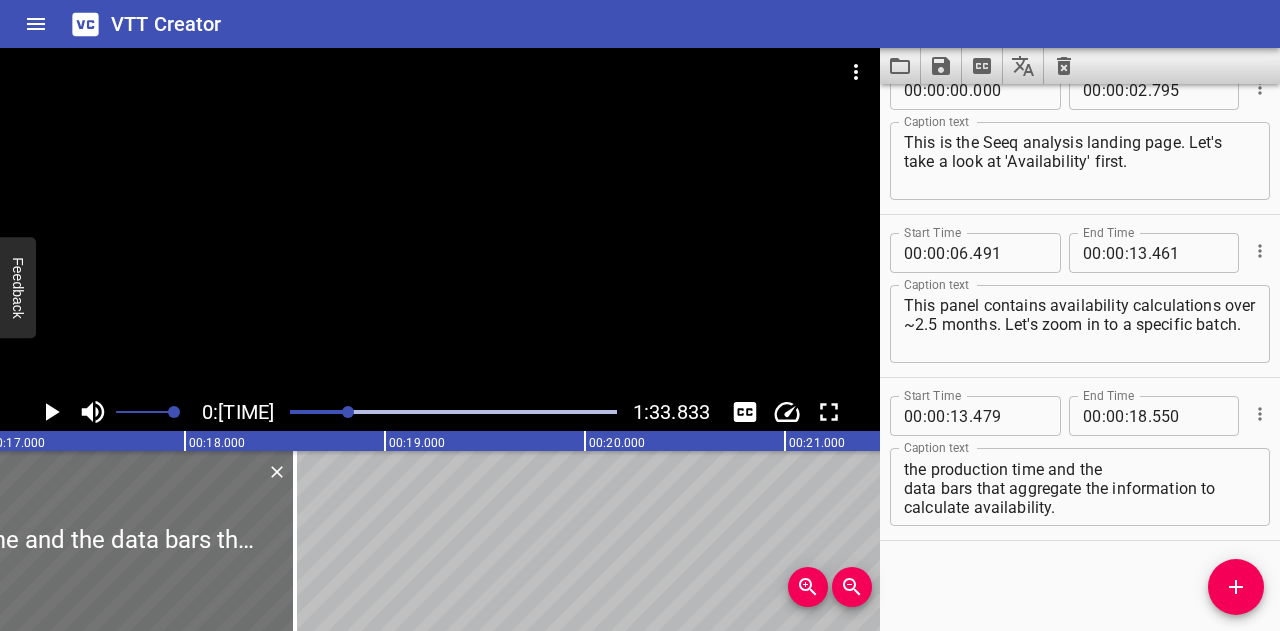 click 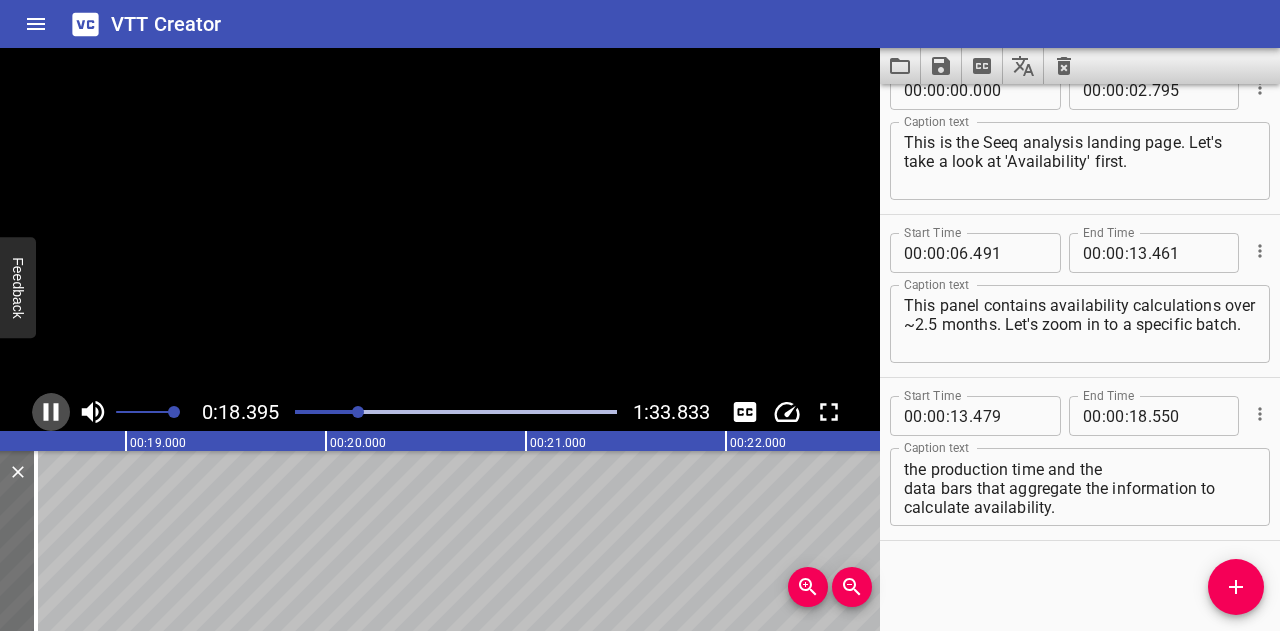 click 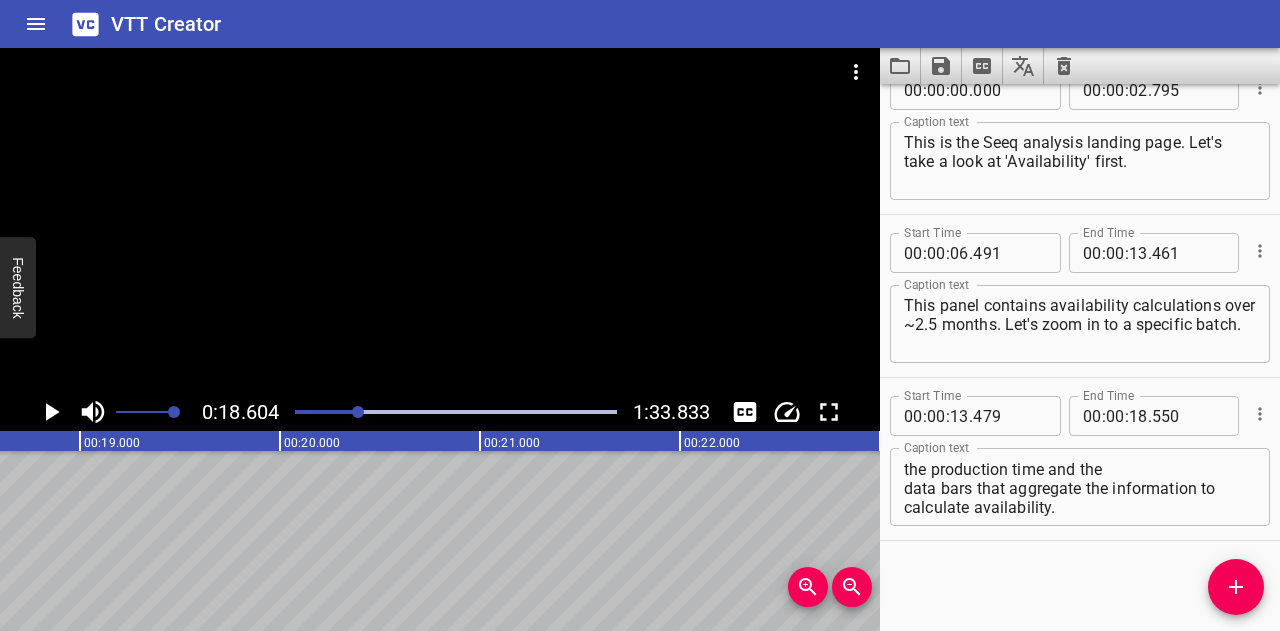 scroll, scrollTop: 0, scrollLeft: 3720, axis: horizontal 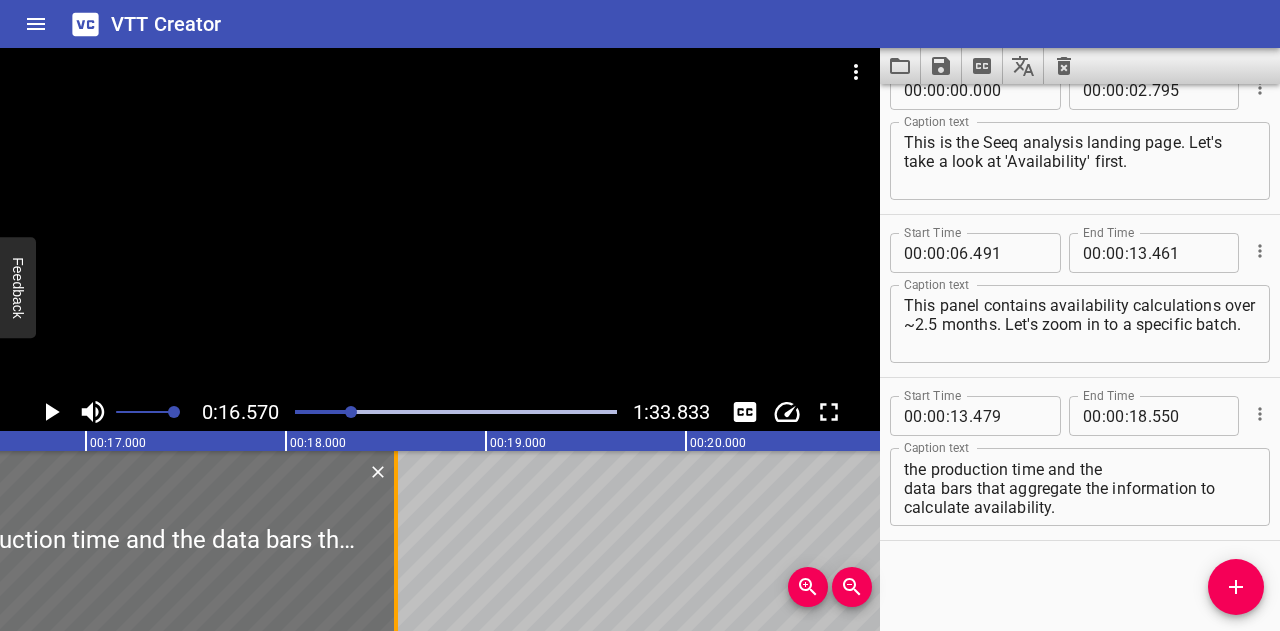 drag, startPoint x: 398, startPoint y: 502, endPoint x: 836, endPoint y: 538, distance: 439.47696 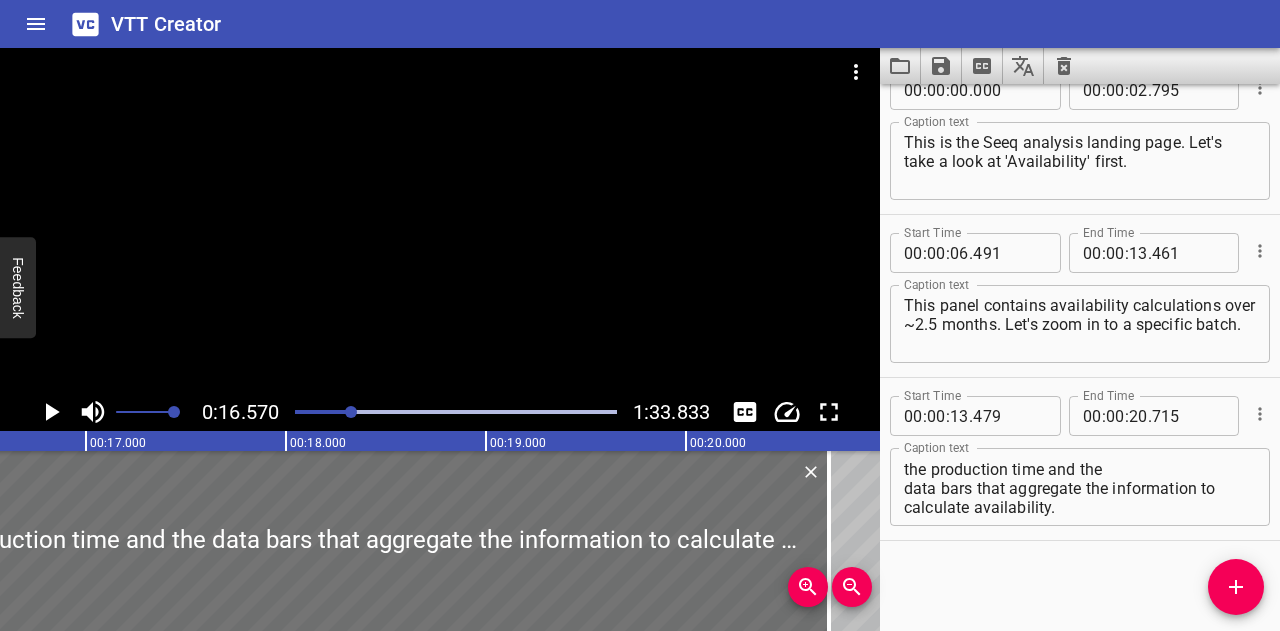 click 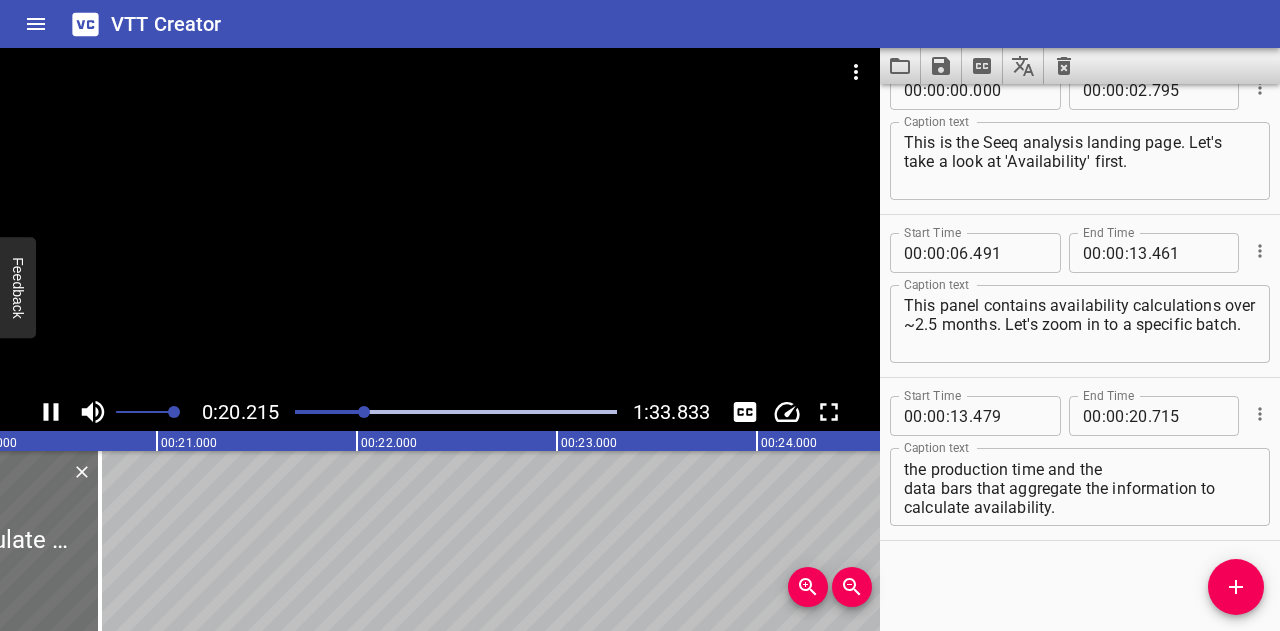 click 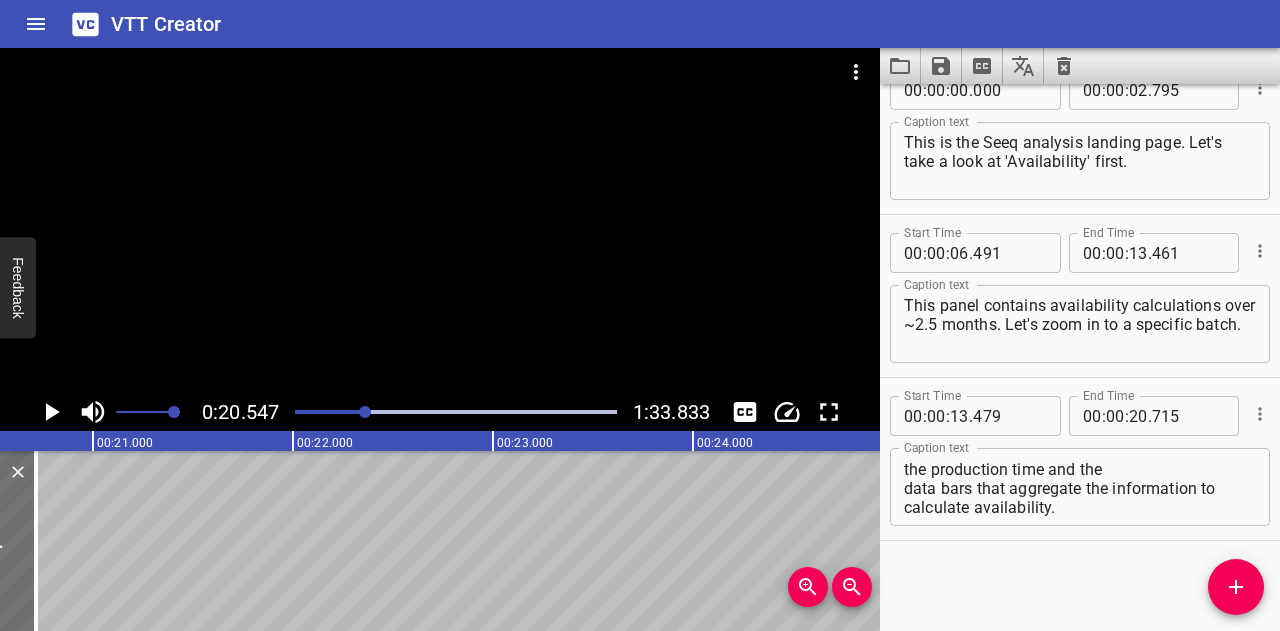 scroll, scrollTop: 0, scrollLeft: 4109, axis: horizontal 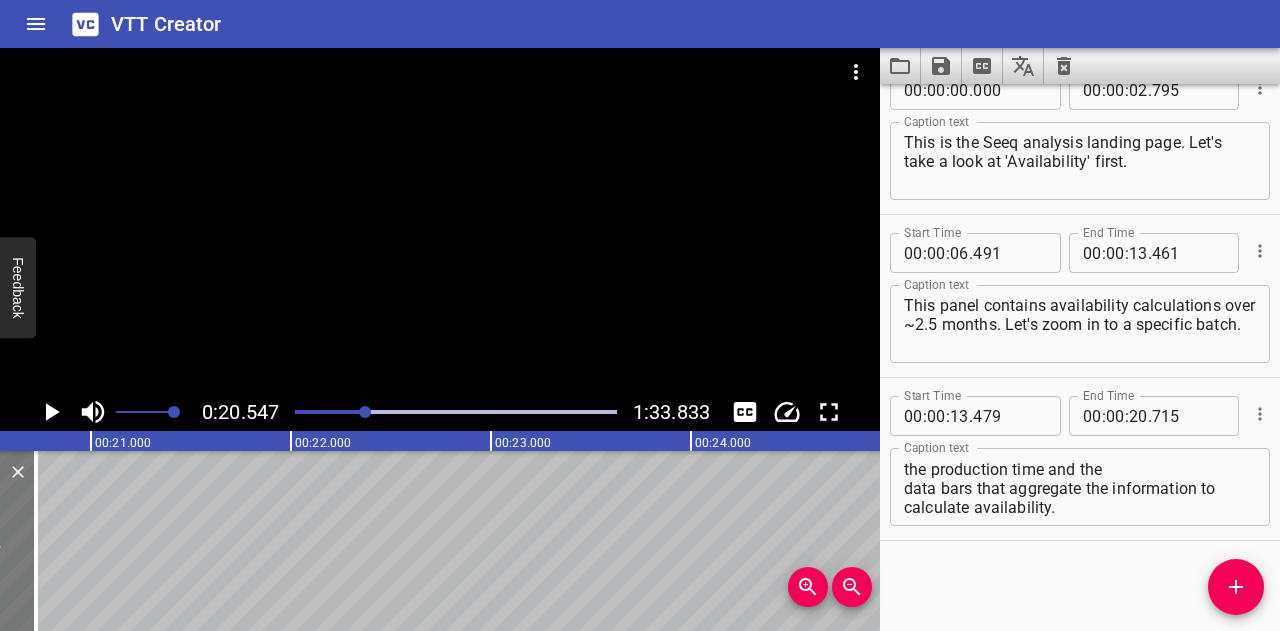 drag, startPoint x: 34, startPoint y: 518, endPoint x: 241, endPoint y: 513, distance: 207.06038 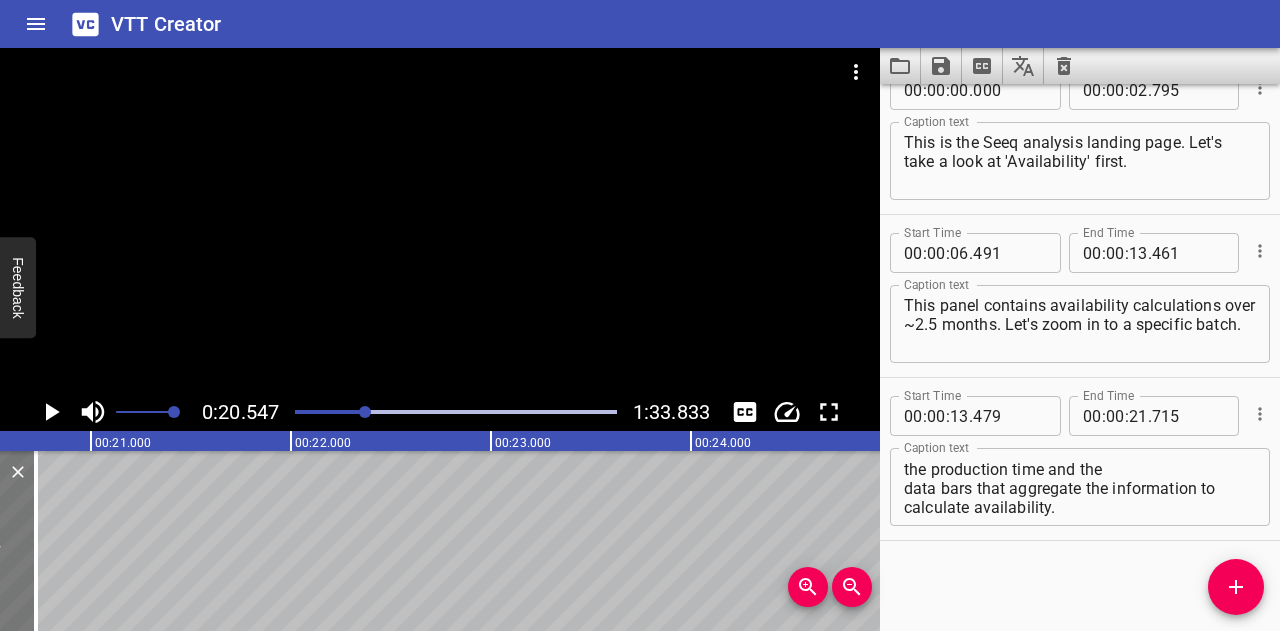 type on "864" 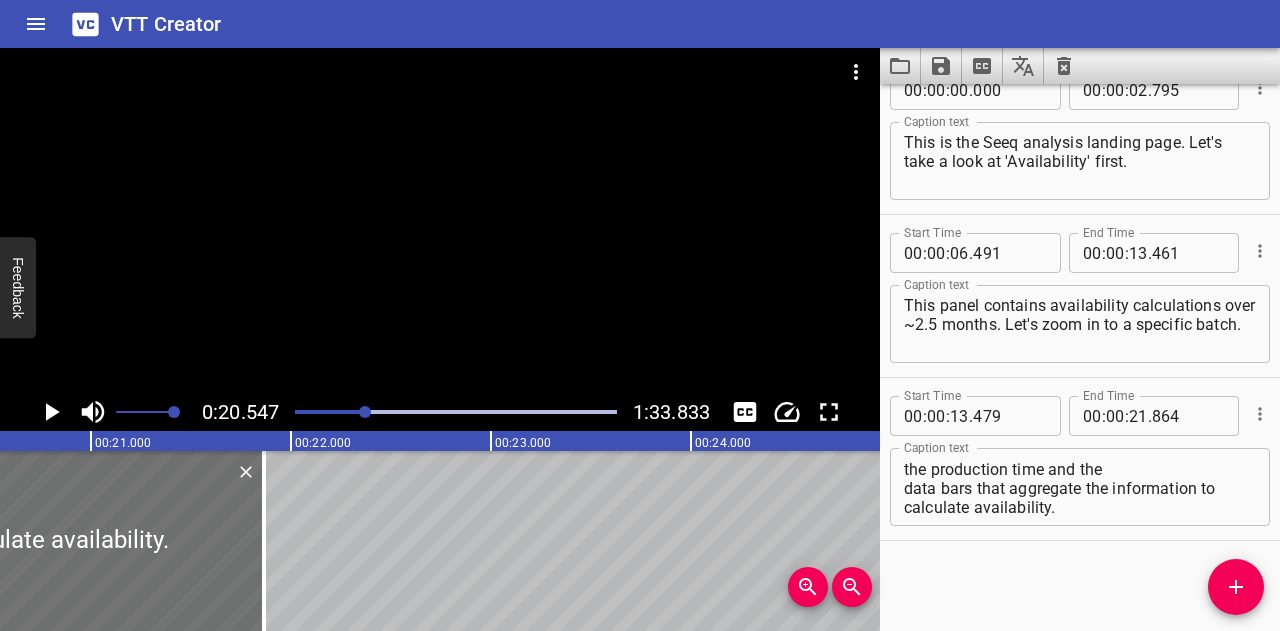 click at bounding box center [51, 412] 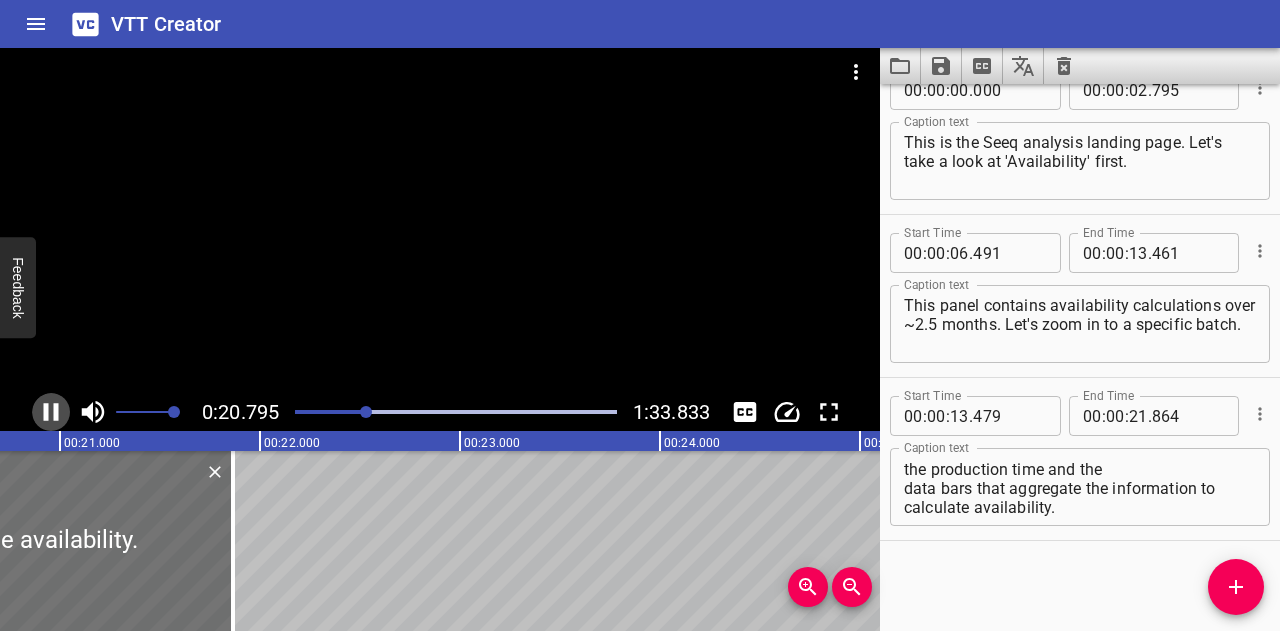 click 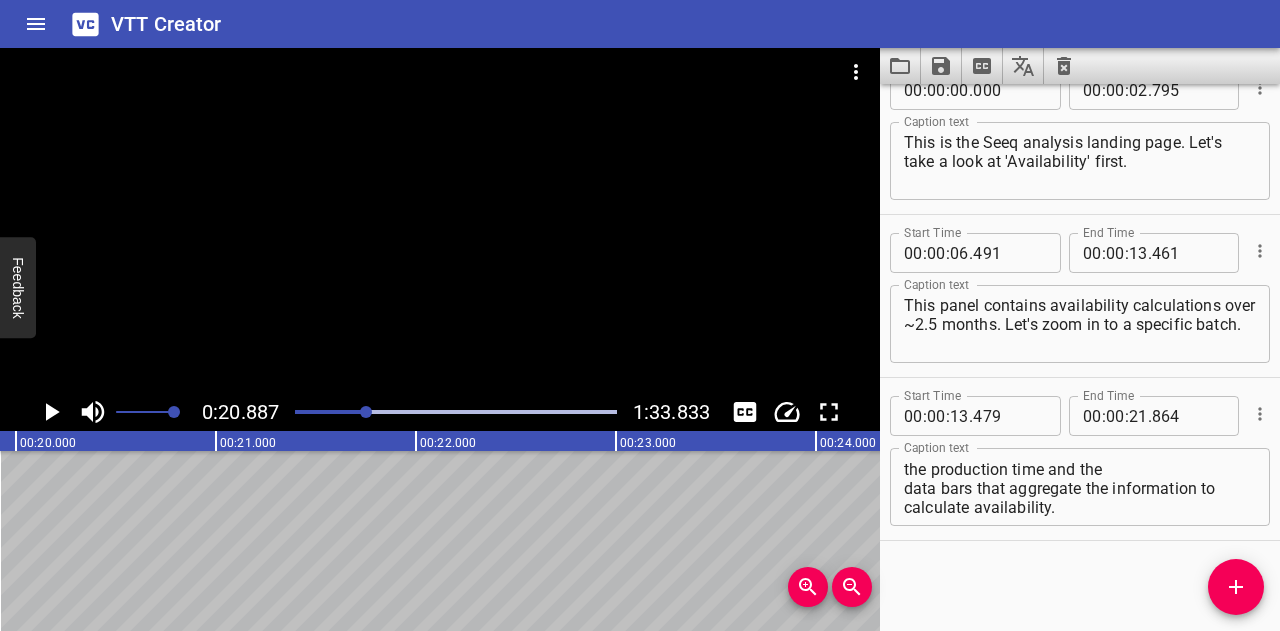 scroll, scrollTop: 0, scrollLeft: 3972, axis: horizontal 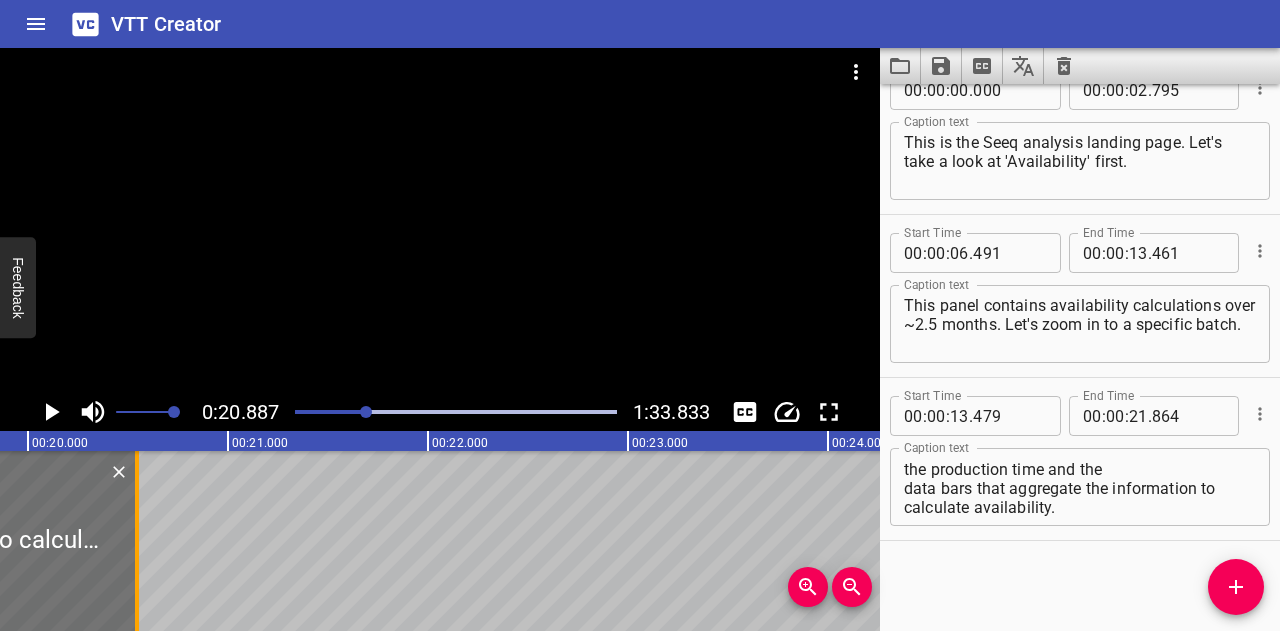 drag, startPoint x: 198, startPoint y: 515, endPoint x: 128, endPoint y: 506, distance: 70.5762 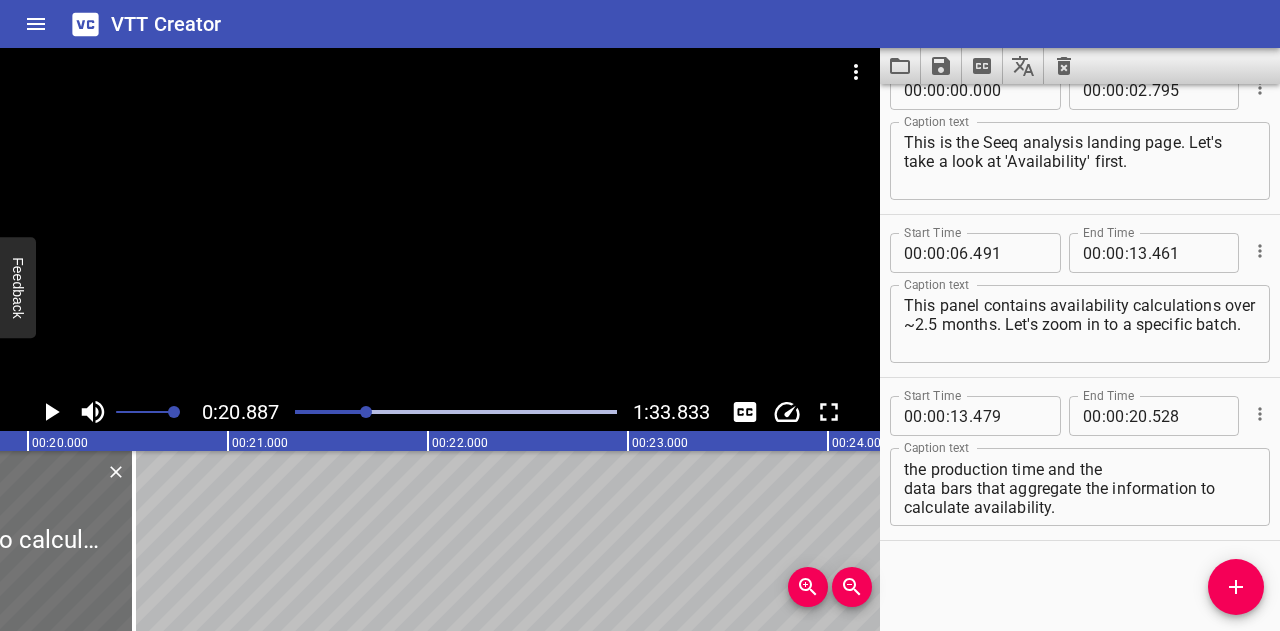 click 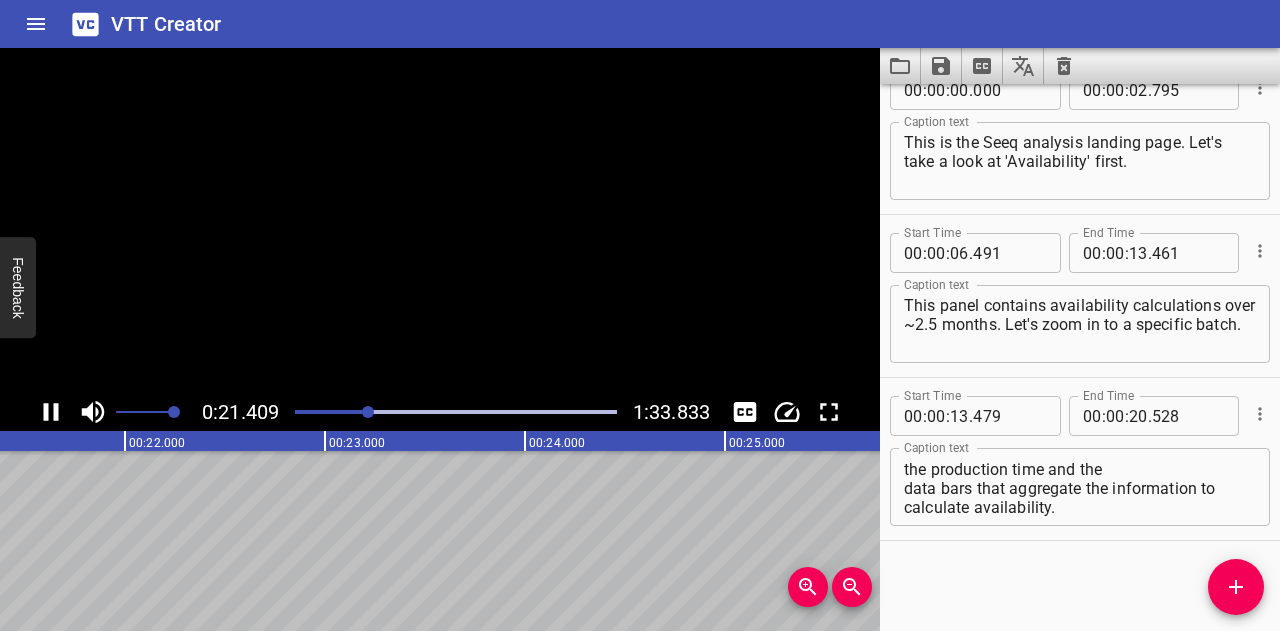 click 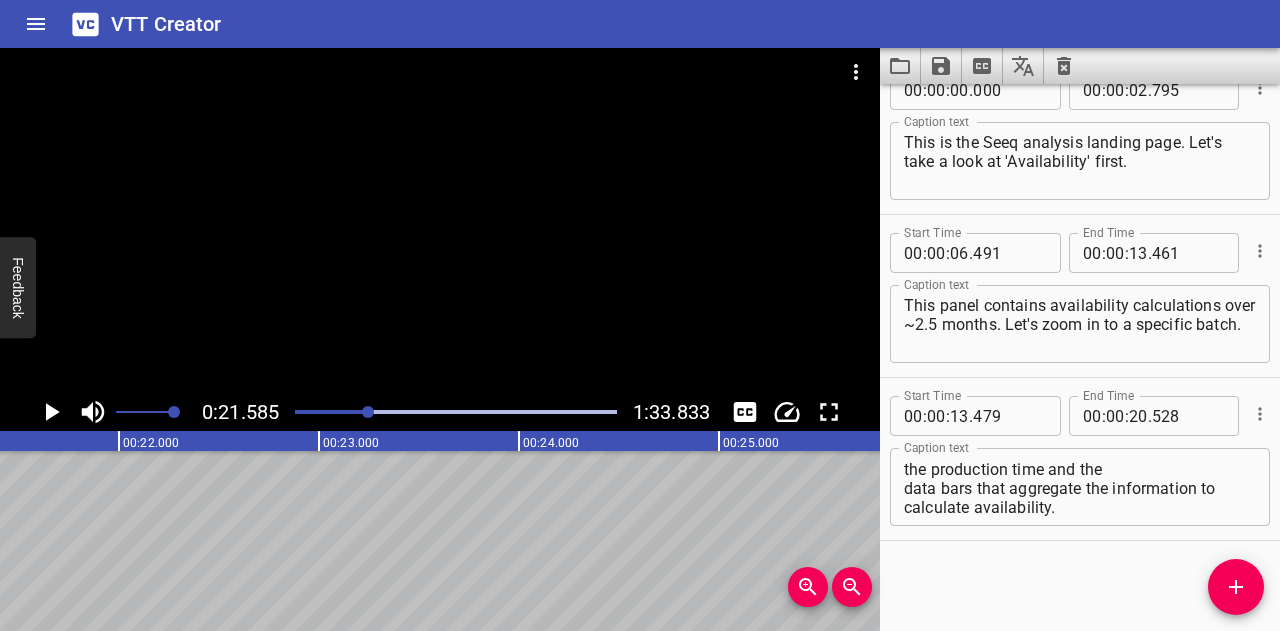 scroll, scrollTop: 0, scrollLeft: 4317, axis: horizontal 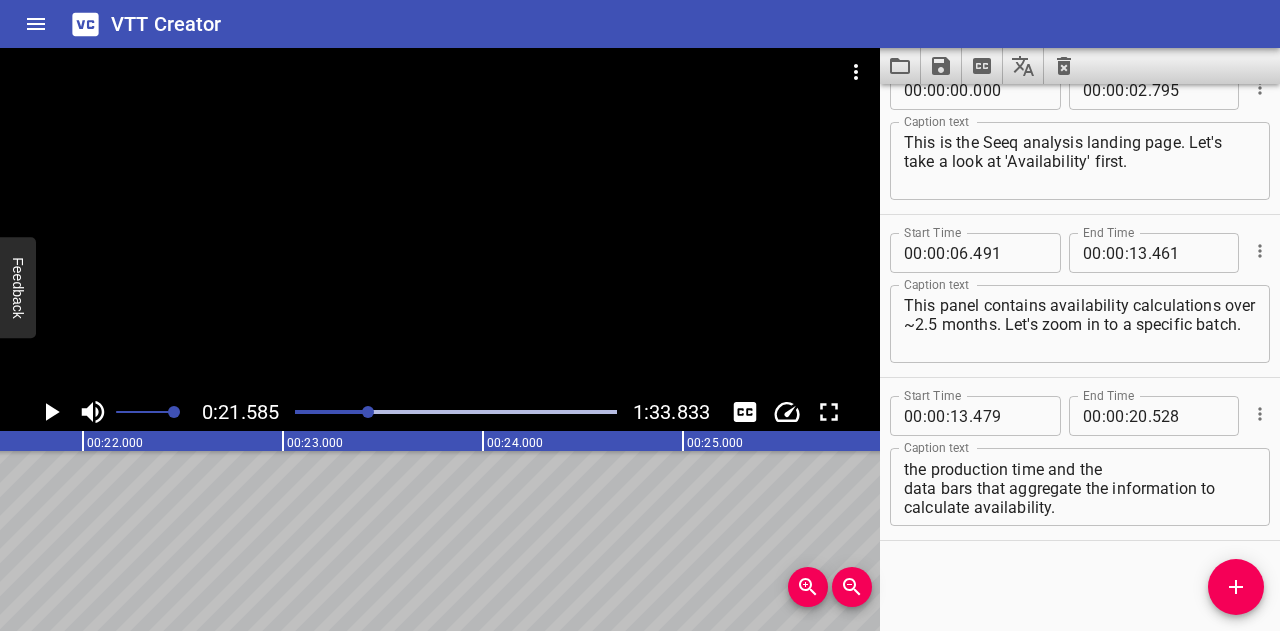 click at bounding box center [209, 412] 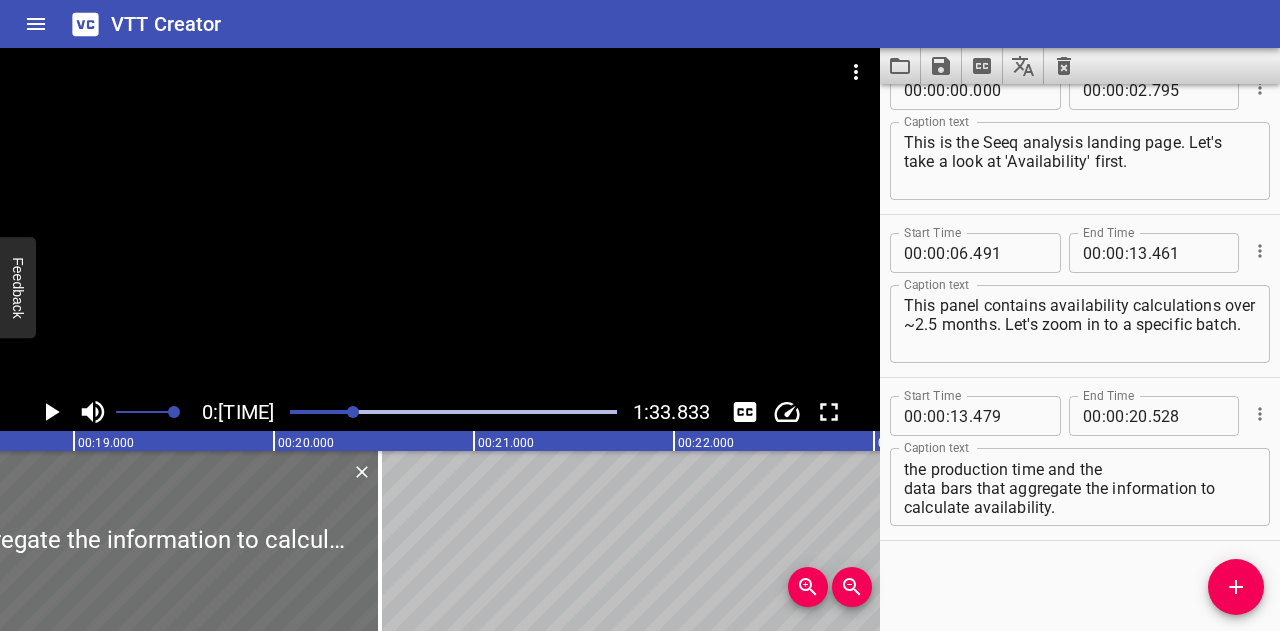 click 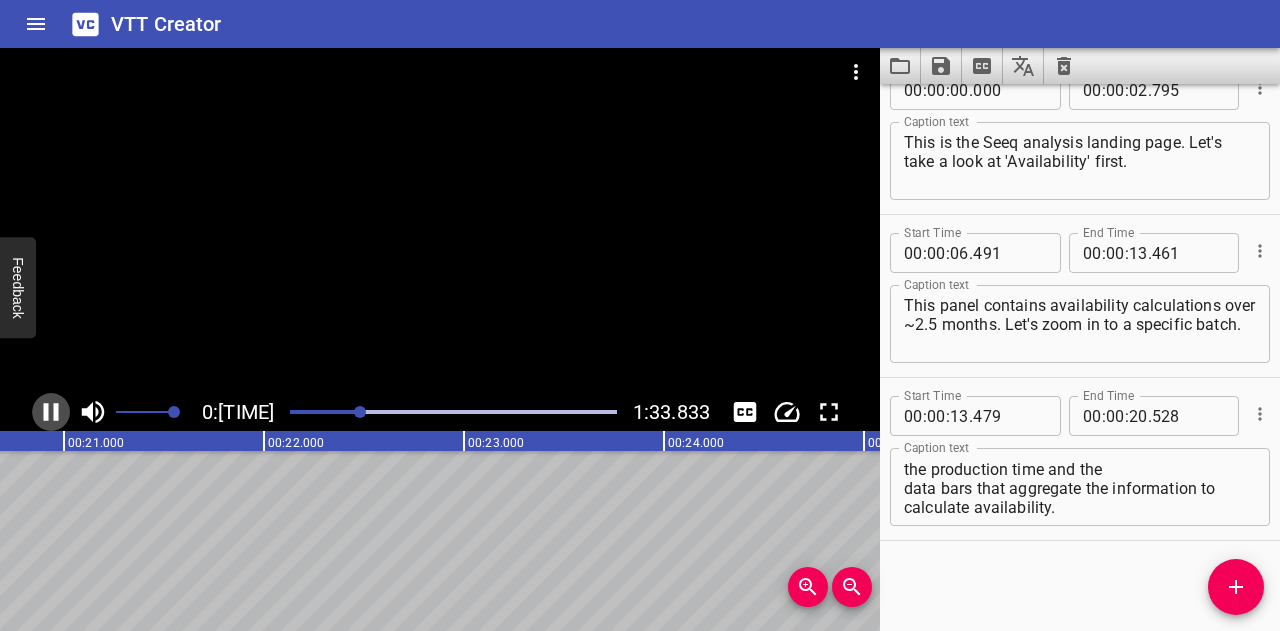 click 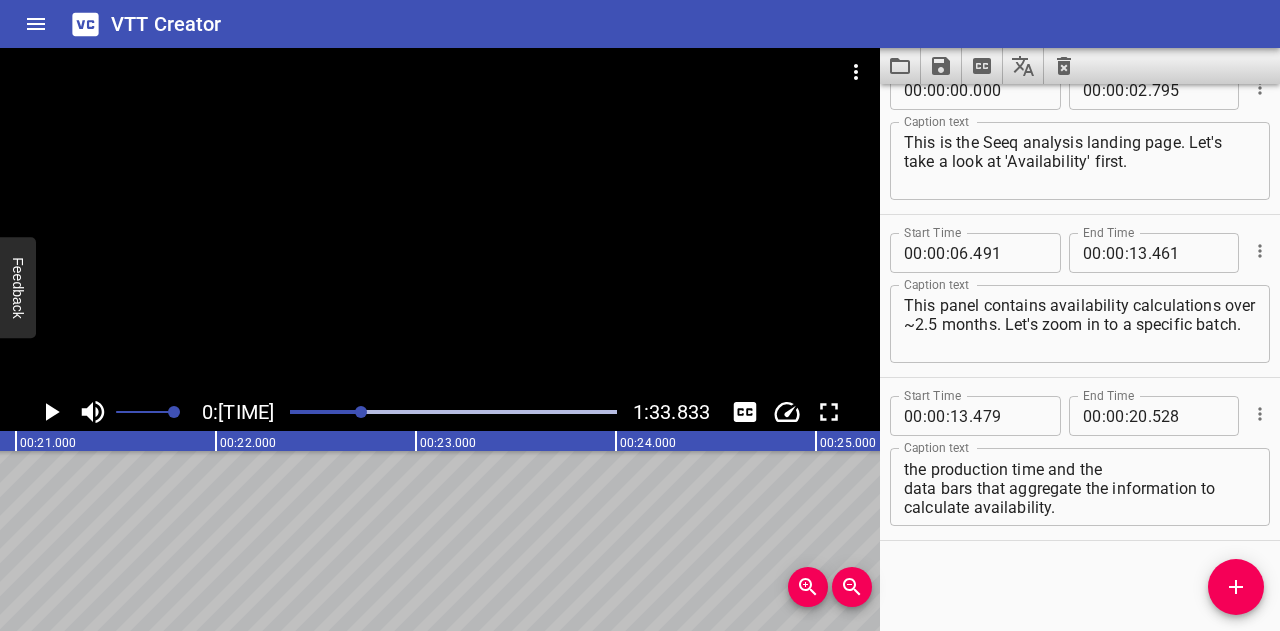 scroll, scrollTop: 0, scrollLeft: 4188, axis: horizontal 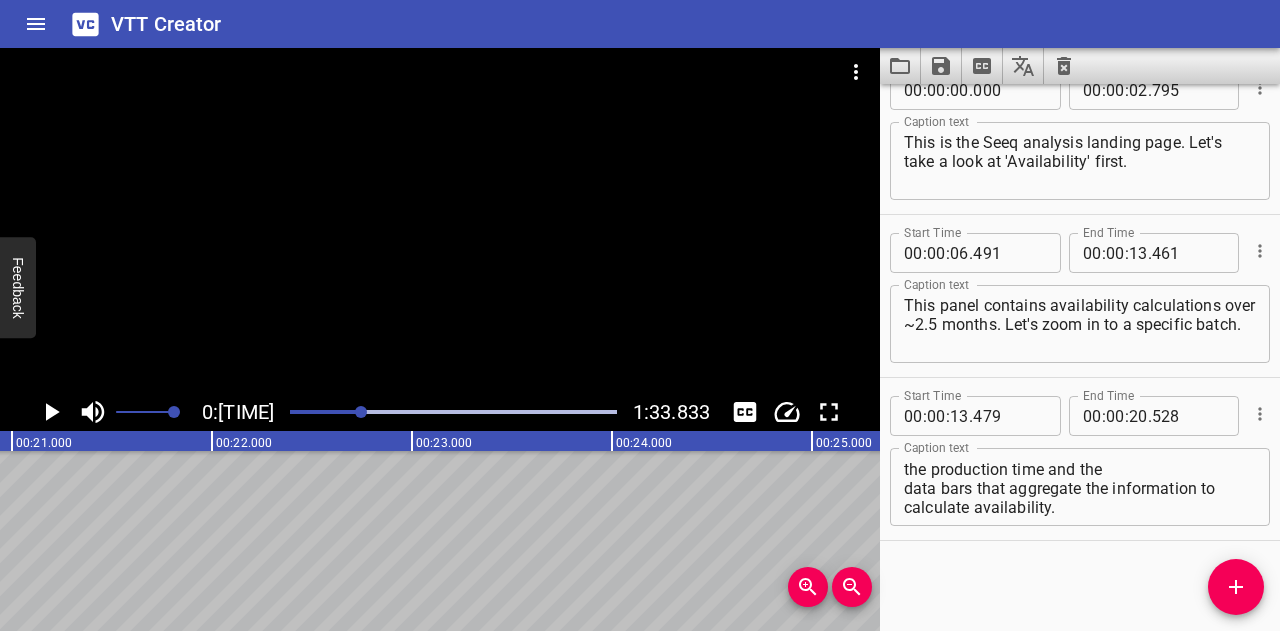 click 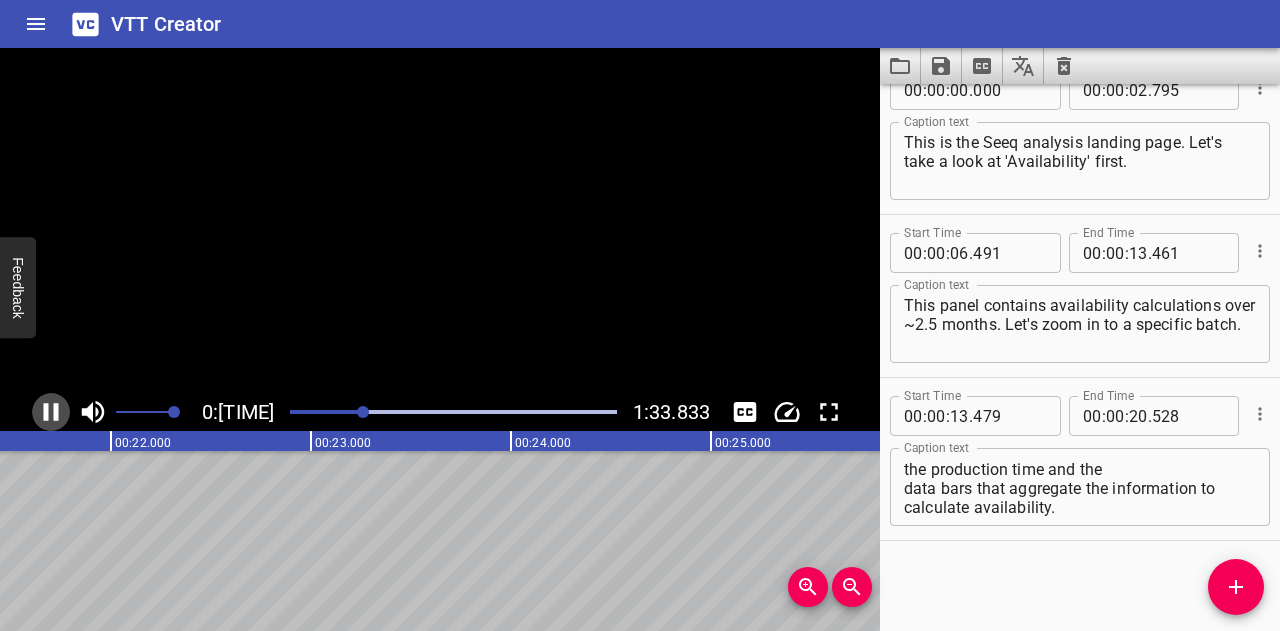 click 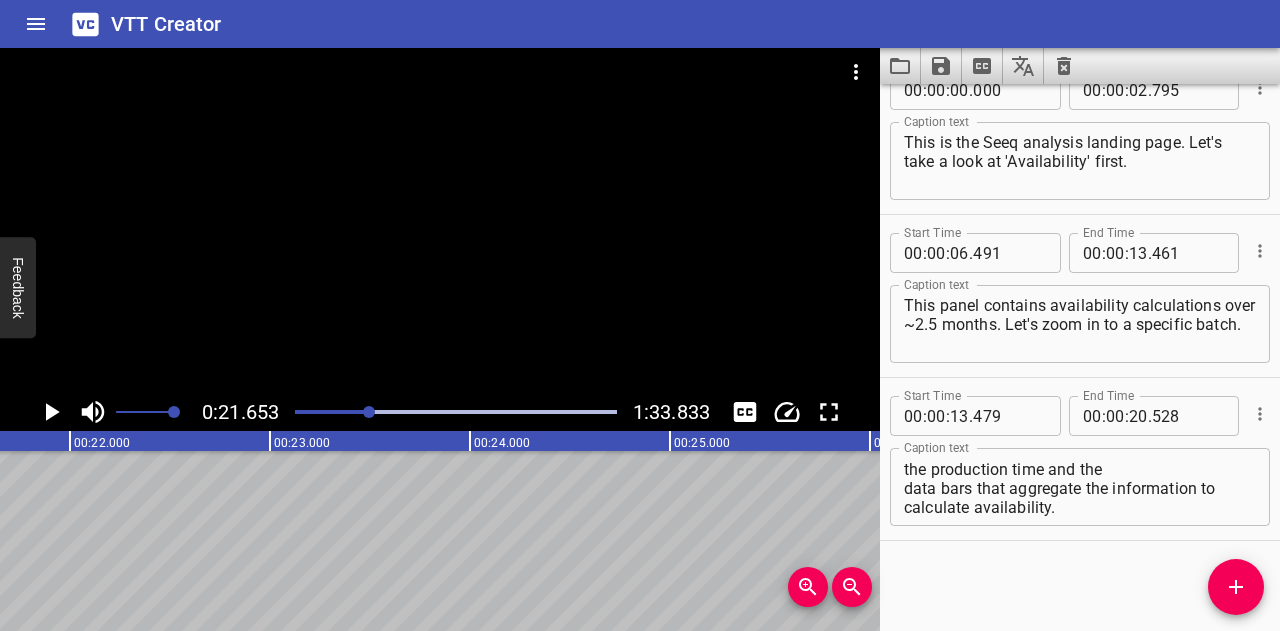 click 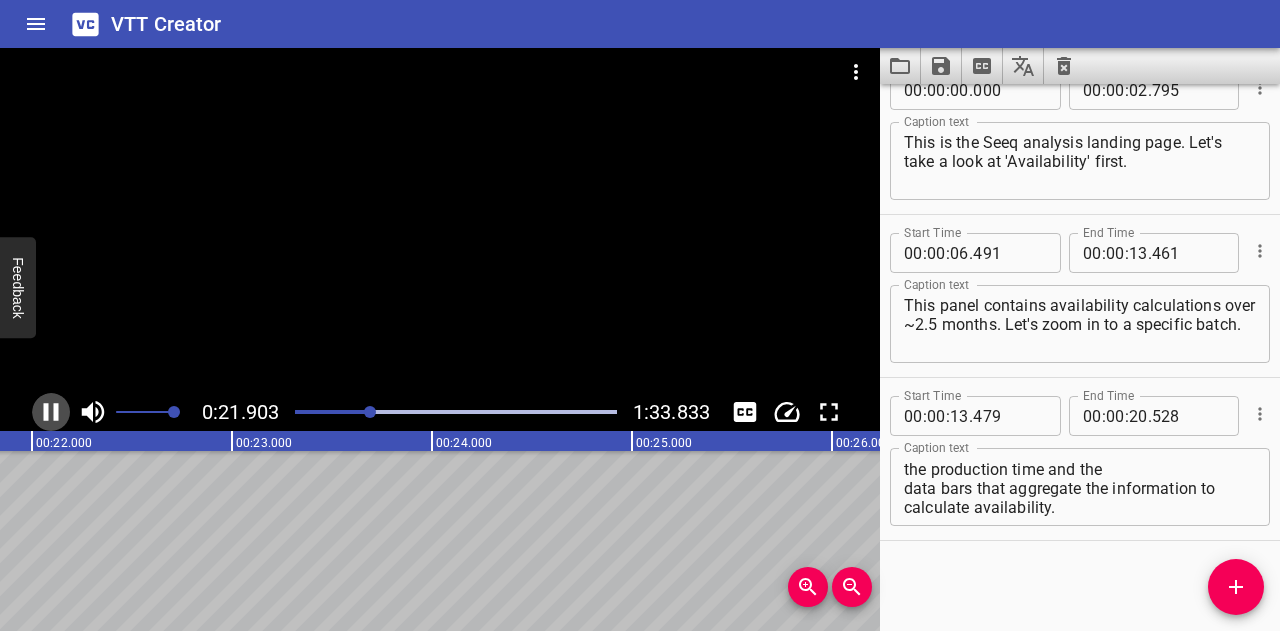 click 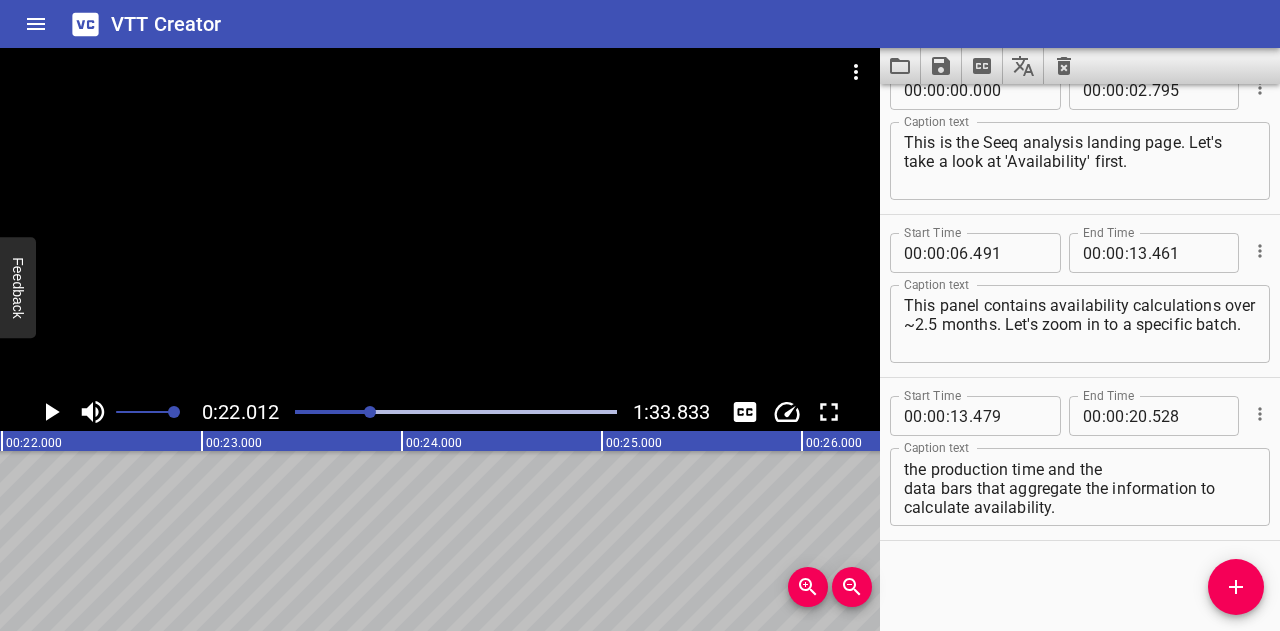 scroll, scrollTop: 0, scrollLeft: 4402, axis: horizontal 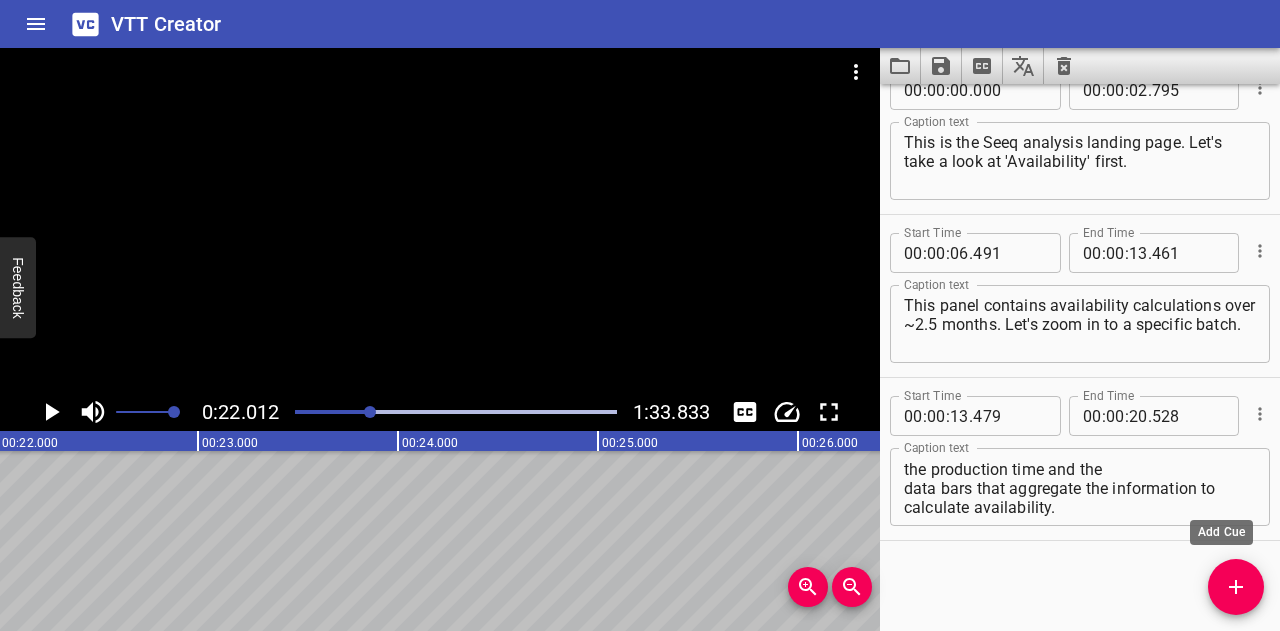 click 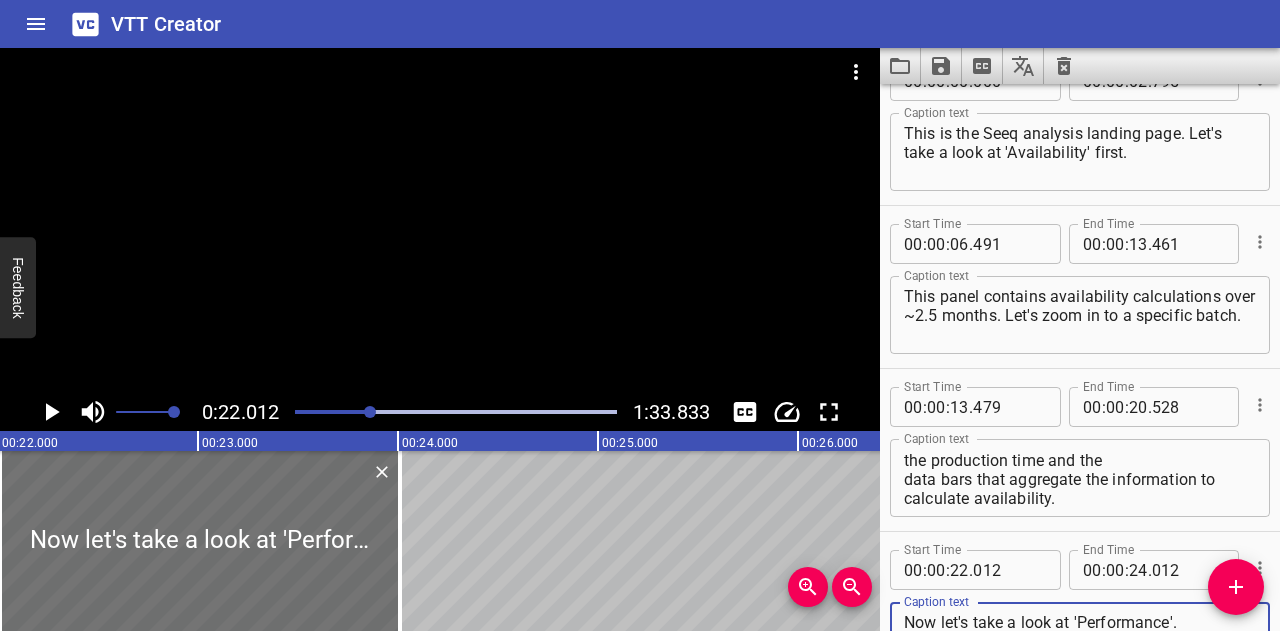 type on "Now let's take a look at 'Performance'." 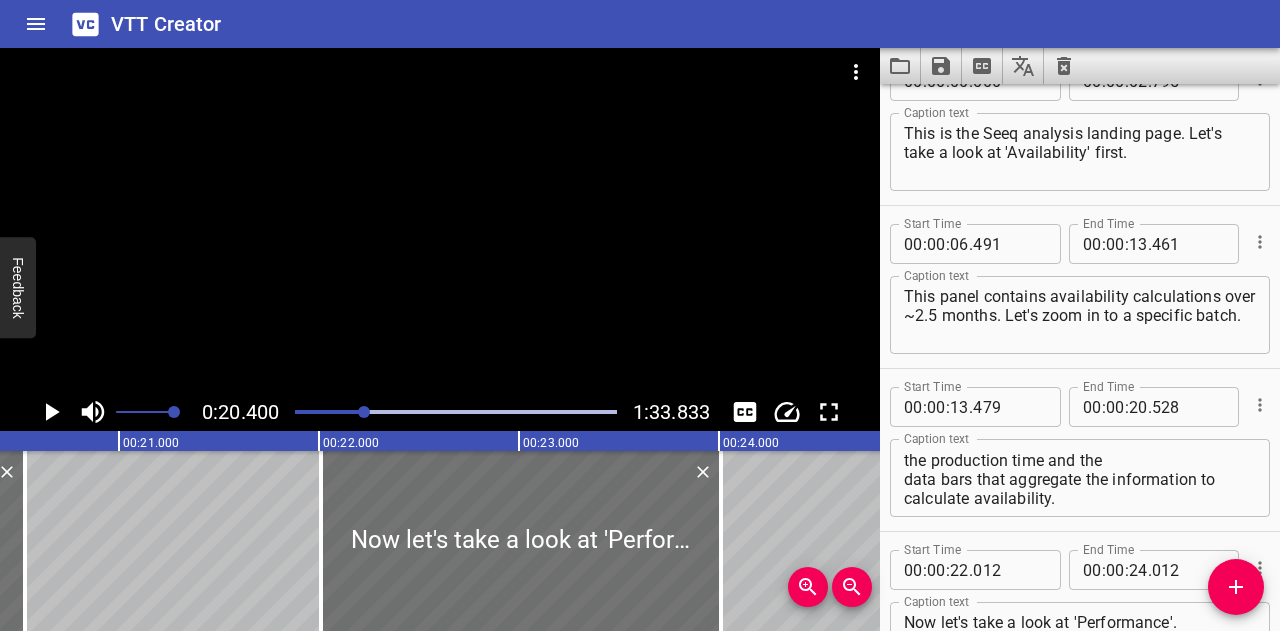 scroll, scrollTop: 0, scrollLeft: 4080, axis: horizontal 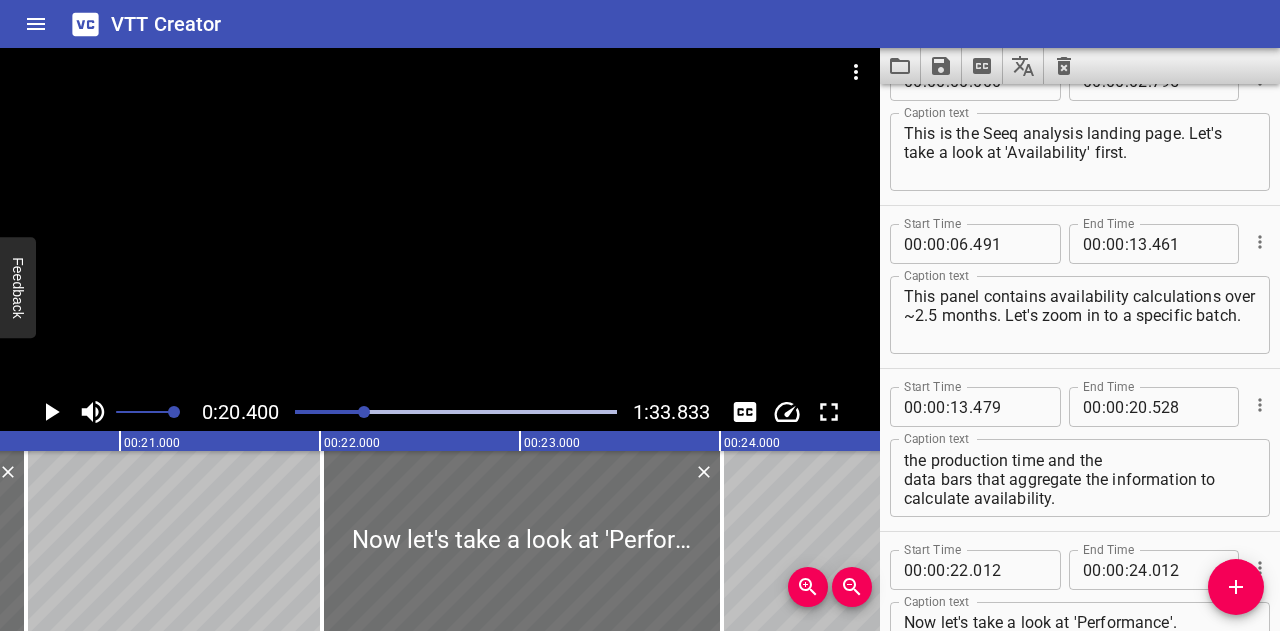 click 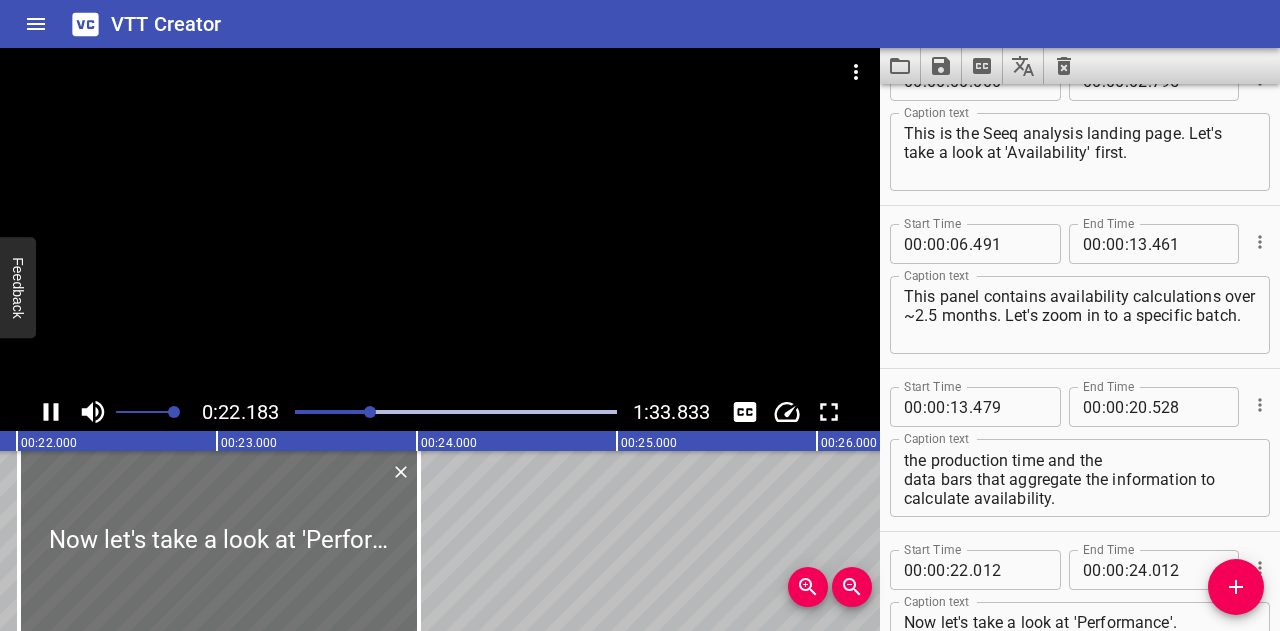 scroll, scrollTop: 0, scrollLeft: 4436, axis: horizontal 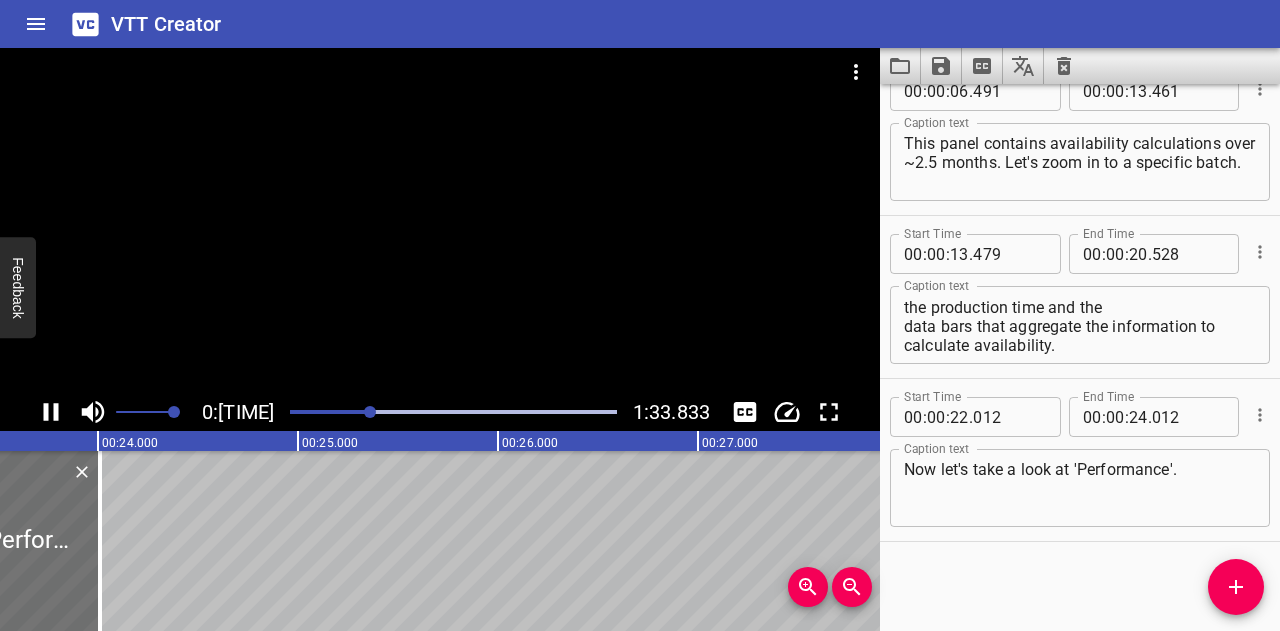 click 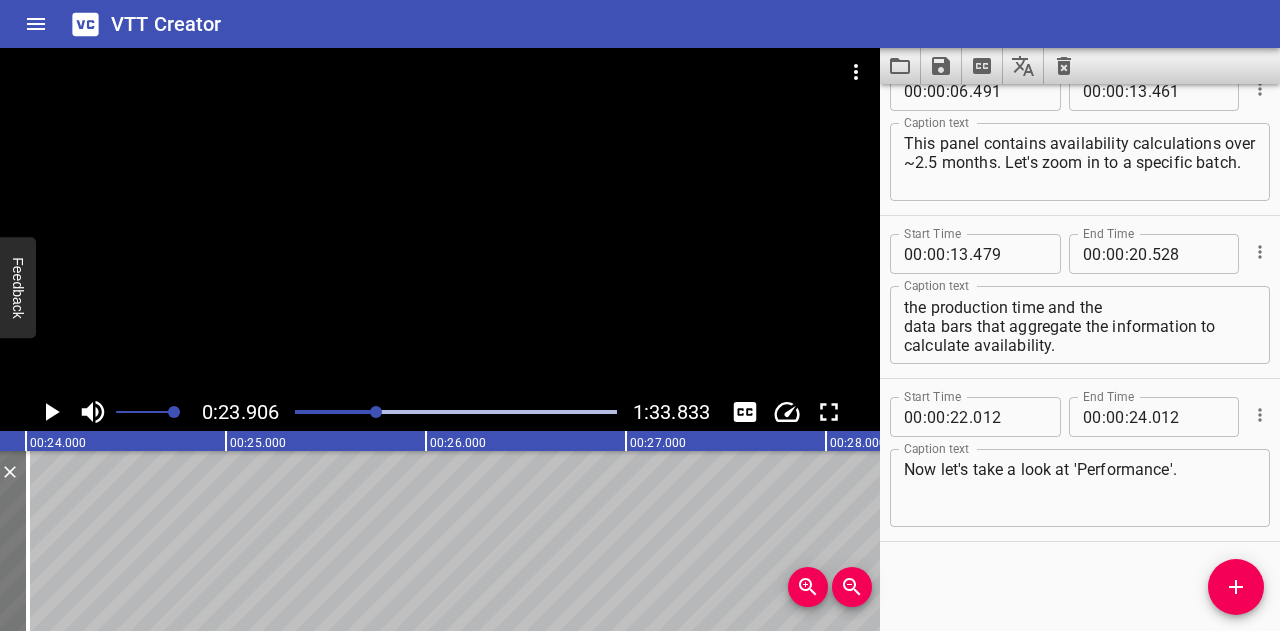 scroll, scrollTop: 0, scrollLeft: 4781, axis: horizontal 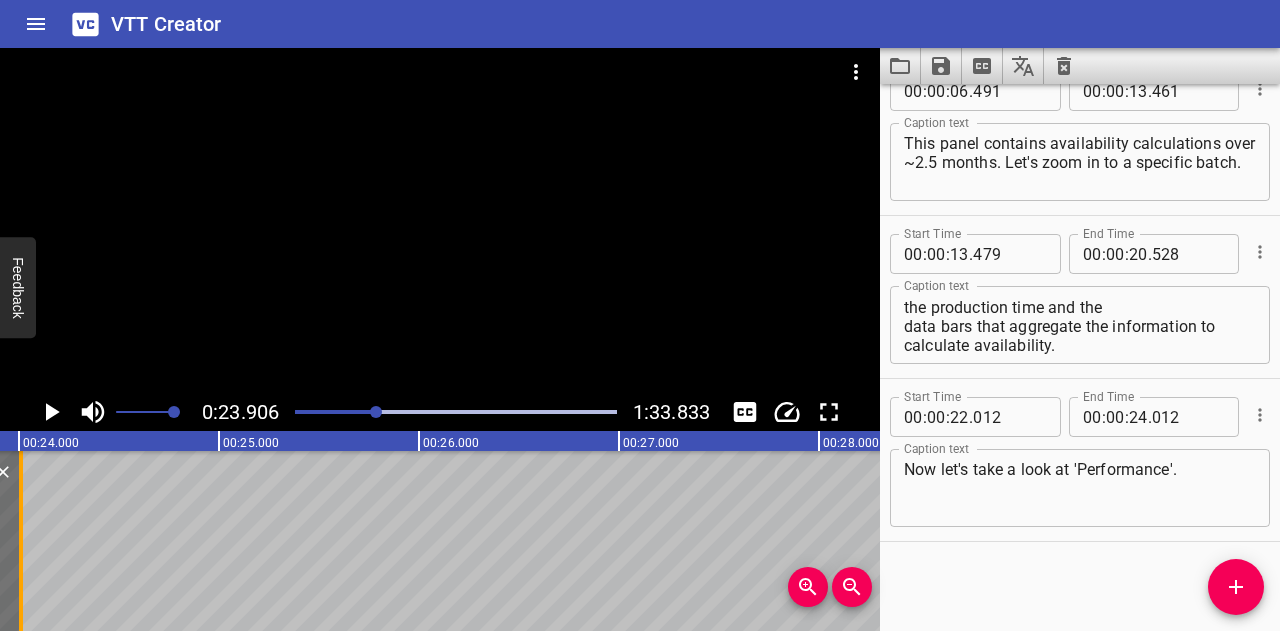 drag, startPoint x: 22, startPoint y: 509, endPoint x: 304, endPoint y: 527, distance: 282.57388 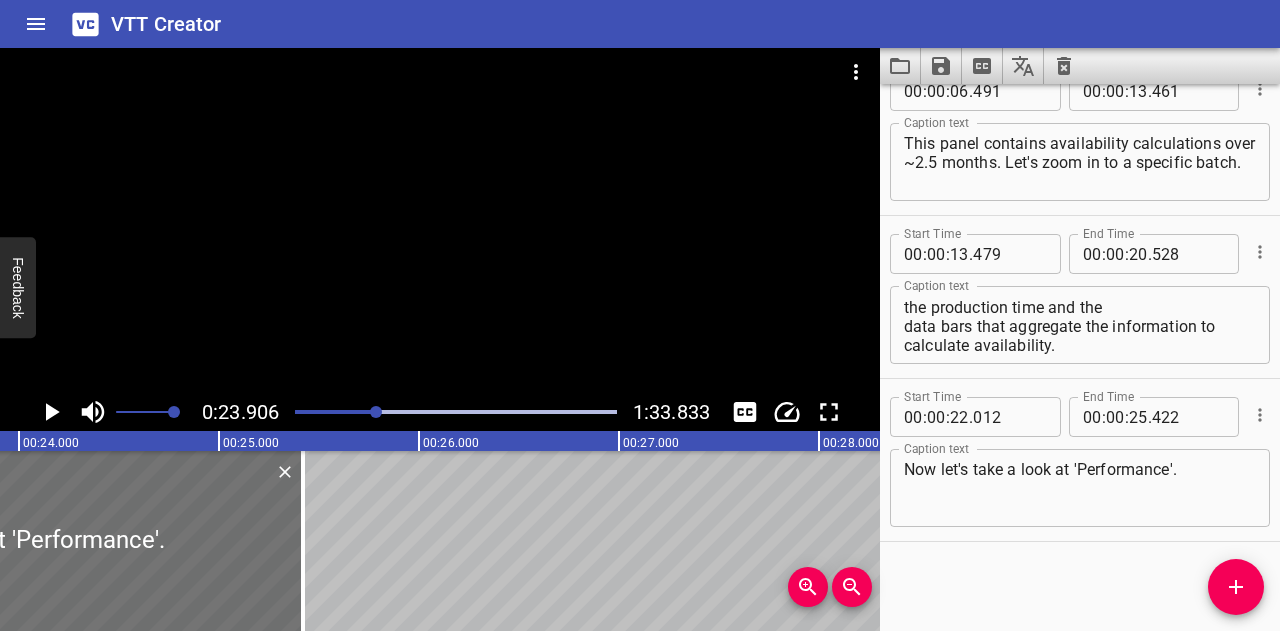 click 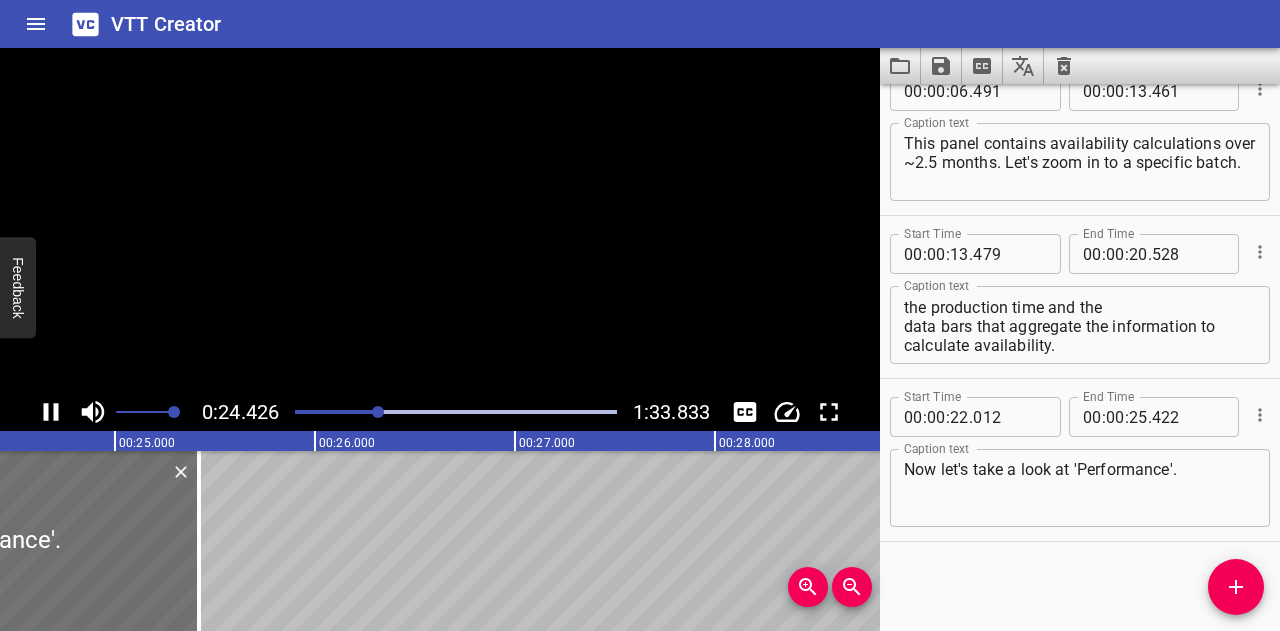 click 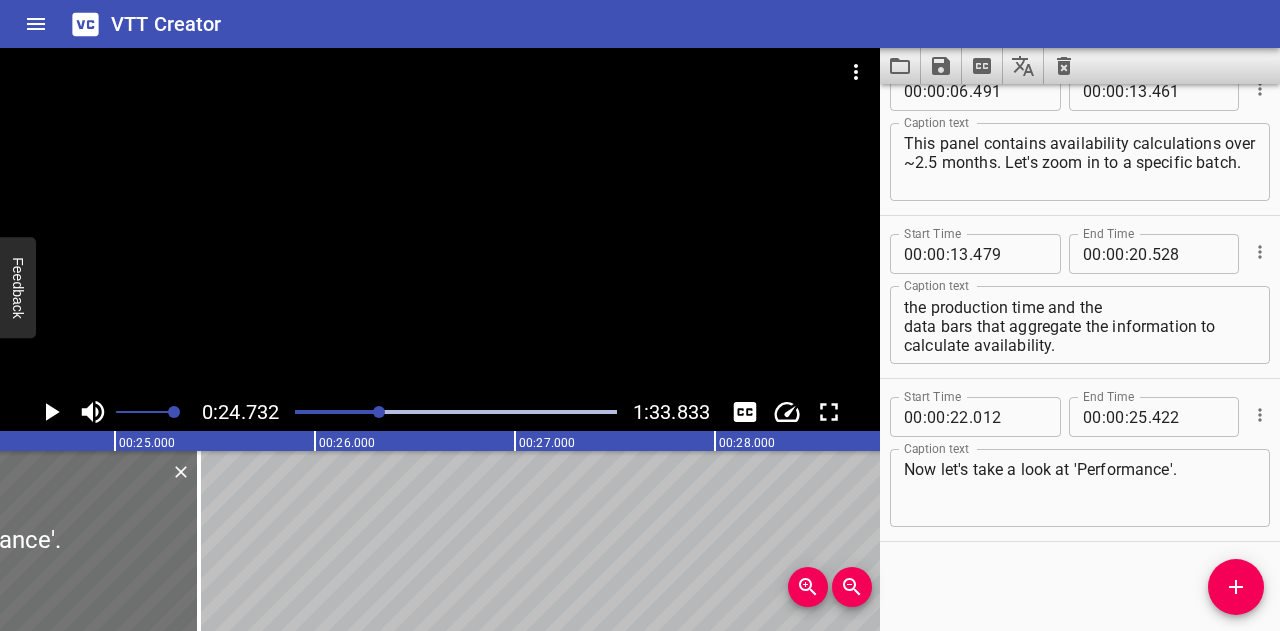 scroll, scrollTop: 0, scrollLeft: 4946, axis: horizontal 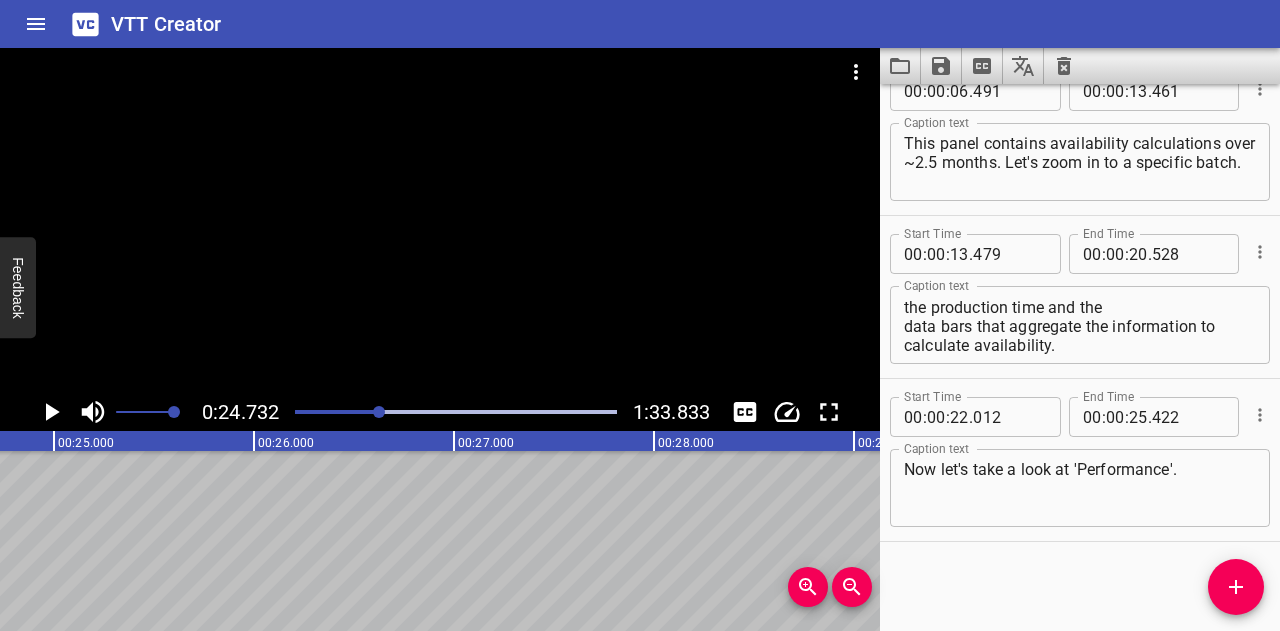 drag, startPoint x: 141, startPoint y: 511, endPoint x: 0, endPoint y: 511, distance: 141 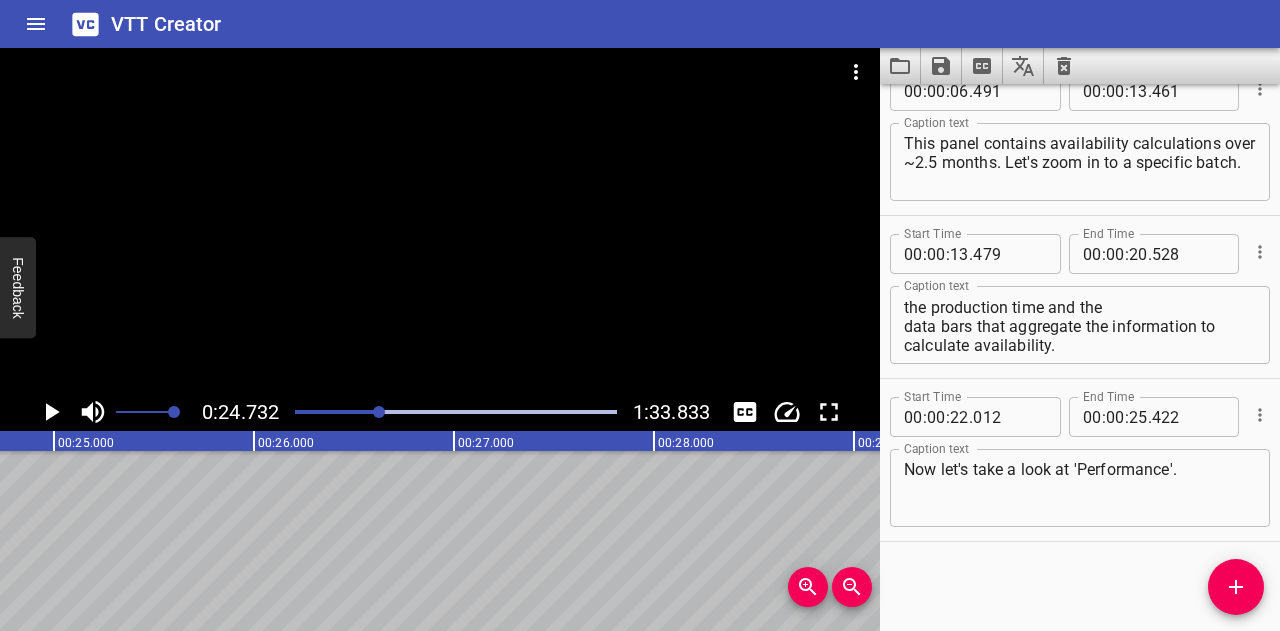 click at bounding box center (-3, 541) 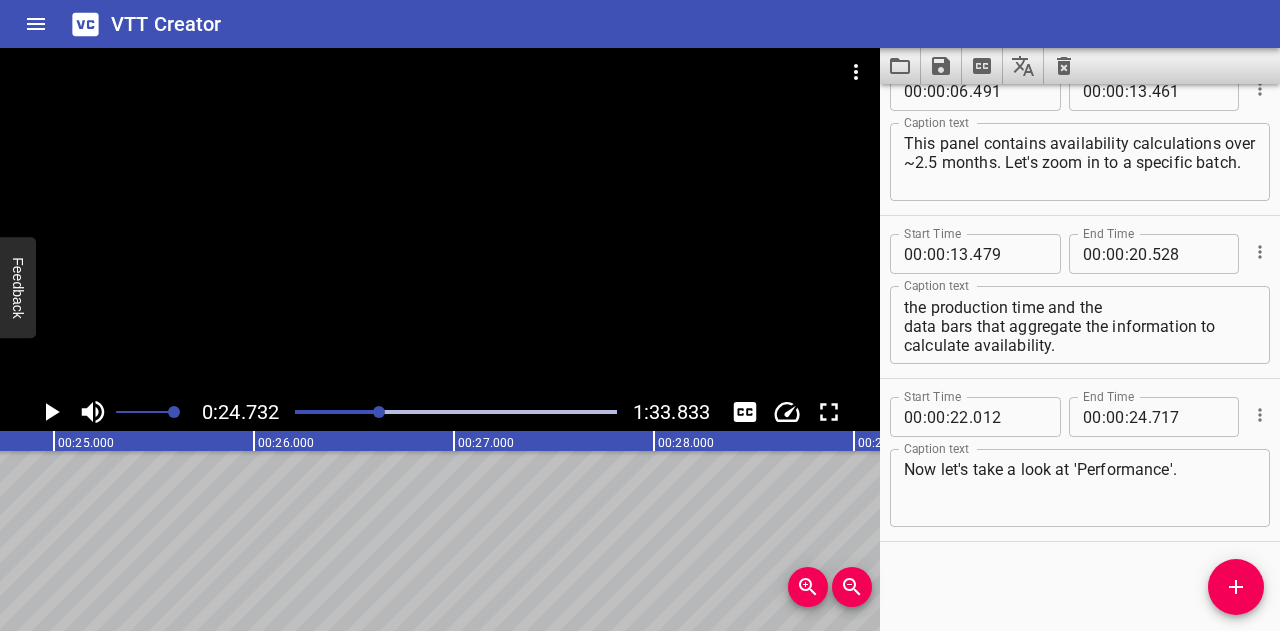 click at bounding box center (456, 412) 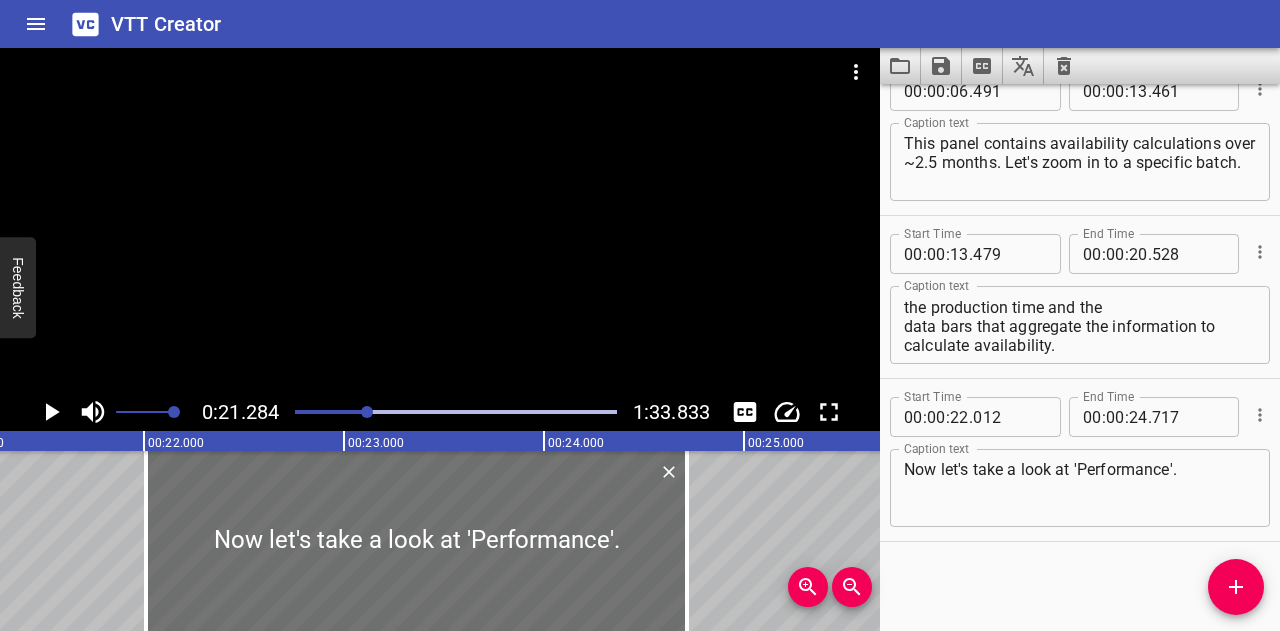 click 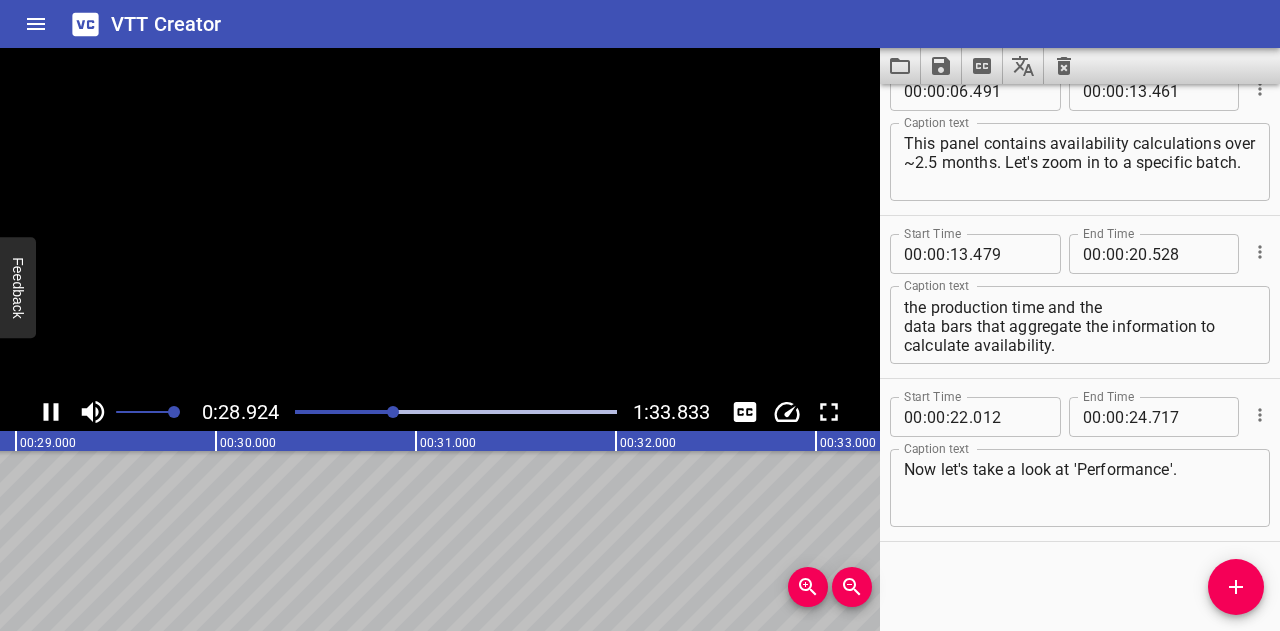 click 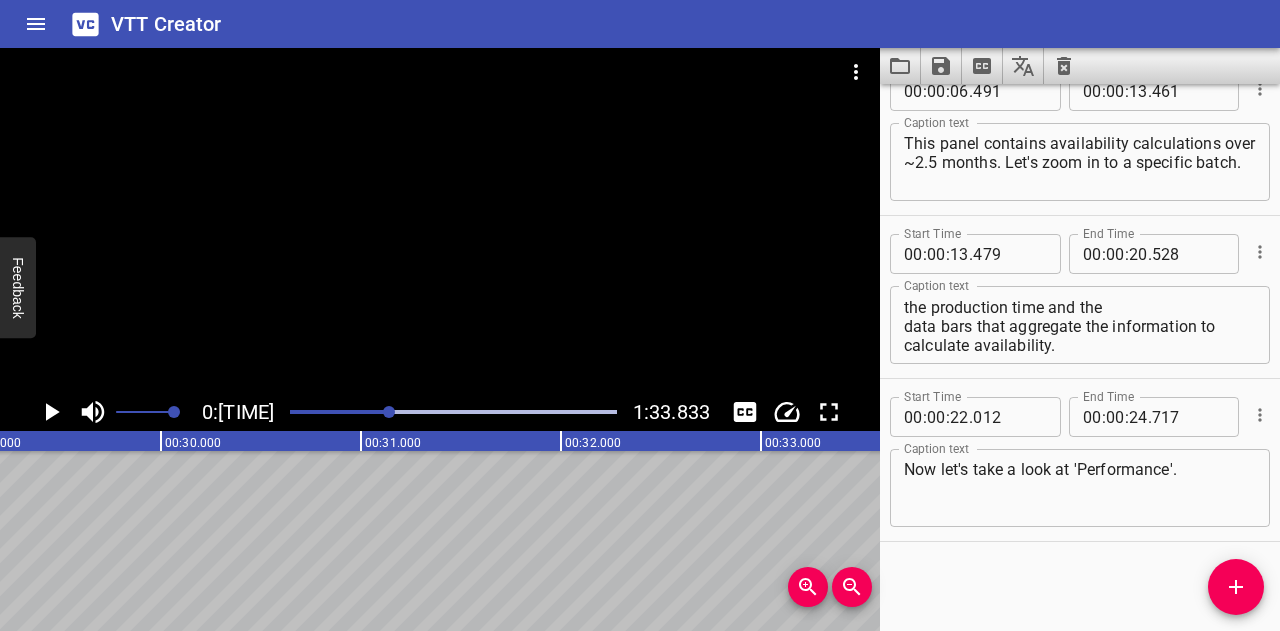 click 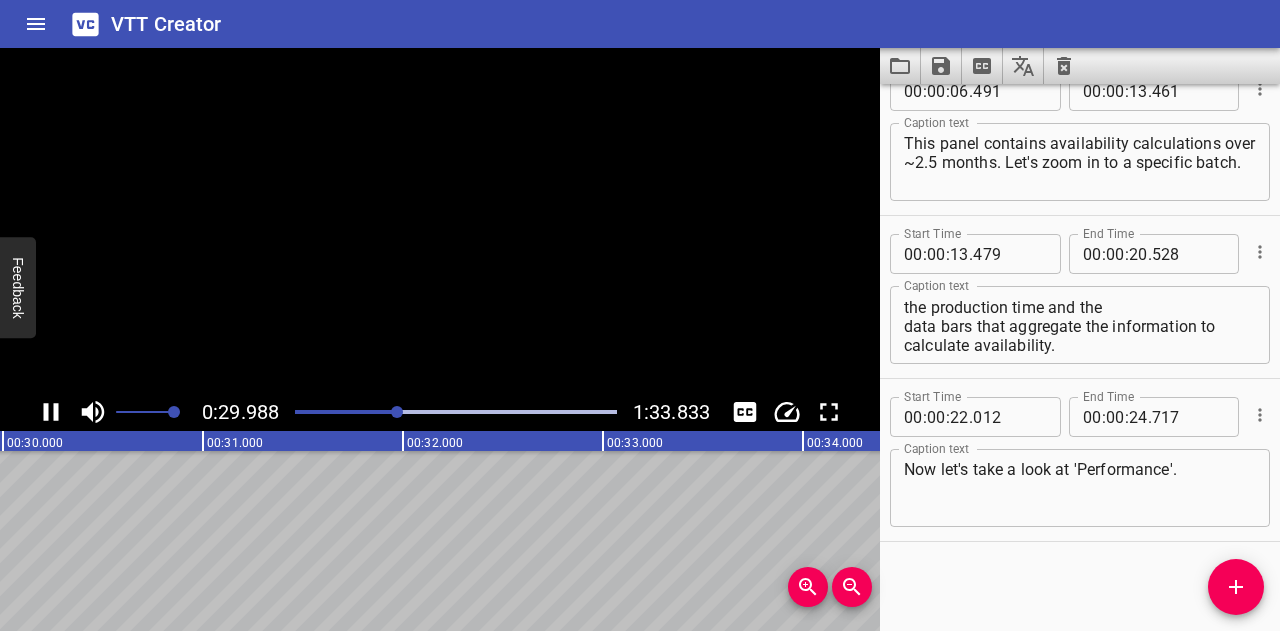 click 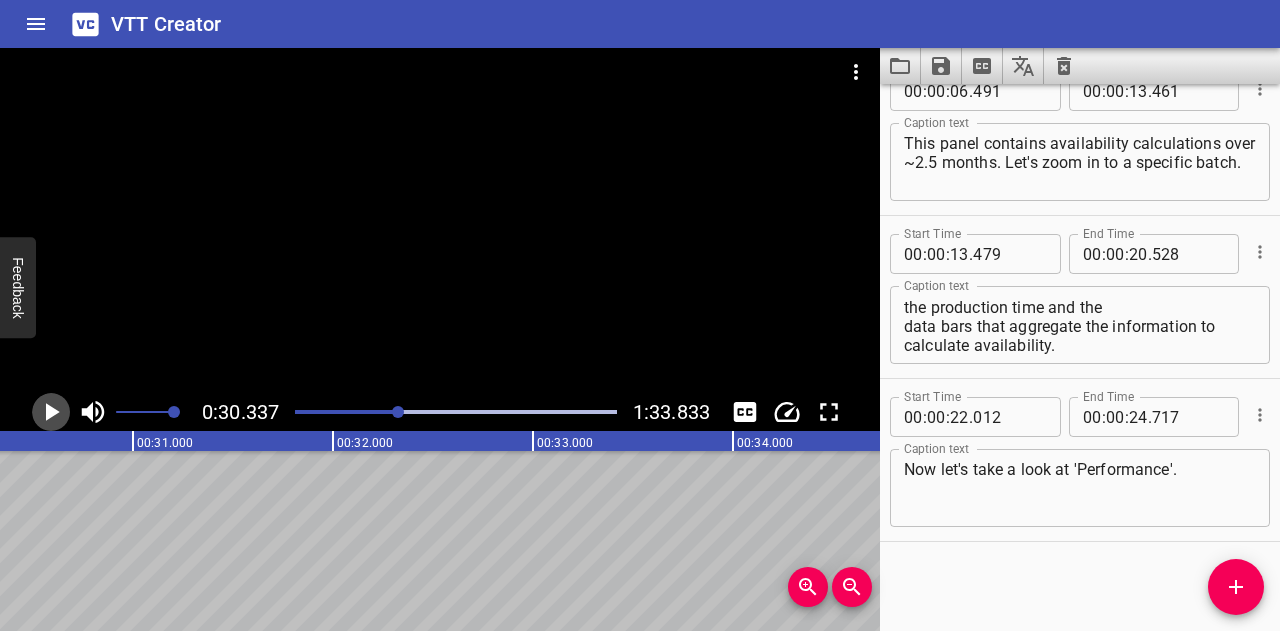 click 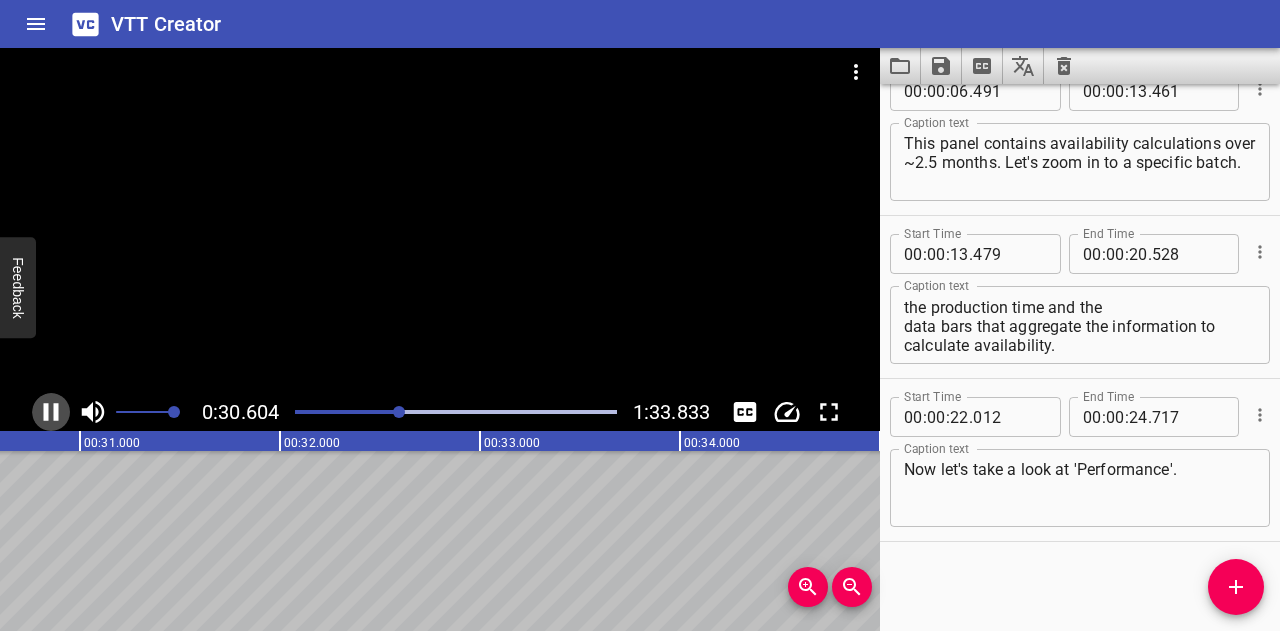 click 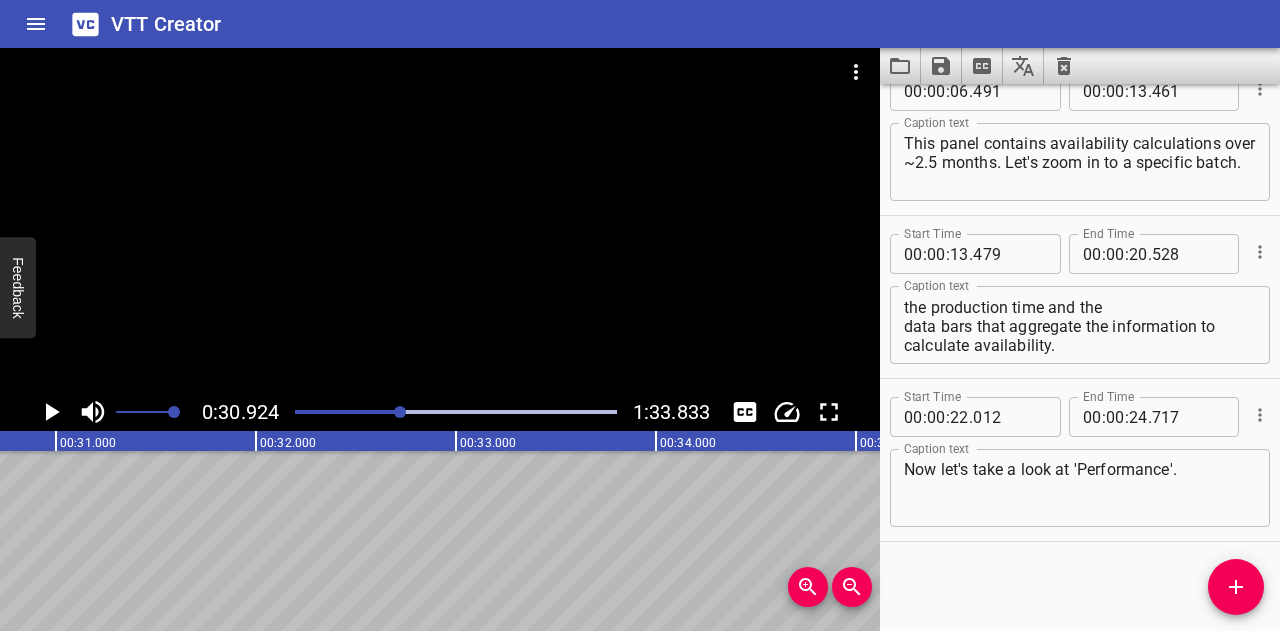 scroll, scrollTop: 0, scrollLeft: 6184, axis: horizontal 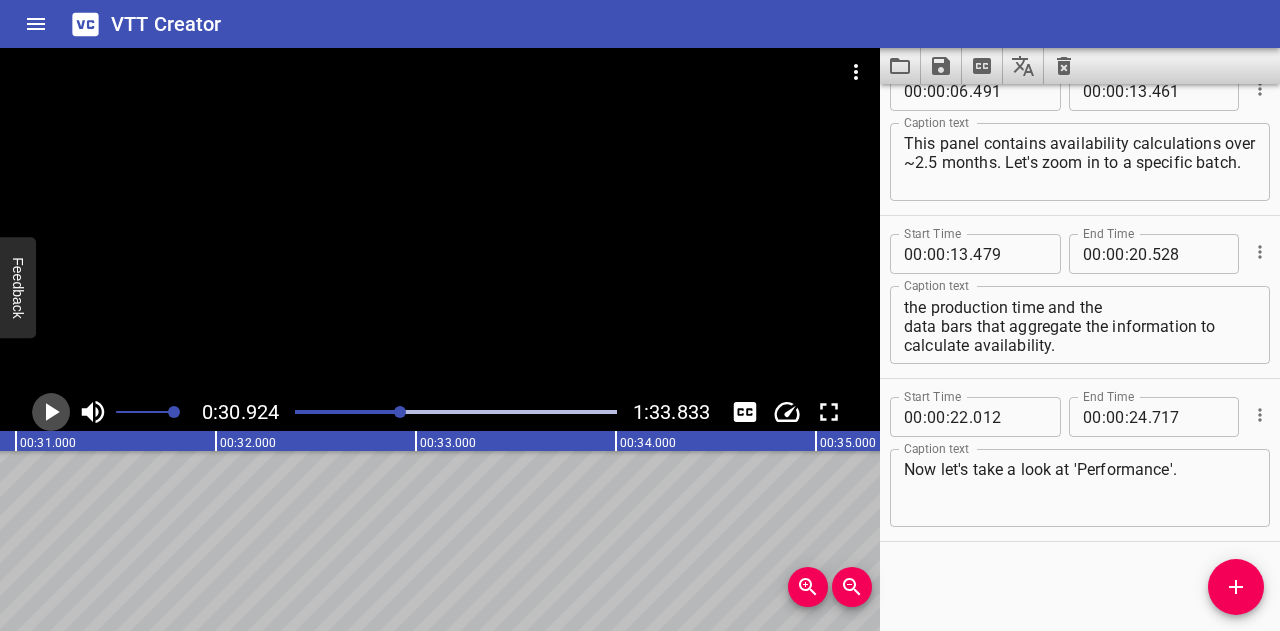 click 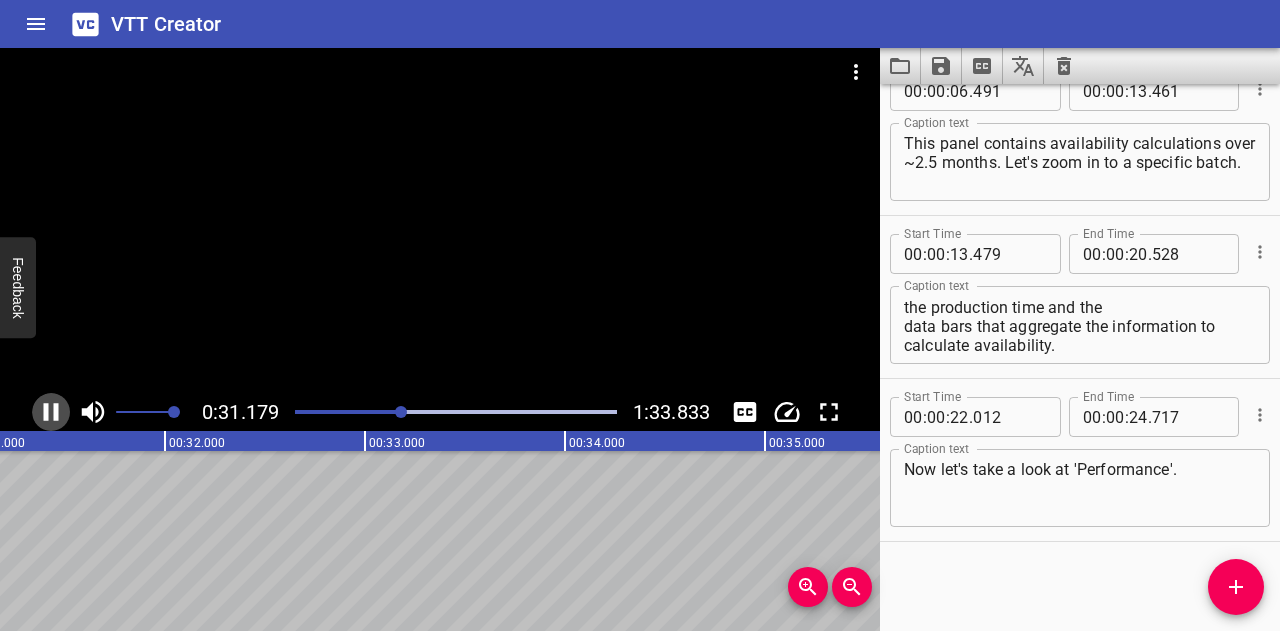 click 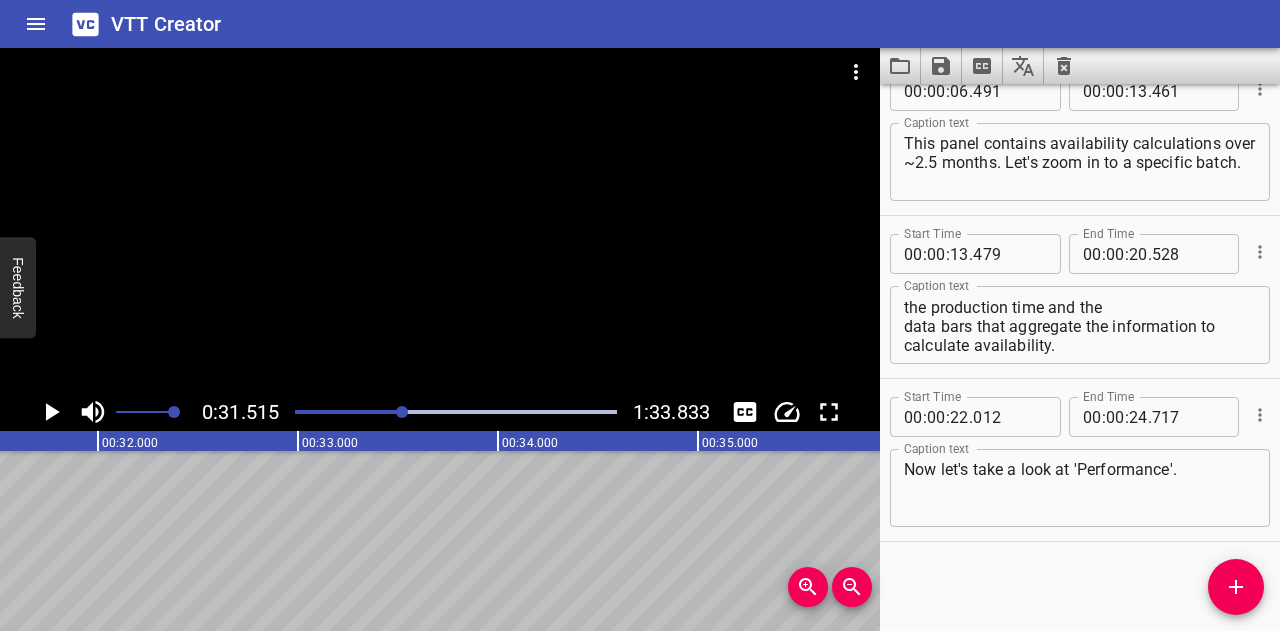scroll, scrollTop: 0, scrollLeft: 6303, axis: horizontal 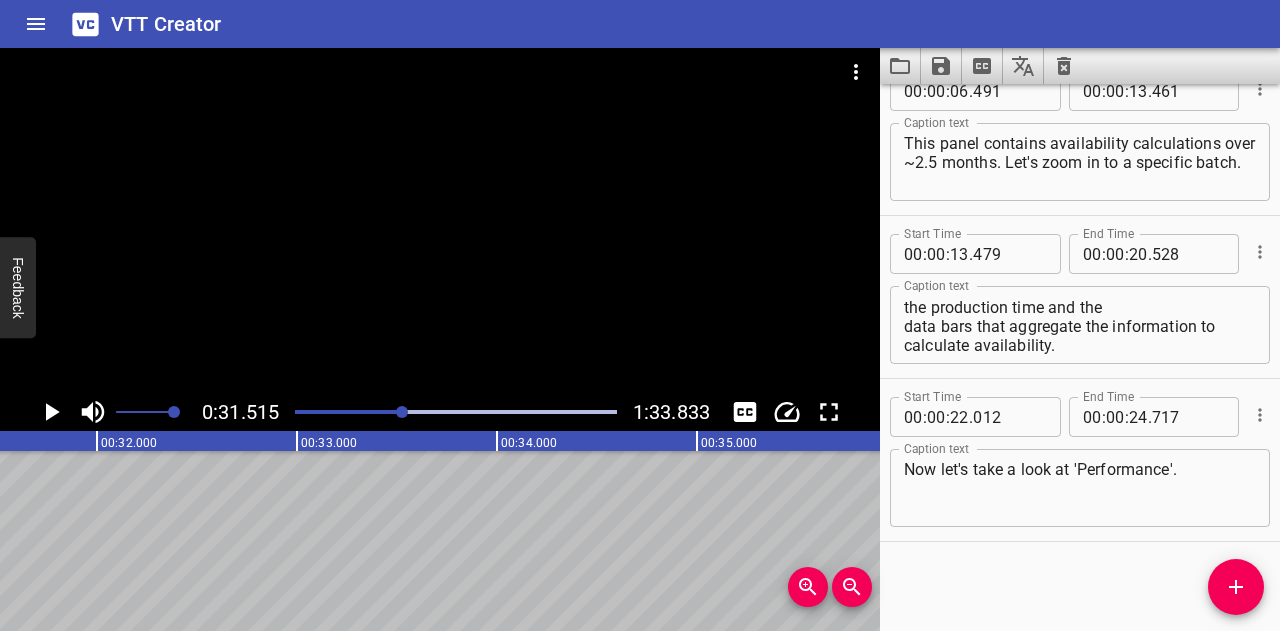 click 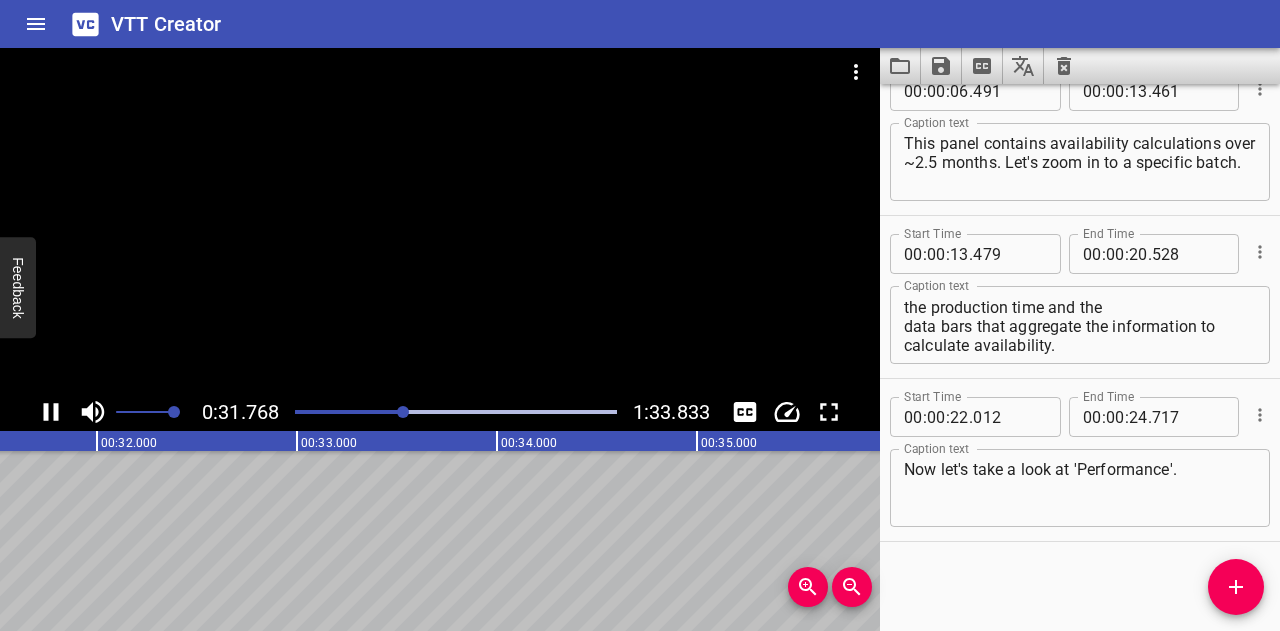 click 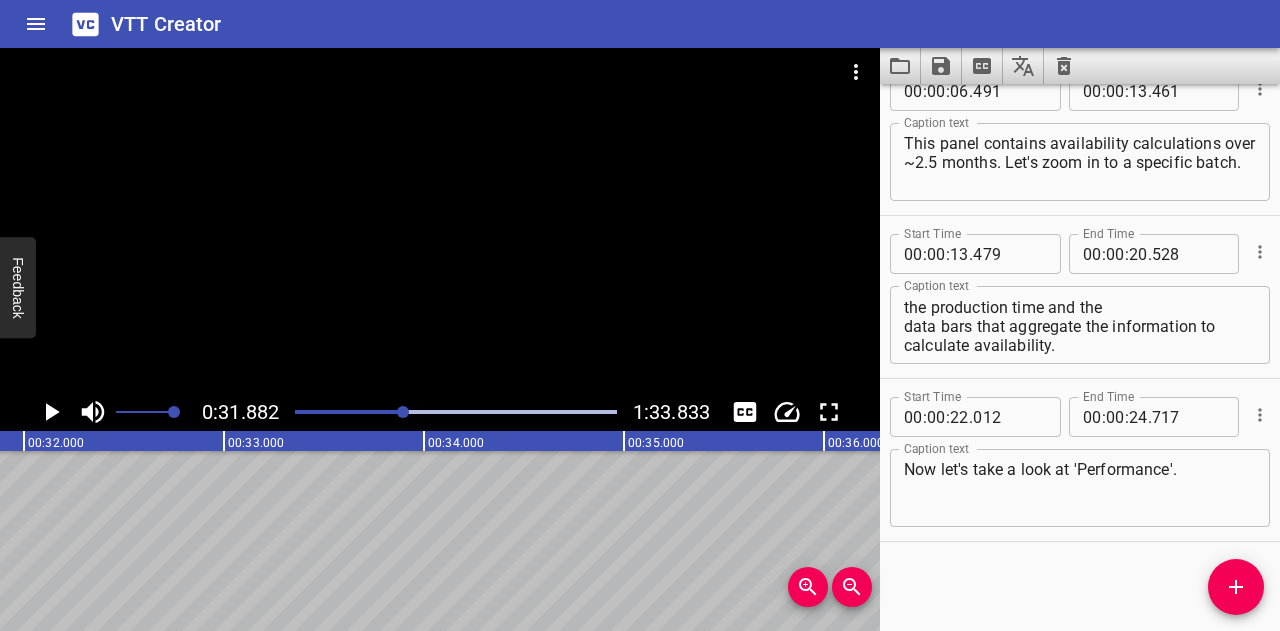 click 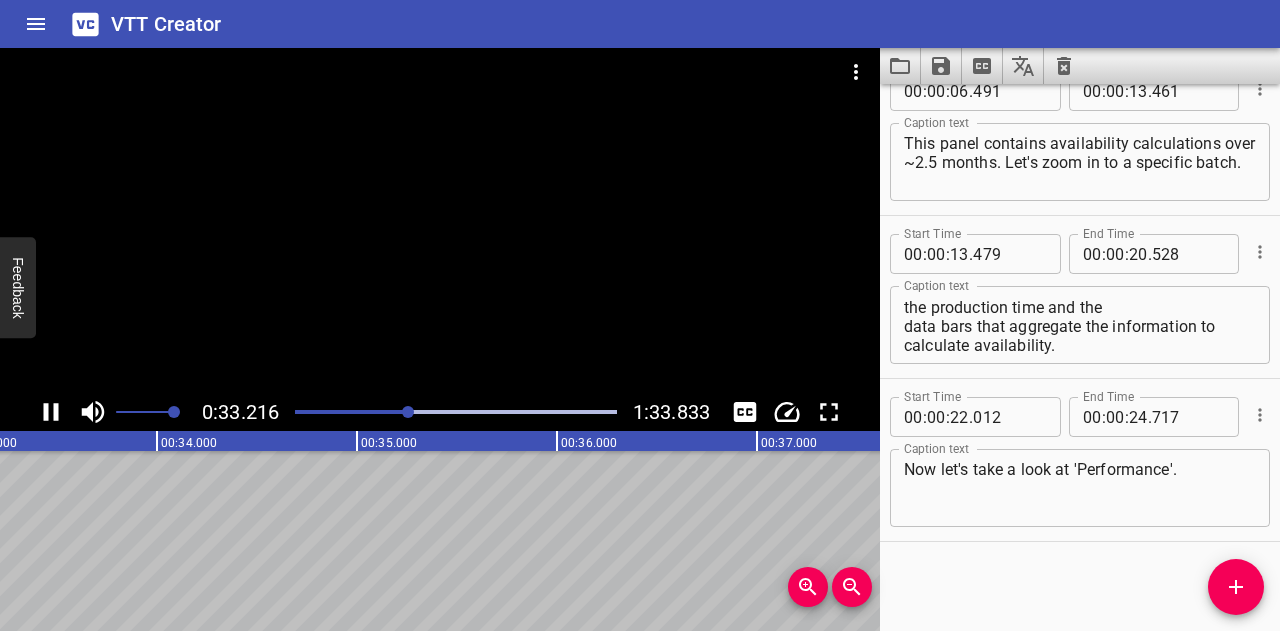 click at bounding box center [456, 412] 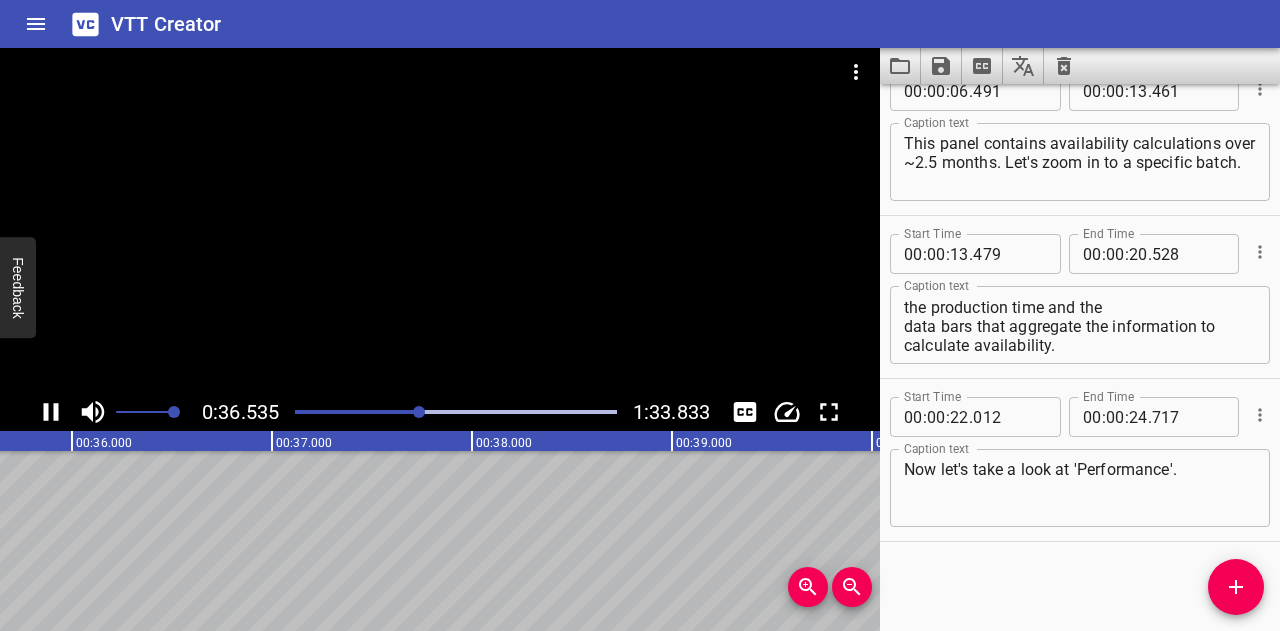 click at bounding box center (456, 412) 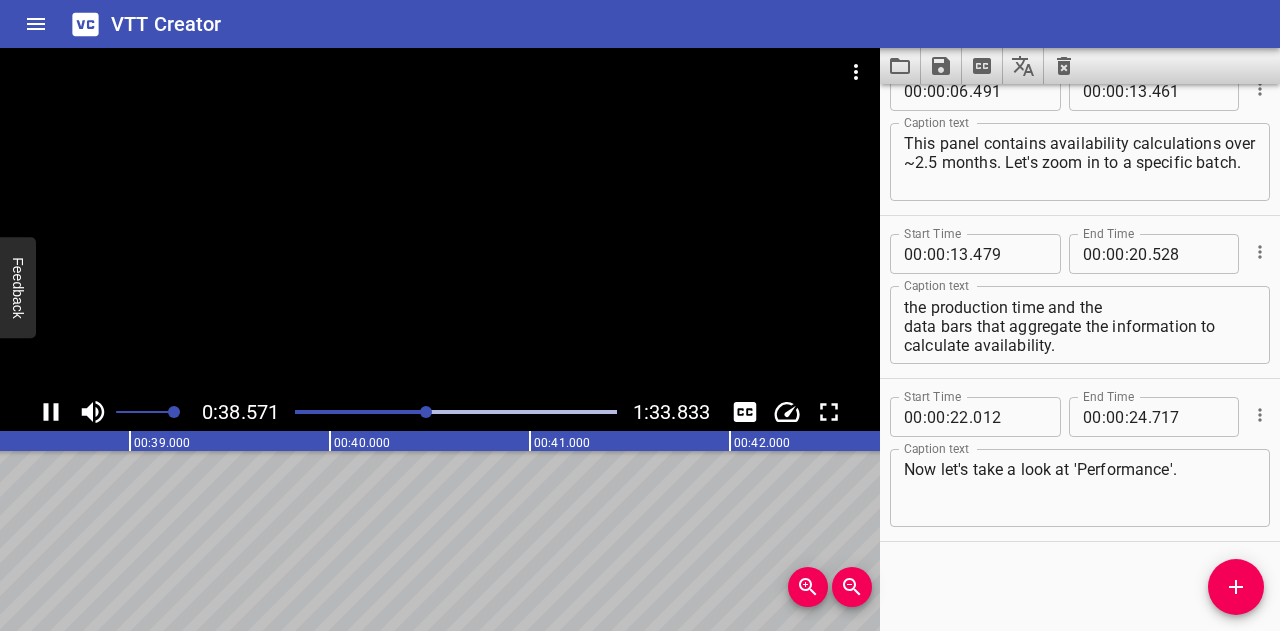 click at bounding box center [426, 412] 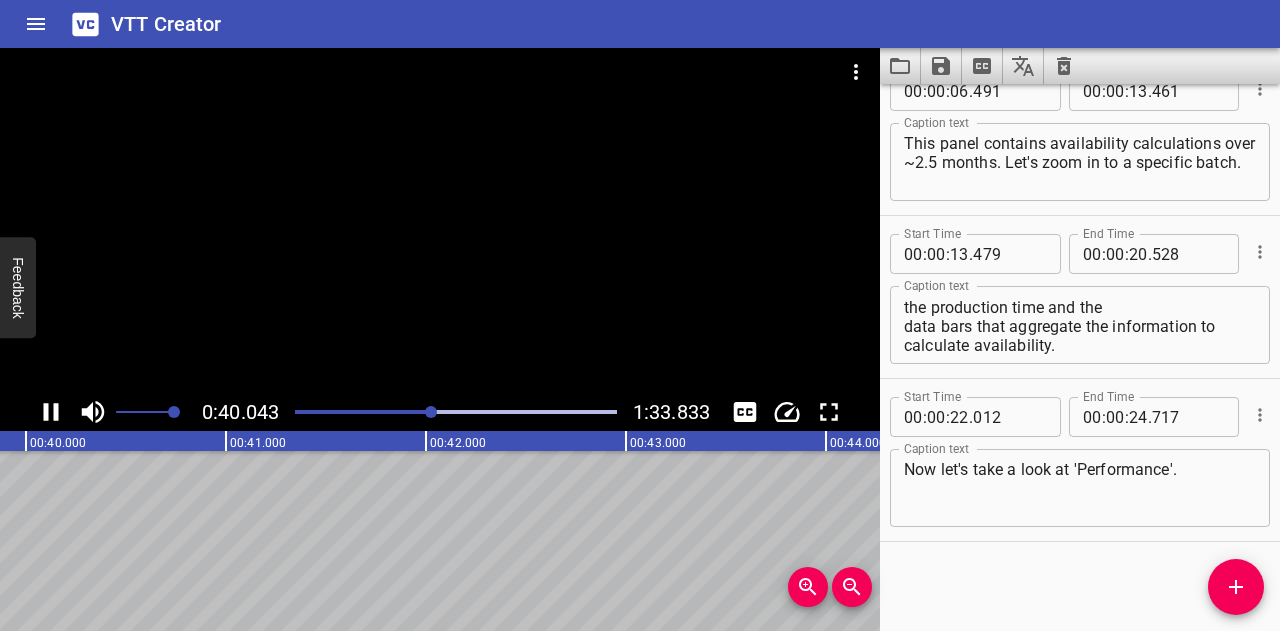 click at bounding box center (456, 412) 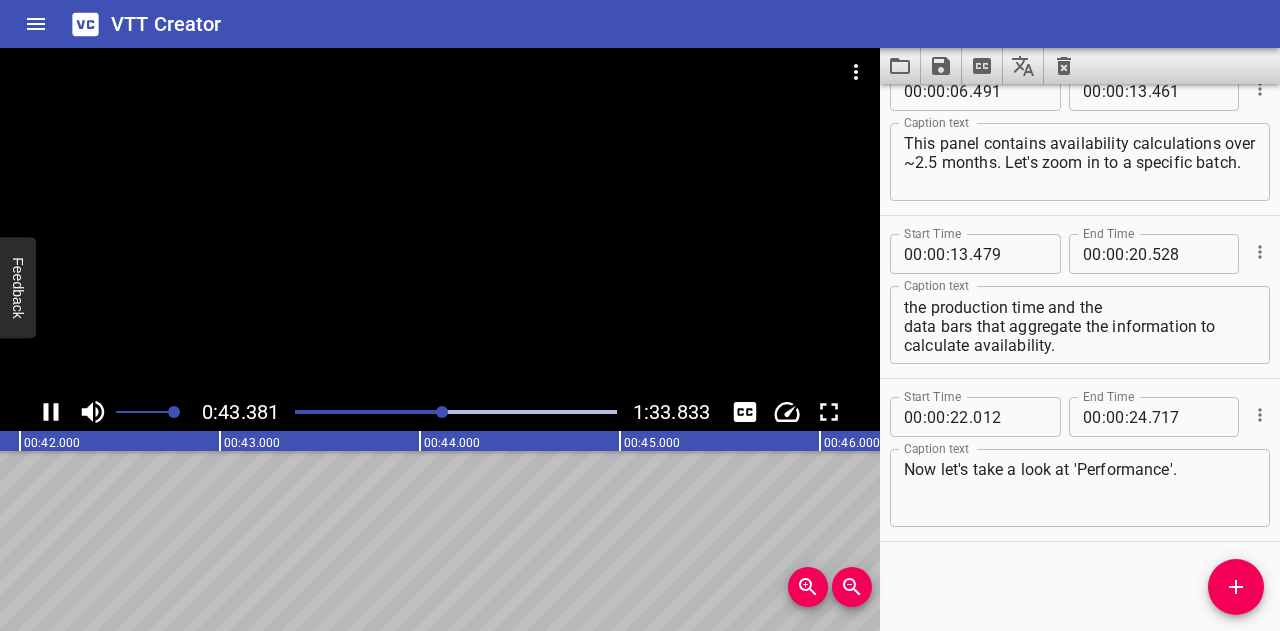 click at bounding box center [456, 412] 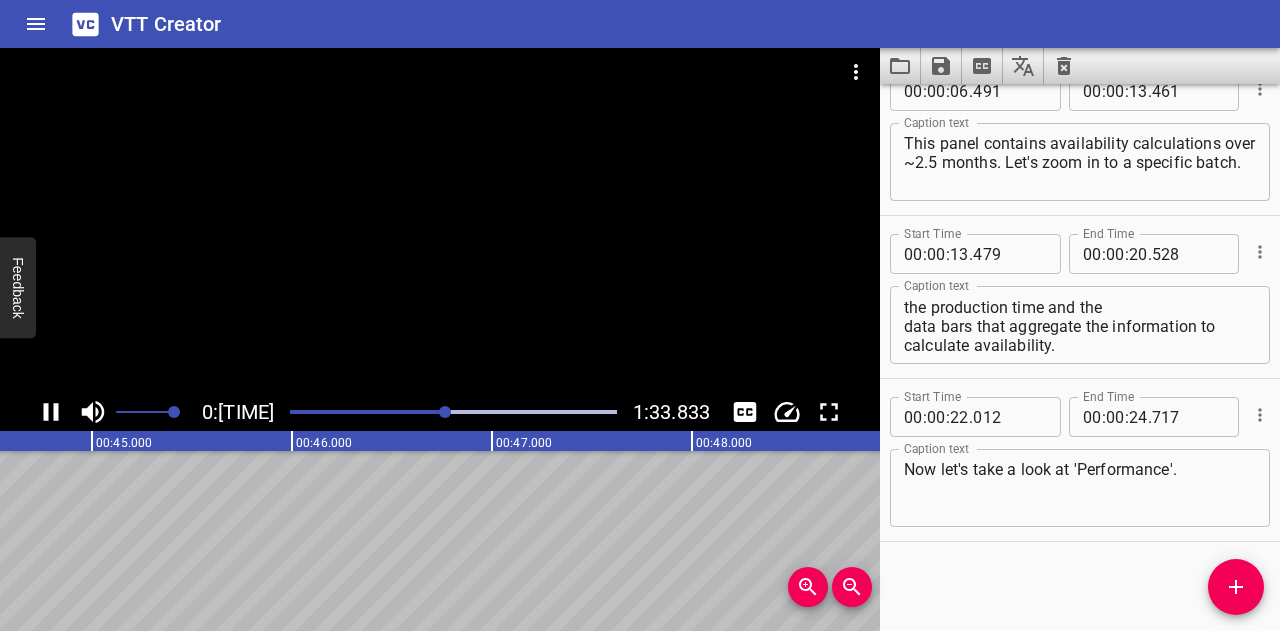 click at bounding box center [453, 412] 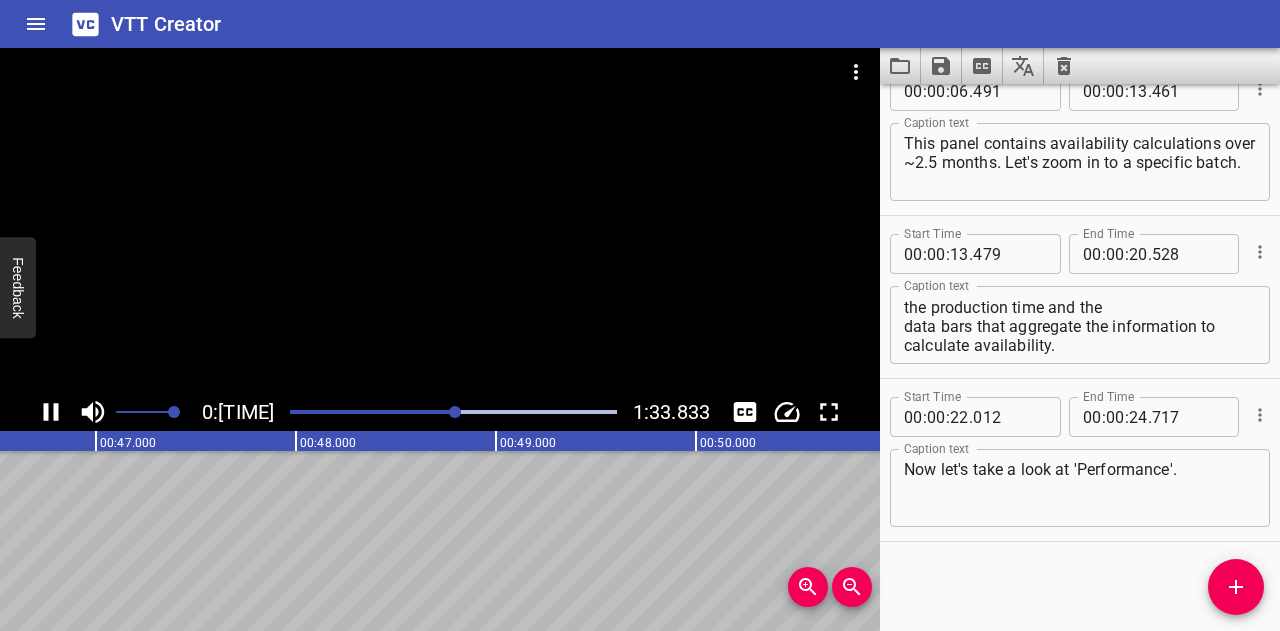 click at bounding box center (453, 412) 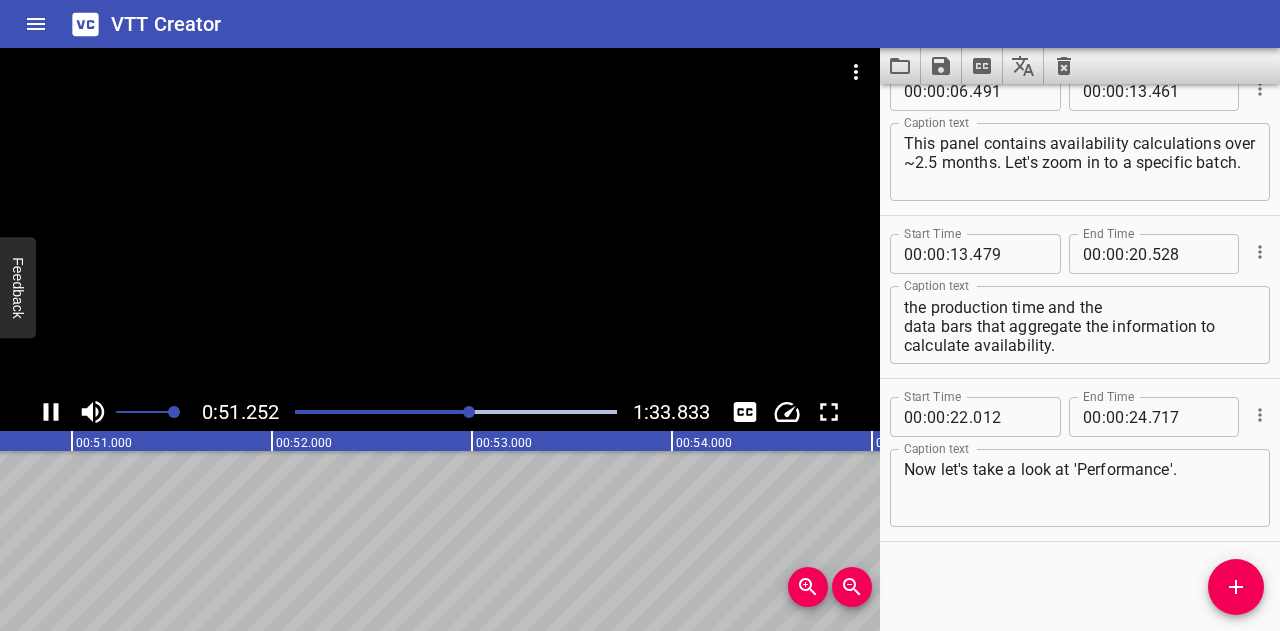 click at bounding box center (456, 412) 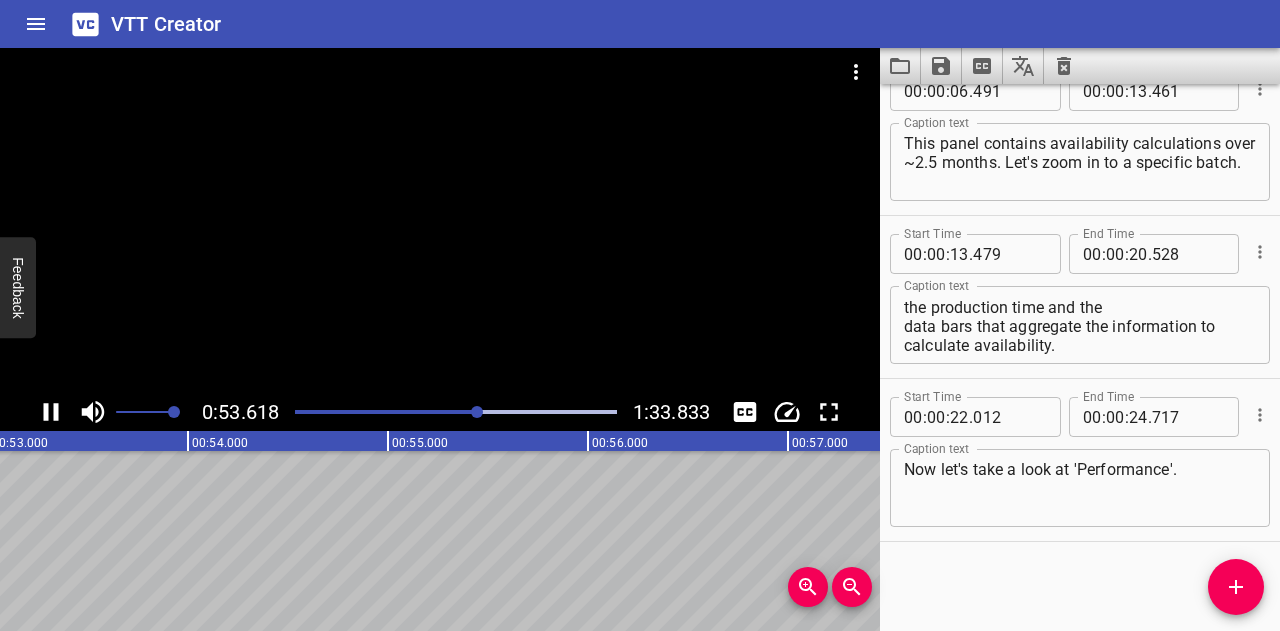 click at bounding box center [456, 412] 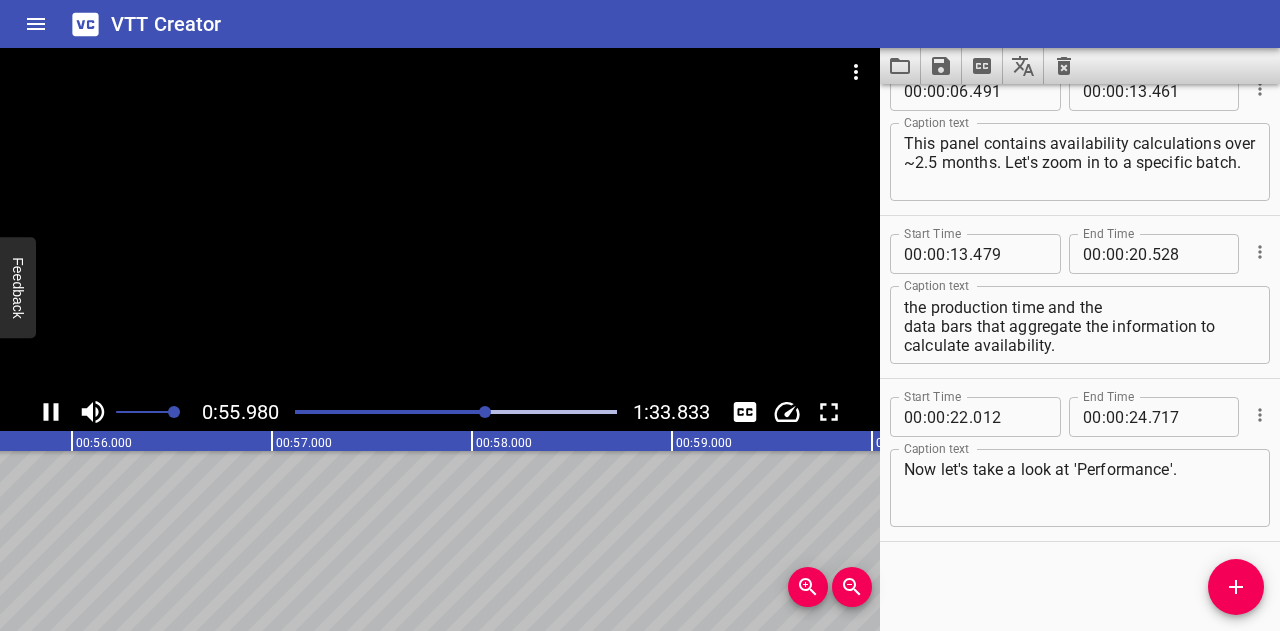 click at bounding box center (456, 412) 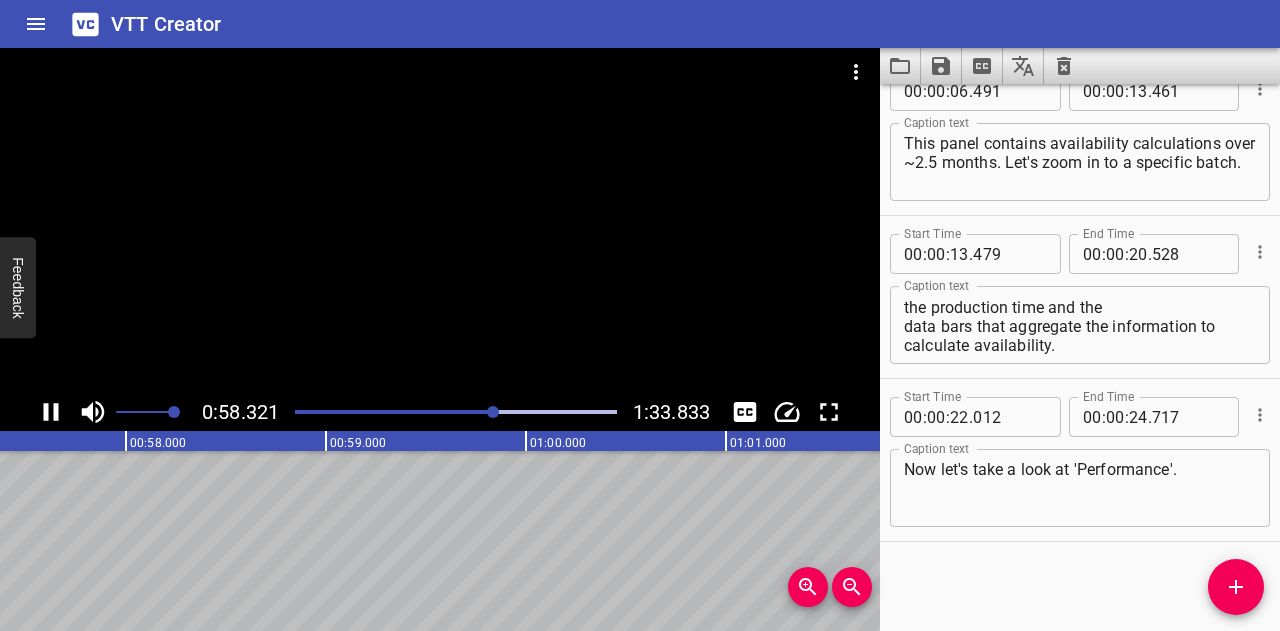 click at bounding box center [456, 412] 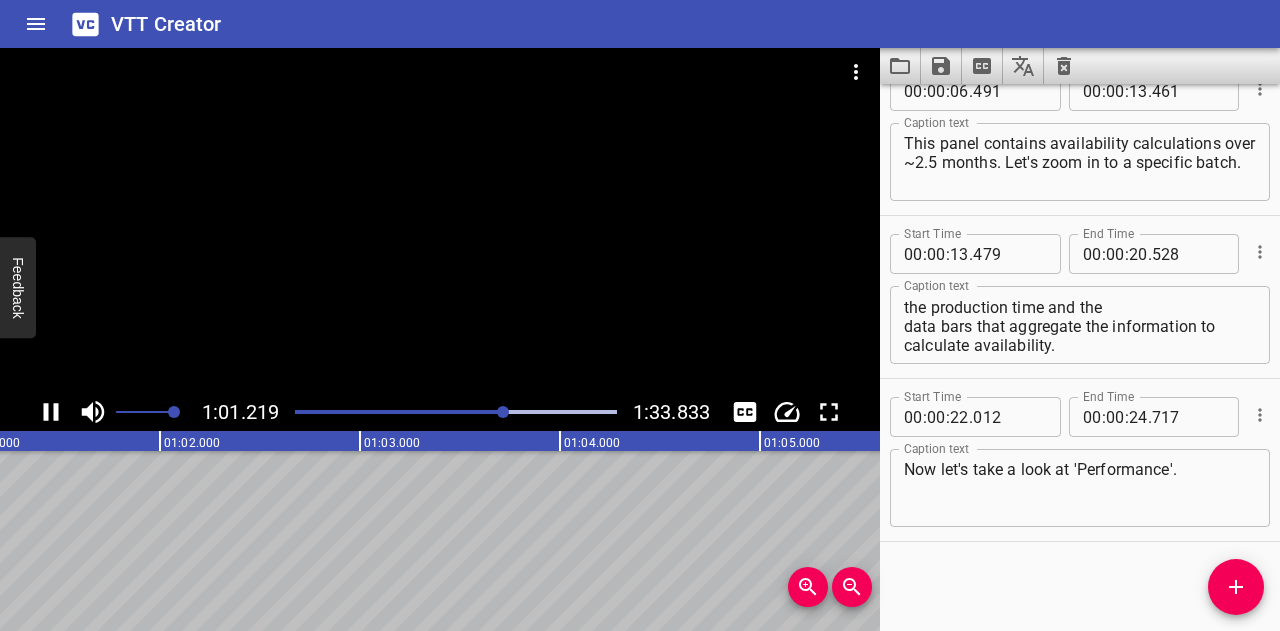 click at bounding box center (456, 412) 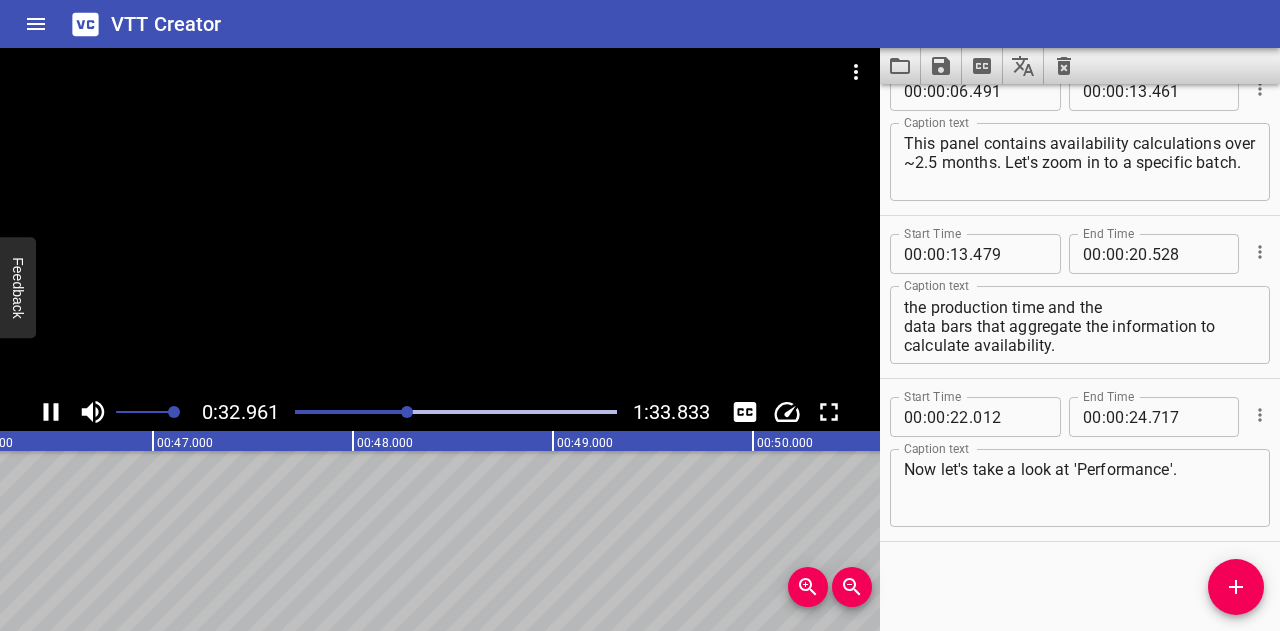click at bounding box center [456, 412] 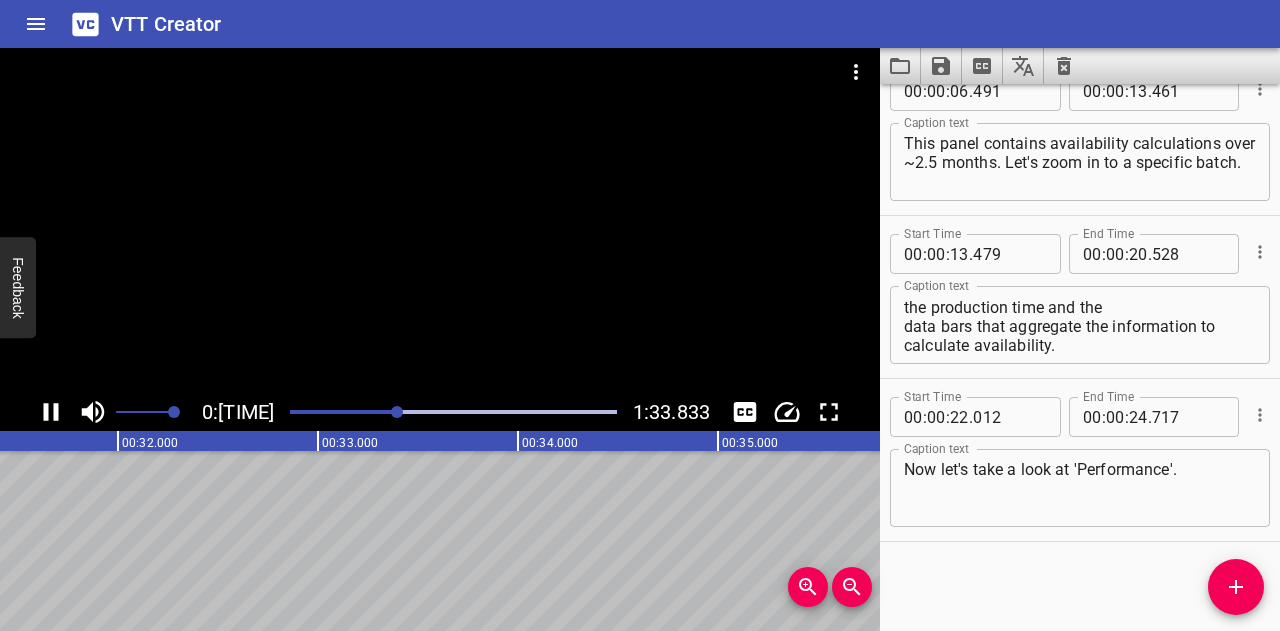 click 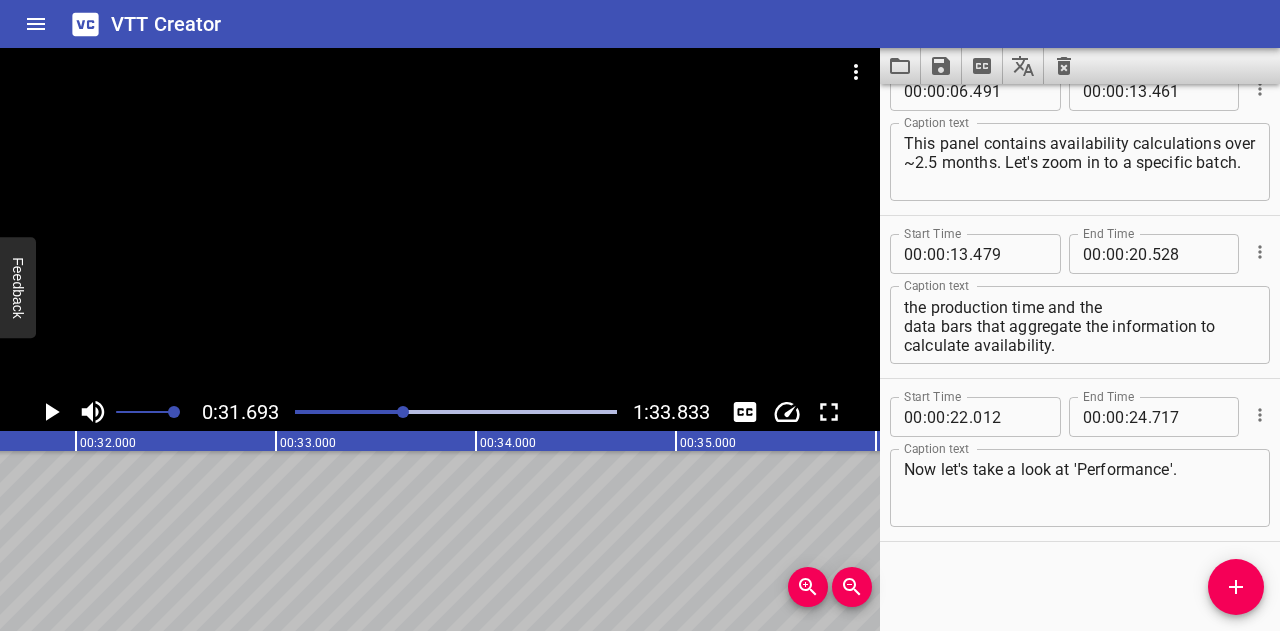 scroll, scrollTop: 0, scrollLeft: 6338, axis: horizontal 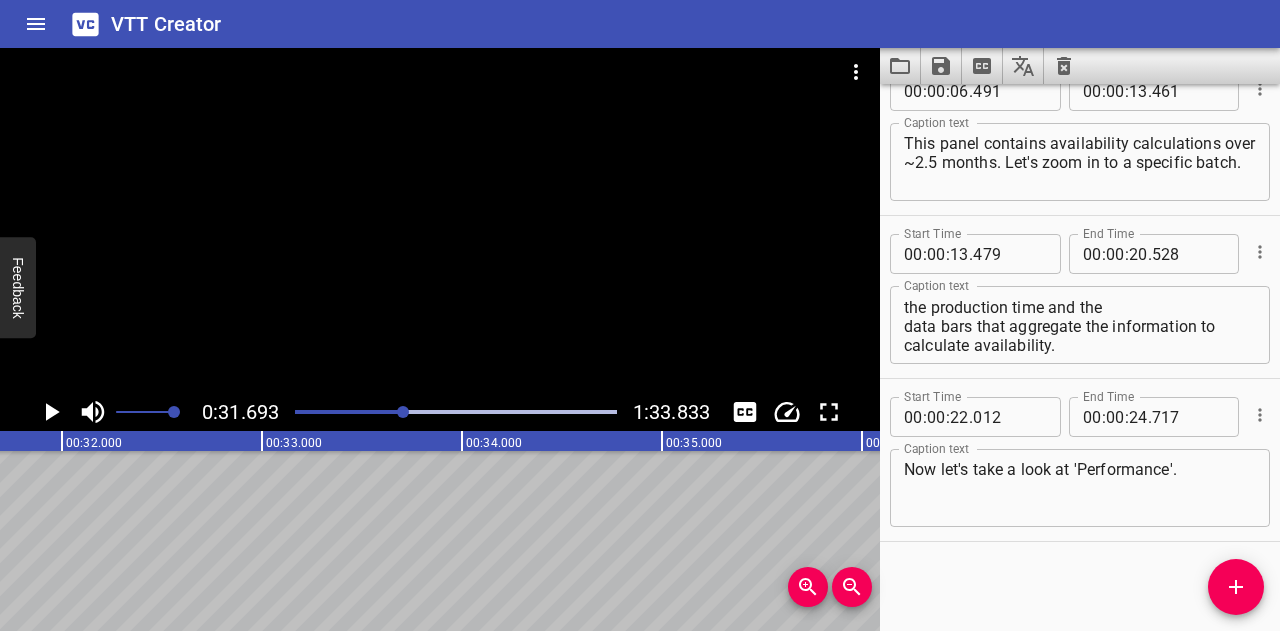 click at bounding box center (1236, 587) 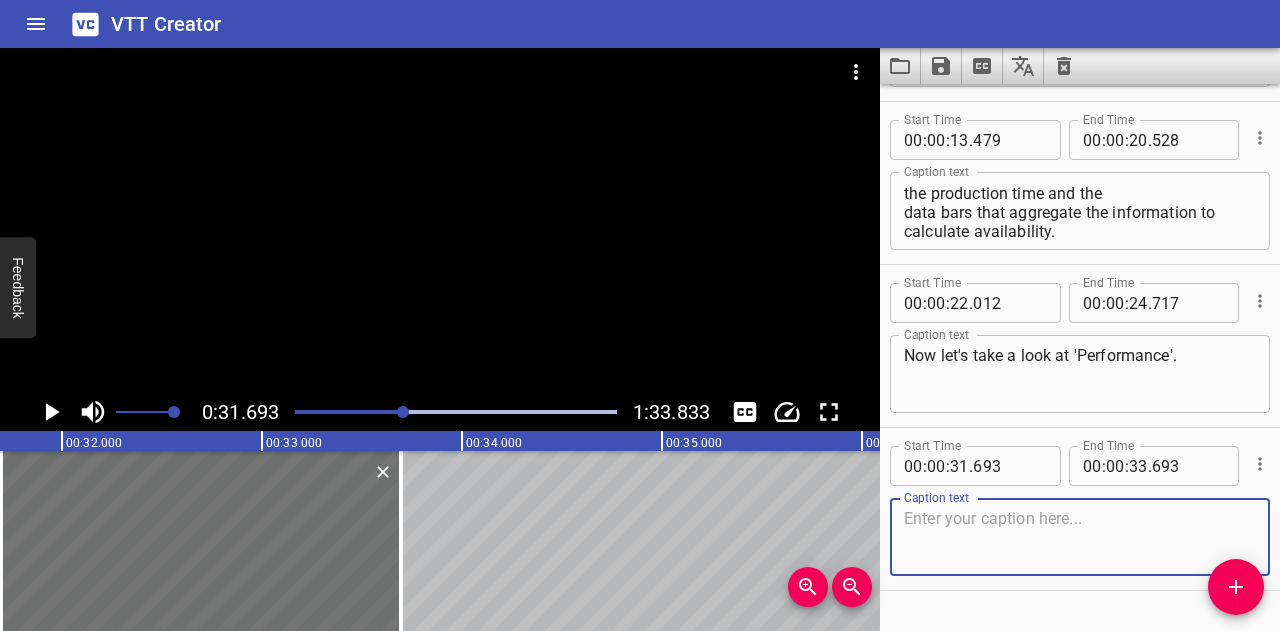 scroll, scrollTop: 362, scrollLeft: 0, axis: vertical 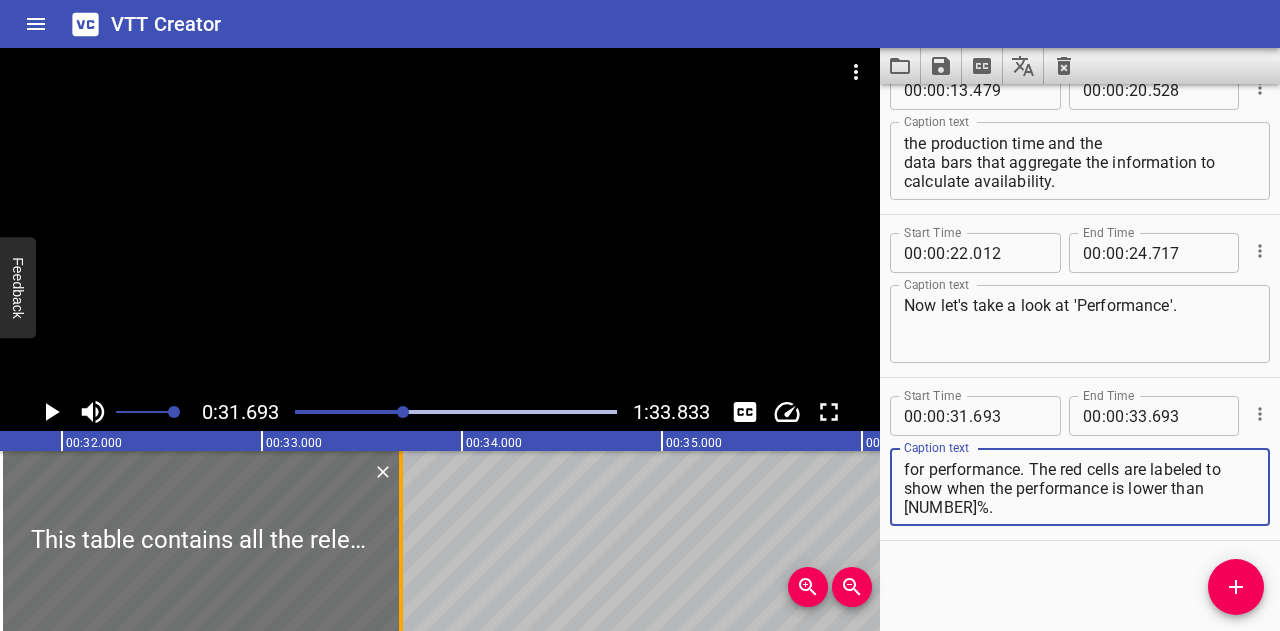 type on "This table contains all the relevant information for performance. The red cells are labeled to show when the performance is lower than 95%." 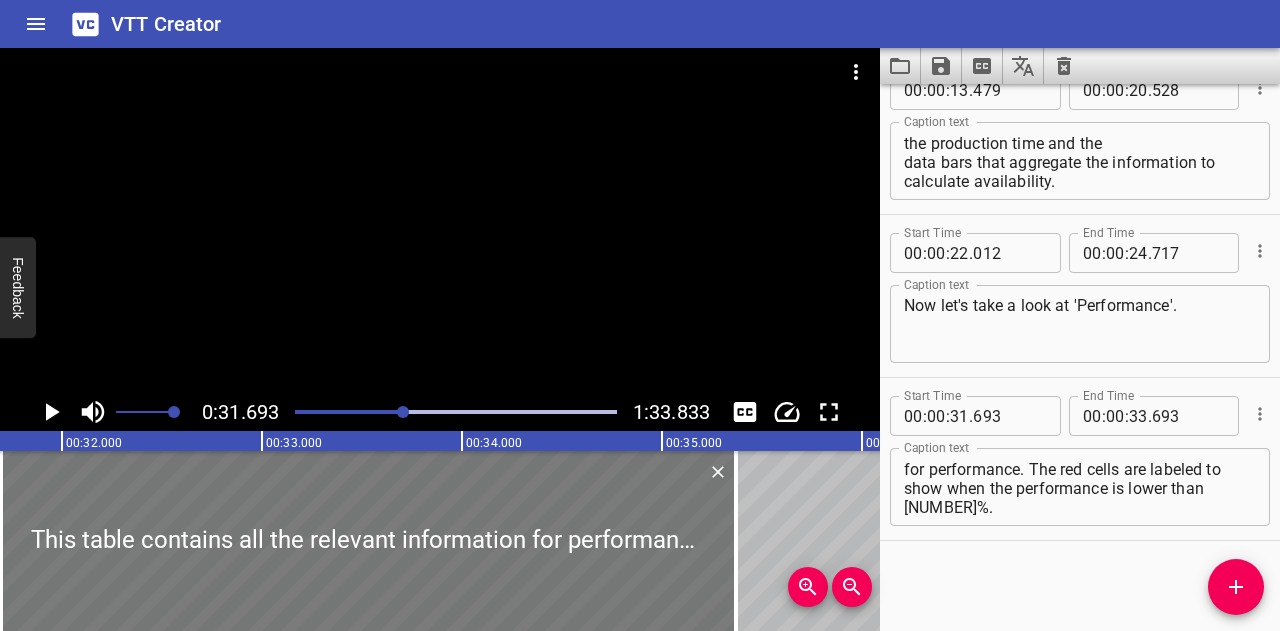 drag, startPoint x: 390, startPoint y: 504, endPoint x: 787, endPoint y: 492, distance: 397.1813 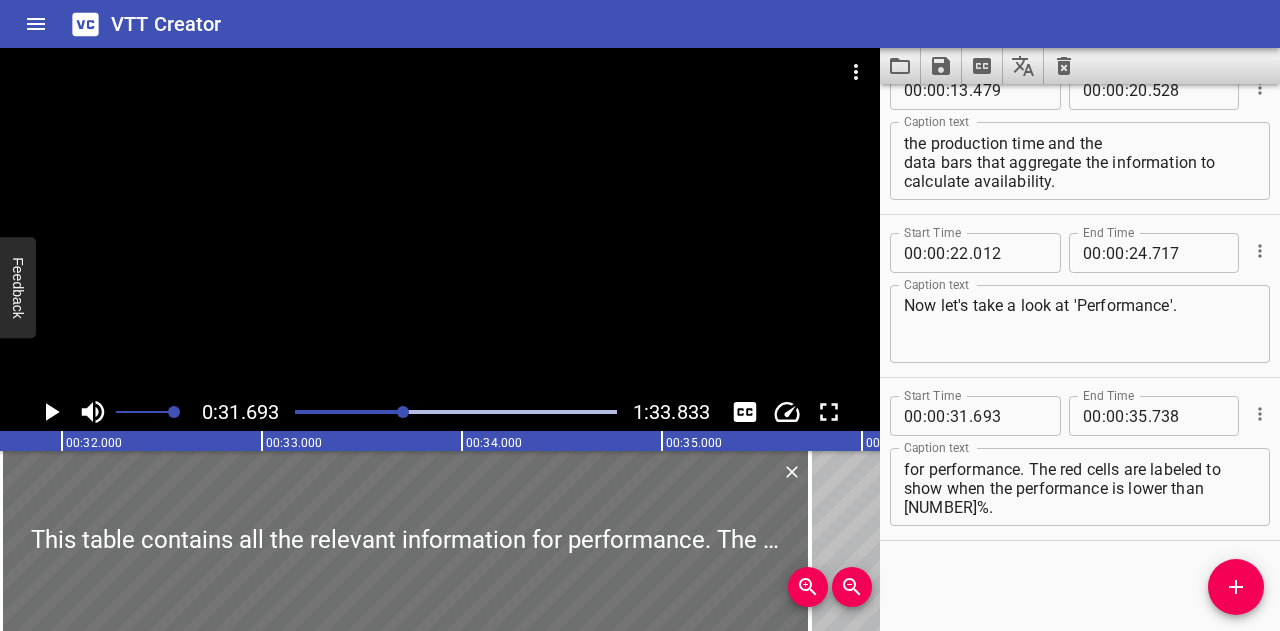 click at bounding box center (456, 412) 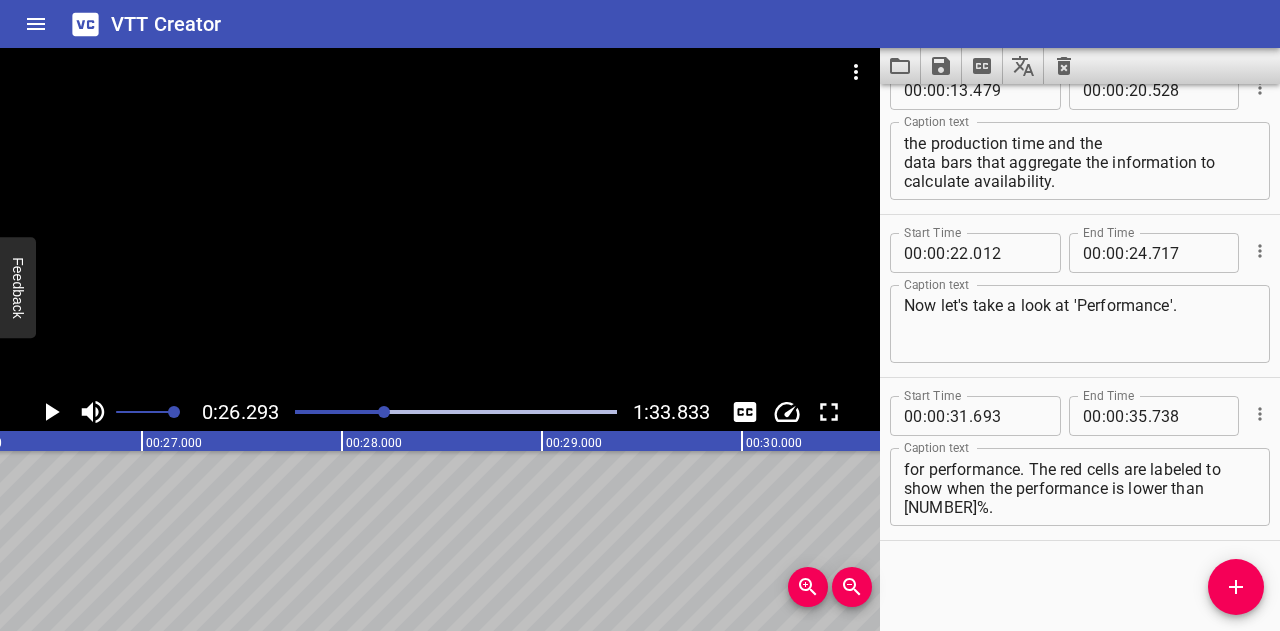click 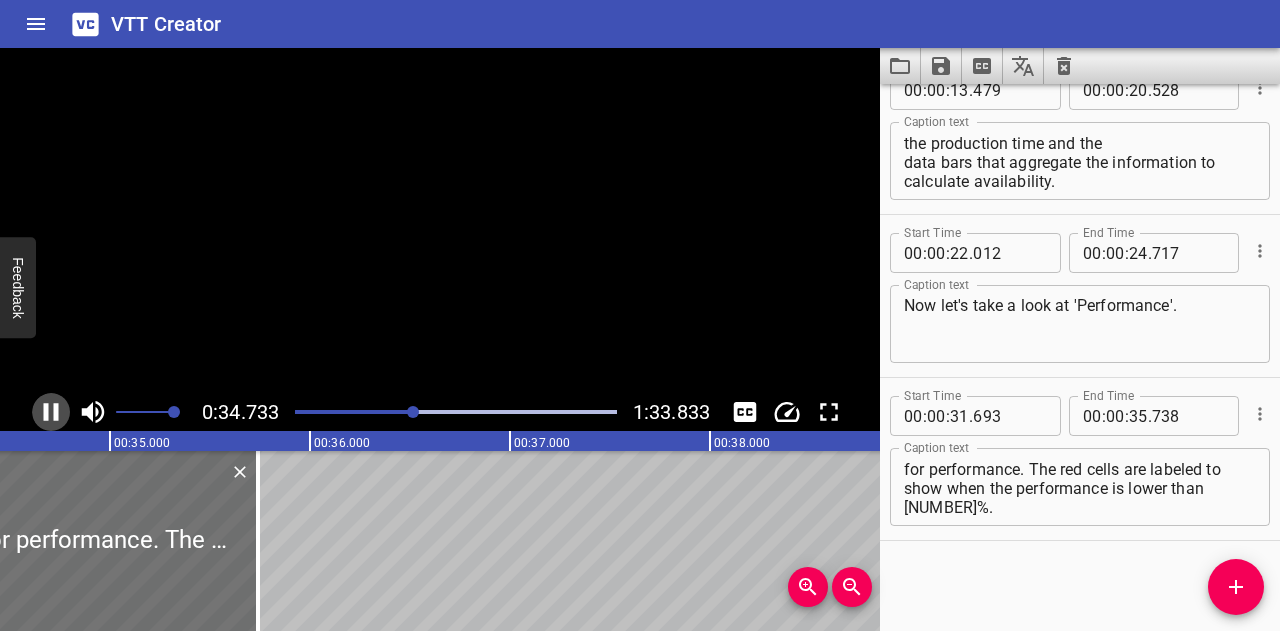 click 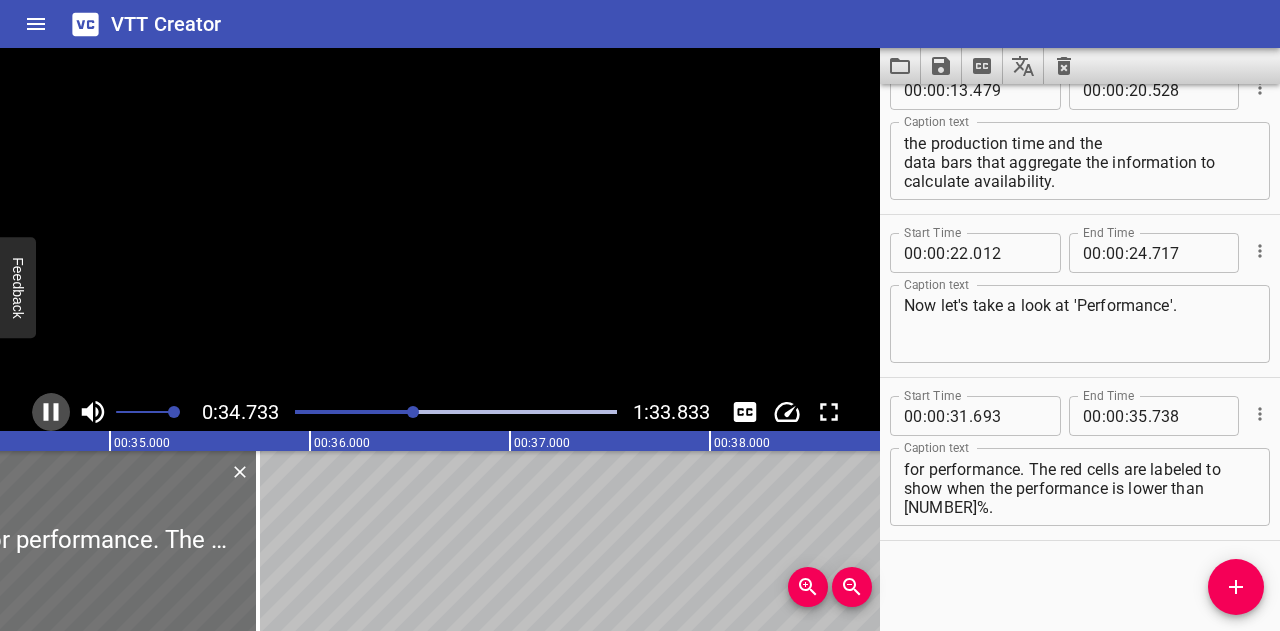 scroll, scrollTop: 0, scrollLeft: 6959, axis: horizontal 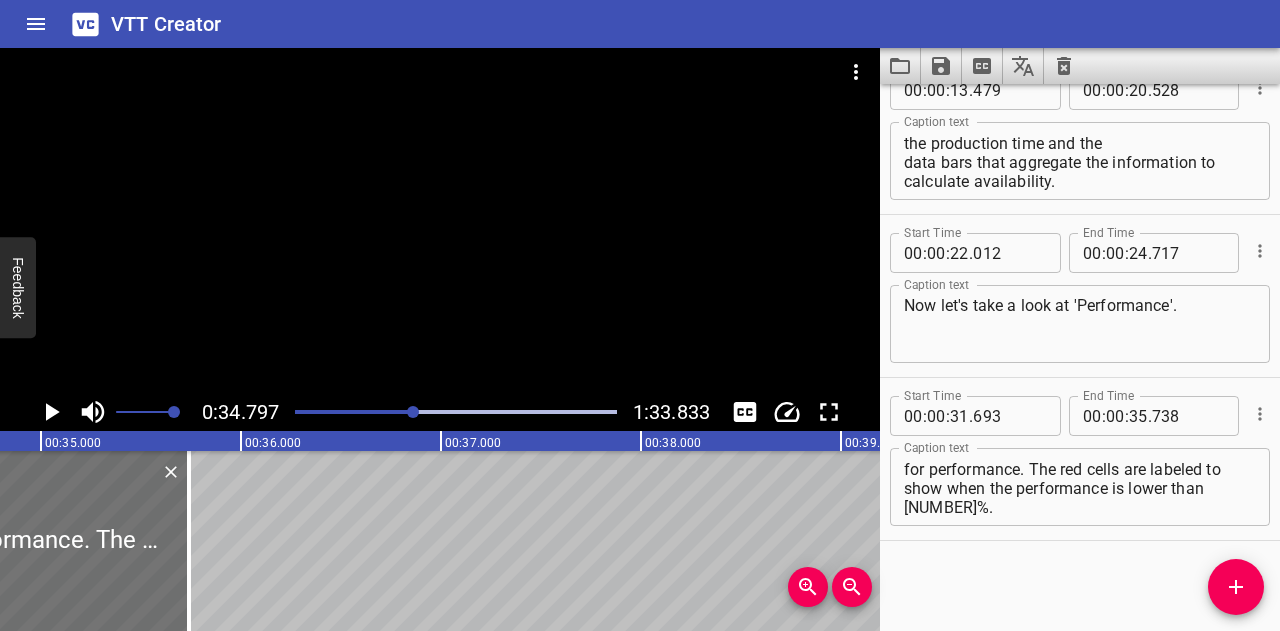 click 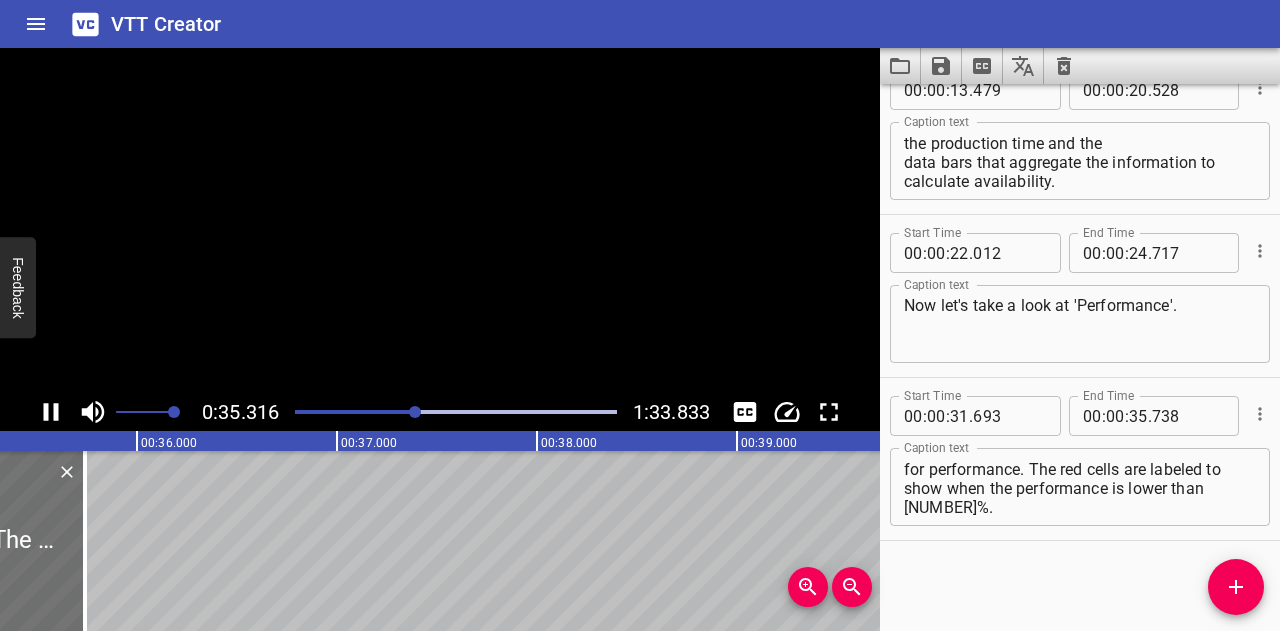click 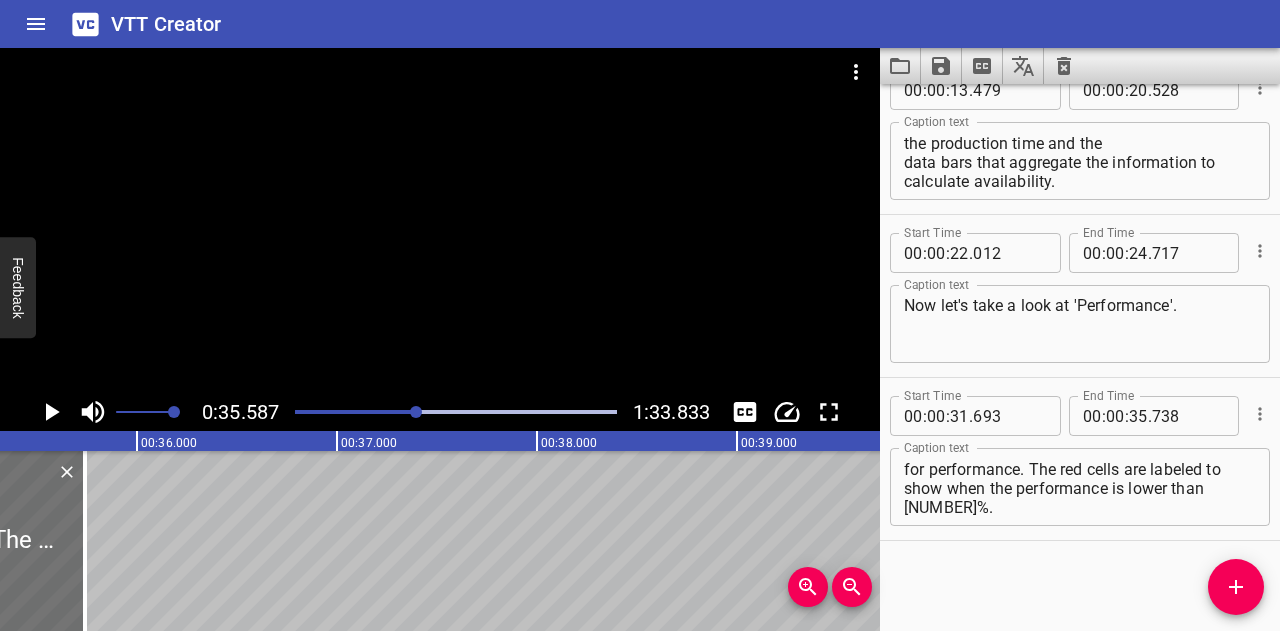 scroll, scrollTop: 0, scrollLeft: 7117, axis: horizontal 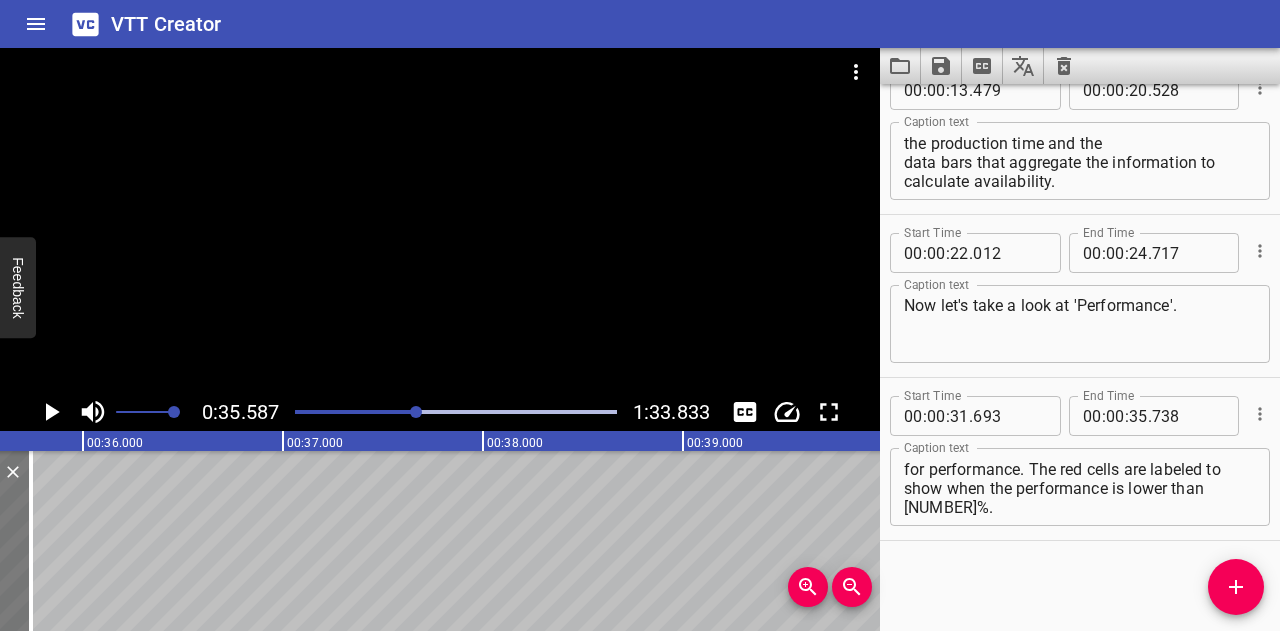 drag, startPoint x: 26, startPoint y: 513, endPoint x: 278, endPoint y: 513, distance: 252 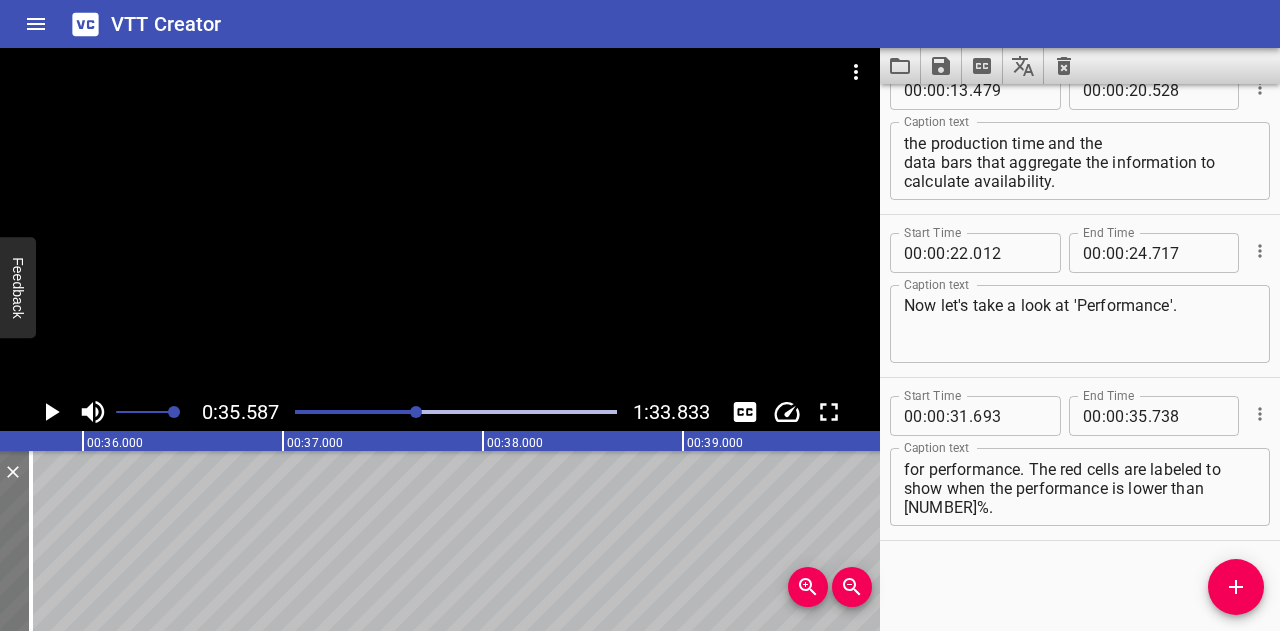 click at bounding box center (31, 541) 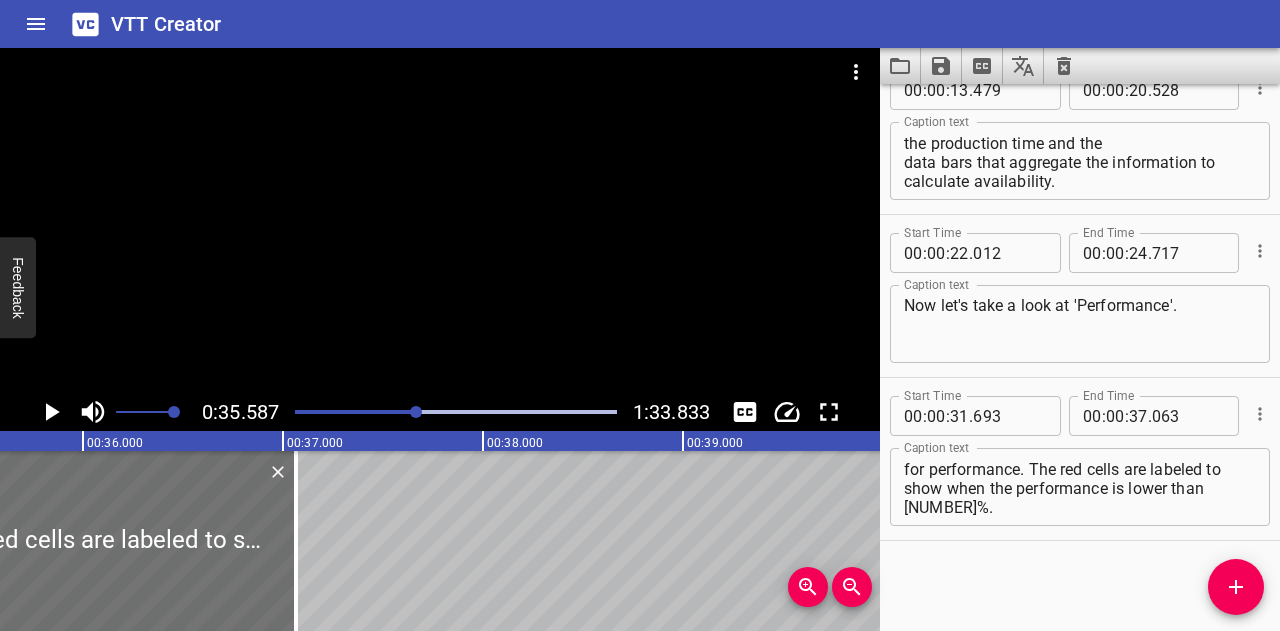 click 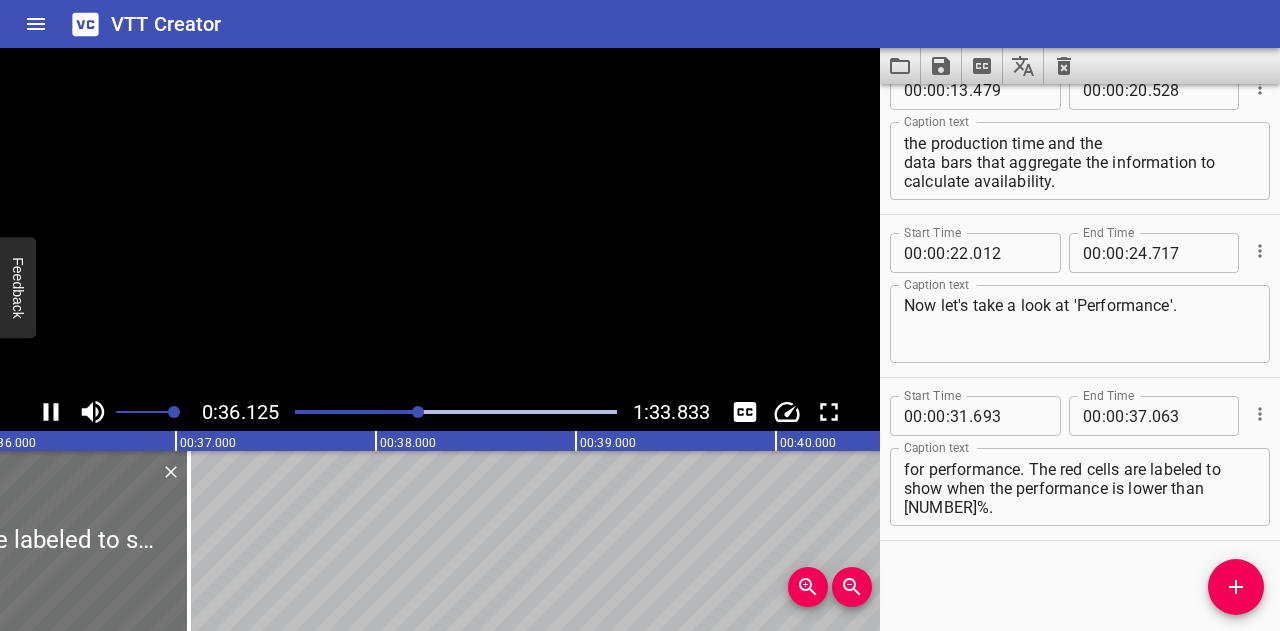 click 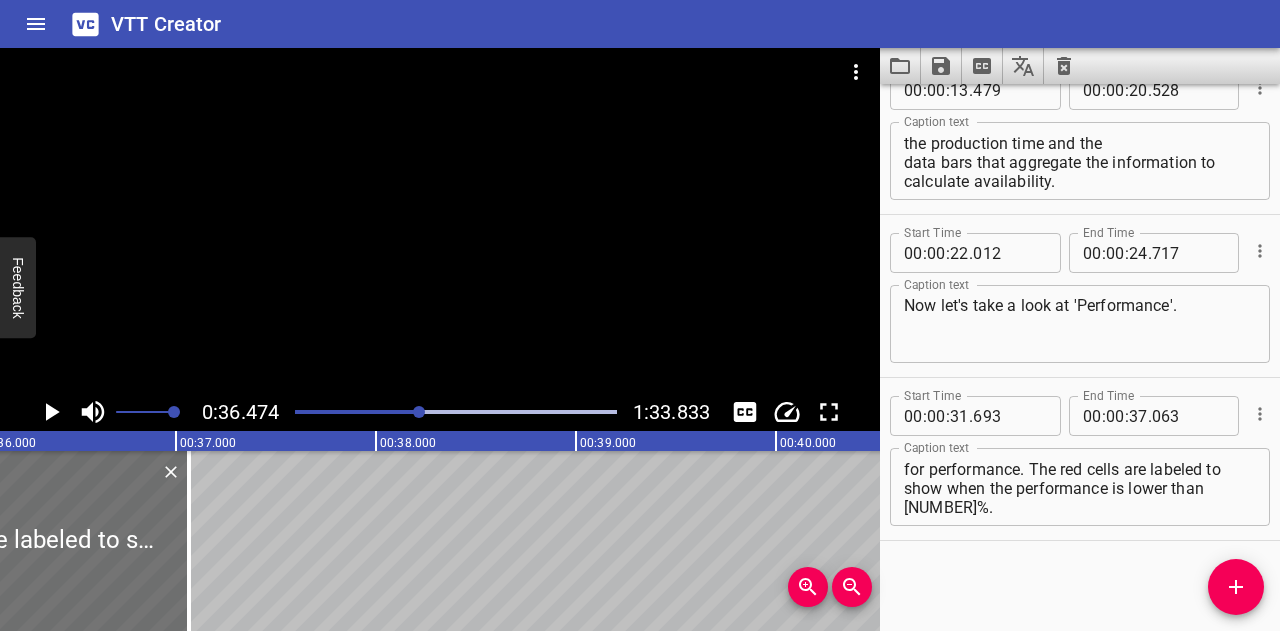 scroll, scrollTop: 0, scrollLeft: 7294, axis: horizontal 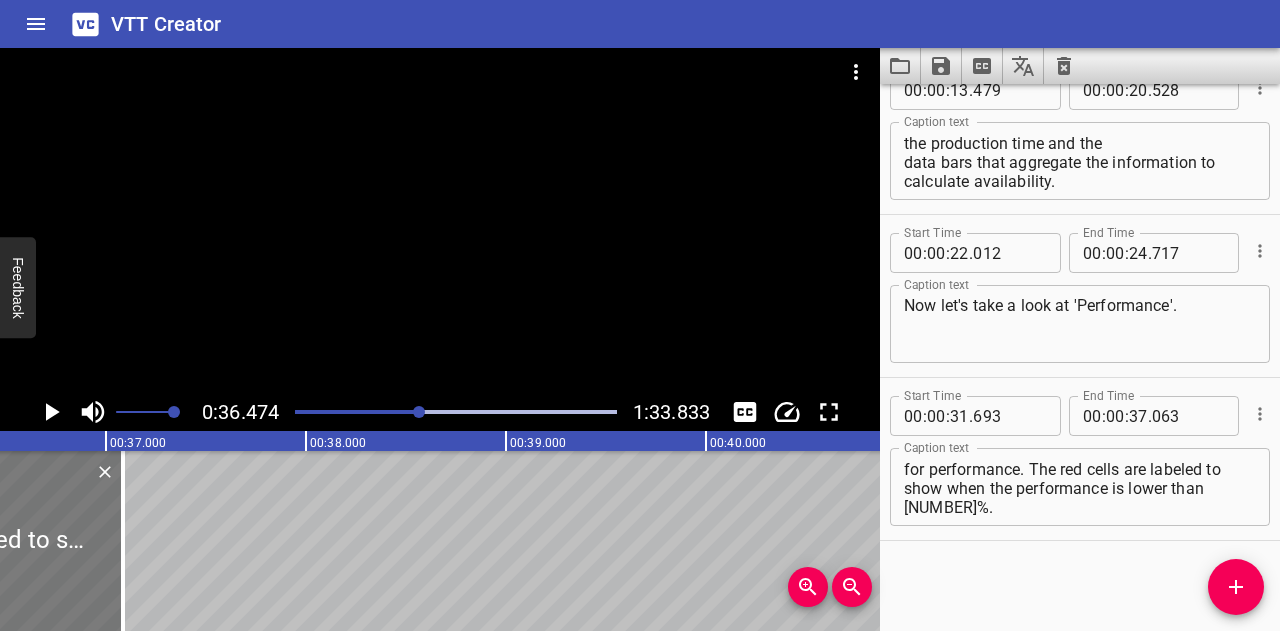 drag, startPoint x: 118, startPoint y: 577, endPoint x: 374, endPoint y: 571, distance: 256.0703 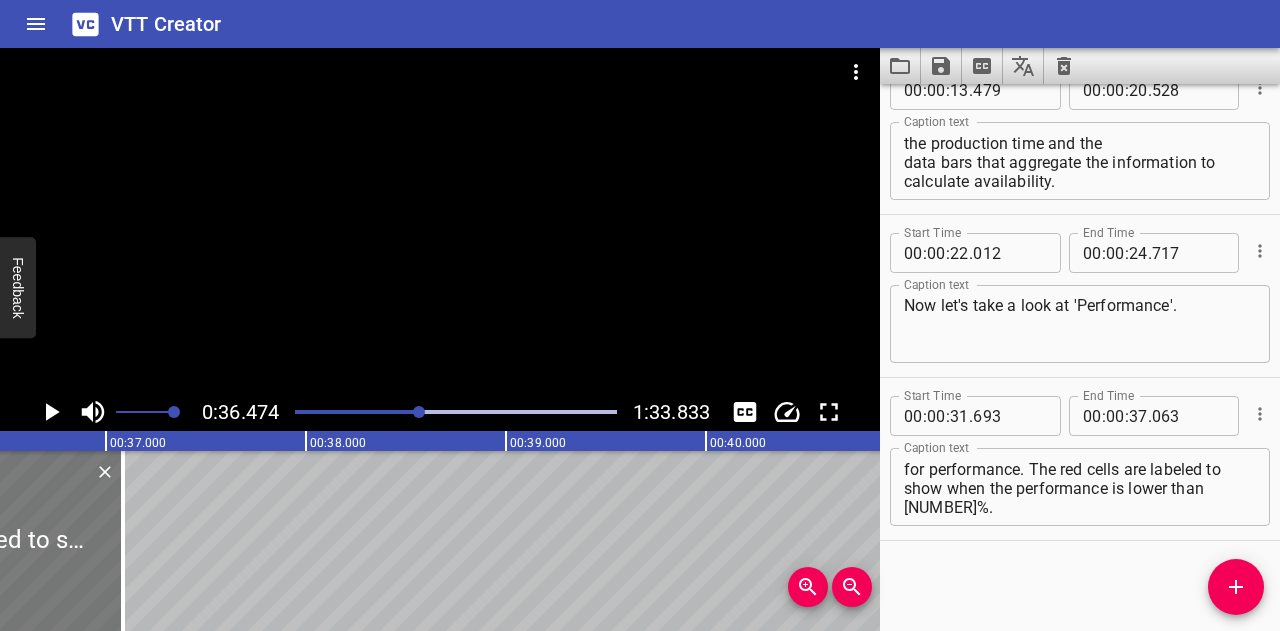 click at bounding box center (123, 541) 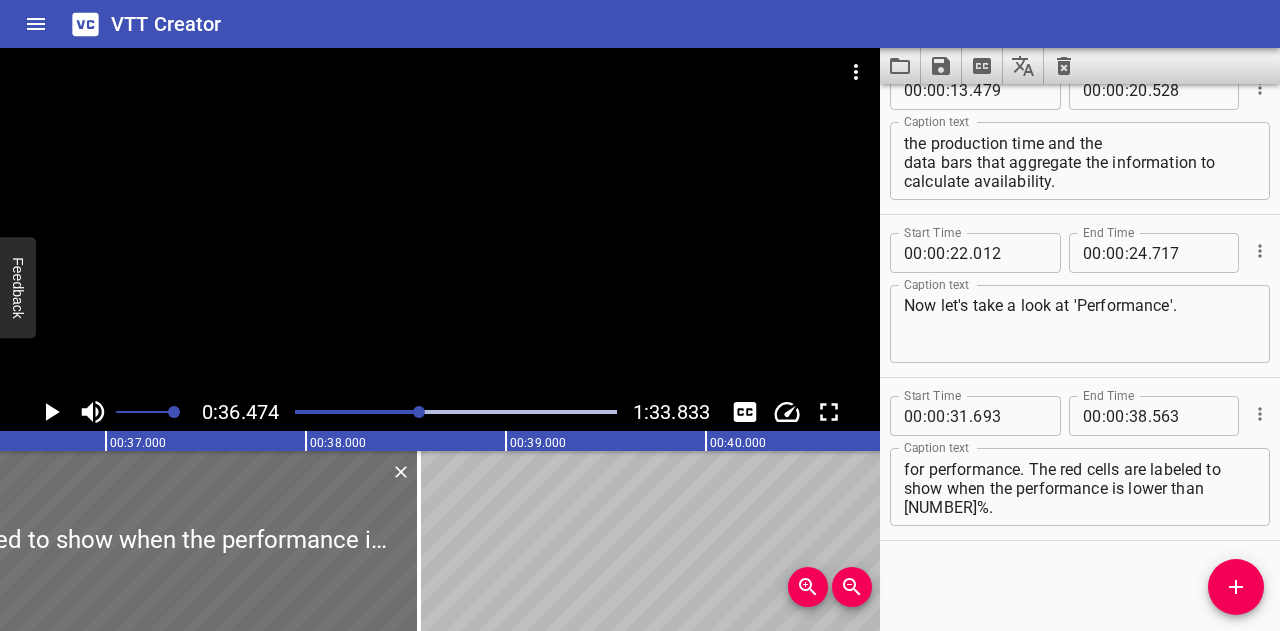click on "0:36.474 1:33.833" at bounding box center [440, 412] 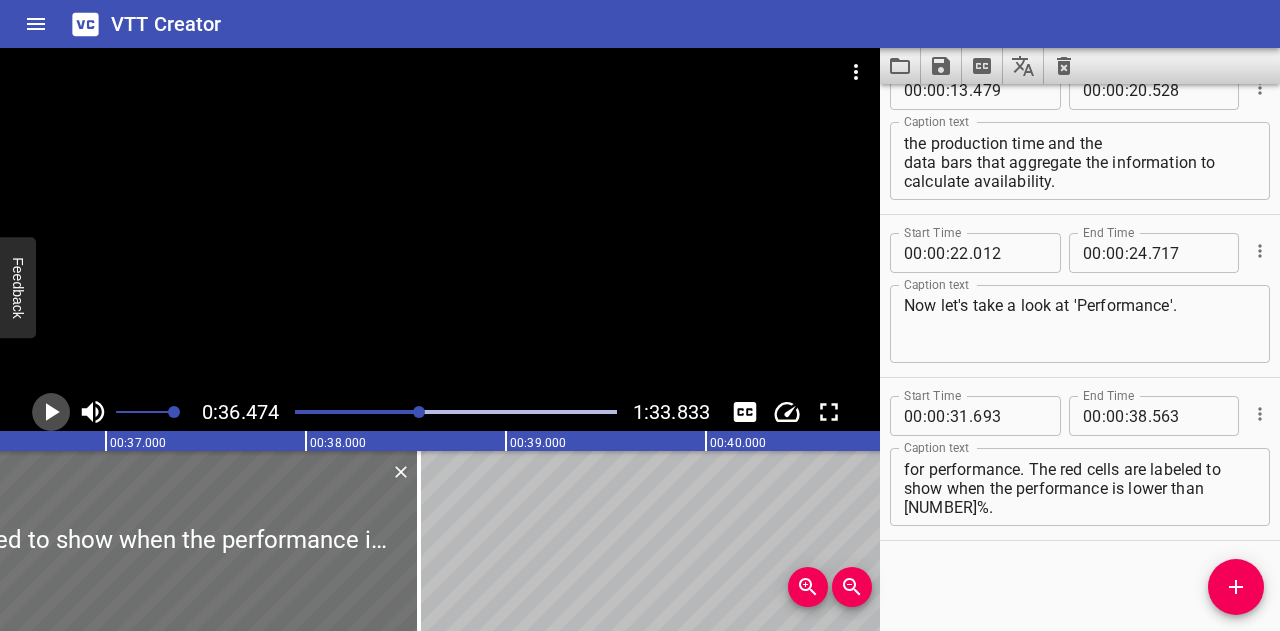 click 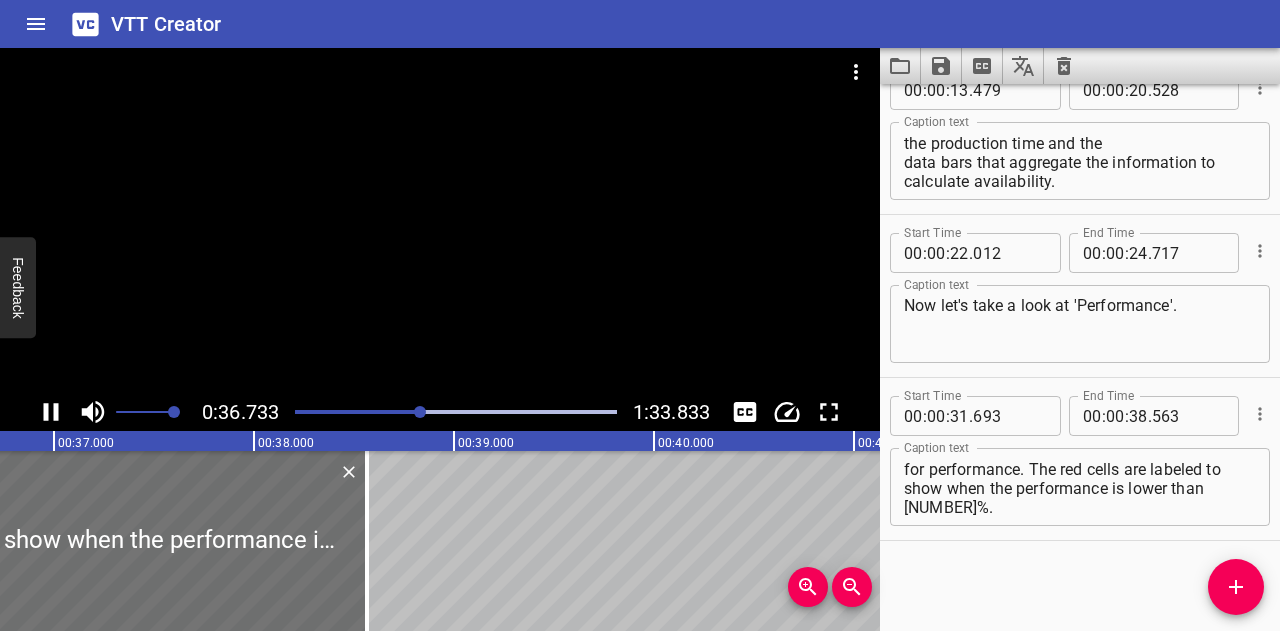 click 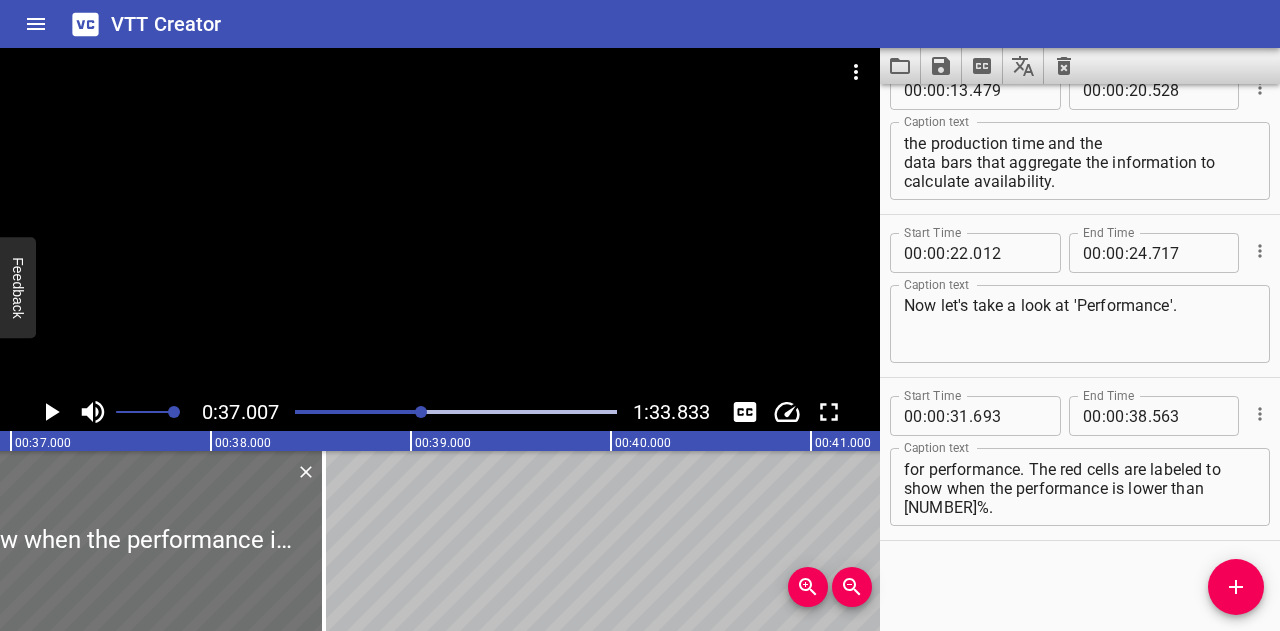 scroll, scrollTop: 0, scrollLeft: 7401, axis: horizontal 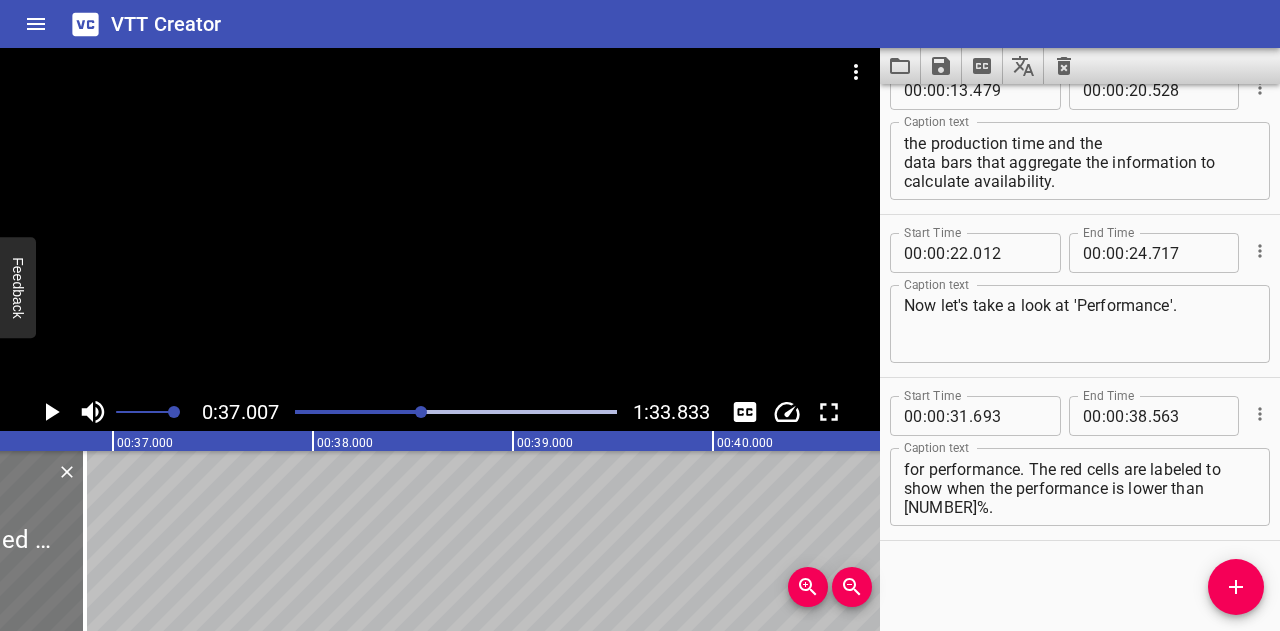 drag, startPoint x: 312, startPoint y: 531, endPoint x: 0, endPoint y: 505, distance: 313.08145 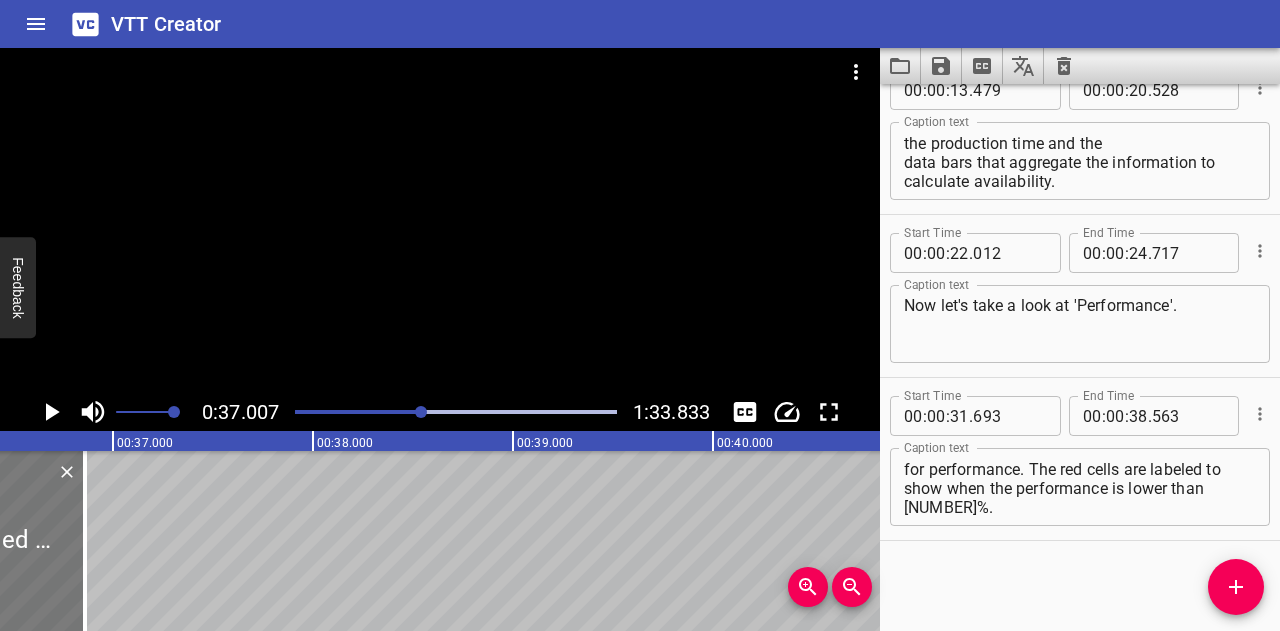 click on "This table contains all the relevant information for performance. The red cells are labeled to show when the performance is lower than 95%." at bounding box center [-432, 541] 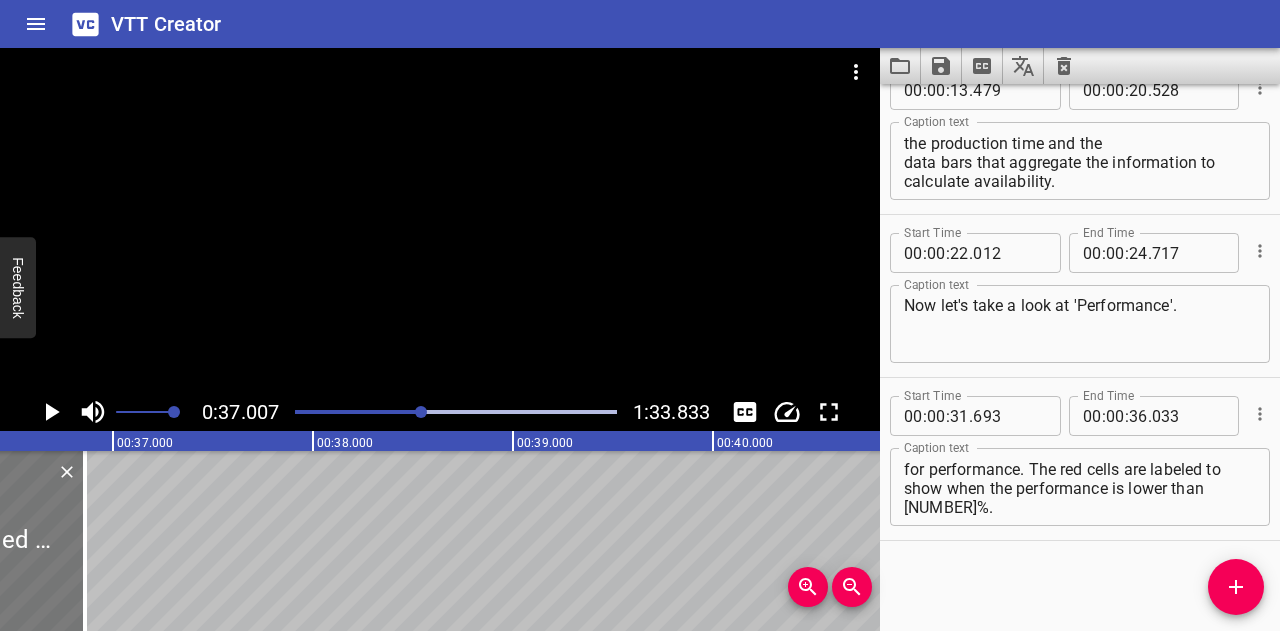 scroll, scrollTop: 0, scrollLeft: 7207, axis: horizontal 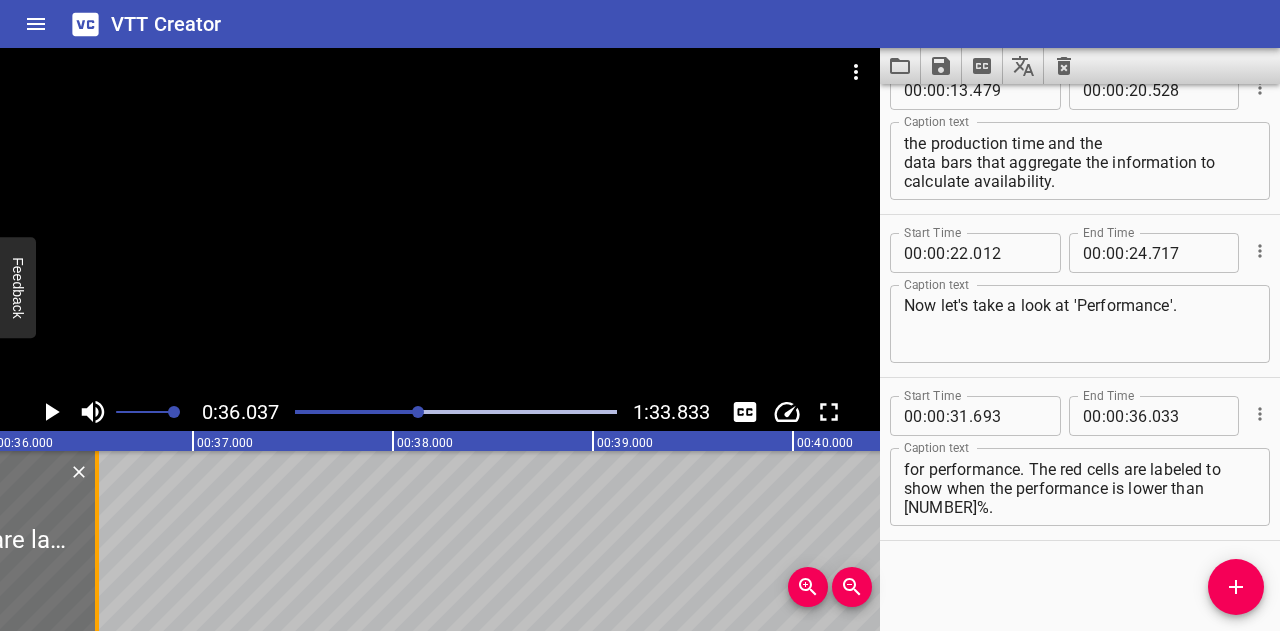 drag, startPoint x: 1, startPoint y: 513, endPoint x: 100, endPoint y: 512, distance: 99.00505 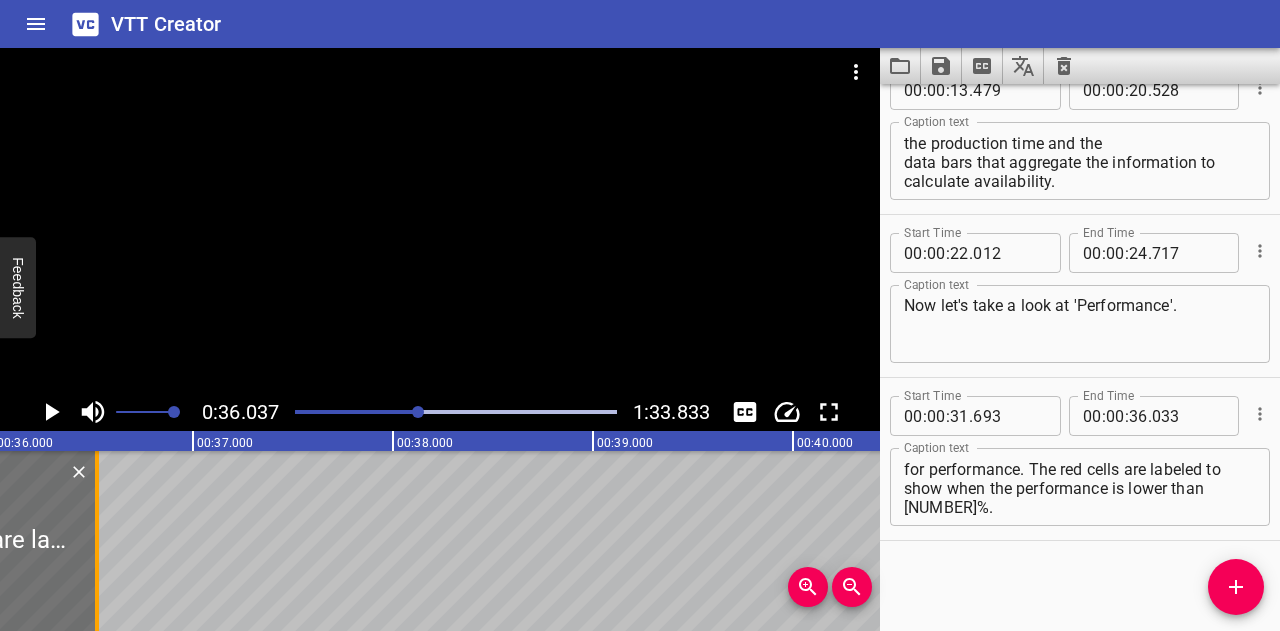 click at bounding box center [97, 541] 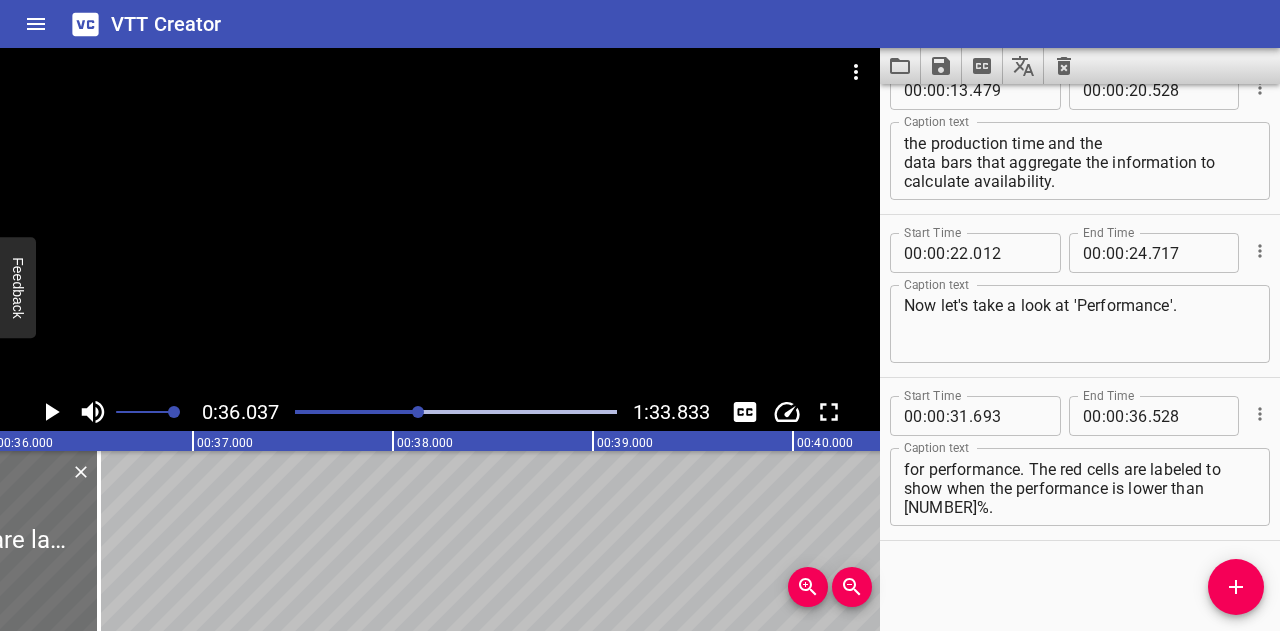 click 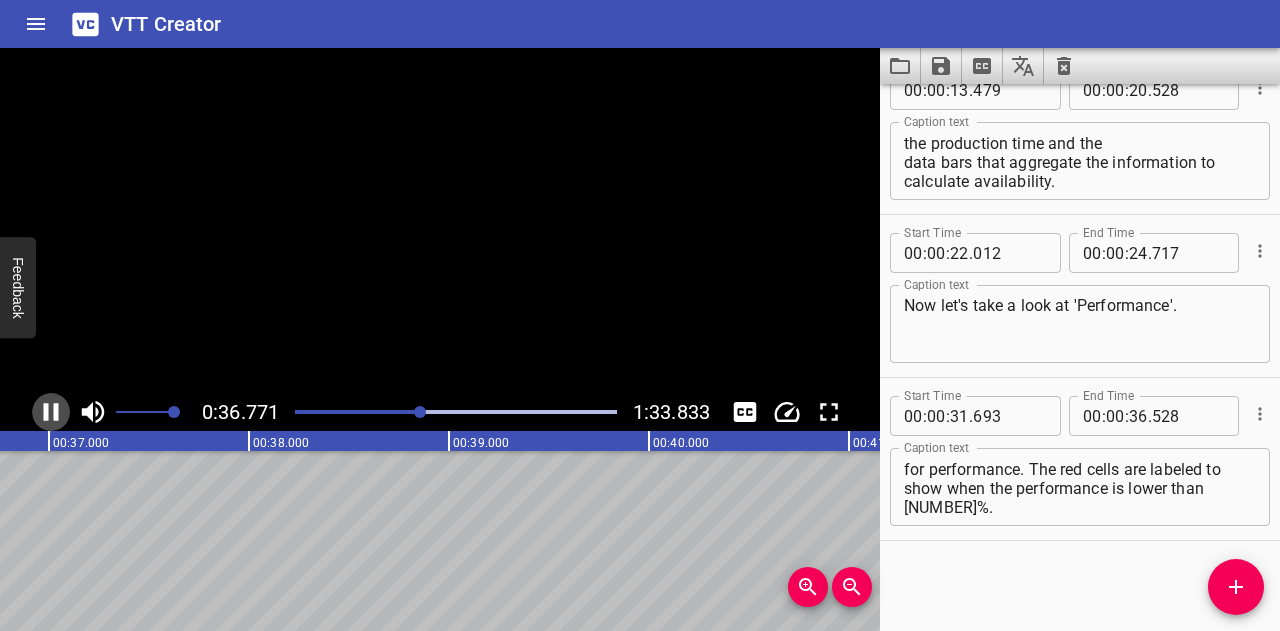 click 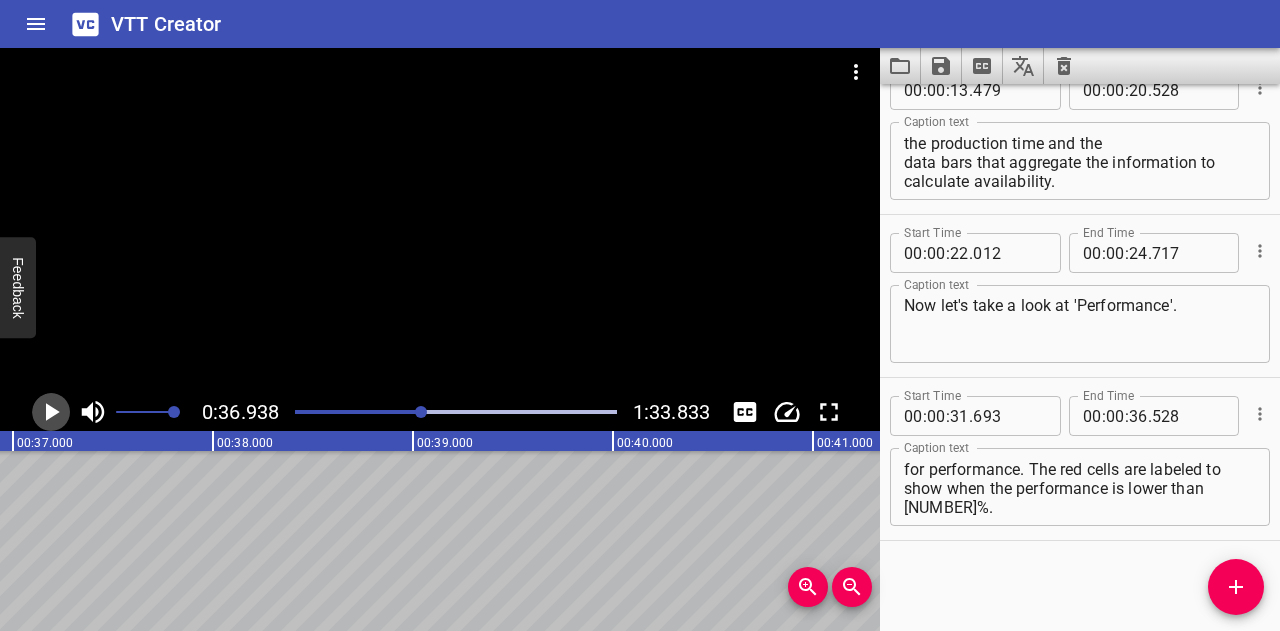 click 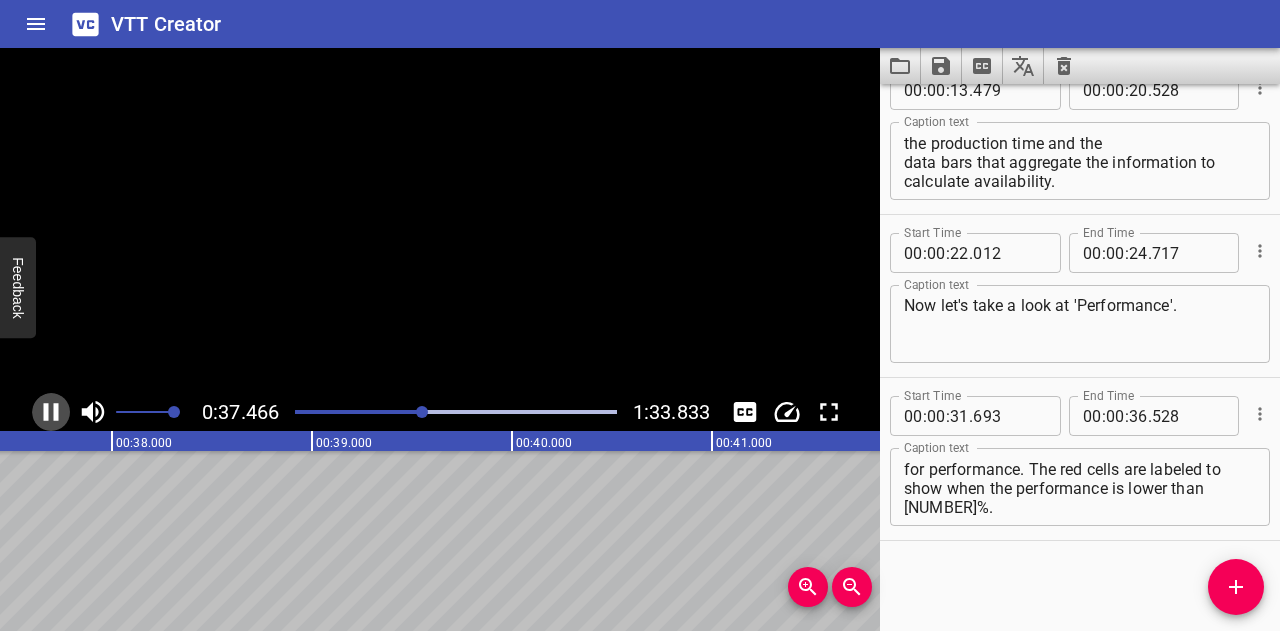 click 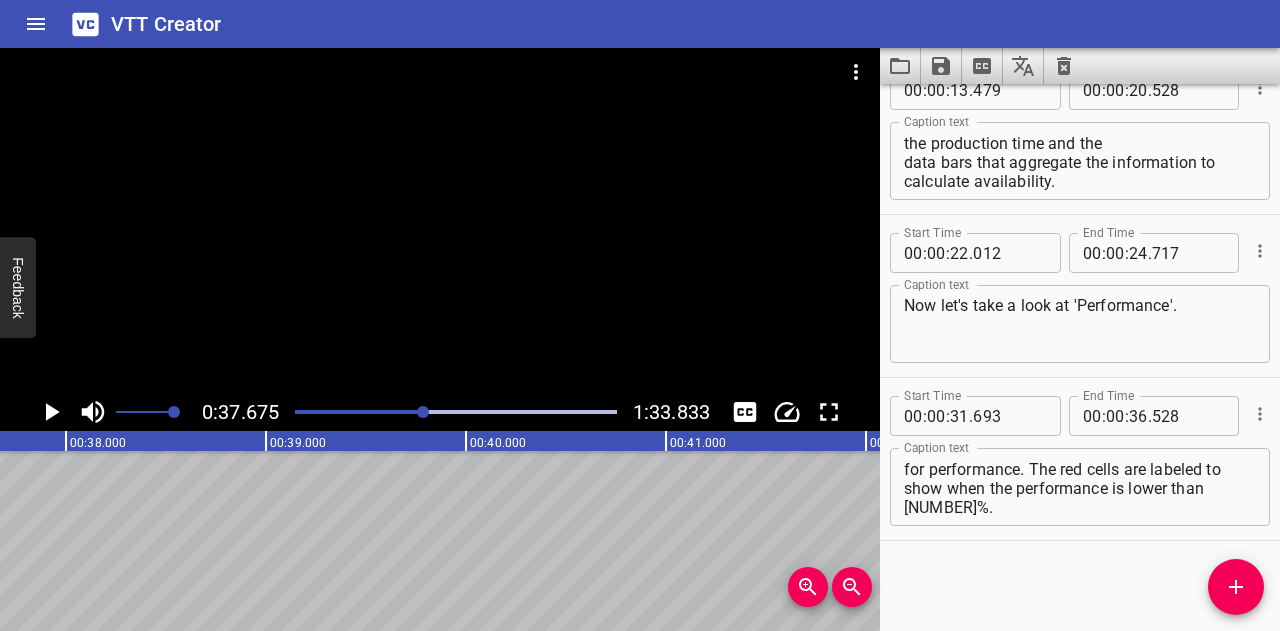 scroll, scrollTop: 0, scrollLeft: 7534, axis: horizontal 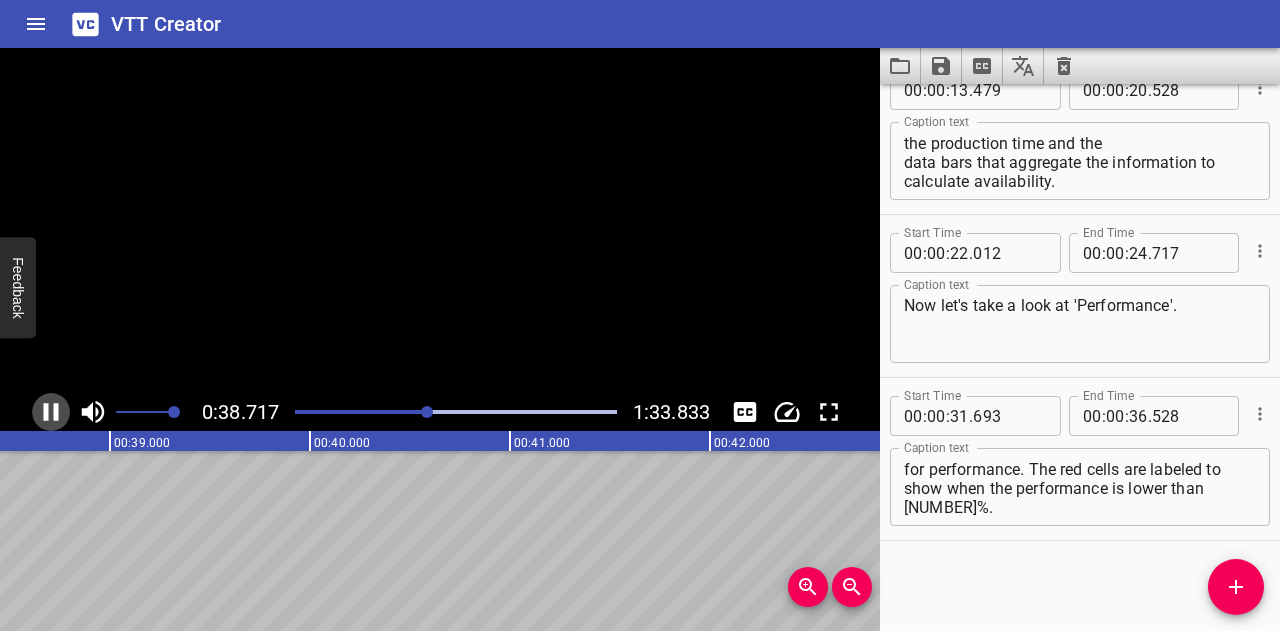 click 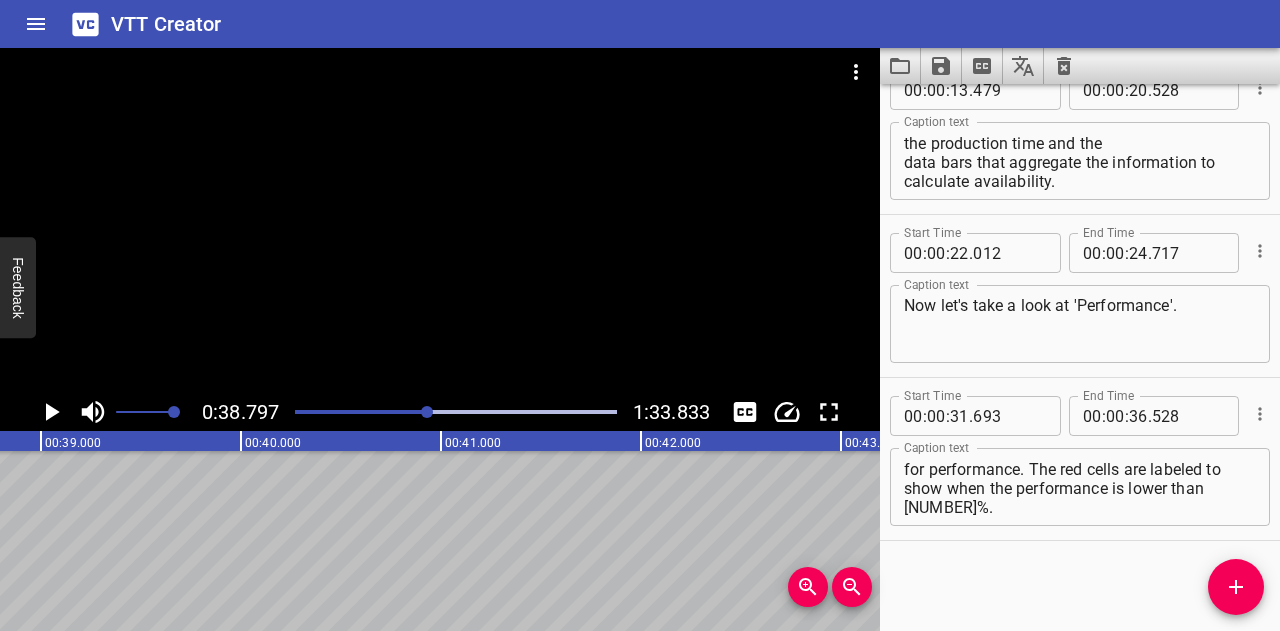 click 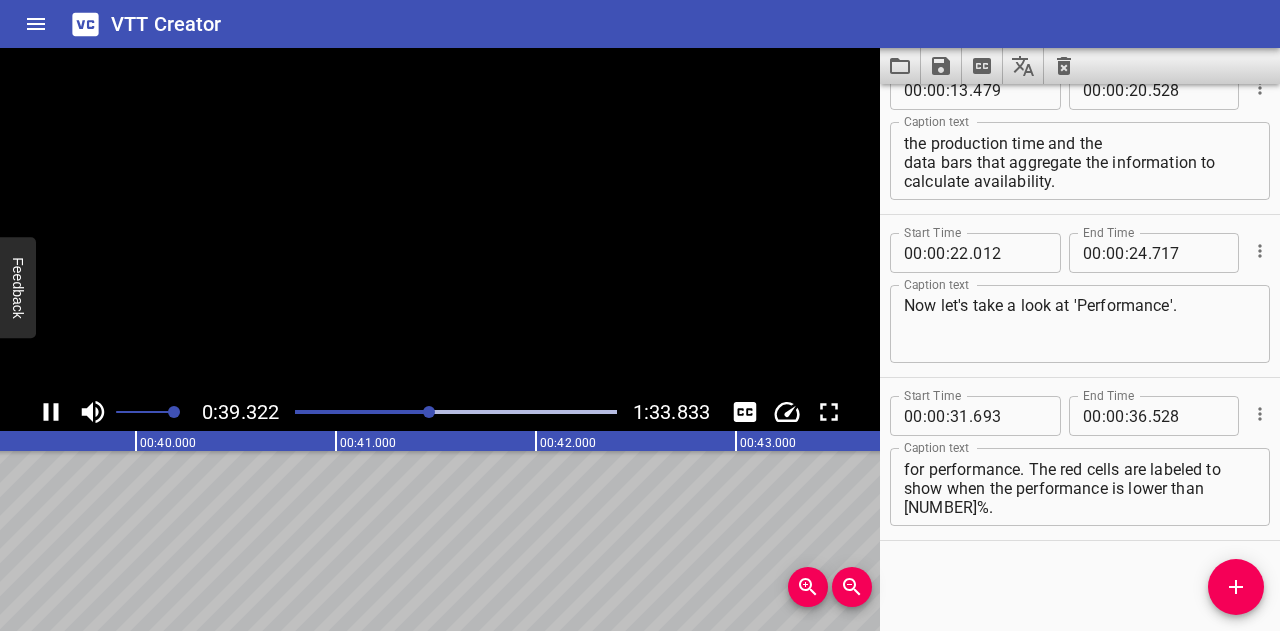 click 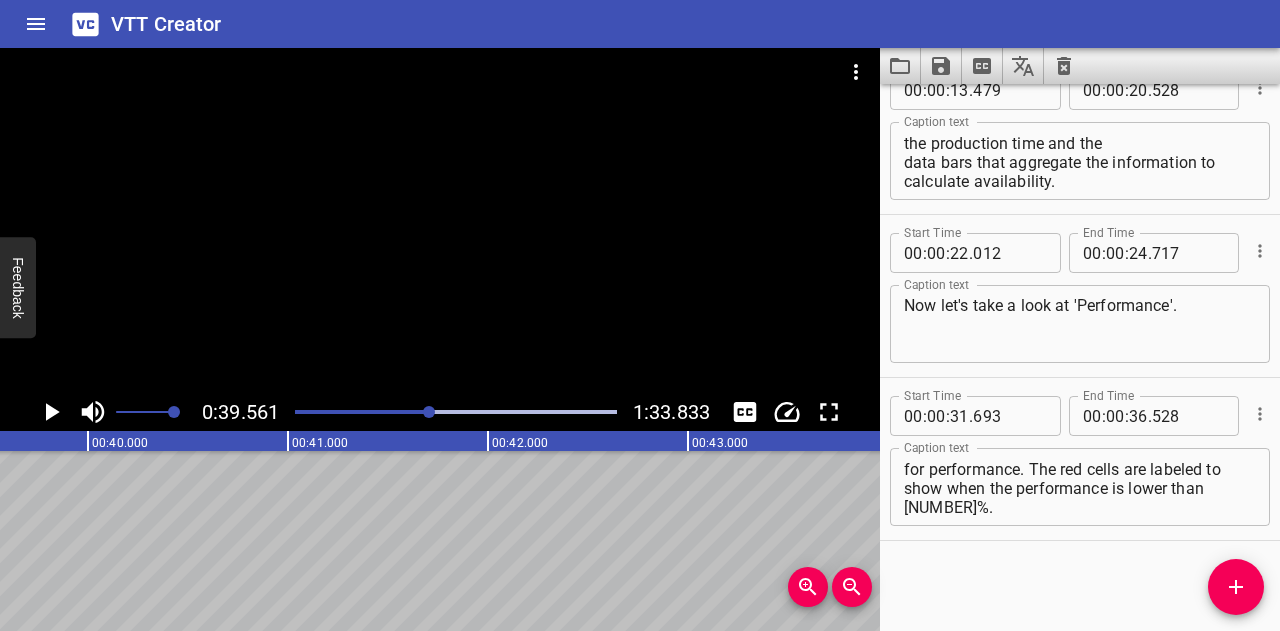click 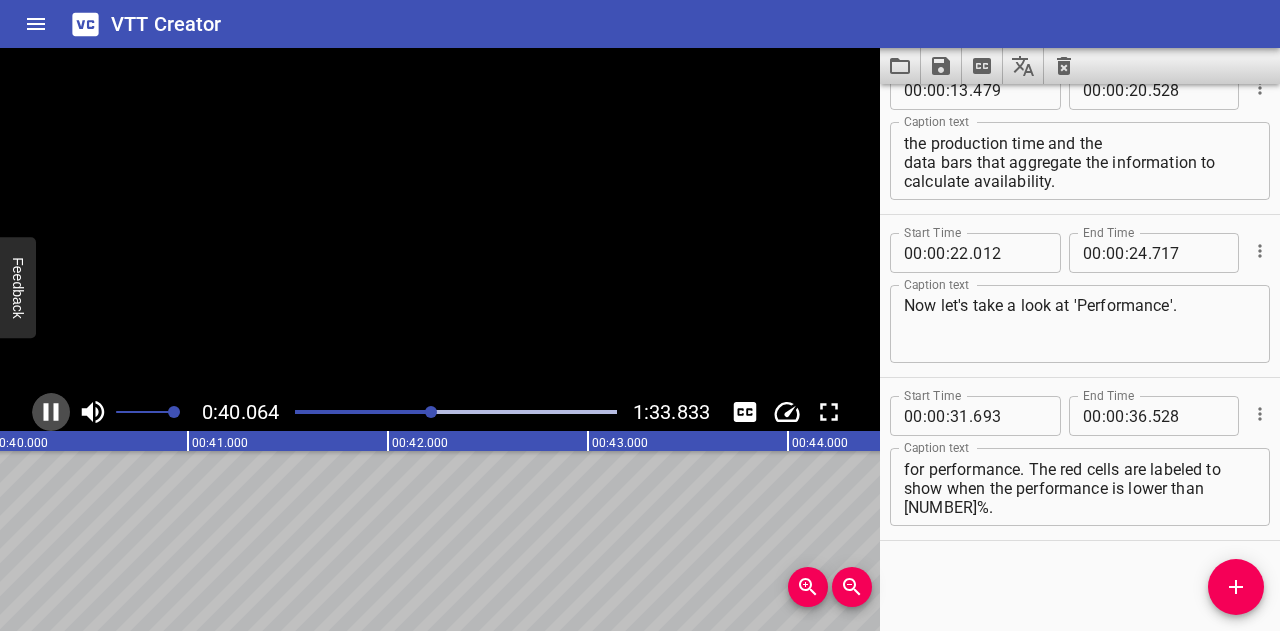 click 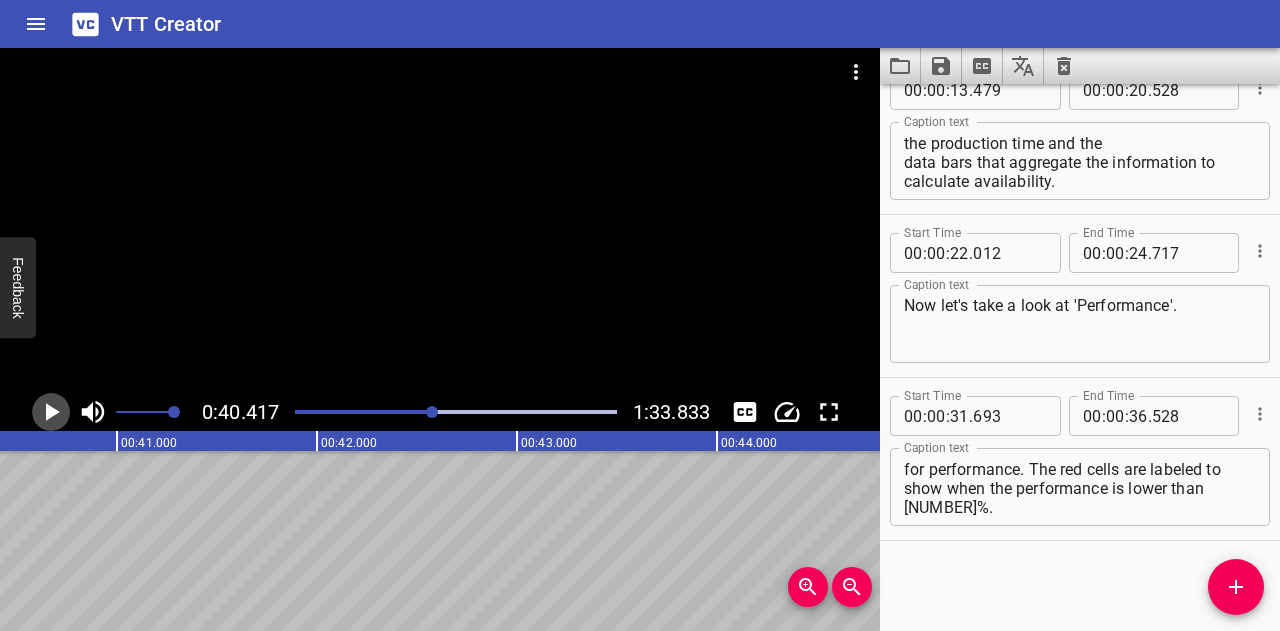 click 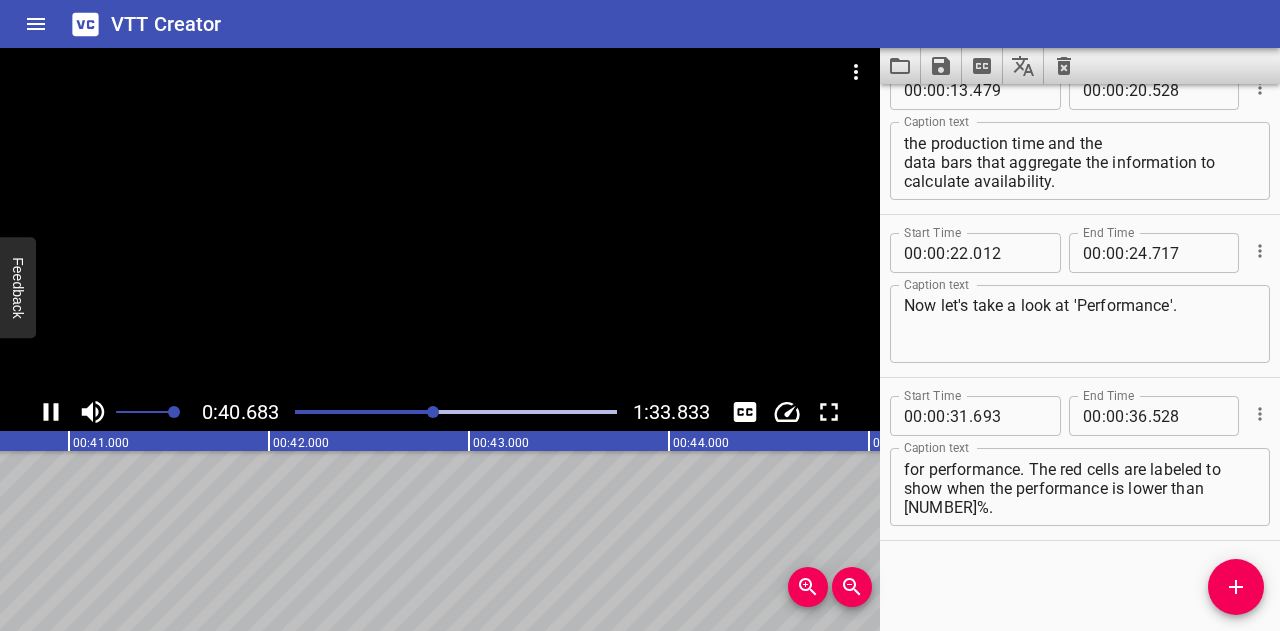 click 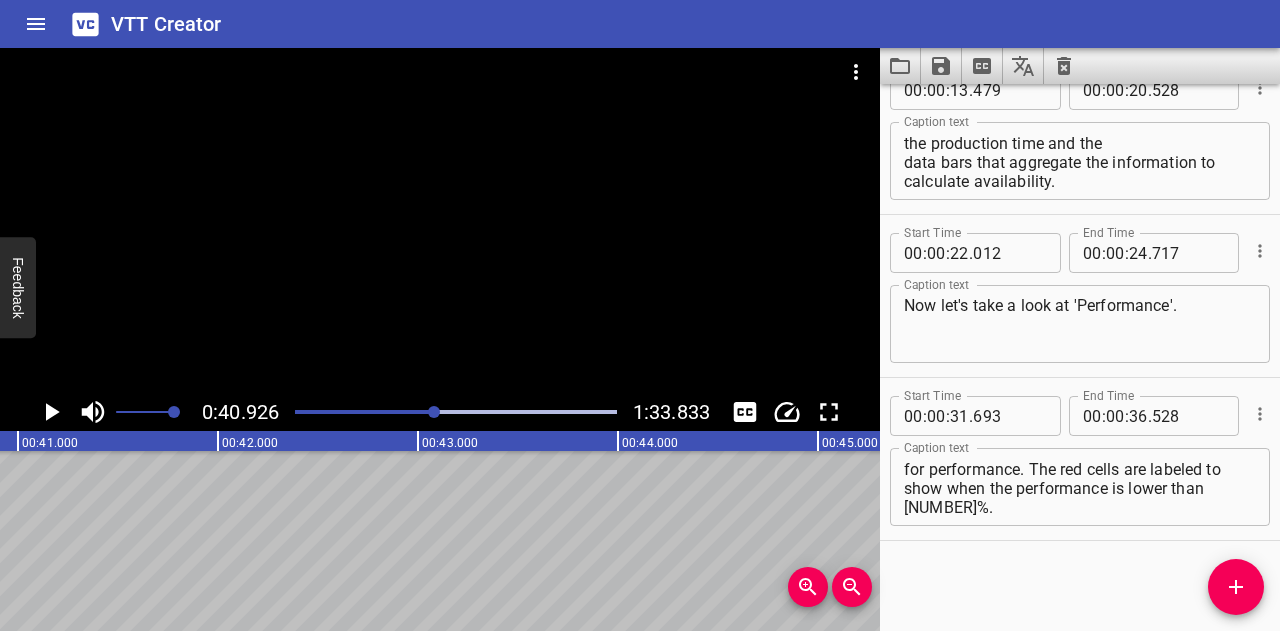 scroll, scrollTop: 0, scrollLeft: 8185, axis: horizontal 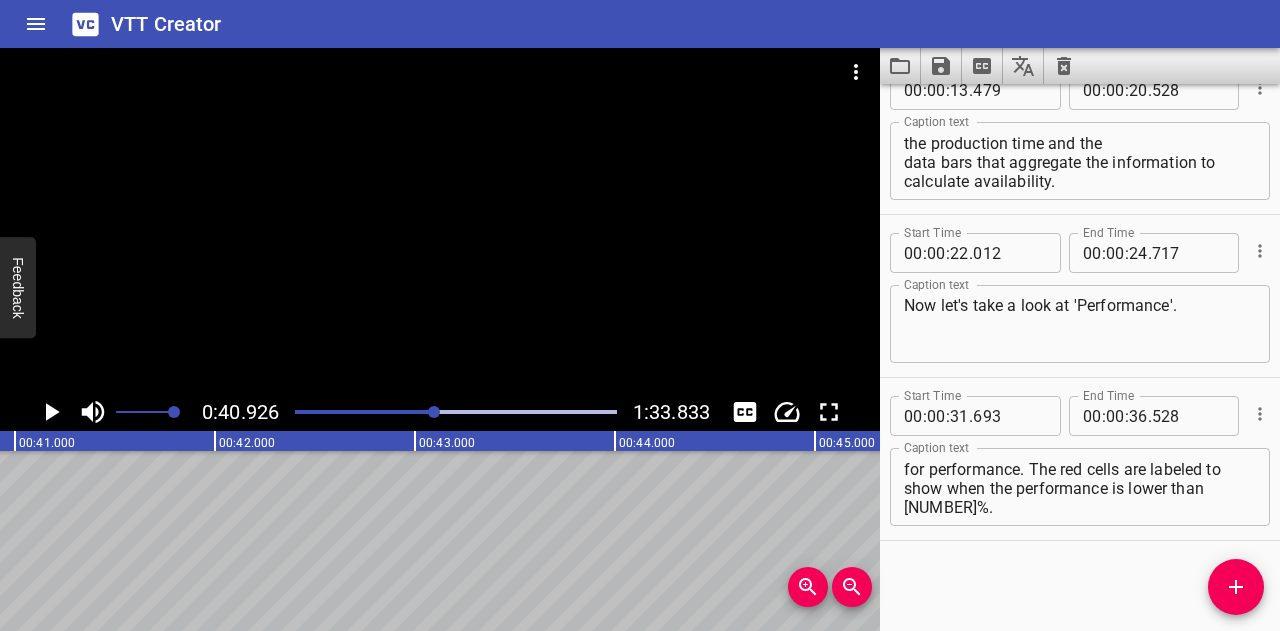 click at bounding box center (434, 412) 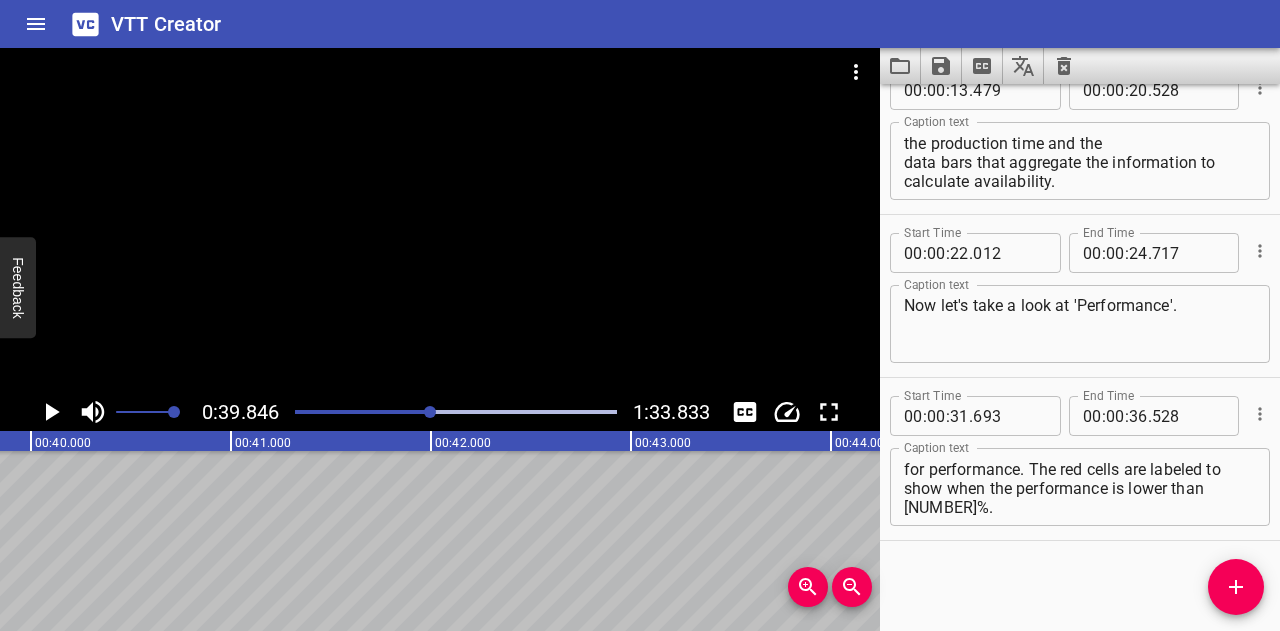 click at bounding box center (430, 412) 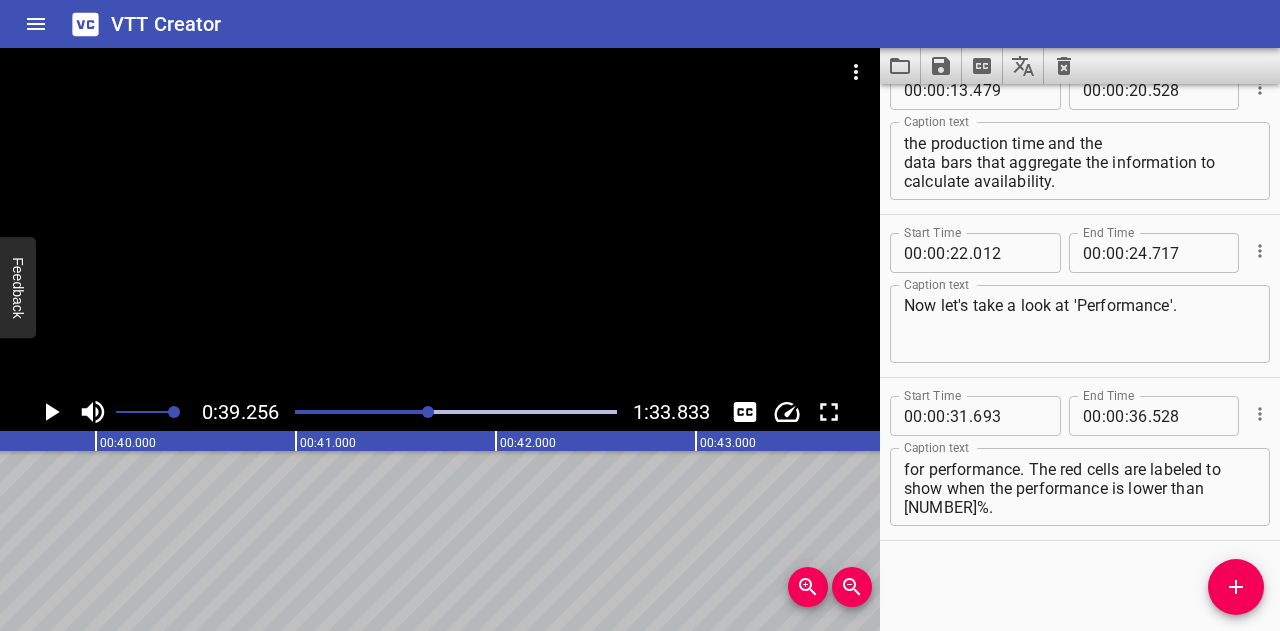 scroll, scrollTop: 0, scrollLeft: 7851, axis: horizontal 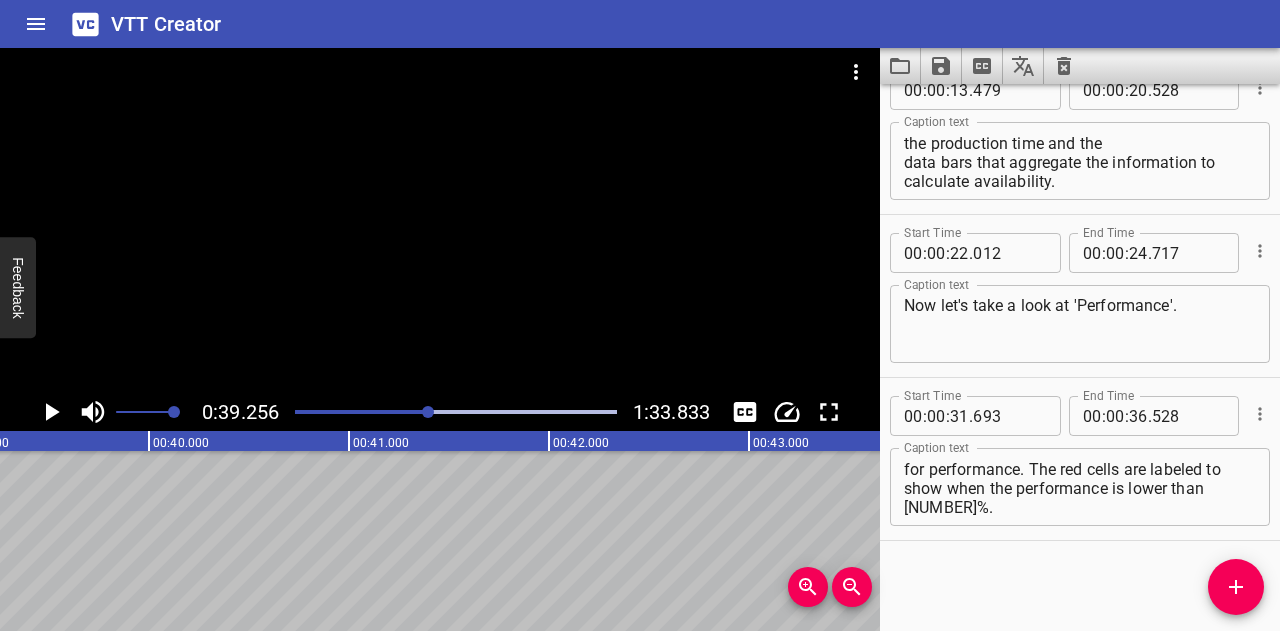 click 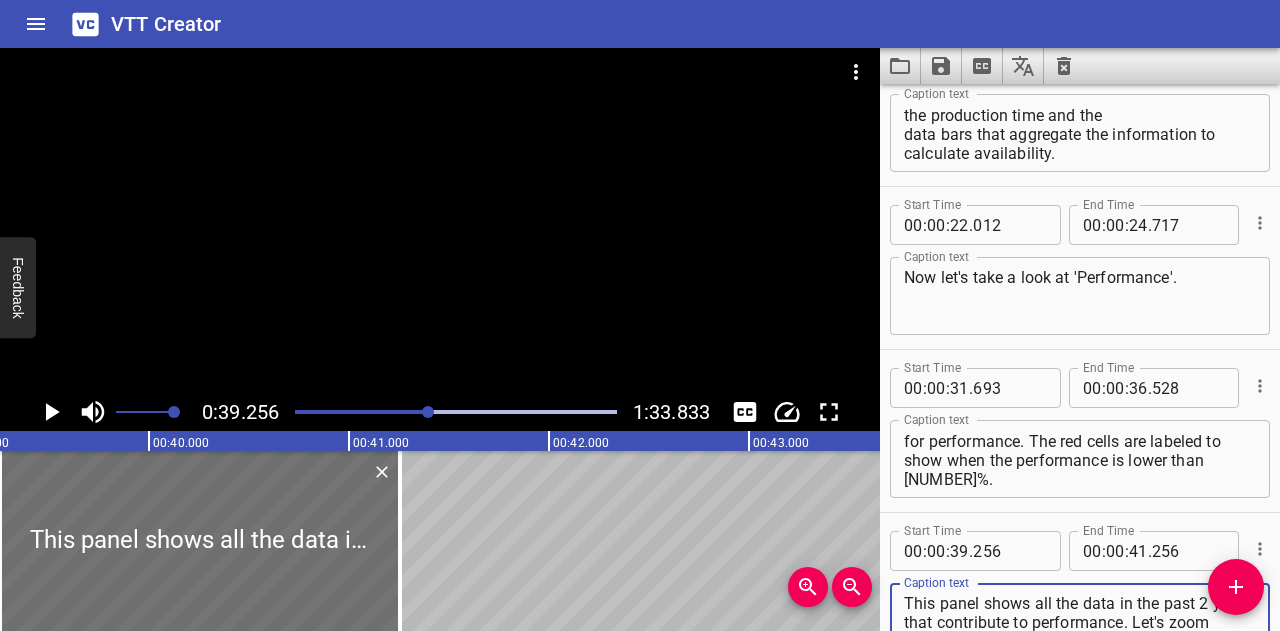 scroll, scrollTop: 409, scrollLeft: 0, axis: vertical 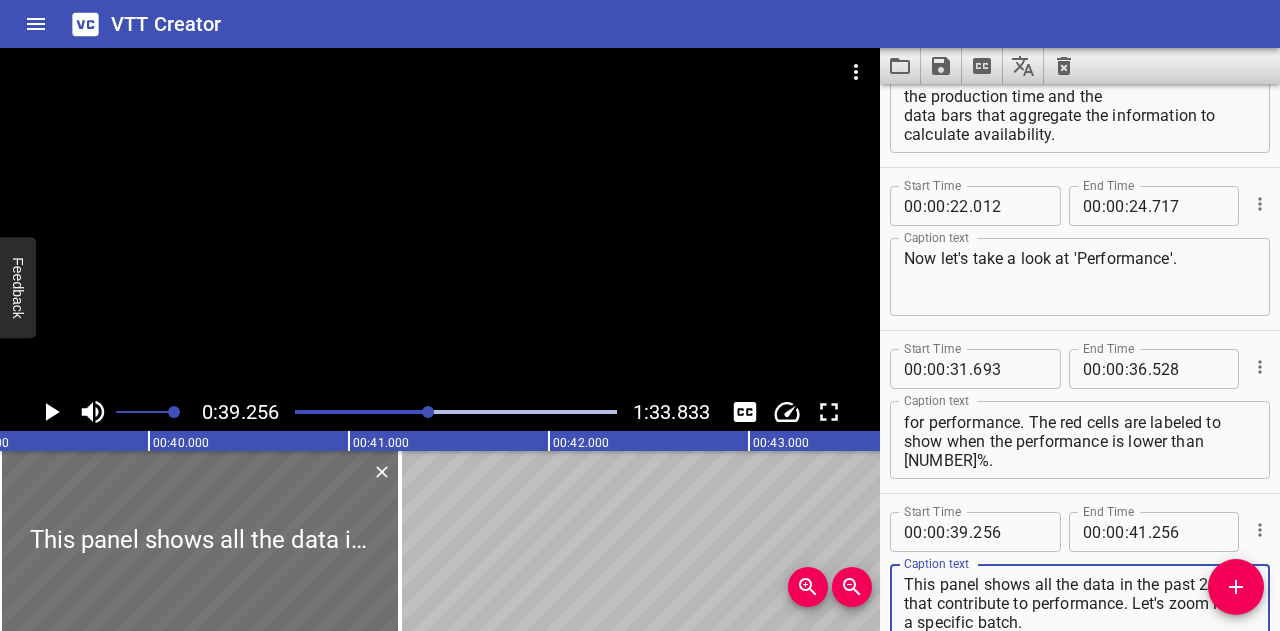 type on "This panel shows all the data in the past 2 years that contribute to performance. Let's zoom in to a specific batch." 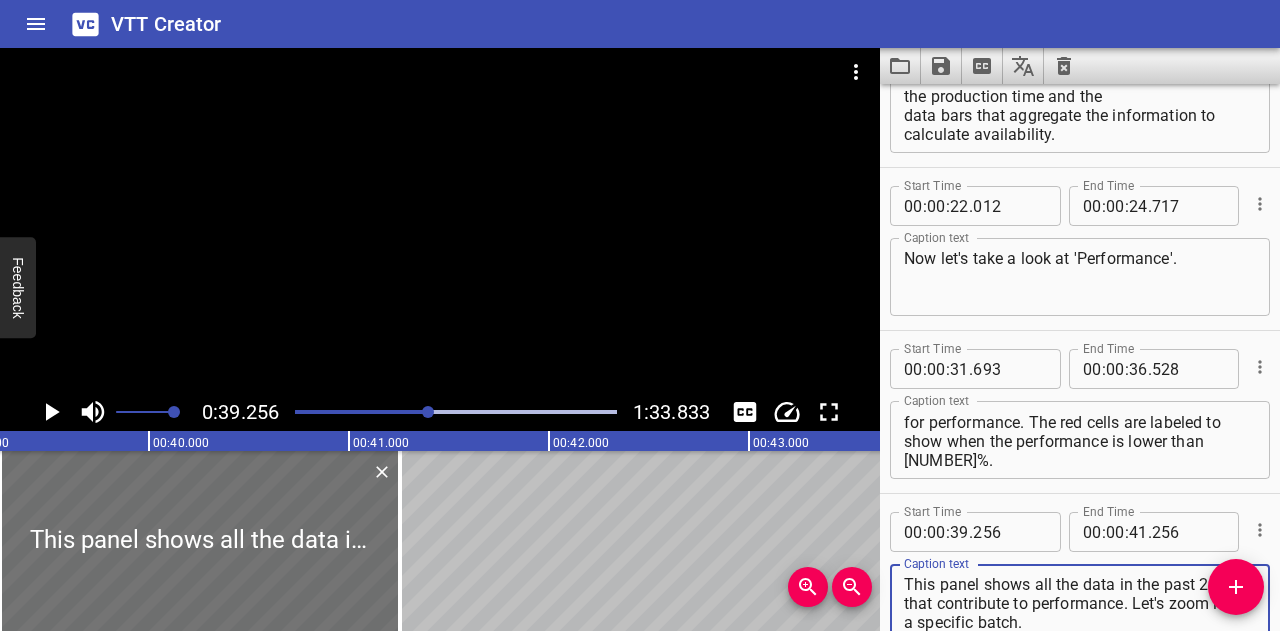 click on "This table contains all the relevant information for performance. The red cells are labeled to show when the performance is lower than 95%." at bounding box center (1080, 440) 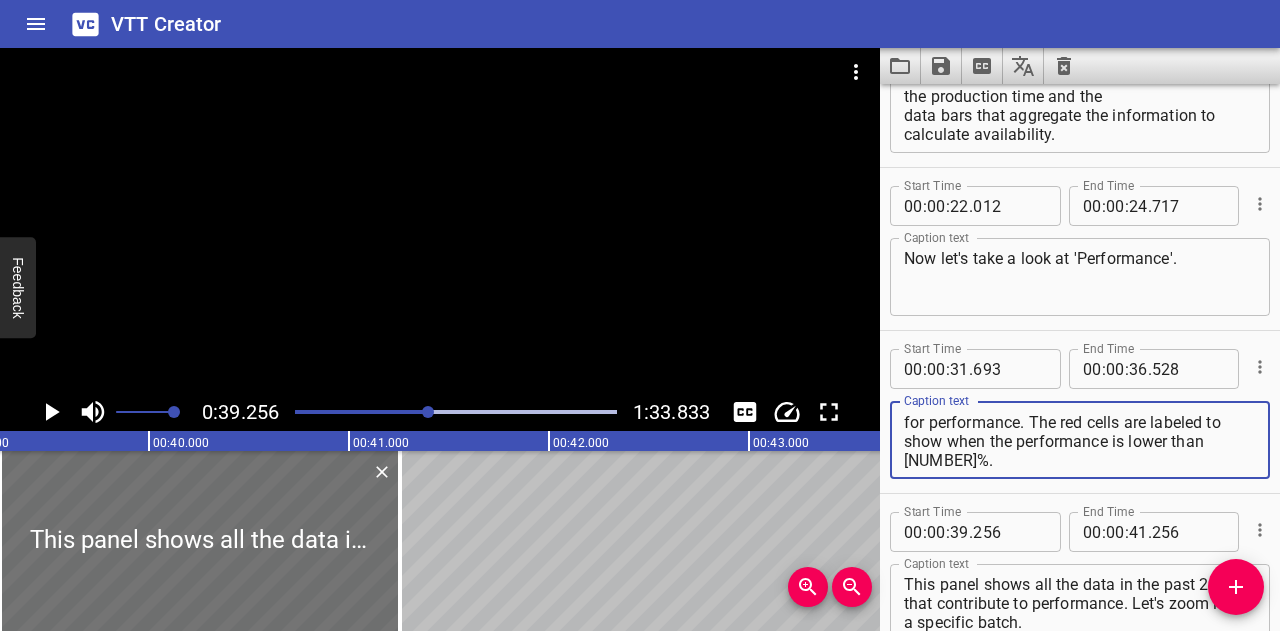 click on "This table contains all the relevant information for performance. The red cells are labeled to show when the performance is lower than 95%." at bounding box center [1080, 440] 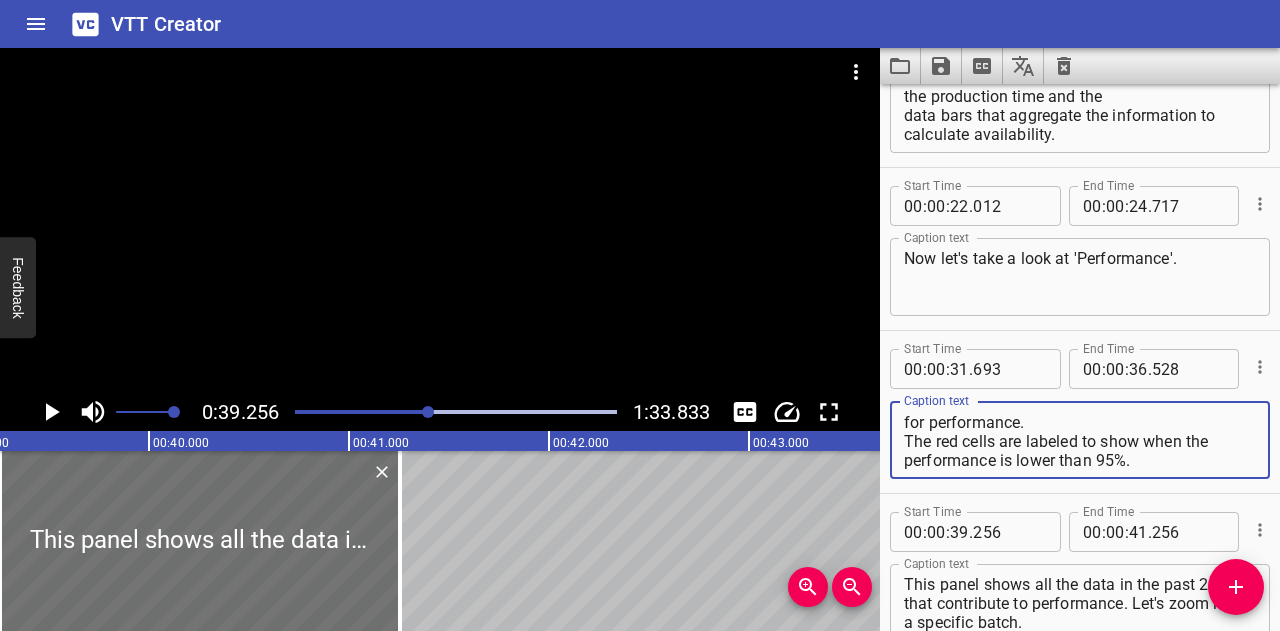 type on "This table contains all the relevant information for performance.
The red cells are labeled to show when the performance is lower than 95%." 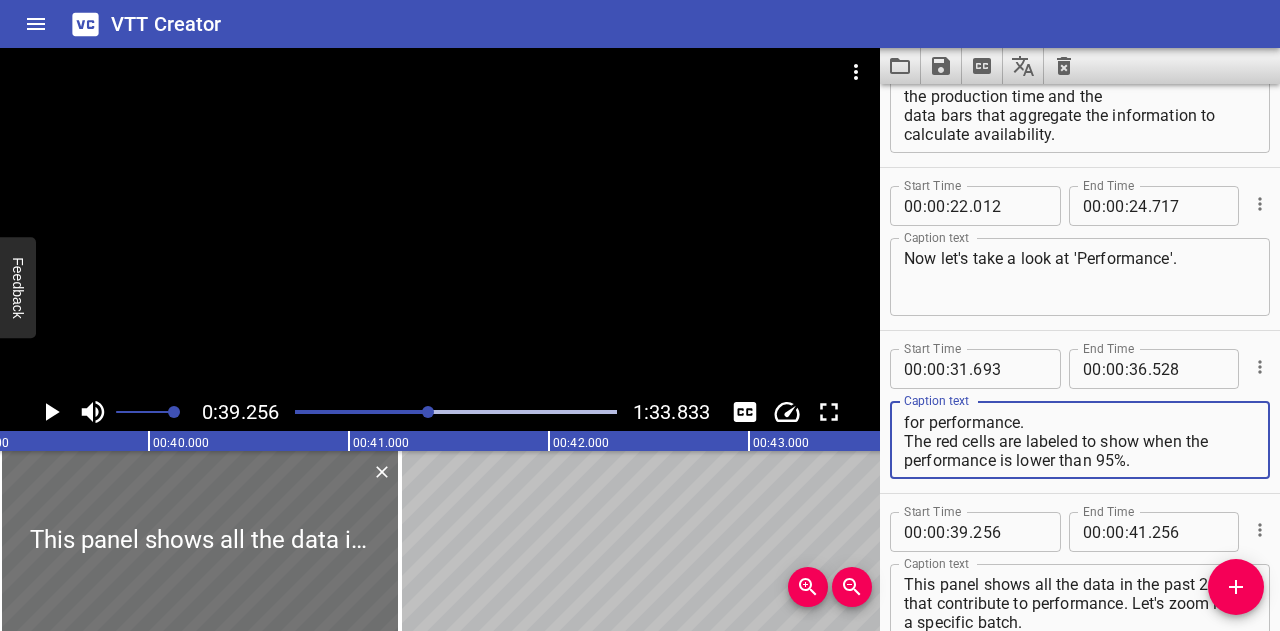 drag, startPoint x: 582, startPoint y: 514, endPoint x: 440, endPoint y: 456, distance: 153.3884 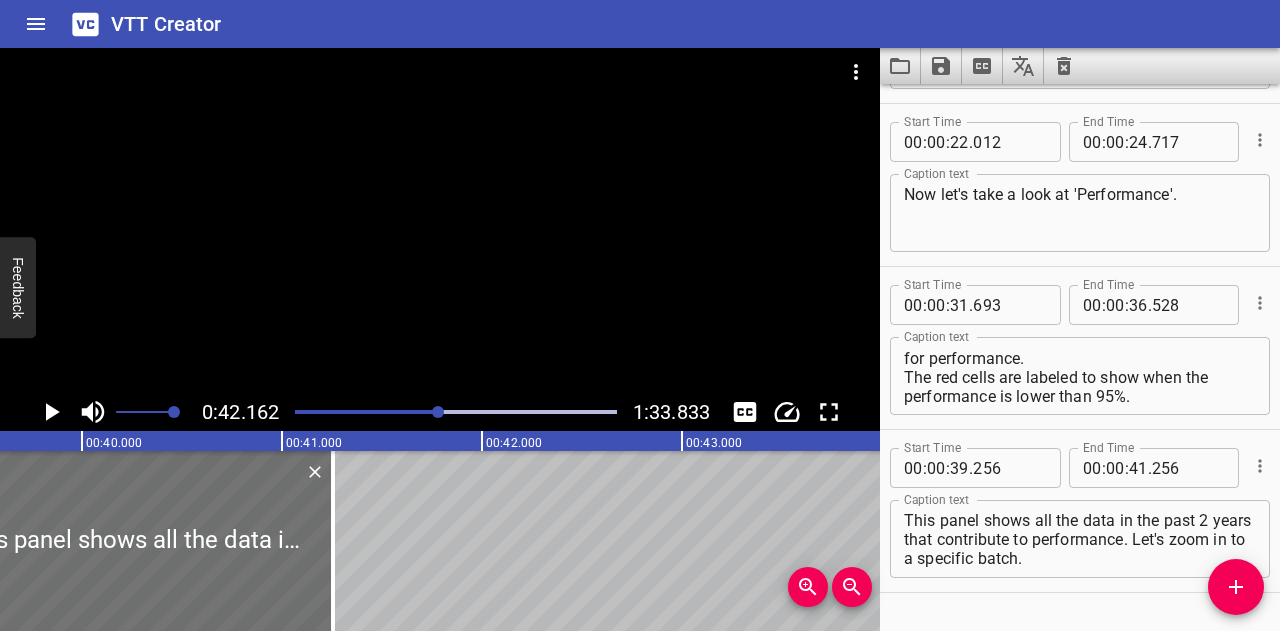 scroll, scrollTop: 0, scrollLeft: 8082, axis: horizontal 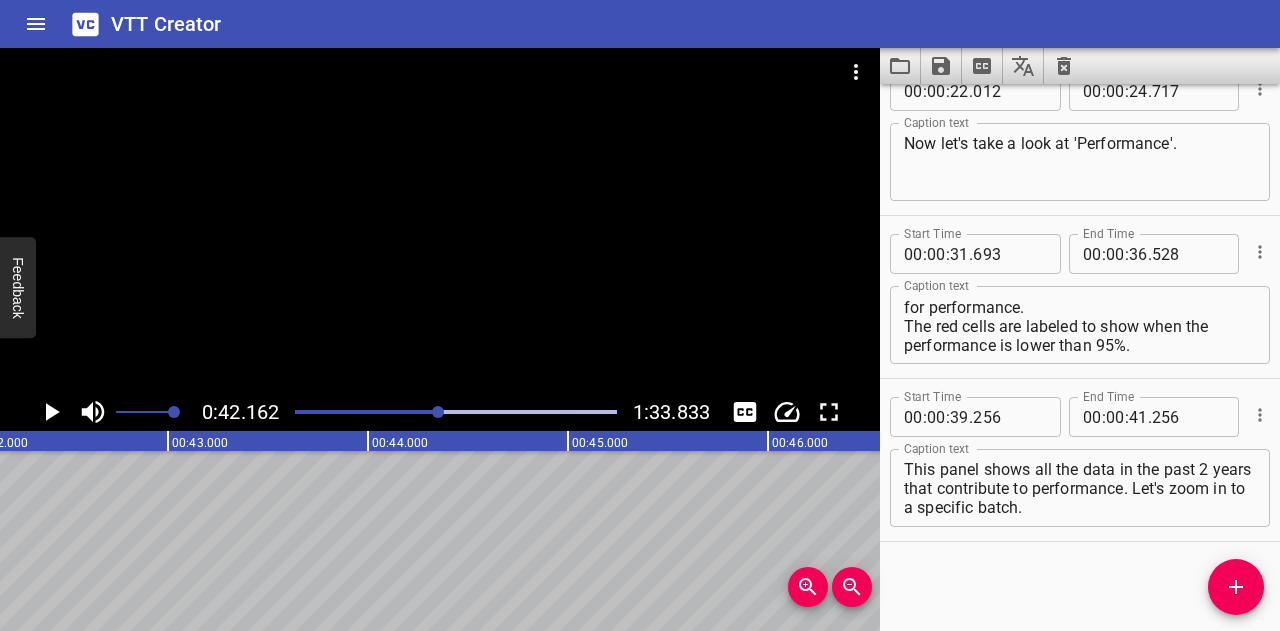 click at bounding box center (456, 412) 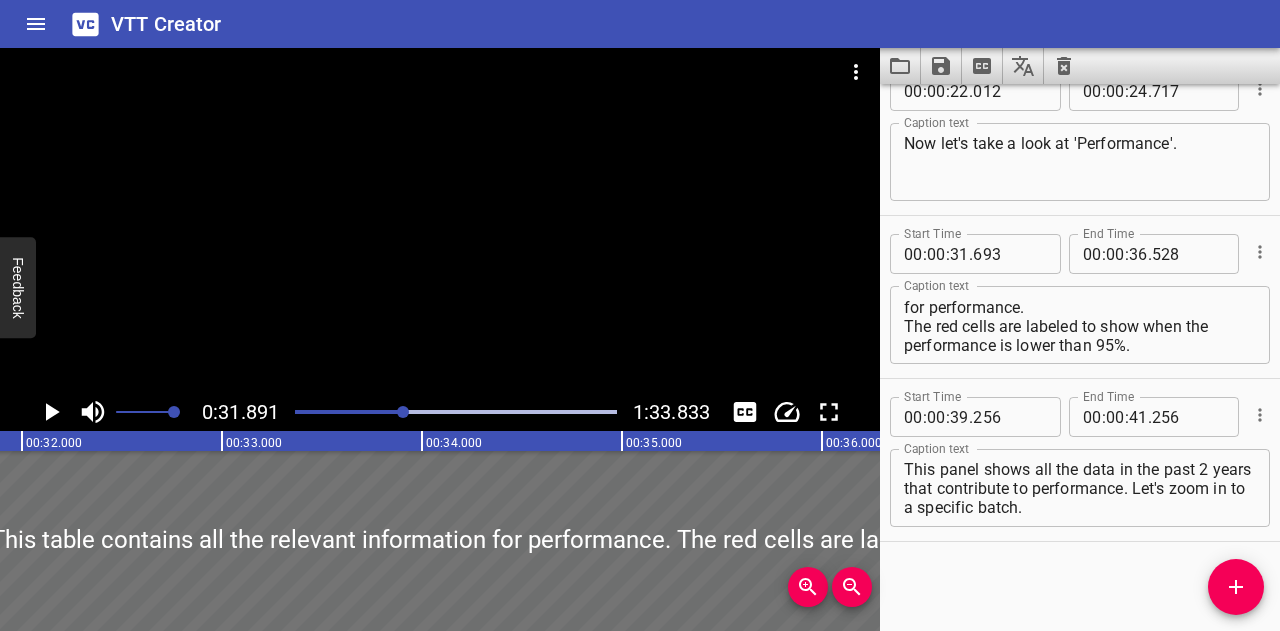 click 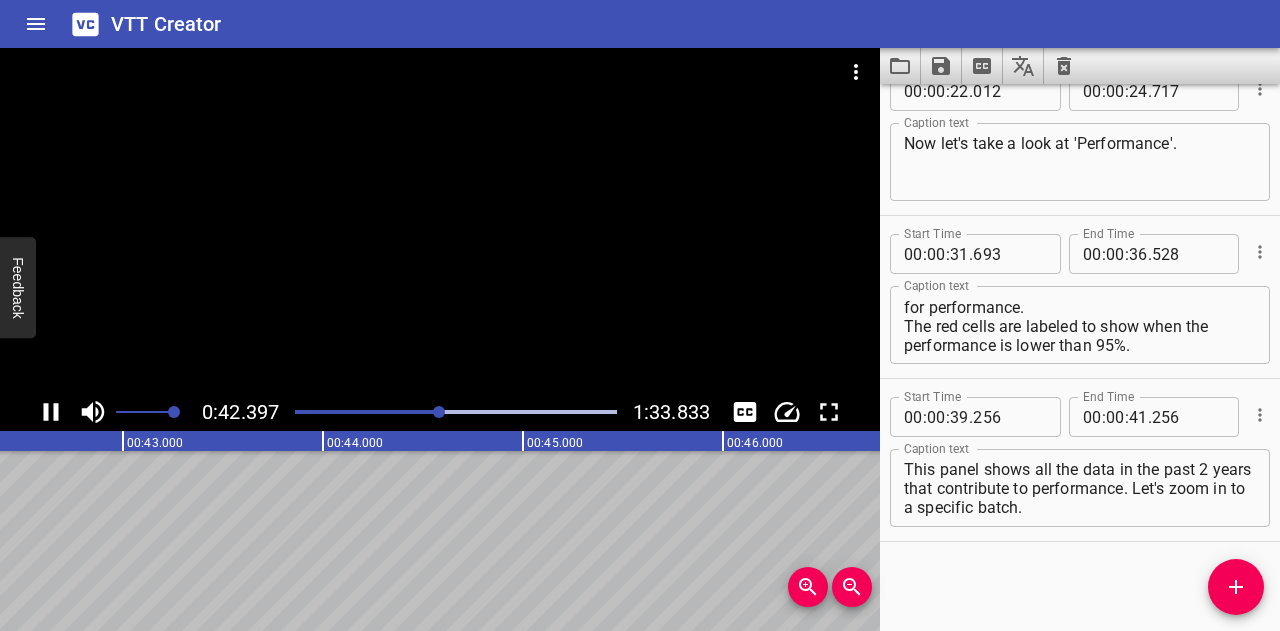 click 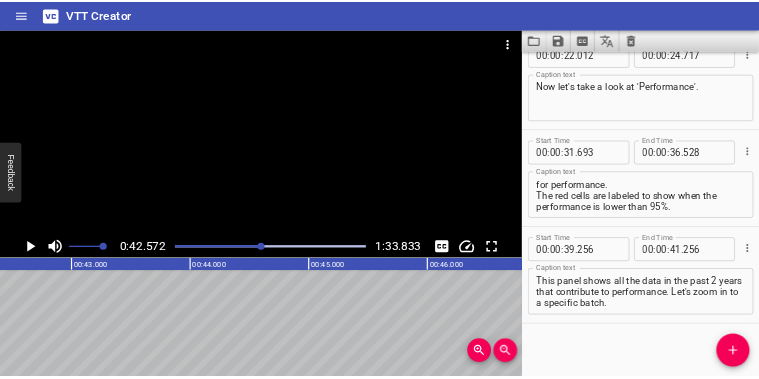 scroll, scrollTop: 0, scrollLeft: 8514, axis: horizontal 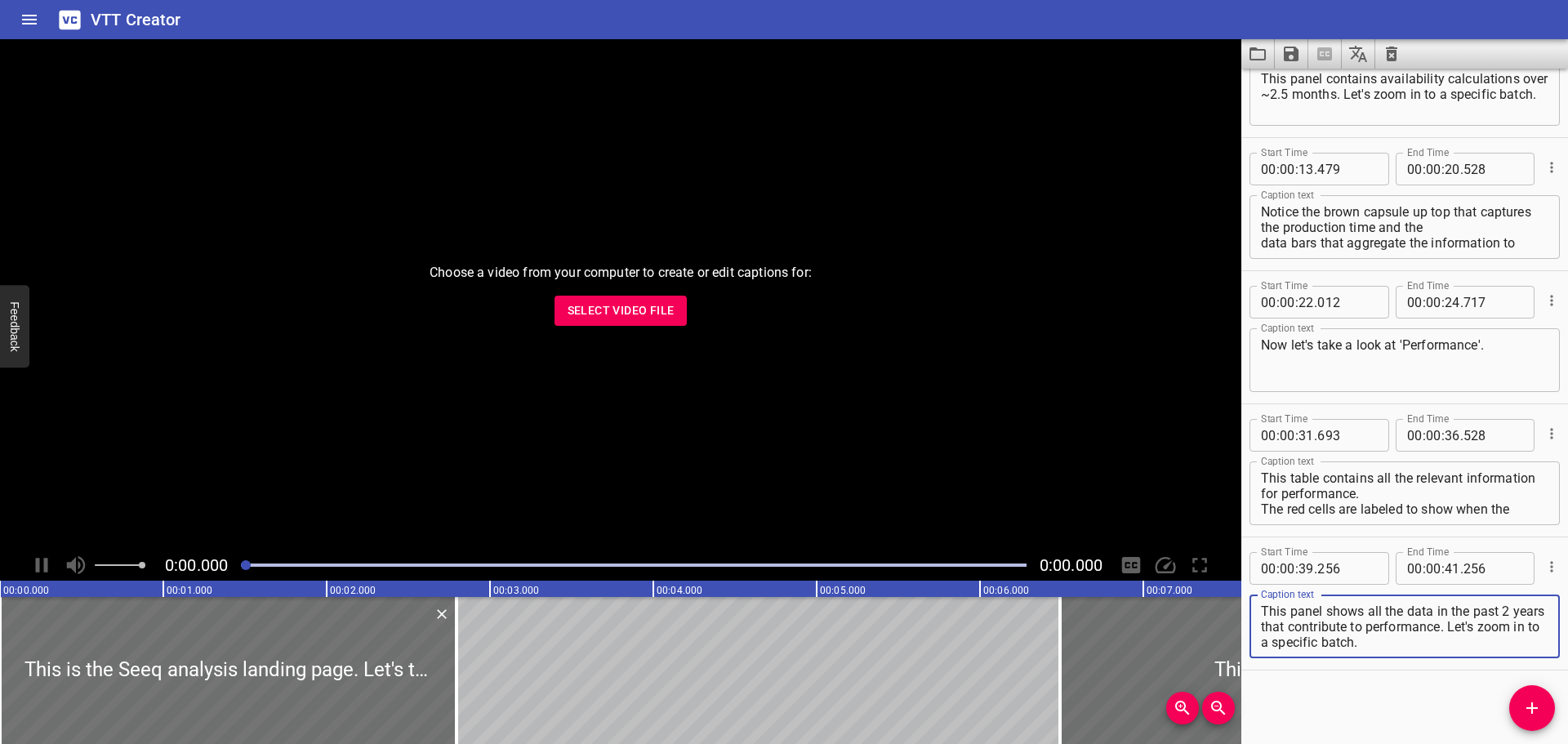click on "Select Video File" at bounding box center [621, 310] 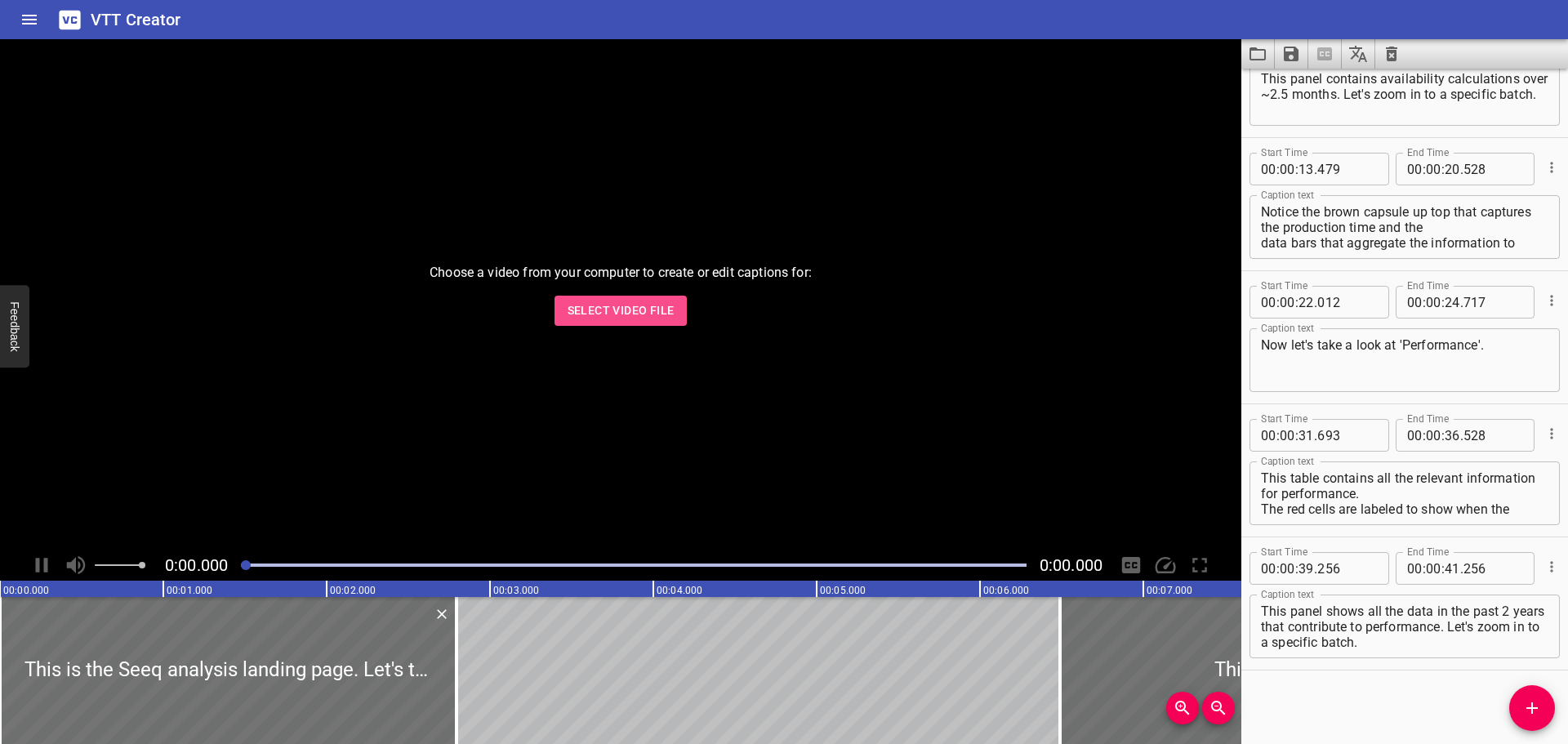 click on "Select Video File" at bounding box center (621, 310) 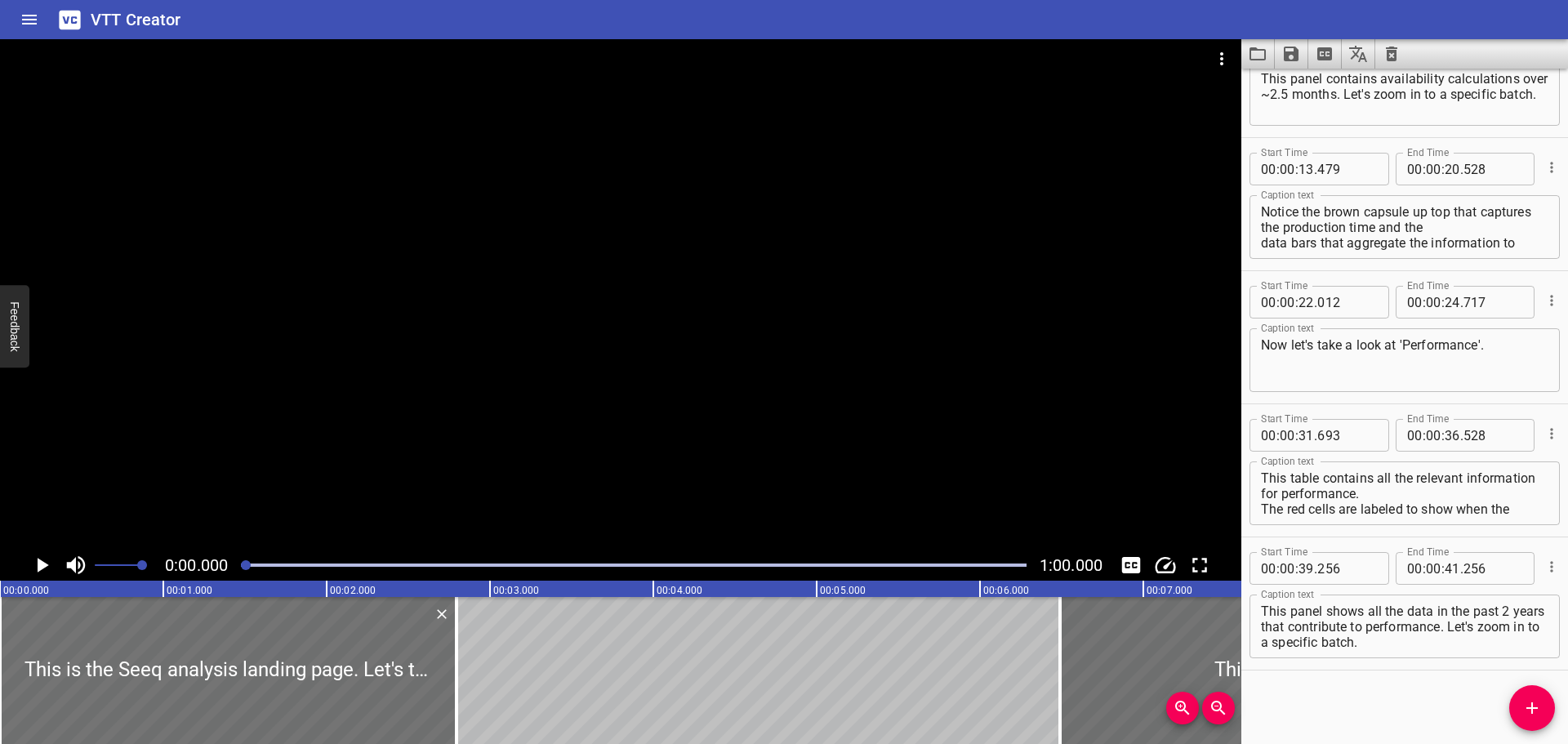 click 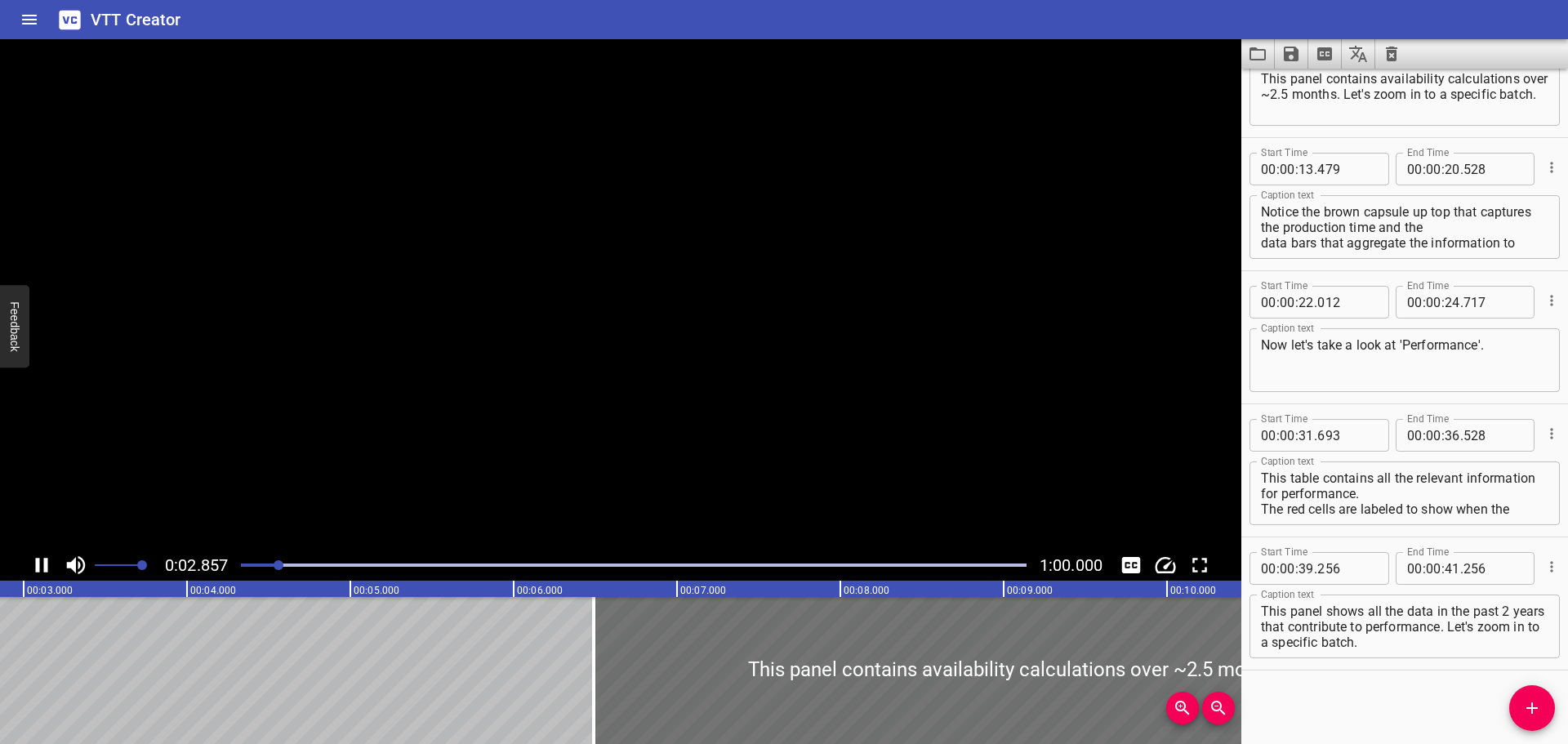 click 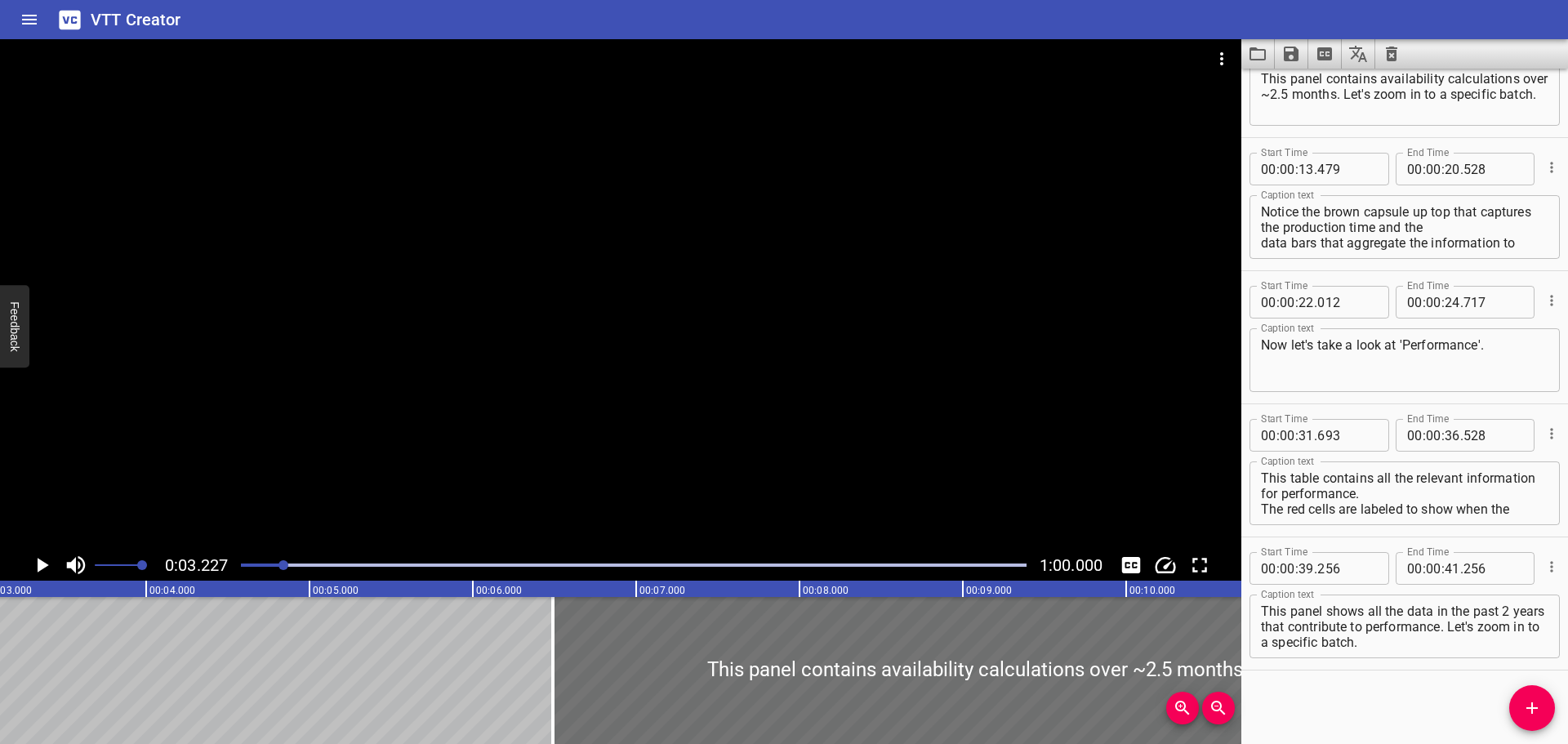 scroll, scrollTop: 0, scrollLeft: 527, axis: horizontal 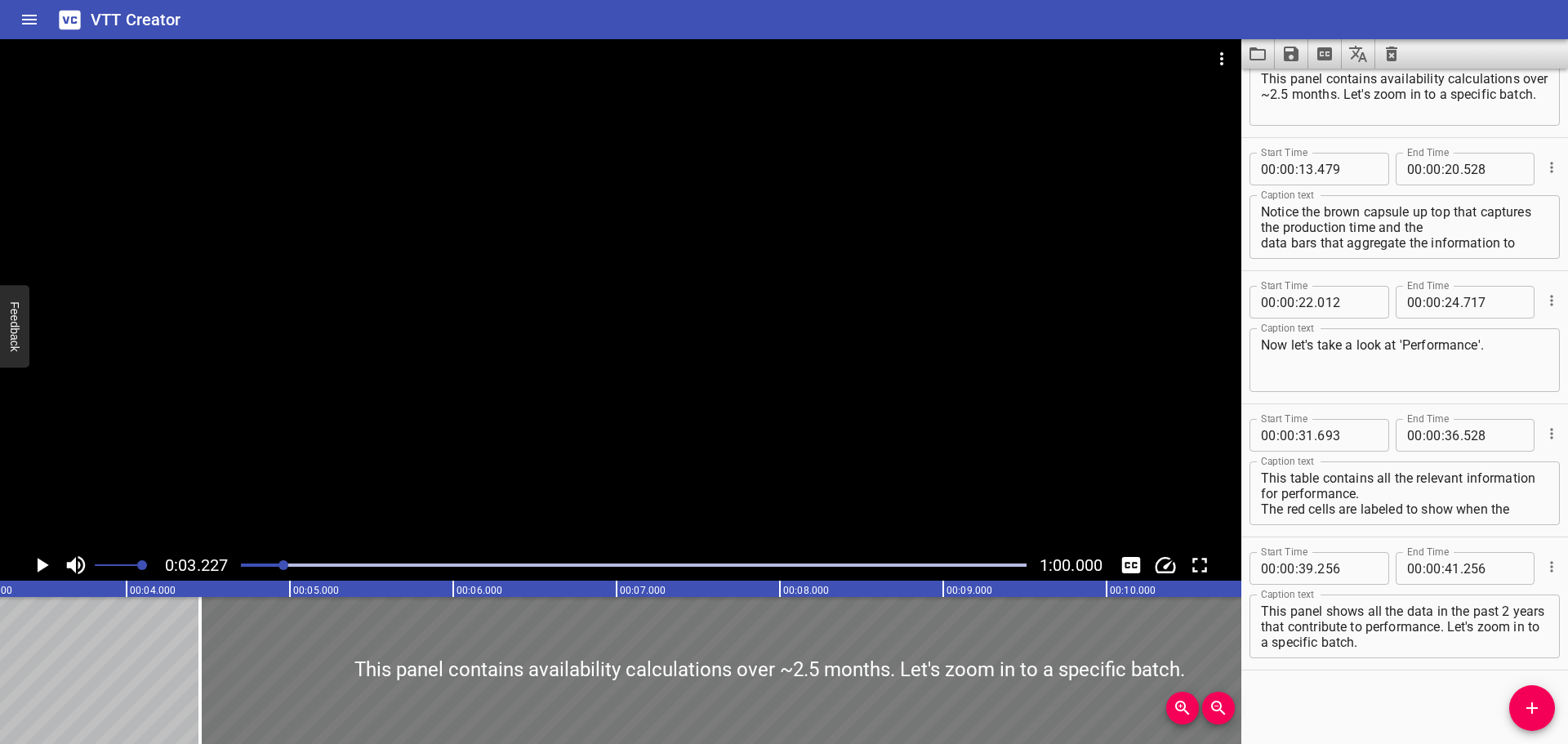 drag, startPoint x: 566, startPoint y: 638, endPoint x: 184, endPoint y: 632, distance: 382.04712 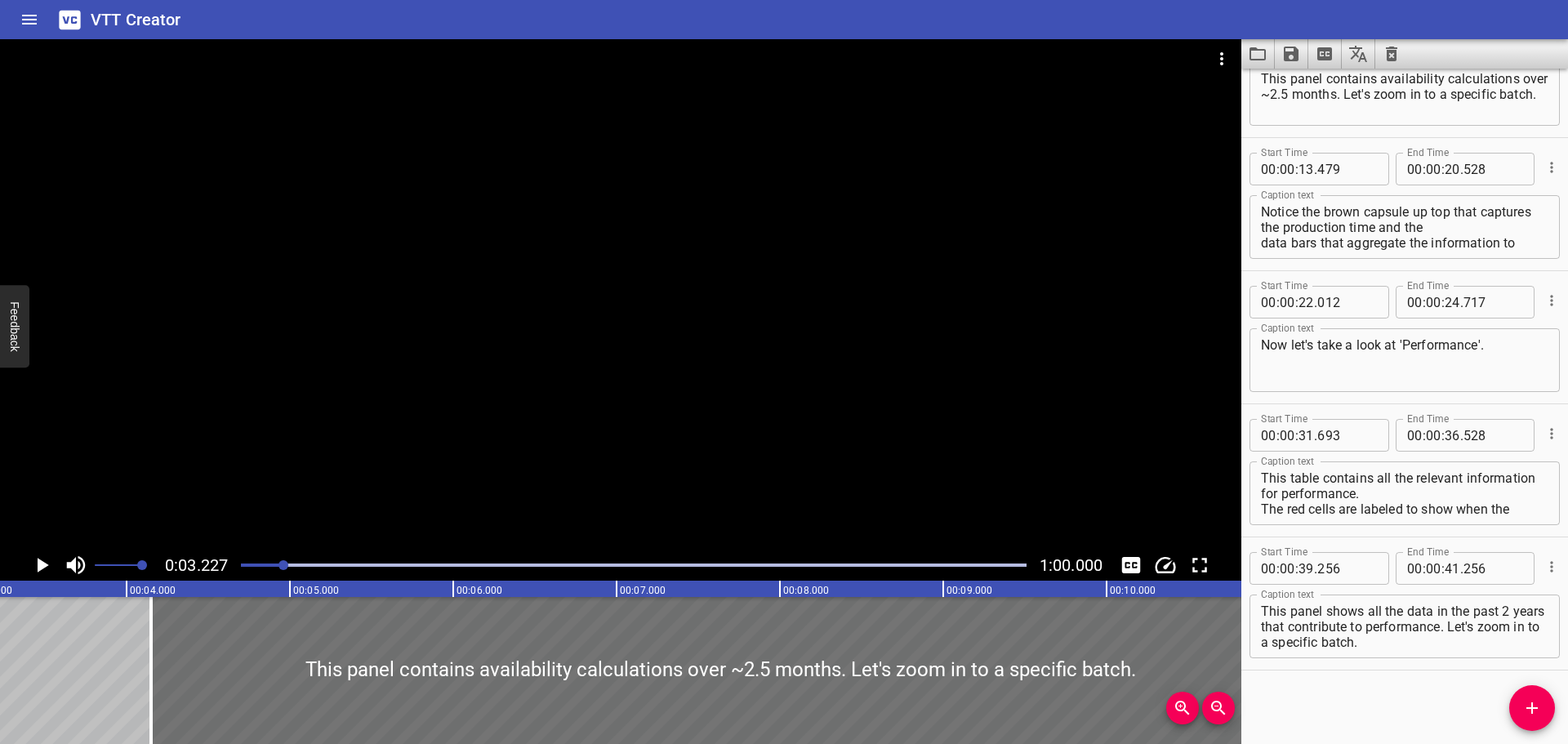 click at bounding box center [634, 565] 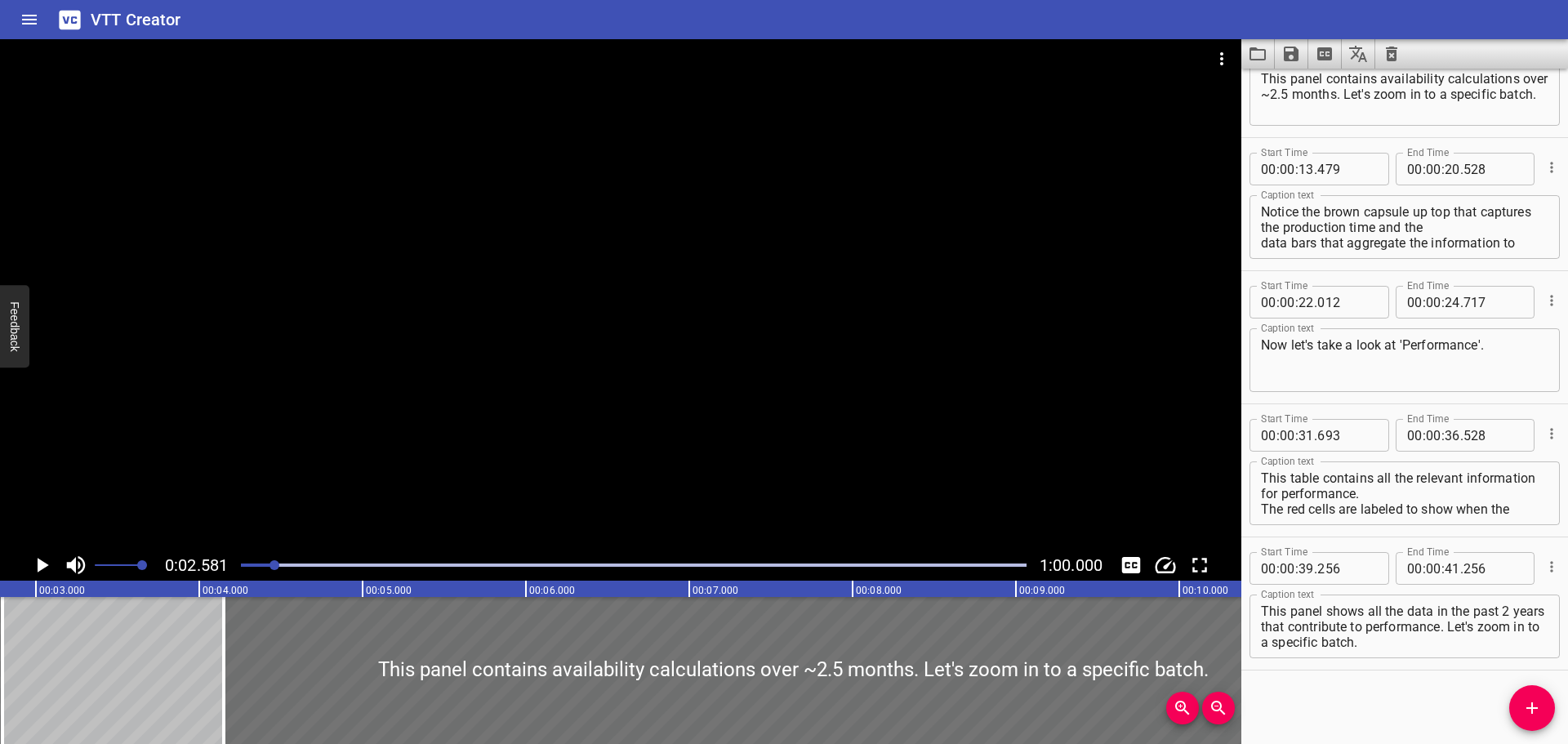 scroll, scrollTop: 0, scrollLeft: 421, axis: horizontal 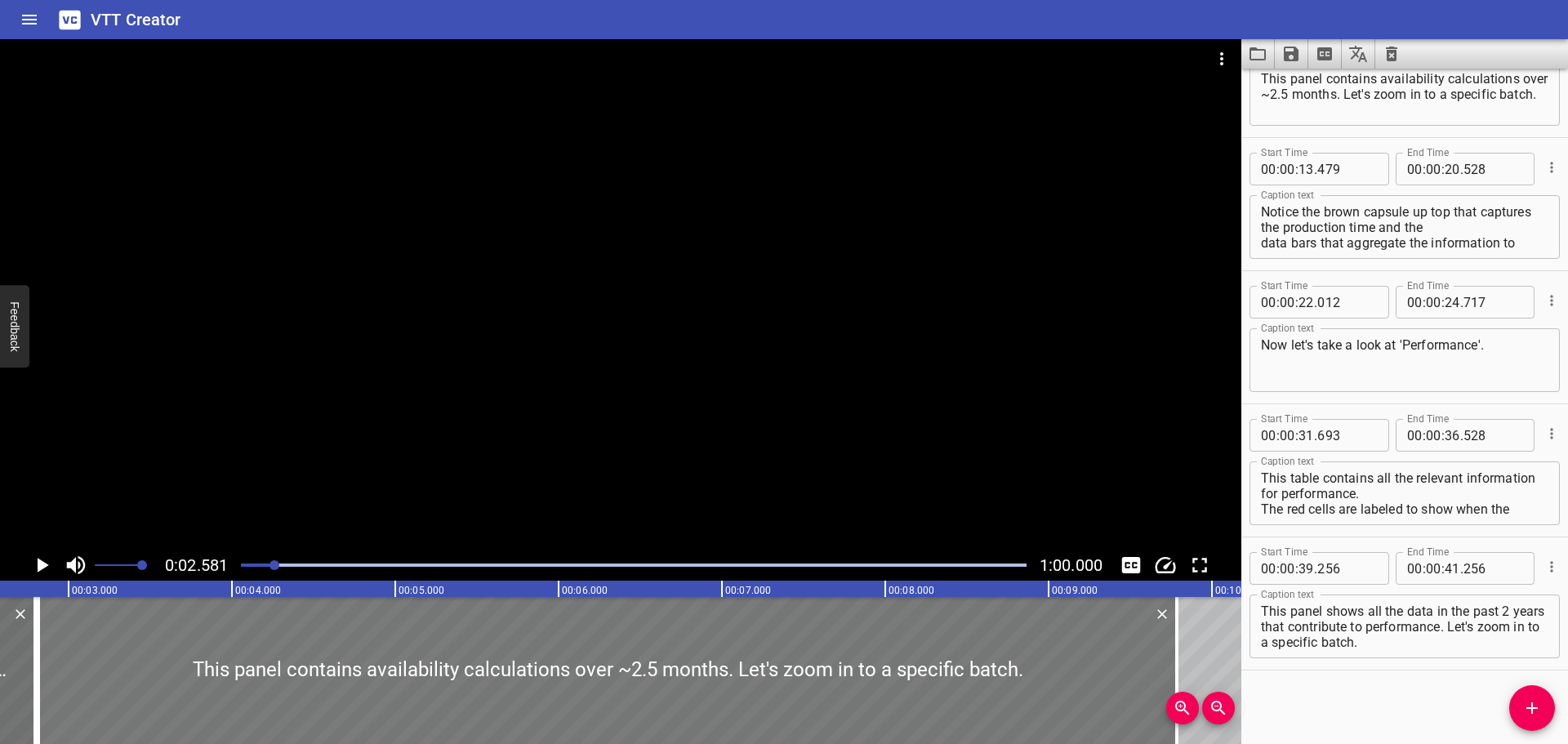drag, startPoint x: 364, startPoint y: 662, endPoint x: 149, endPoint y: 666, distance: 215.0372 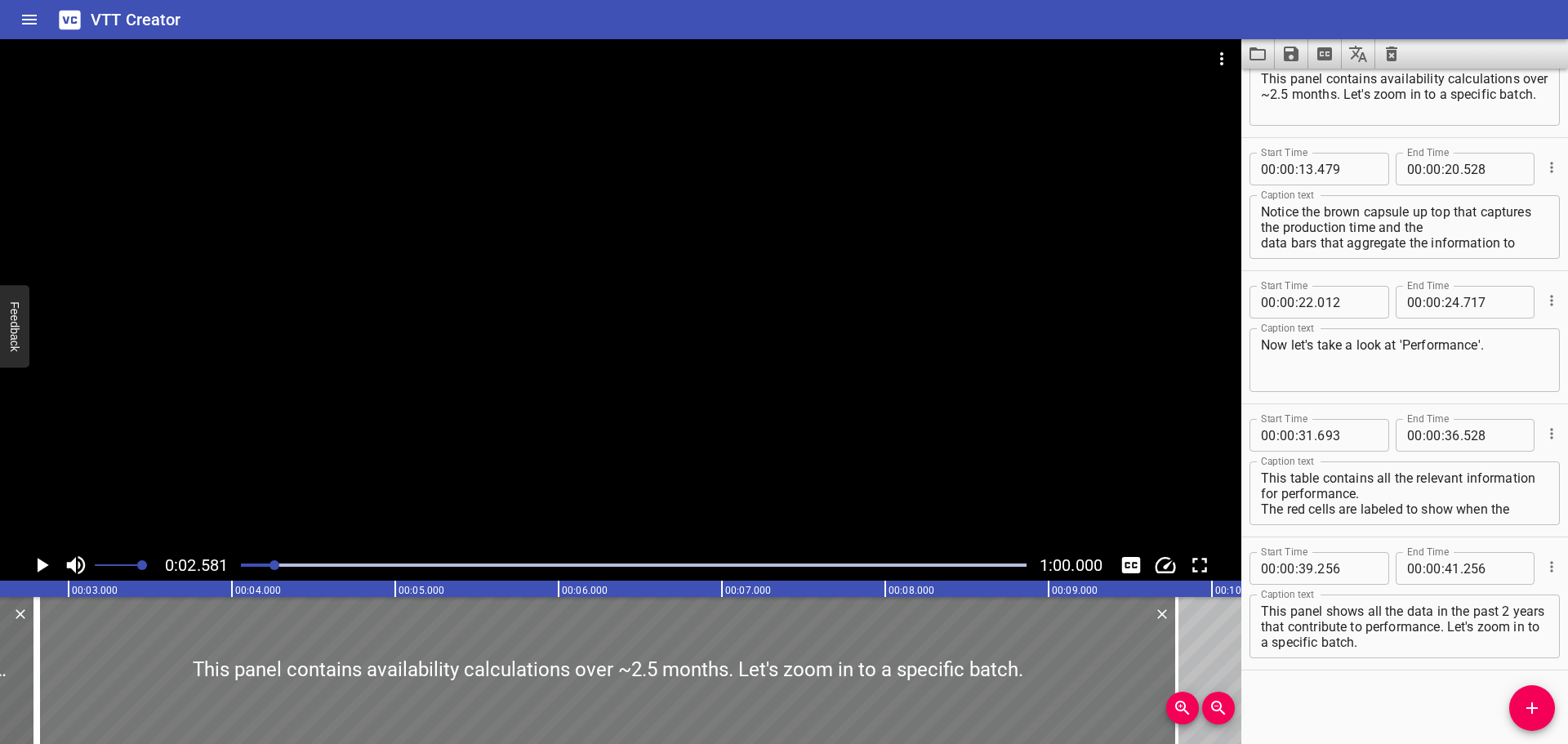 click at bounding box center [608, 670] 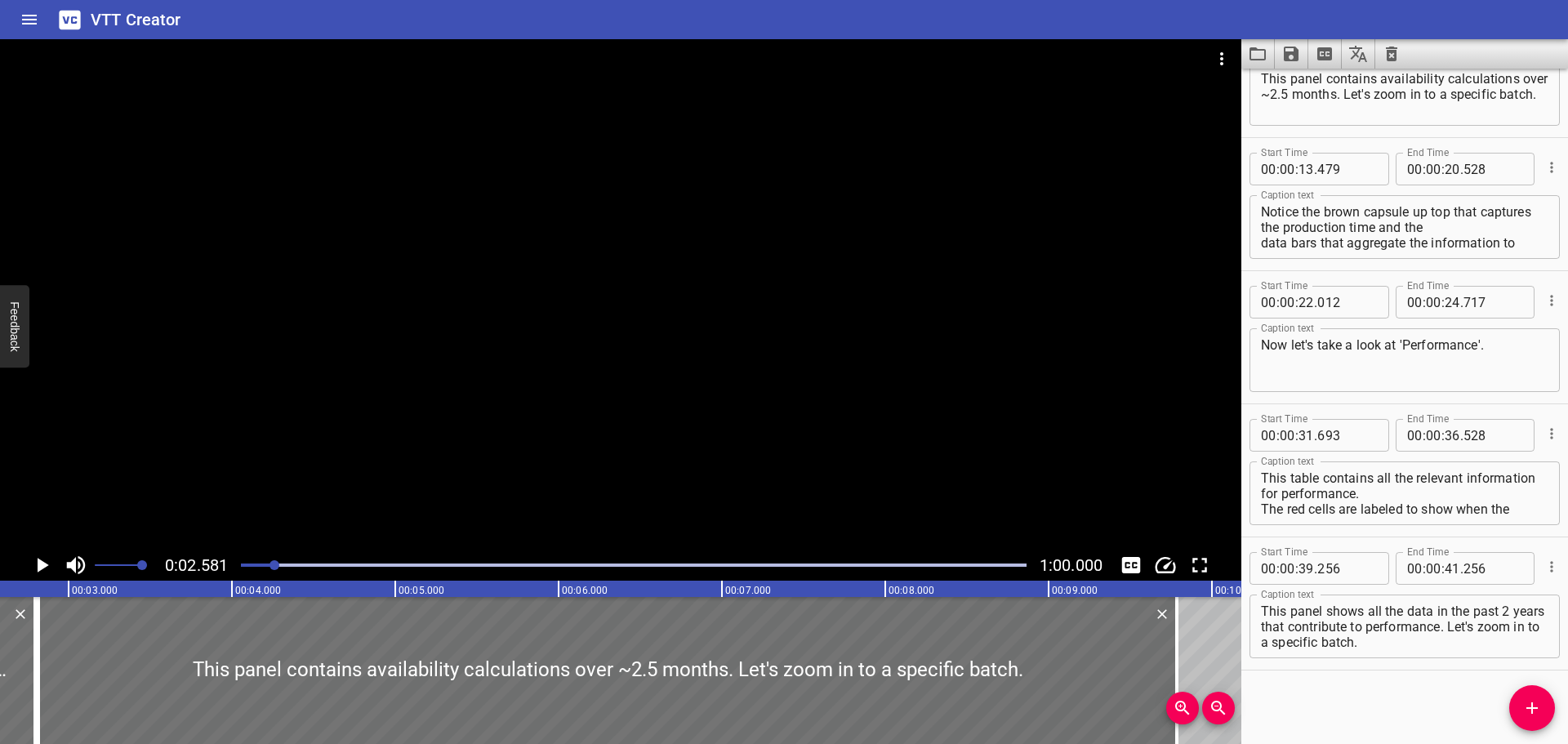 click 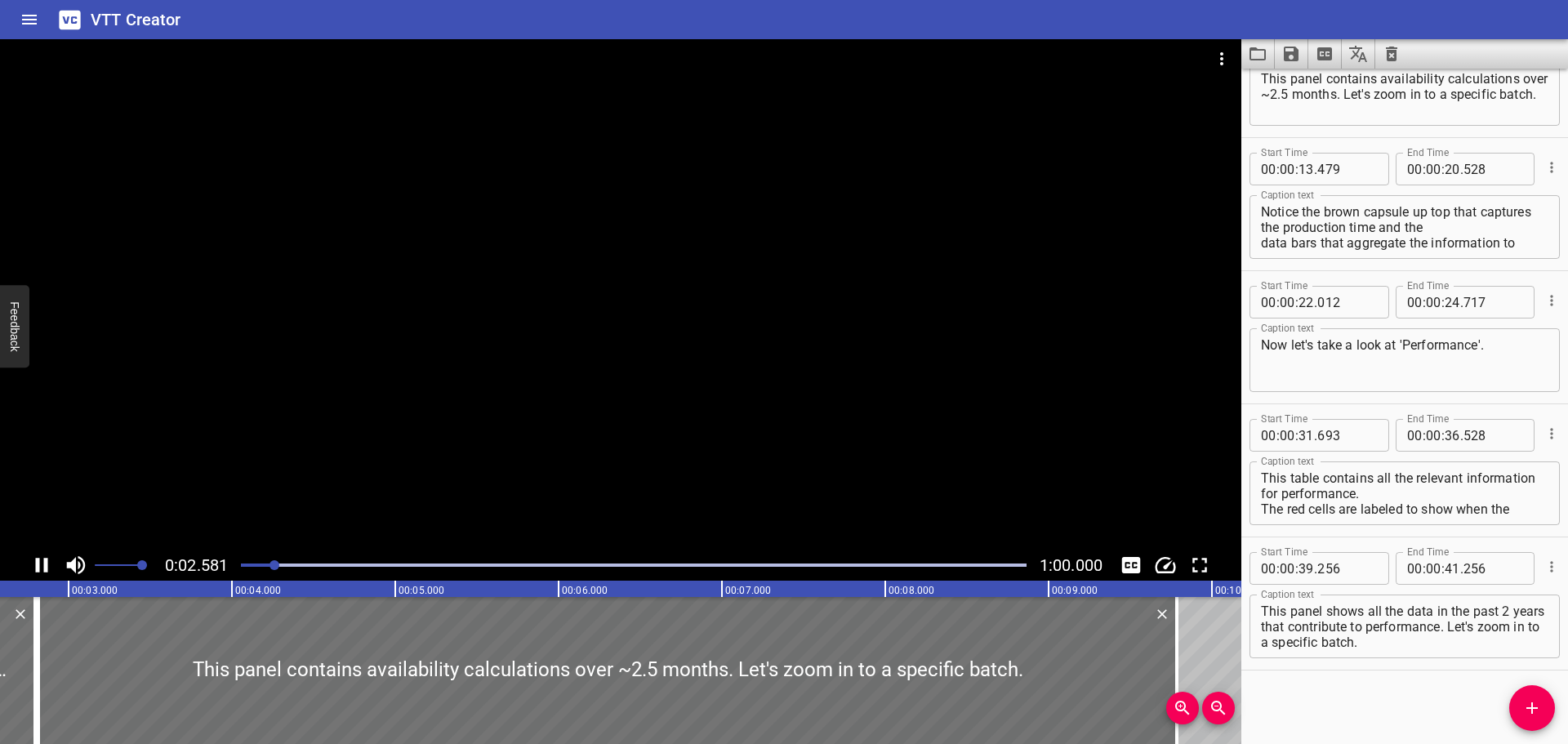 scroll, scrollTop: 0, scrollLeft: 453, axis: horizontal 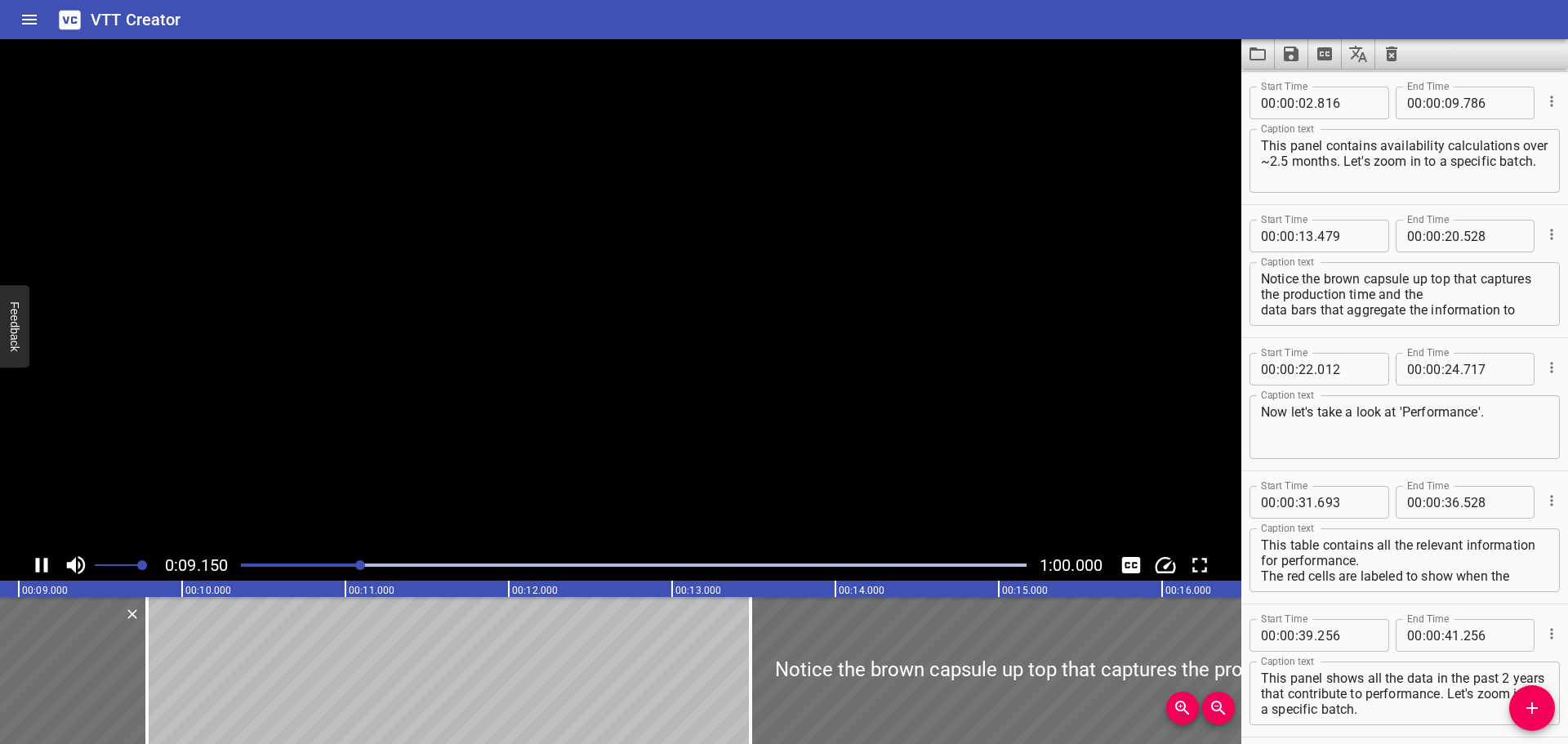 click 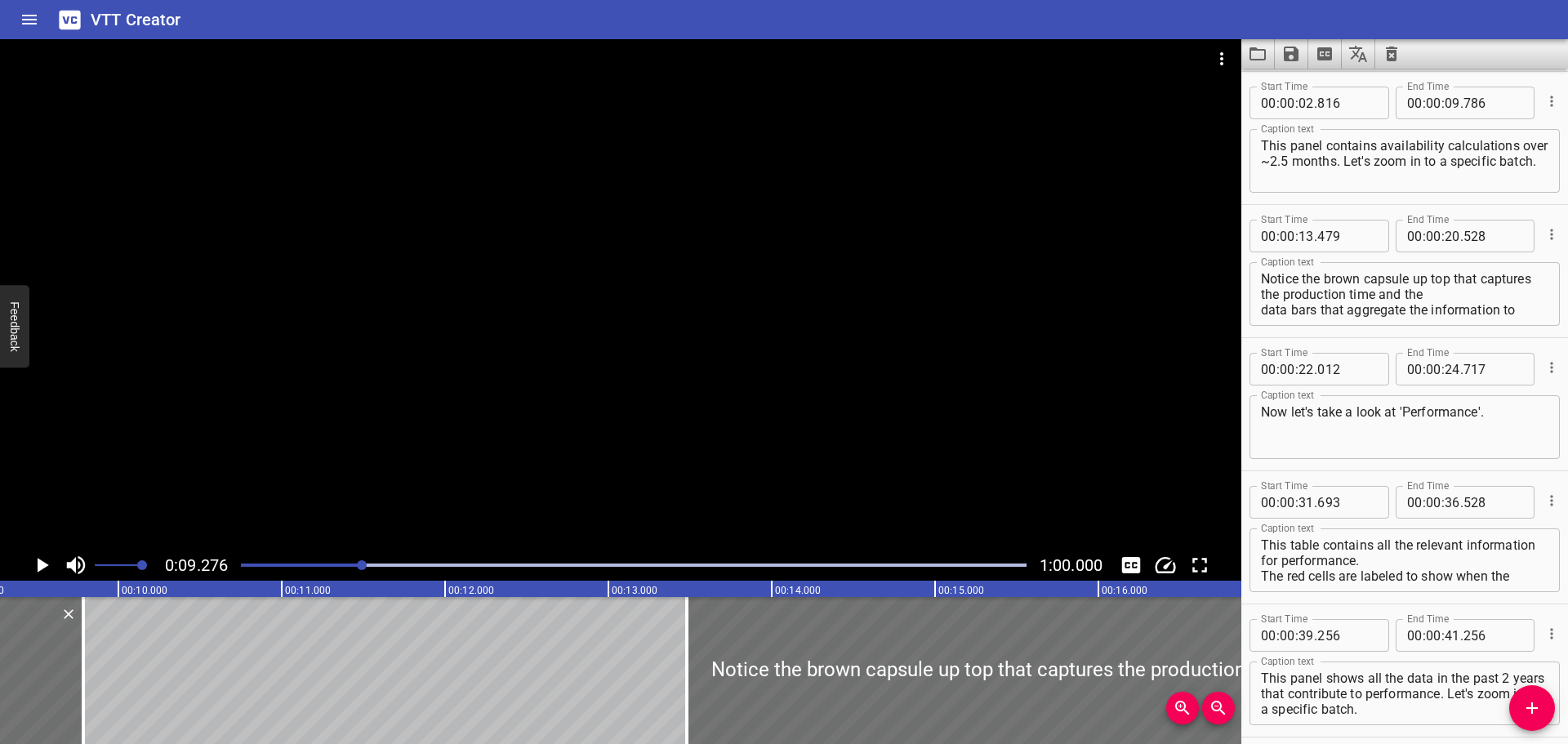 click at bounding box center [362, 565] 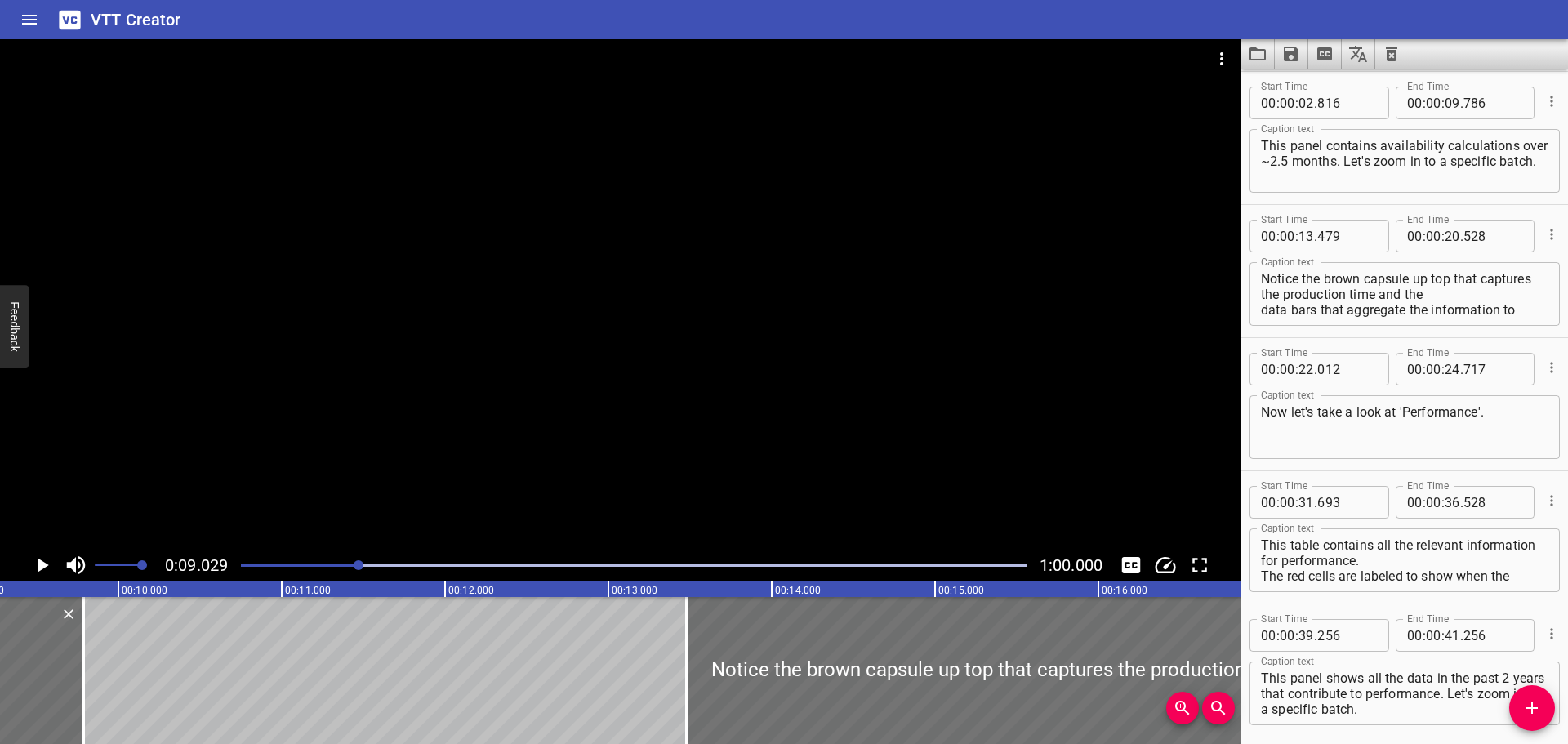 scroll, scrollTop: 0, scrollLeft: 1475, axis: horizontal 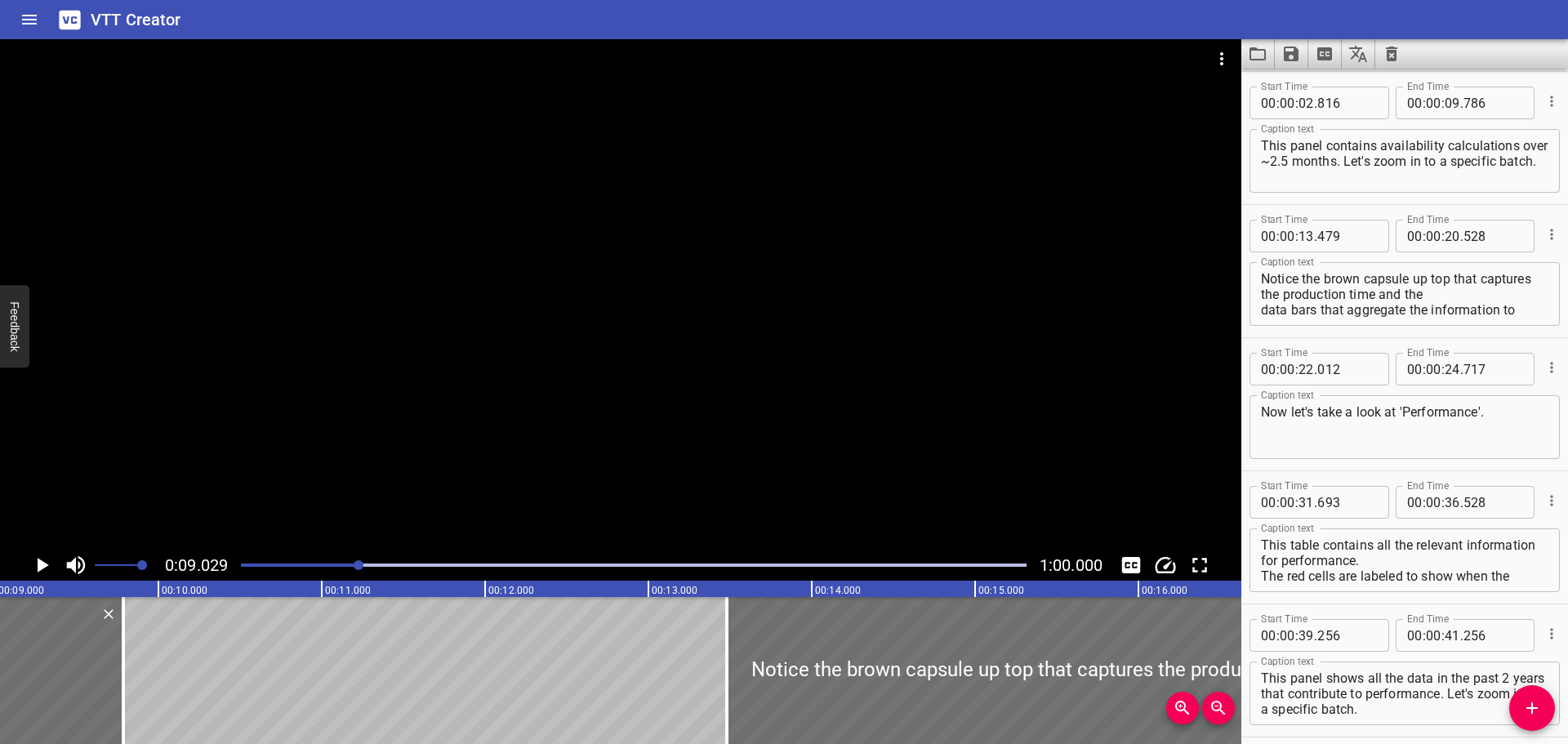 click at bounding box center [359, 565] 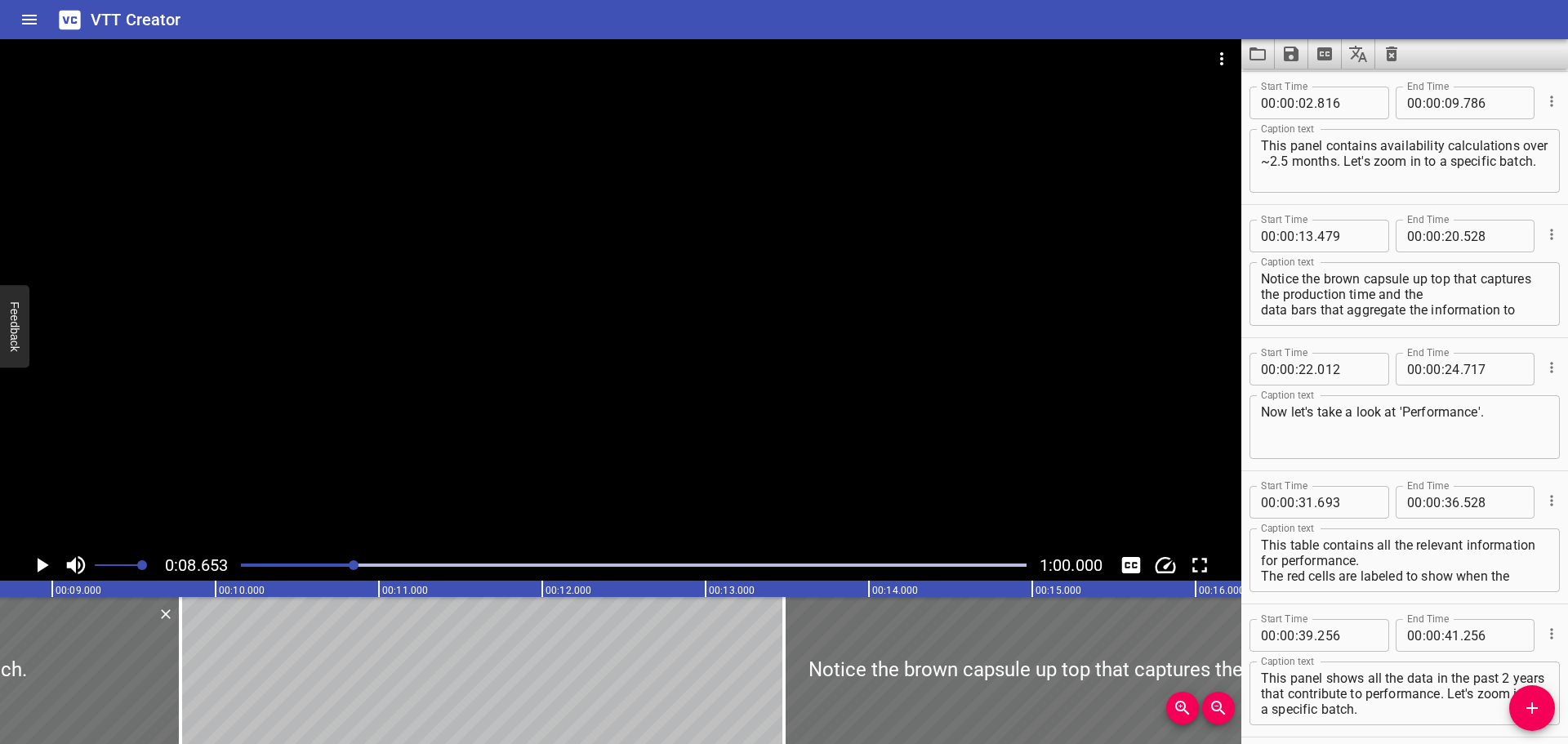 scroll, scrollTop: 0, scrollLeft: 1414, axis: horizontal 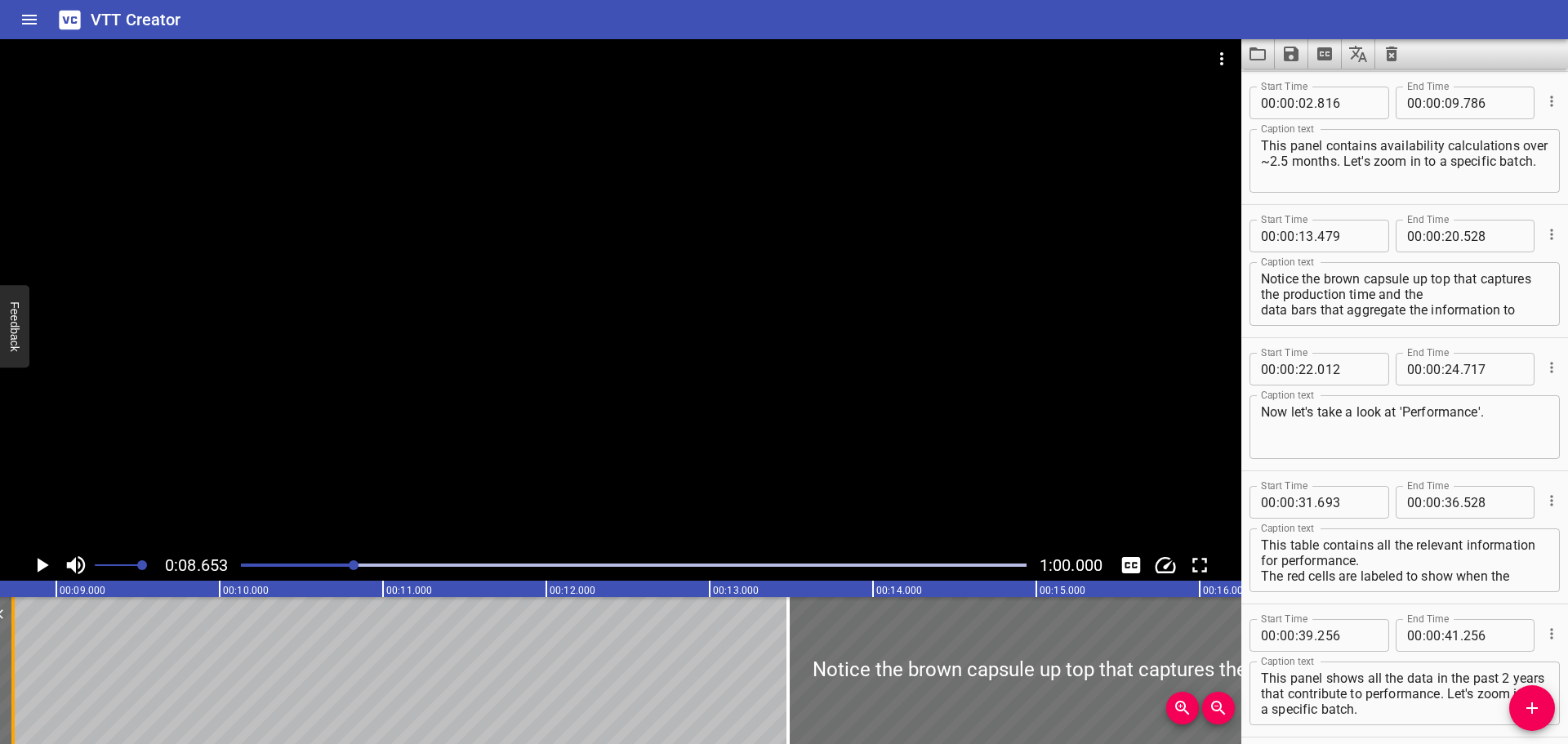 drag, startPoint x: 188, startPoint y: 686, endPoint x: 16, endPoint y: 665, distance: 173.27723 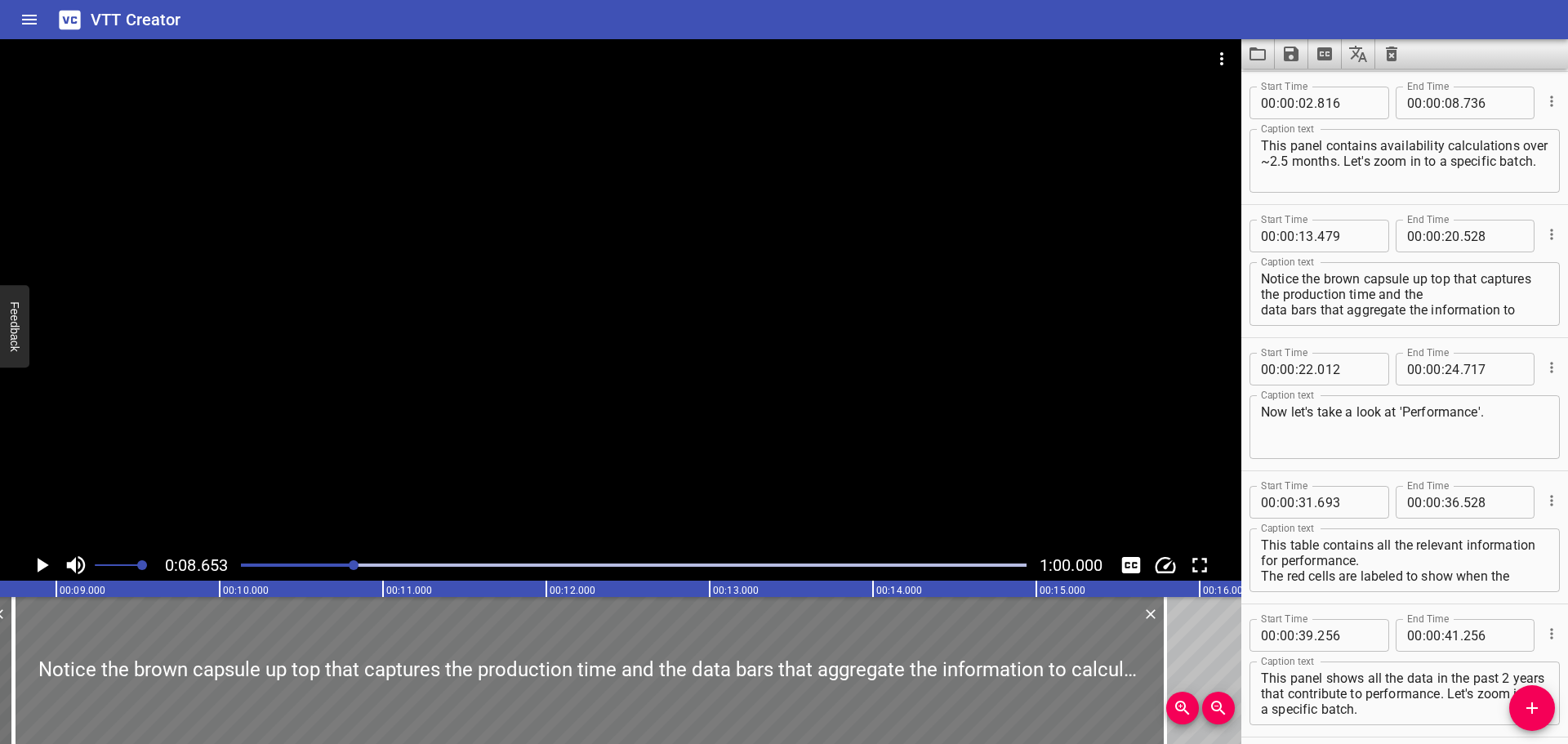 drag, startPoint x: 865, startPoint y: 640, endPoint x: 91, endPoint y: 651, distance: 774.0782 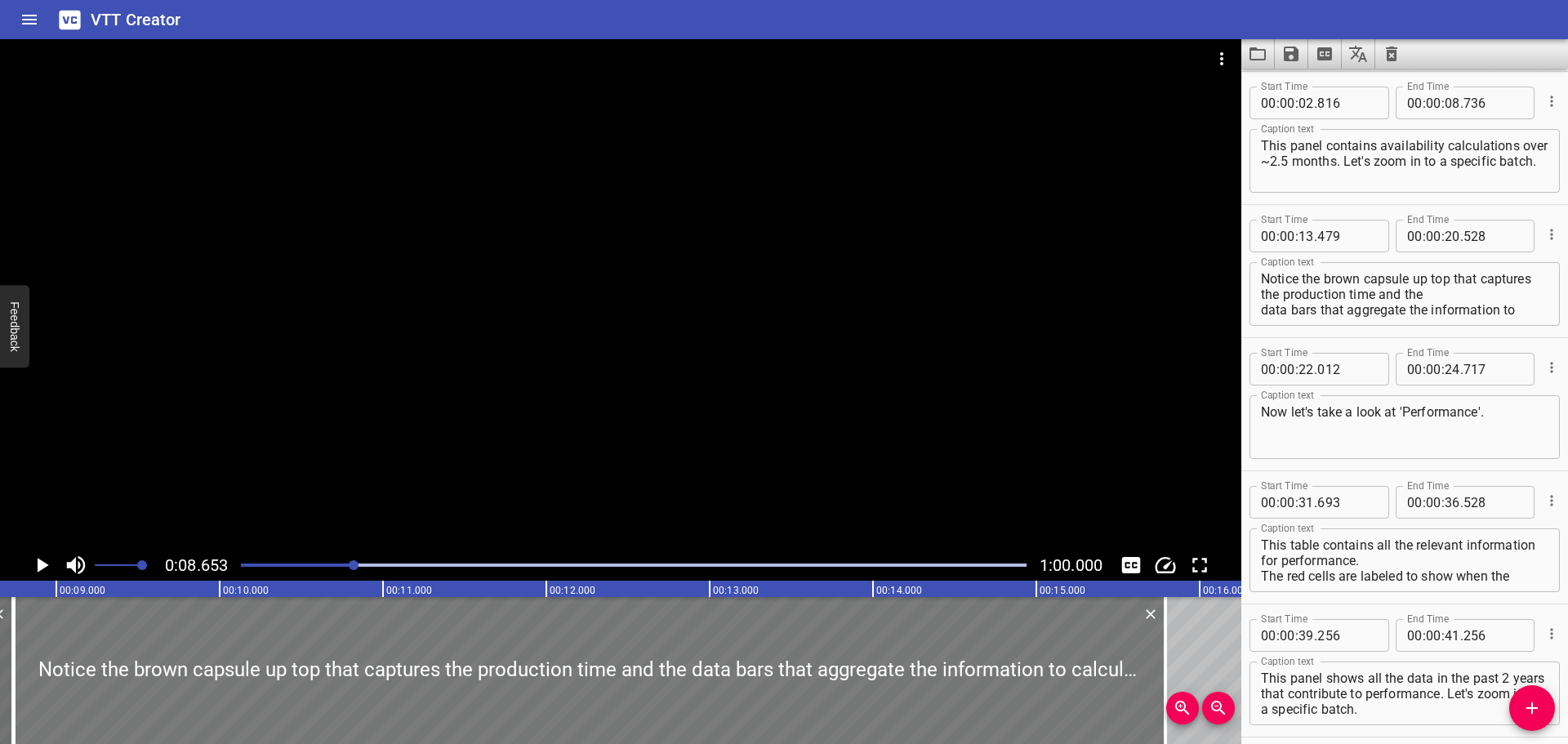 click at bounding box center [590, 670] 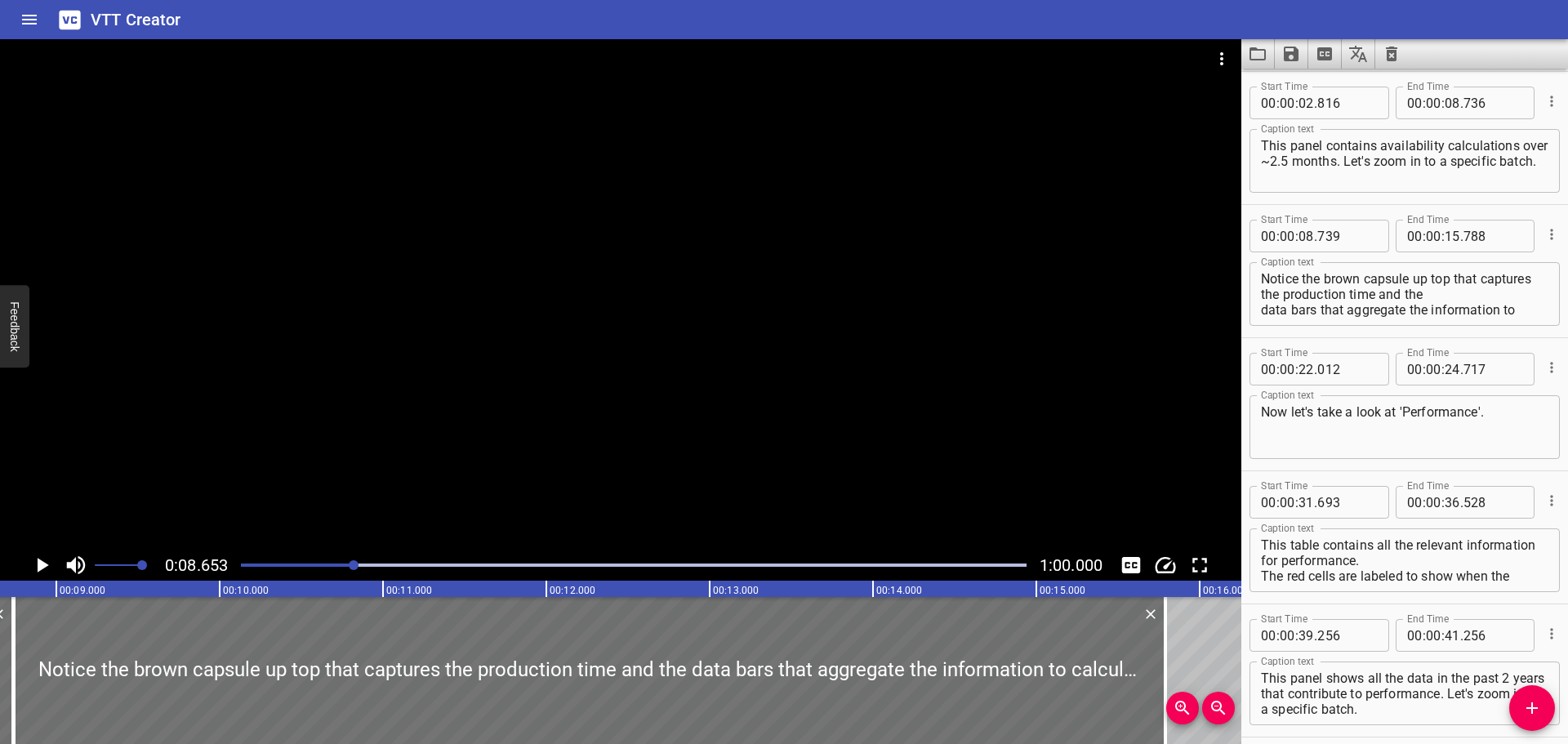 click 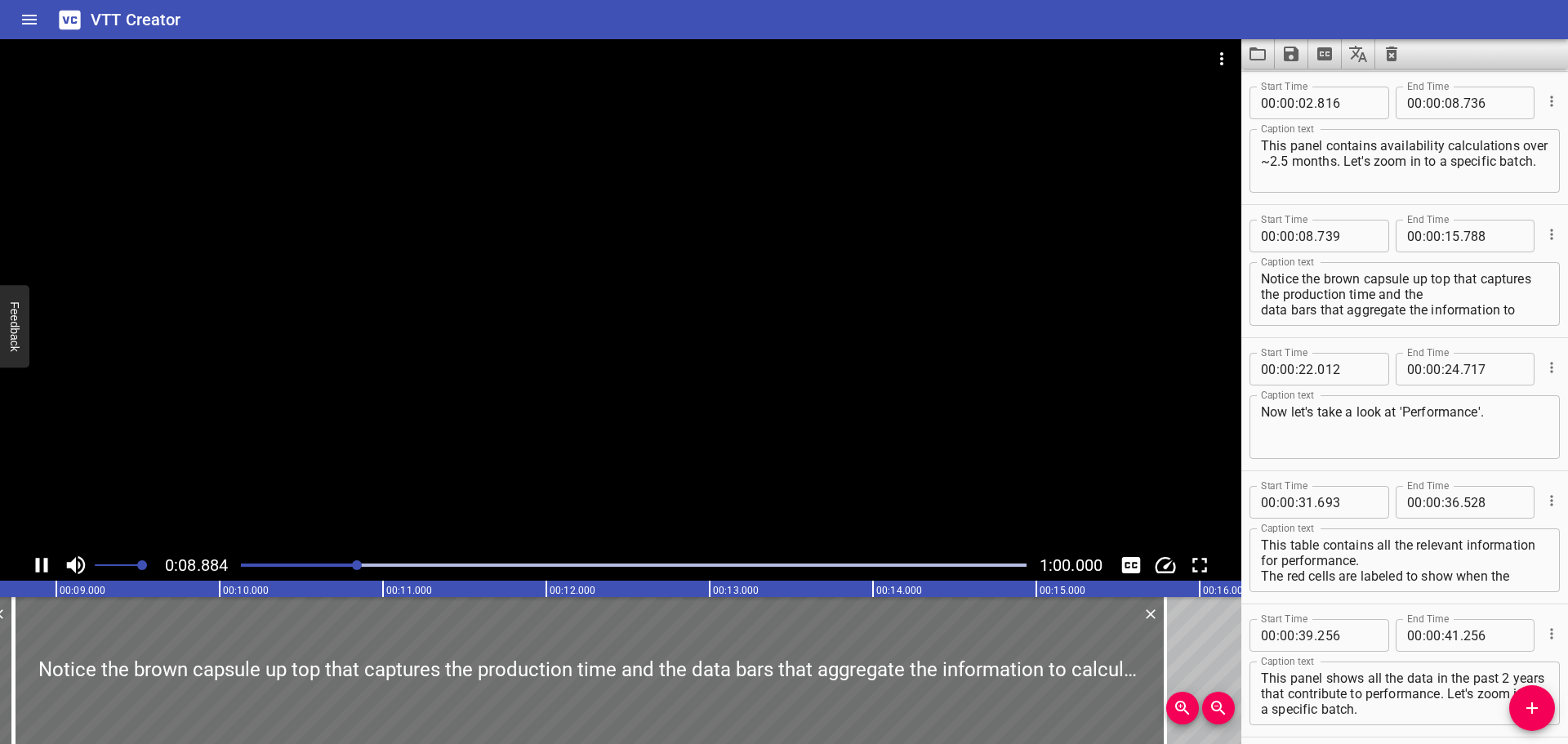 scroll, scrollTop: 200, scrollLeft: 0, axis: vertical 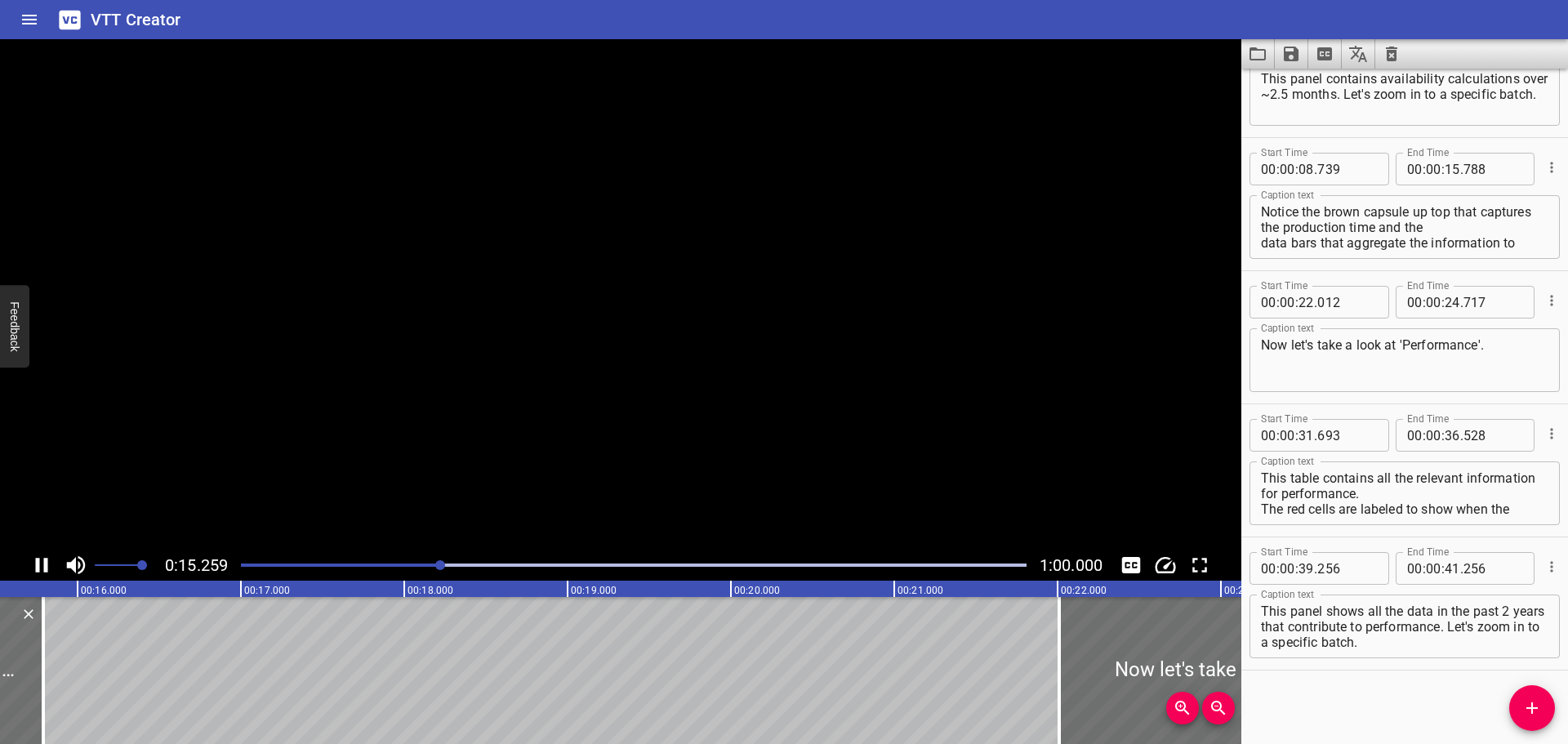 click 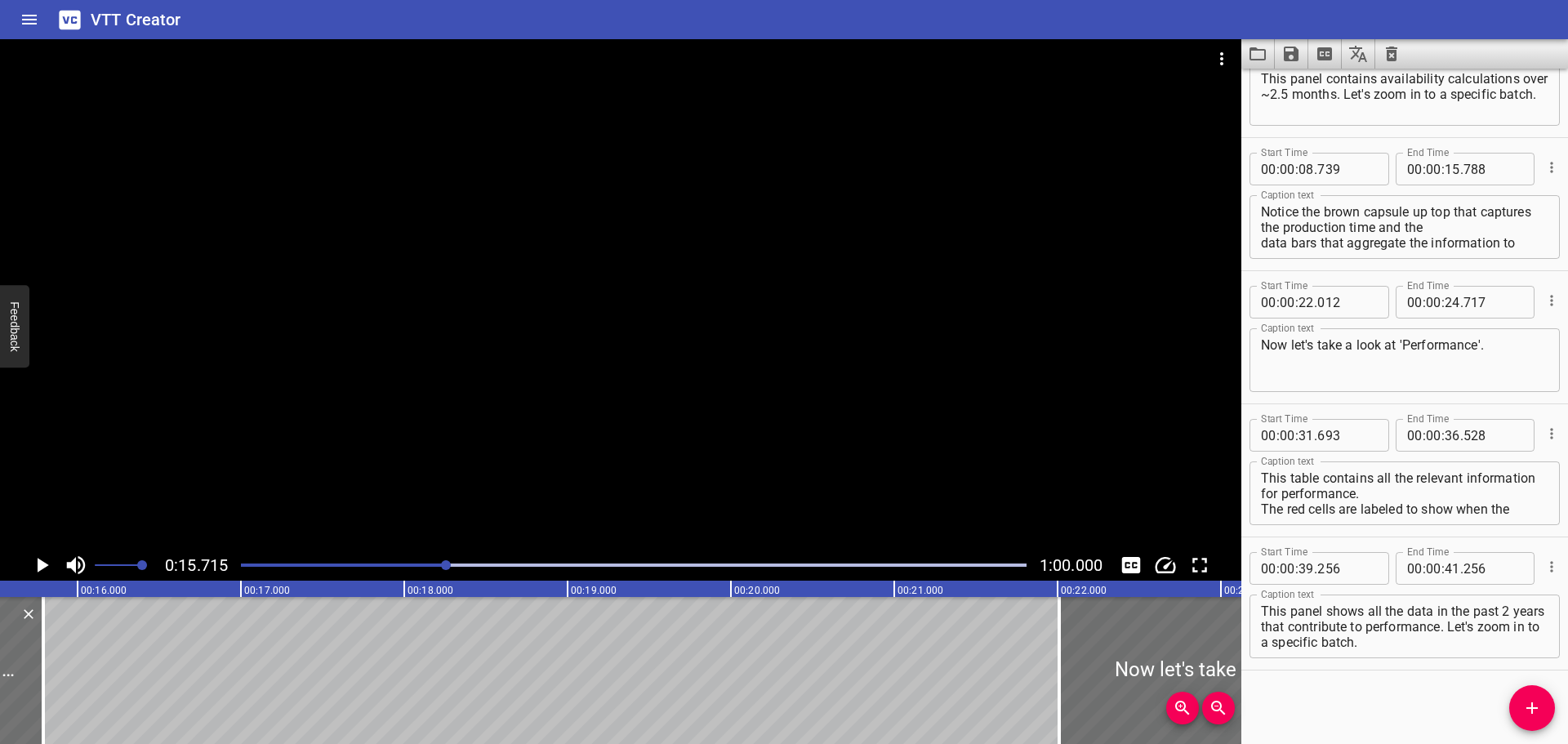 scroll, scrollTop: 0, scrollLeft: 2567, axis: horizontal 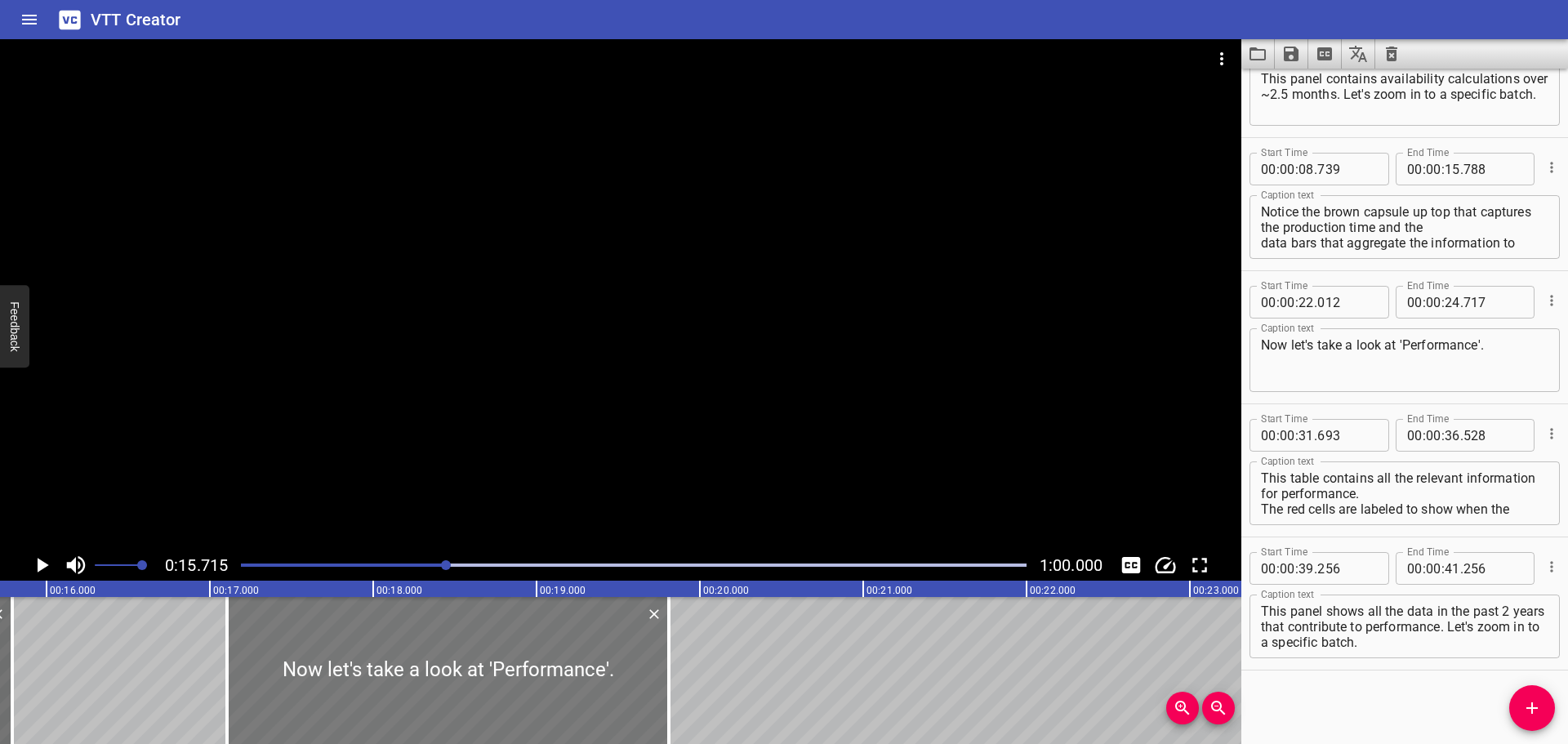 drag, startPoint x: 1137, startPoint y: 651, endPoint x: 234, endPoint y: 669, distance: 903.179 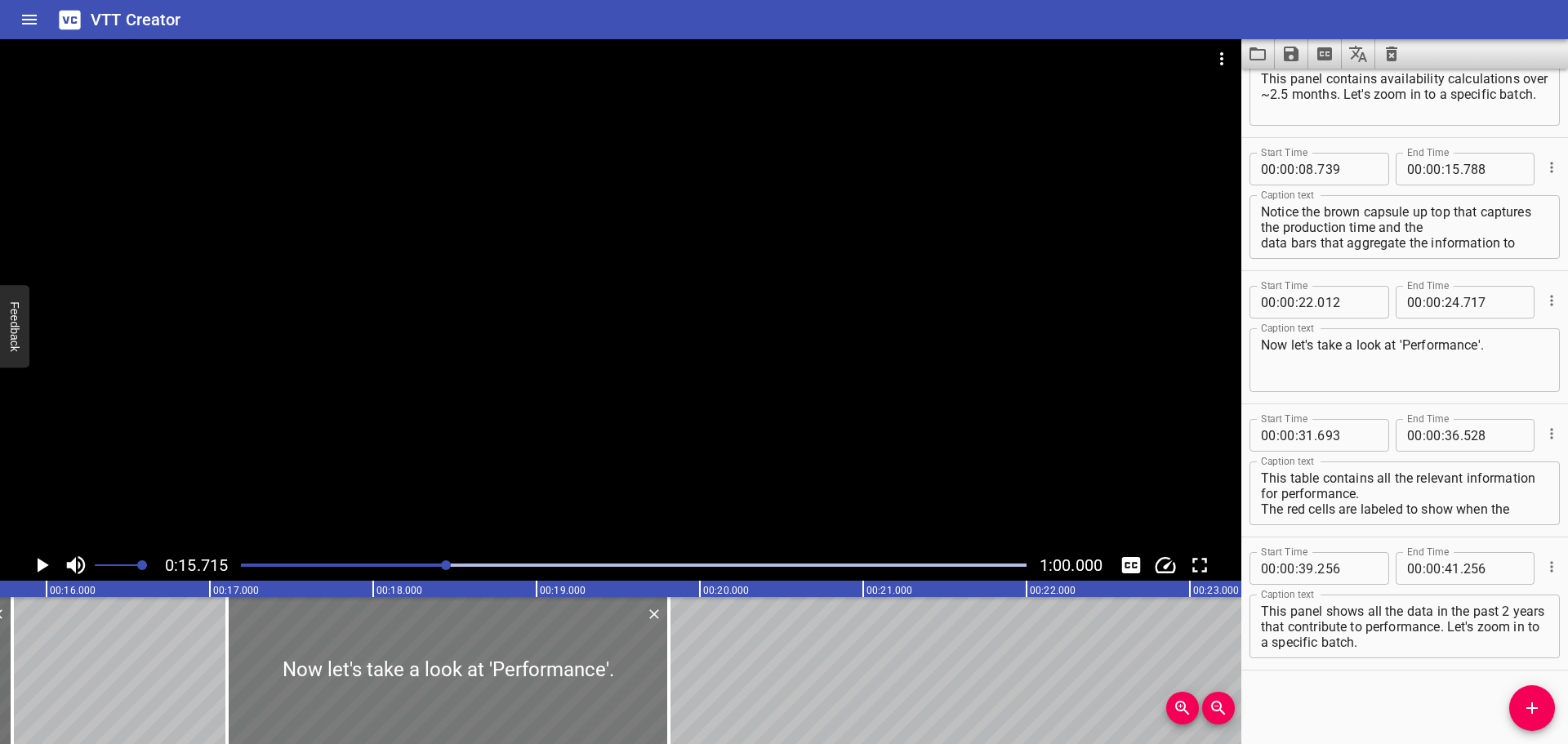 click at bounding box center [448, 670] 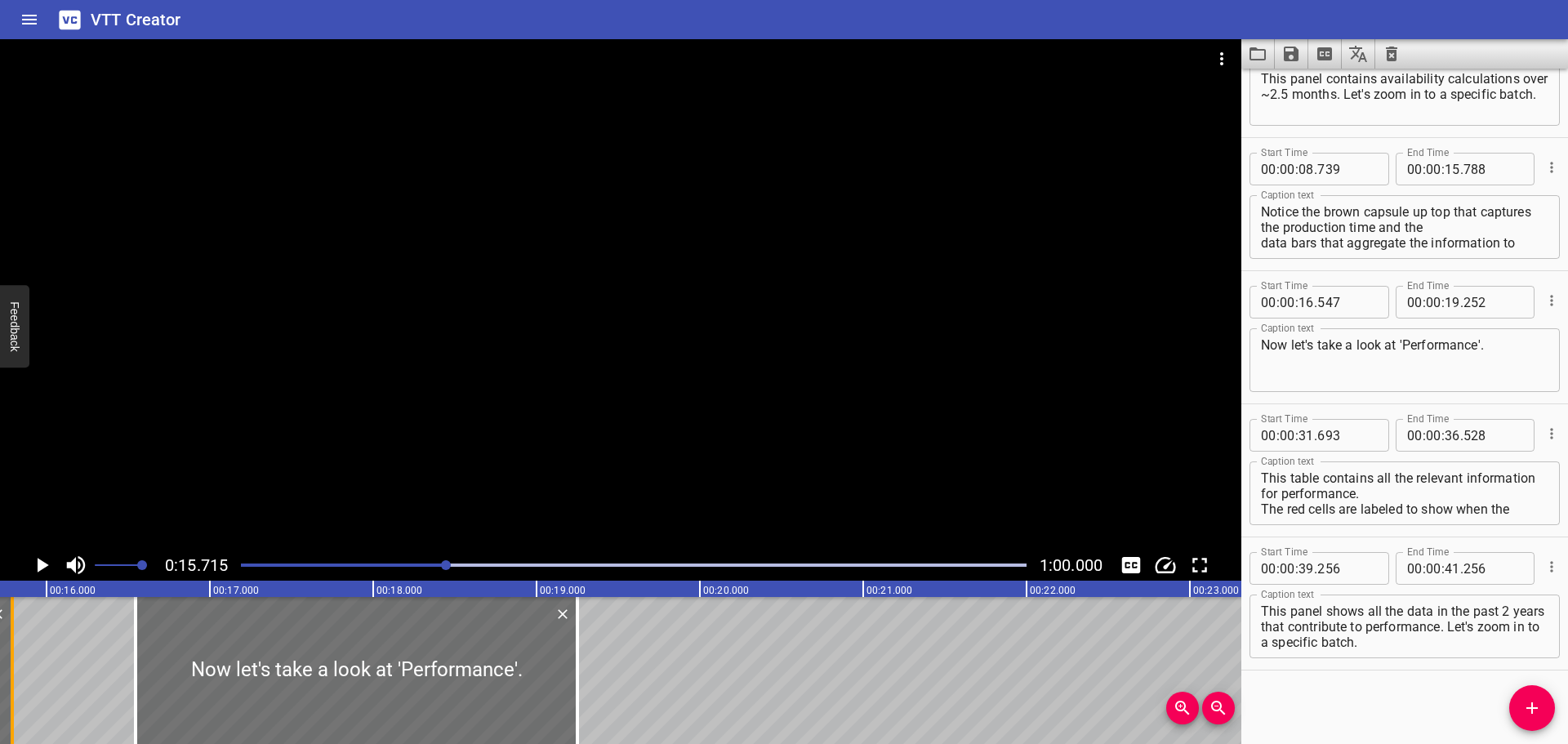 drag, startPoint x: 16, startPoint y: 607, endPoint x: 97, endPoint y: 605, distance: 81.0247 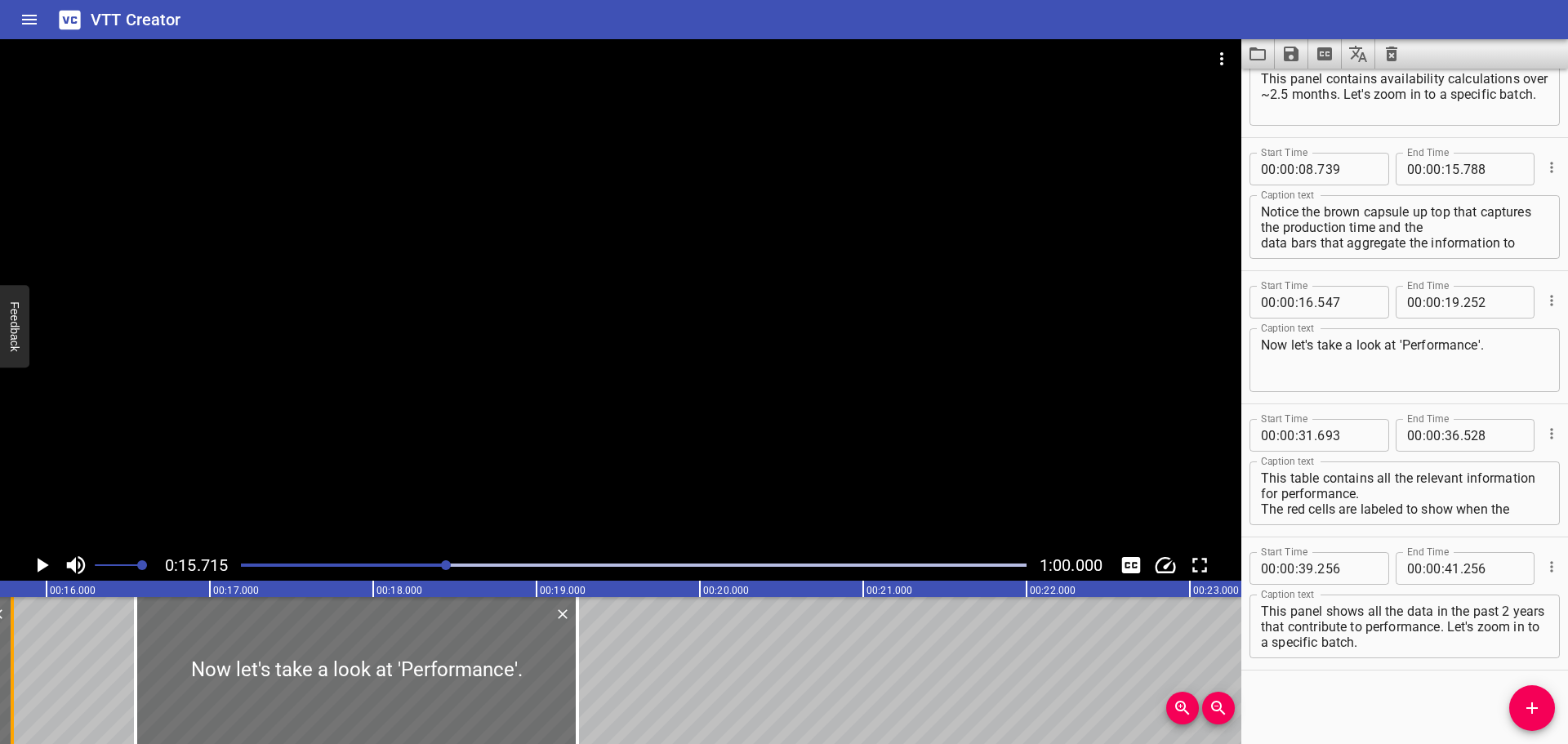 click at bounding box center (12, 670) 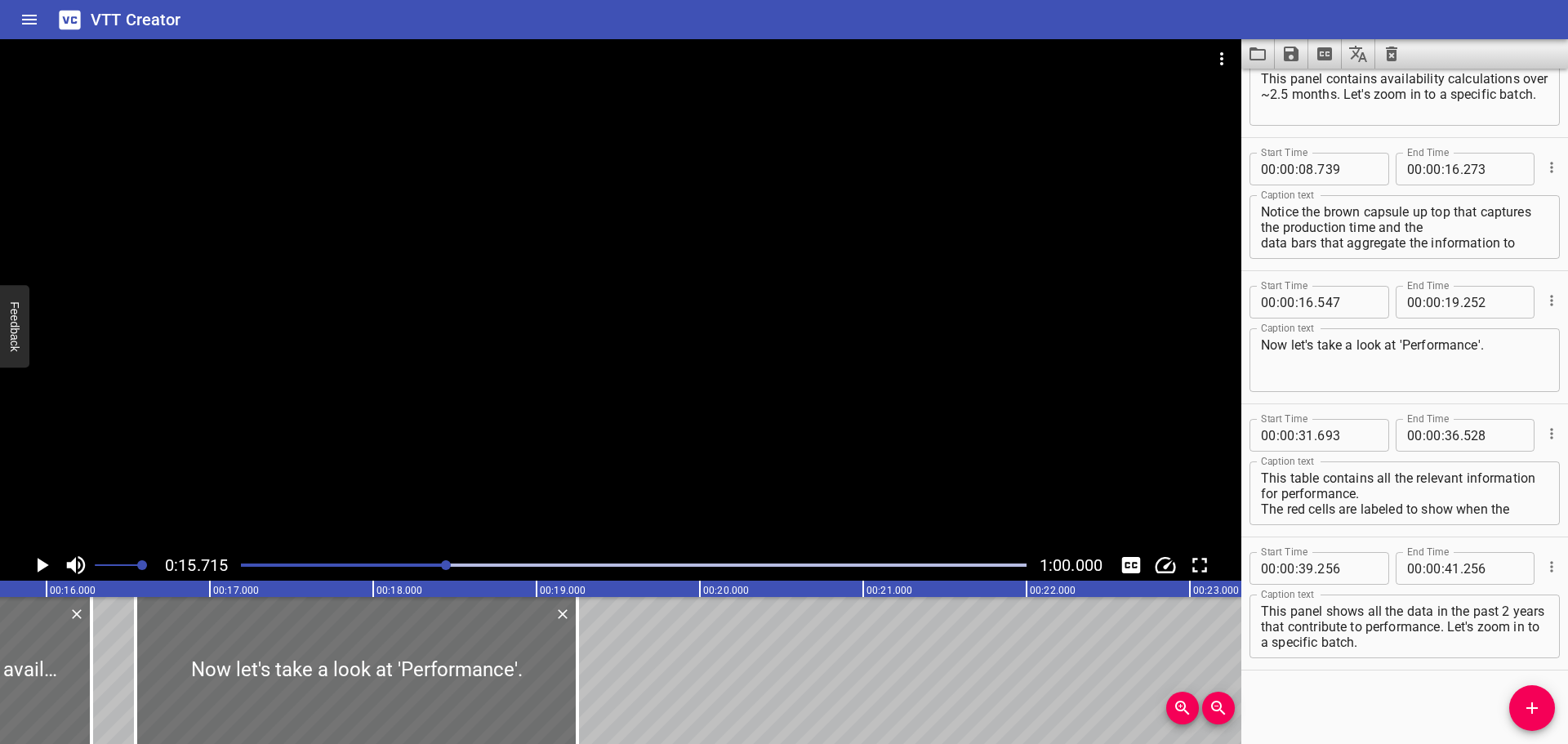 click 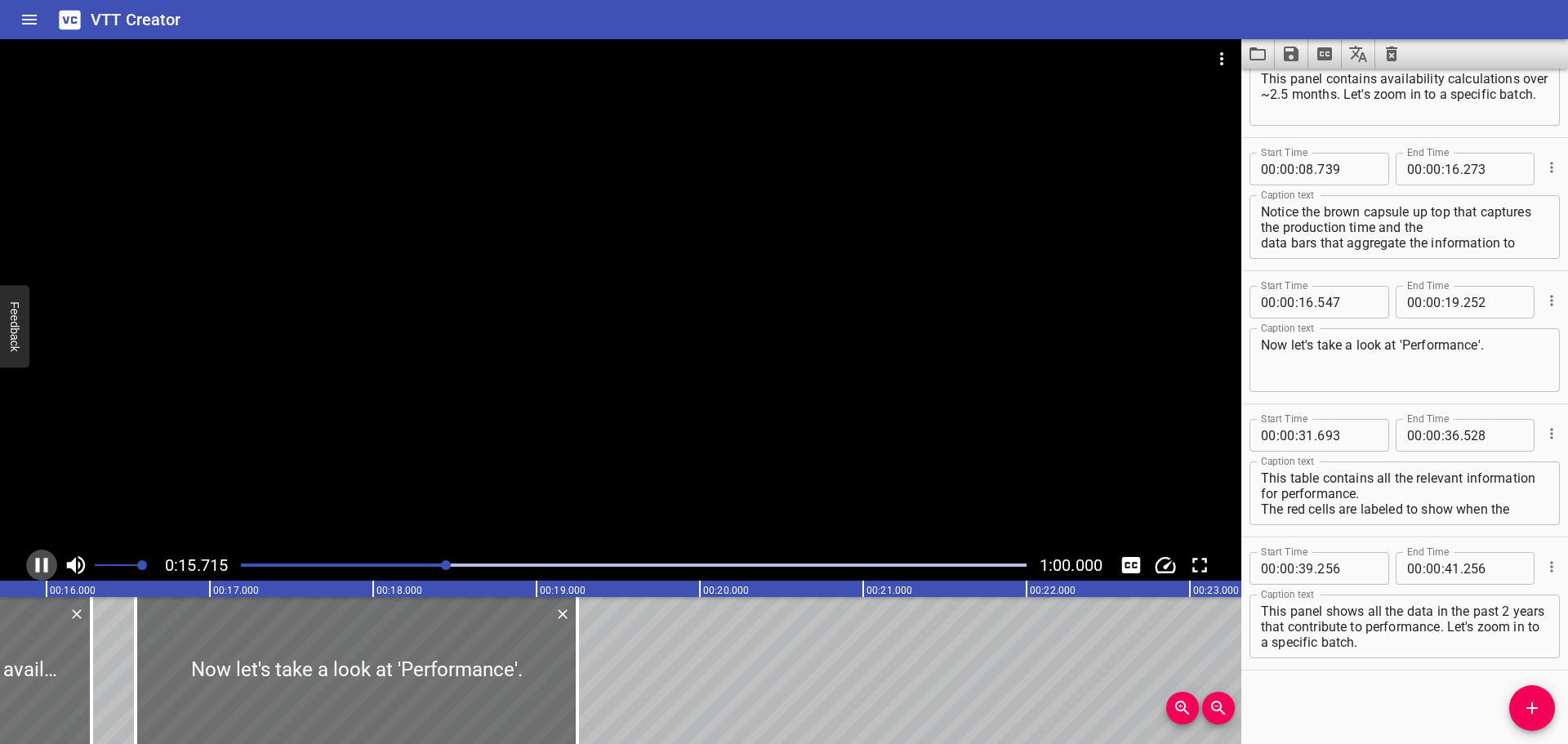 click 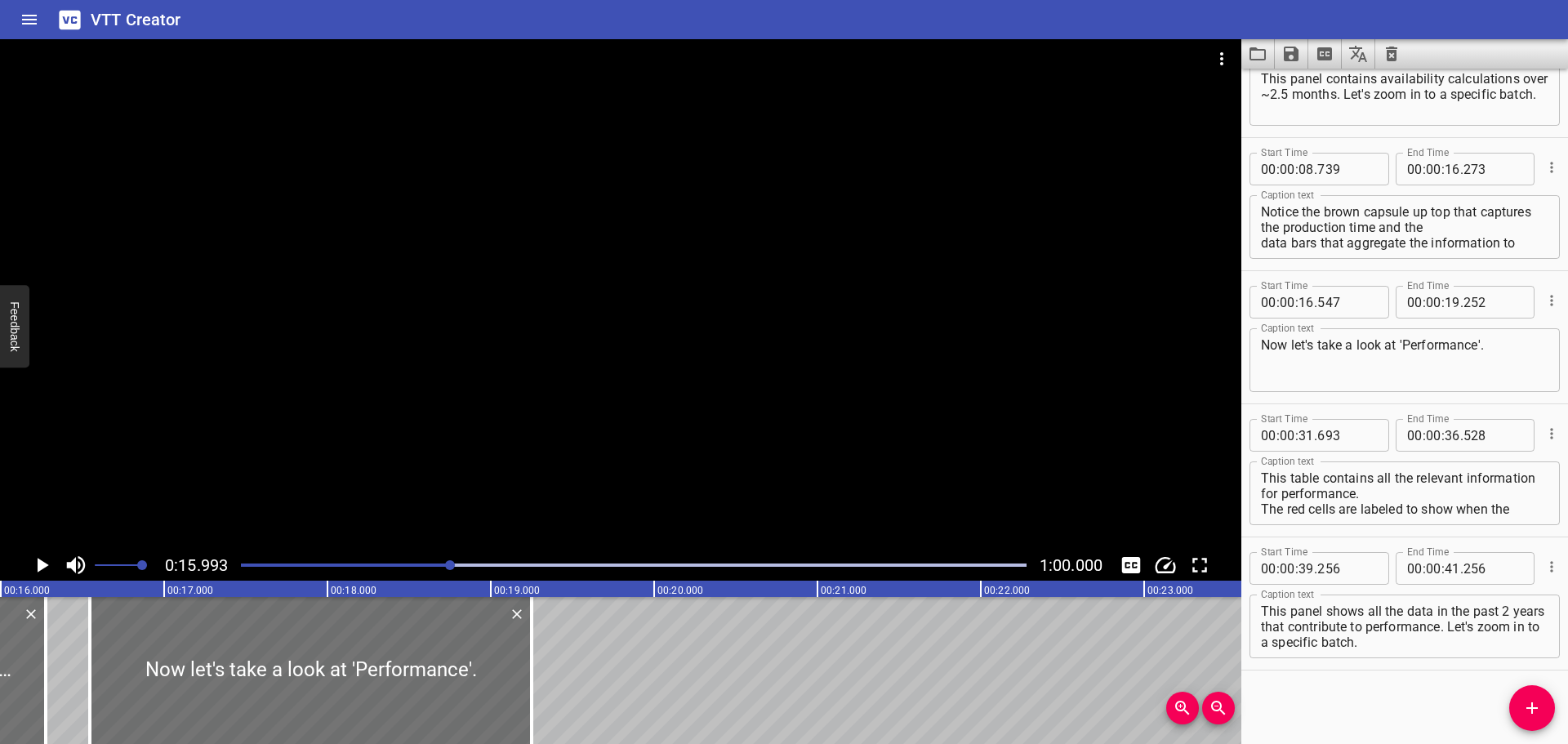 click 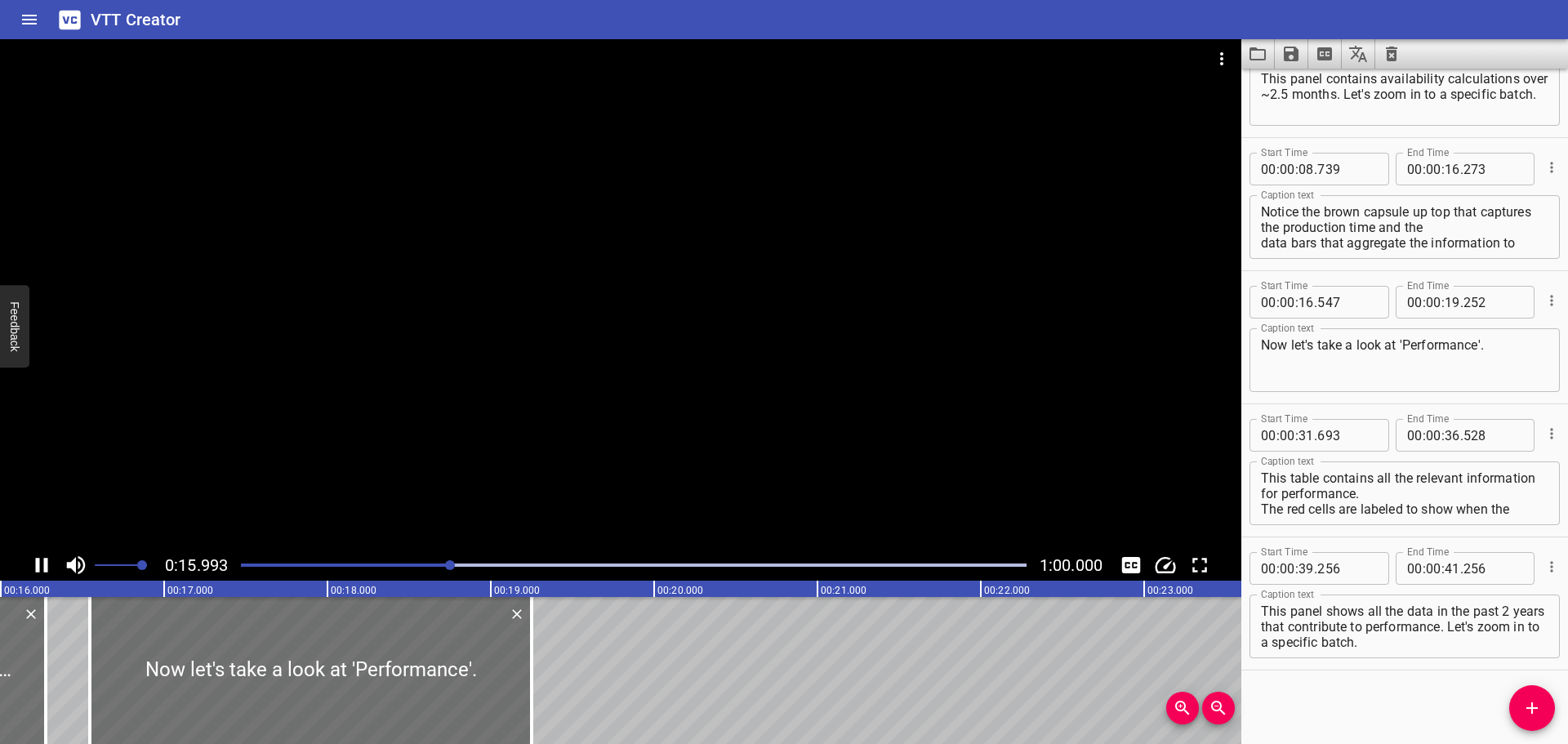 click 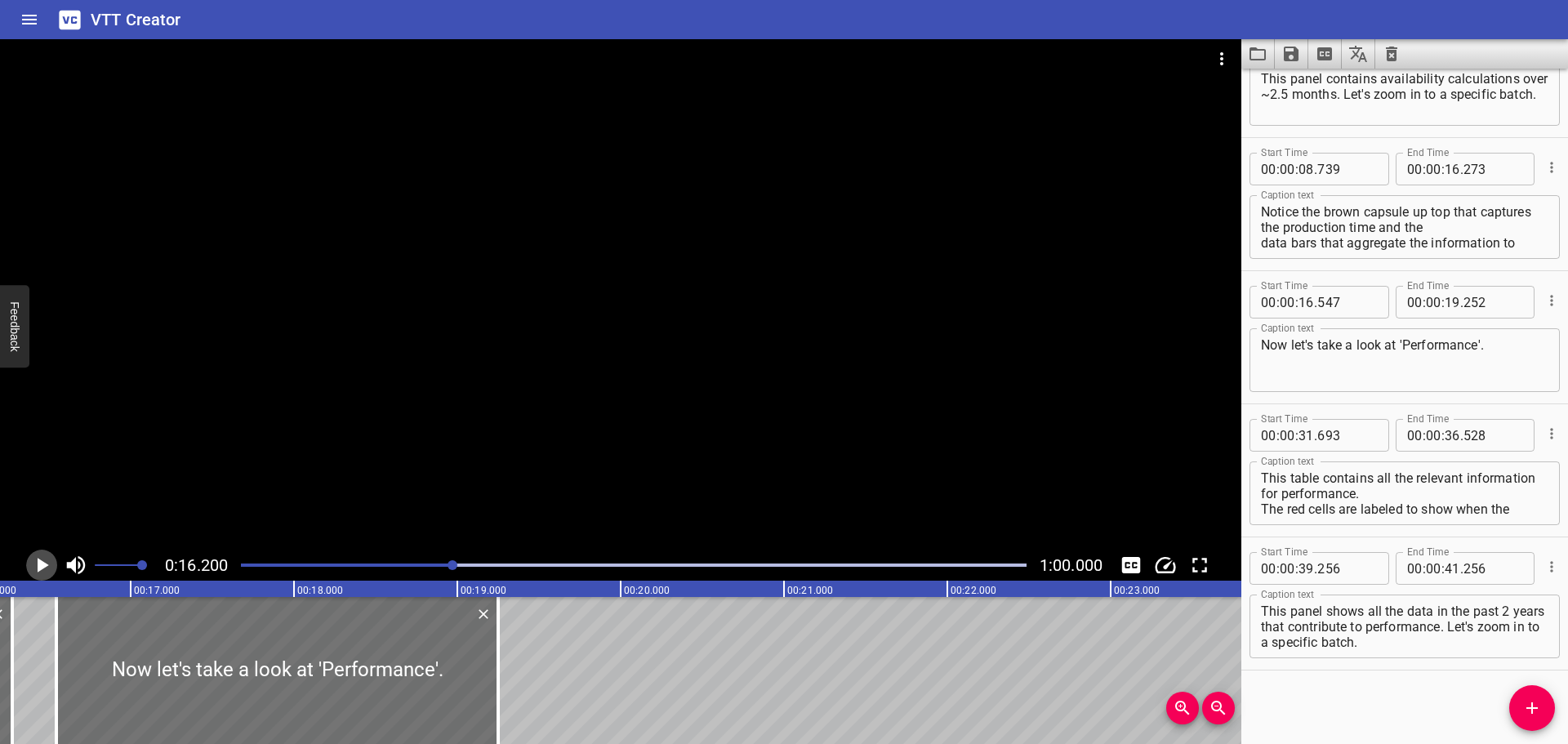 click 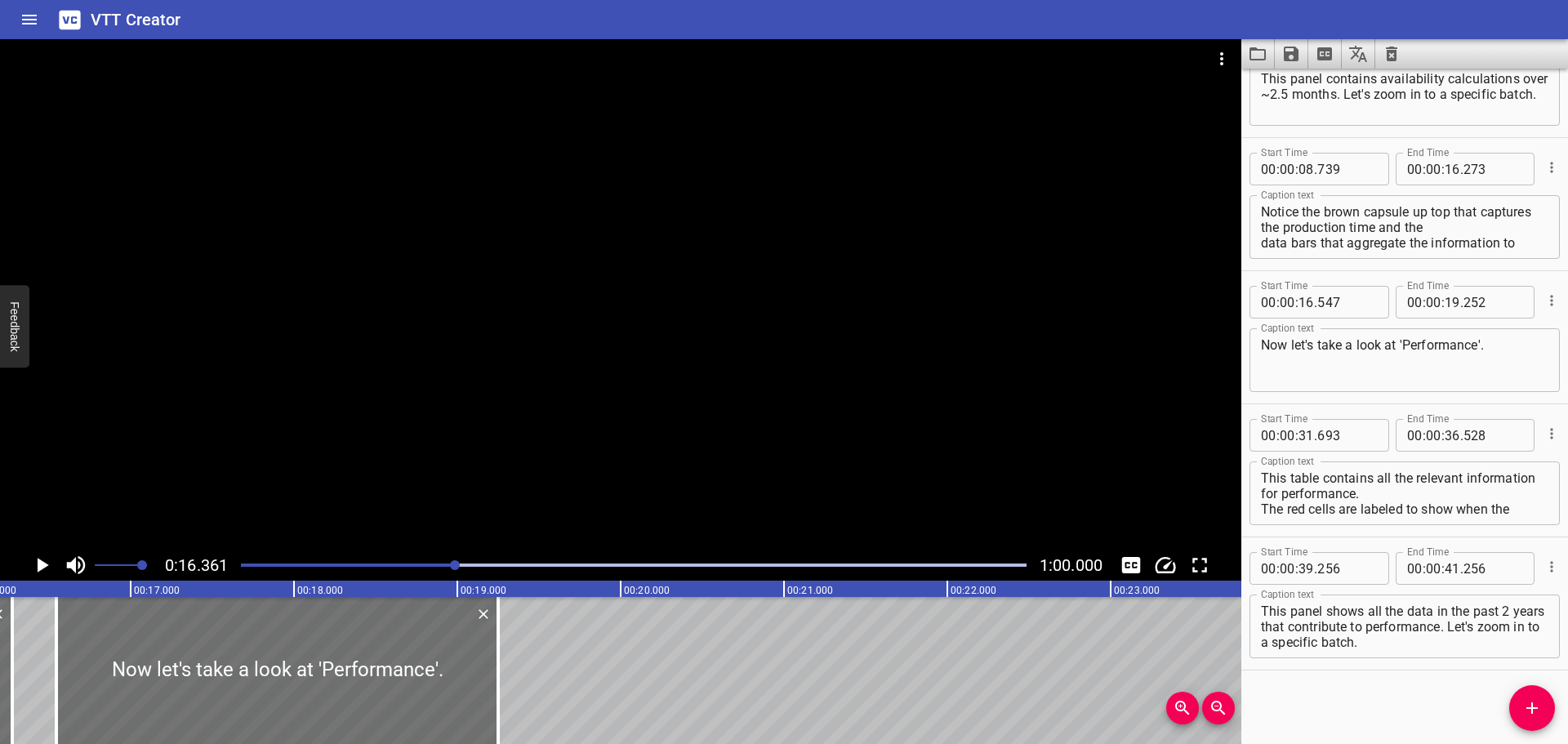scroll, scrollTop: 0, scrollLeft: 2672, axis: horizontal 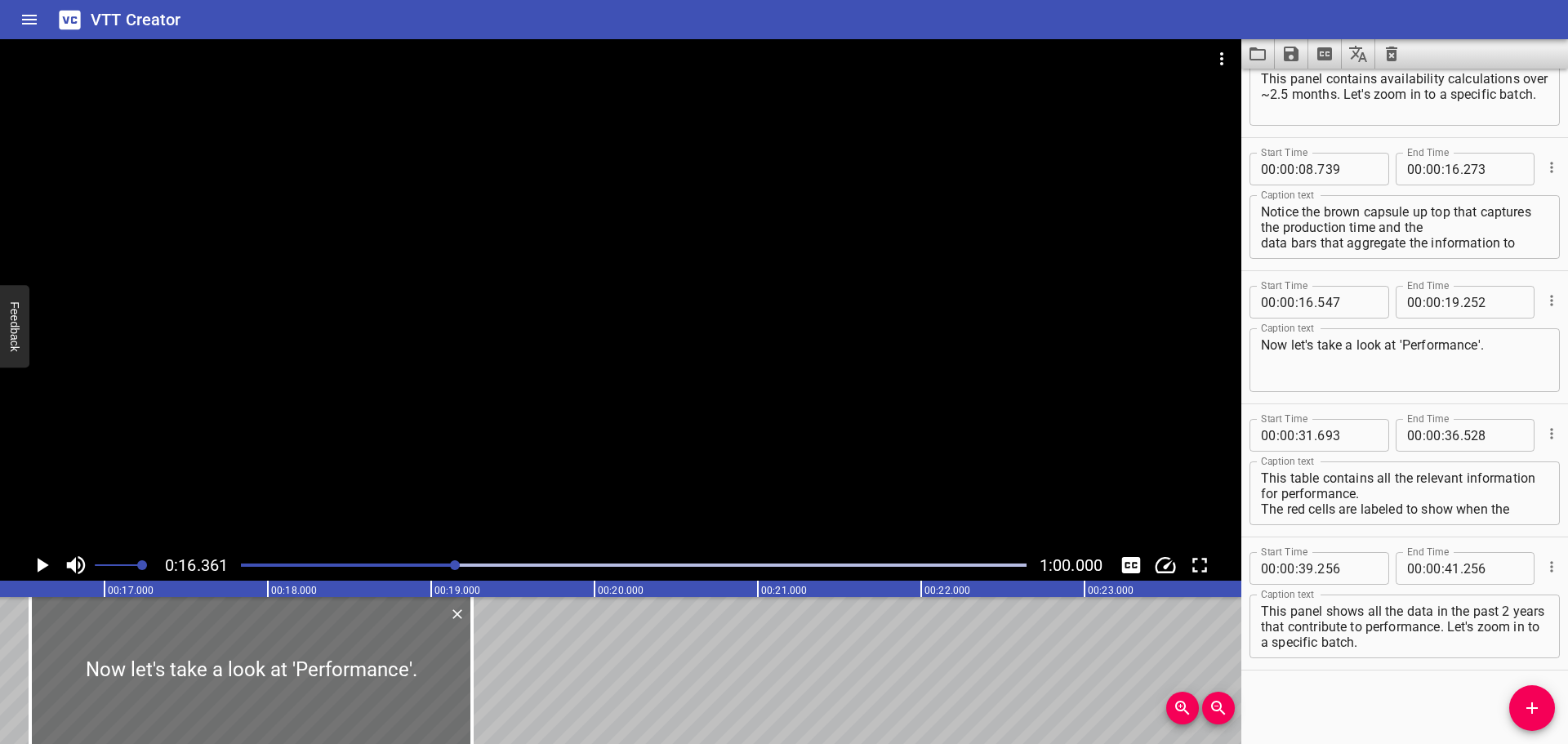click at bounding box center [455, 565] 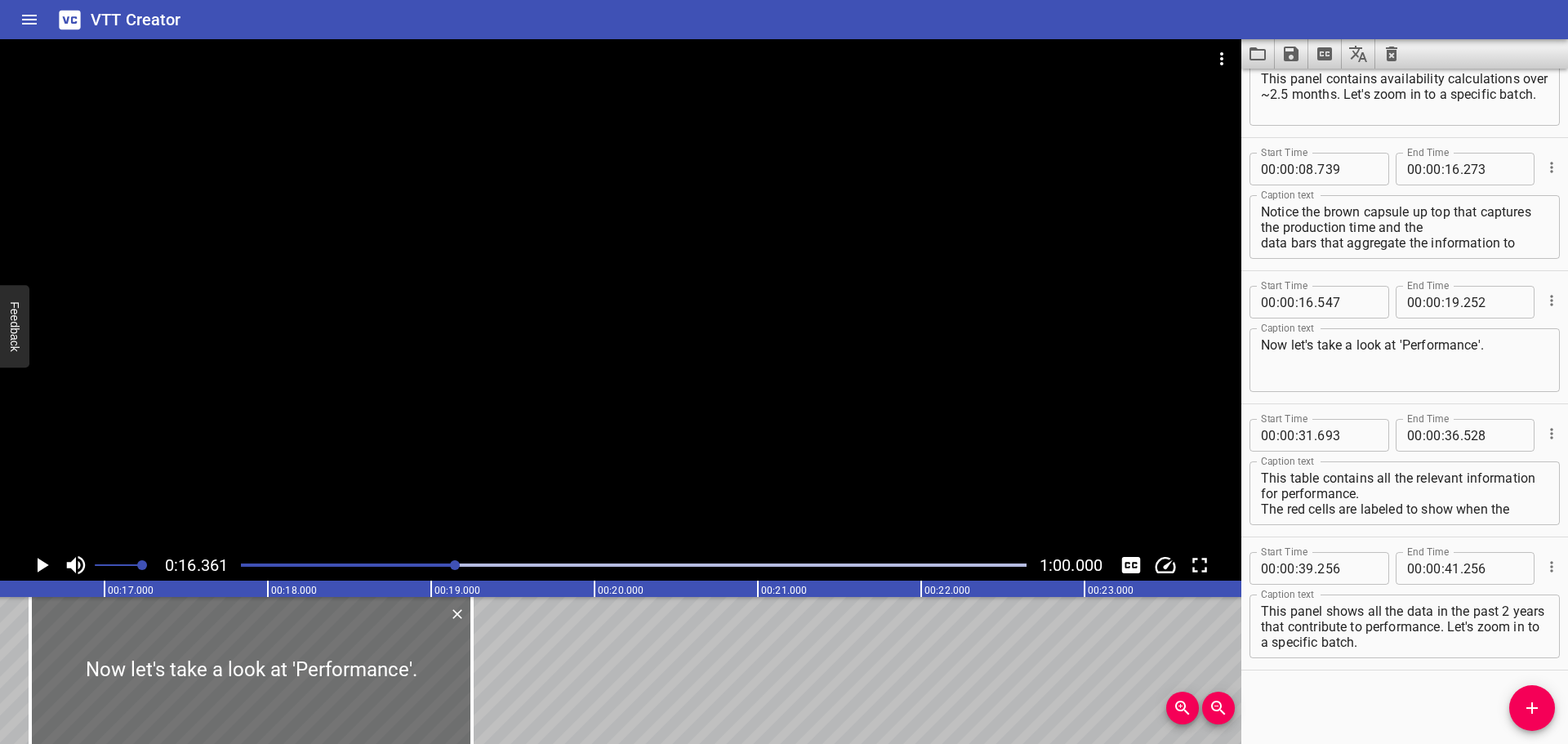 scroll, scrollTop: 0, scrollLeft: 2651, axis: horizontal 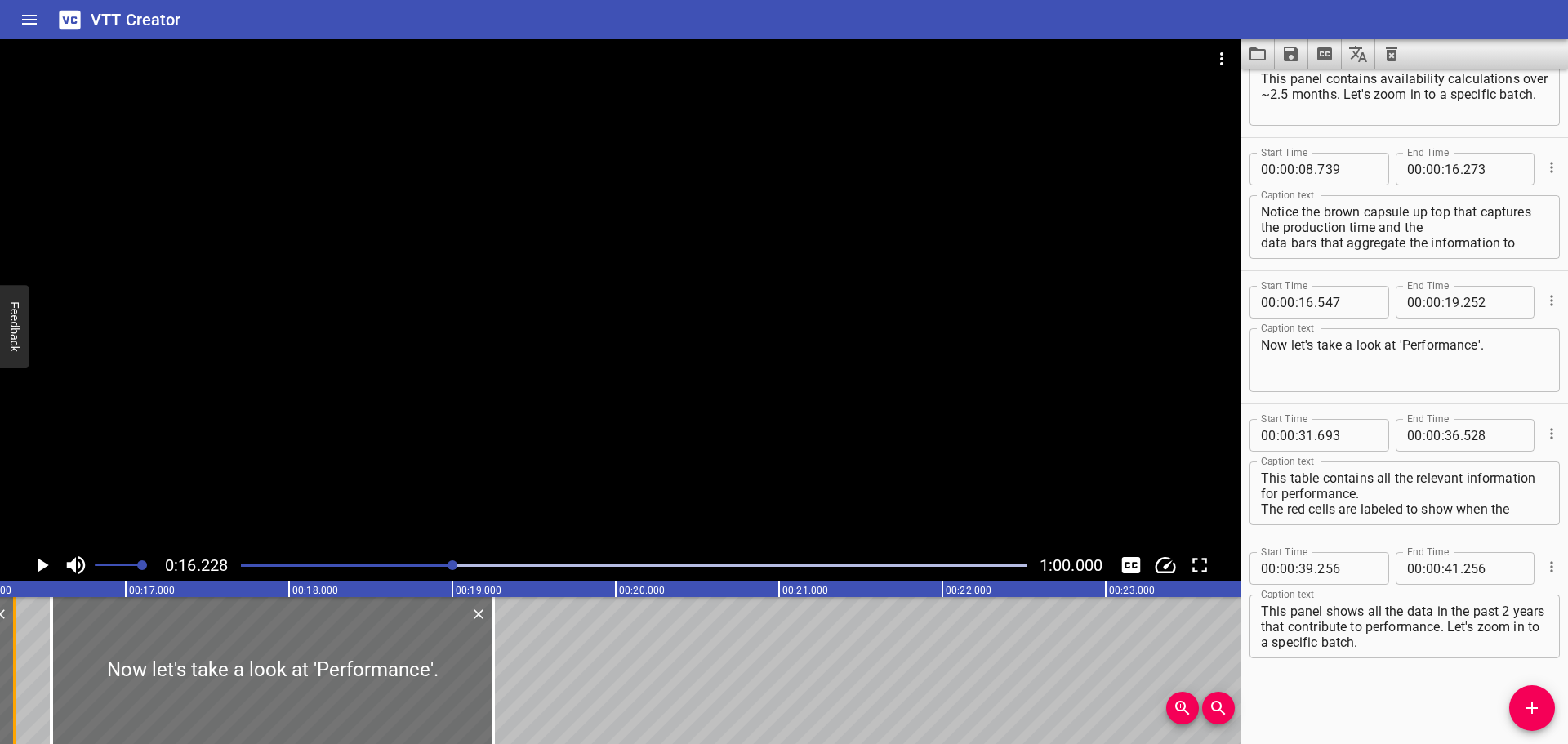 click at bounding box center [15, 670] 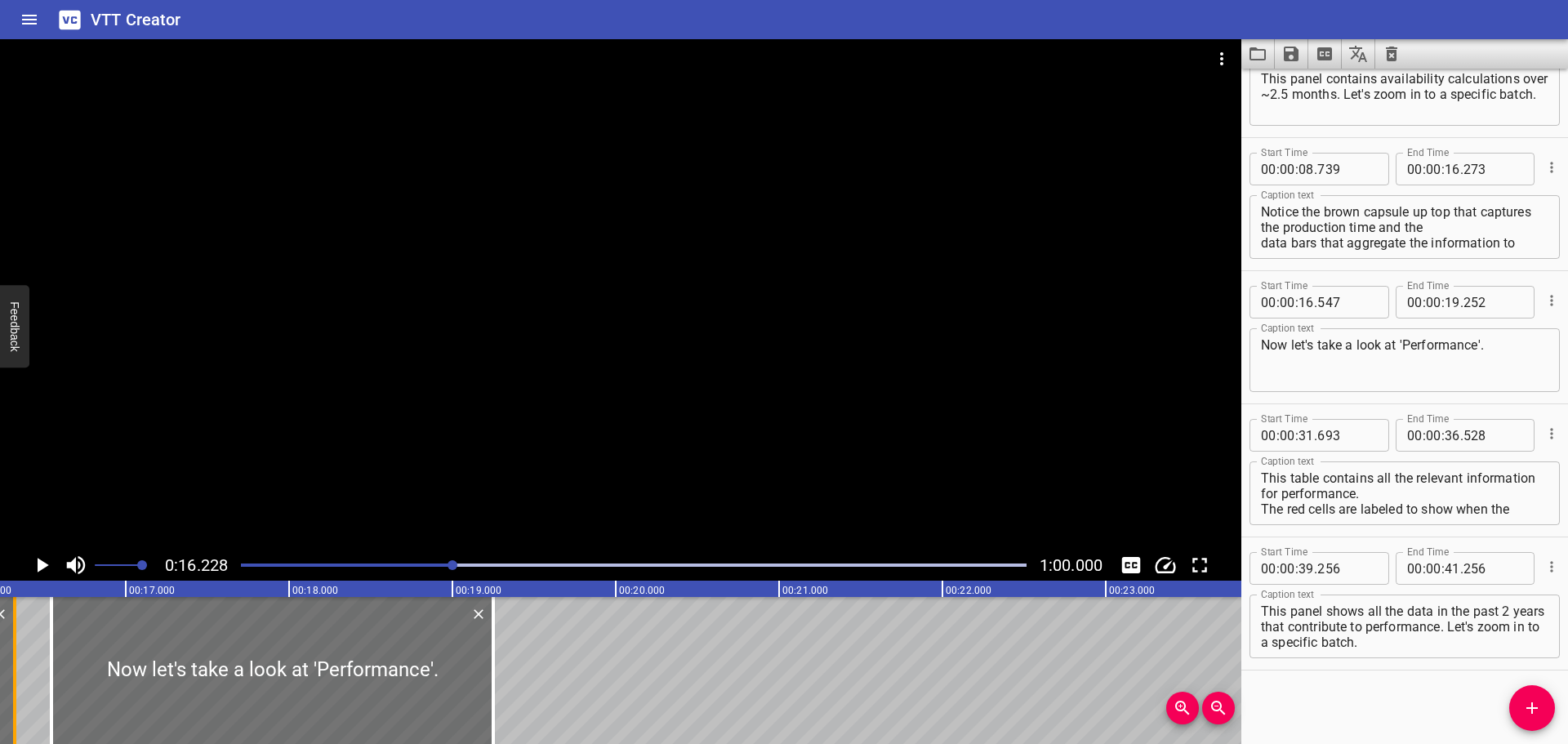 type on "318" 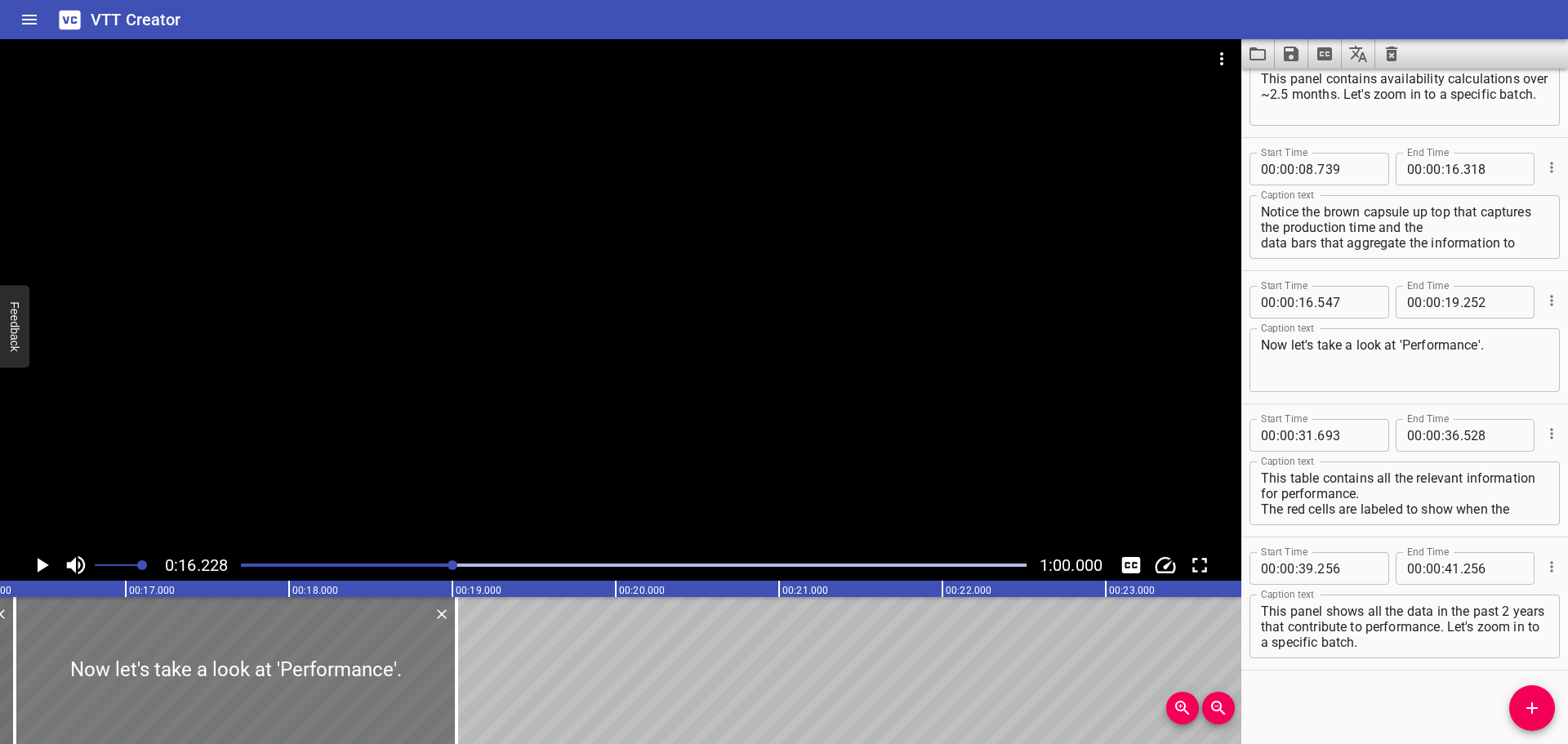 drag, startPoint x: 139, startPoint y: 636, endPoint x: 102, endPoint y: 637, distance: 37.01351 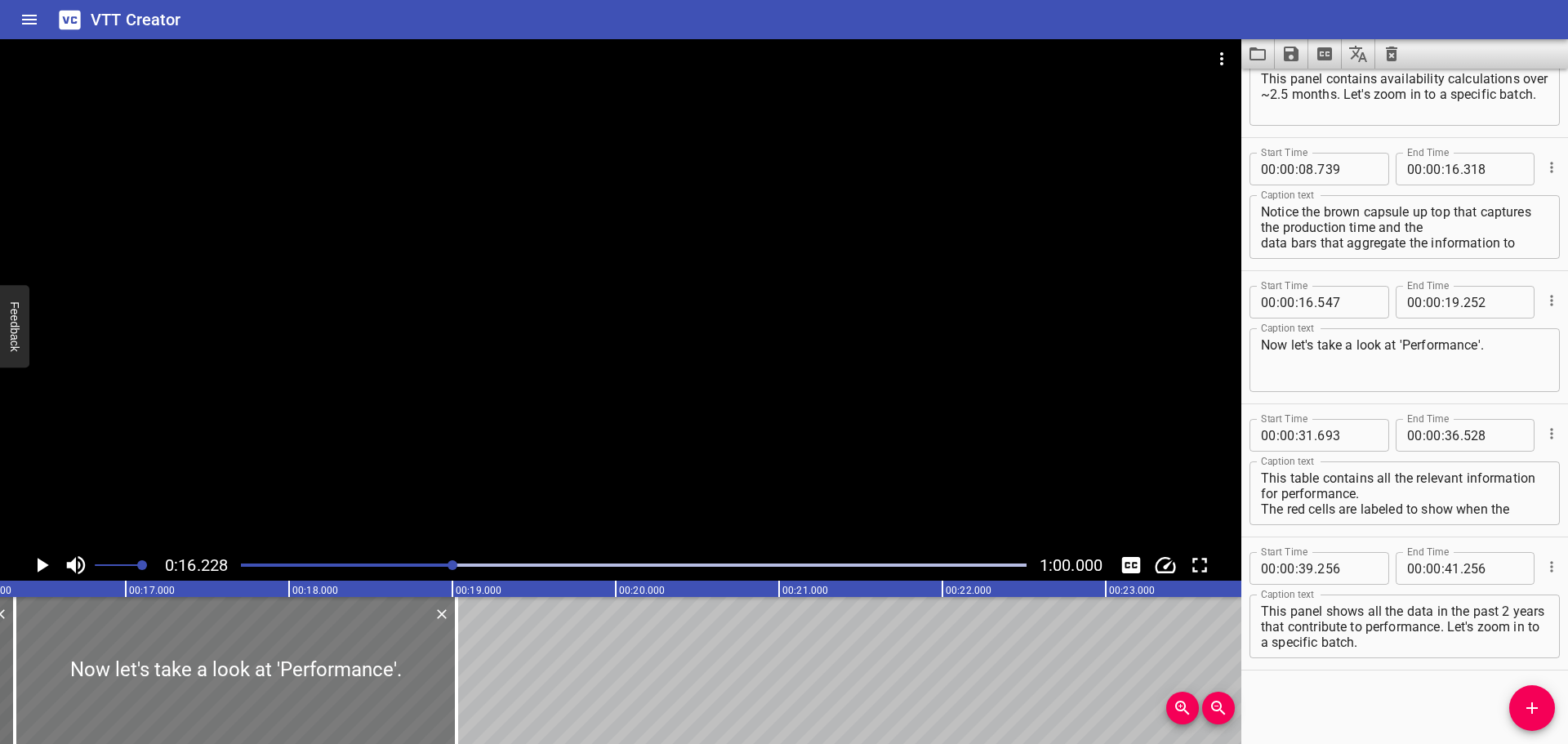 click at bounding box center (235, 670) 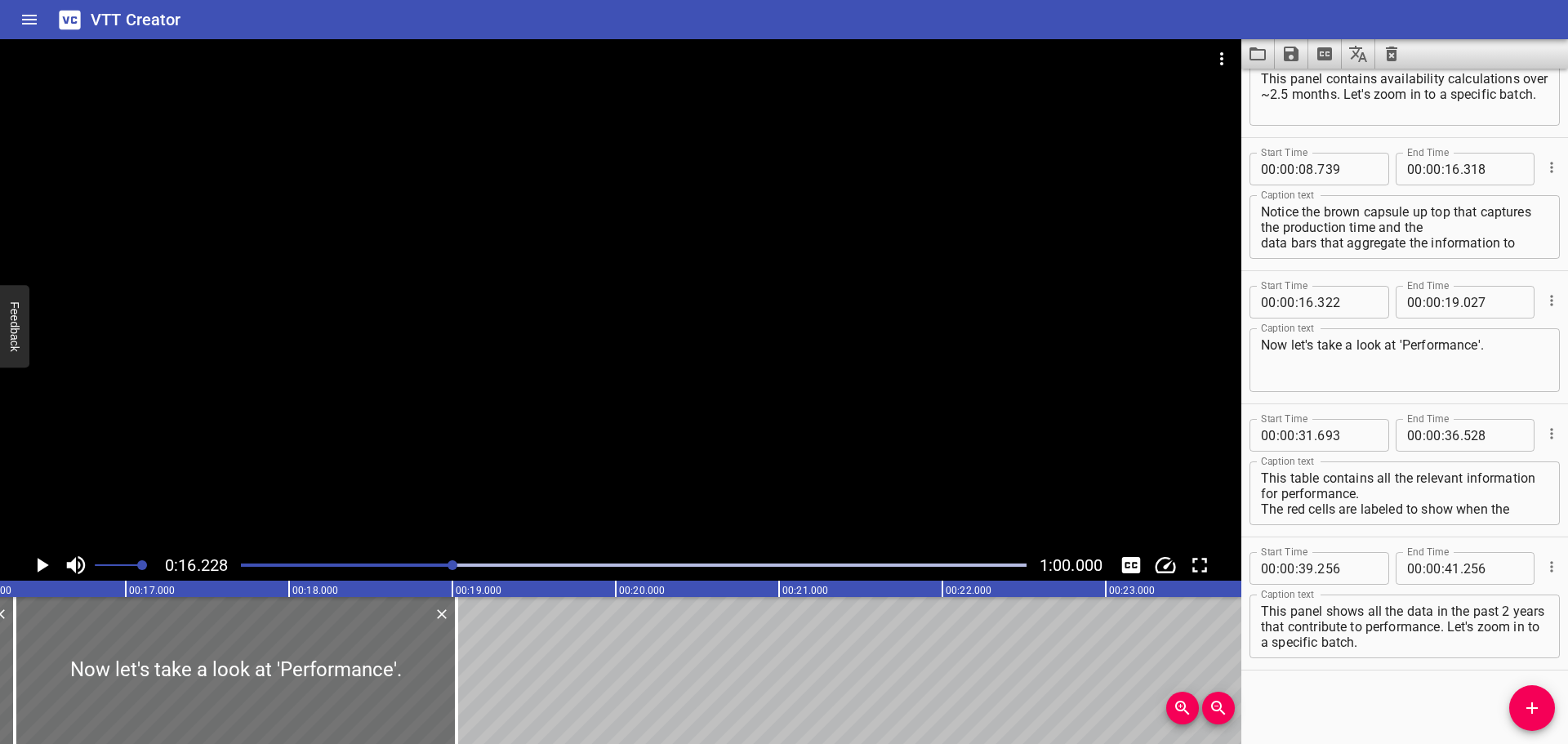 click 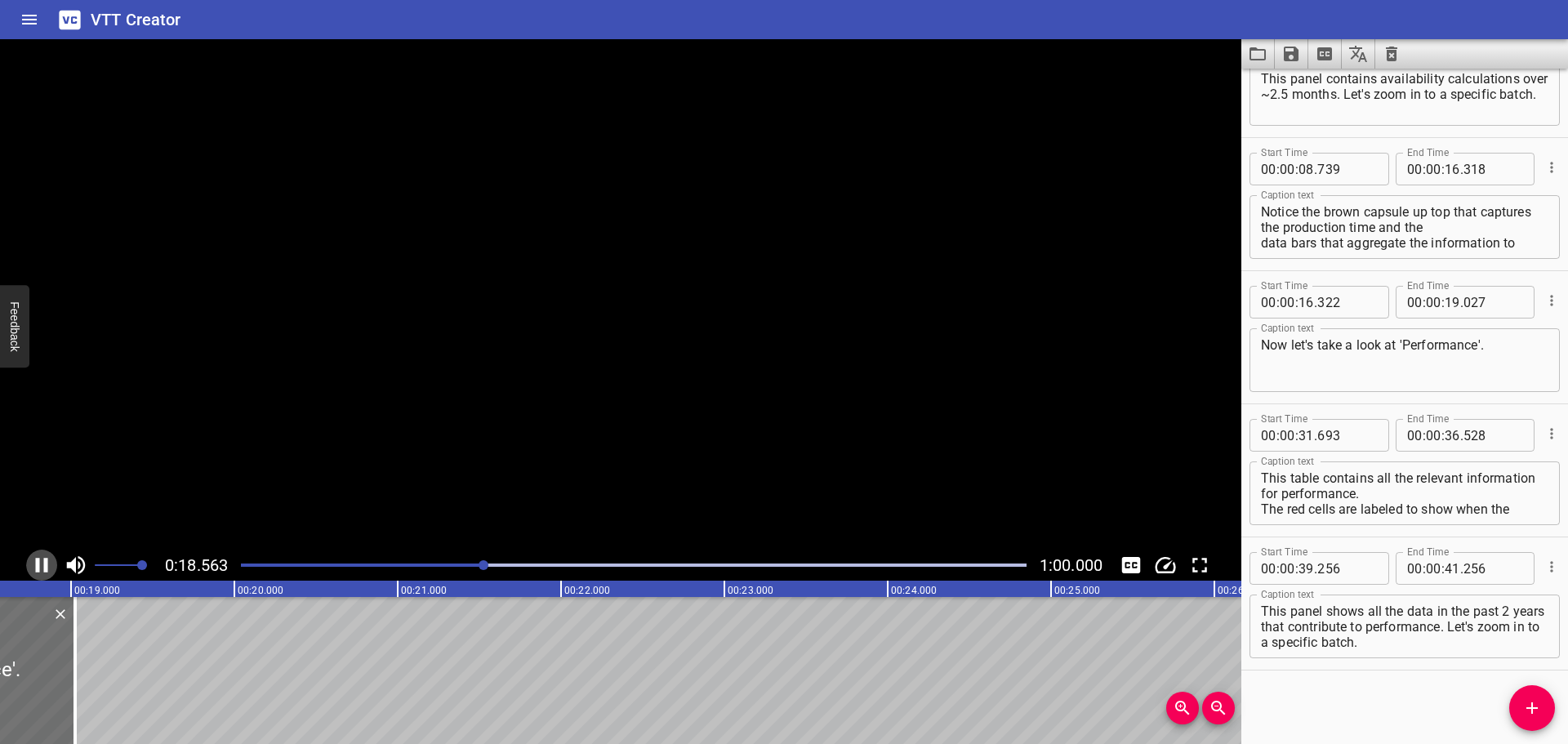 click 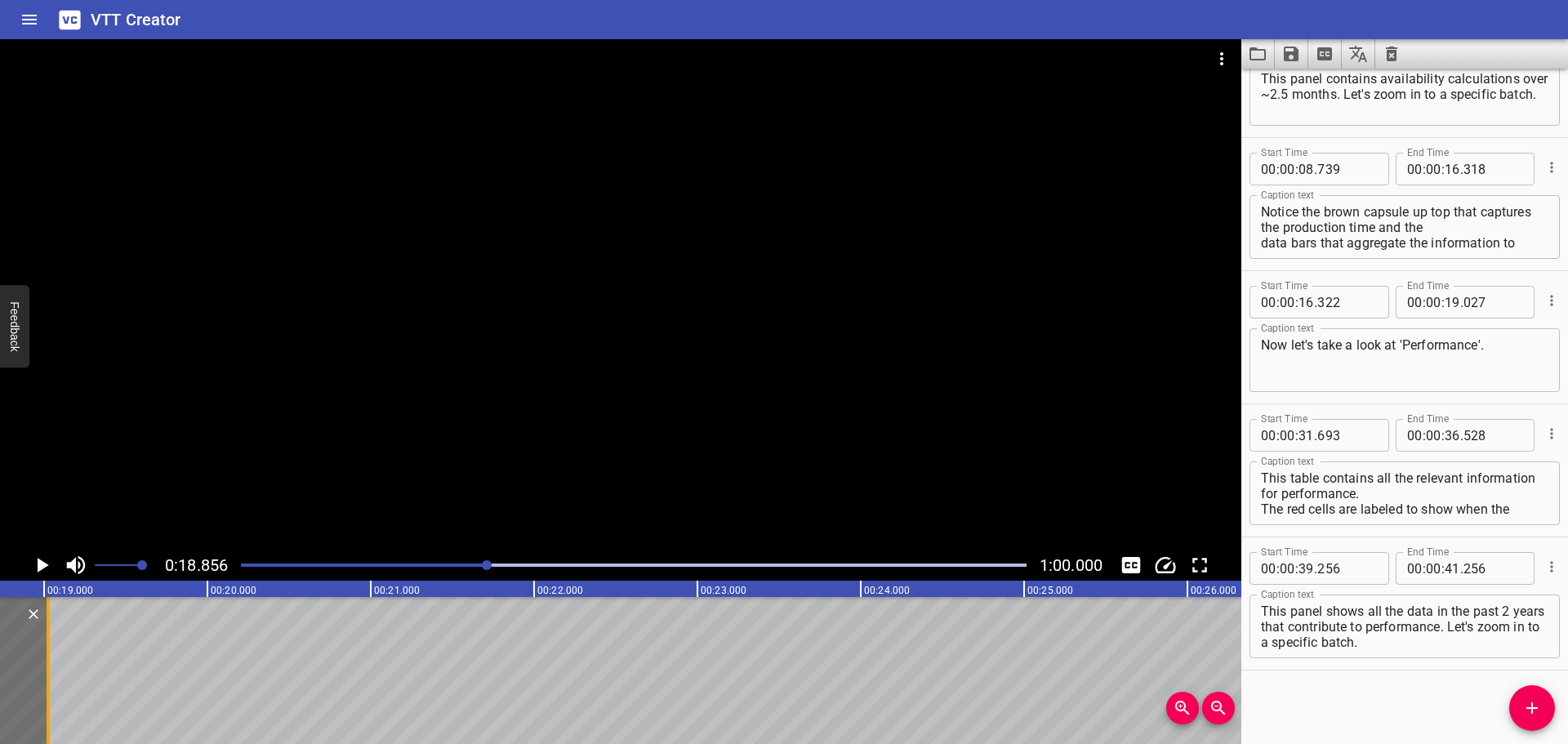 scroll, scrollTop: 0, scrollLeft: 3080, axis: horizontal 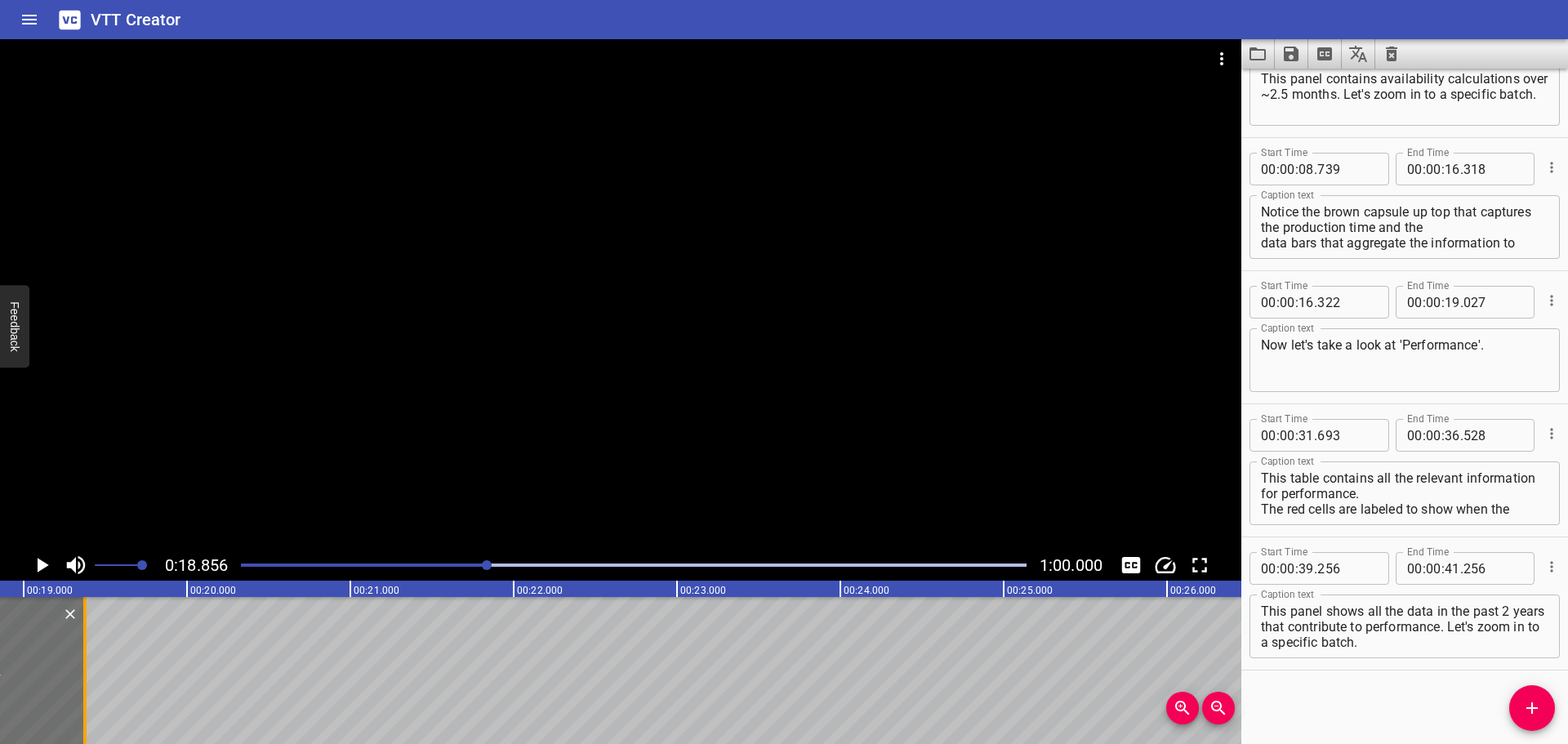 drag, startPoint x: 26, startPoint y: 632, endPoint x: 92, endPoint y: 624, distance: 66.48308 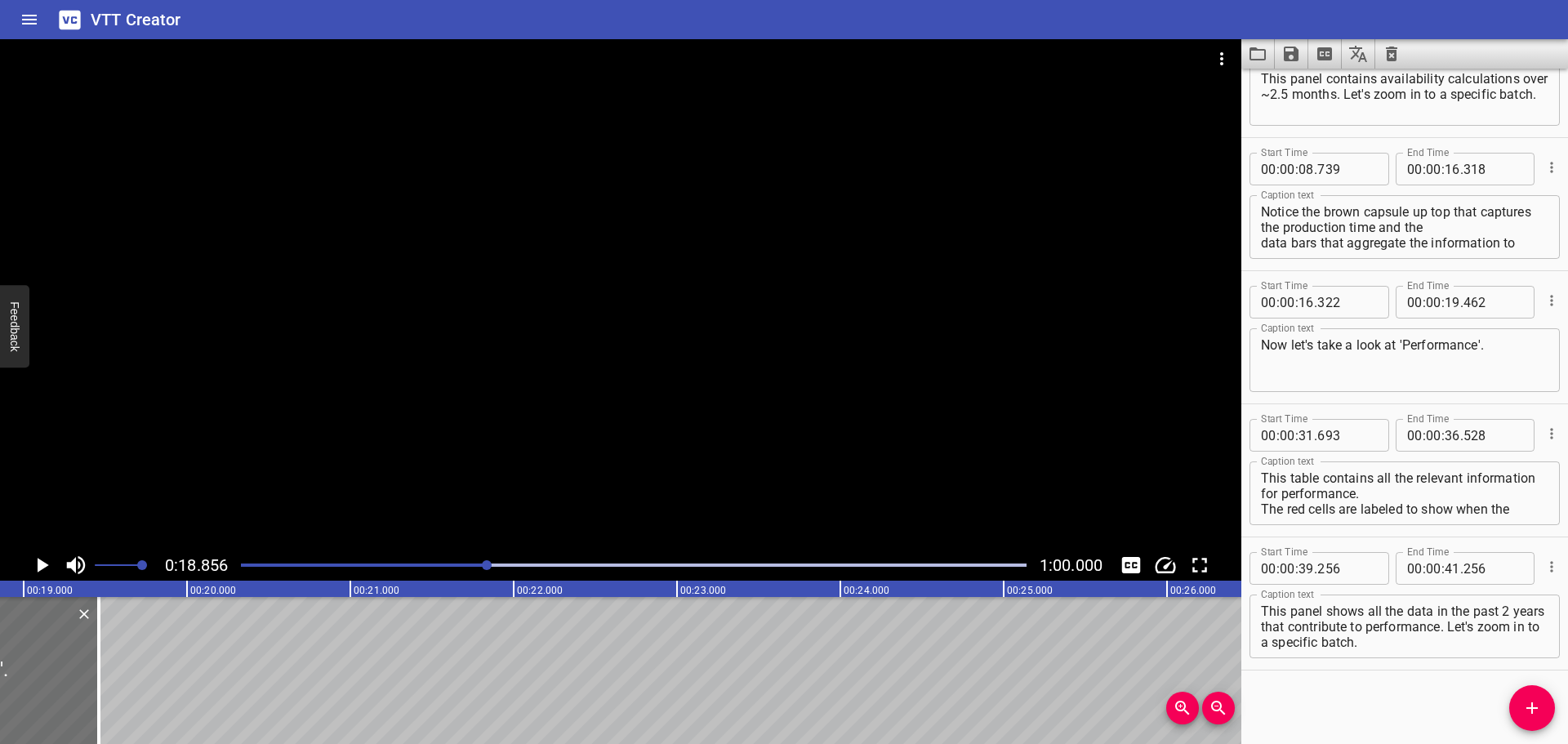 click 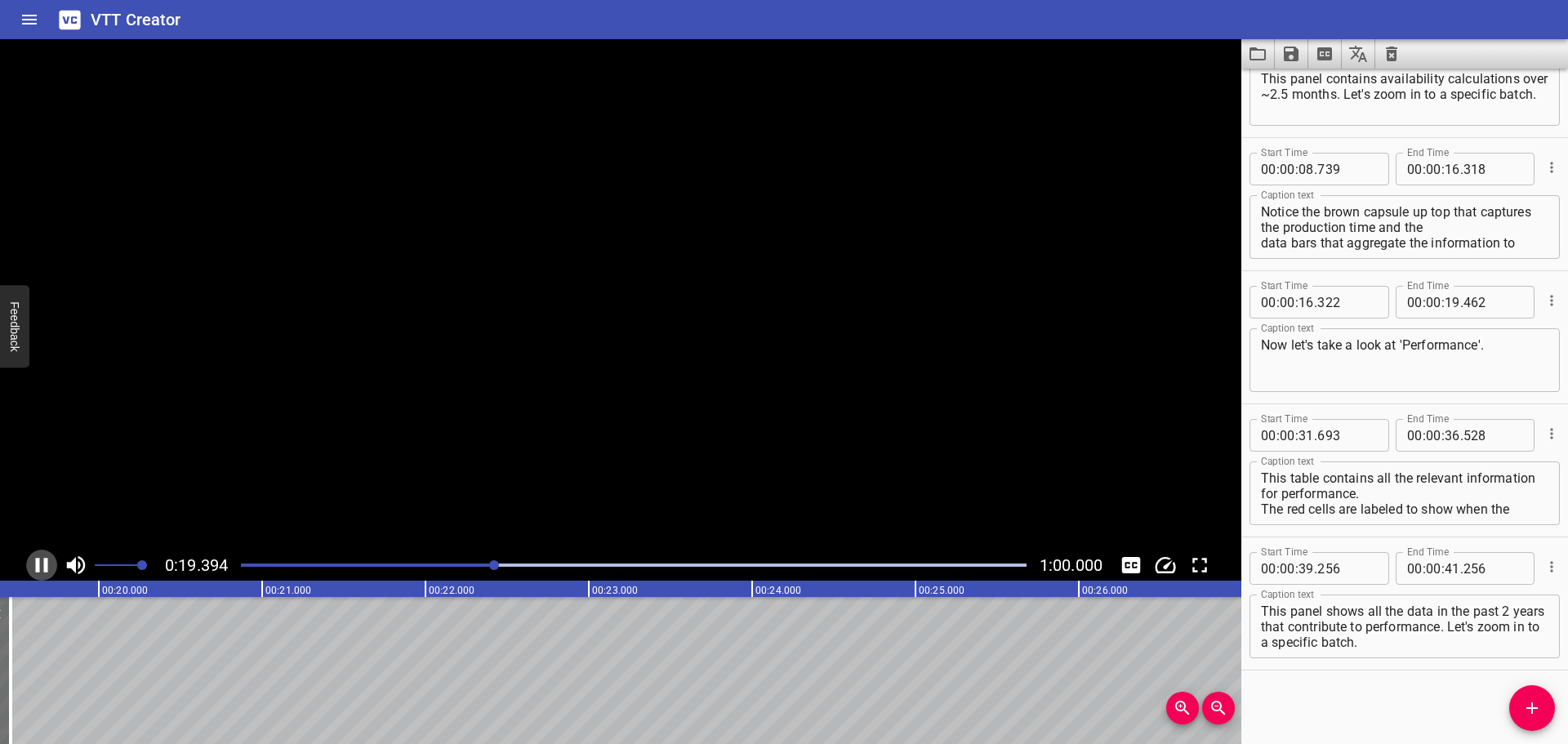 click 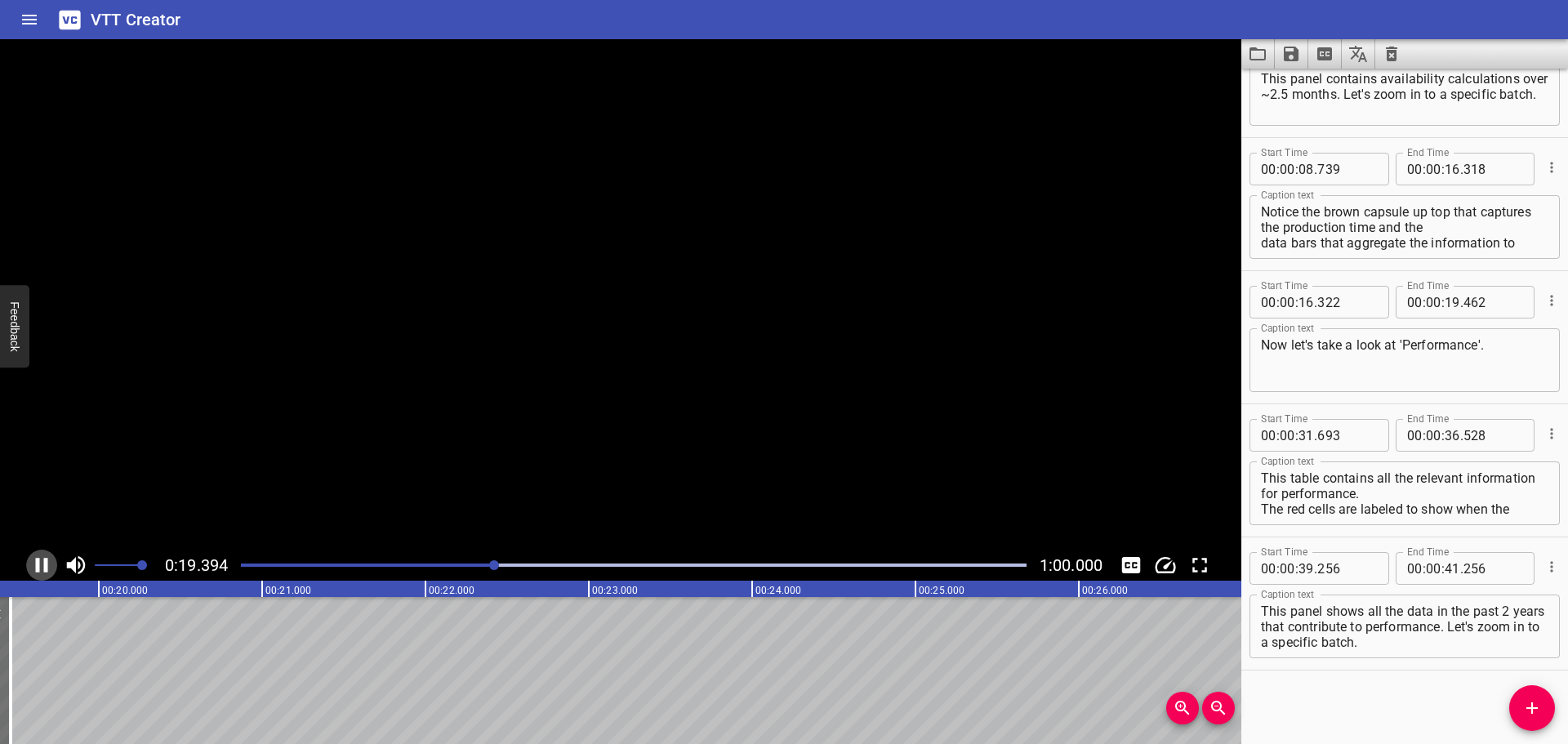 scroll, scrollTop: 0, scrollLeft: 3196, axis: horizontal 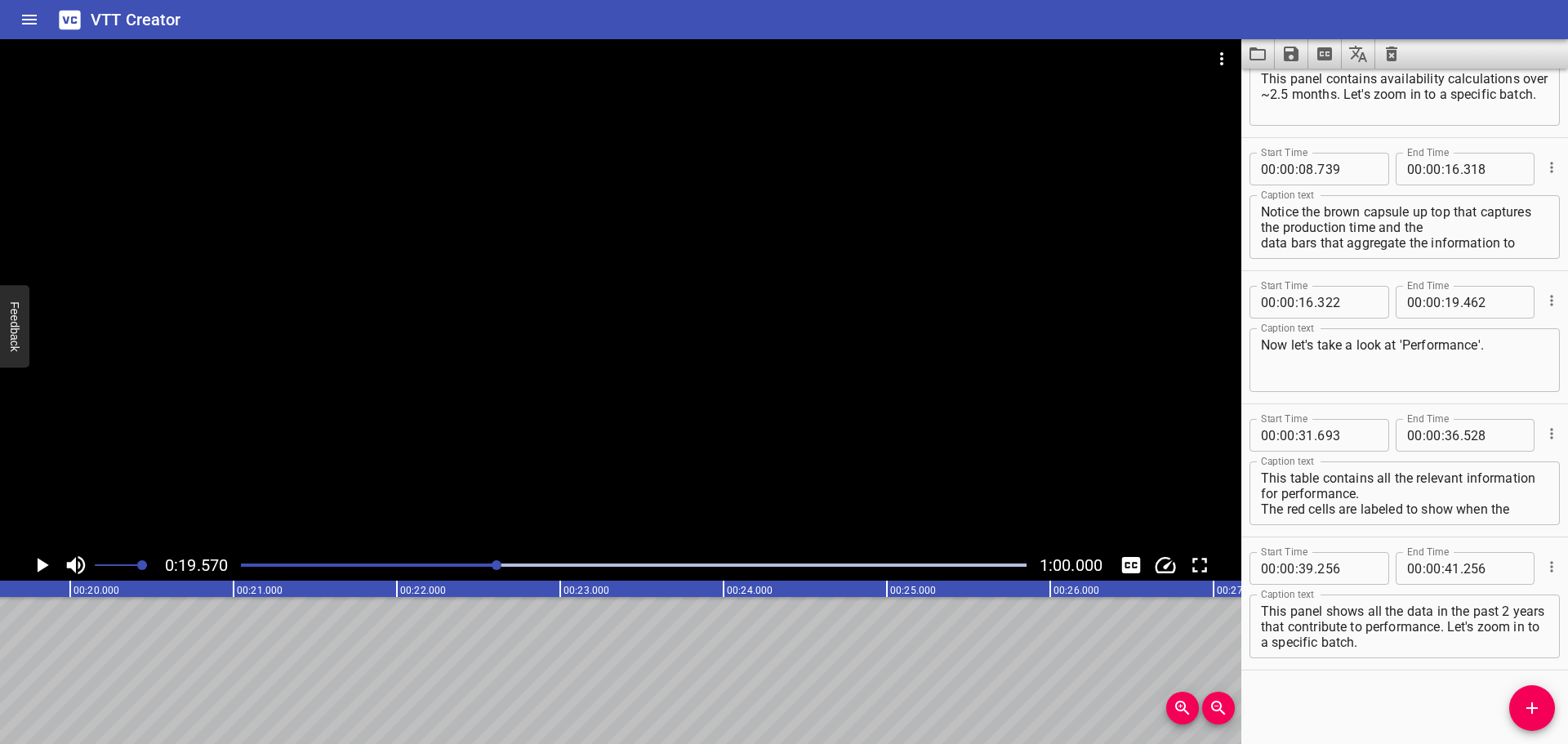 click at bounding box center [497, 565] 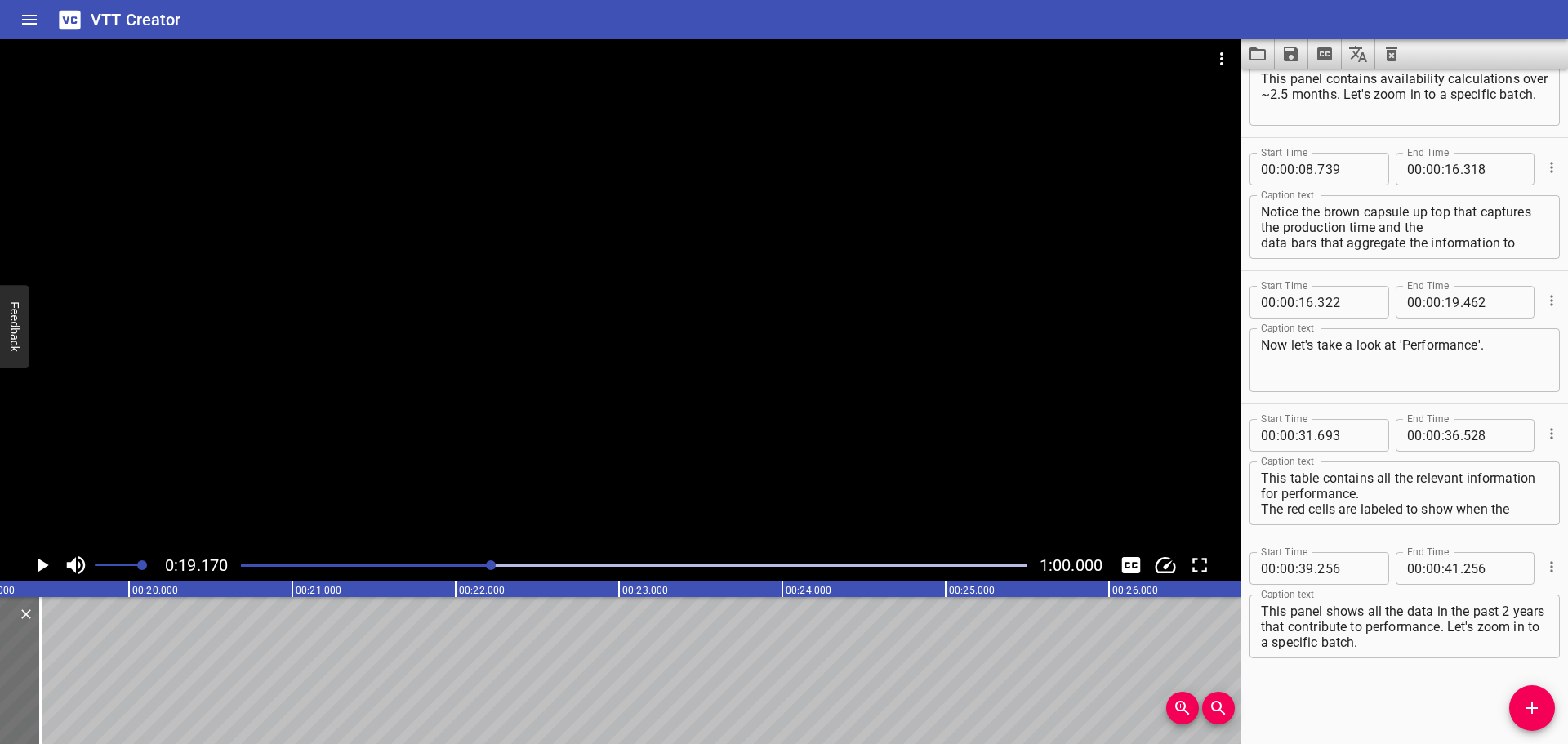 scroll, scrollTop: 0, scrollLeft: 3131, axis: horizontal 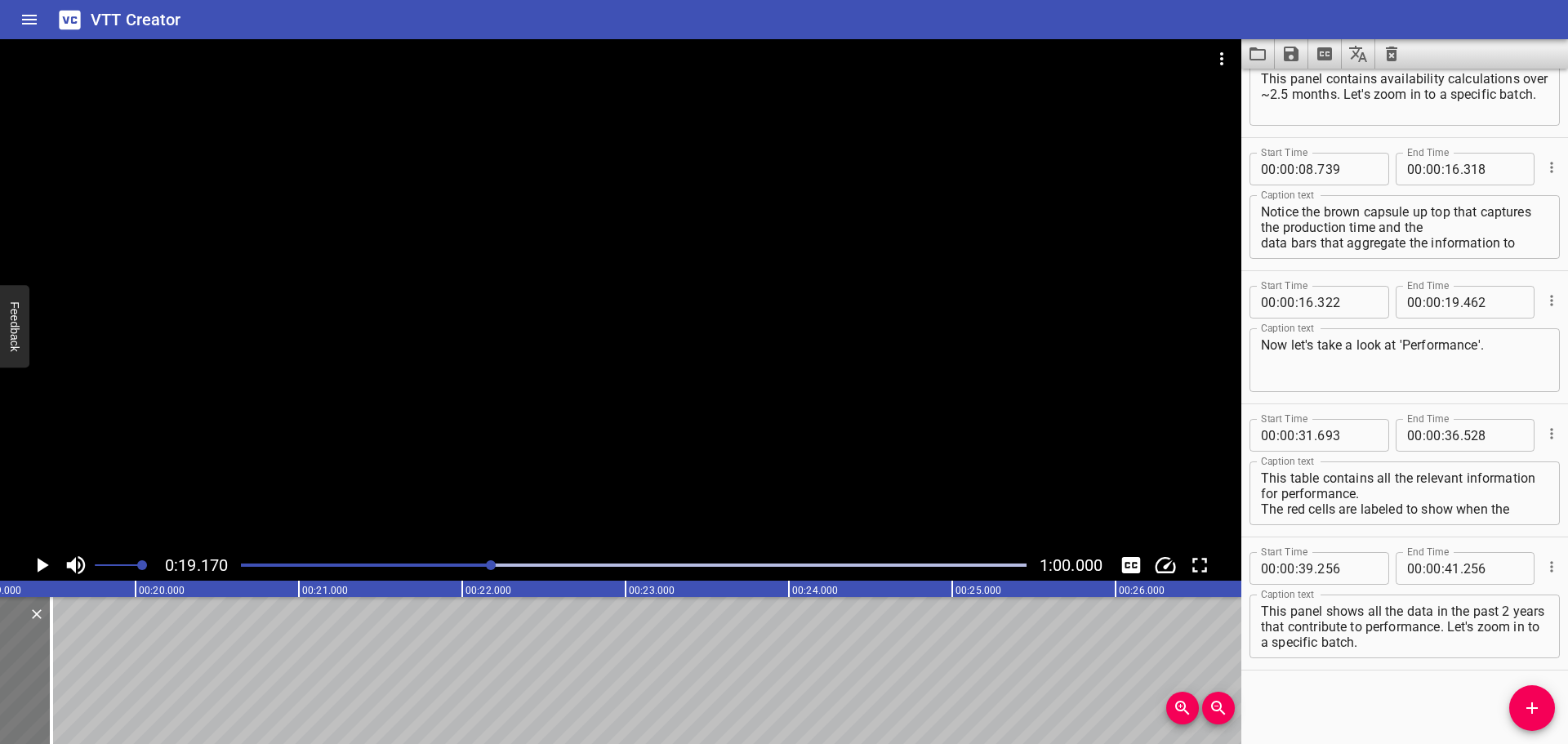 drag, startPoint x: 47, startPoint y: 666, endPoint x: 220, endPoint y: 636, distance: 175.58189 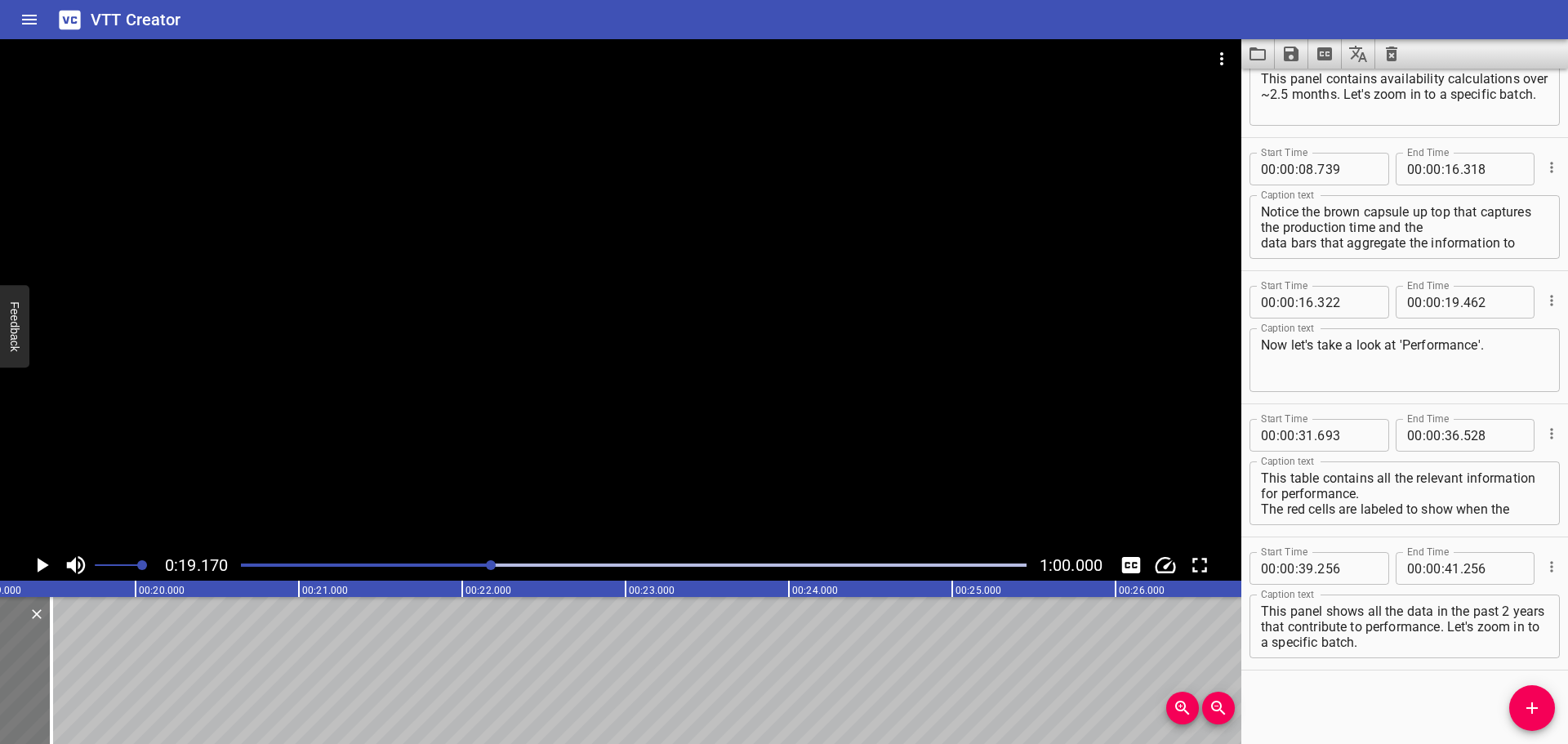 click at bounding box center (51, 670) 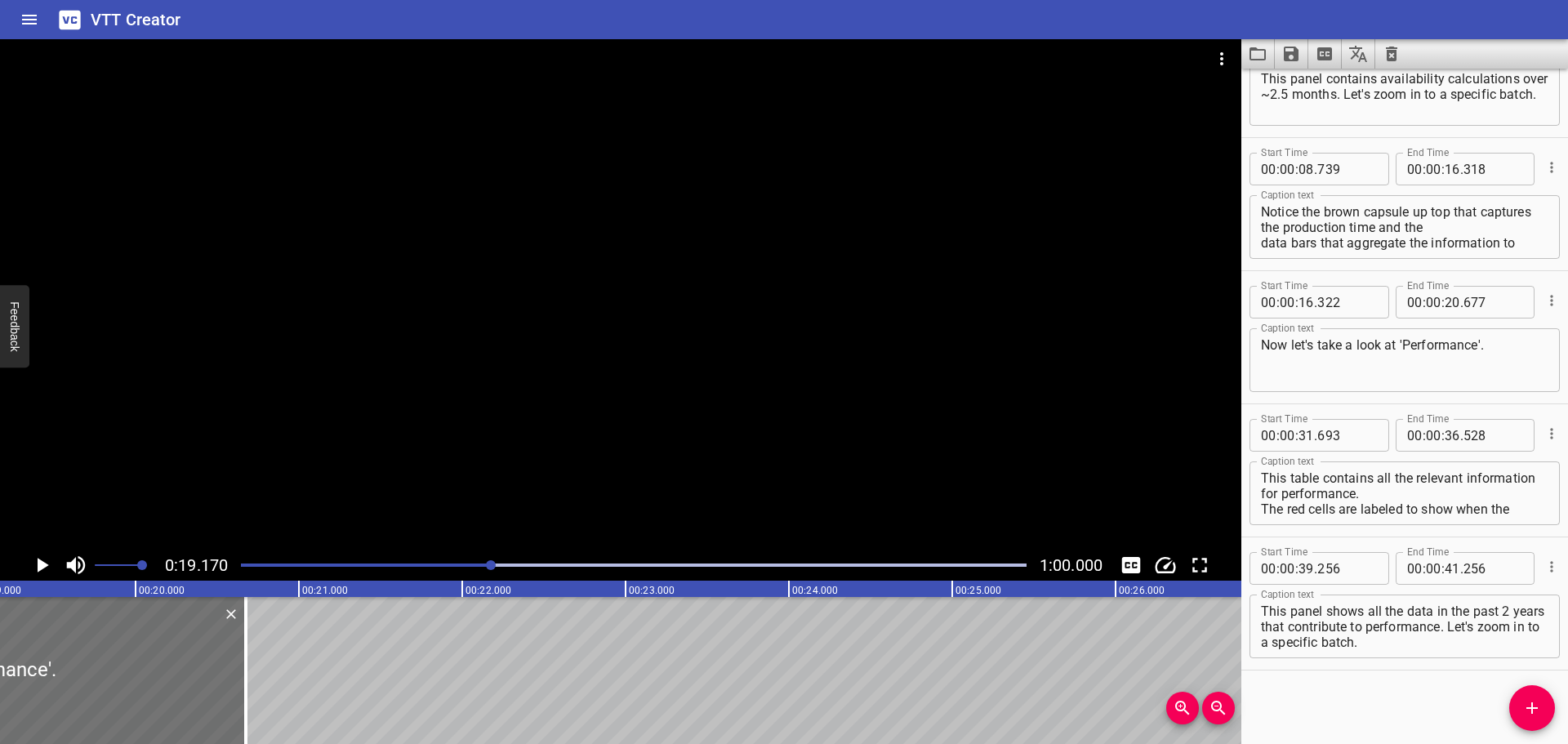 click 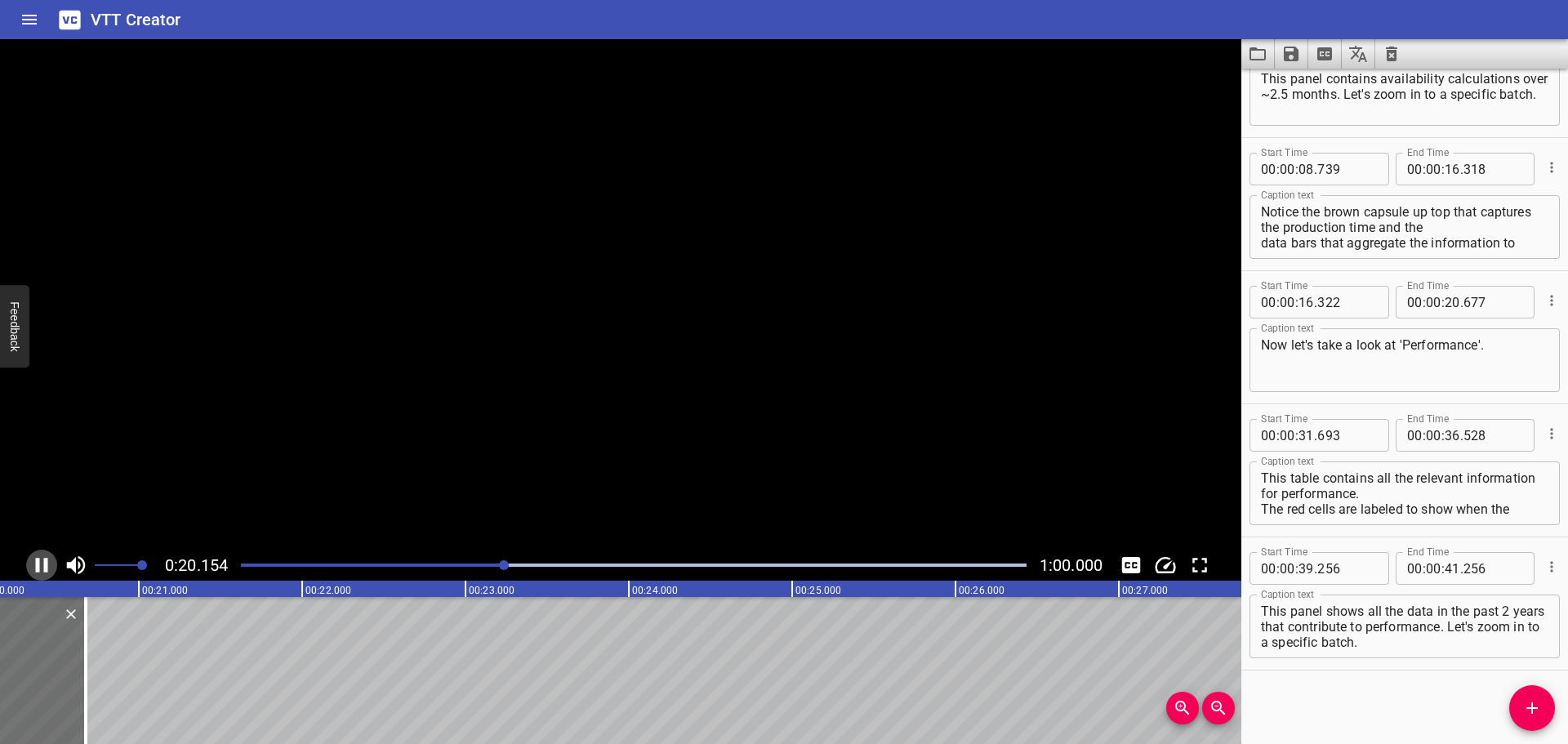 click 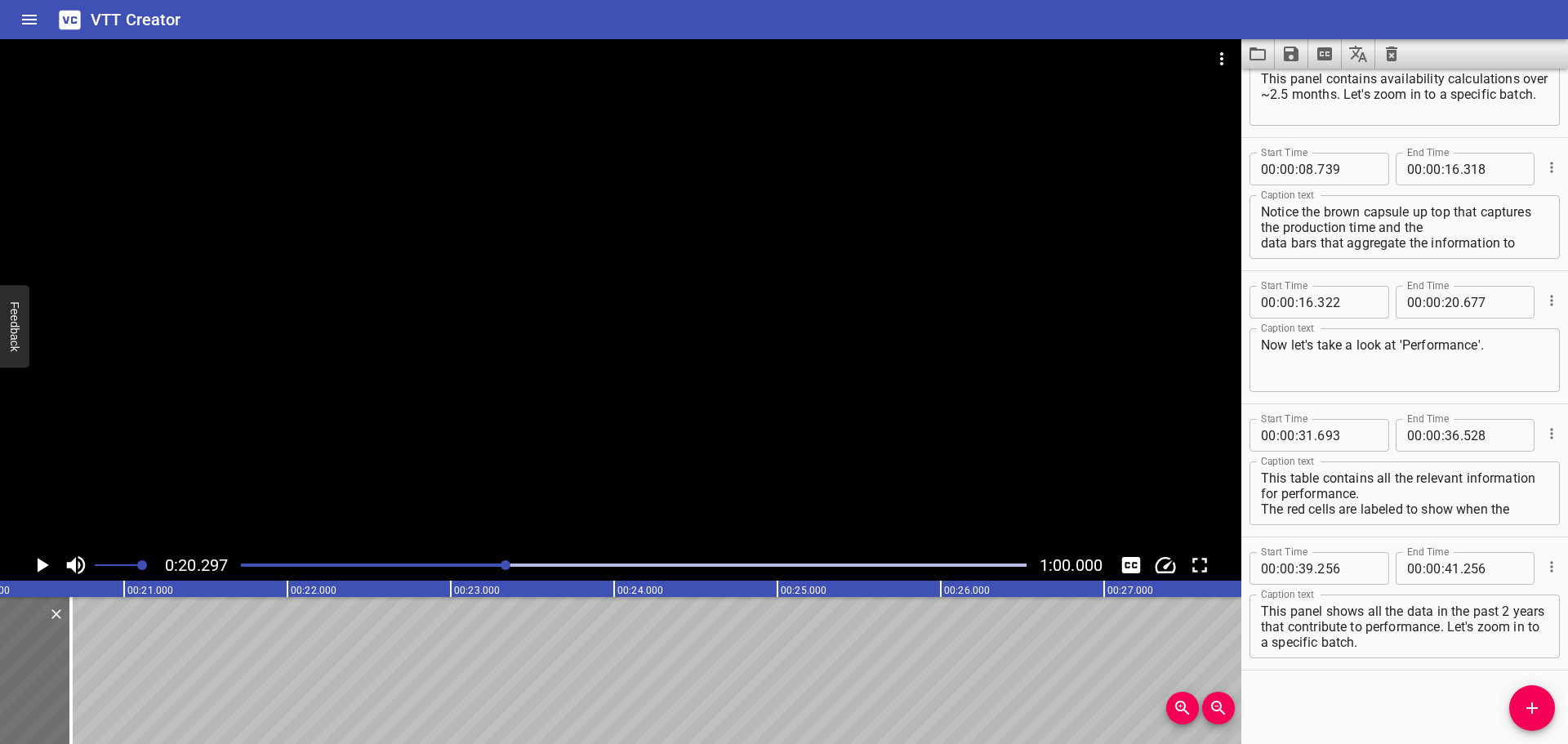 scroll, scrollTop: 0, scrollLeft: 3315, axis: horizontal 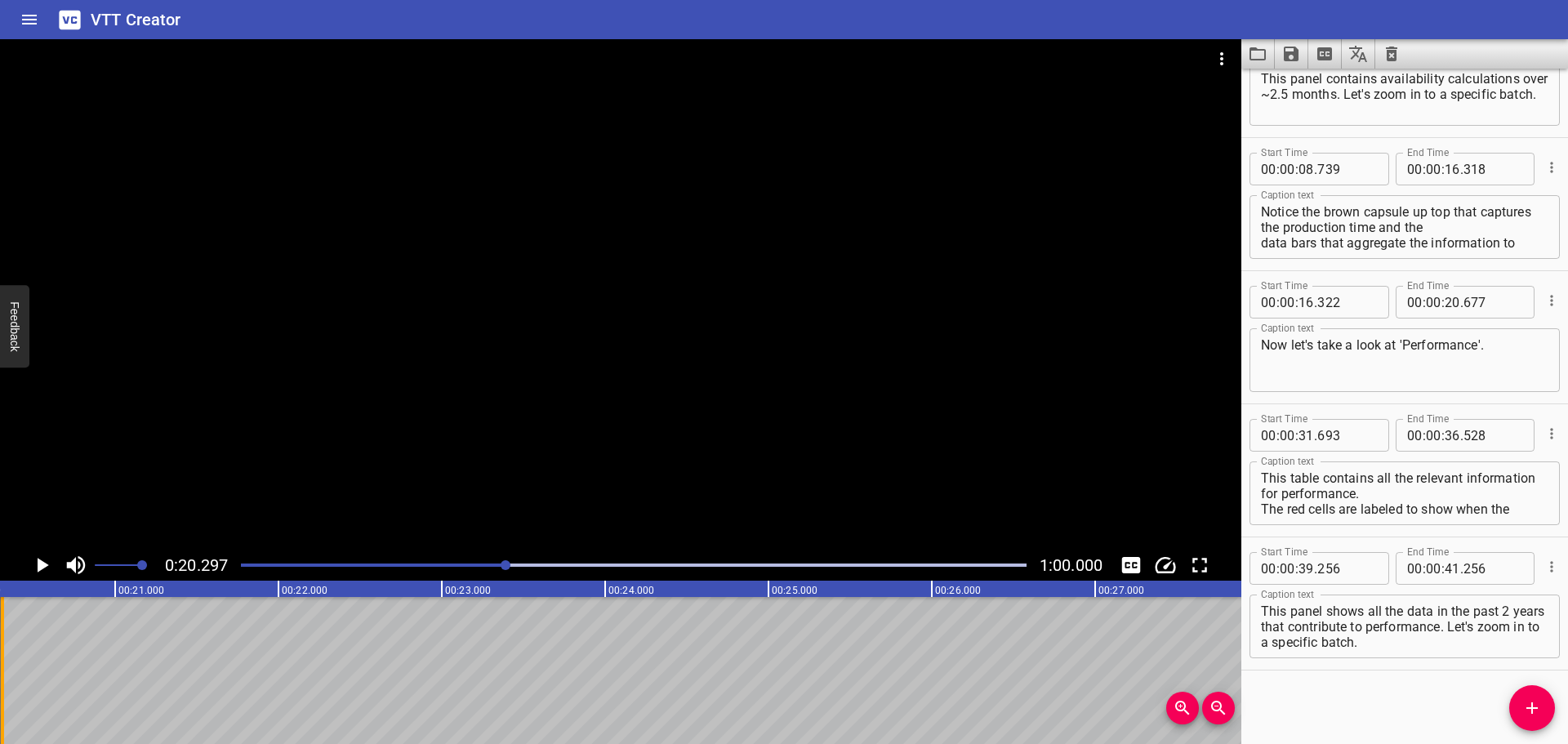 drag, startPoint x: 63, startPoint y: 631, endPoint x: 3, endPoint y: 637, distance: 60.29925 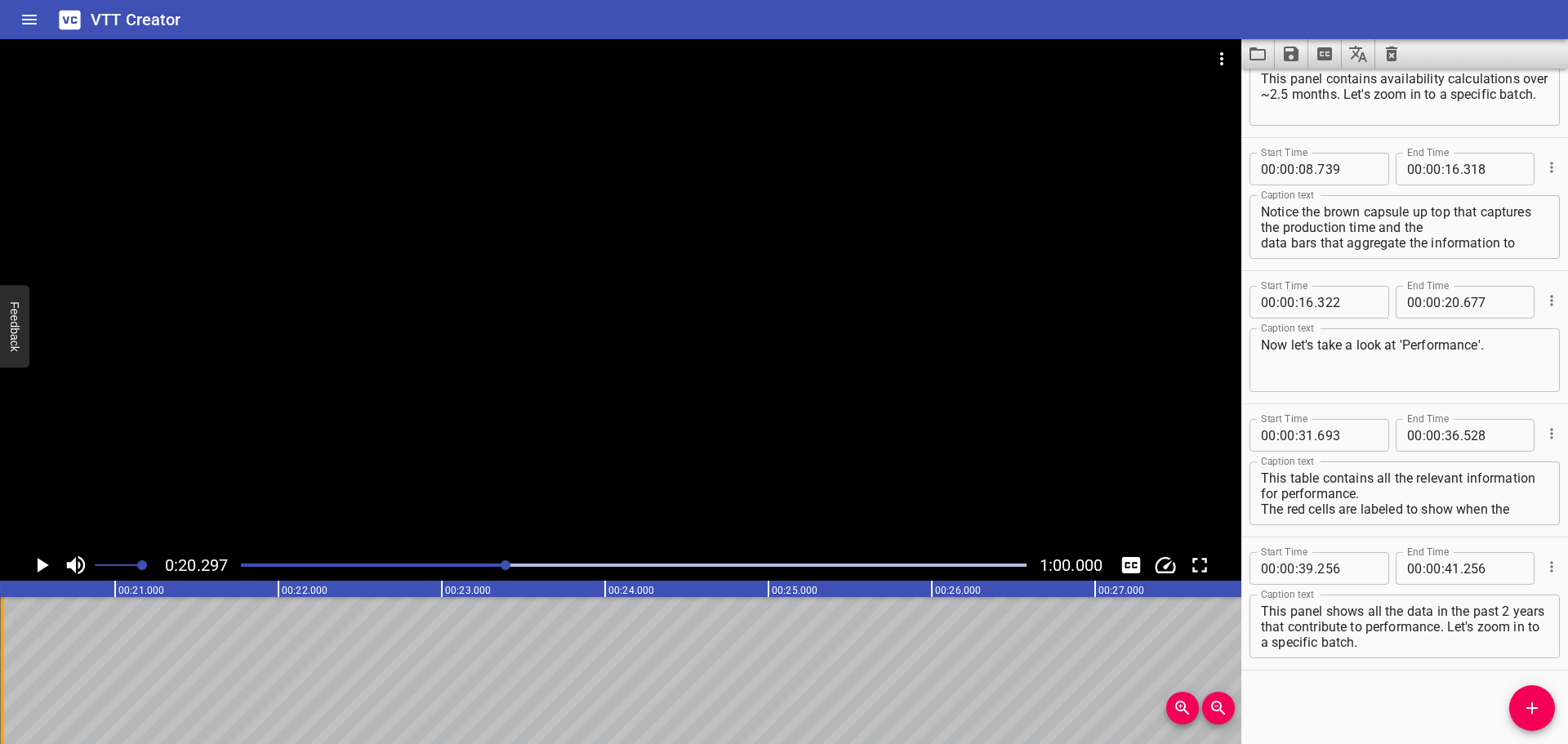 click at bounding box center [2, 670] 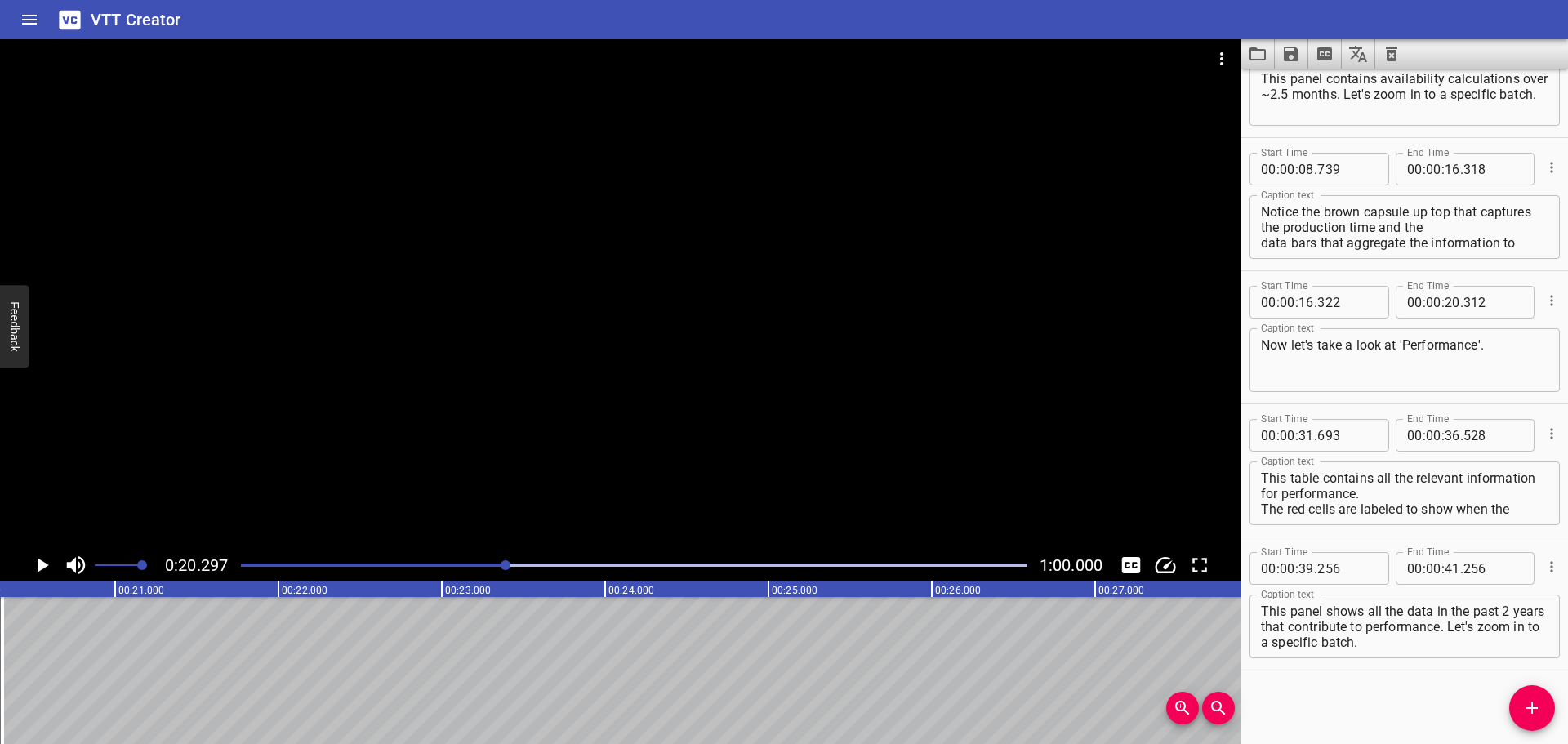 click at bounding box center (506, 565) 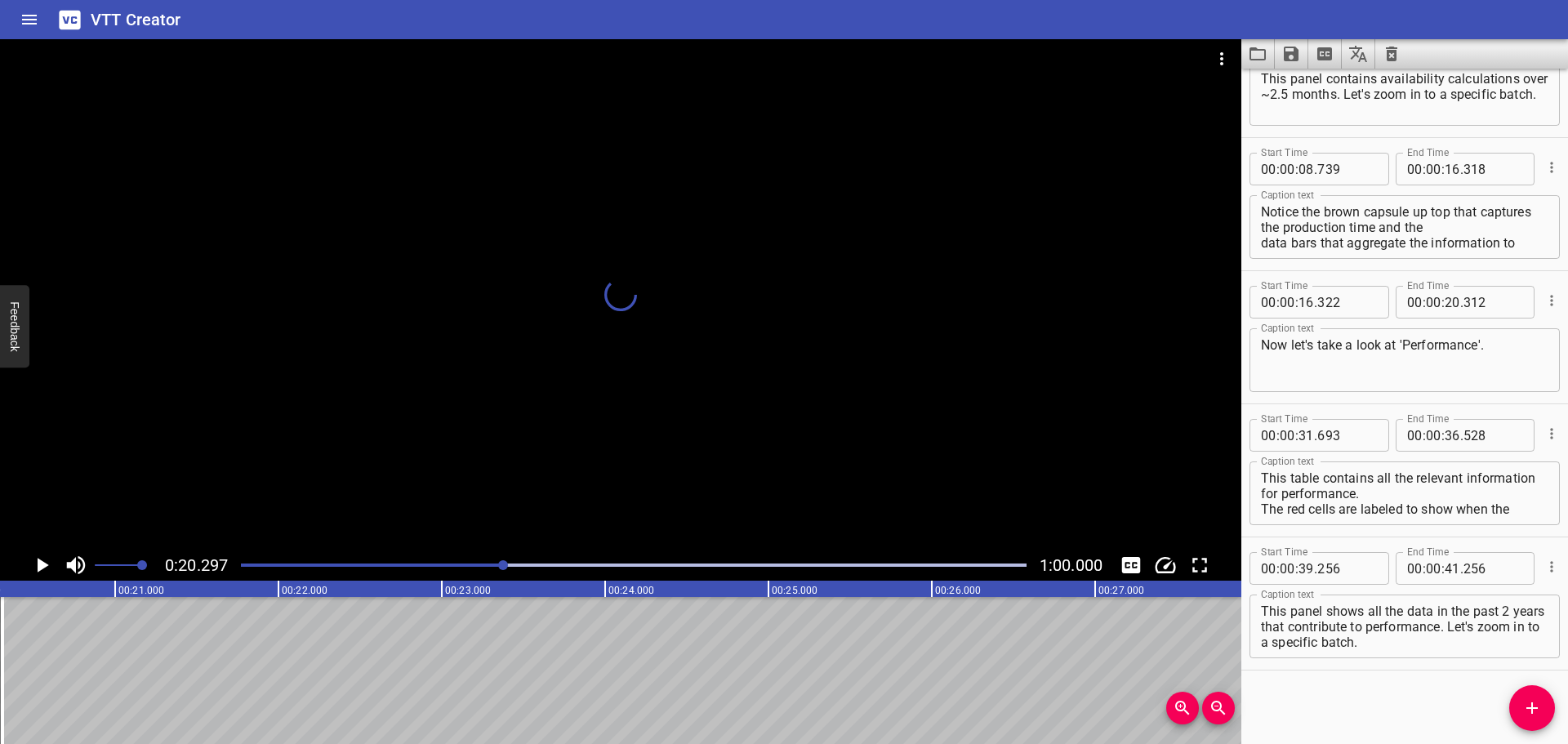 scroll, scrollTop: 0, scrollLeft: 3285, axis: horizontal 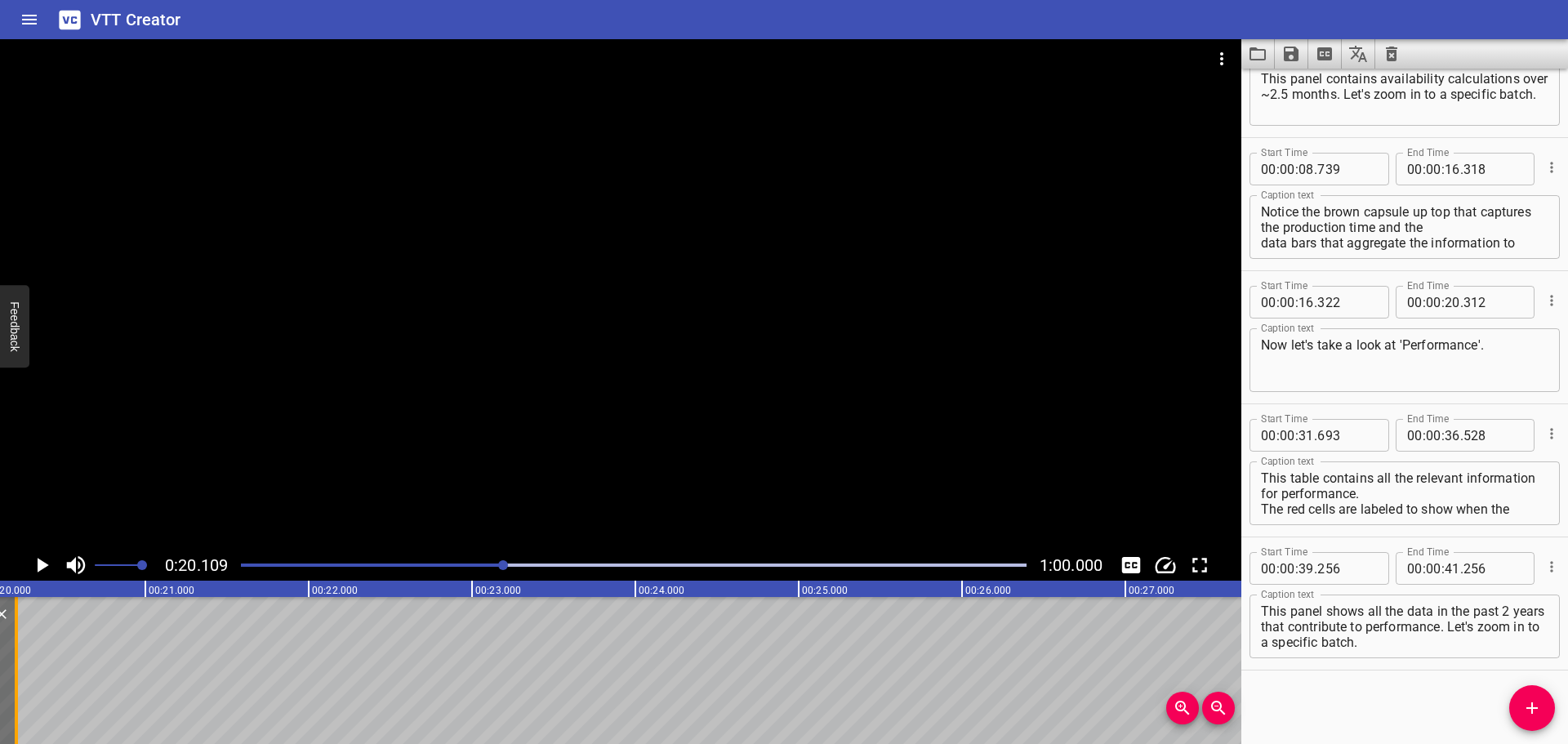 drag, startPoint x: 37, startPoint y: 646, endPoint x: 20, endPoint y: 646, distance: 17 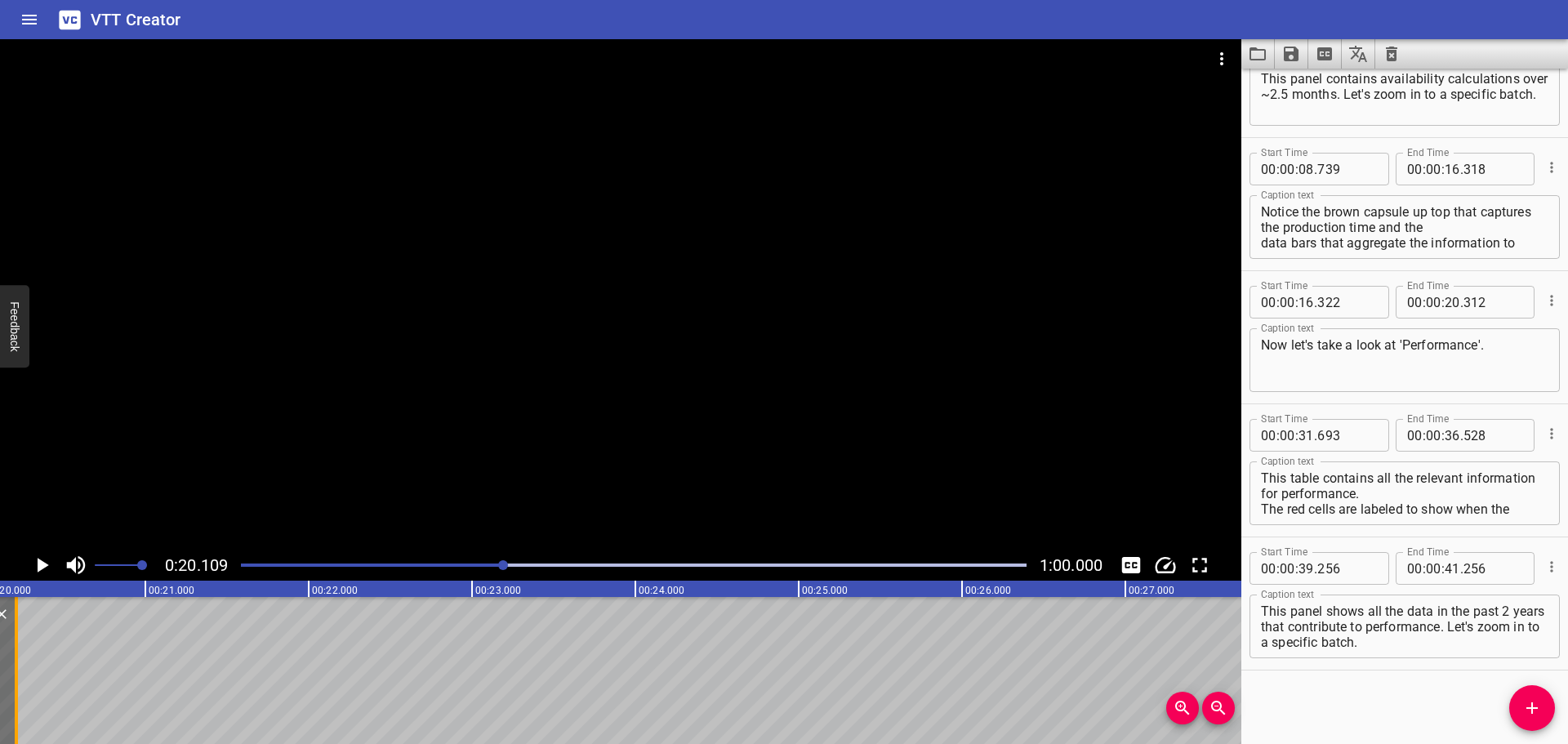 click at bounding box center [16, 670] 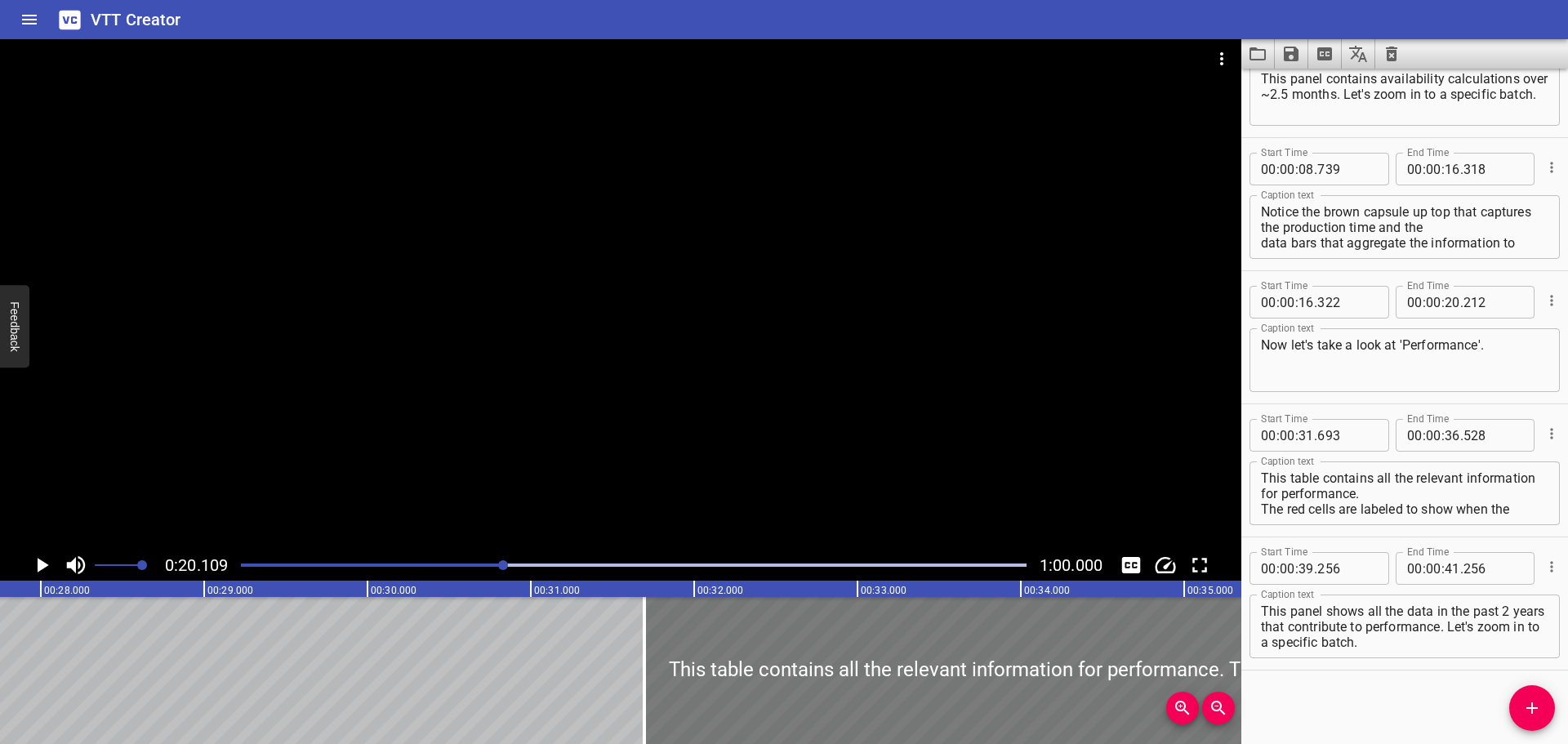 scroll, scrollTop: 0, scrollLeft: 4546, axis: horizontal 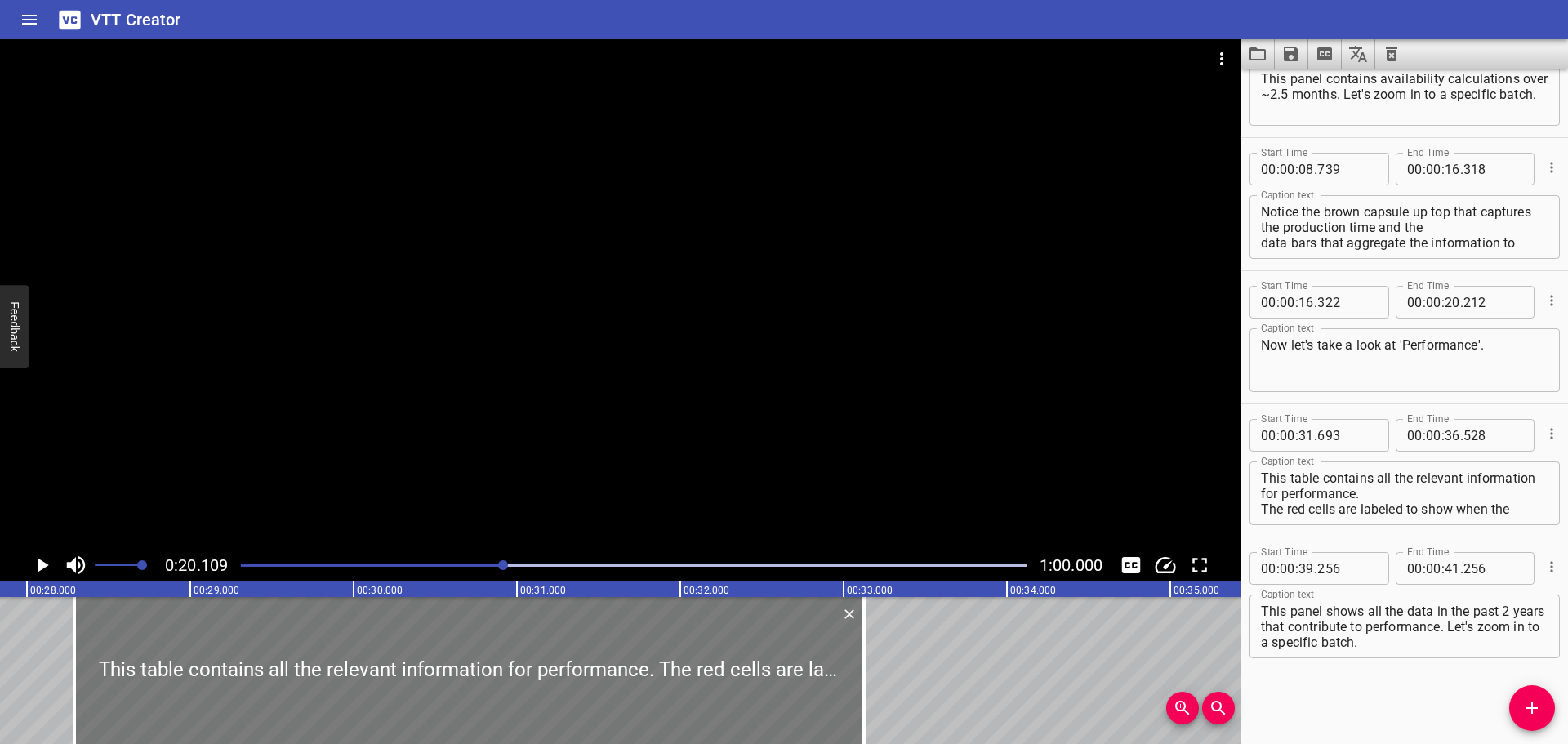 drag, startPoint x: 903, startPoint y: 641, endPoint x: 450, endPoint y: 674, distance: 454.2004 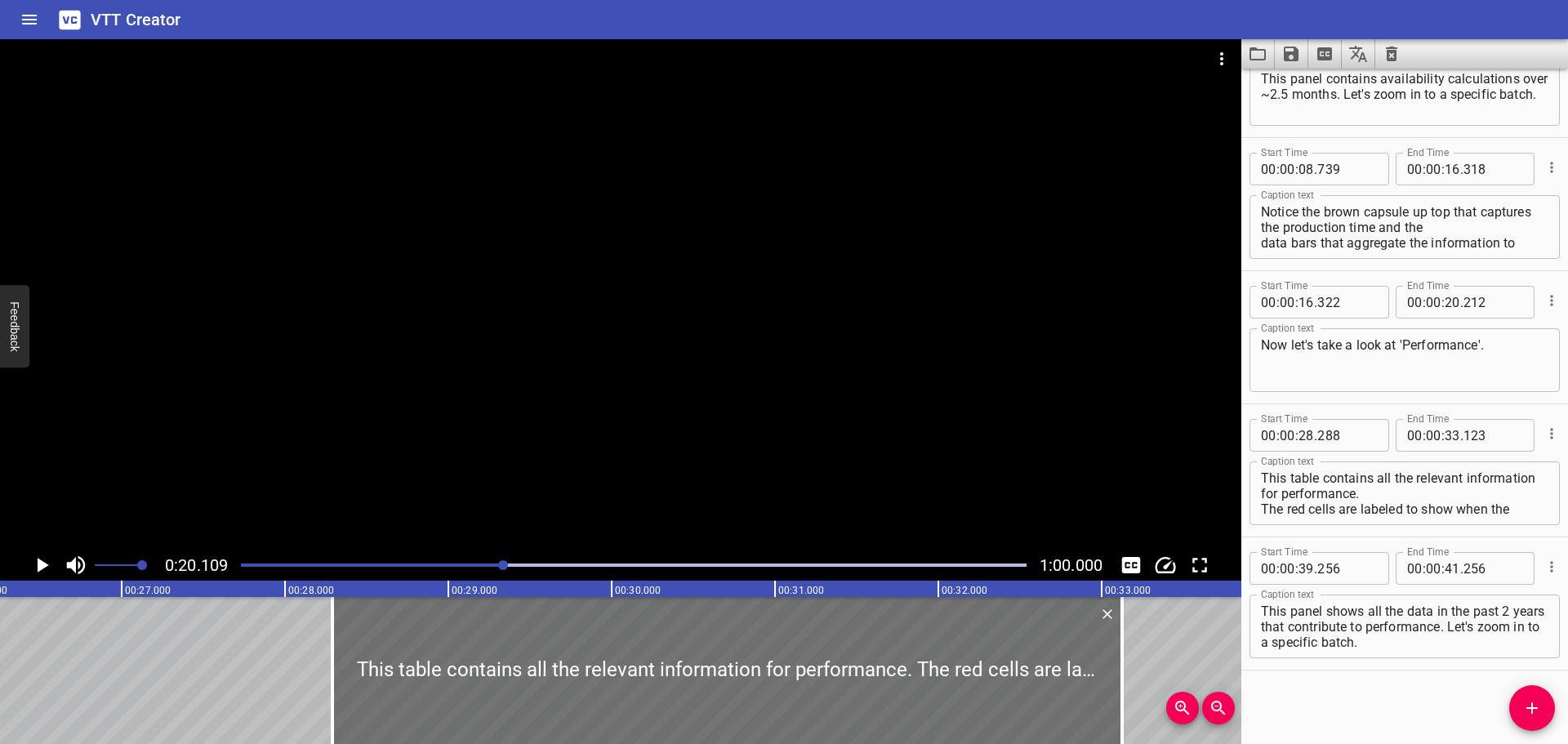 scroll, scrollTop: 0, scrollLeft: 4025, axis: horizontal 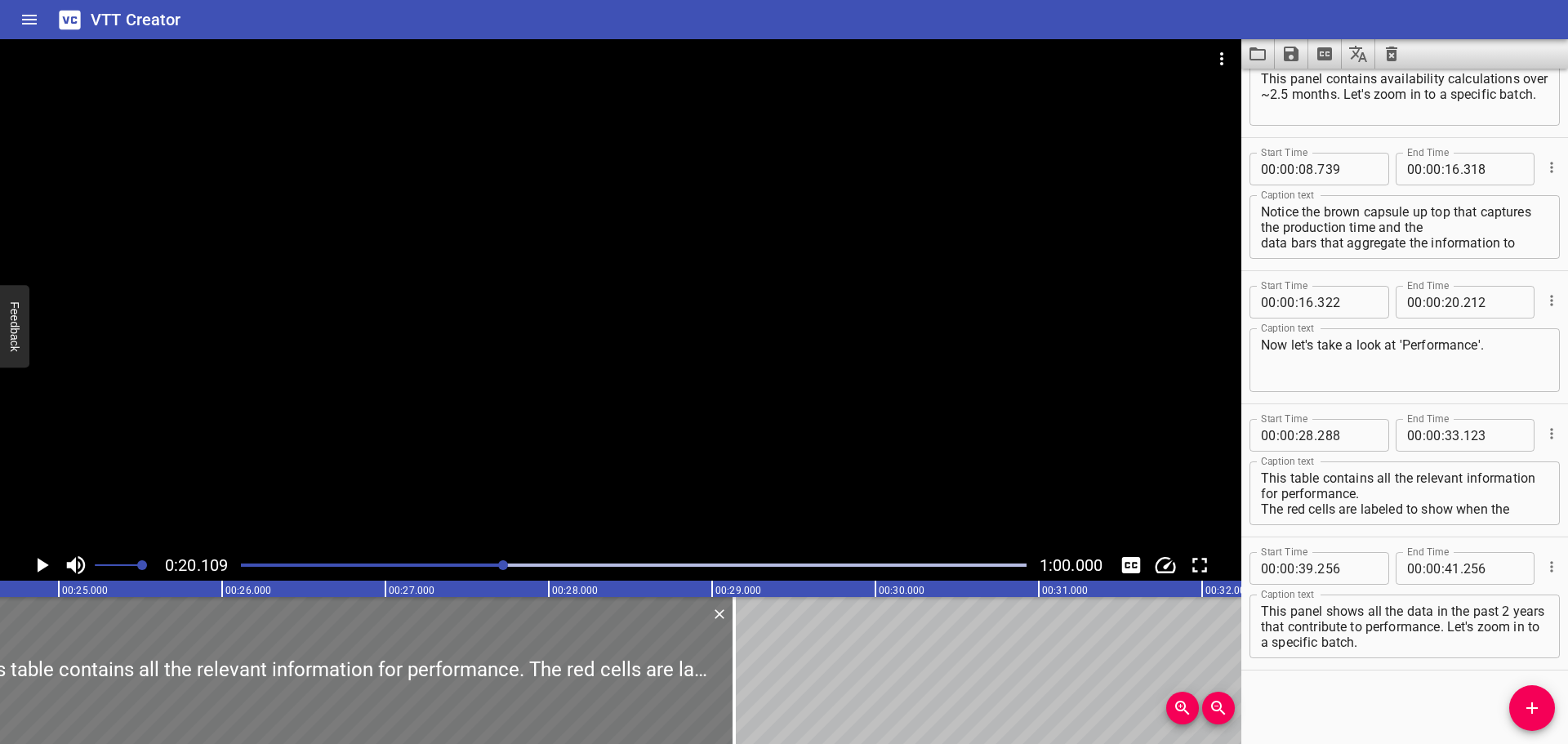 drag, startPoint x: 820, startPoint y: 690, endPoint x: 212, endPoint y: 689, distance: 608.0008 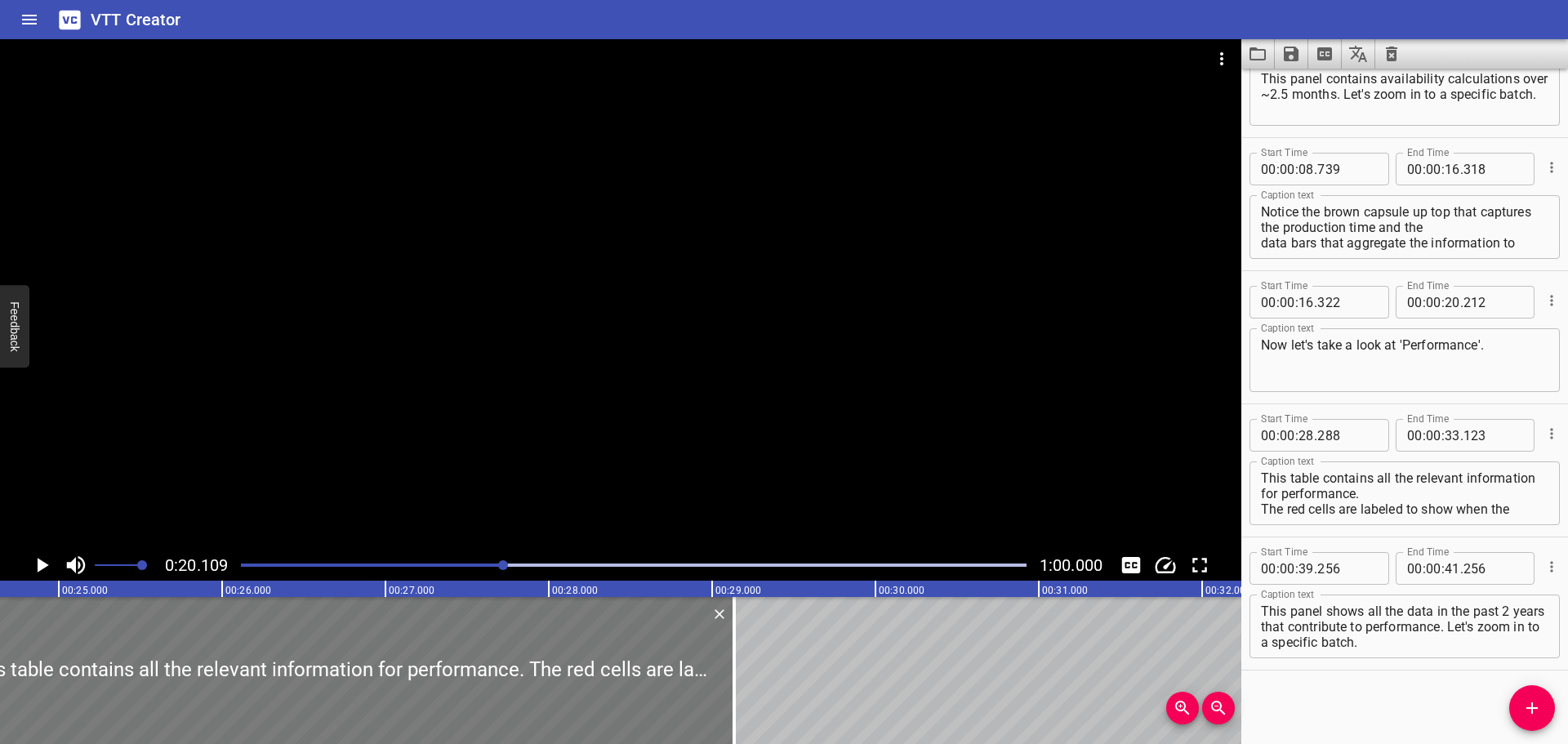 click at bounding box center [339, 670] 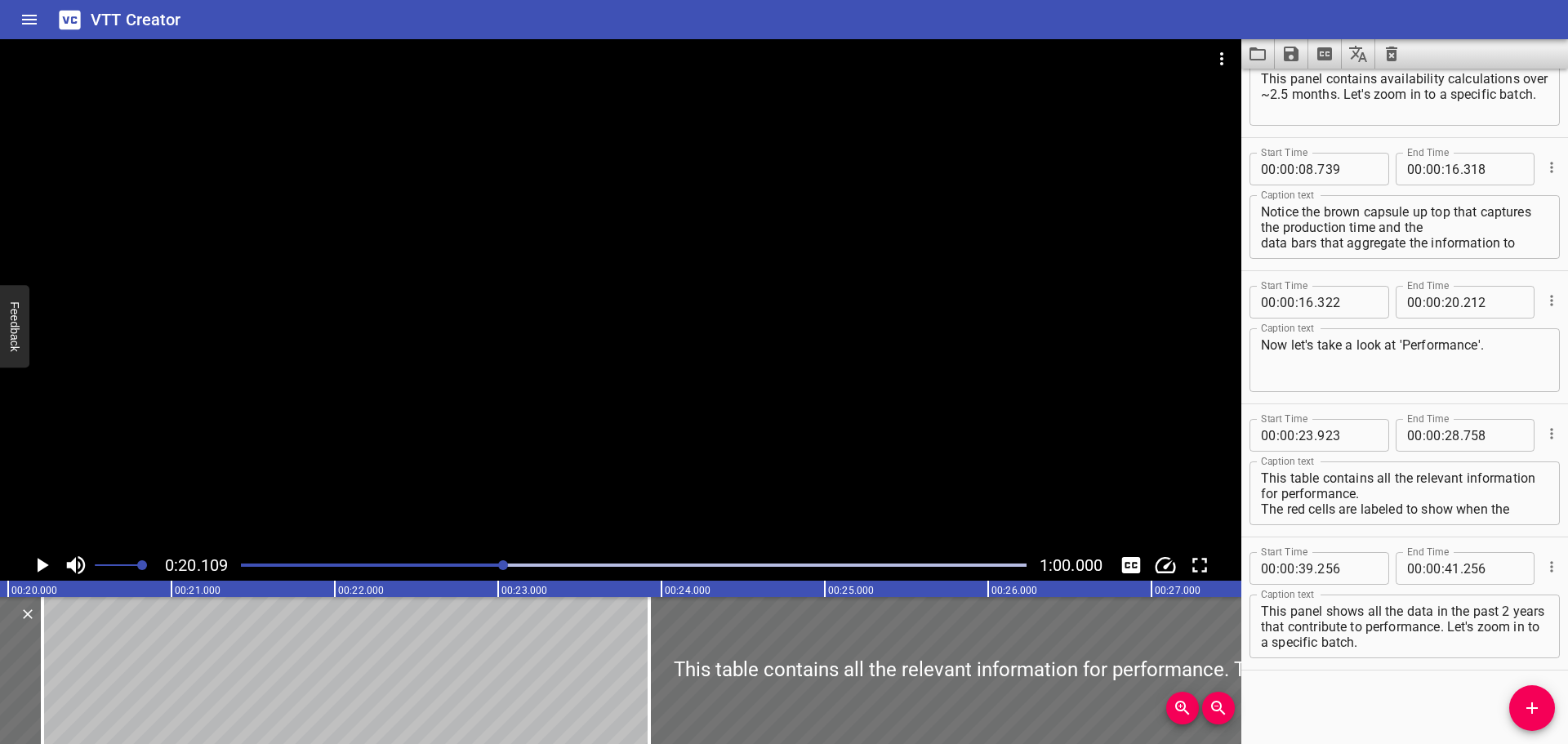 scroll, scrollTop: 0, scrollLeft: 3179, axis: horizontal 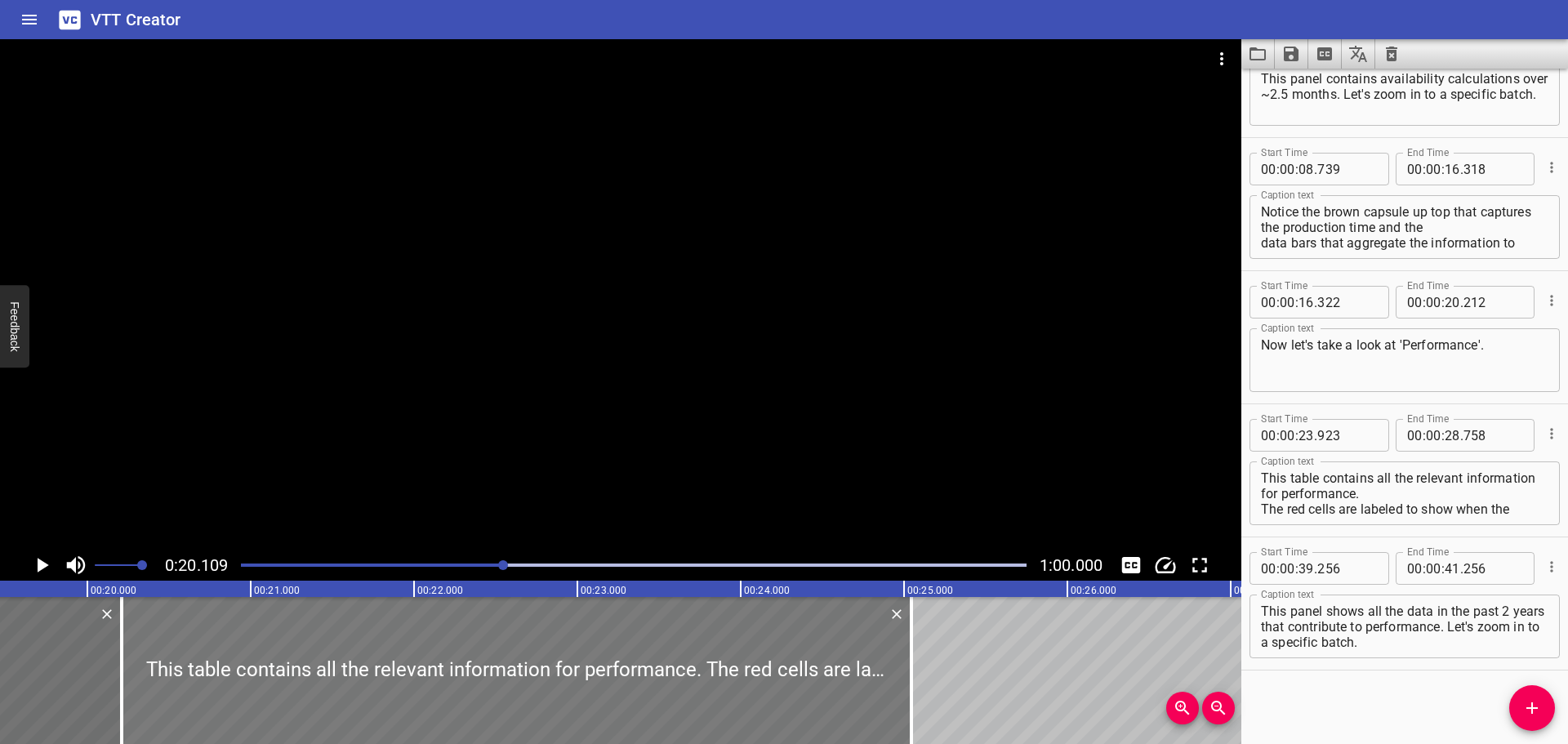 drag, startPoint x: 833, startPoint y: 686, endPoint x: 226, endPoint y: 678, distance: 607.0527 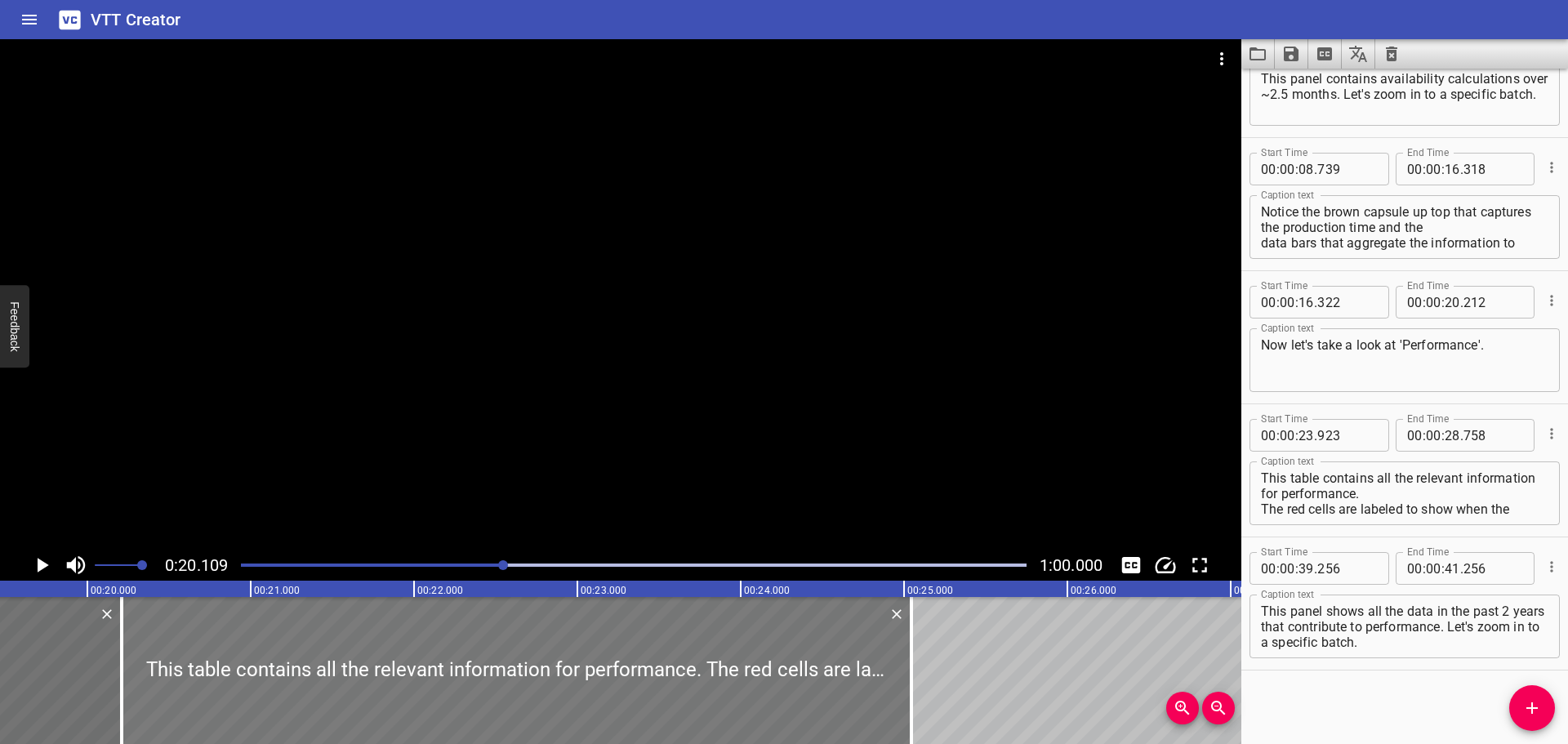 click at bounding box center (516, 670) 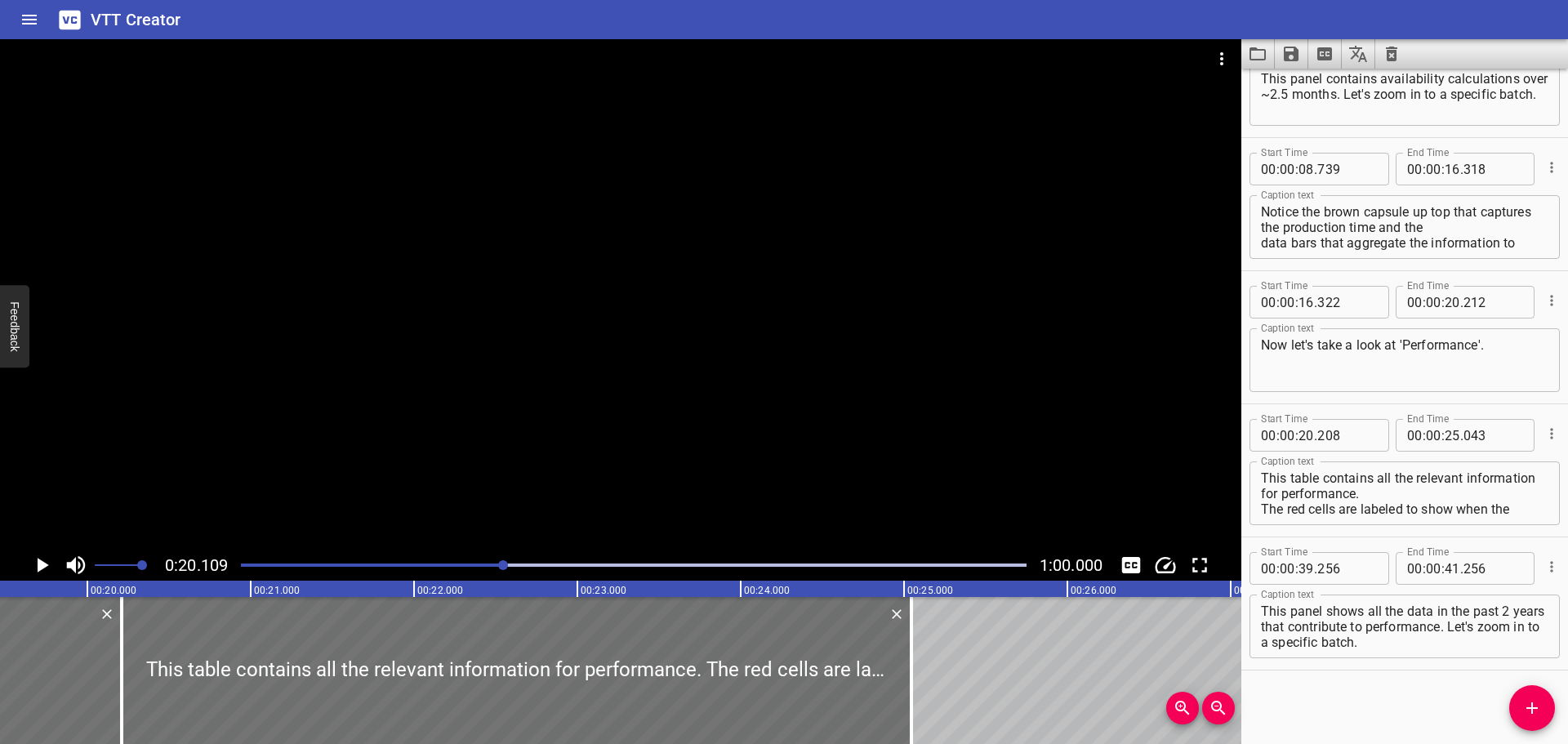 click 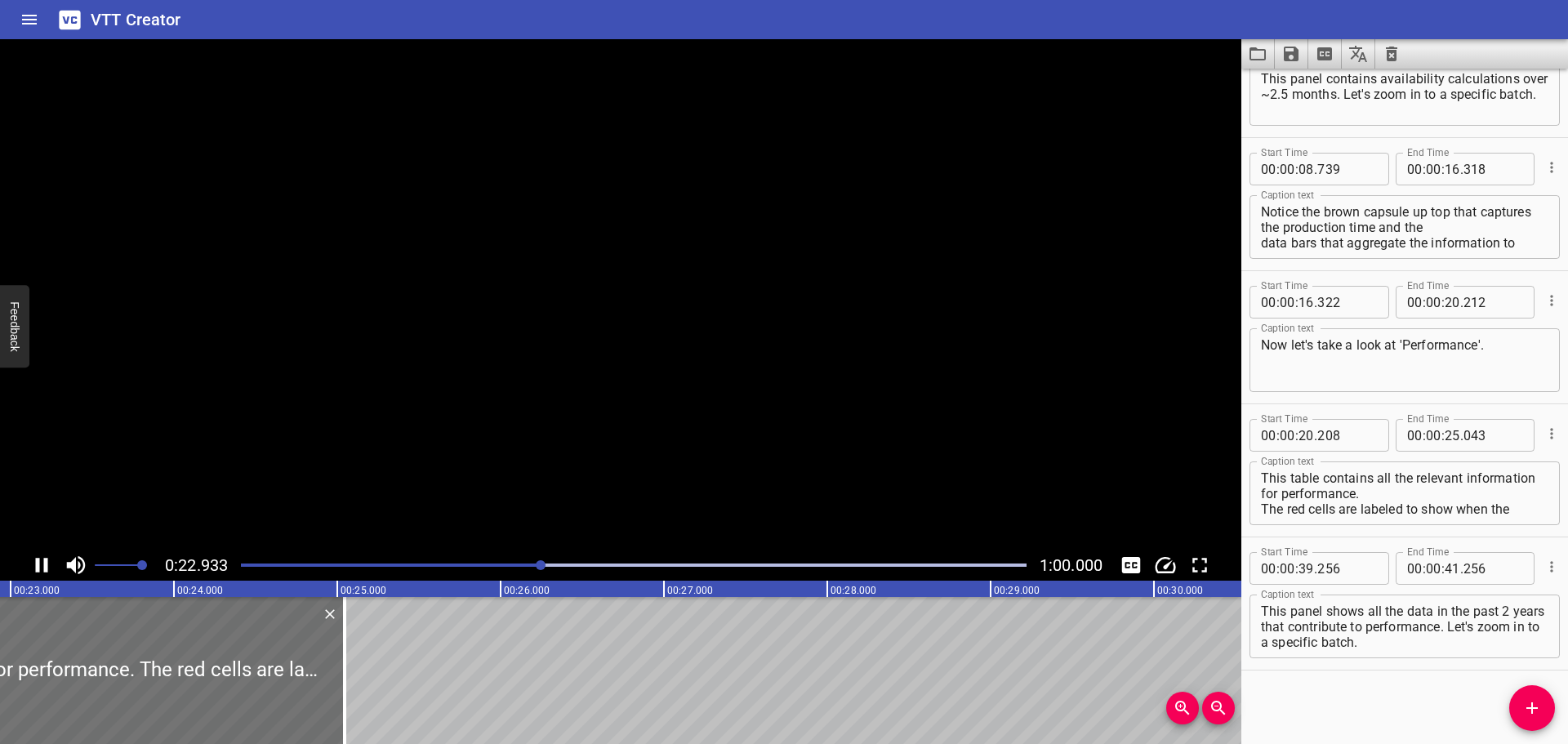 click 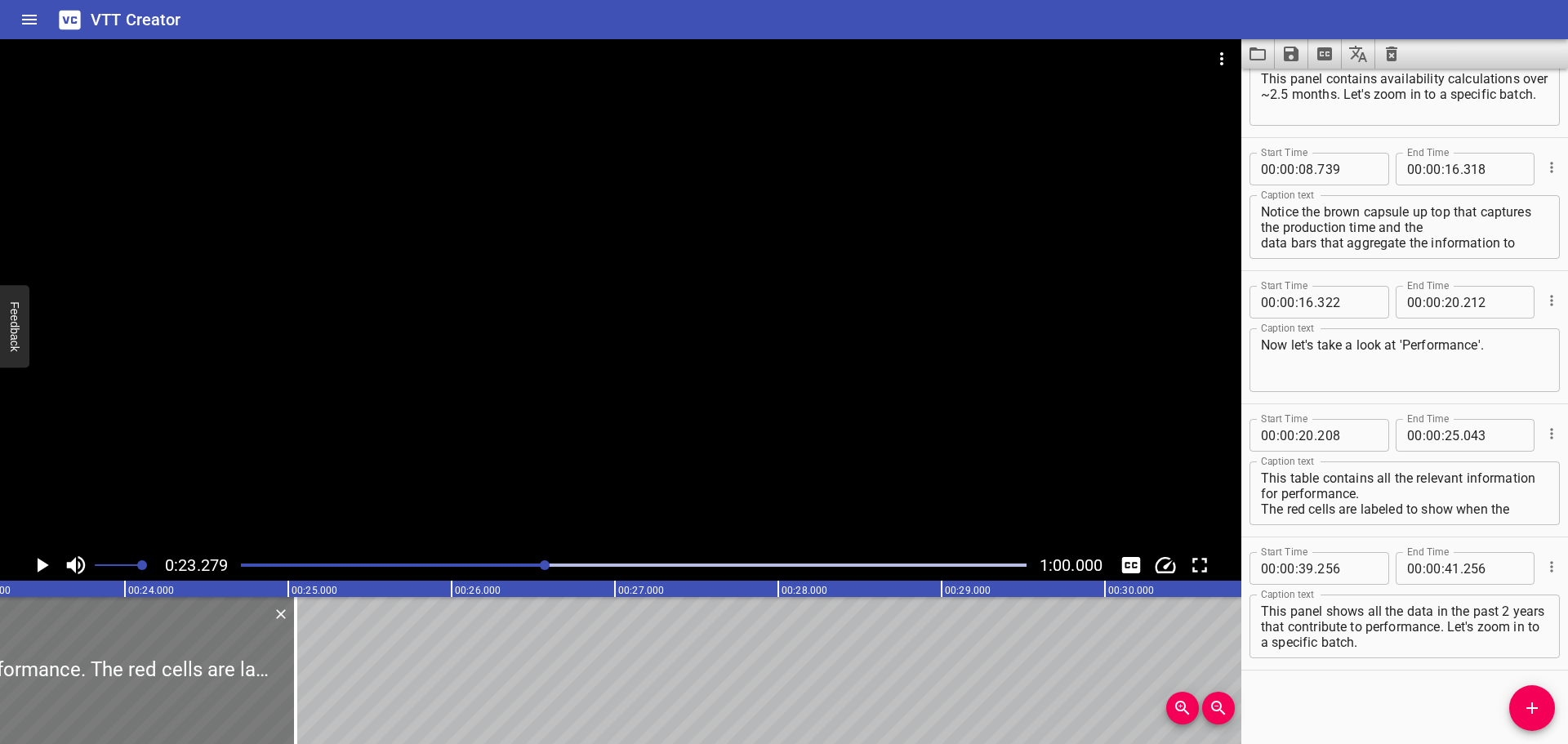 scroll, scrollTop: 0, scrollLeft: 3802, axis: horizontal 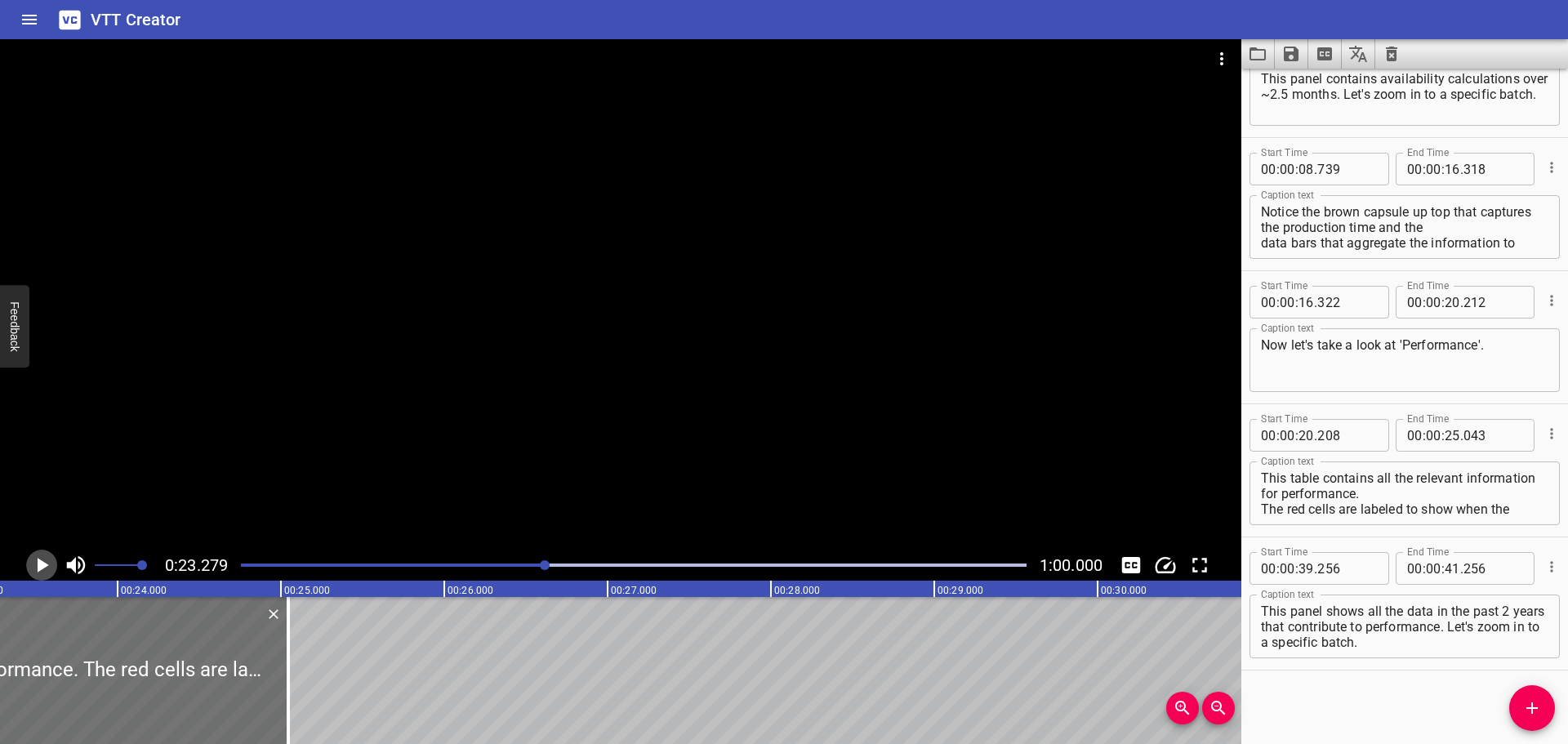 click 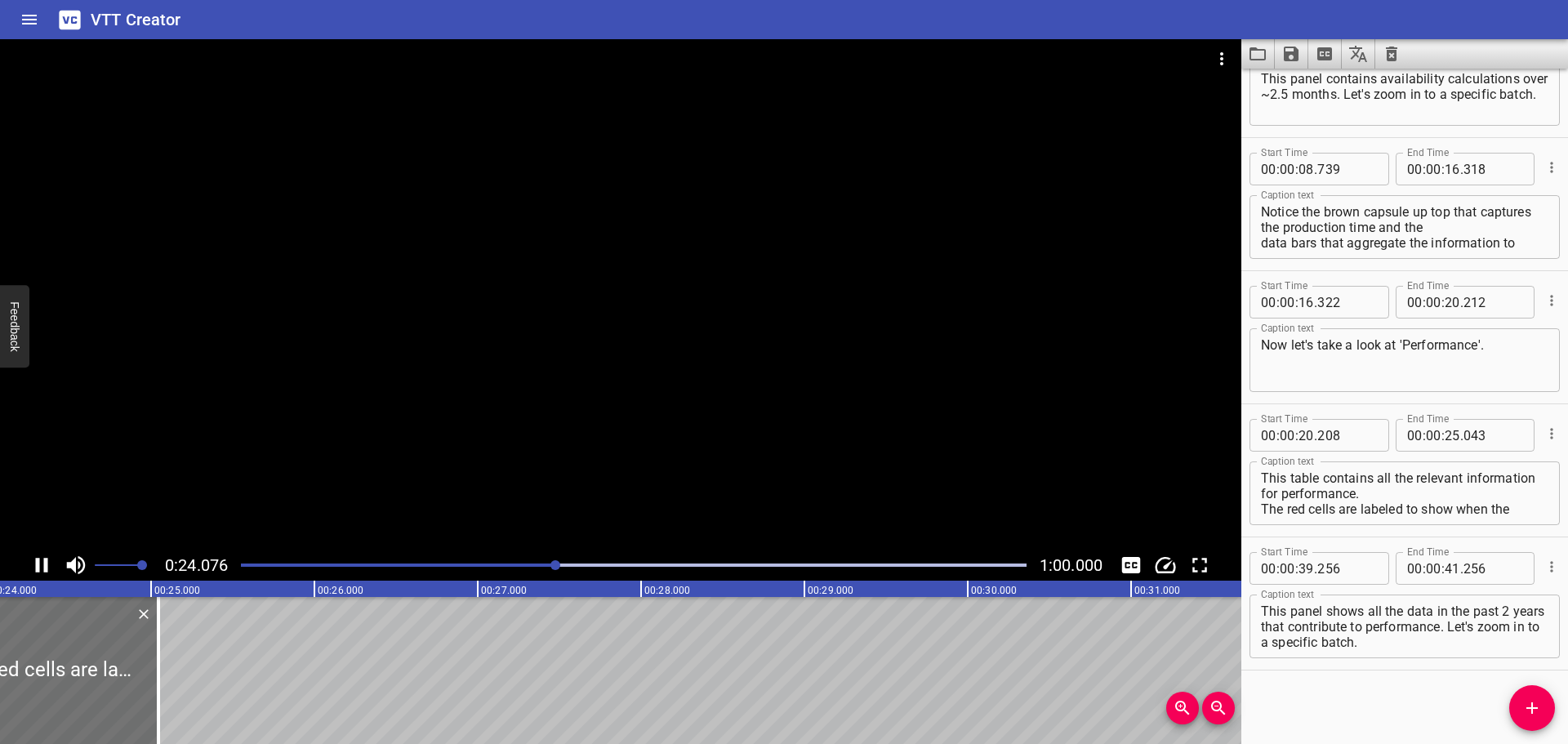 click 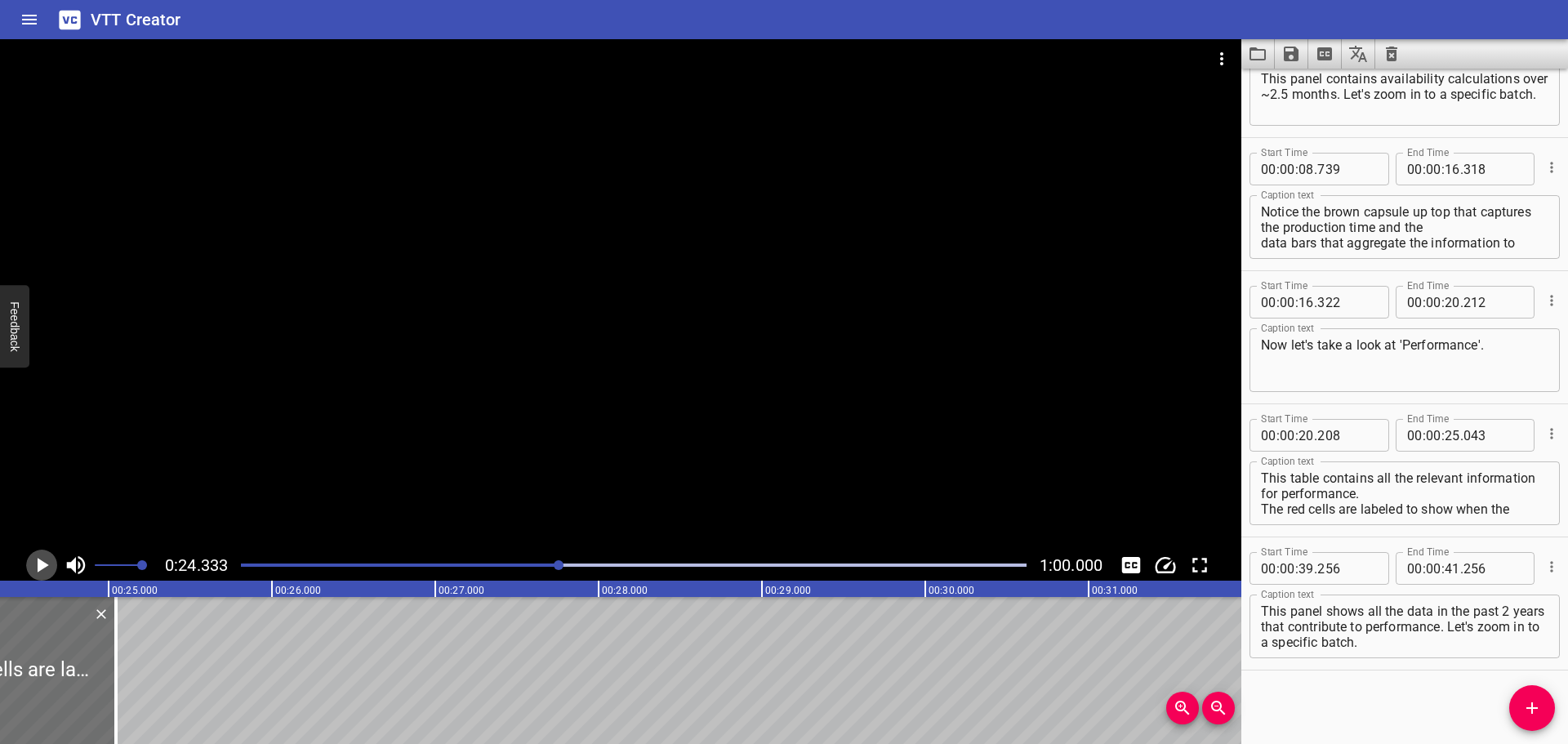 click 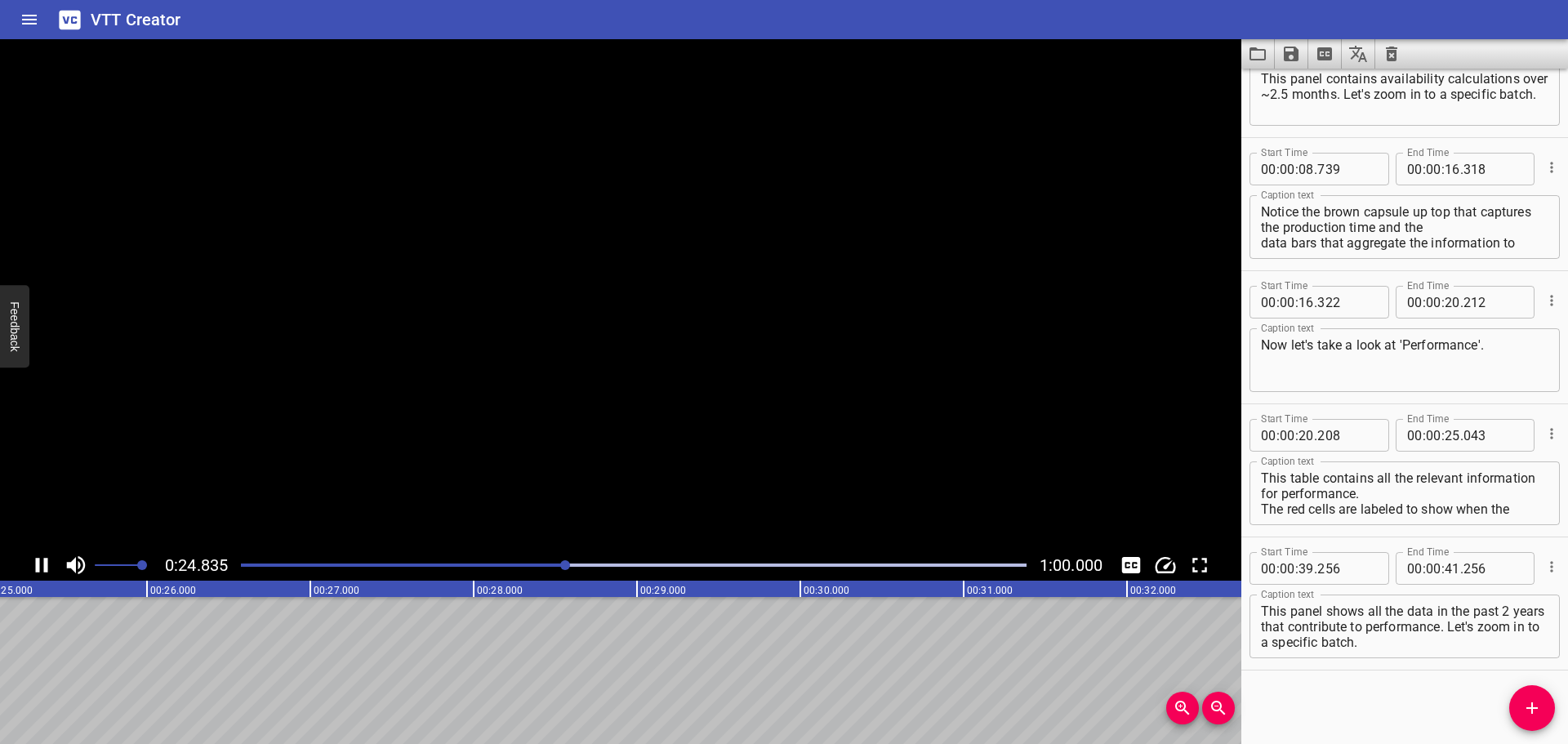 click 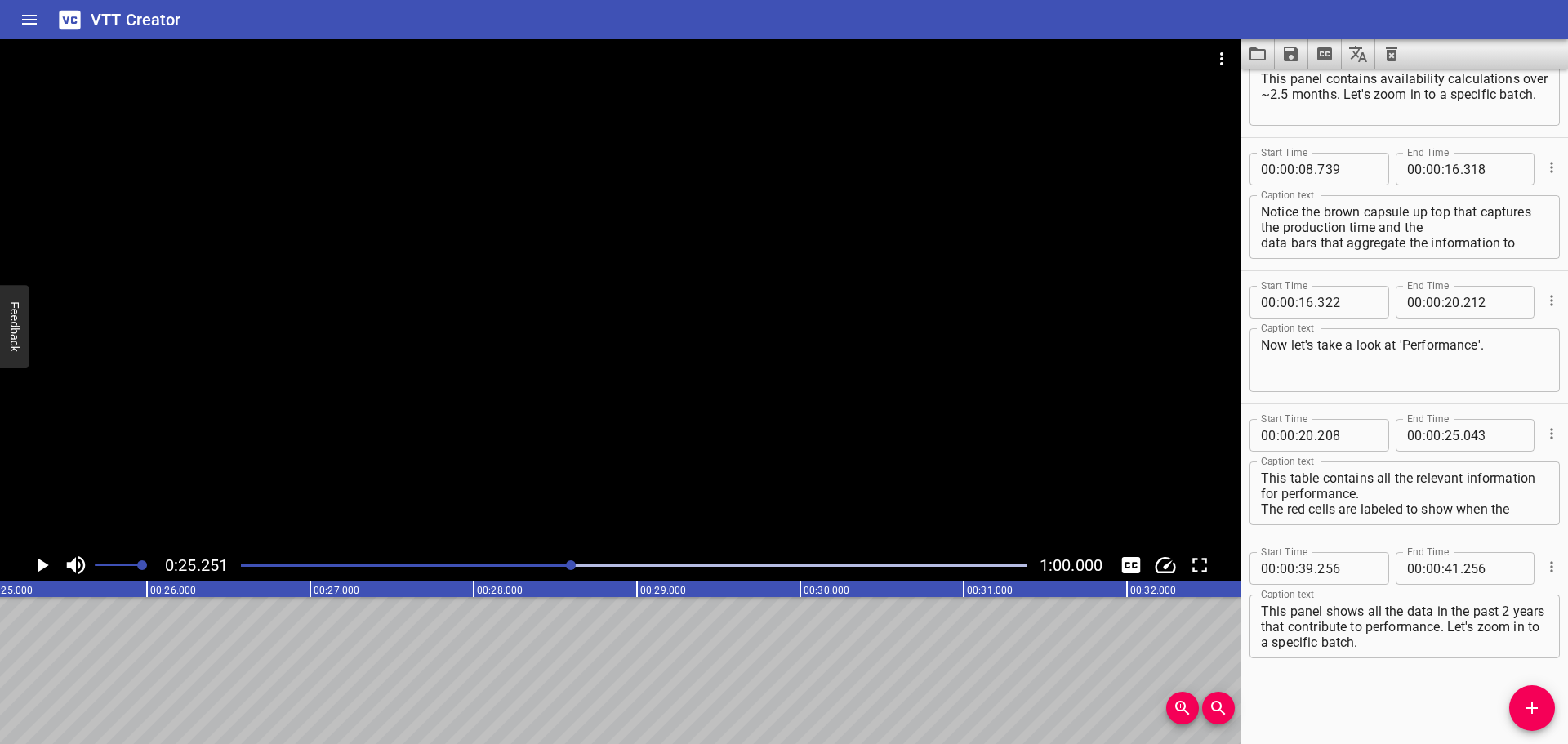 scroll, scrollTop: 0, scrollLeft: 4124, axis: horizontal 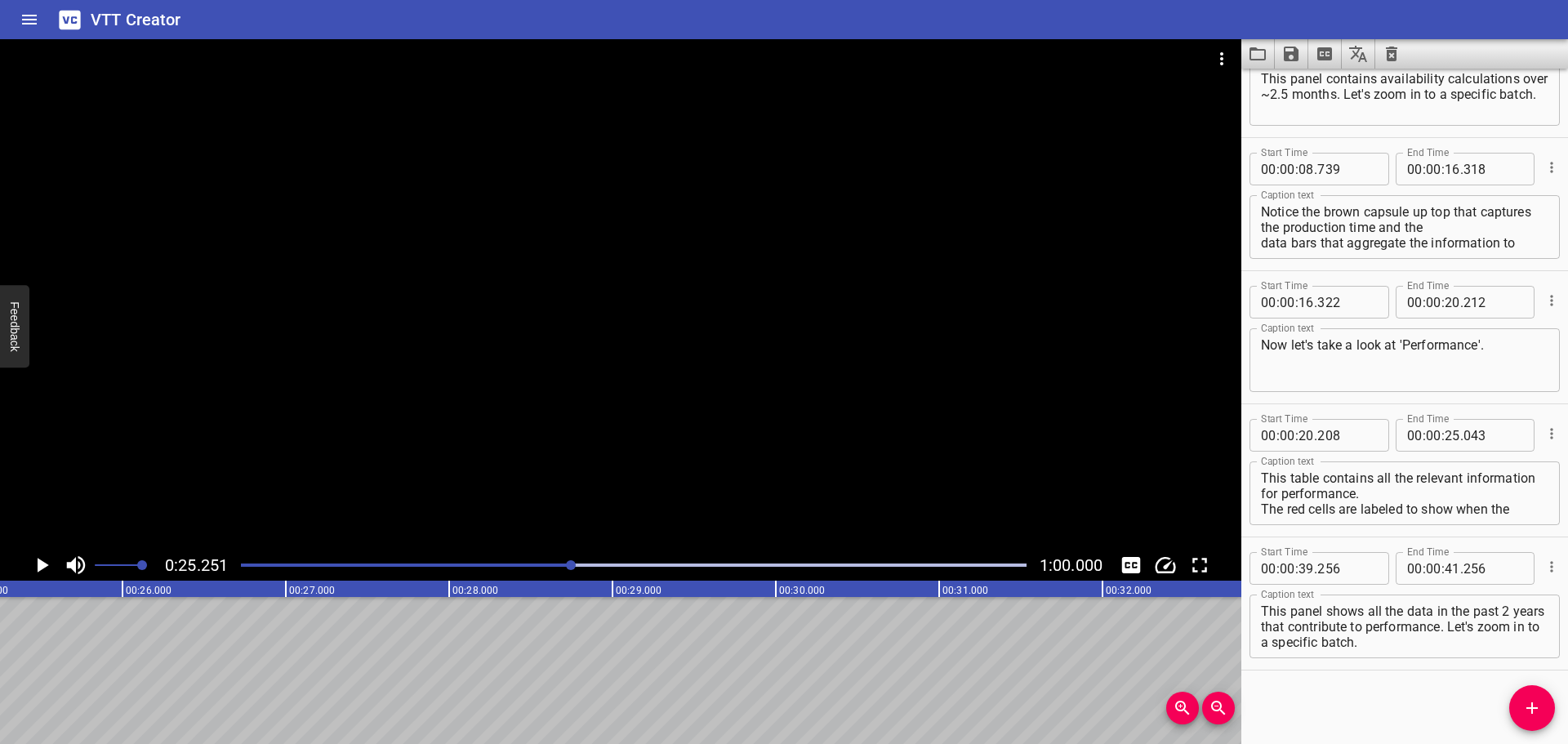 click at bounding box center [571, 565] 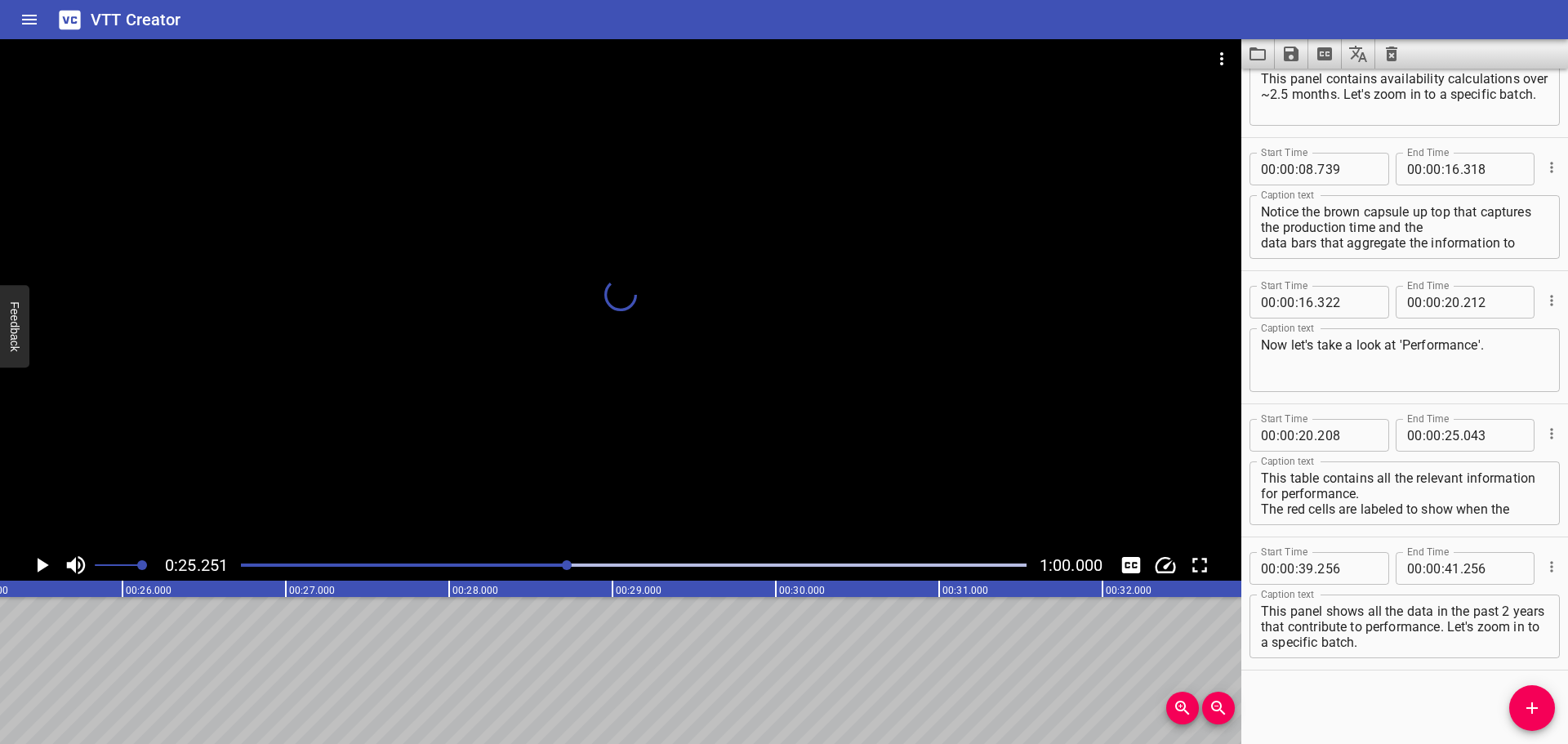 scroll, scrollTop: 0, scrollLeft: 4082, axis: horizontal 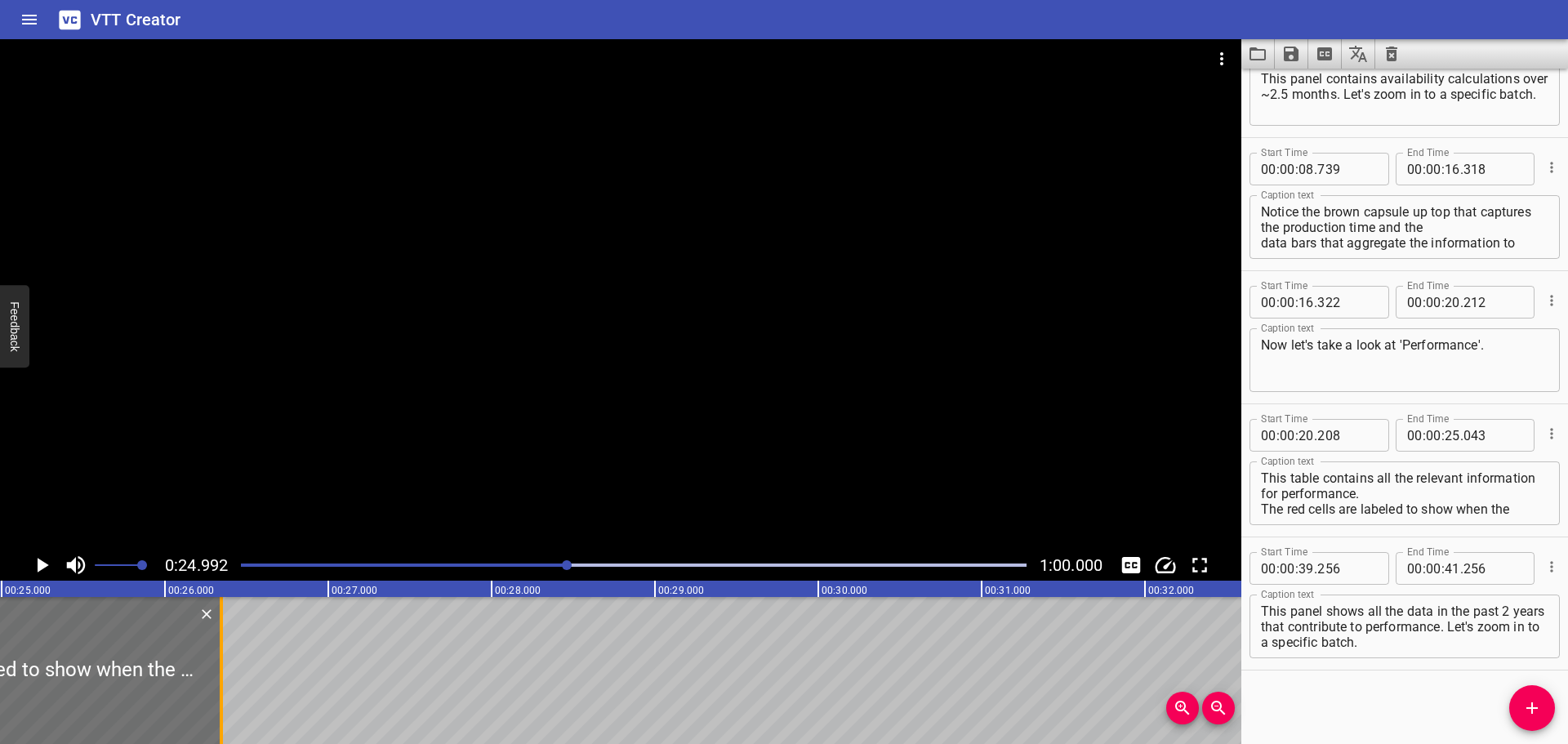 drag, startPoint x: 14, startPoint y: 639, endPoint x: 258, endPoint y: 634, distance: 244.05122 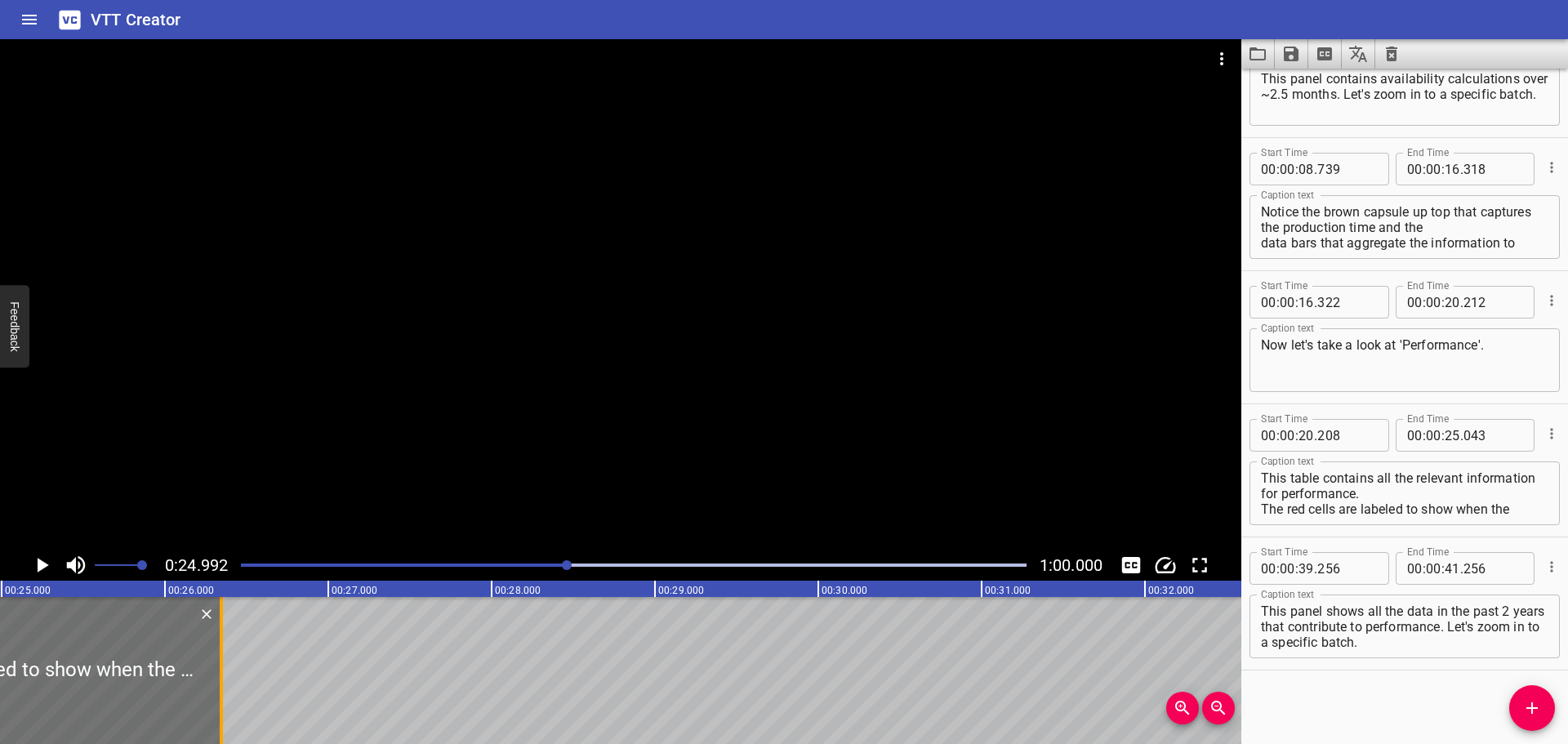 click at bounding box center [221, 670] 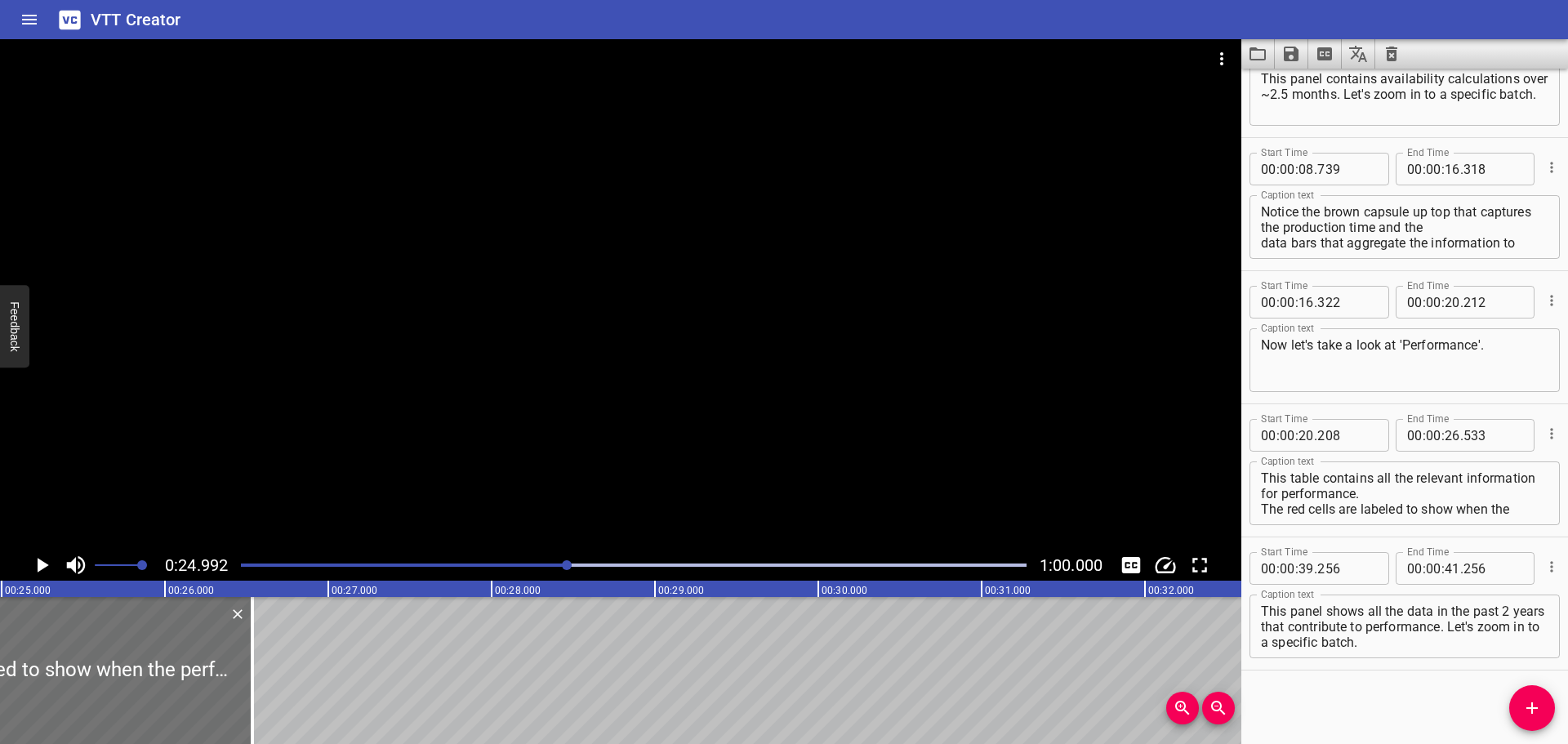 click 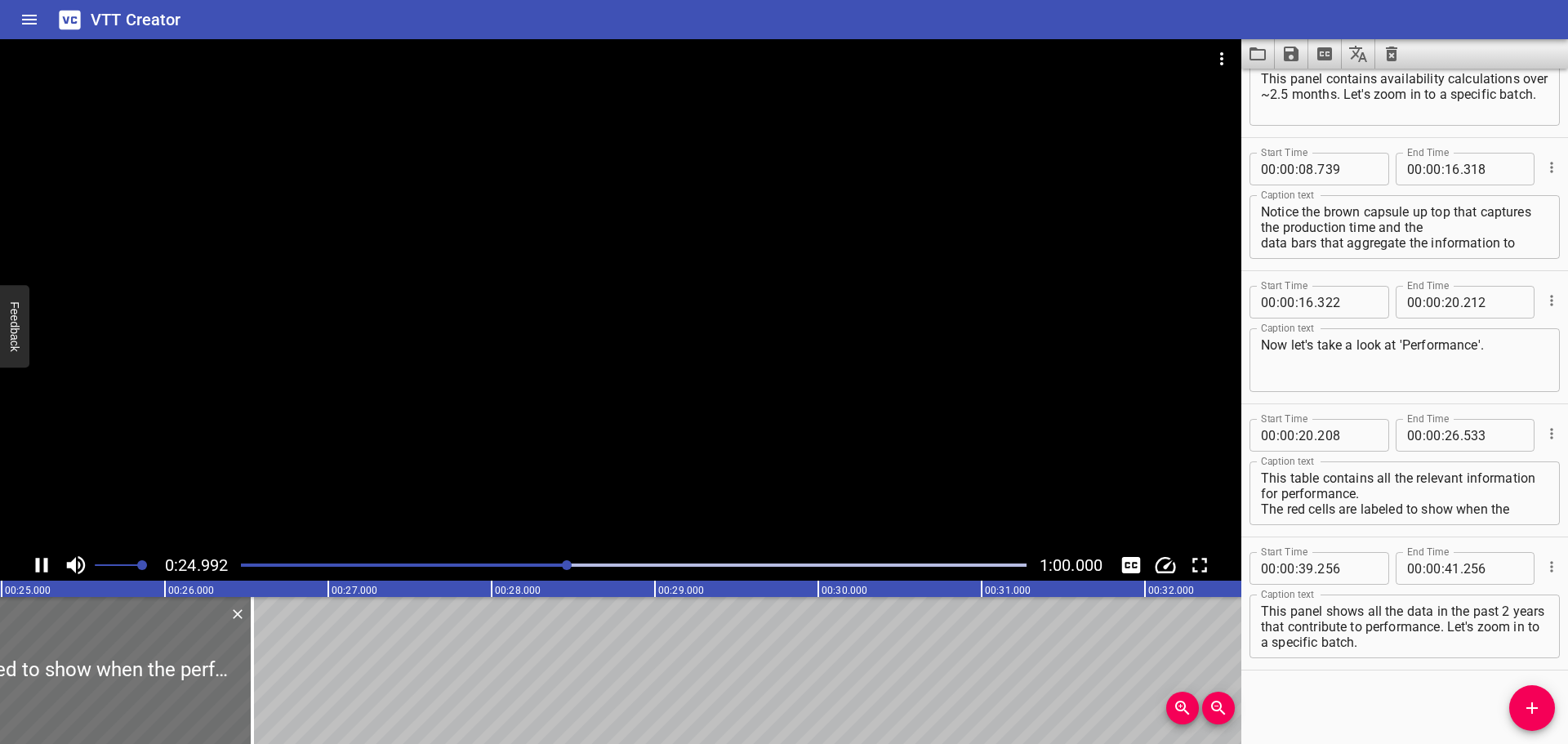 click 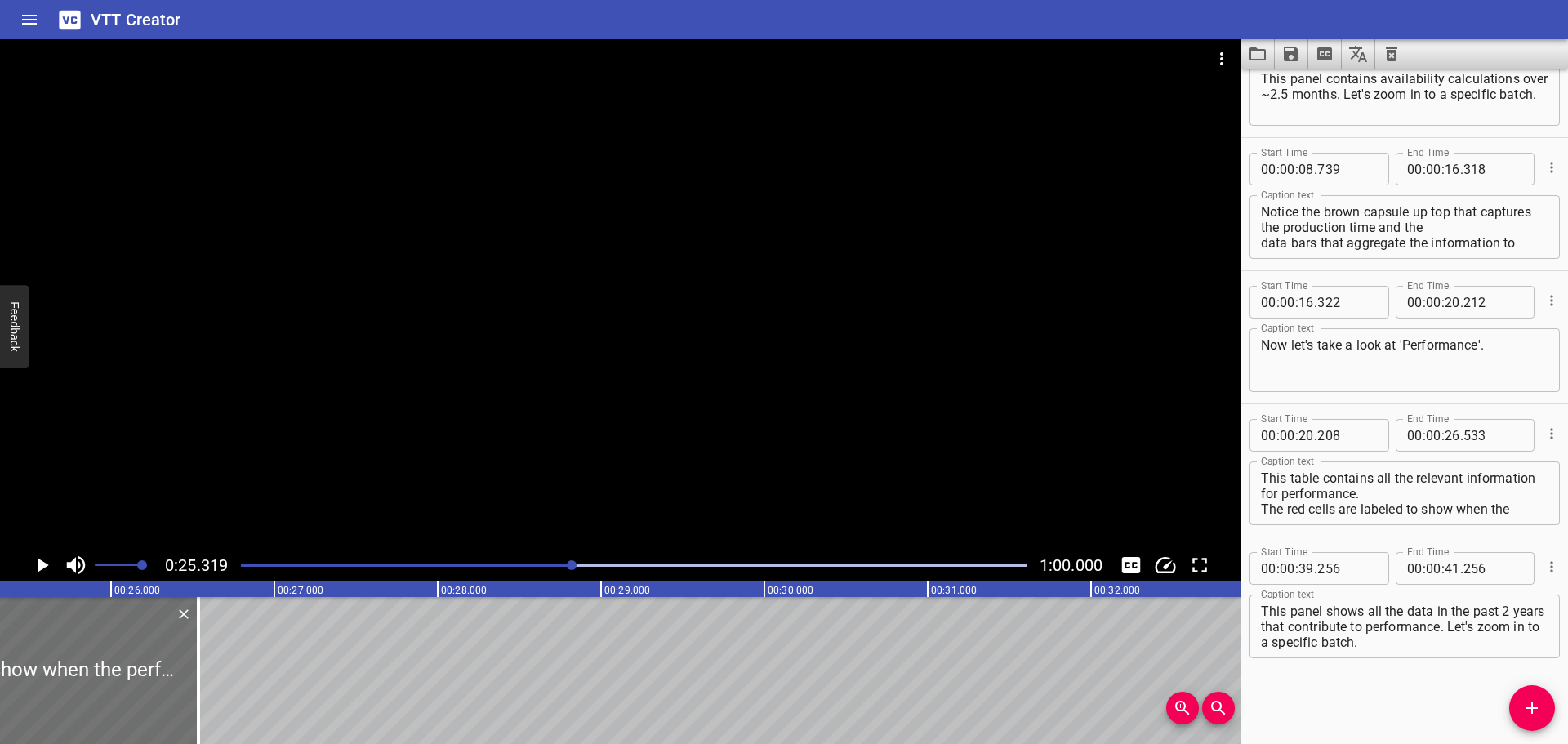 click 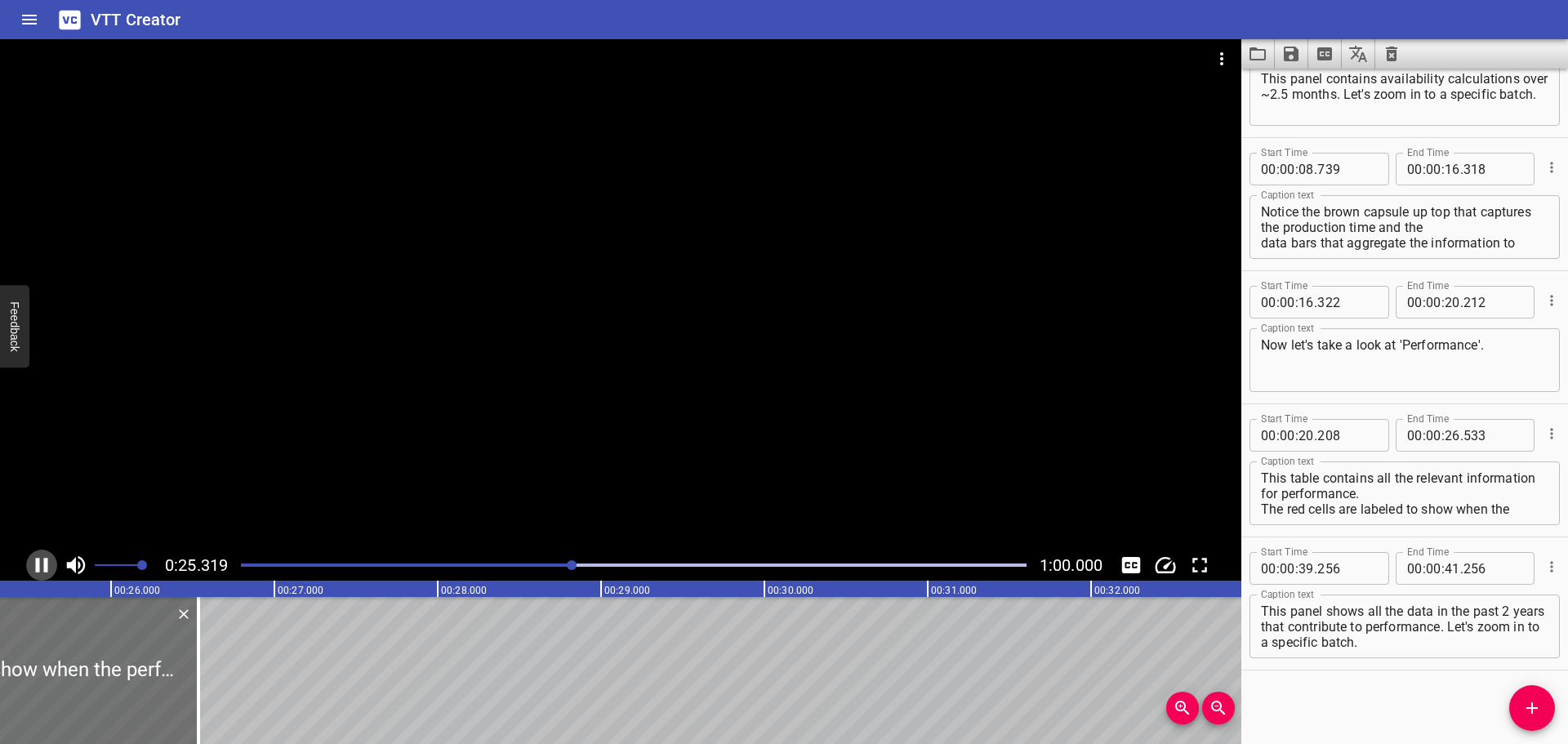 click 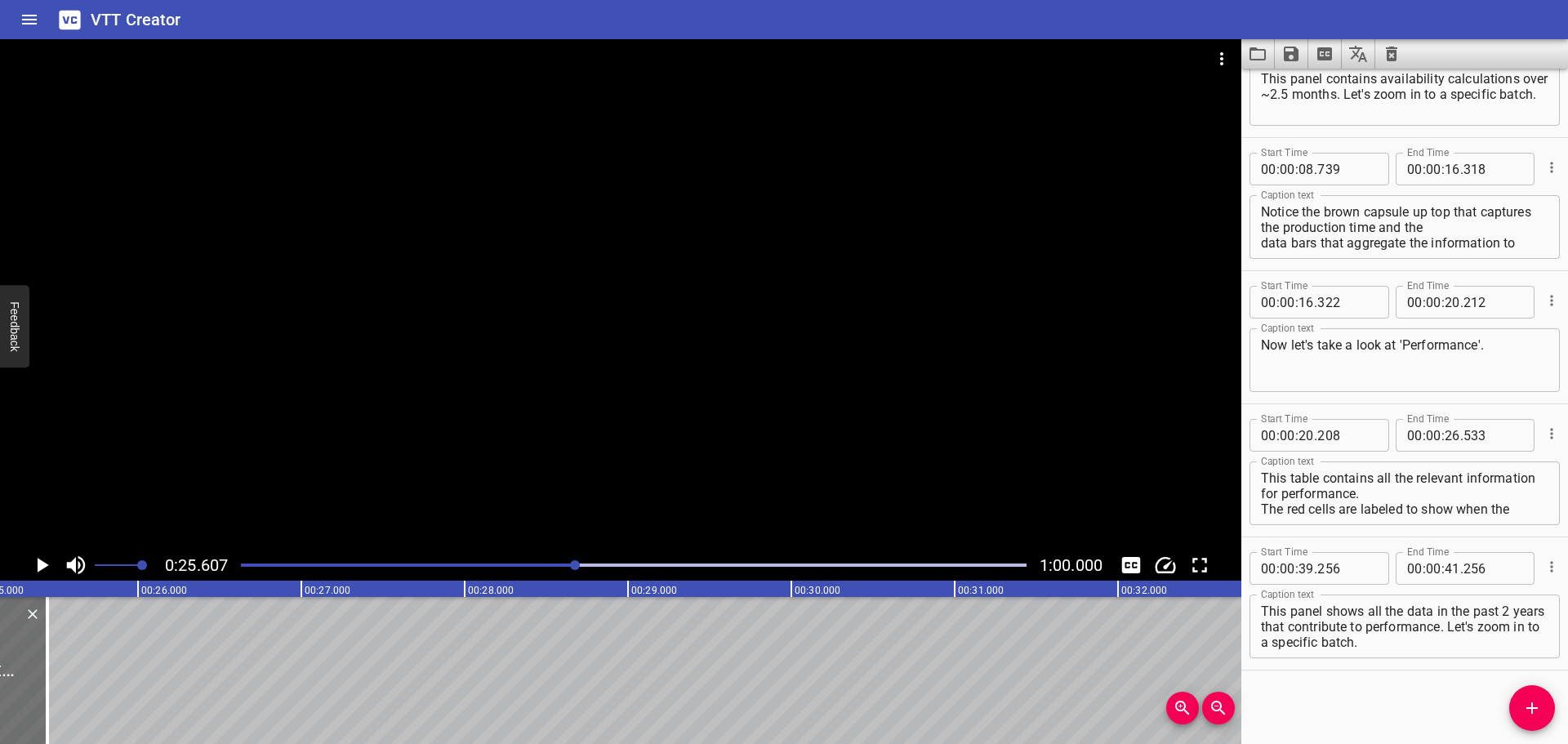 scroll, scrollTop: 0, scrollLeft: 4105, axis: horizontal 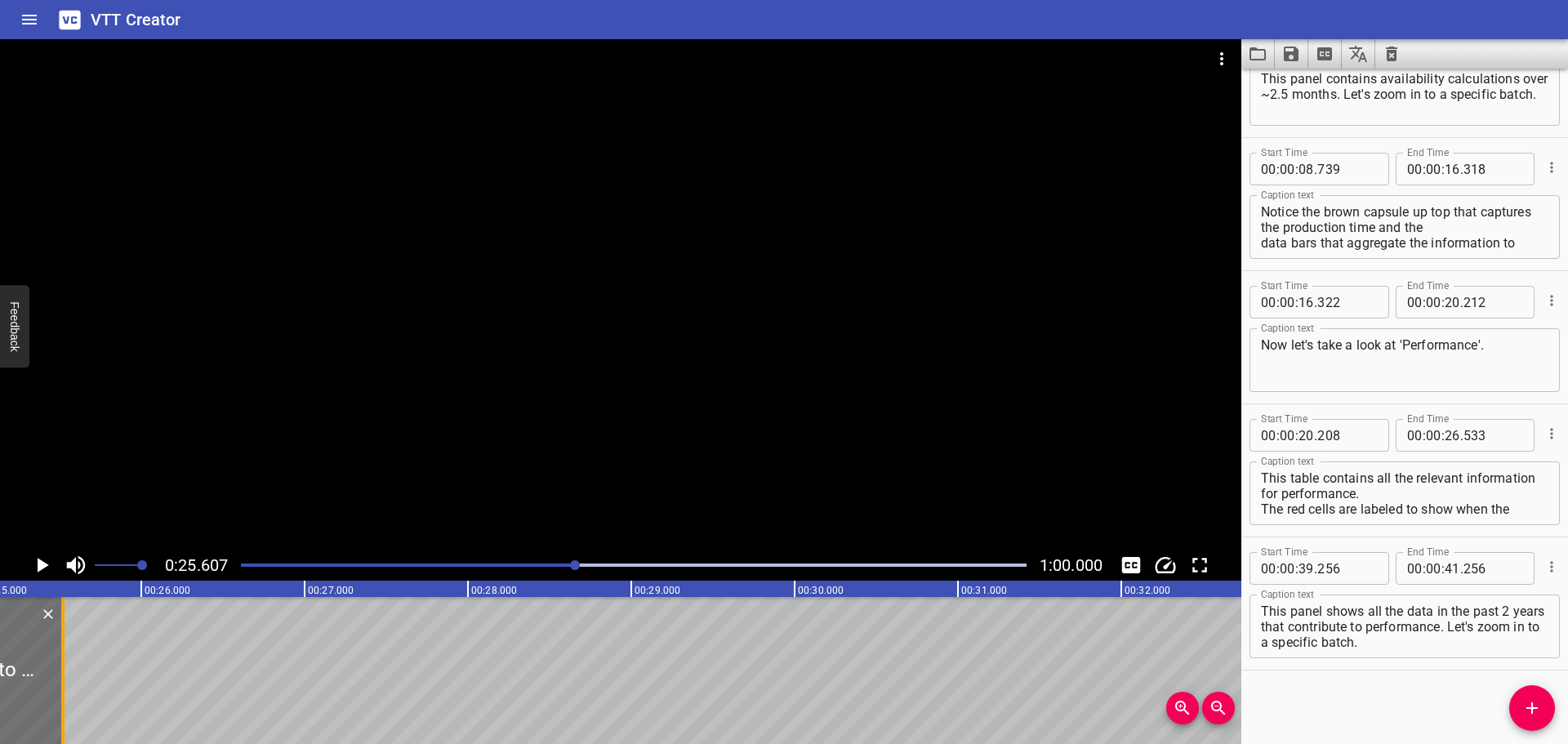 drag, startPoint x: 157, startPoint y: 639, endPoint x: 68, endPoint y: 639, distance: 89 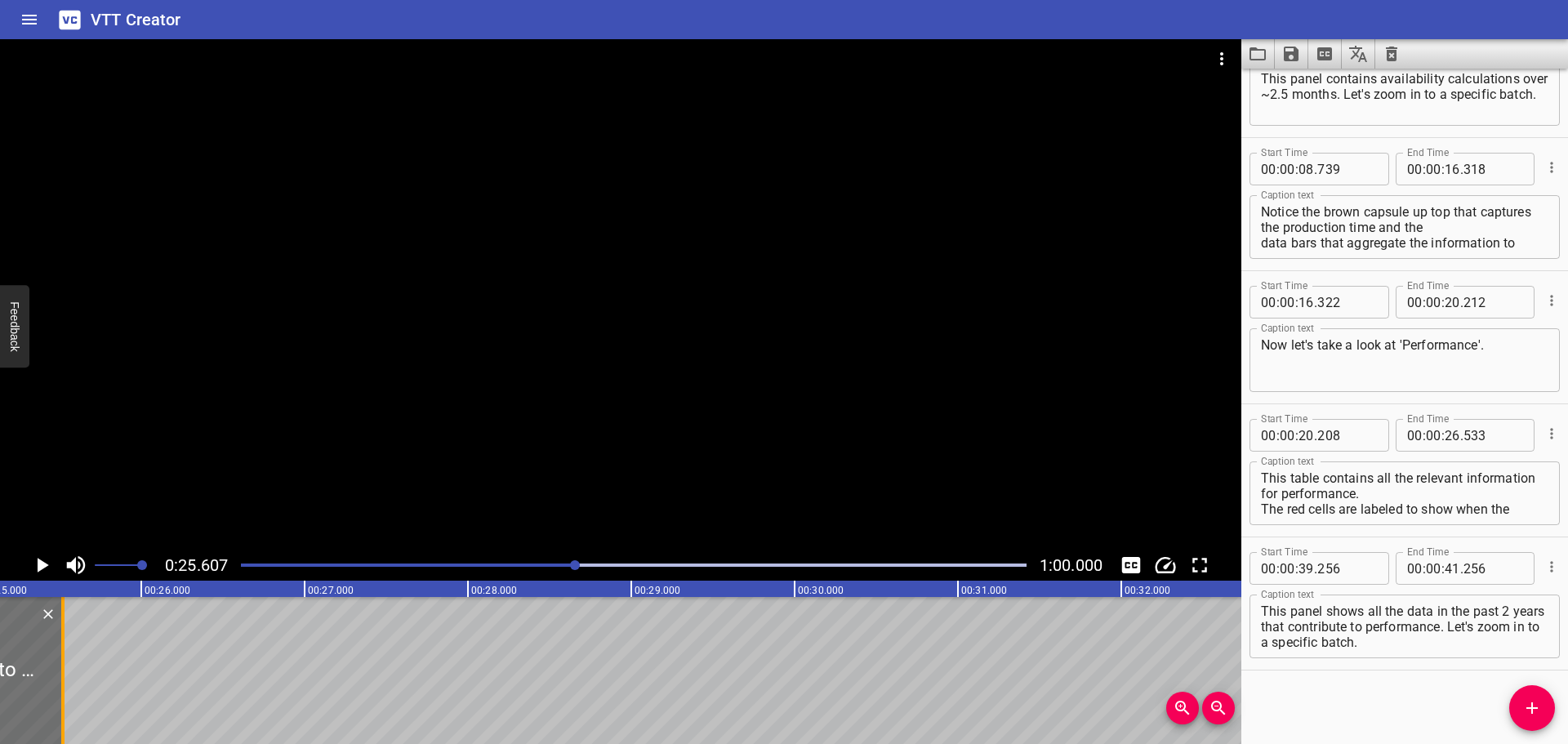 click at bounding box center [63, 670] 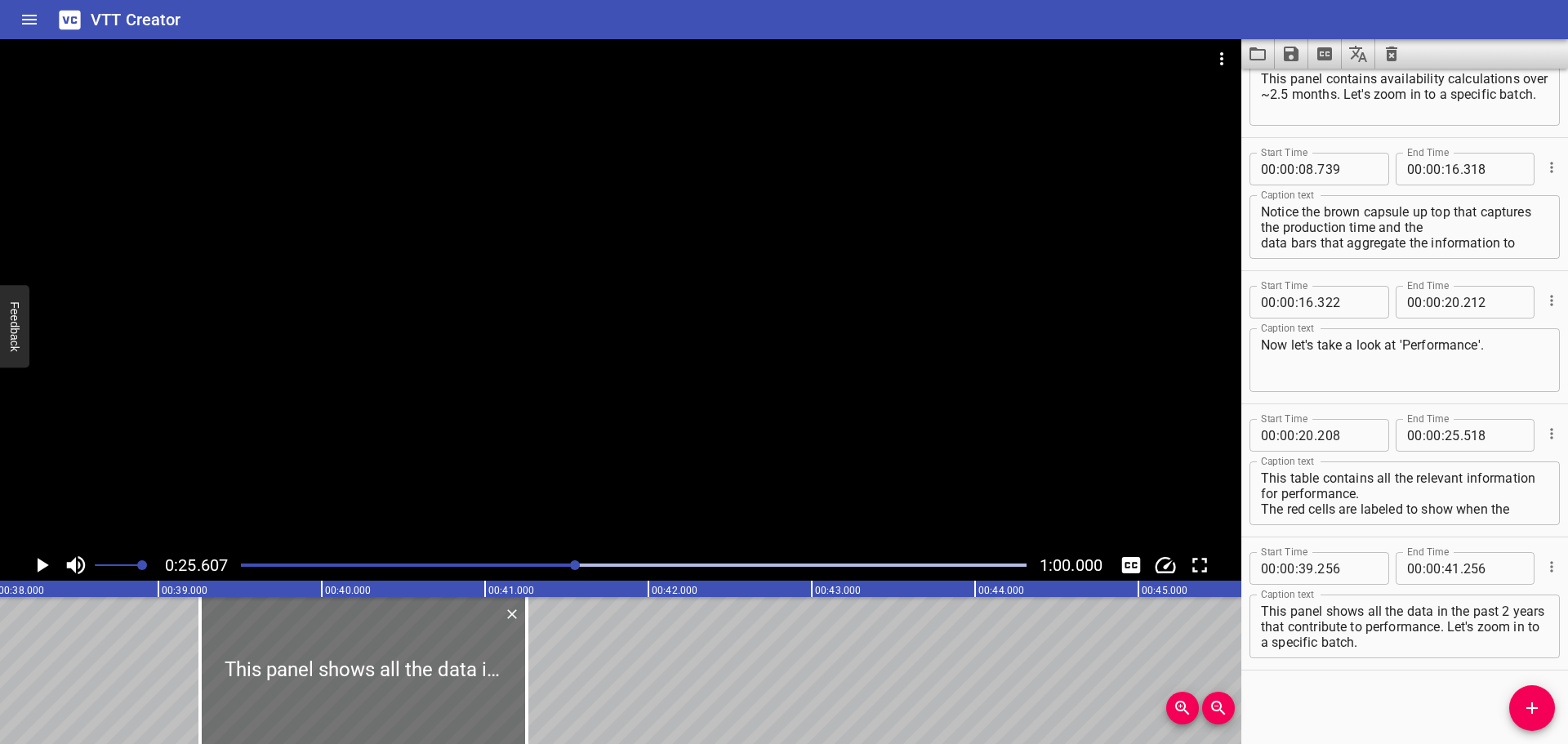 scroll, scrollTop: 0, scrollLeft: 6106, axis: horizontal 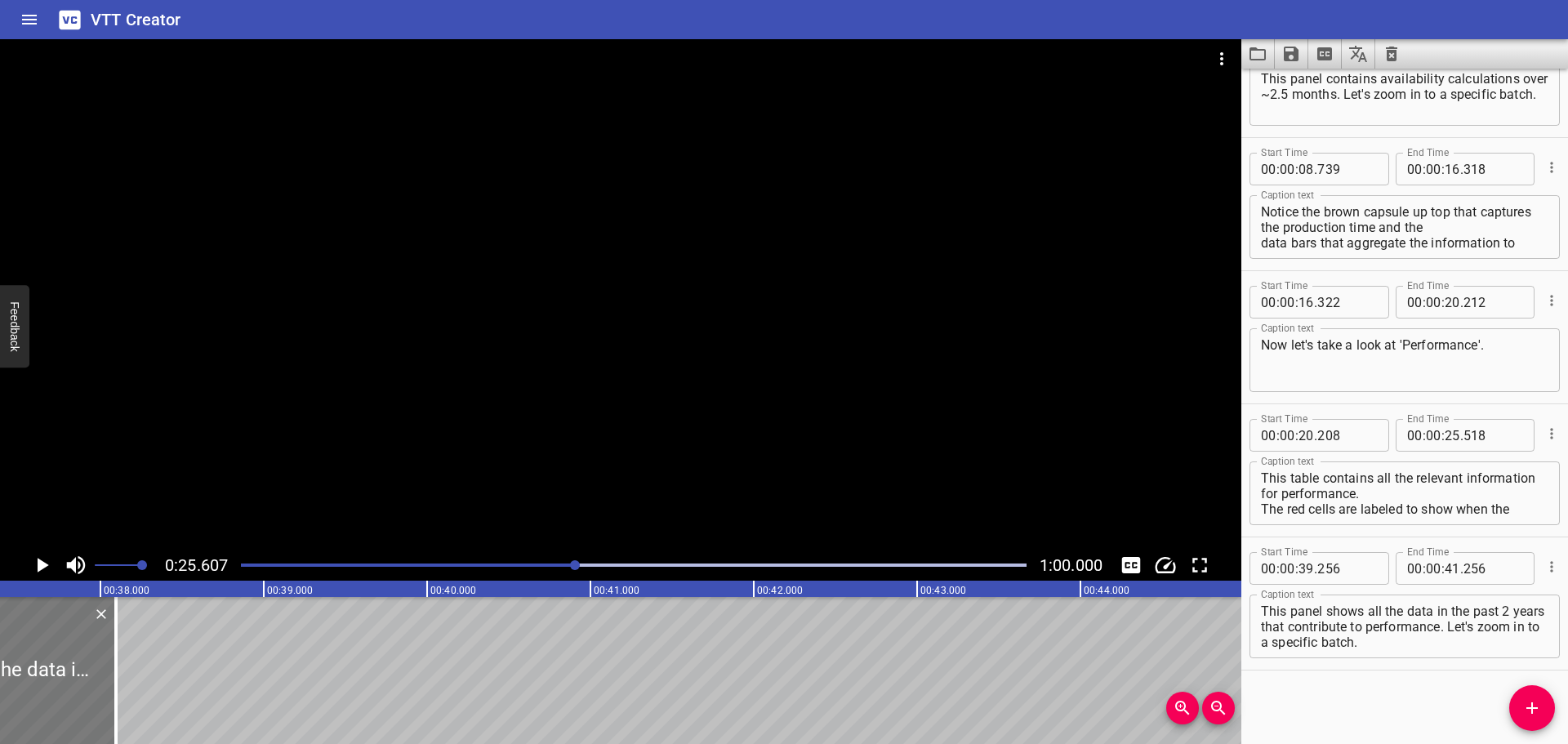 drag, startPoint x: 579, startPoint y: 663, endPoint x: 76, endPoint y: 656, distance: 503.04871 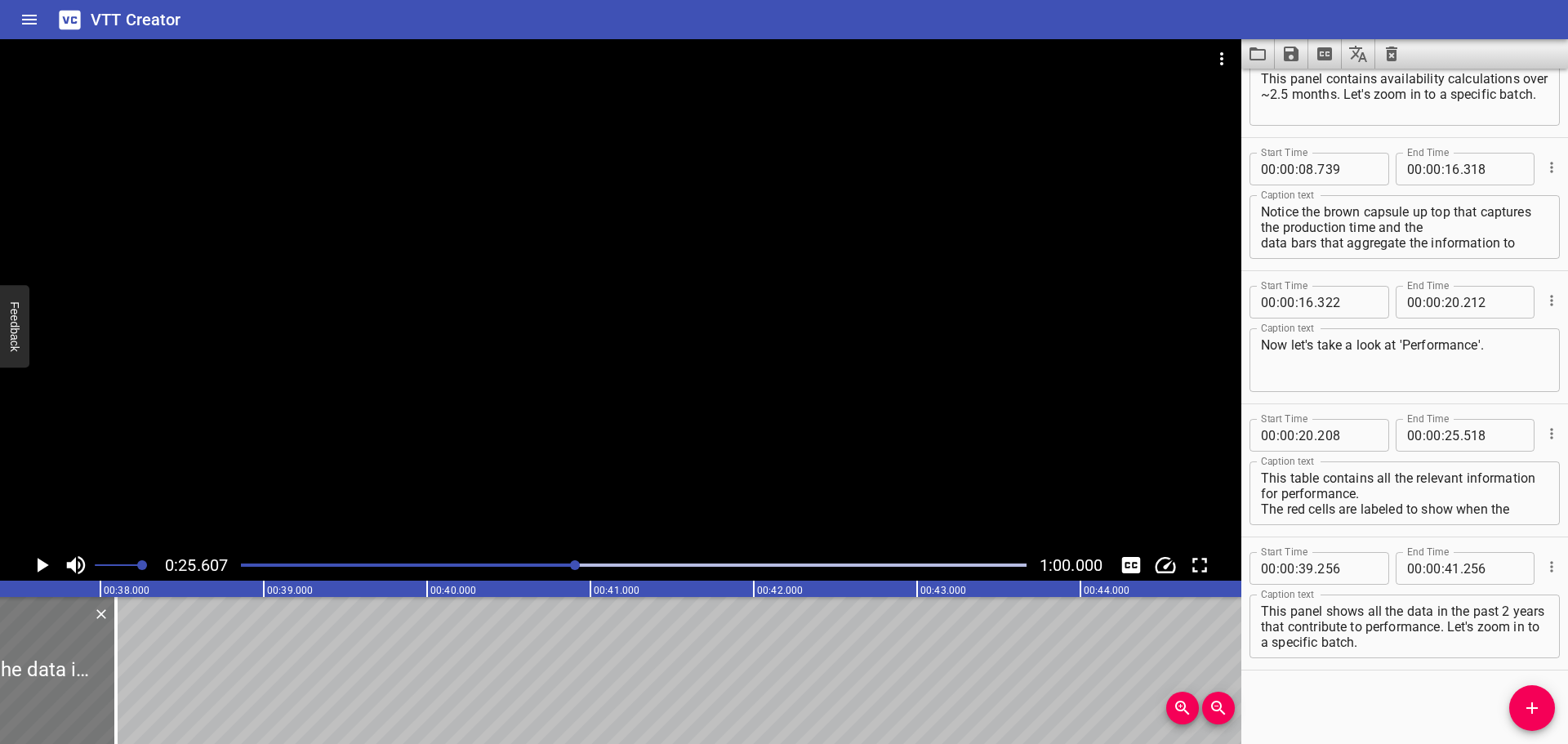 click at bounding box center (-47, 670) 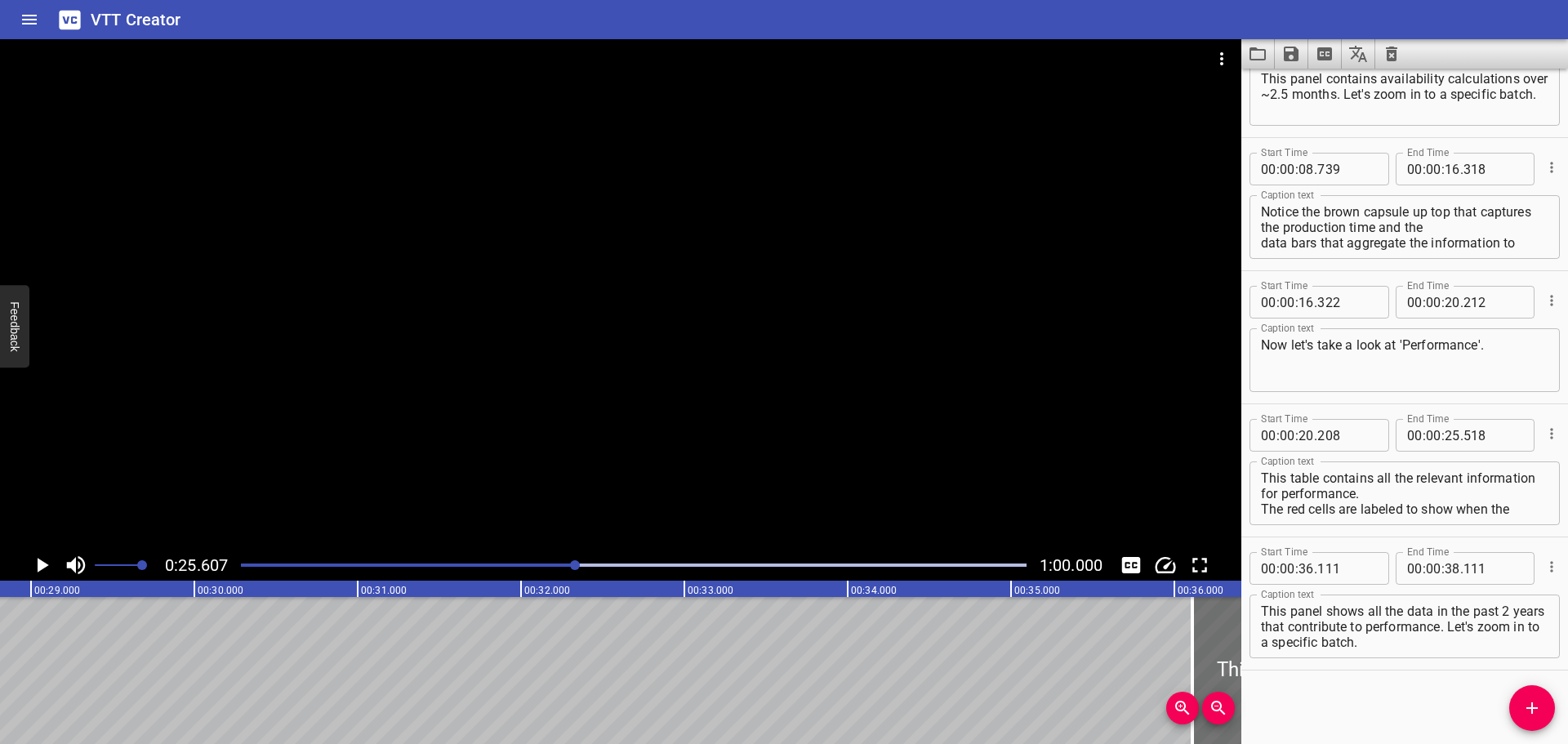 scroll, scrollTop: 0, scrollLeft: 4898, axis: horizontal 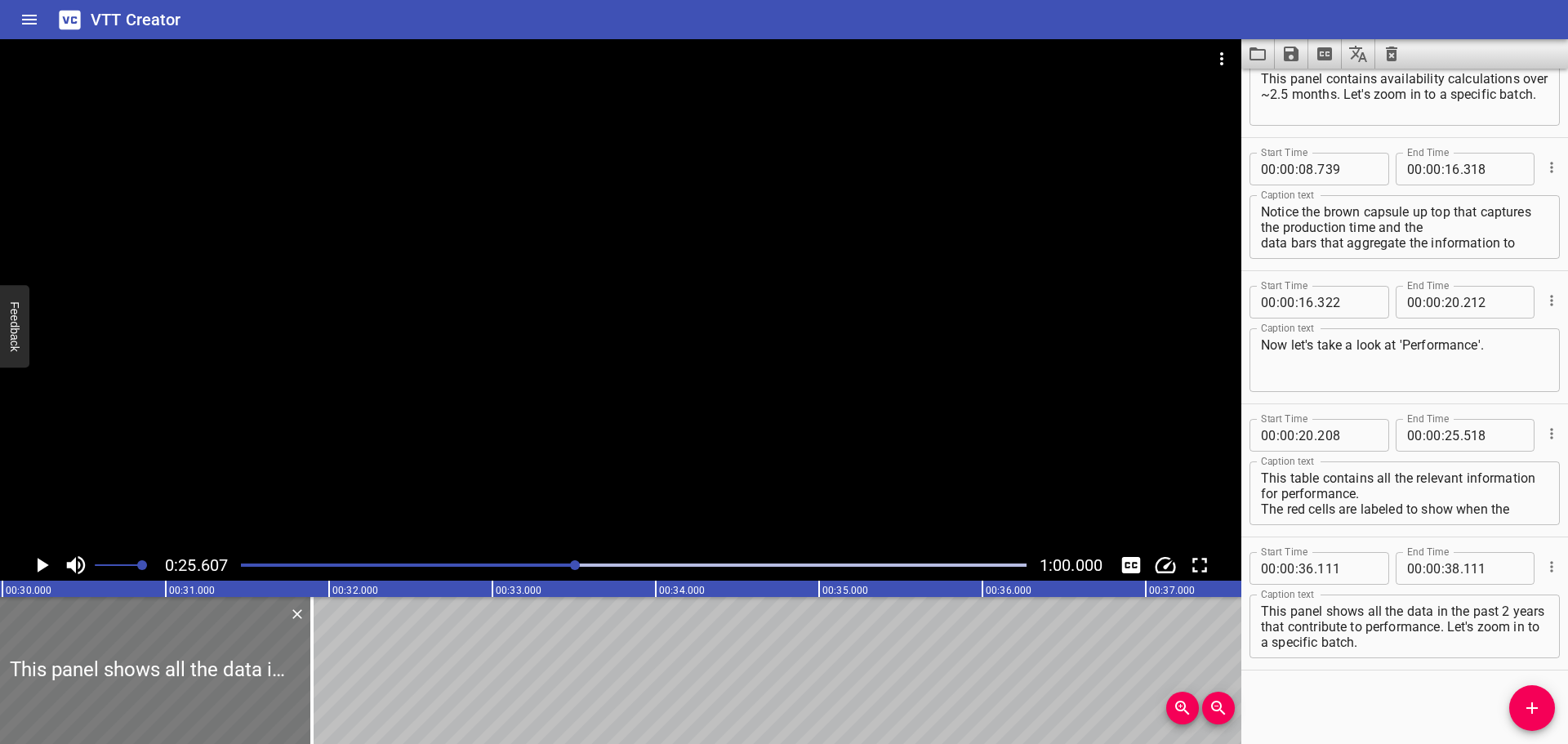 drag, startPoint x: 1116, startPoint y: 697, endPoint x: 13, endPoint y: 626, distance: 1105.2828 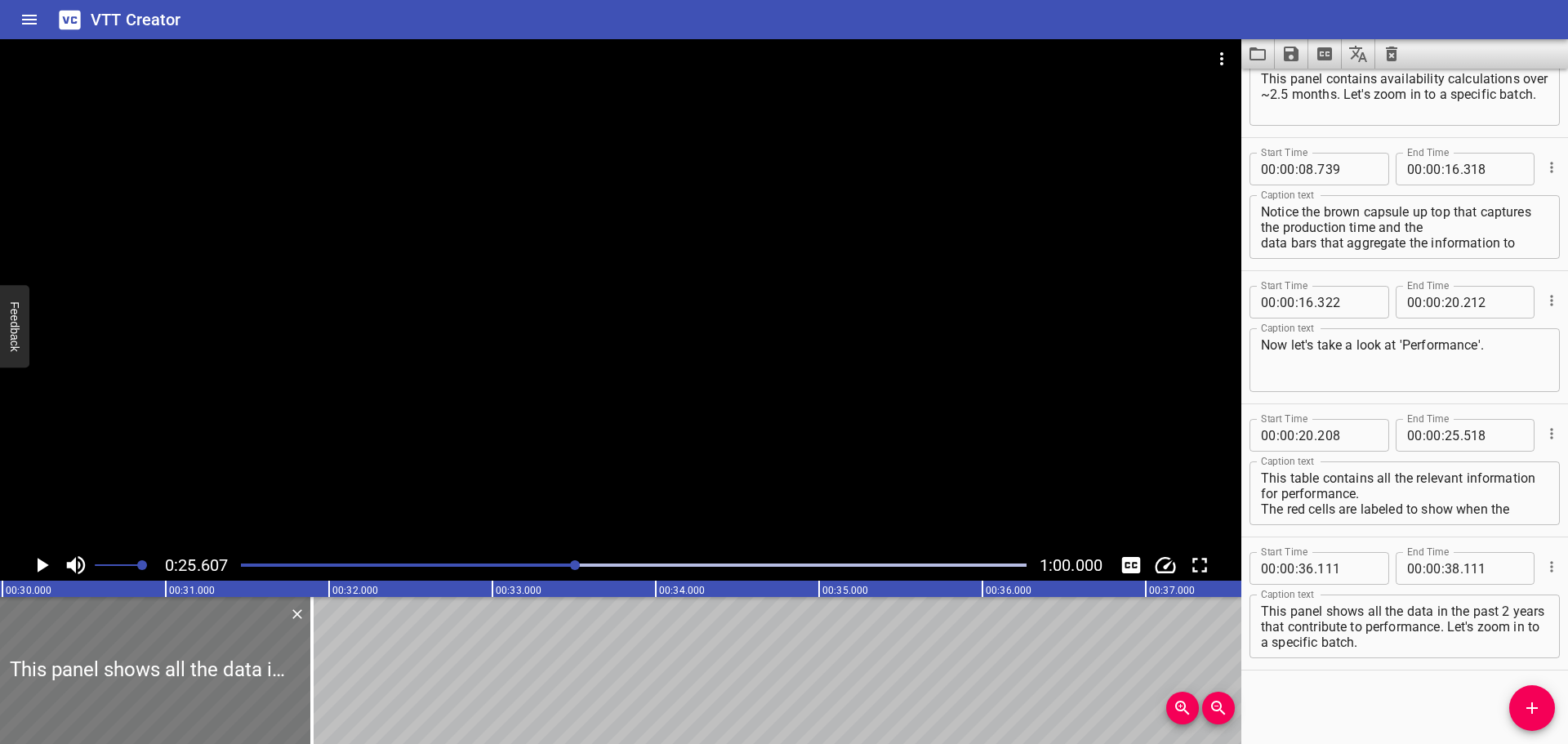 click at bounding box center [149, 670] 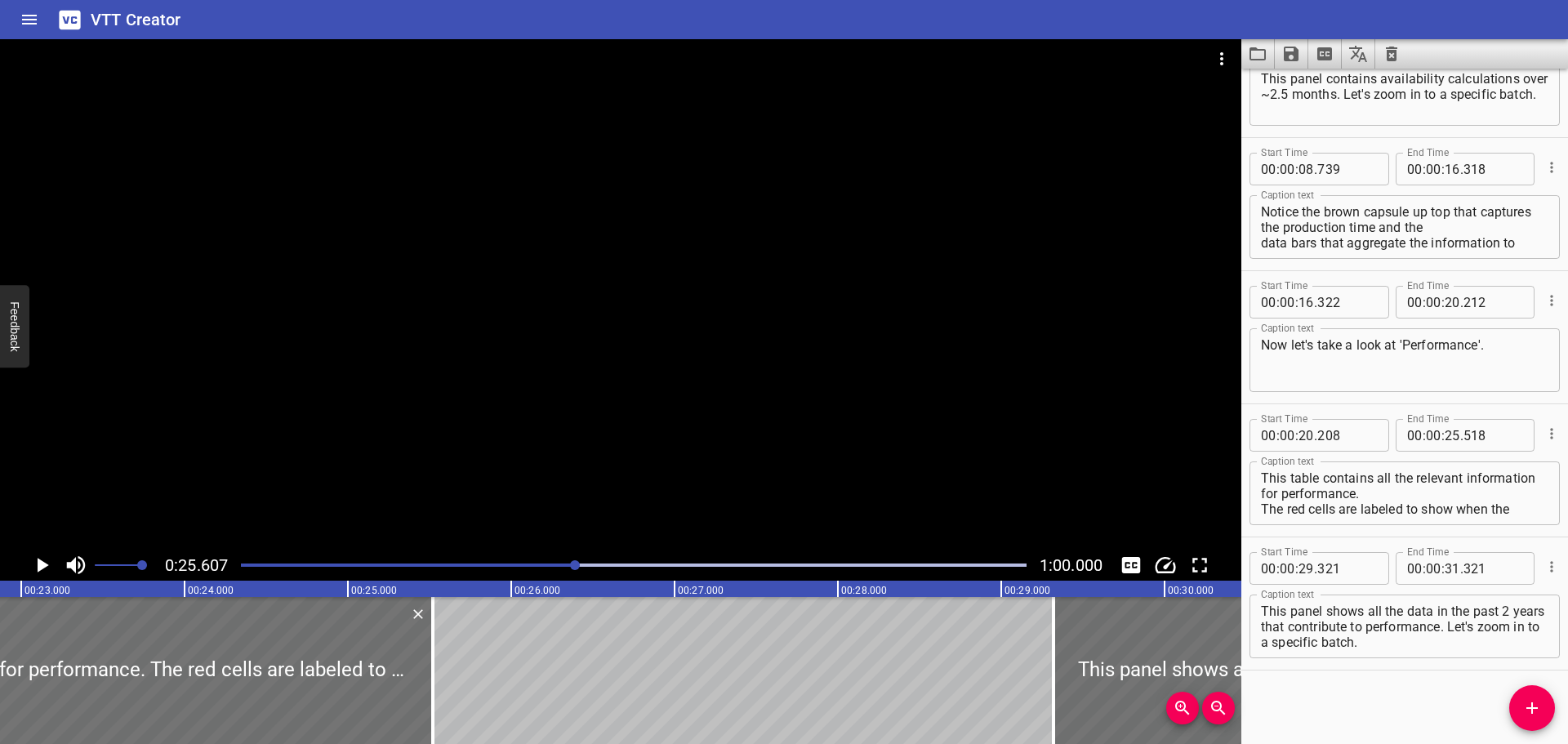 scroll, scrollTop: 0, scrollLeft: 3742, axis: horizontal 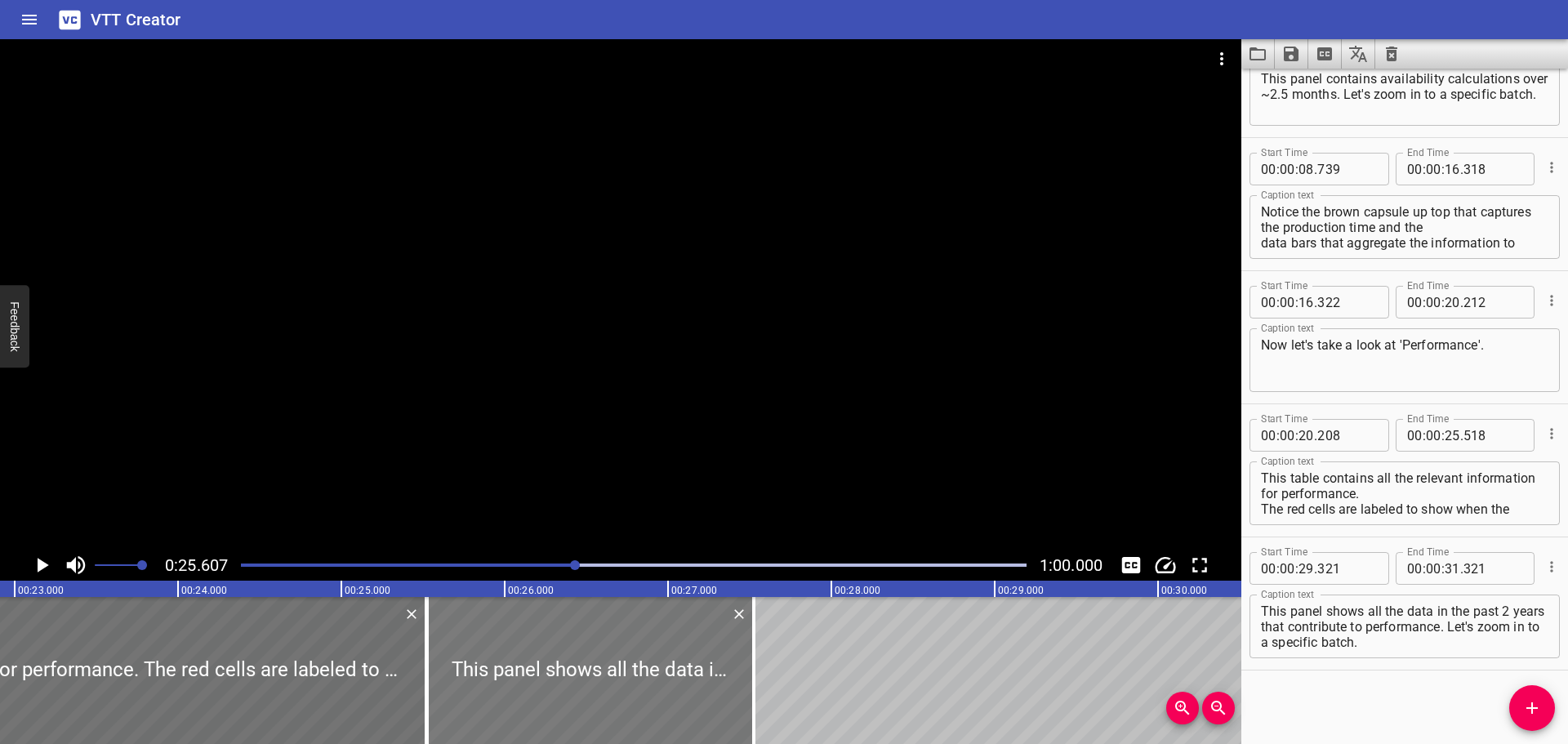 drag, startPoint x: 1114, startPoint y: 666, endPoint x: 494, endPoint y: 664, distance: 620.0032 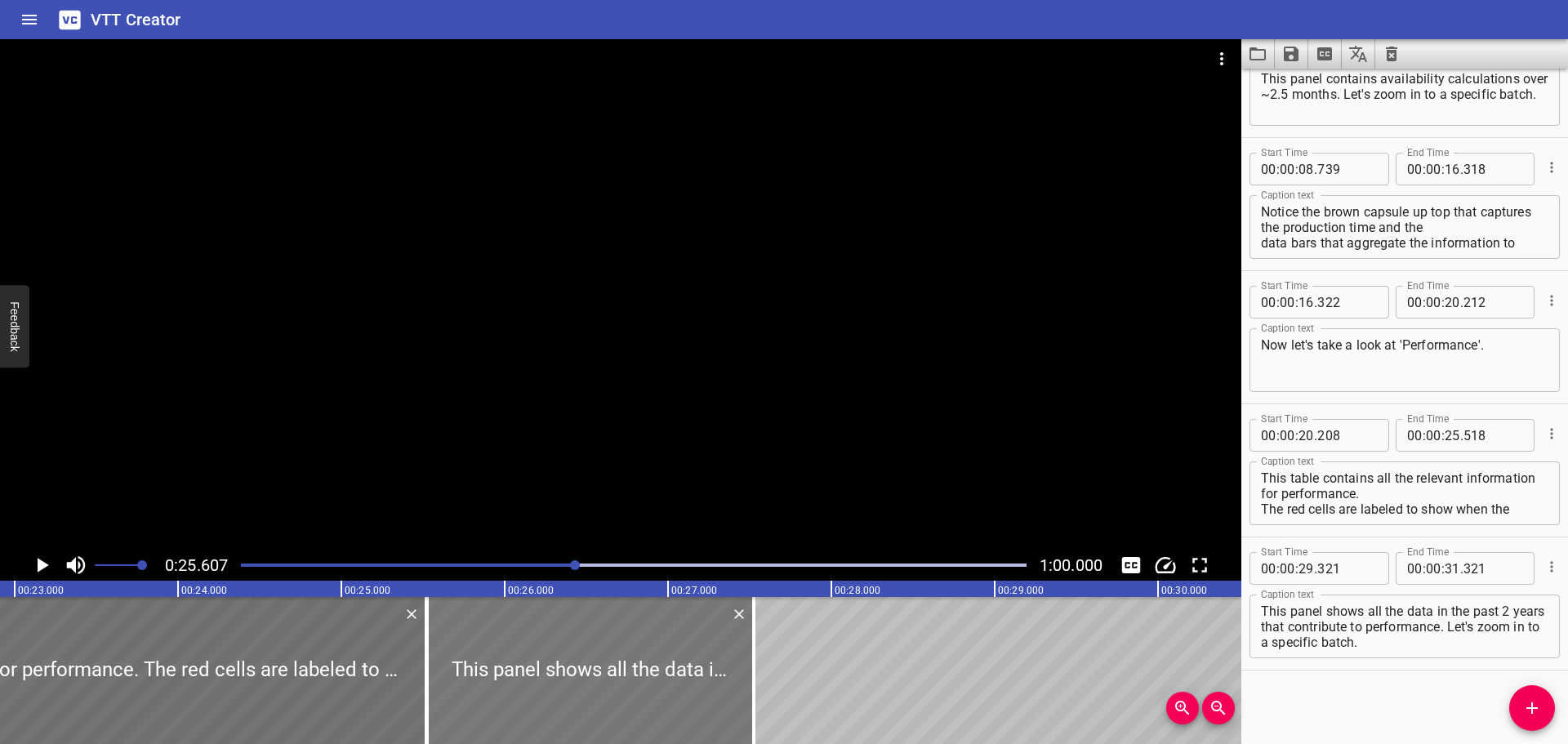 click at bounding box center [590, 670] 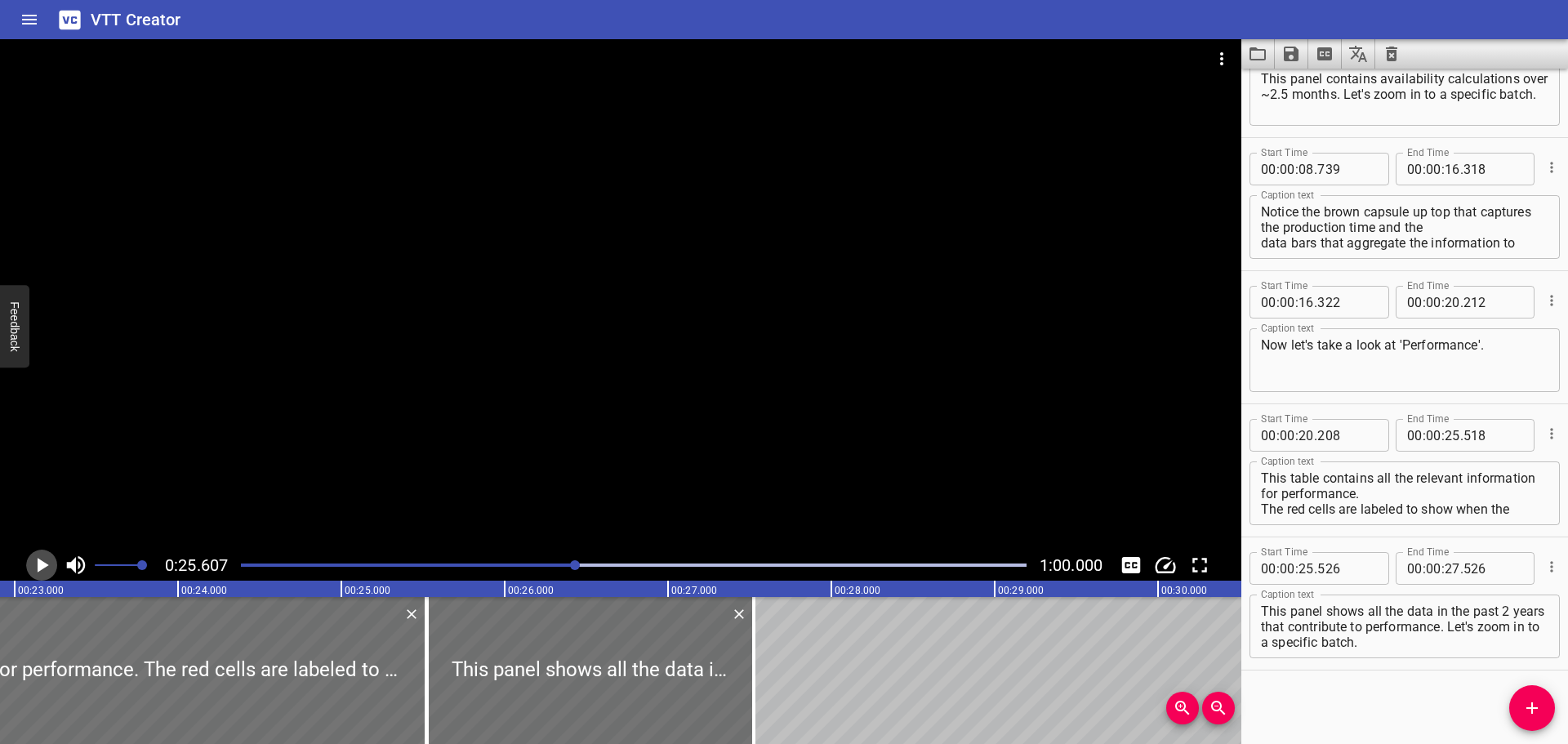 click 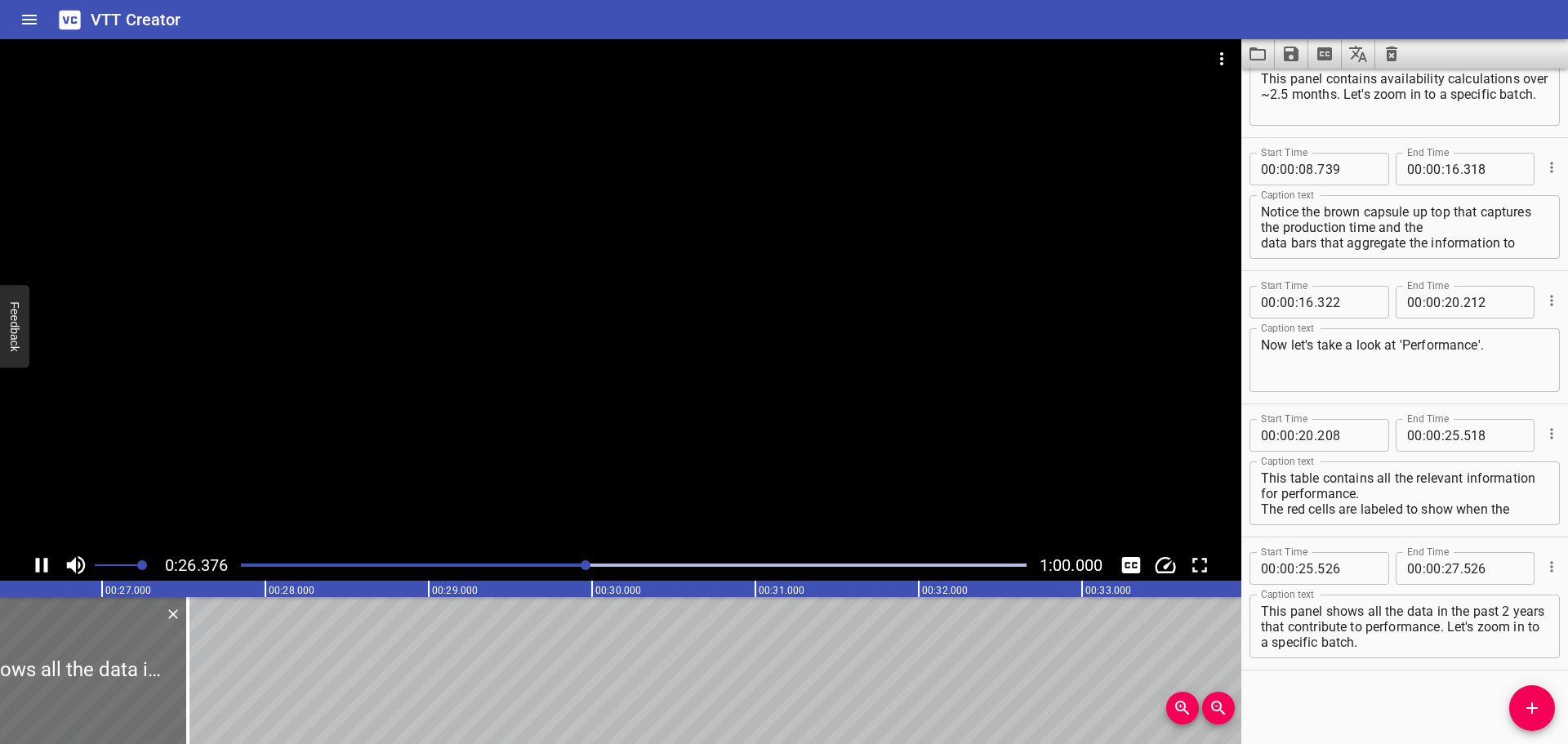click 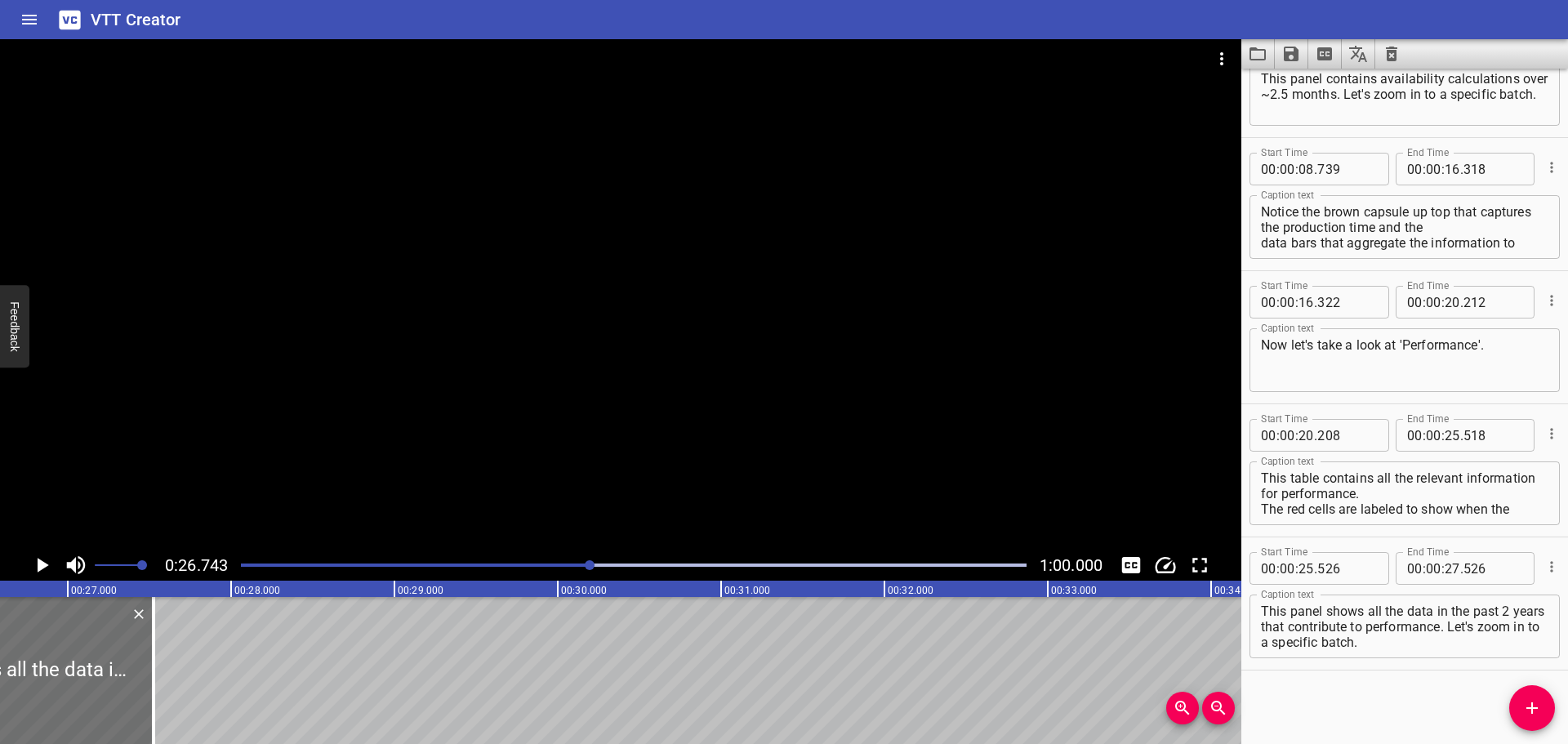scroll, scrollTop: 0, scrollLeft: 4368, axis: horizontal 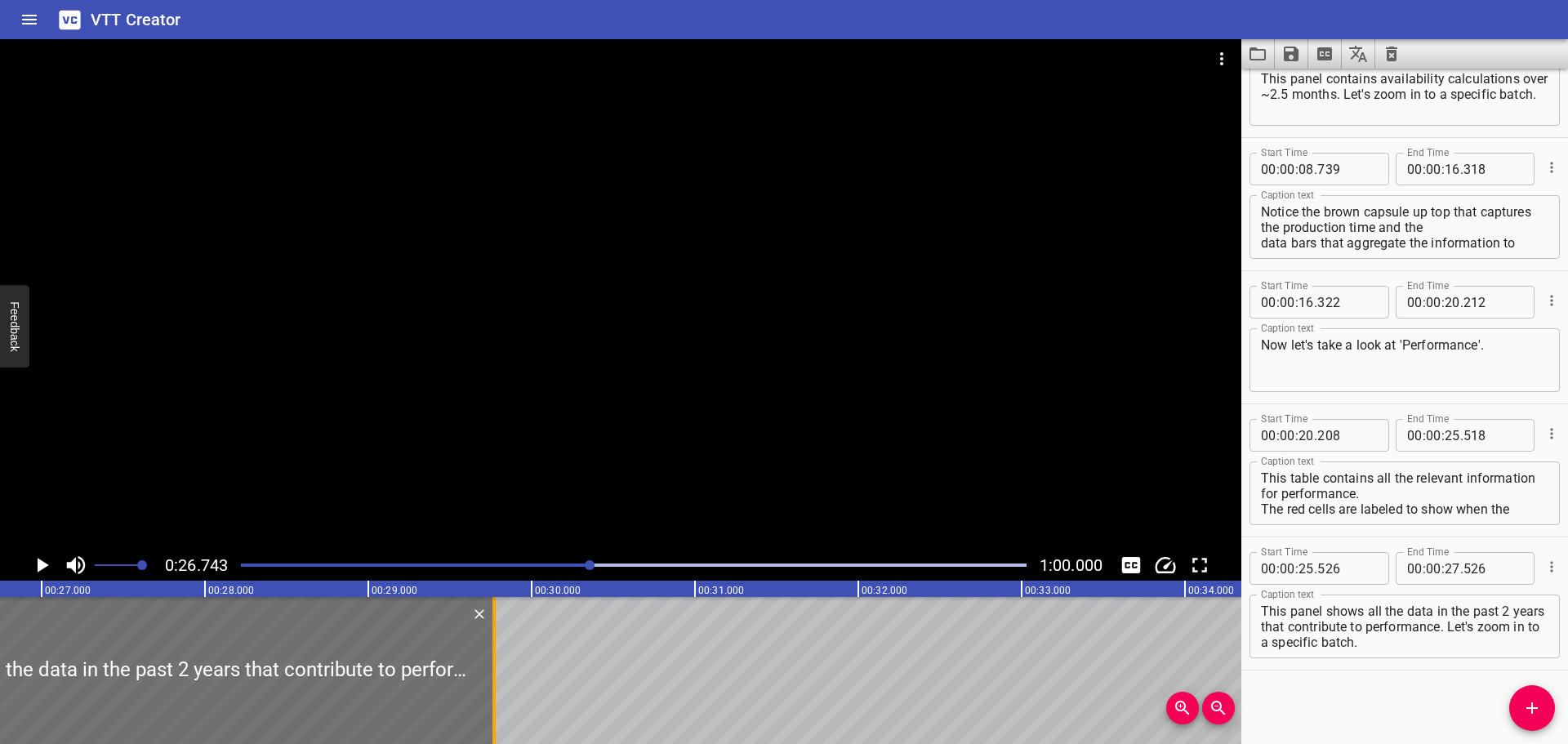 drag, startPoint x: 128, startPoint y: 646, endPoint x: 495, endPoint y: 657, distance: 367.16481 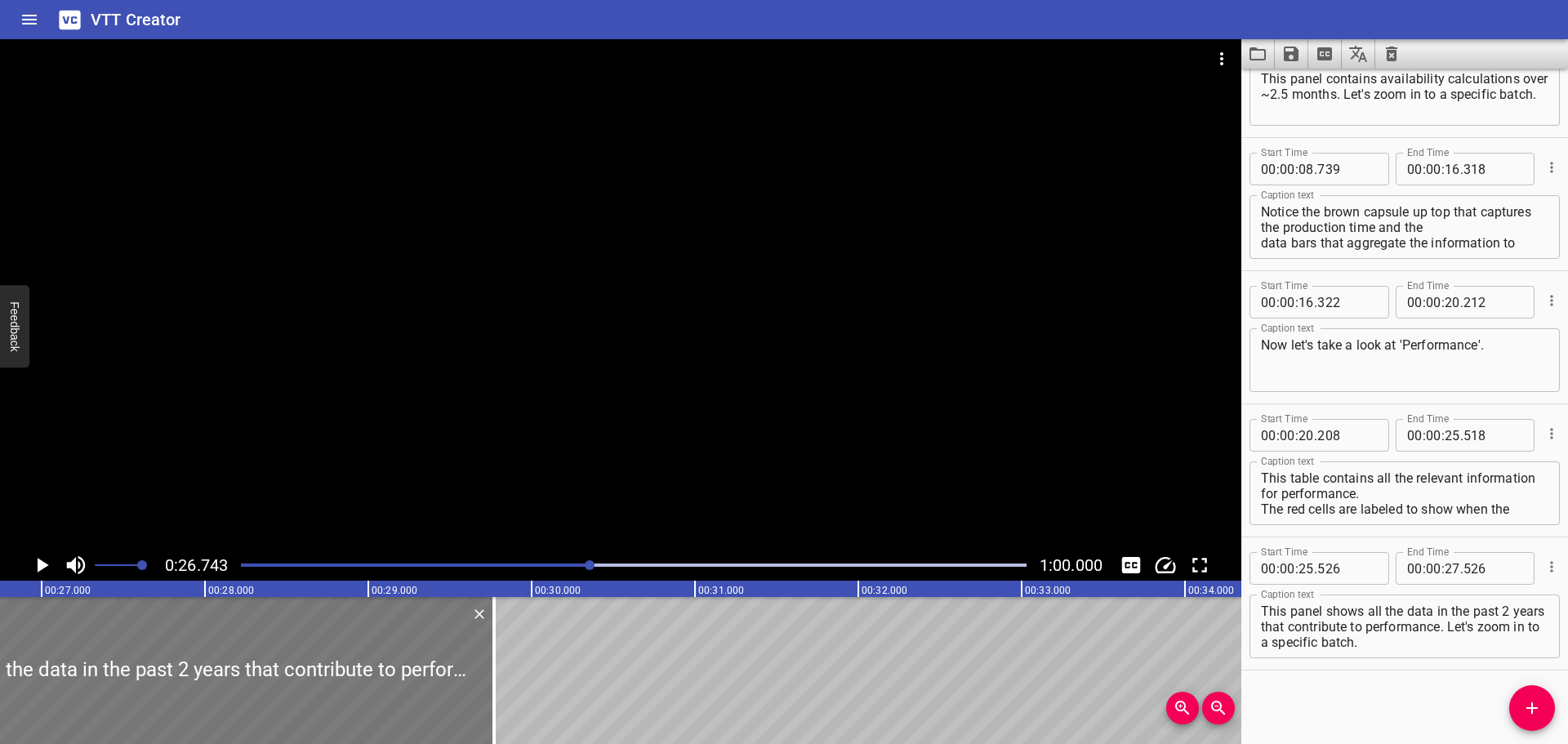 type on "29" 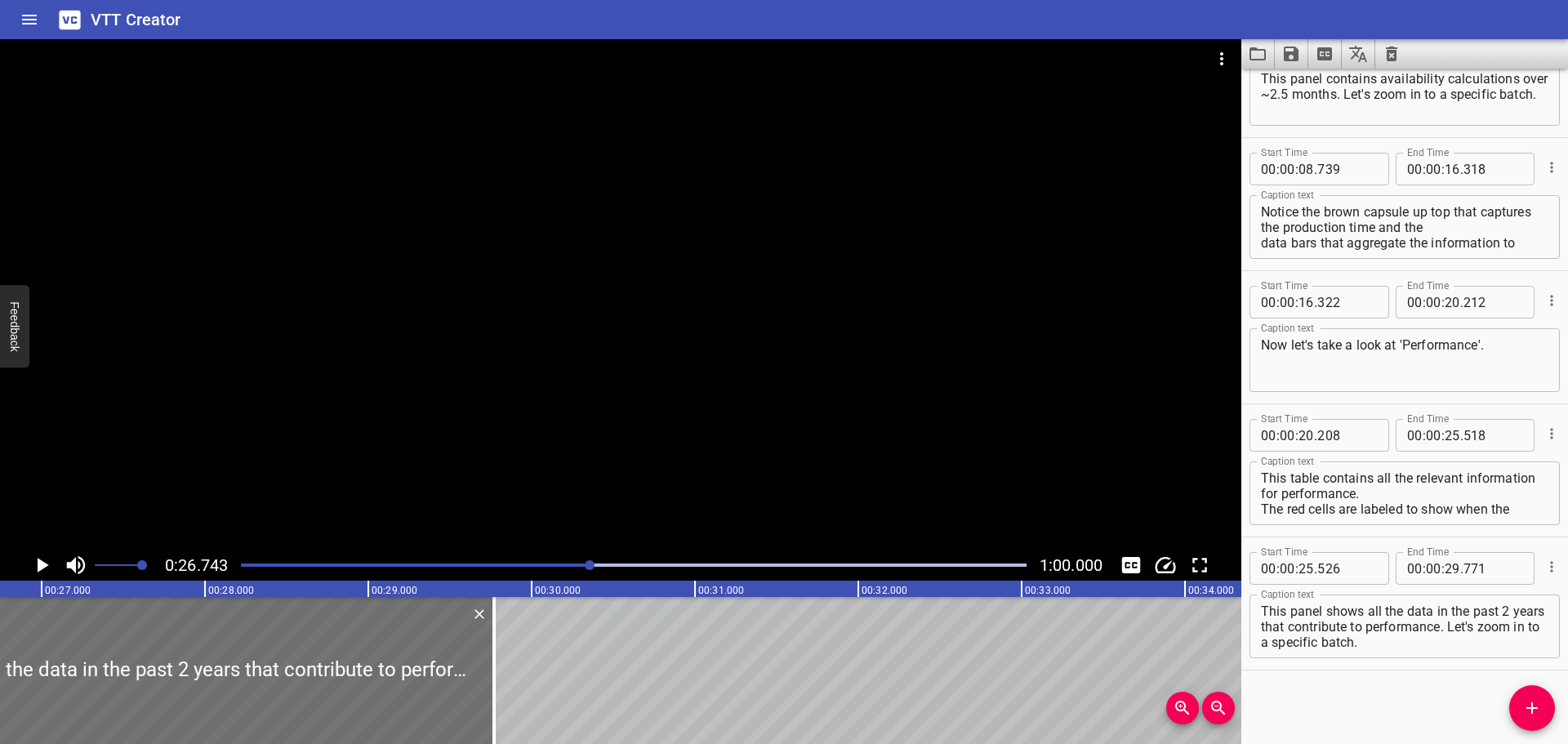 click 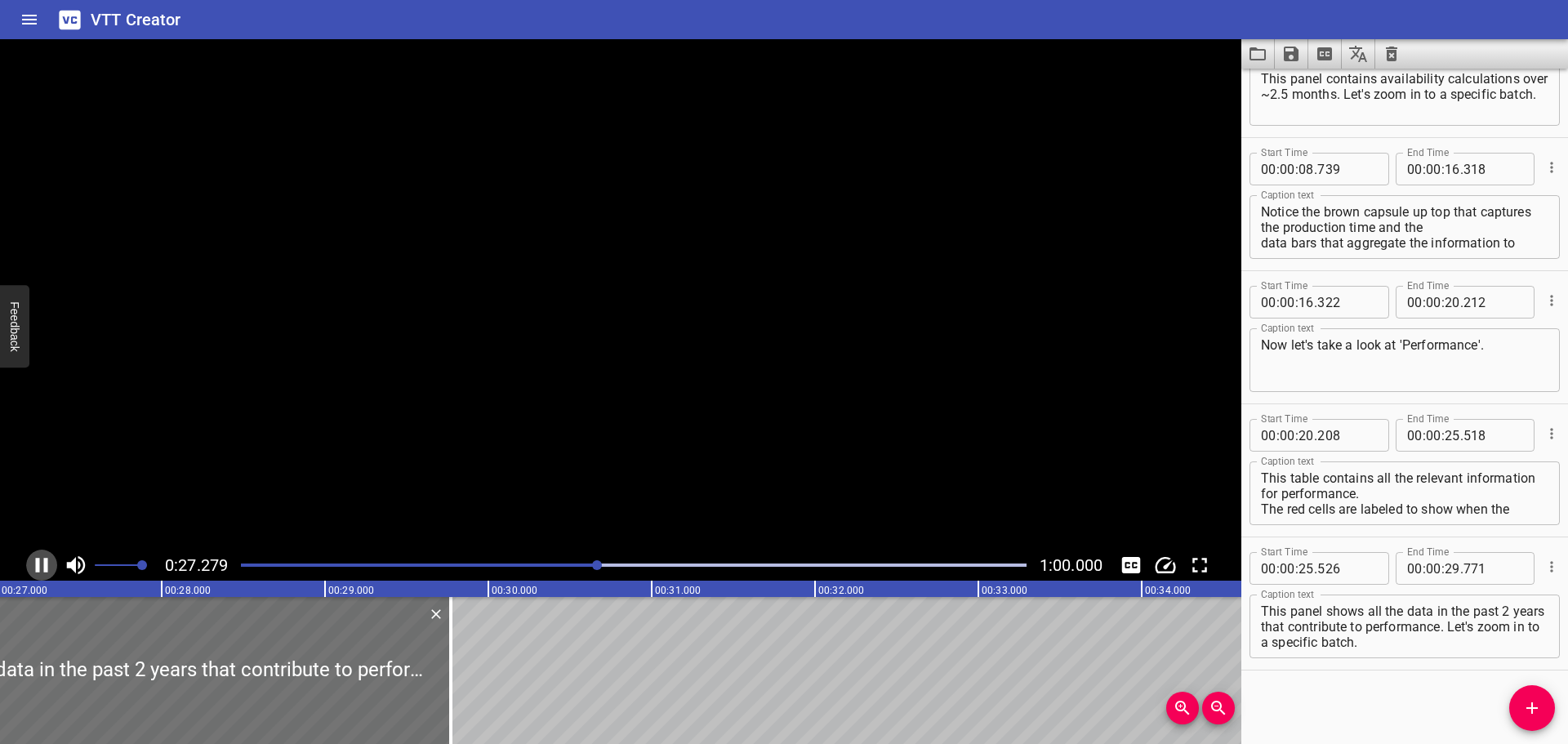 click 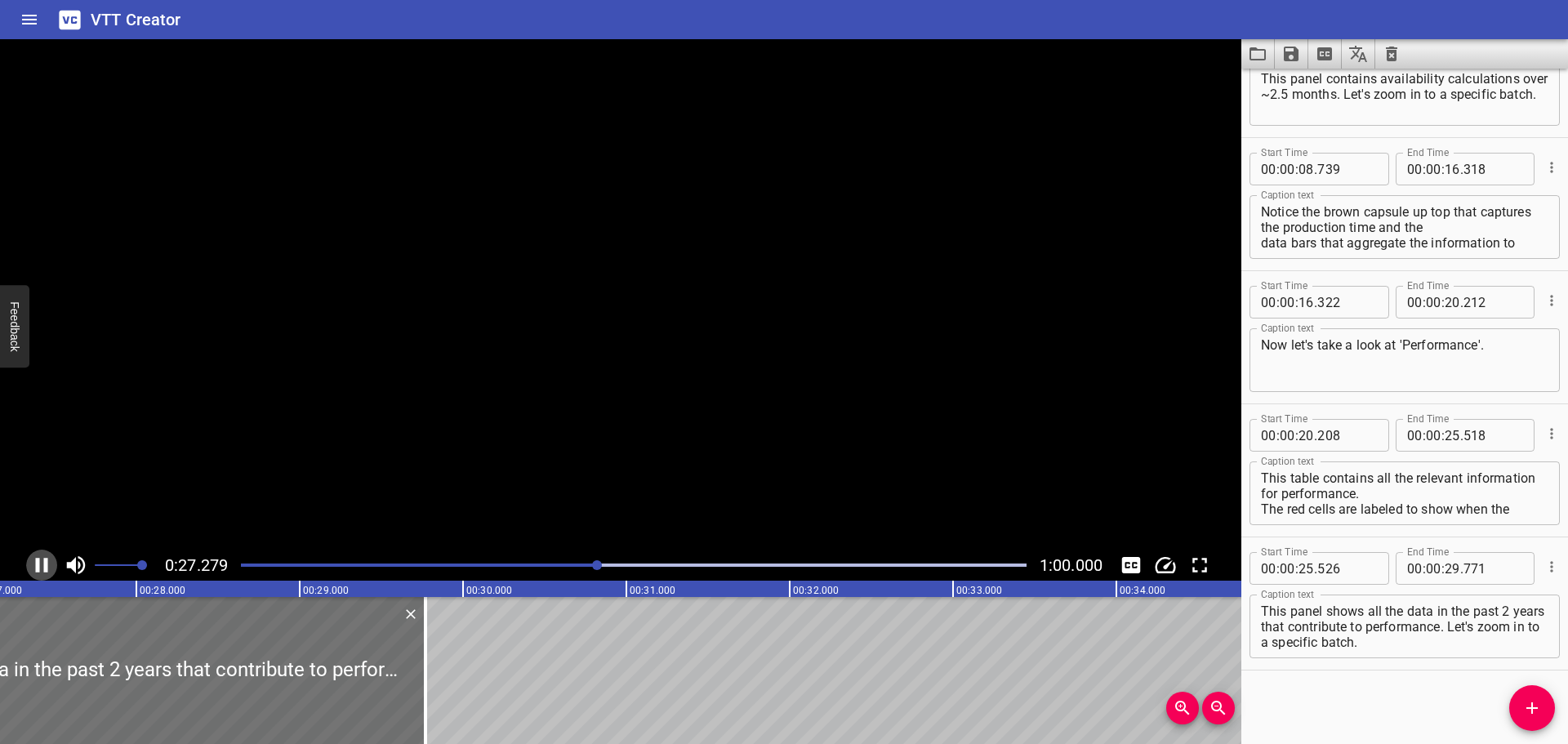 scroll, scrollTop: 0, scrollLeft: 4470, axis: horizontal 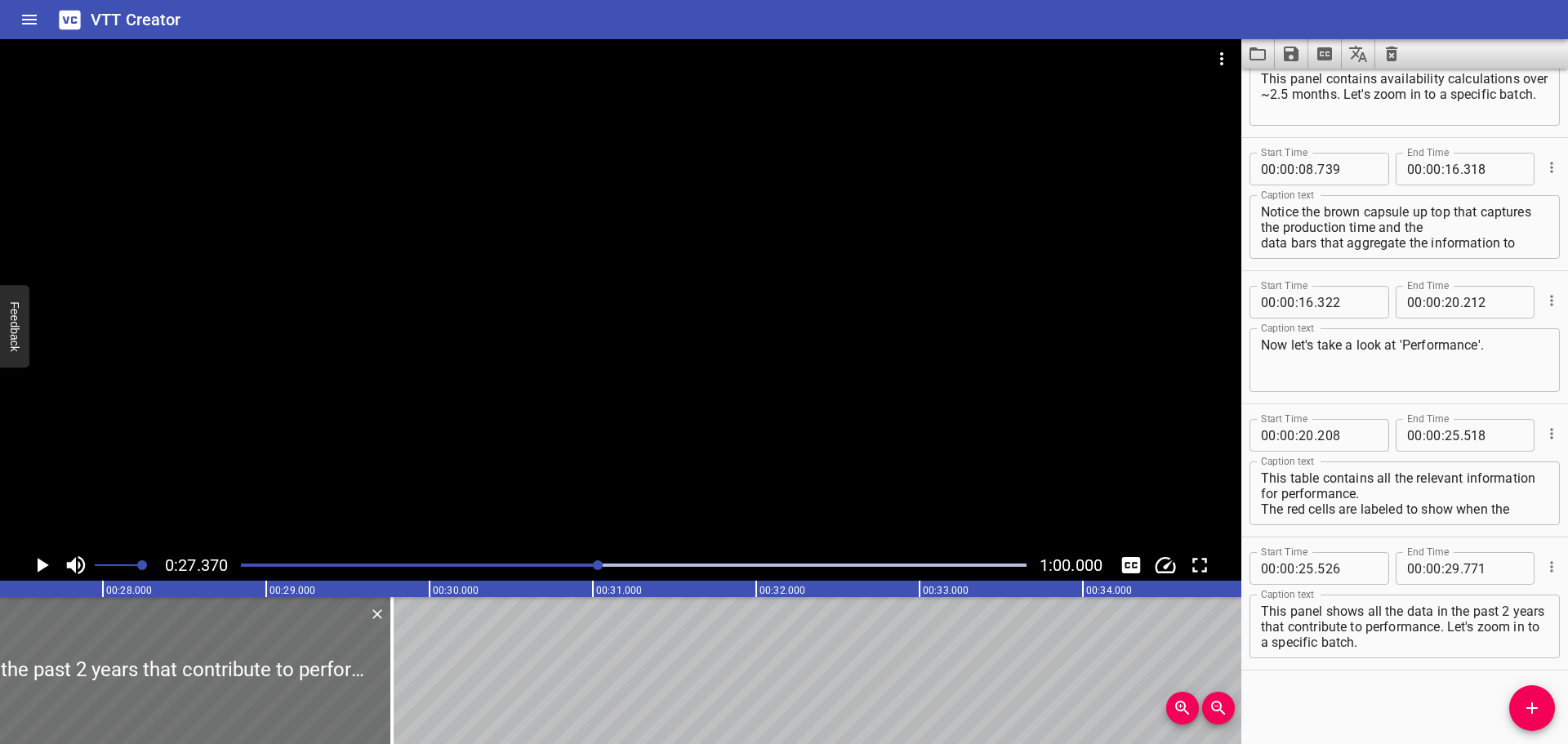 click on "This panel shows all the data in the past 2 years that contribute to performance. Let's zoom in to a specific batch." at bounding box center [1405, 626] 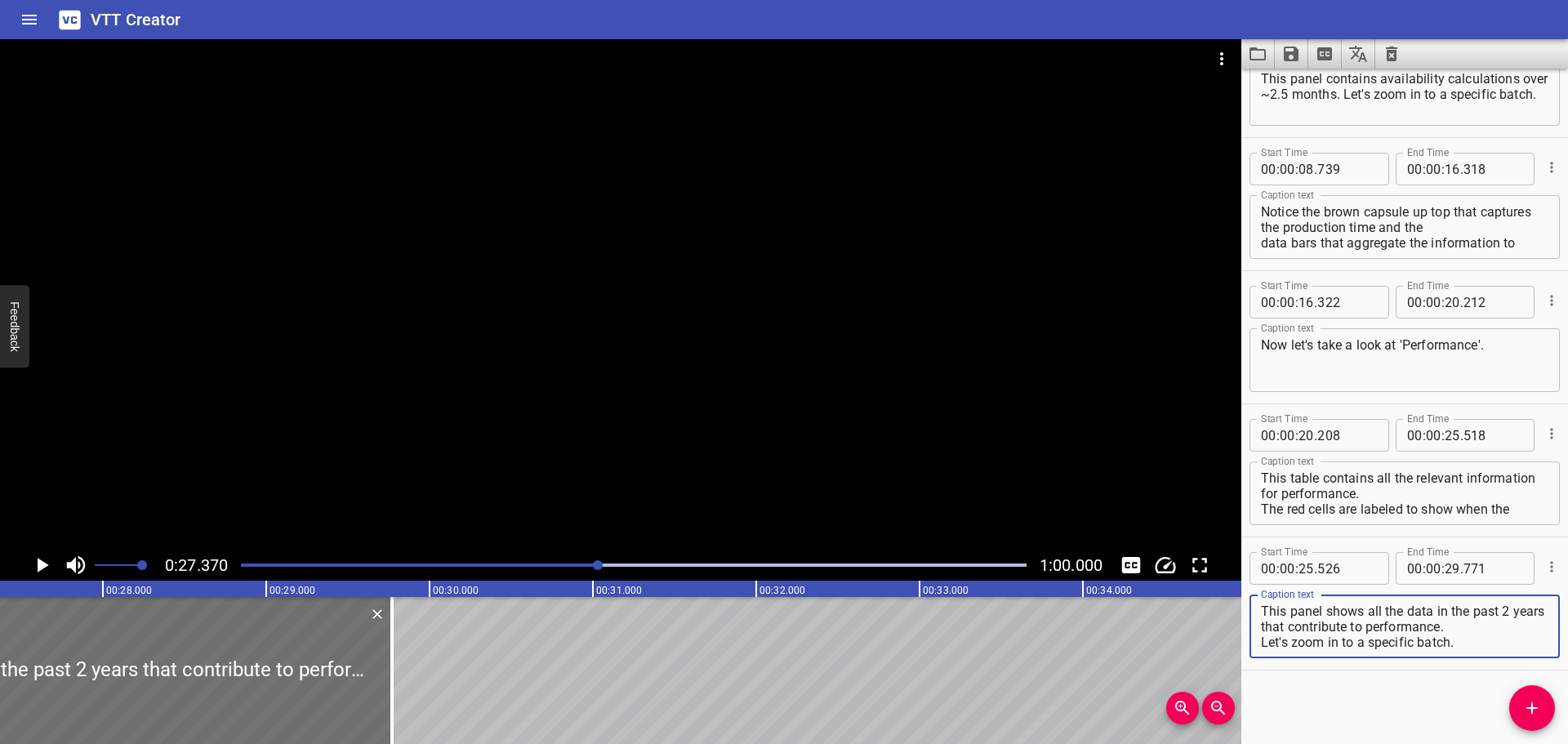 type on "This panel shows all the data in the past 2 years that contribute to performance.
Let's zoom in to a specific batch." 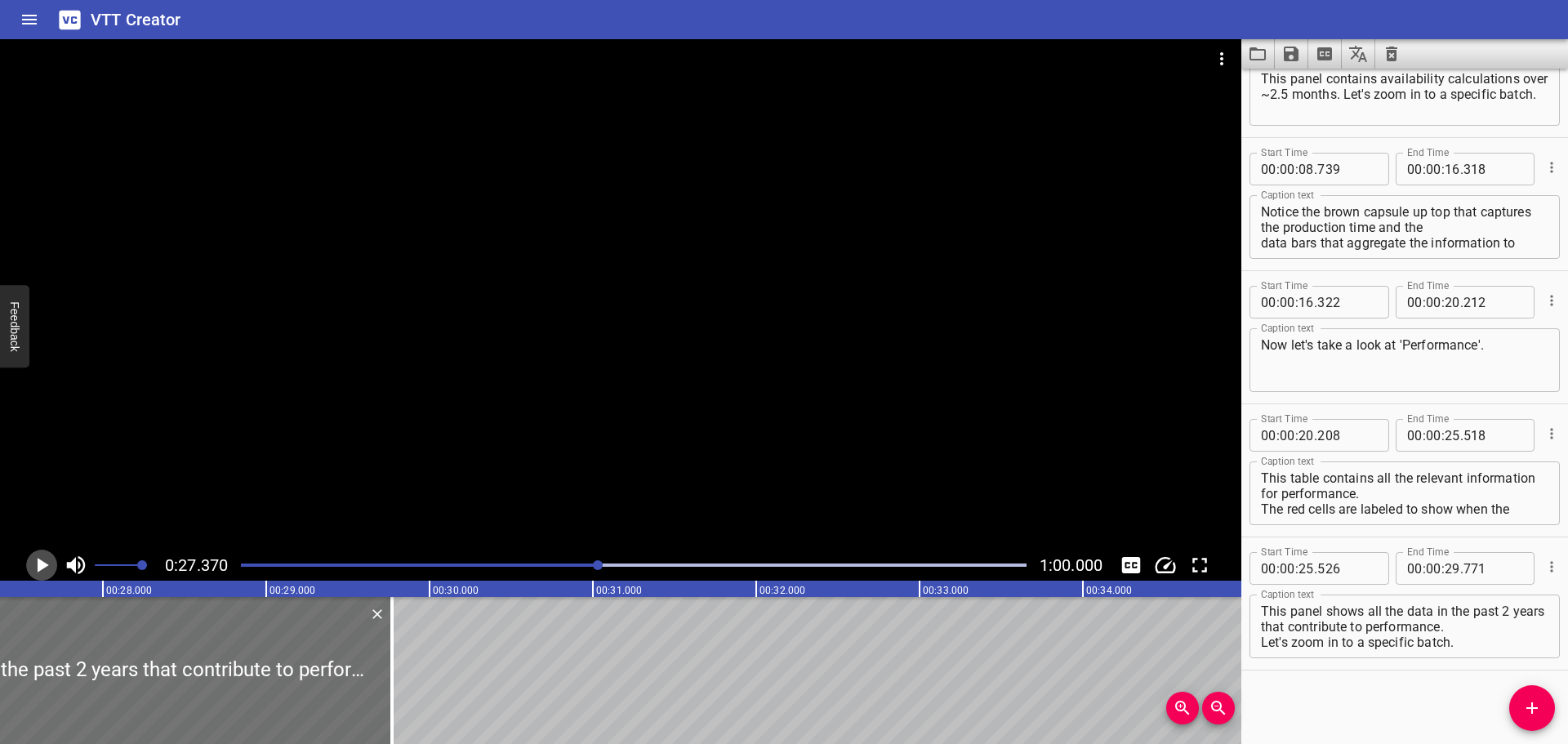 click 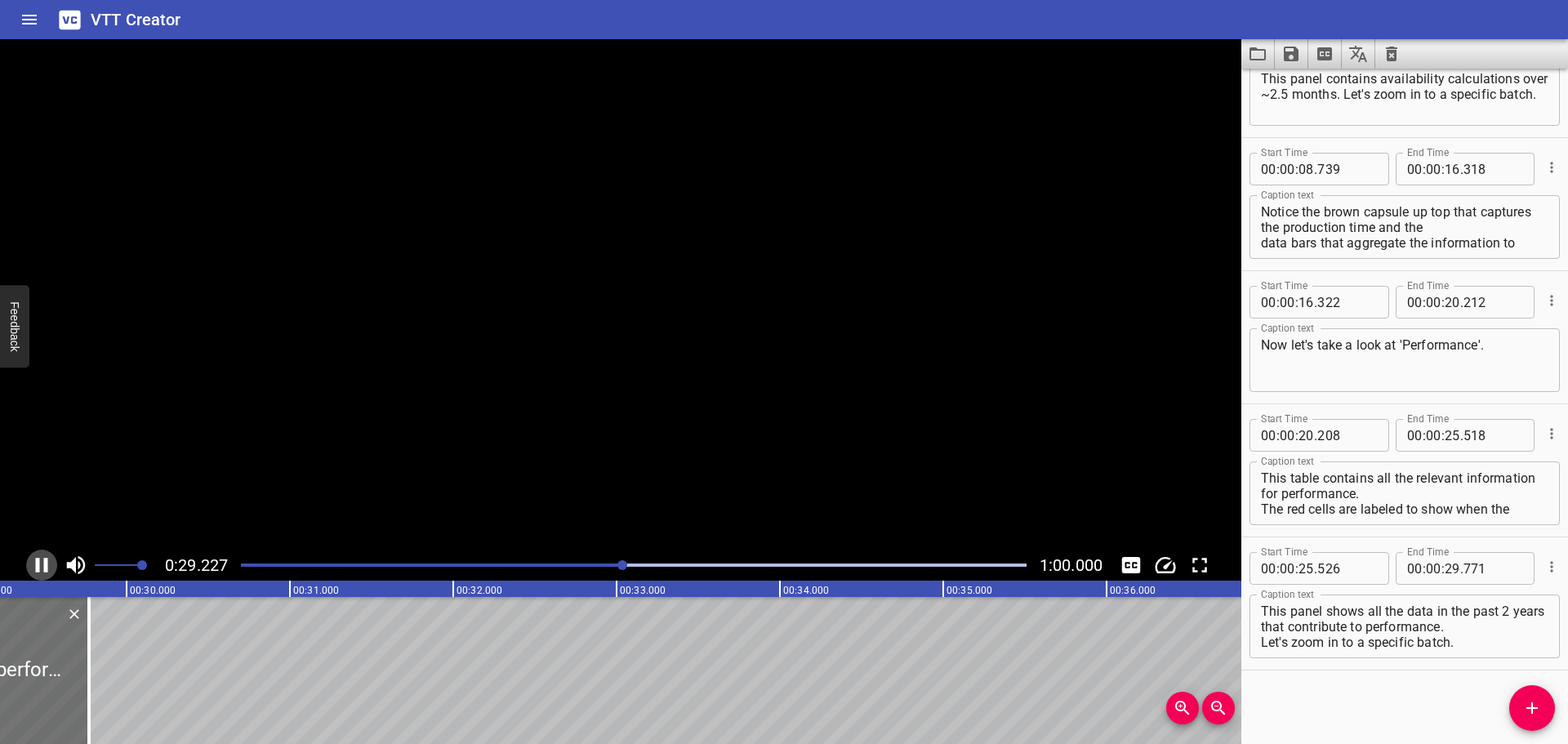click 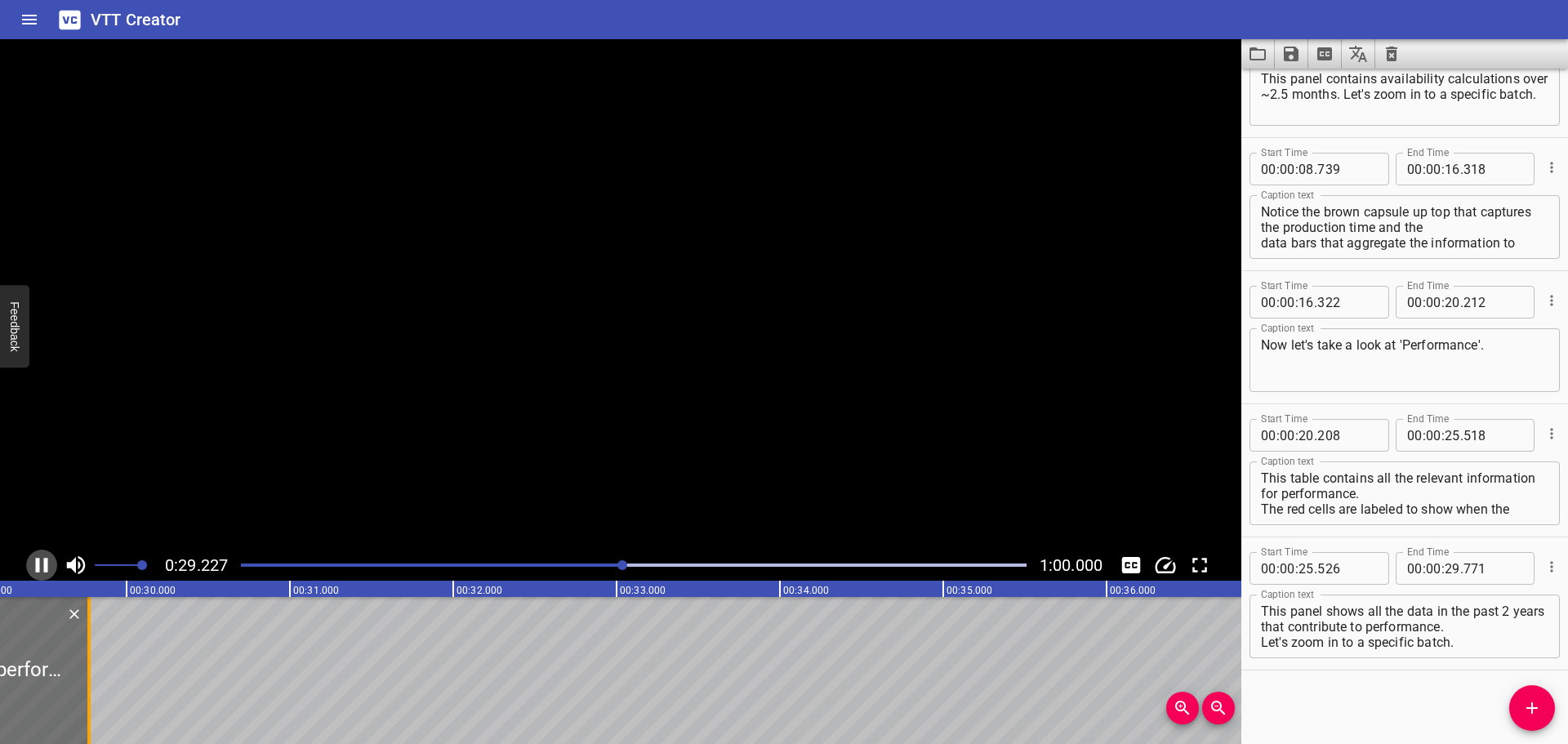 scroll, scrollTop: 0, scrollLeft: 4800, axis: horizontal 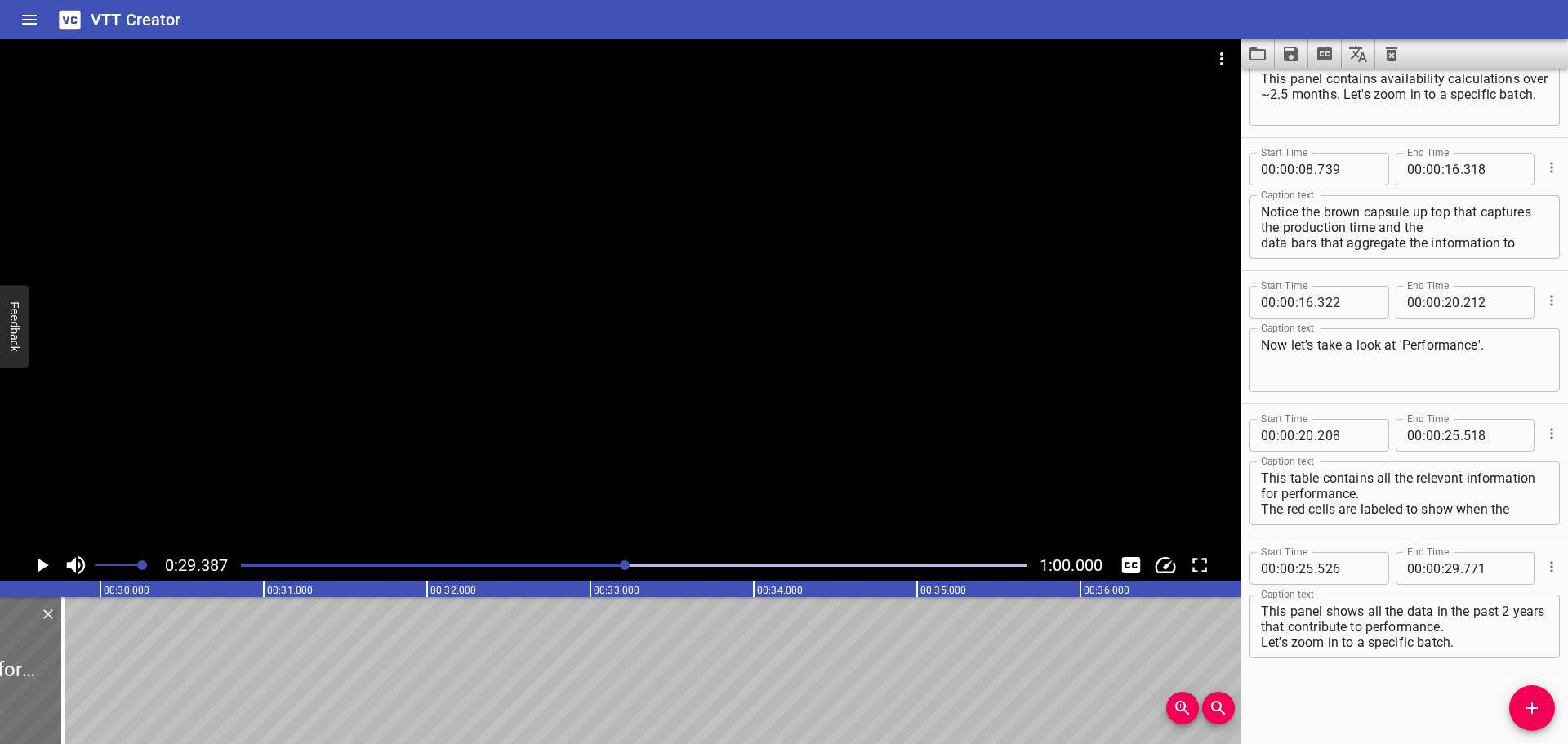 drag, startPoint x: 63, startPoint y: 608, endPoint x: 289, endPoint y: 615, distance: 226.1084 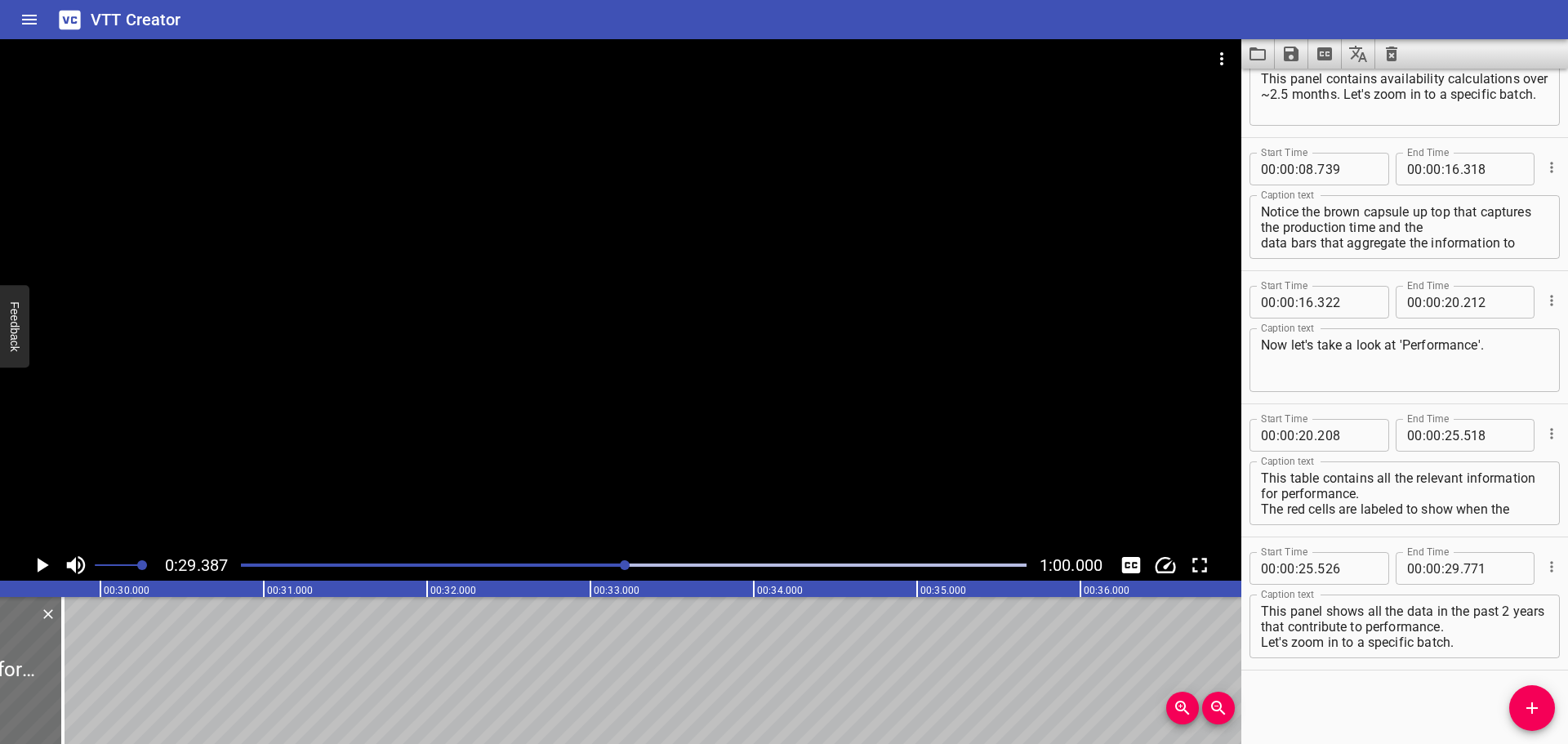 click at bounding box center (63, 670) 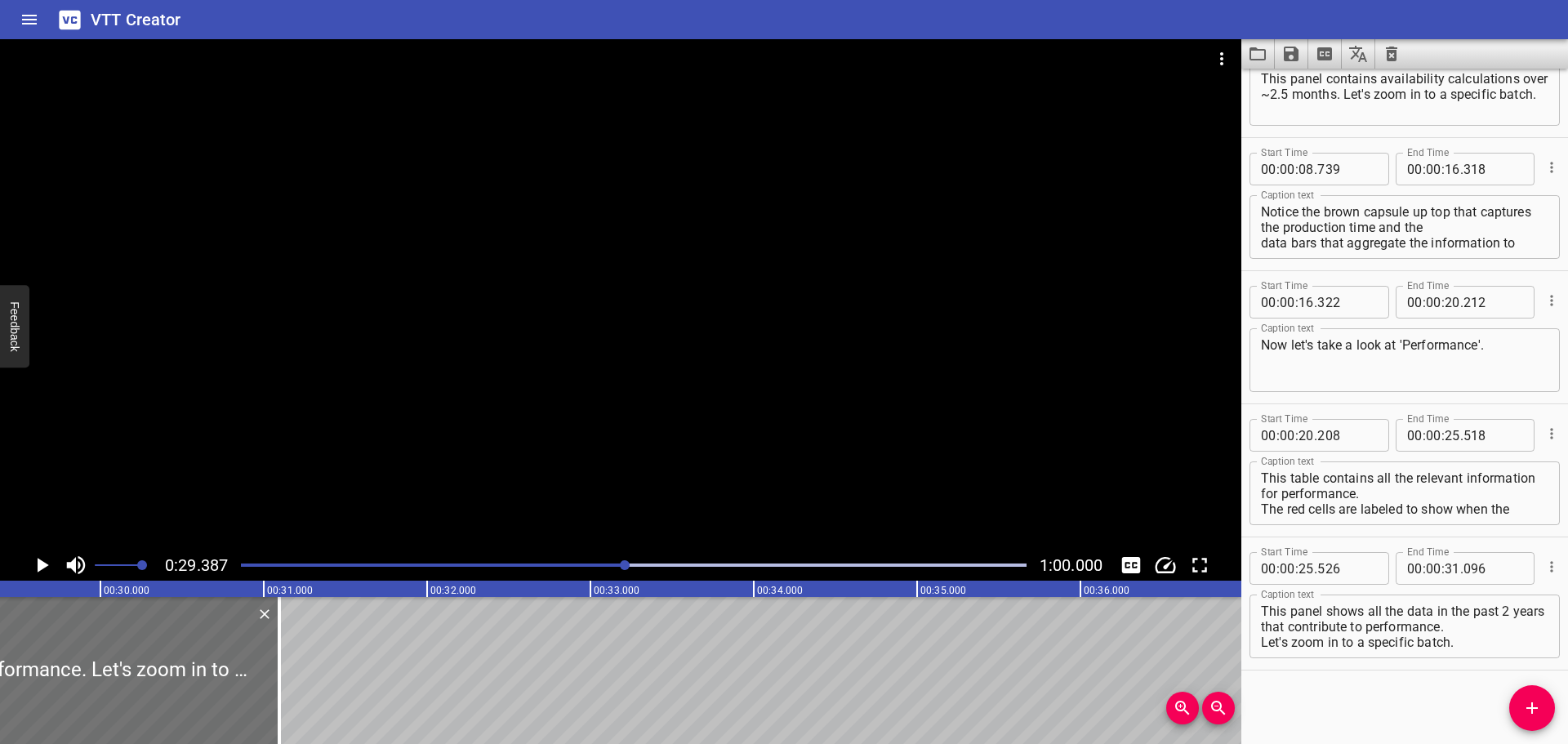 click 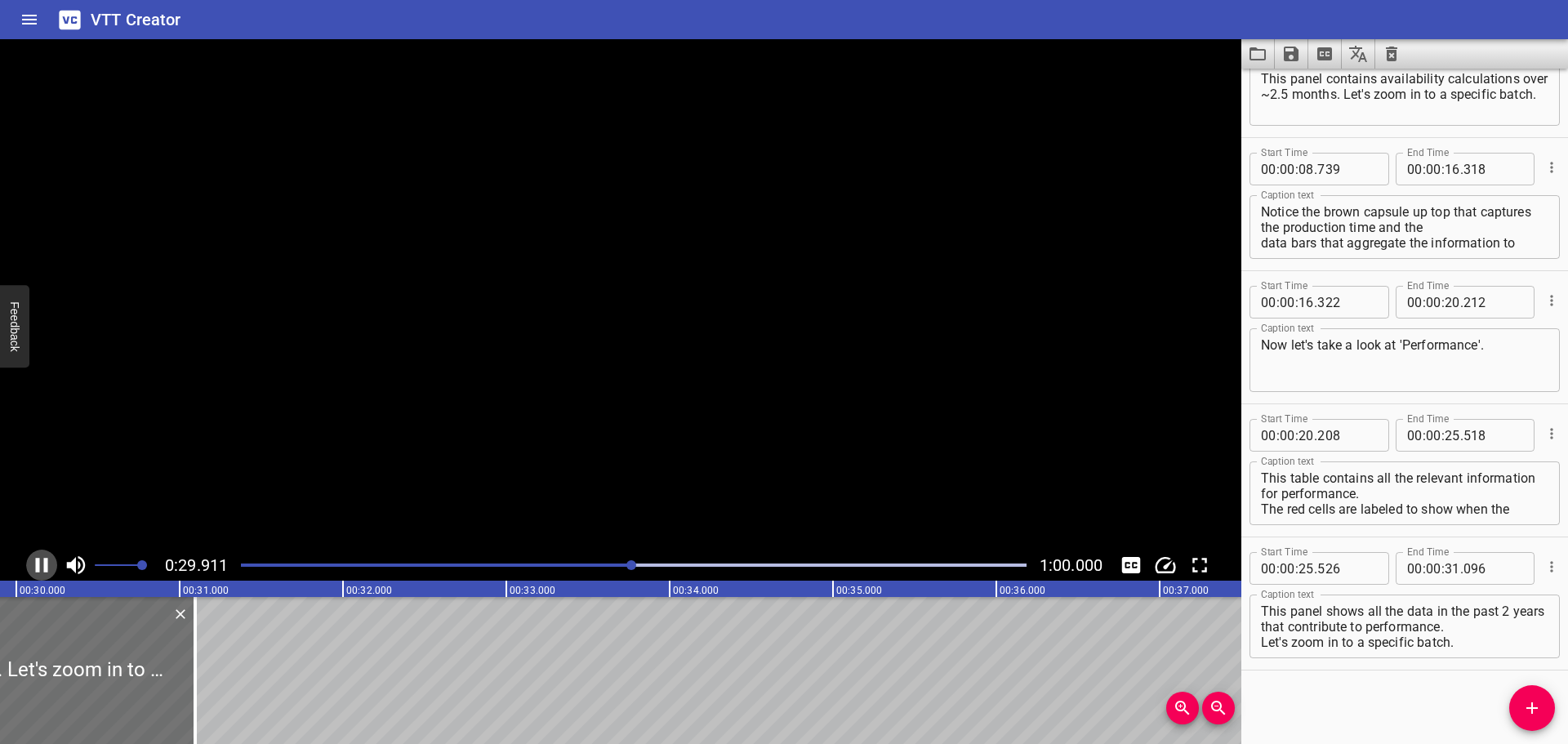 click 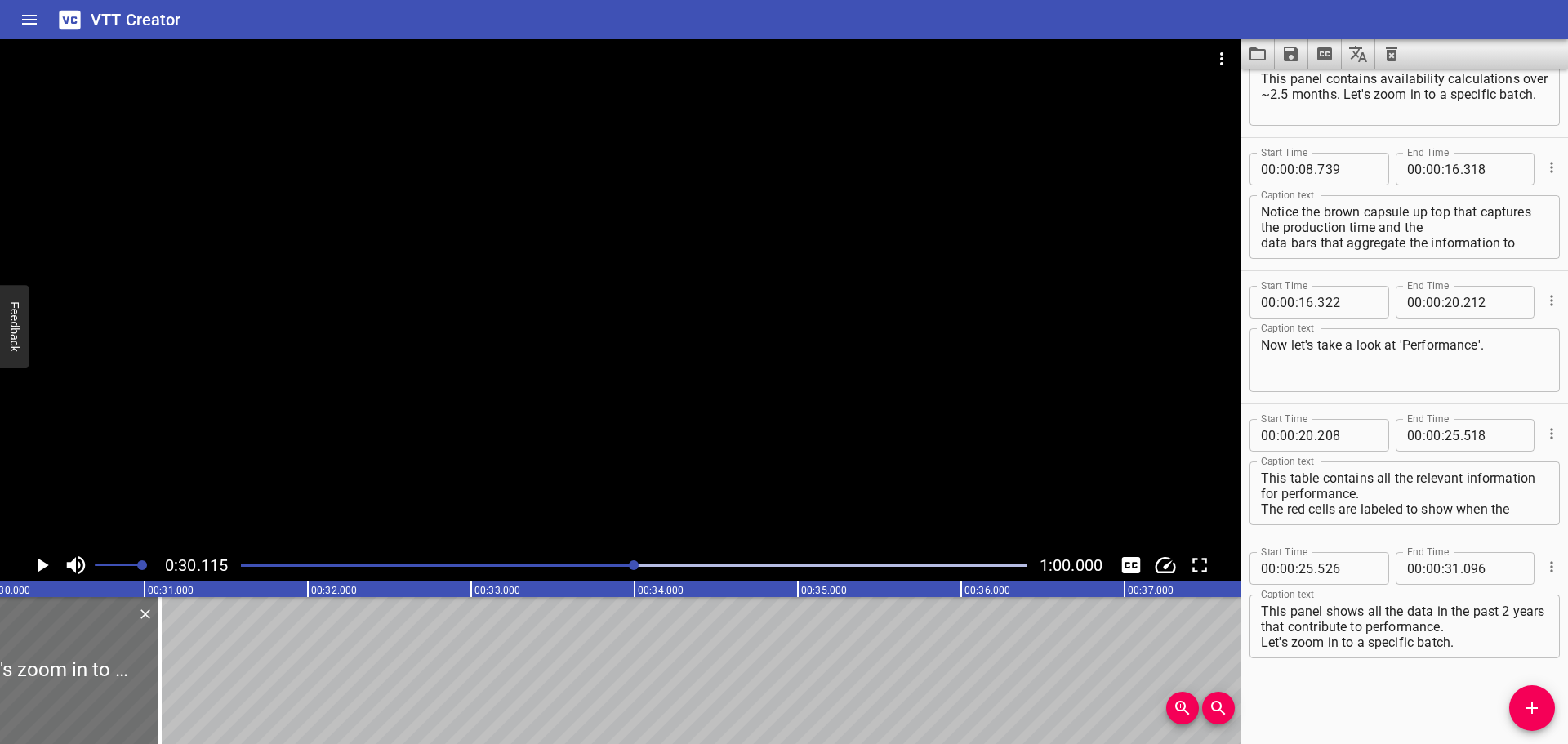 click 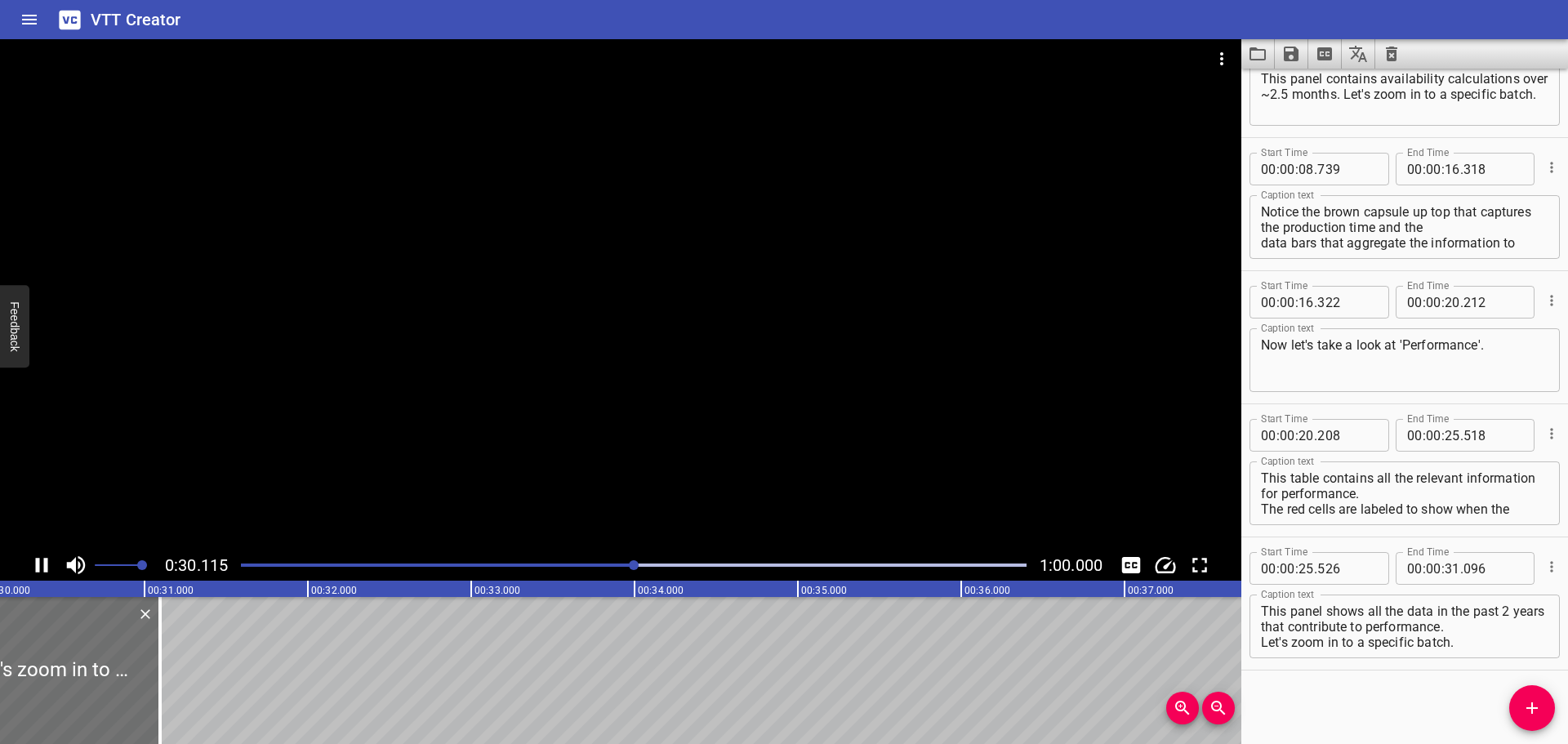click 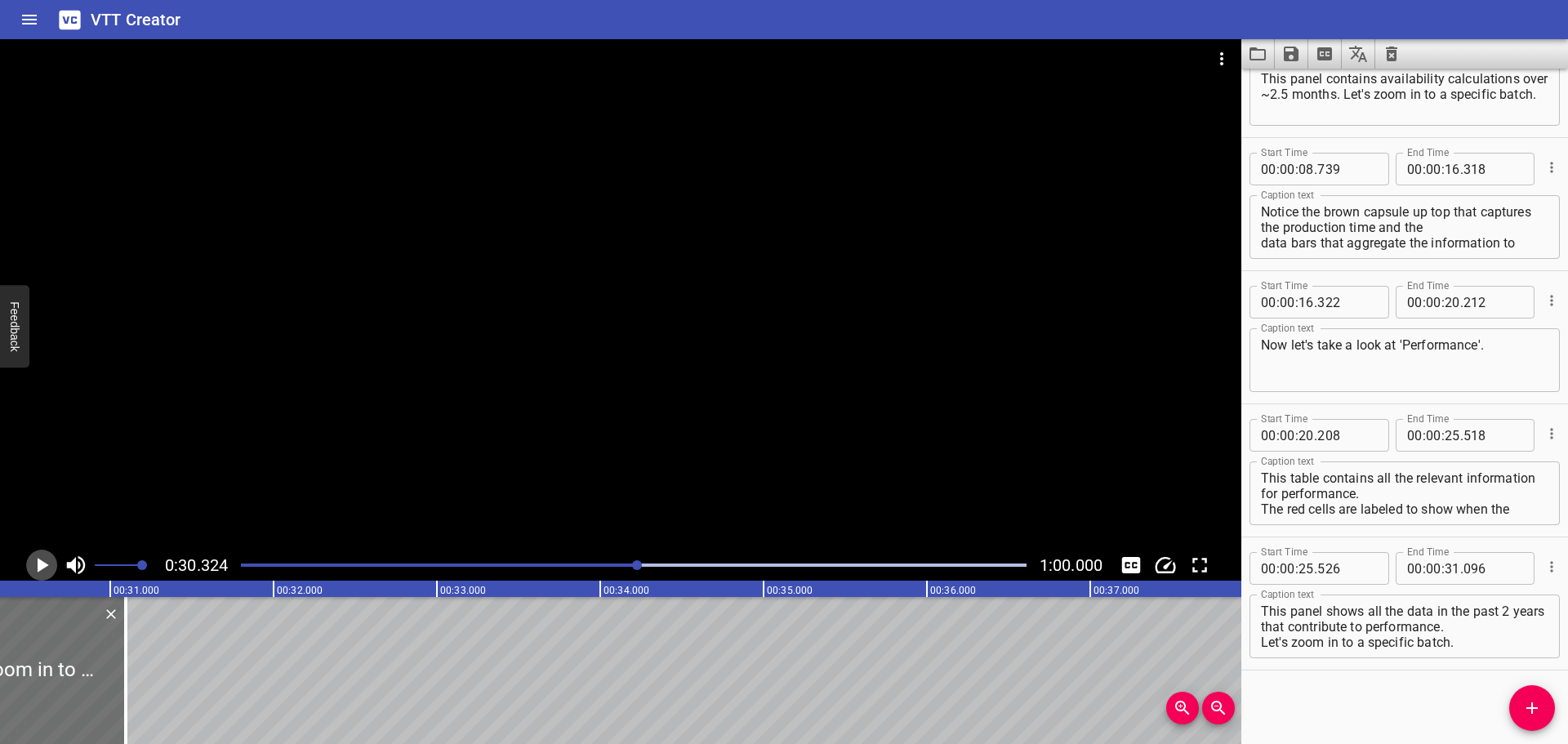 click 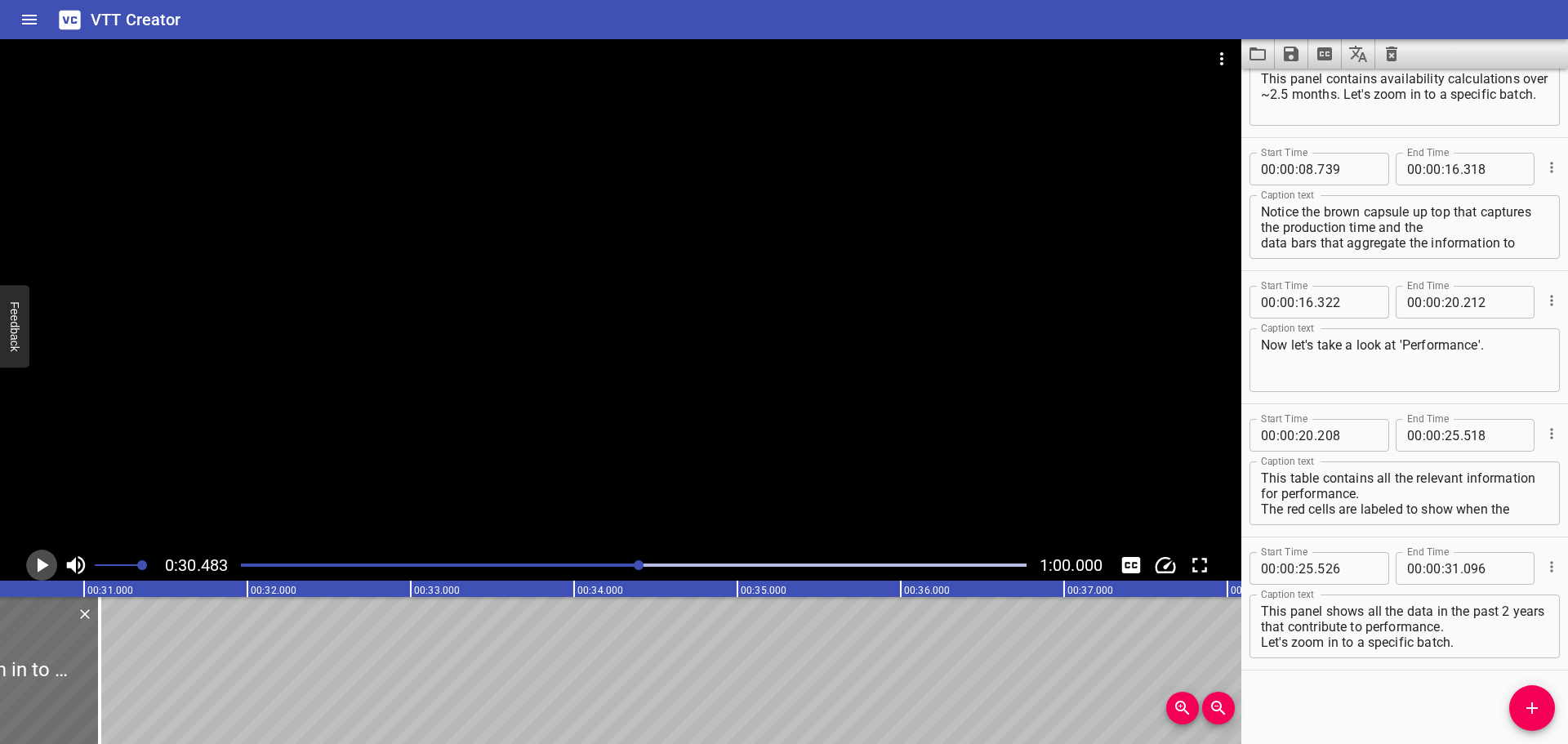 click 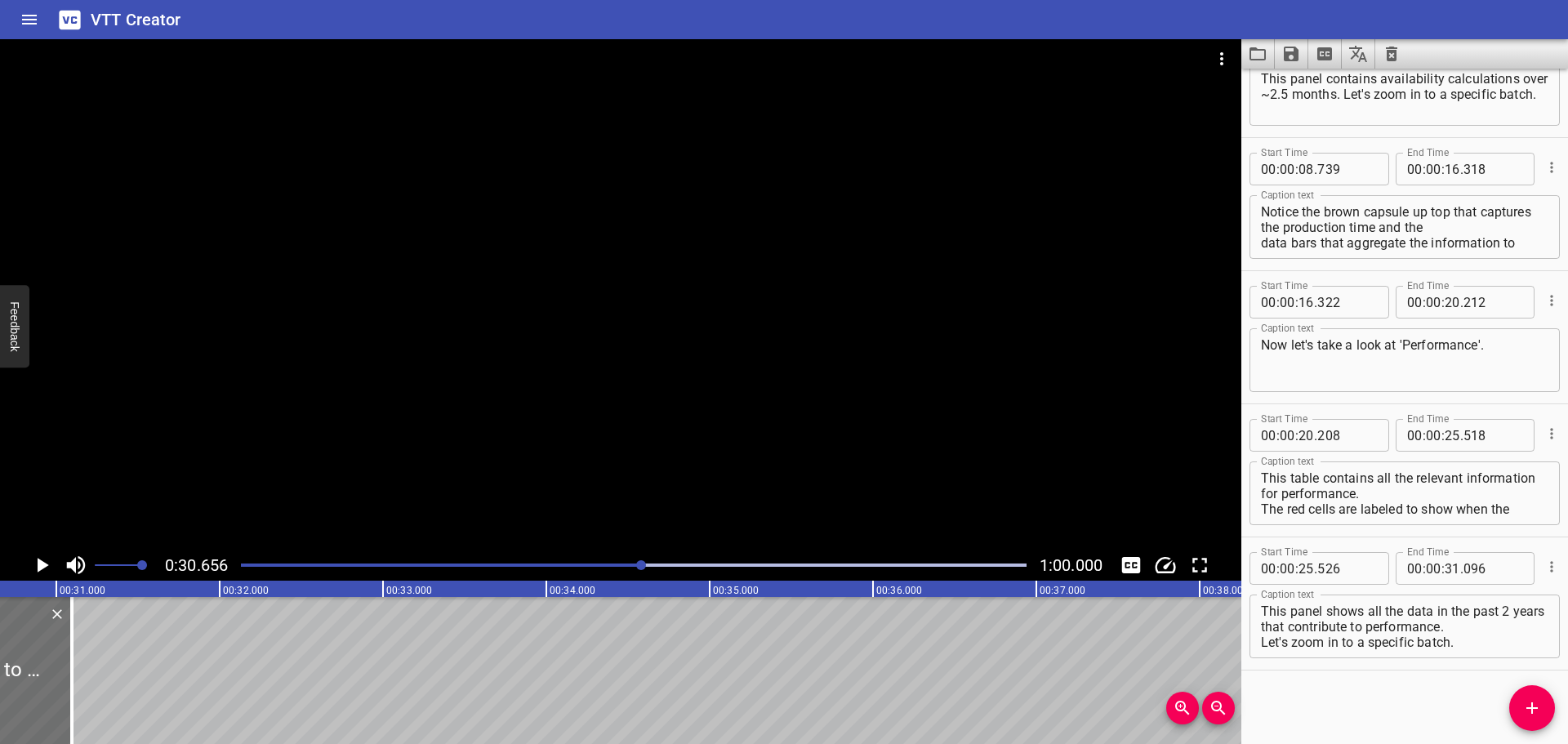 click 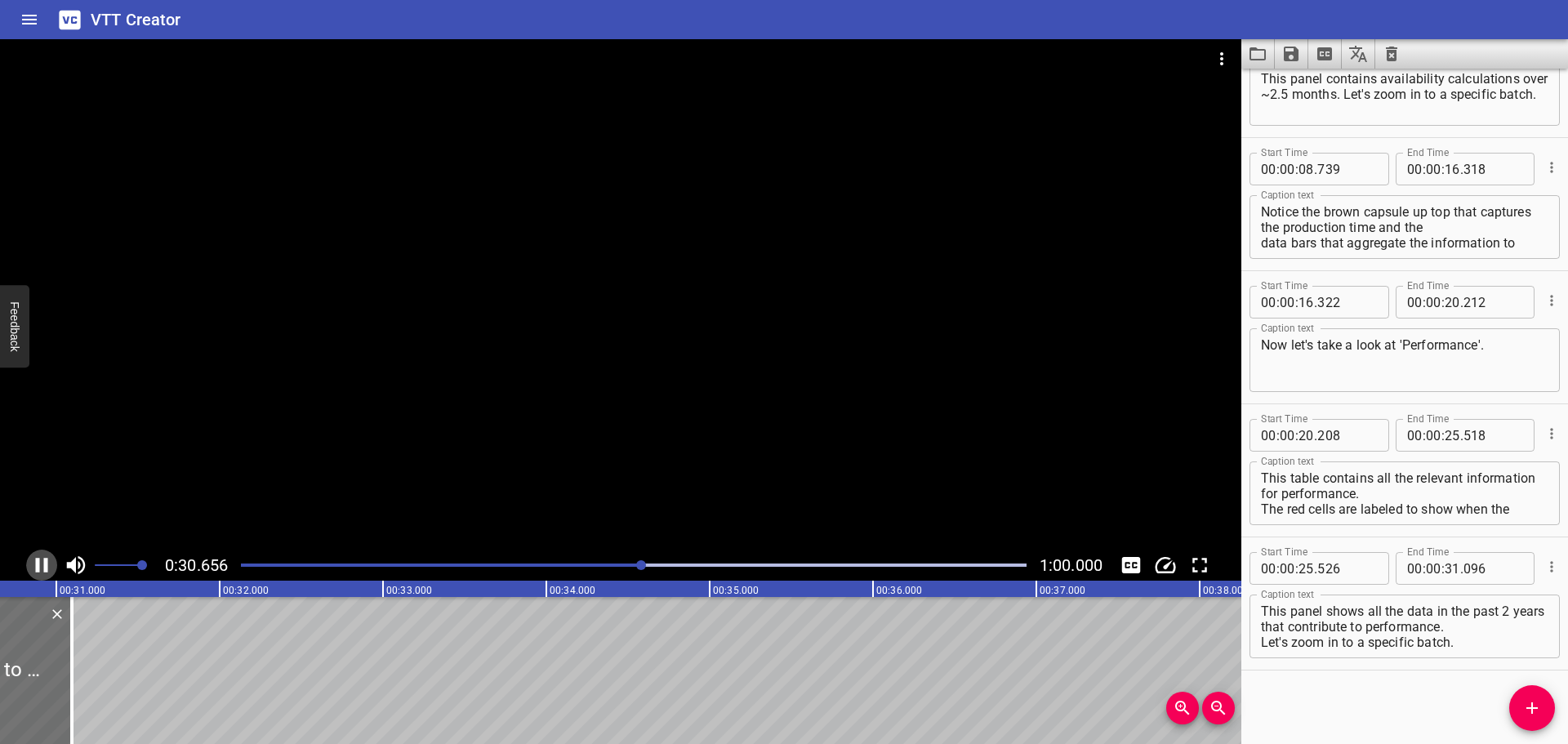 click 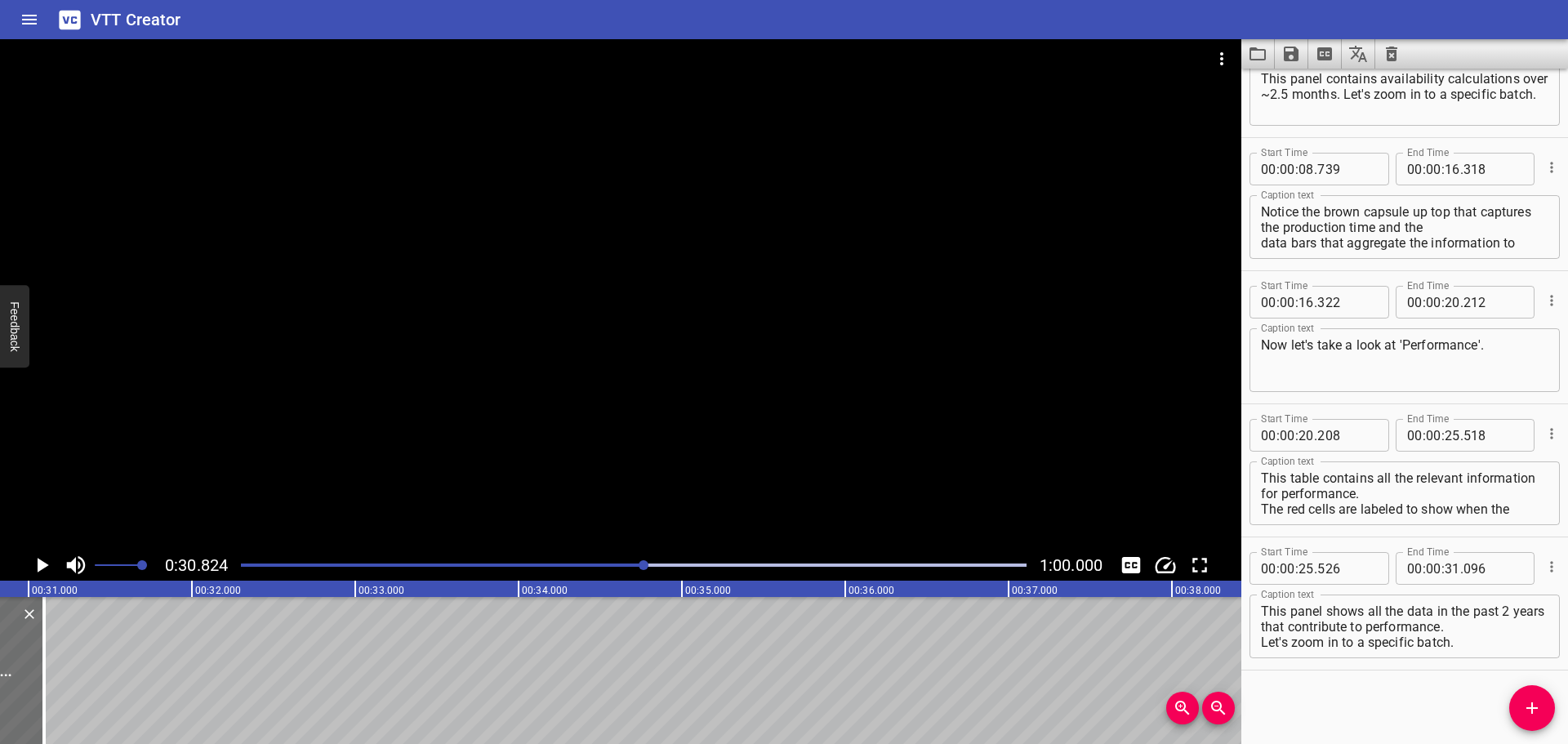 click 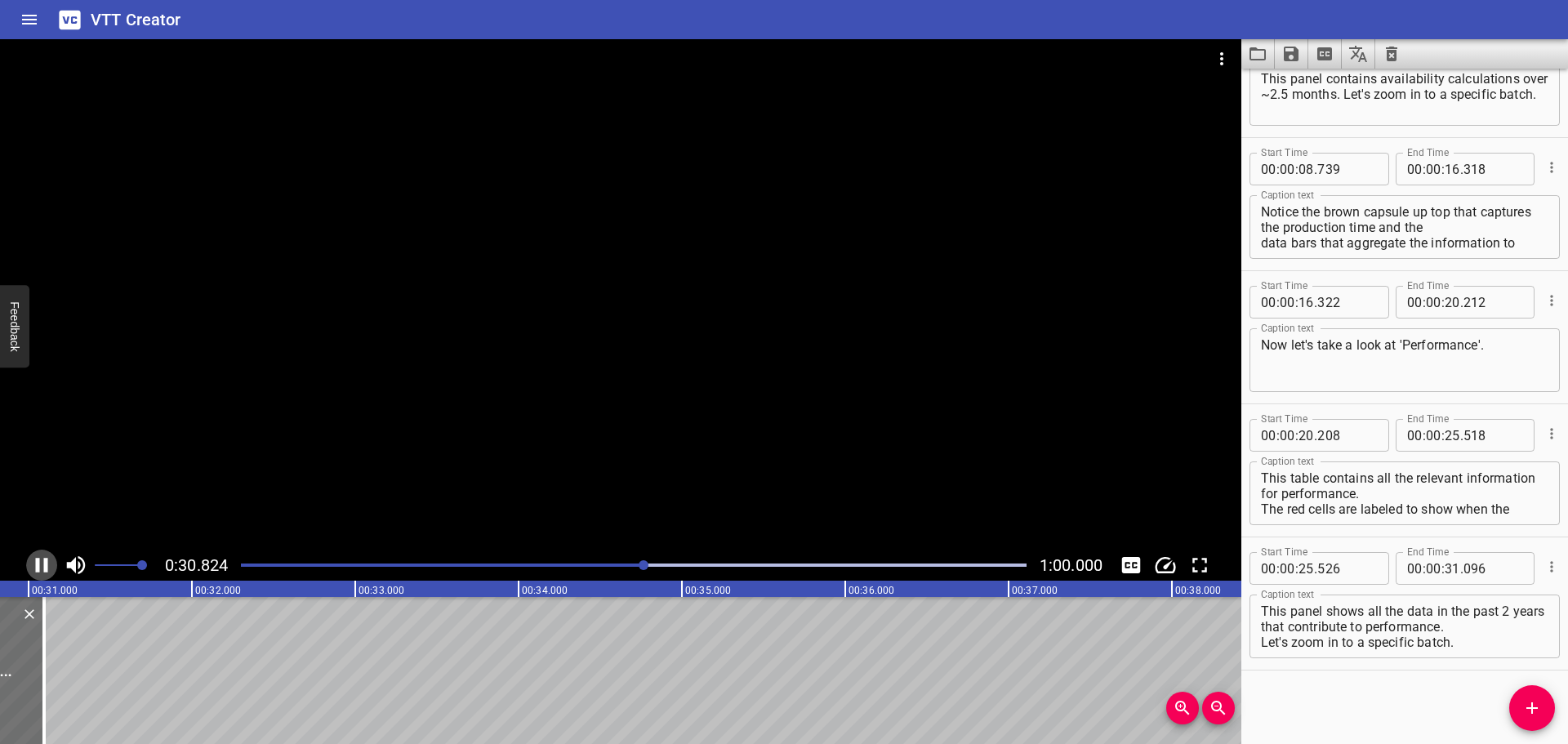 click 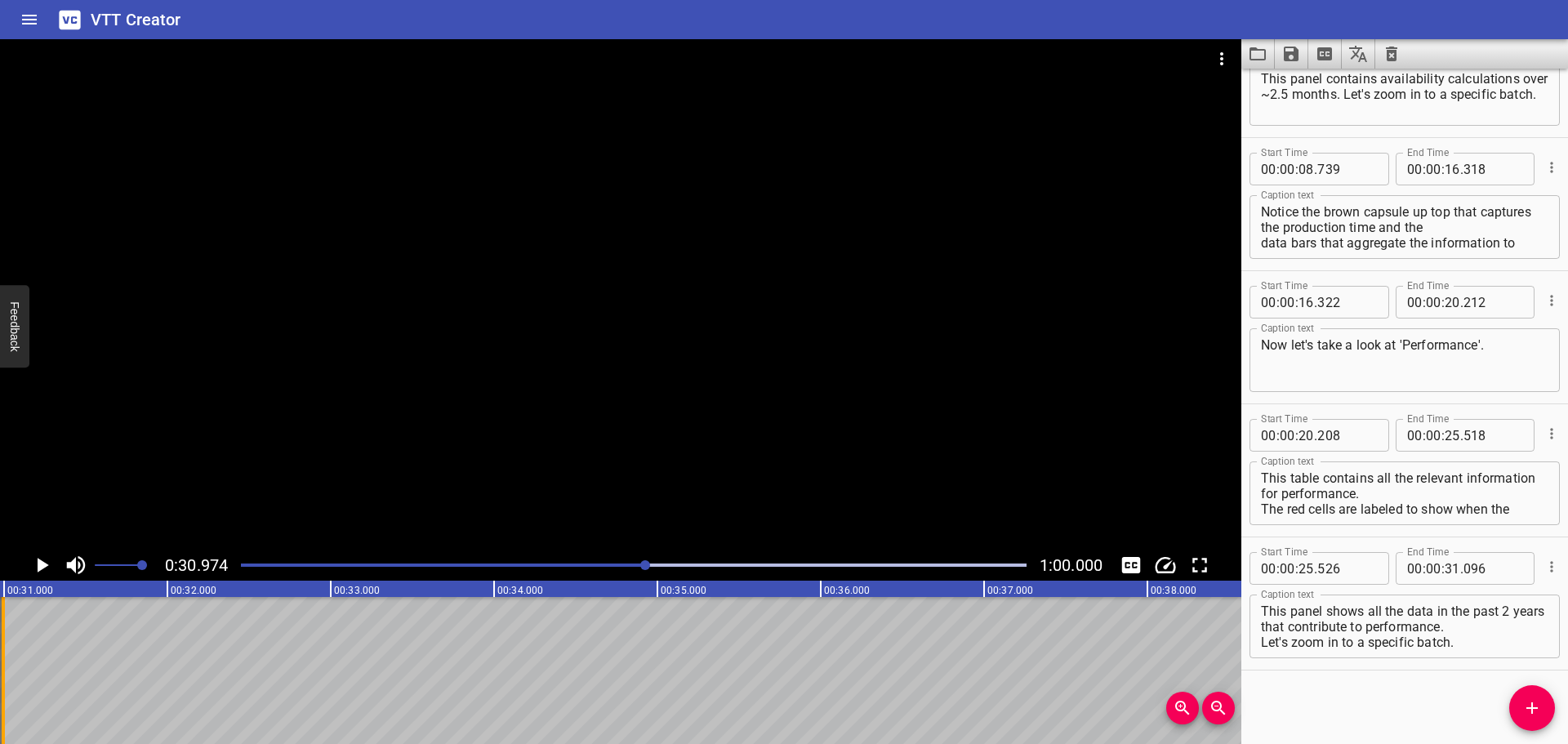 drag, startPoint x: 16, startPoint y: 636, endPoint x: 0, endPoint y: 637, distance: 16.03122 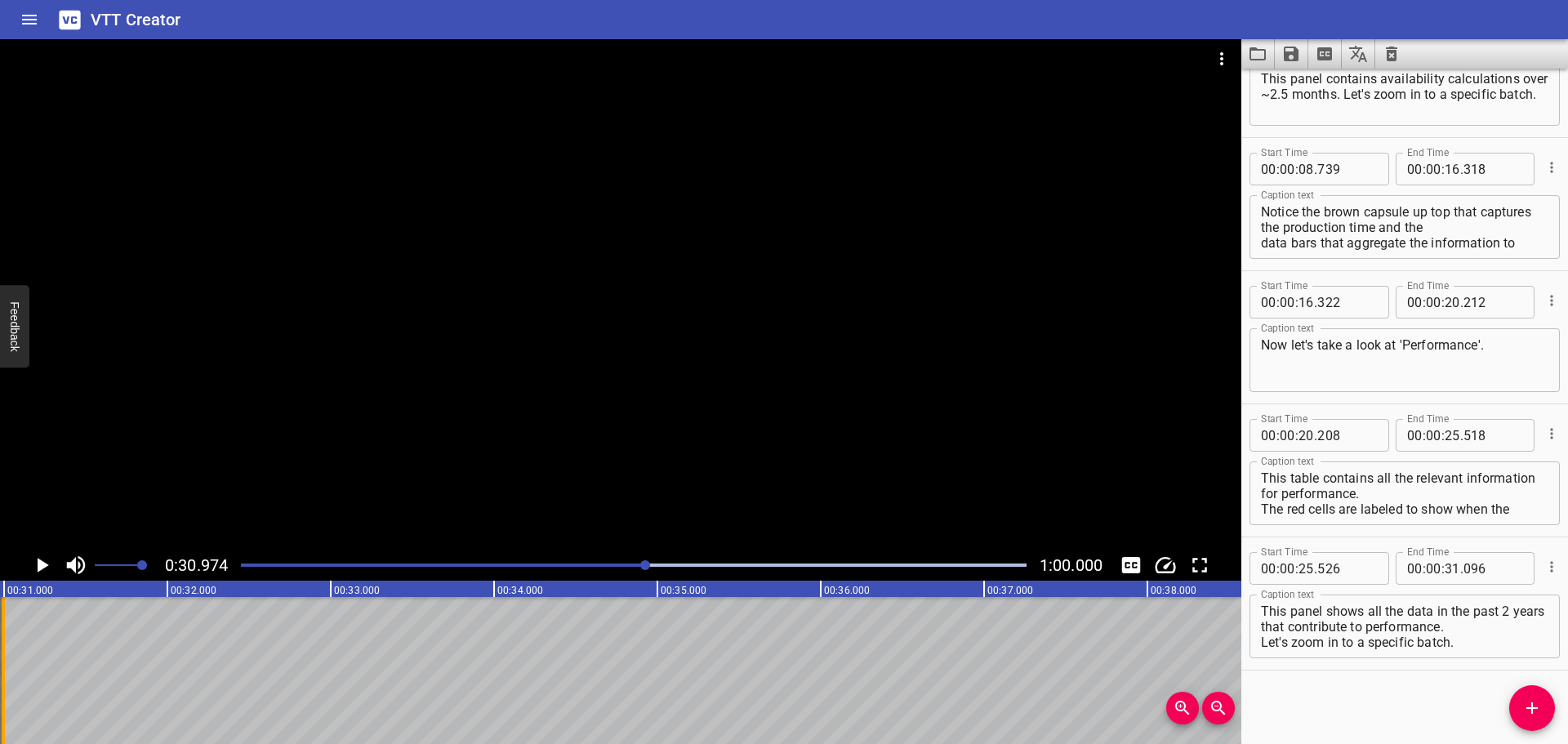 click at bounding box center (3, 670) 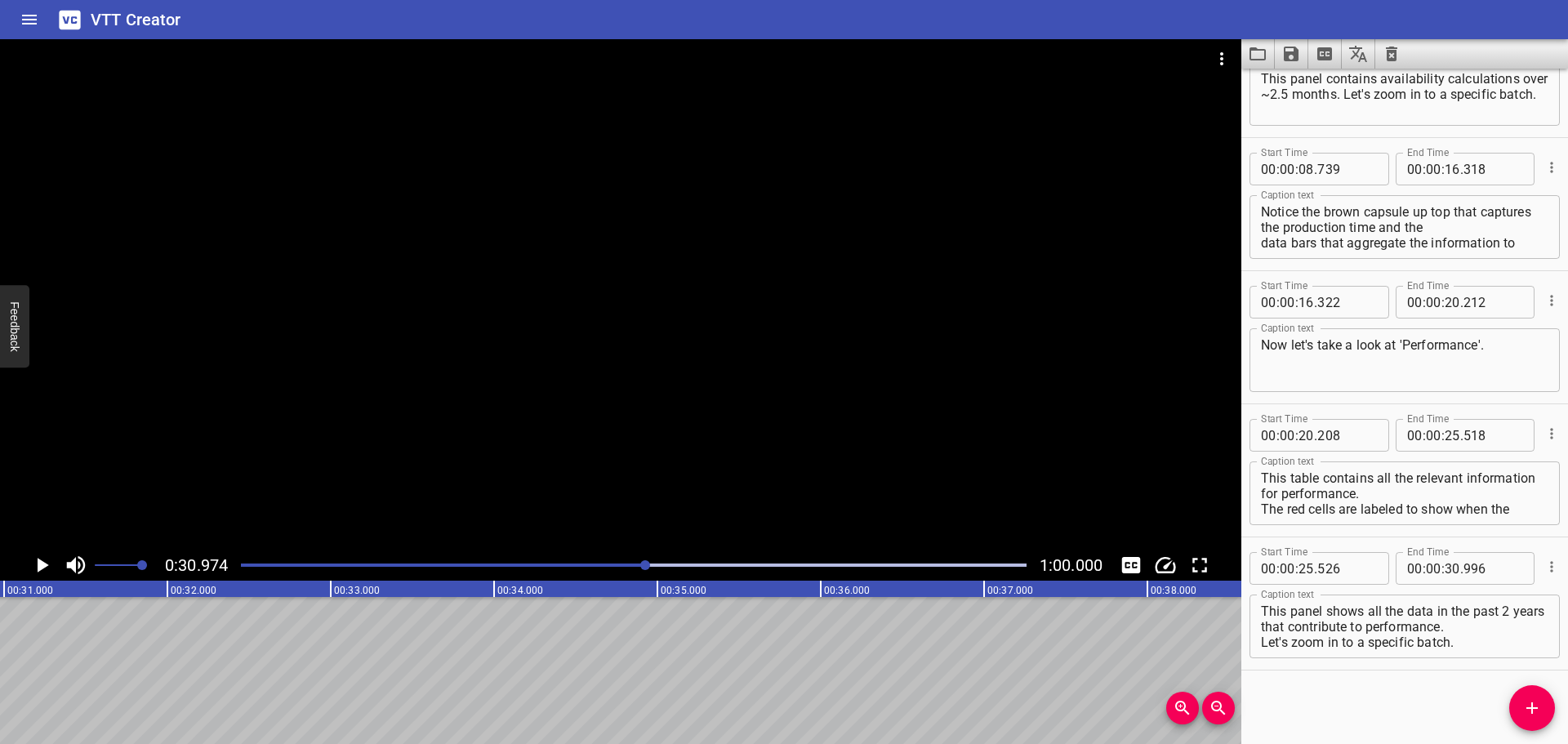 click at bounding box center (-4, 670) 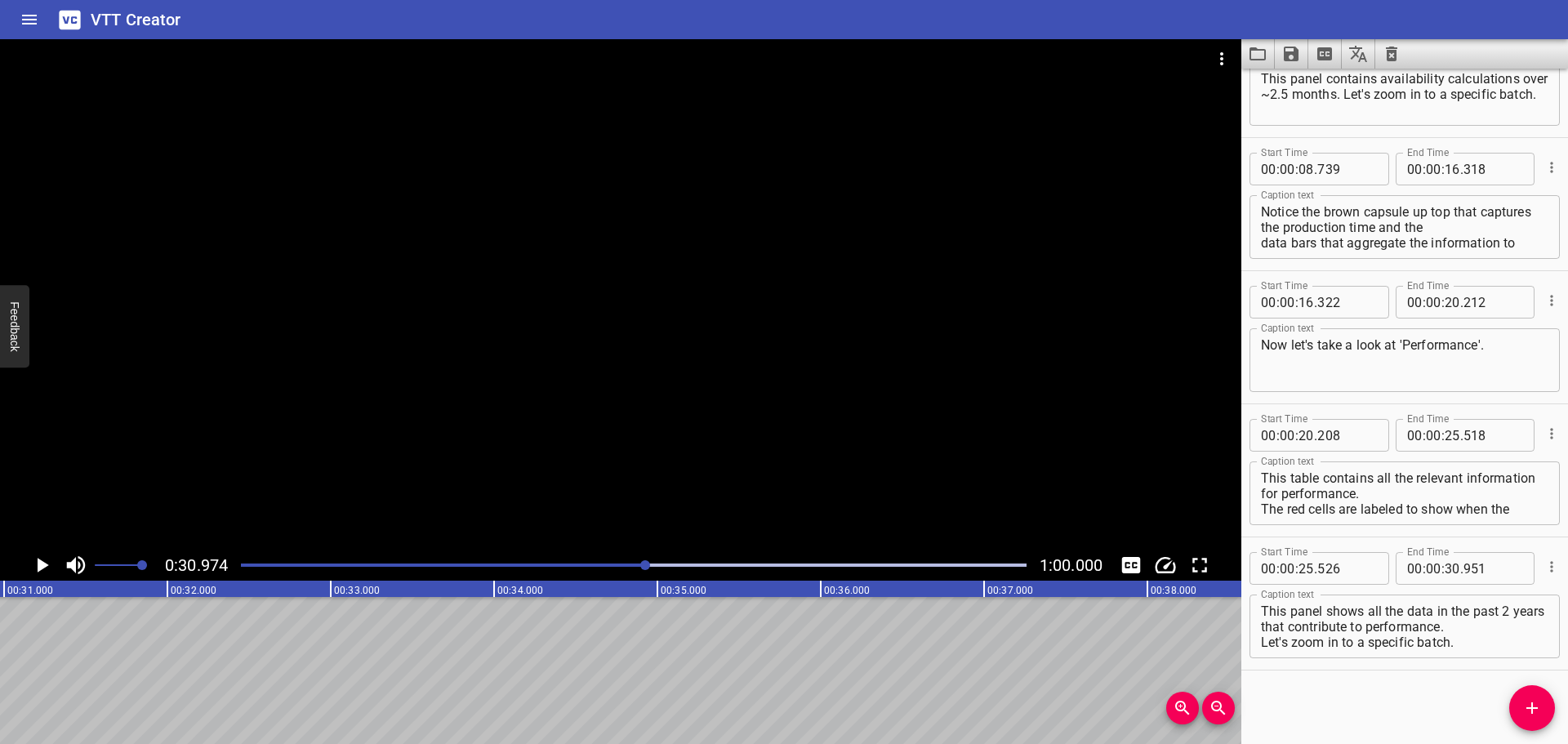 click at bounding box center (645, 565) 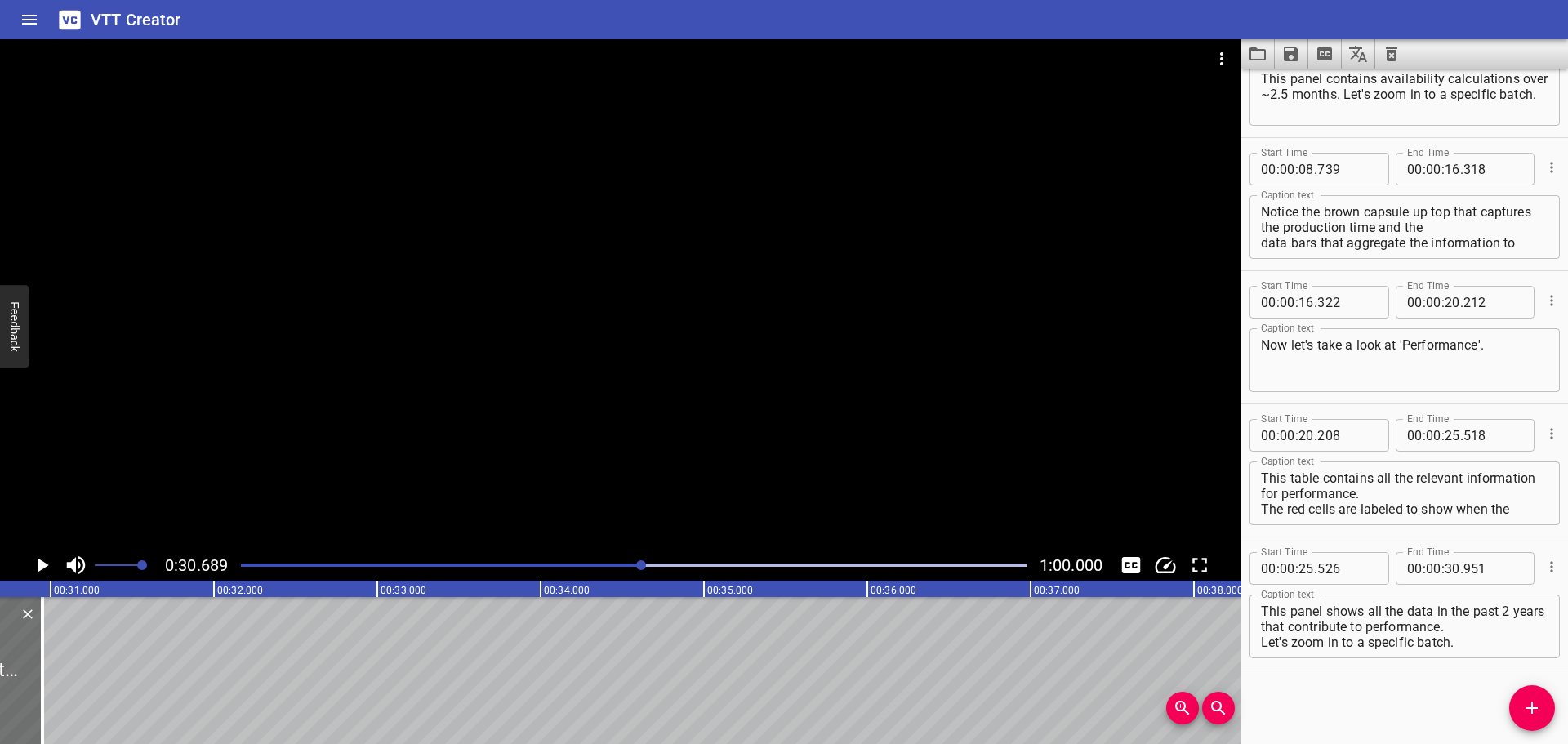 click at bounding box center [641, 565] 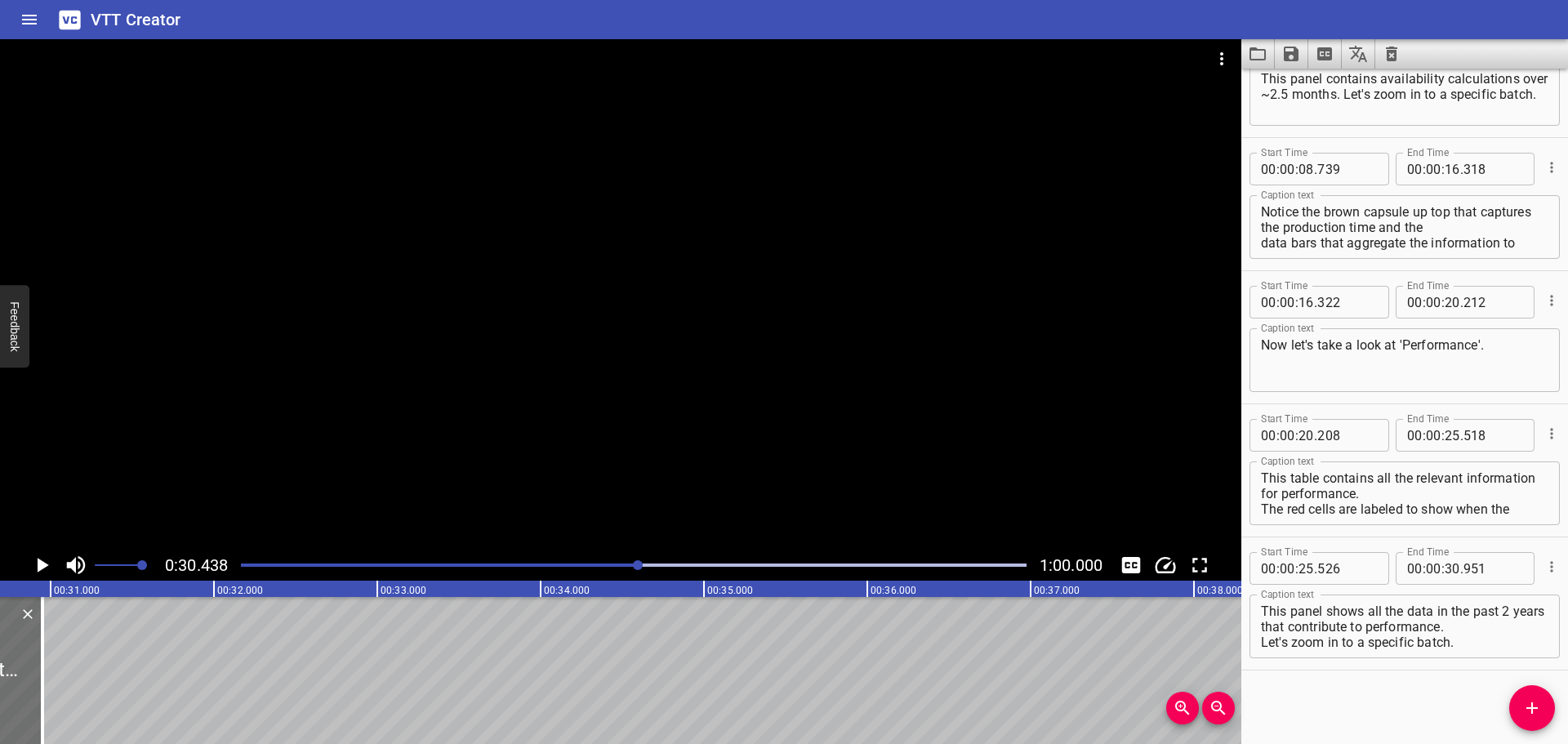 scroll, scrollTop: 0, scrollLeft: 4972, axis: horizontal 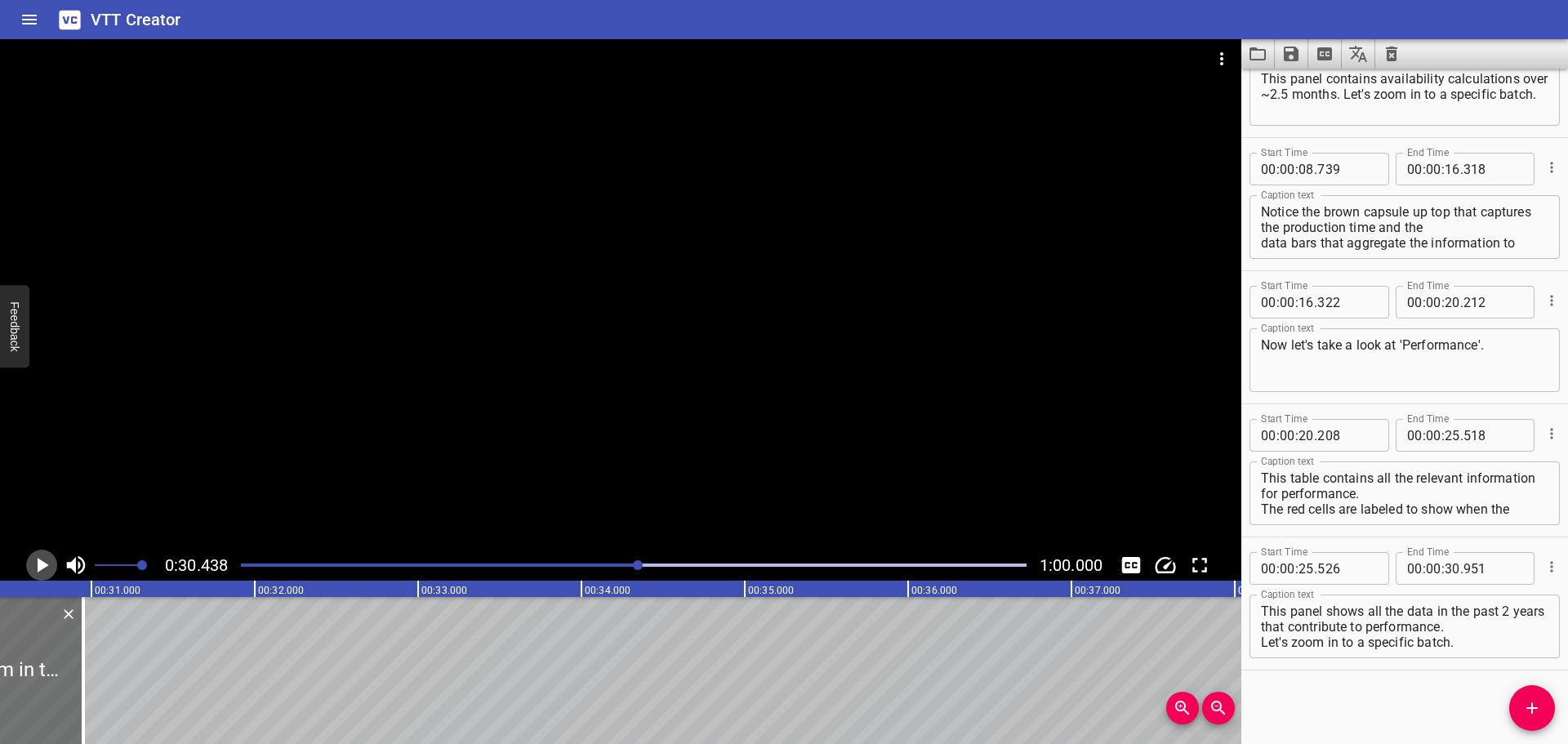click 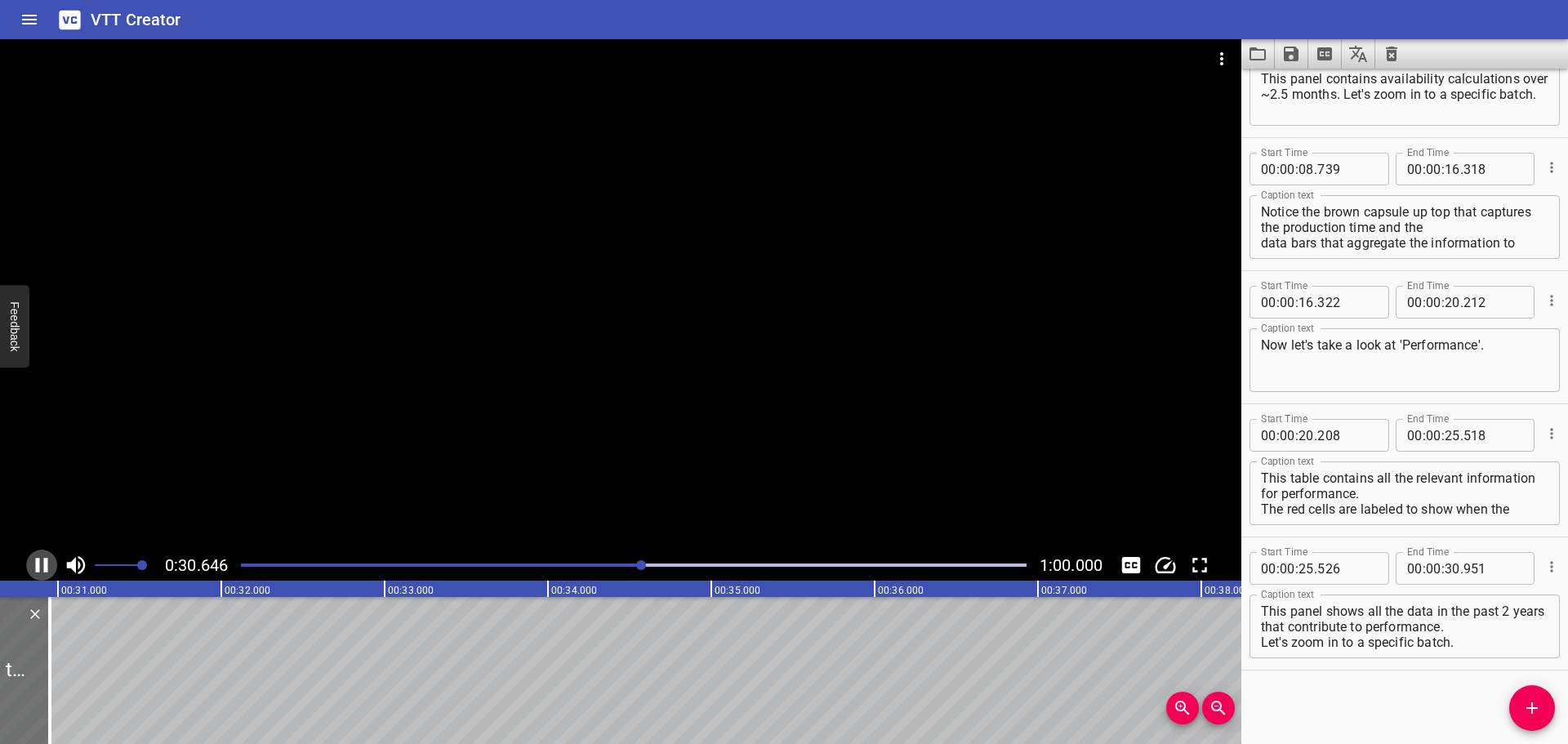 click 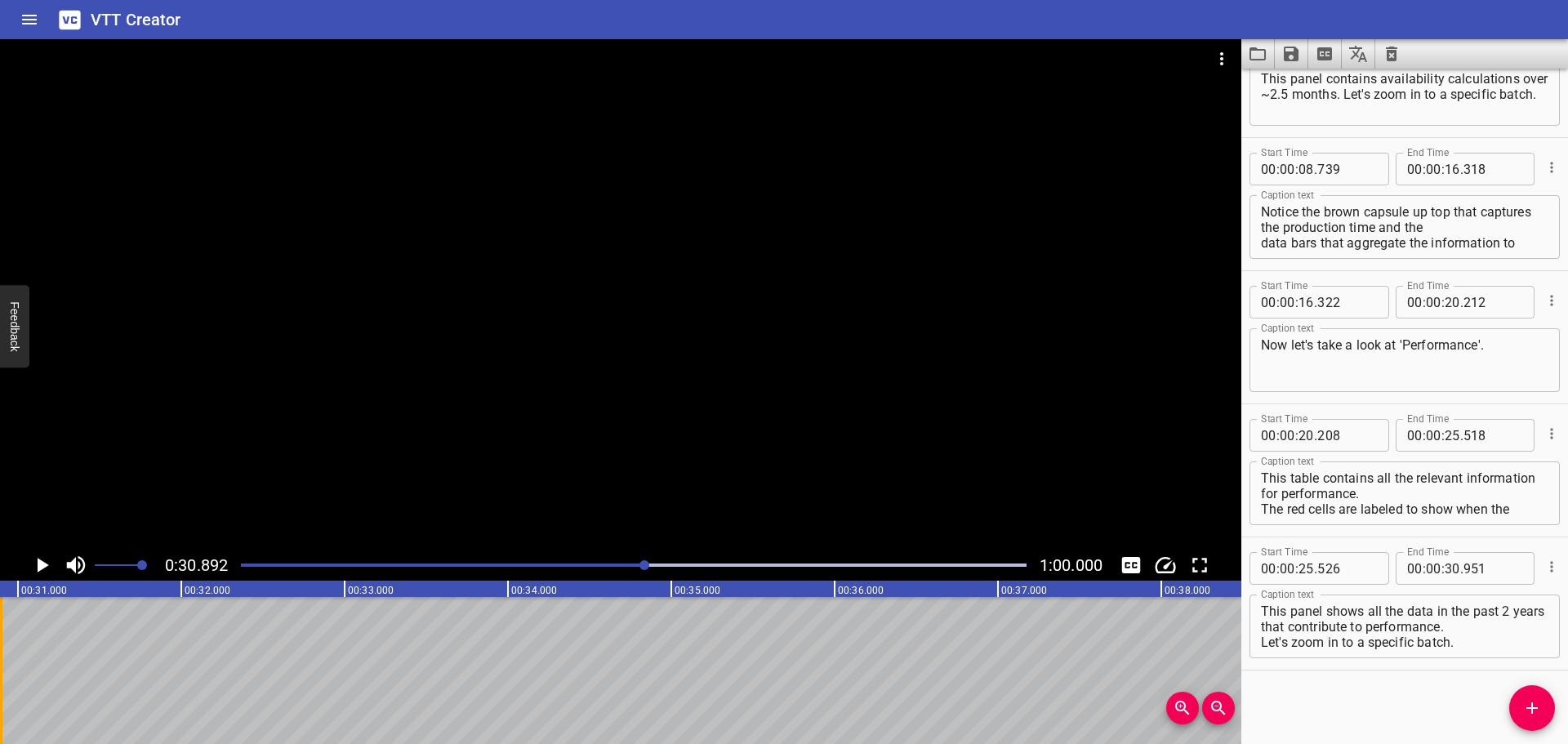 drag, startPoint x: 9, startPoint y: 636, endPoint x: 0, endPoint y: 639, distance: 9.486833 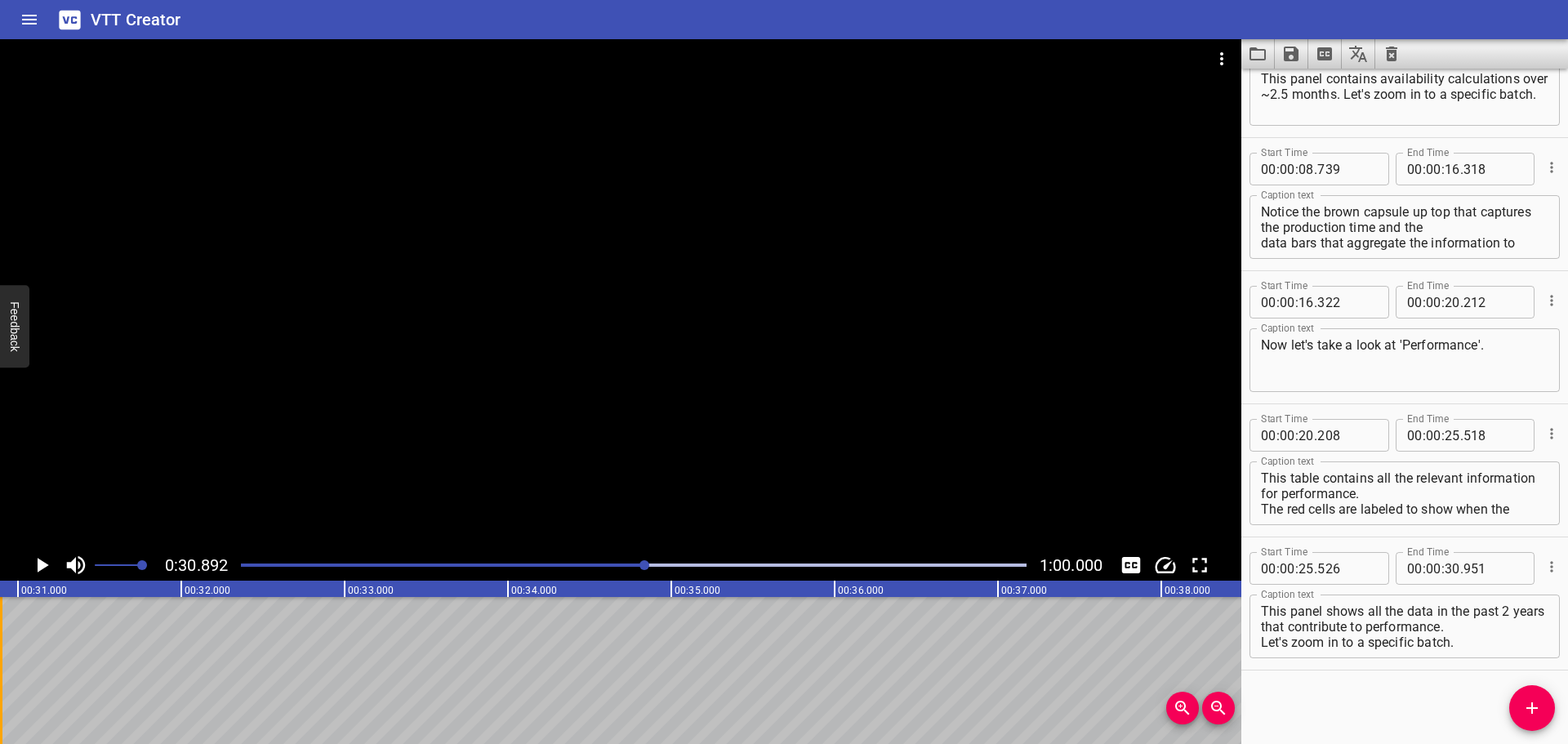 click at bounding box center [1, 670] 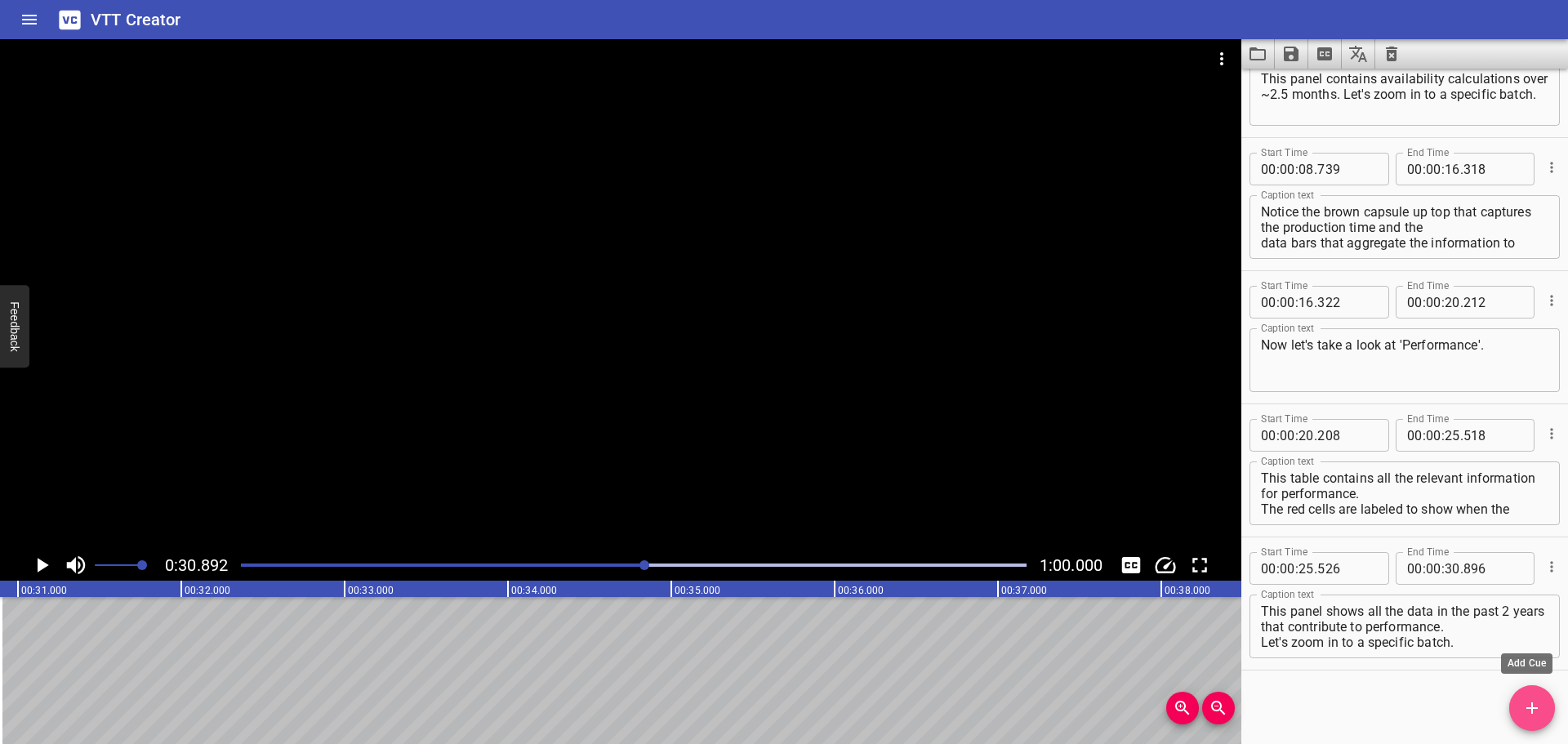 click at bounding box center [1532, 708] 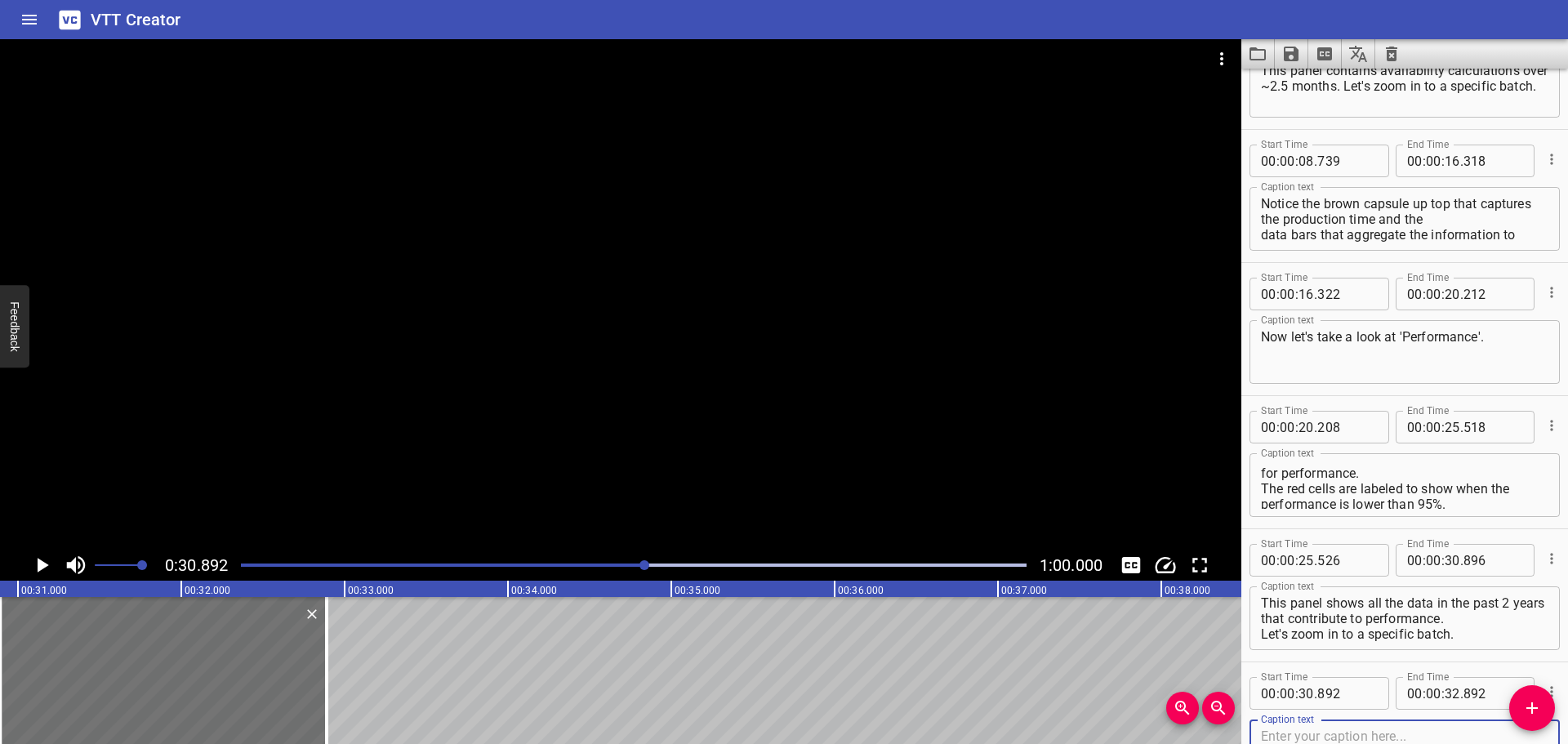 scroll, scrollTop: 16, scrollLeft: 0, axis: vertical 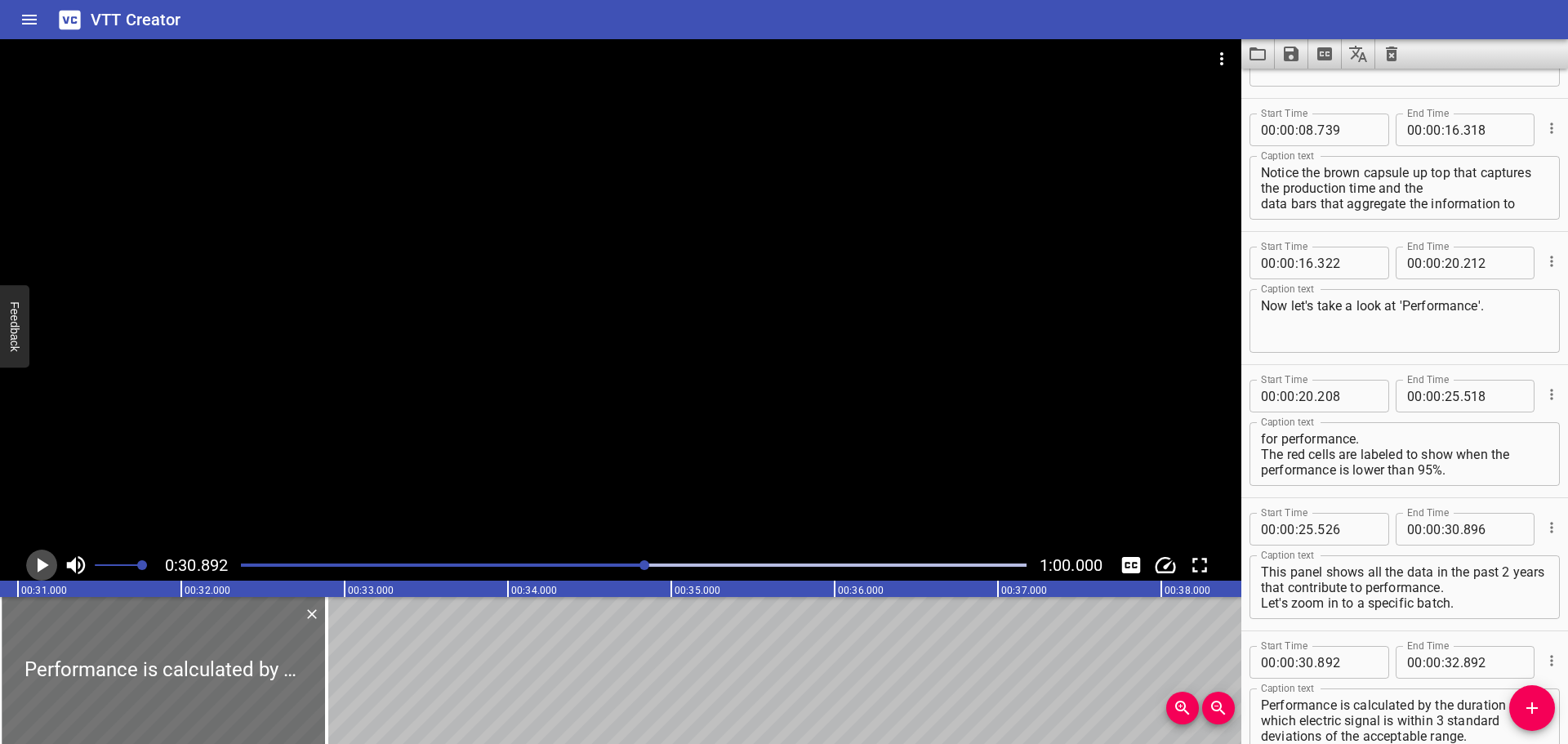 click 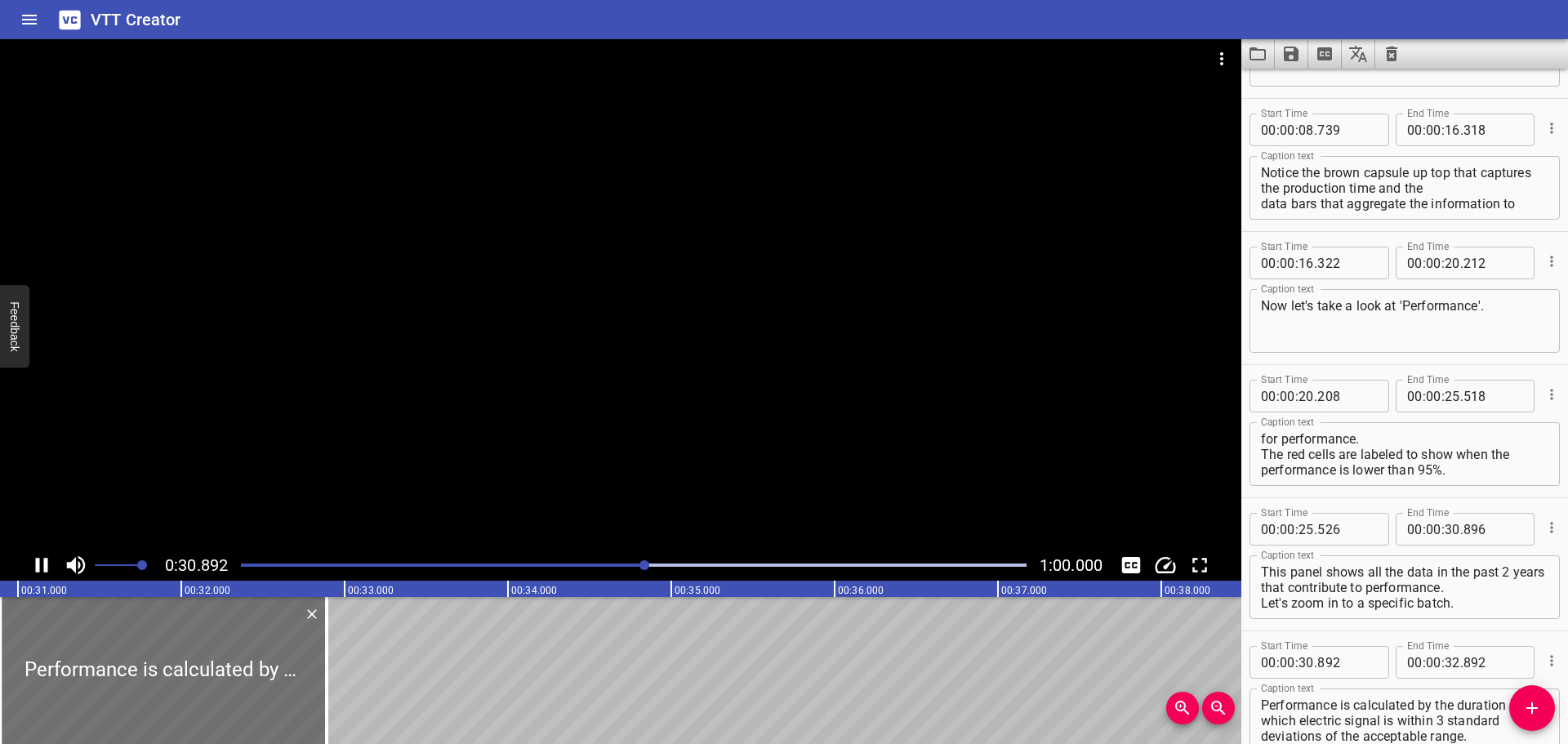 scroll, scrollTop: 310, scrollLeft: 0, axis: vertical 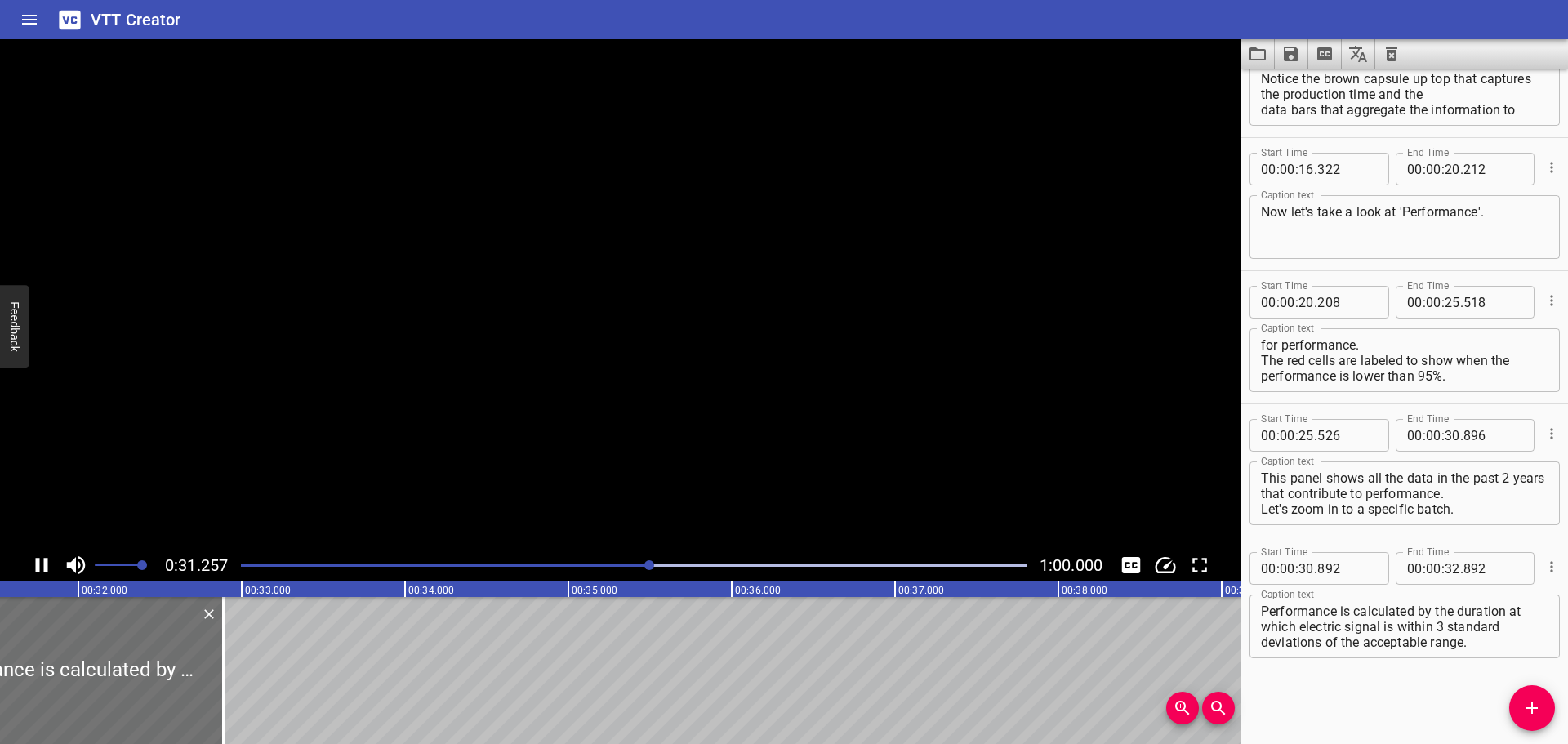 click 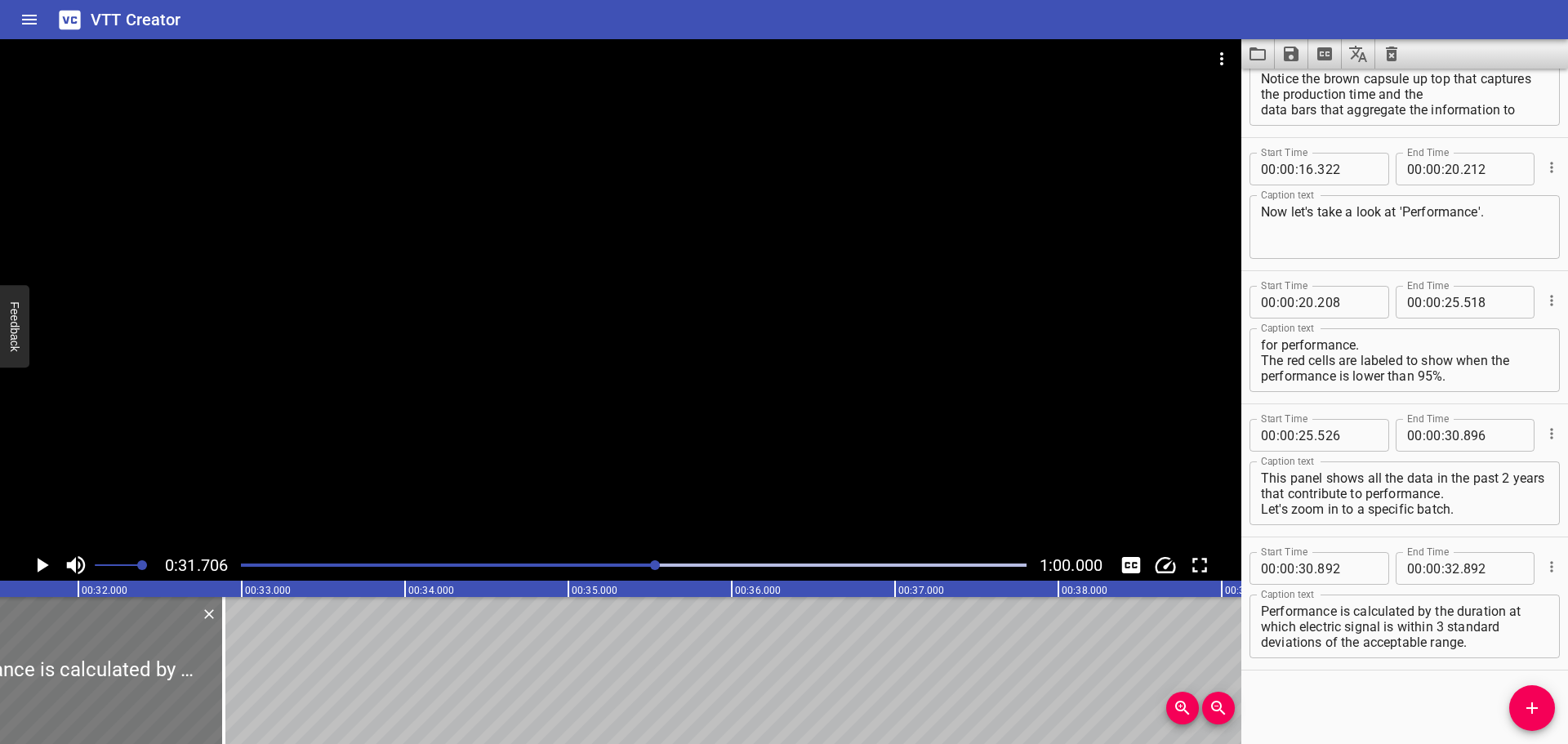 scroll, scrollTop: 0, scrollLeft: 5178, axis: horizontal 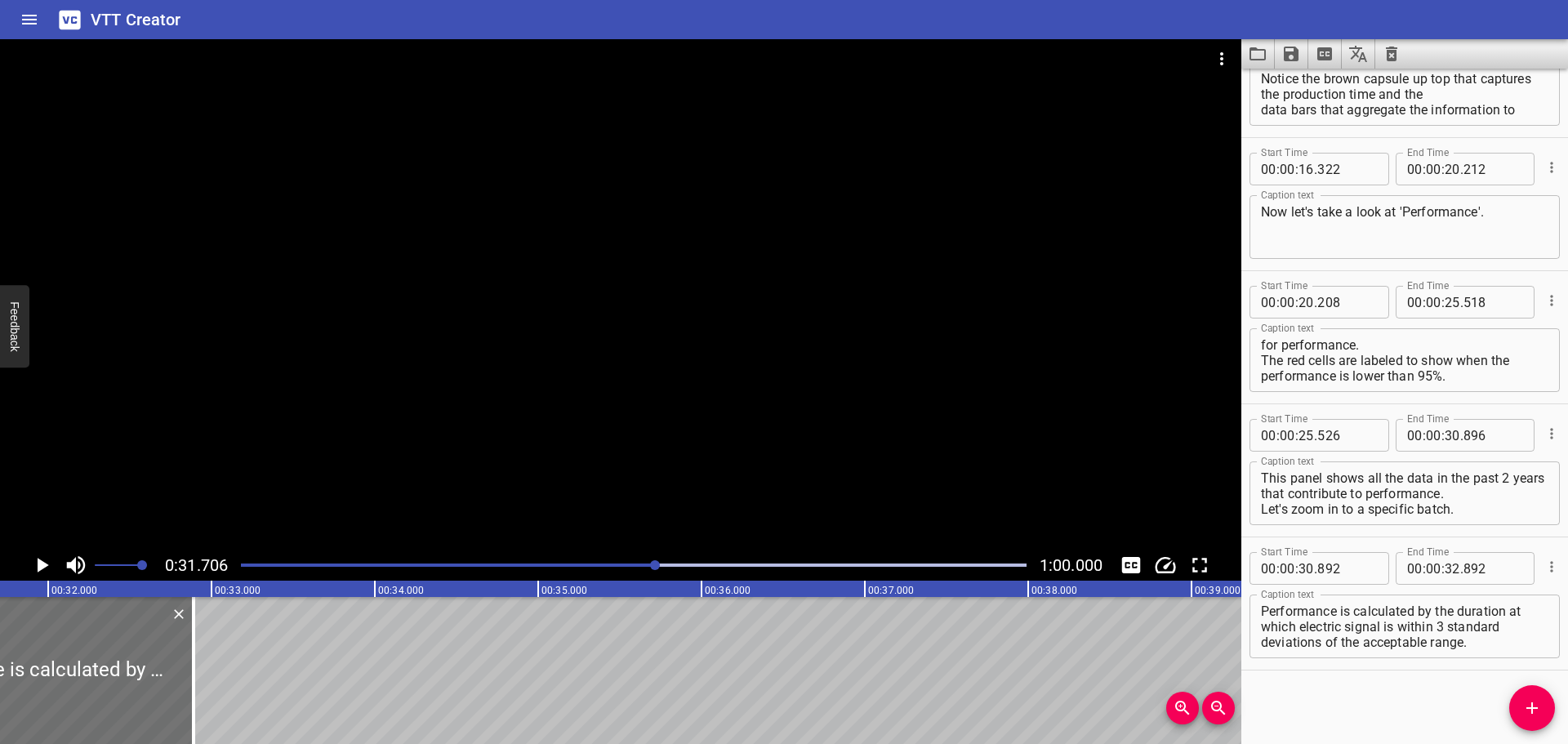 click on "Performance is calculated by the duration at which electric signal is within 3 standard deviations of the acceptable range." at bounding box center (1405, 626) 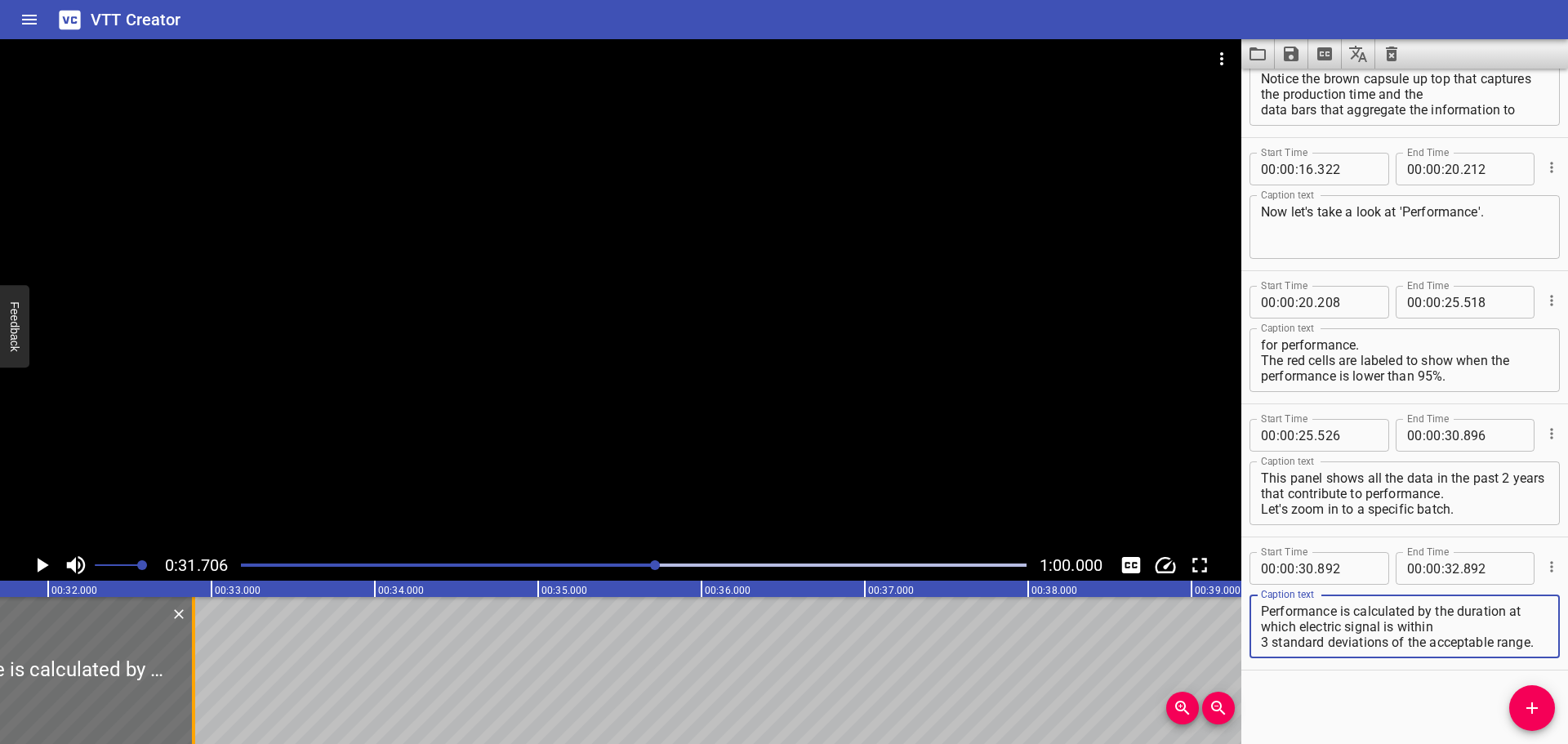 type on "Performance is calculated by the duration at which electric signal is within
3 standard deviations of the acceptable range." 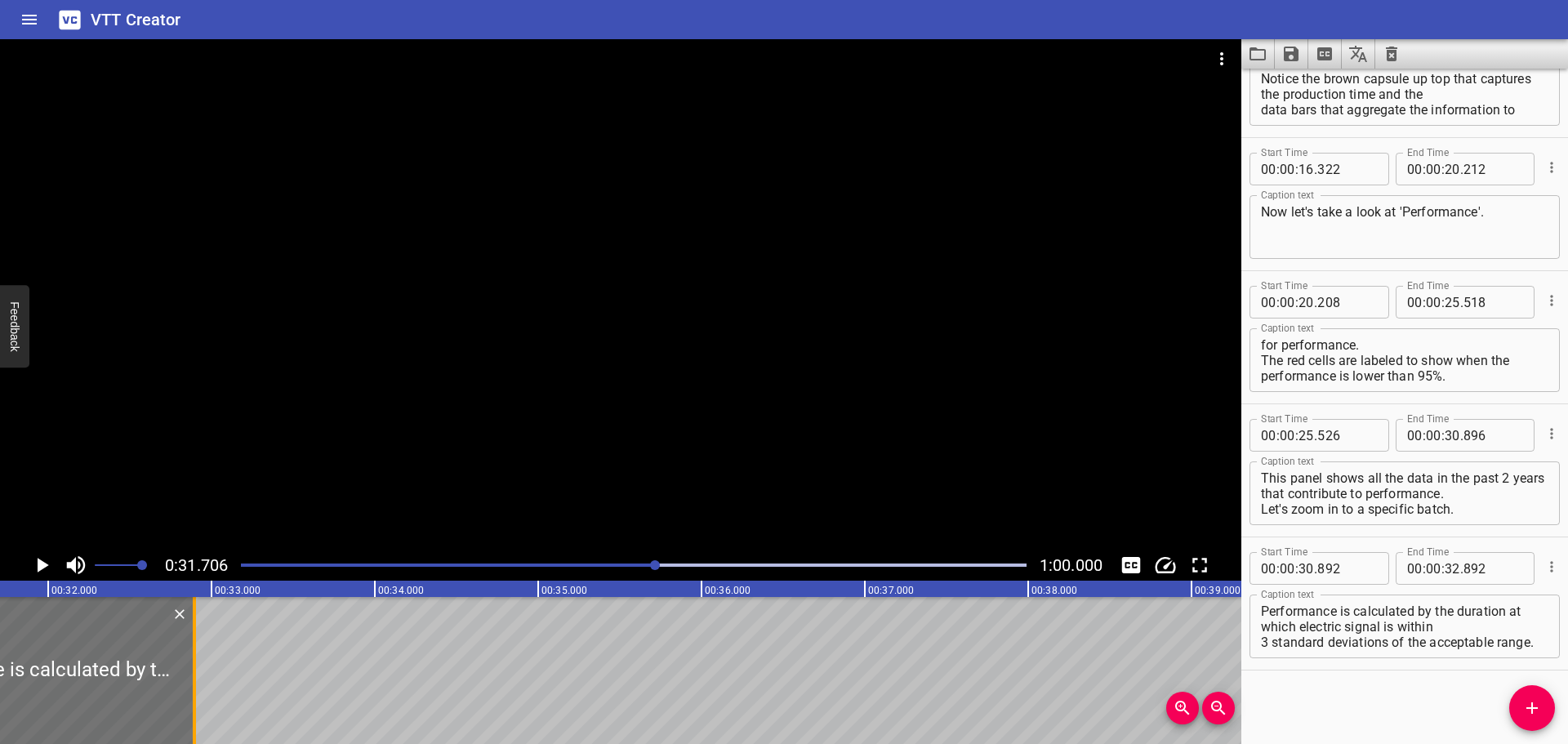 drag, startPoint x: 190, startPoint y: 639, endPoint x: 623, endPoint y: 648, distance: 433.0935 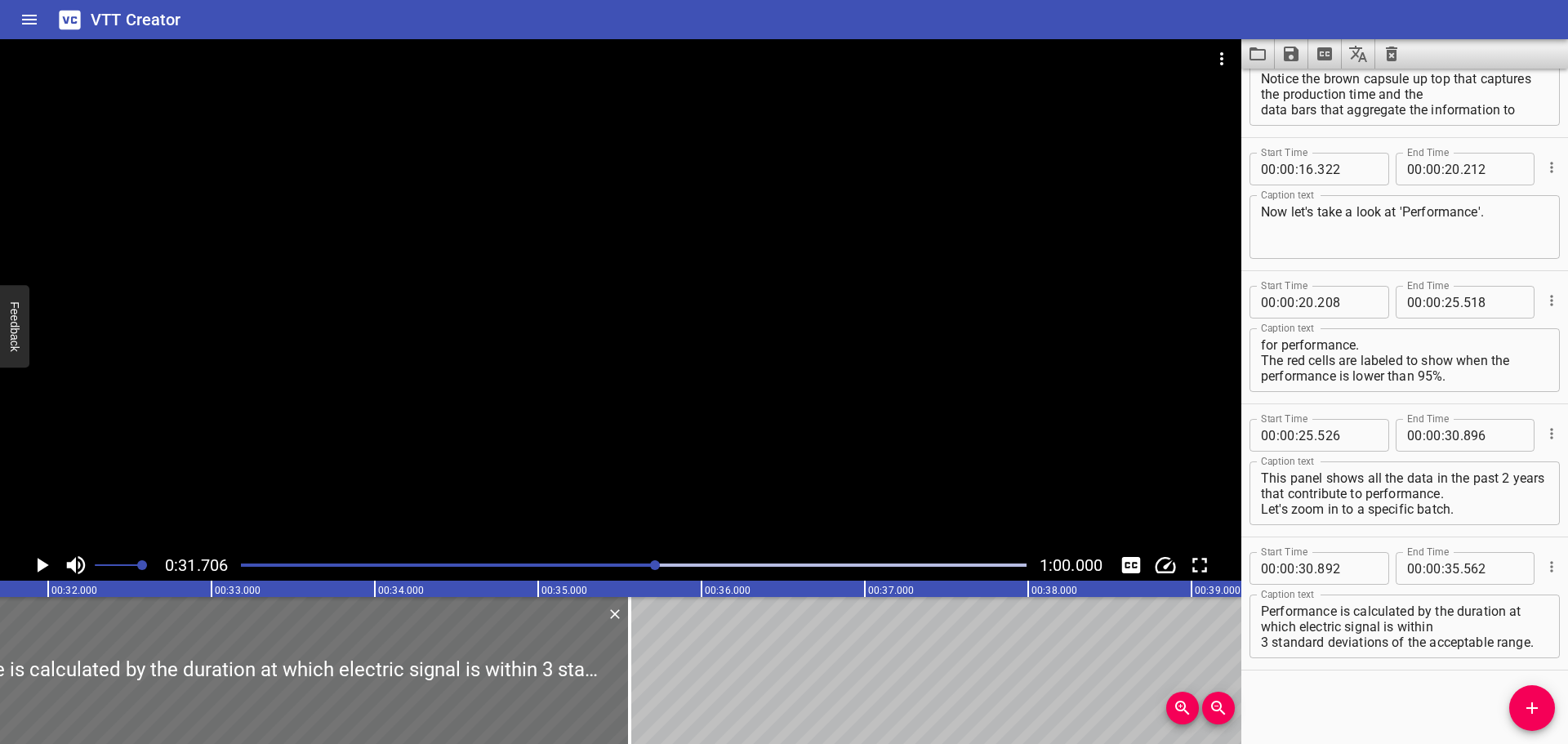 click 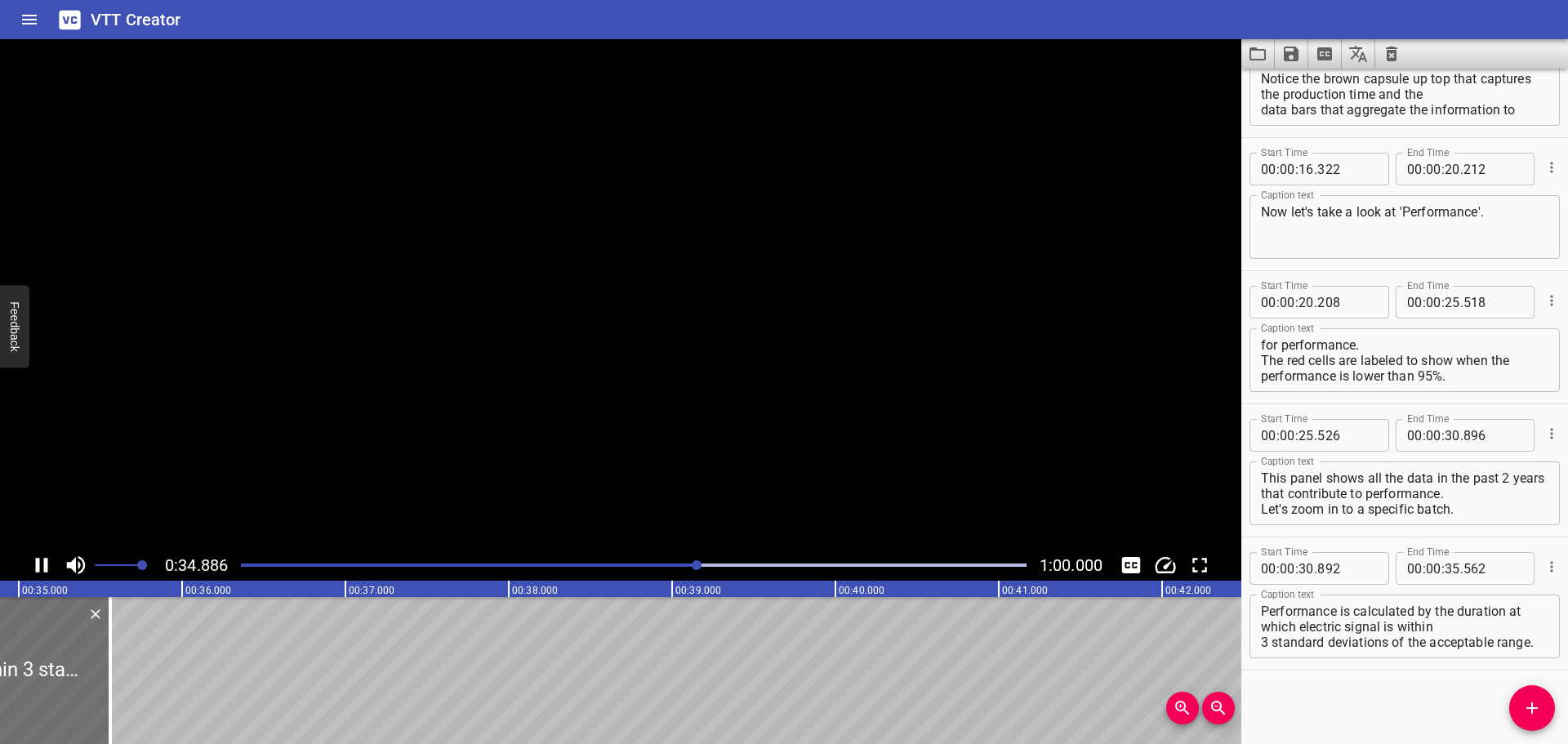 click 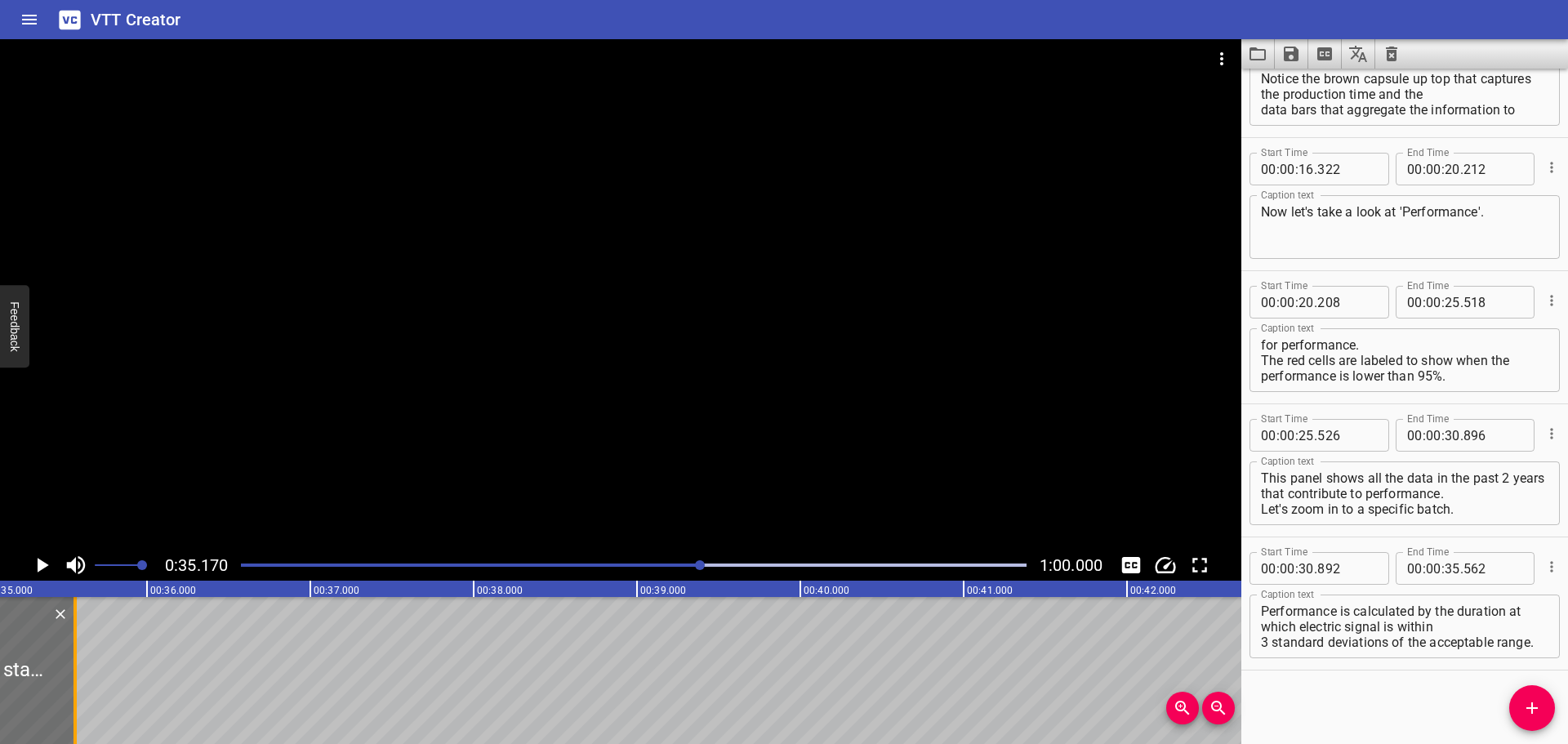 scroll, scrollTop: 0, scrollLeft: 5744, axis: horizontal 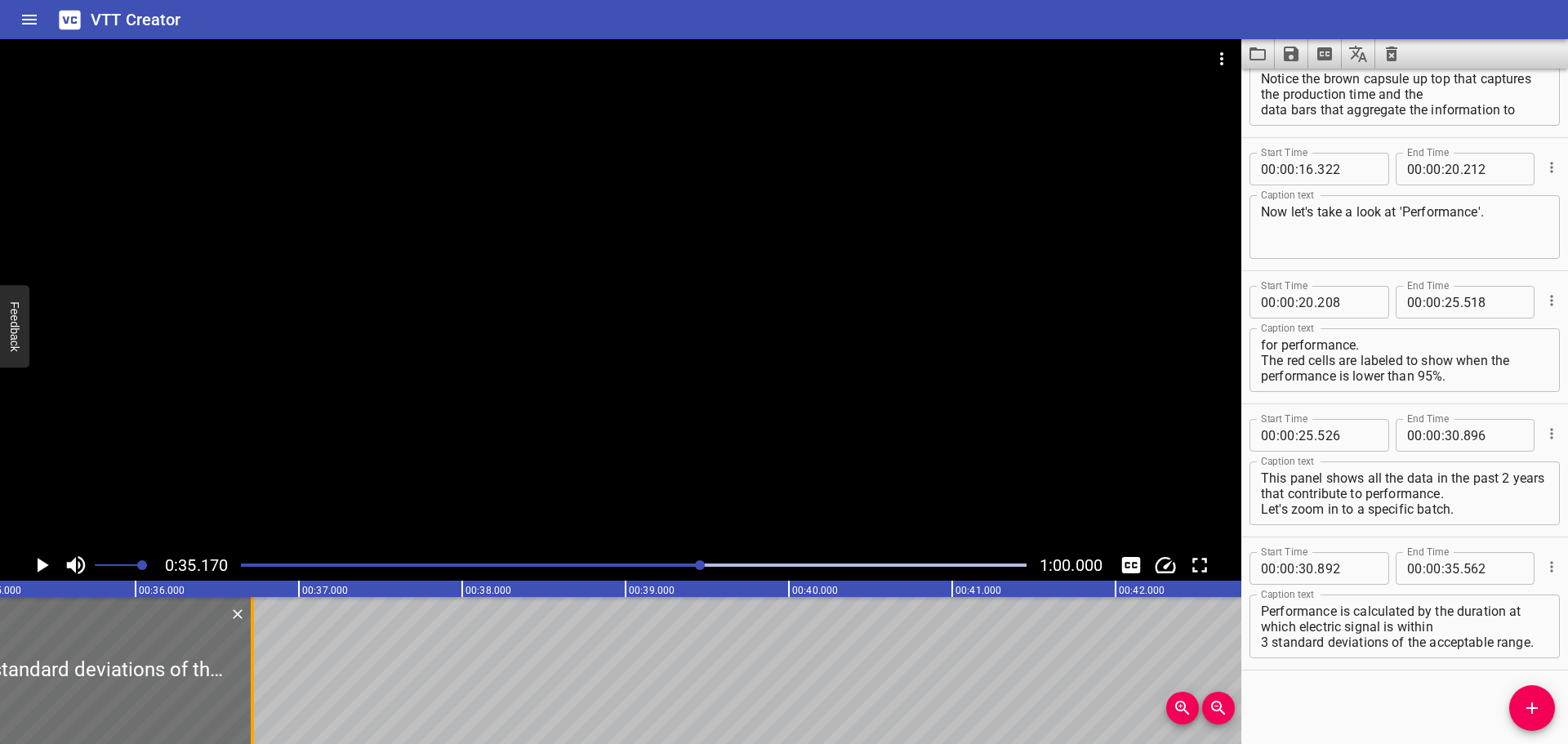 drag, startPoint x: 57, startPoint y: 652, endPoint x: 365, endPoint y: 653, distance: 308.0016 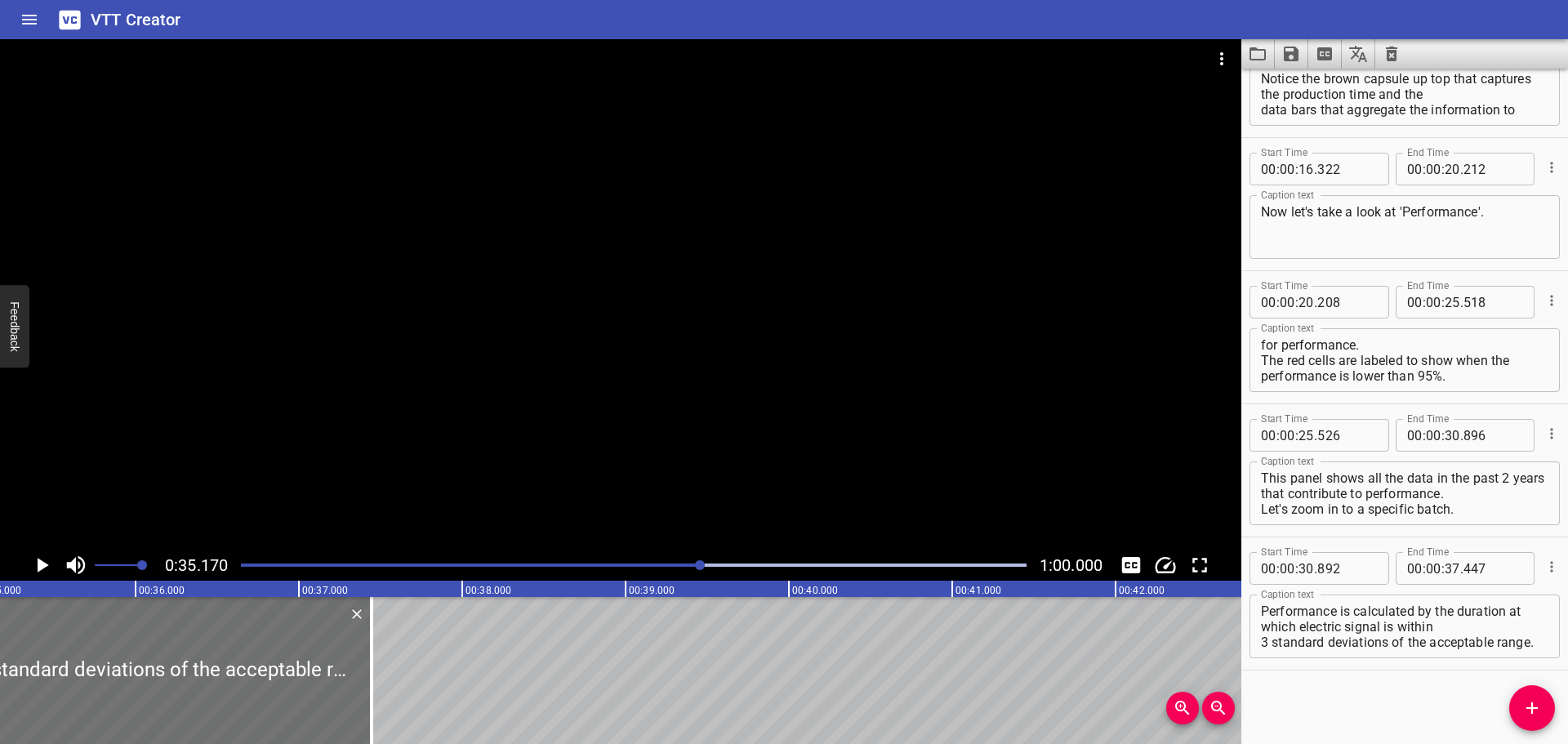 click 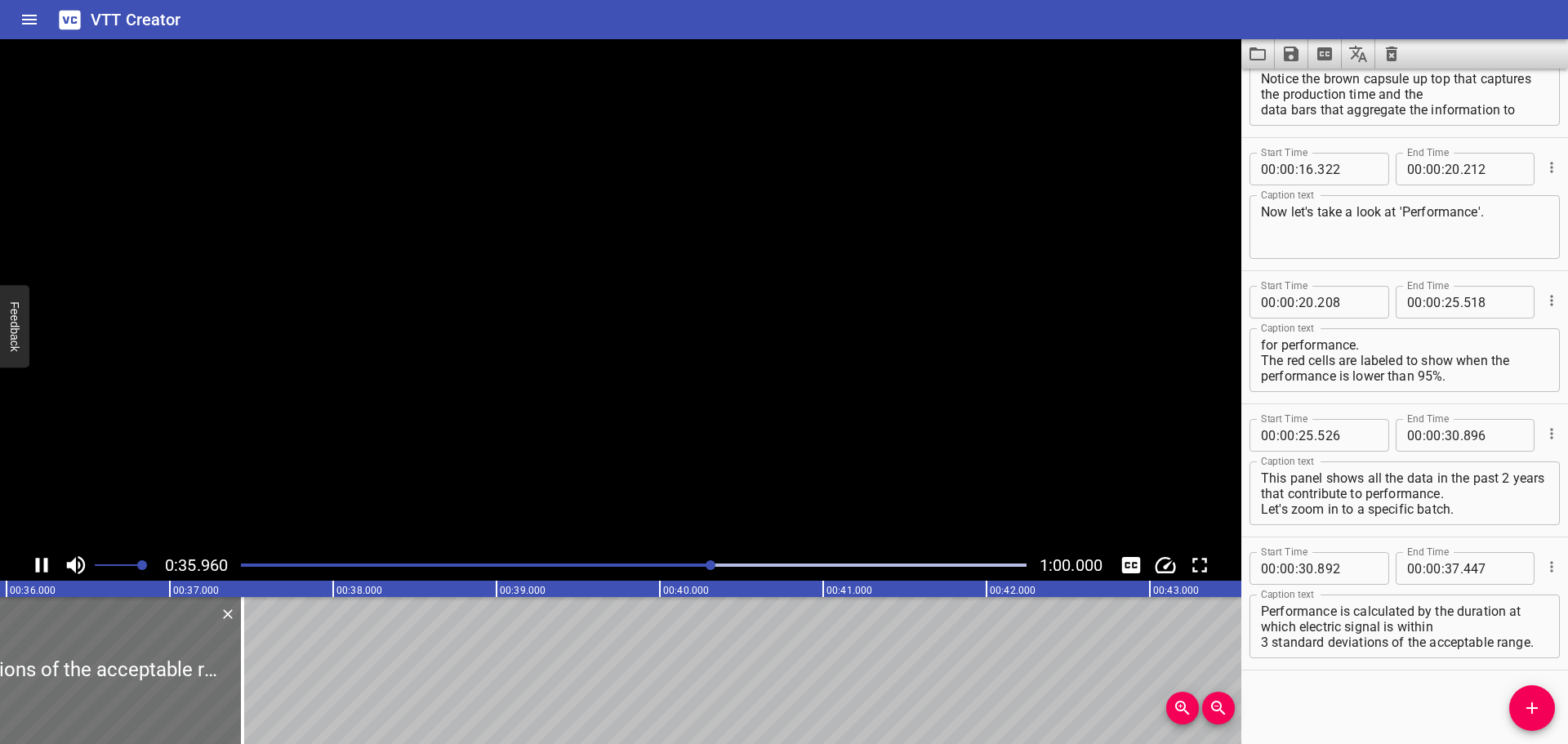 click 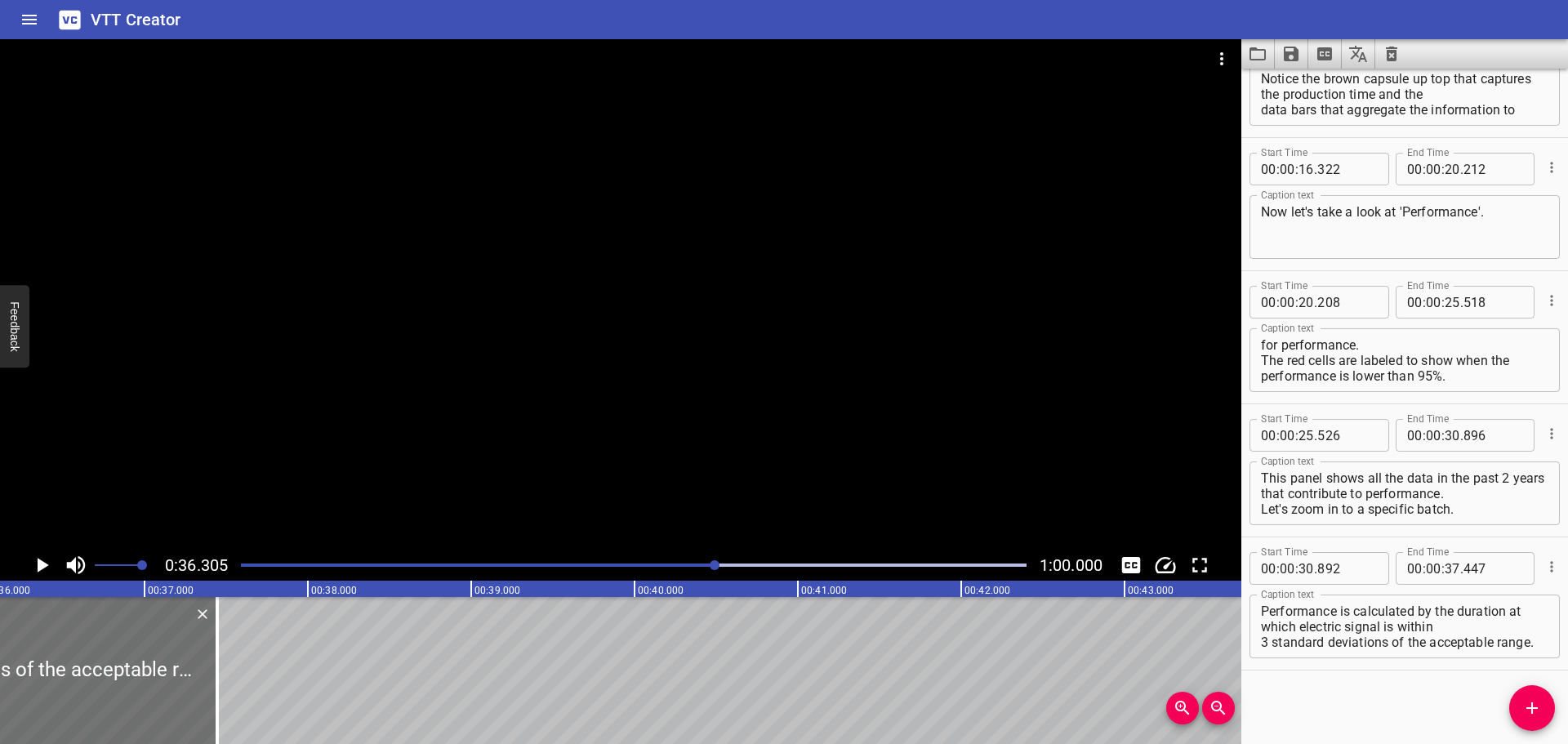 scroll, scrollTop: 0, scrollLeft: 5930, axis: horizontal 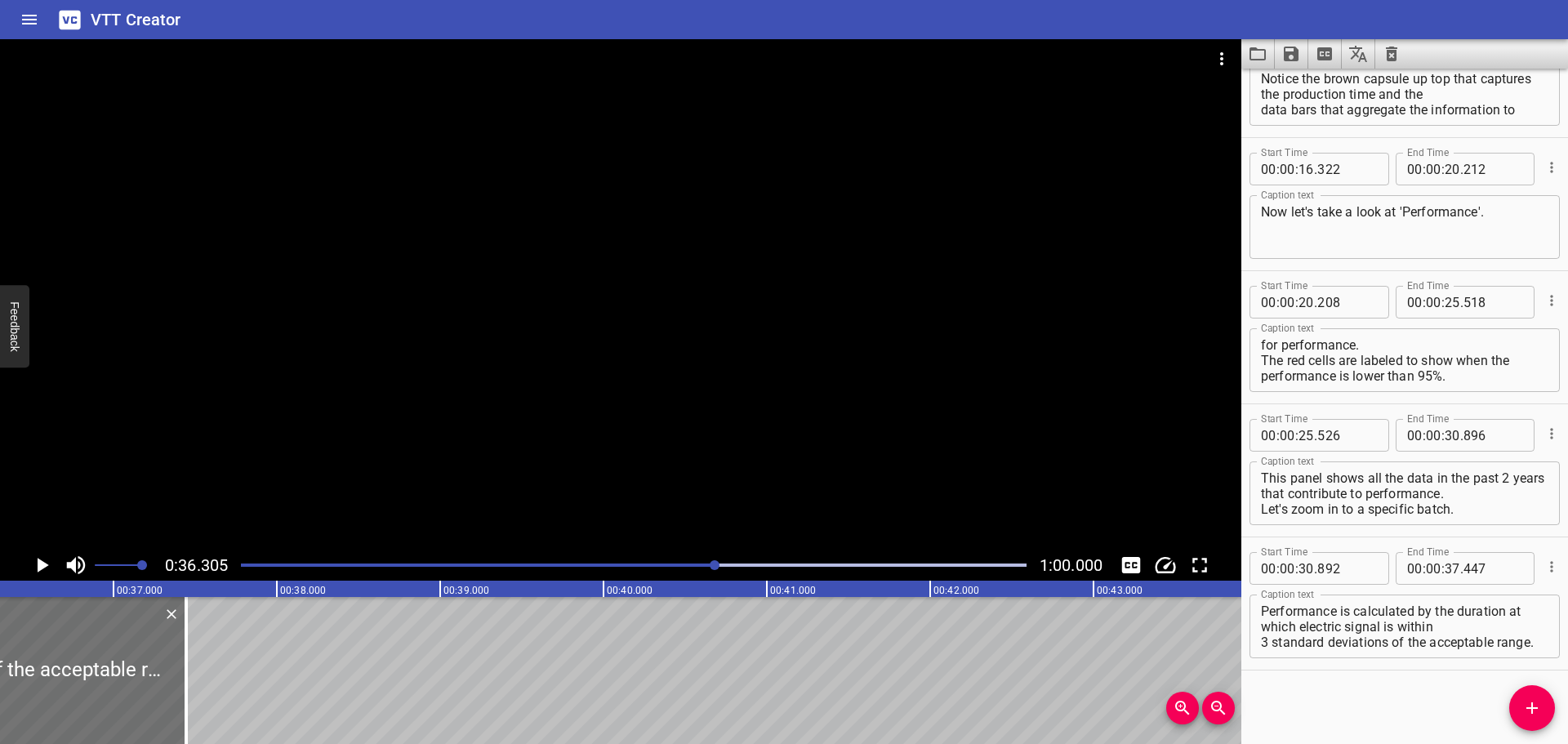 click on "Performance is calculated by the duration at which electric signal is within
3 standard deviations of the acceptable range." at bounding box center [1405, 626] 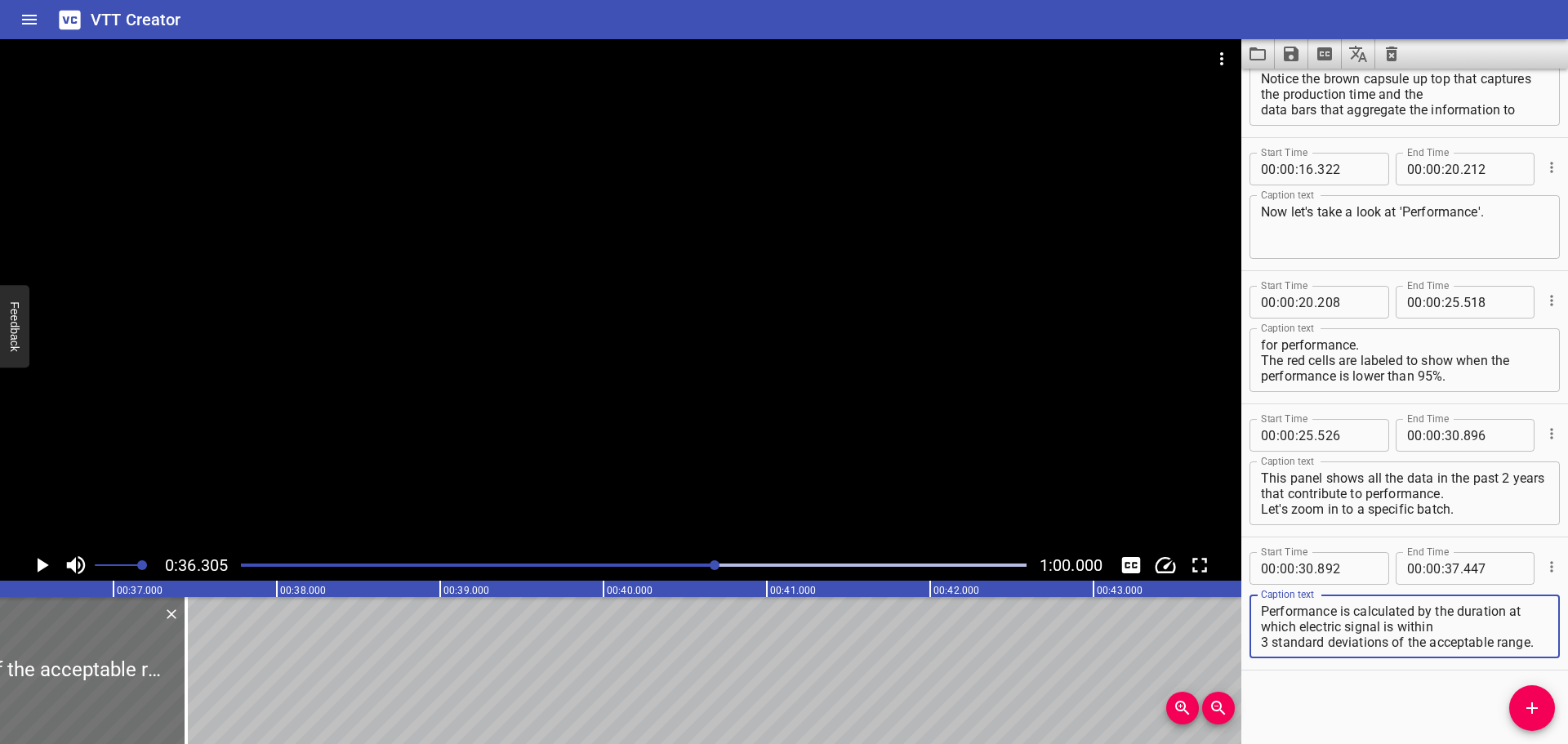 click on "Performance is calculated by the duration at which electric signal is within
3 standard deviations of the acceptable range. Caption text" at bounding box center [1405, 626] 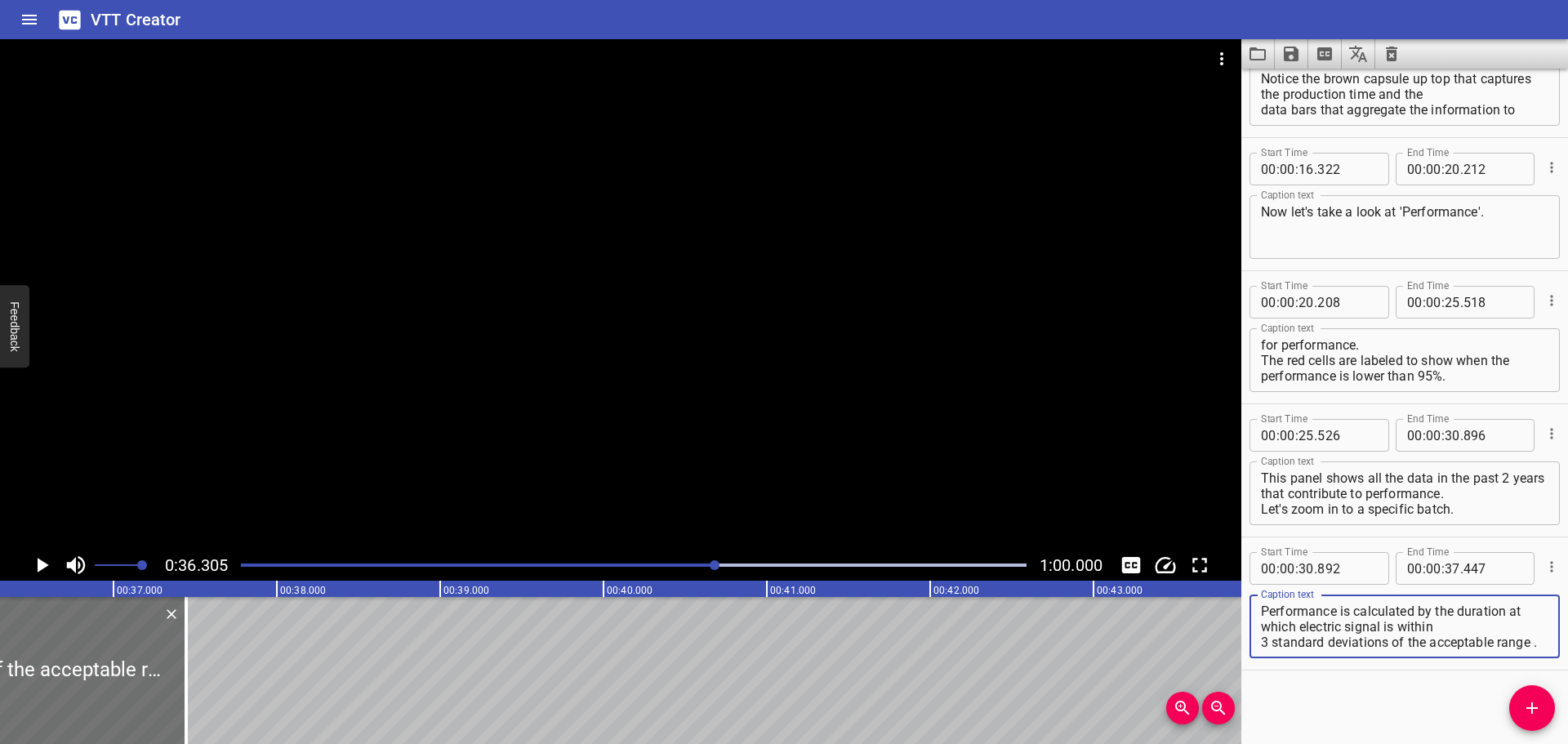 scroll, scrollTop: 16, scrollLeft: 0, axis: vertical 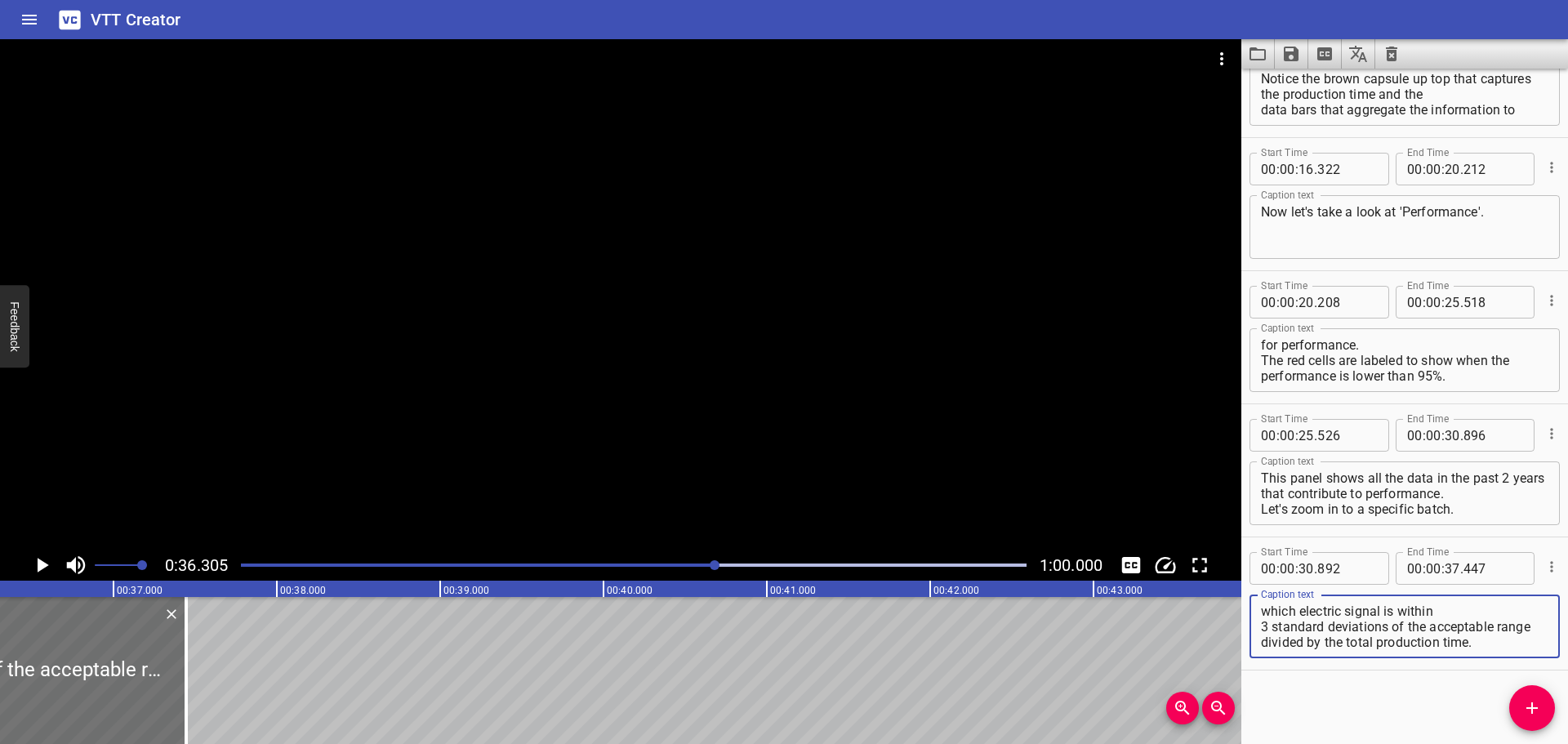 click on "Performance is calculated by the duration at which electric signal is within
3 standard deviations of the acceptable range divided by the total production time." at bounding box center (1405, 626) 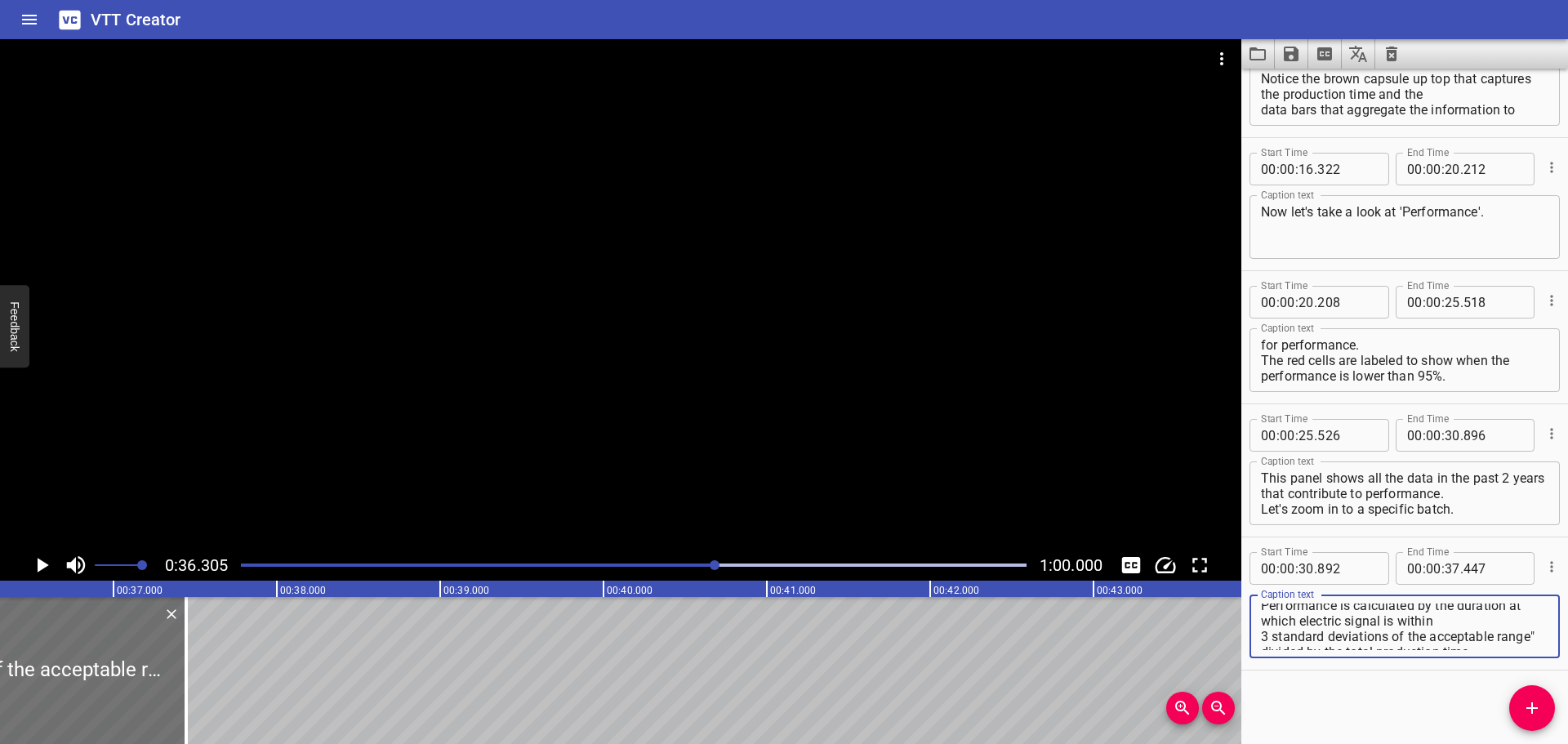 scroll, scrollTop: 0, scrollLeft: 0, axis: both 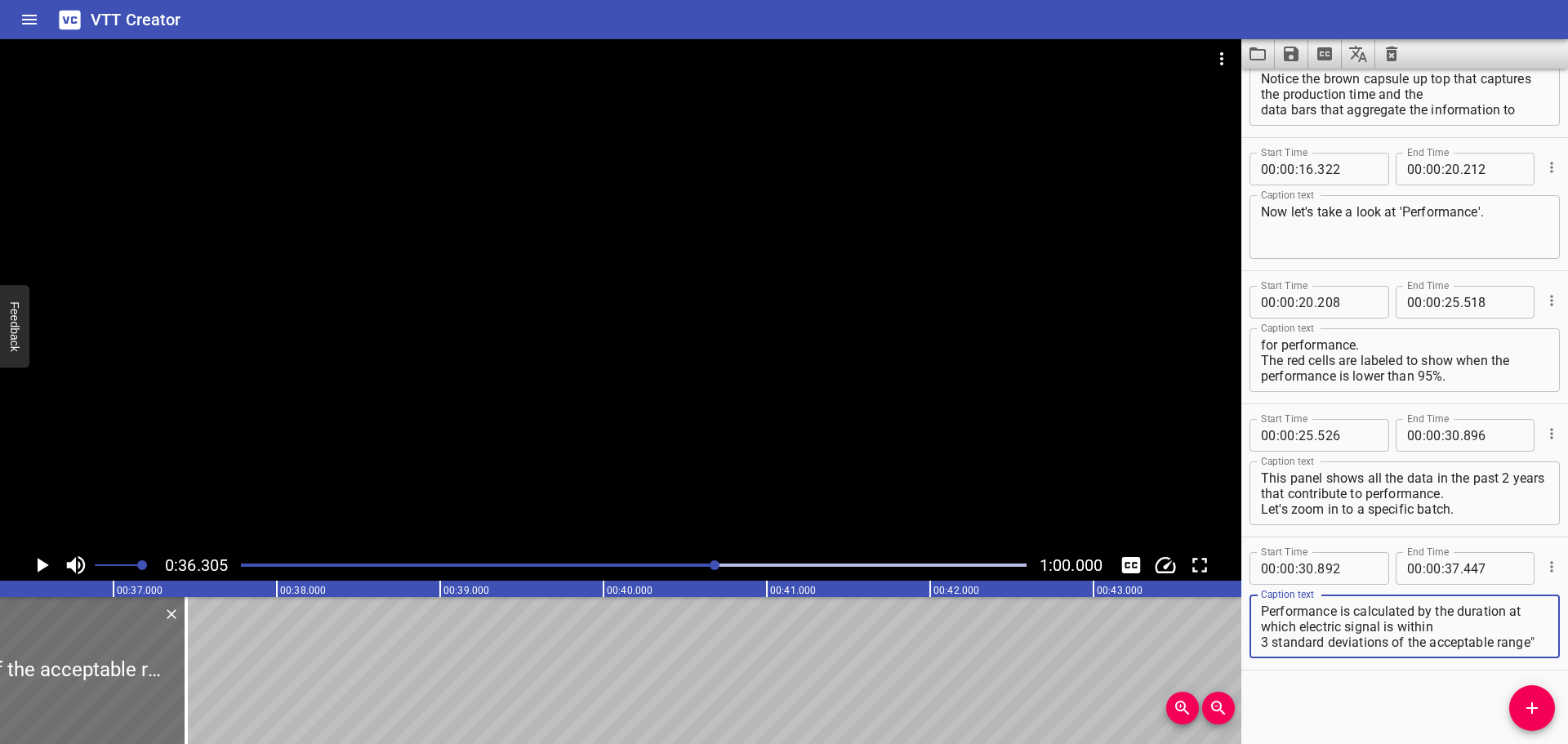 click on "Performance is calculated by the duration at which electric signal is within
3 standard deviations of the acceptable range" divided by the total production time." at bounding box center [1405, 626] 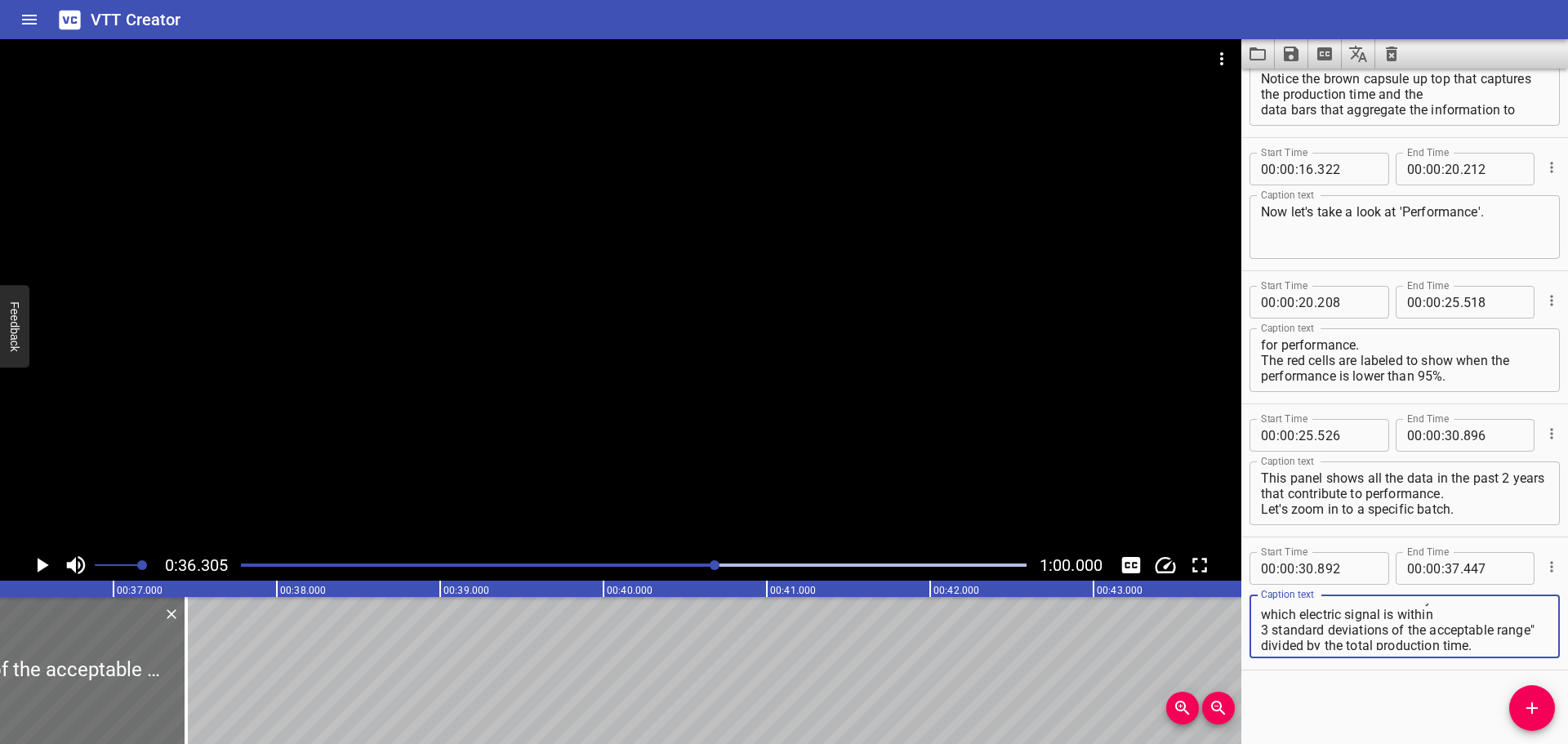 scroll, scrollTop: 16, scrollLeft: 0, axis: vertical 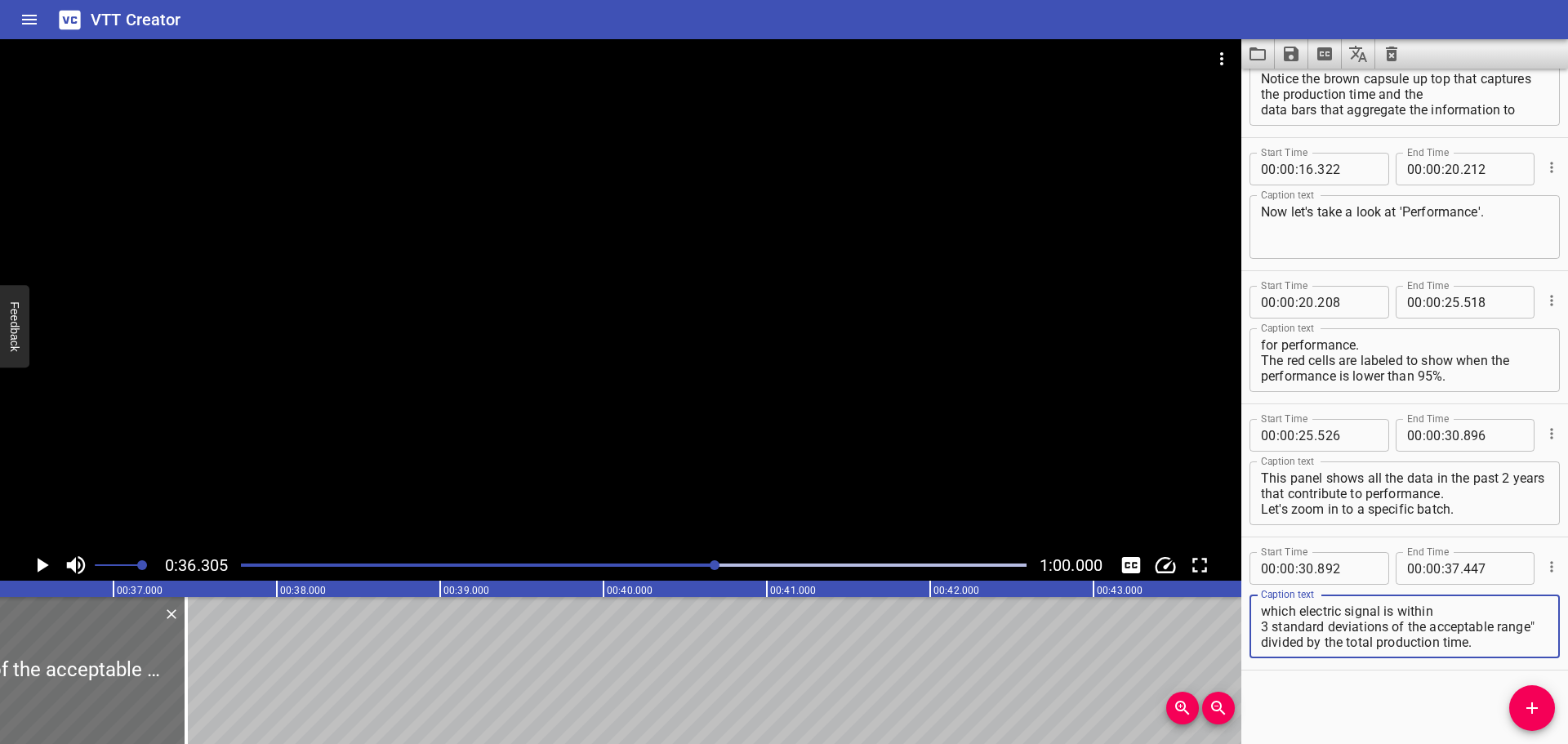 click on "Performance is calculated by the "duration at which electric signal is within
3 standard deviations of the acceptable range" divided by the total production time." at bounding box center (1405, 626) 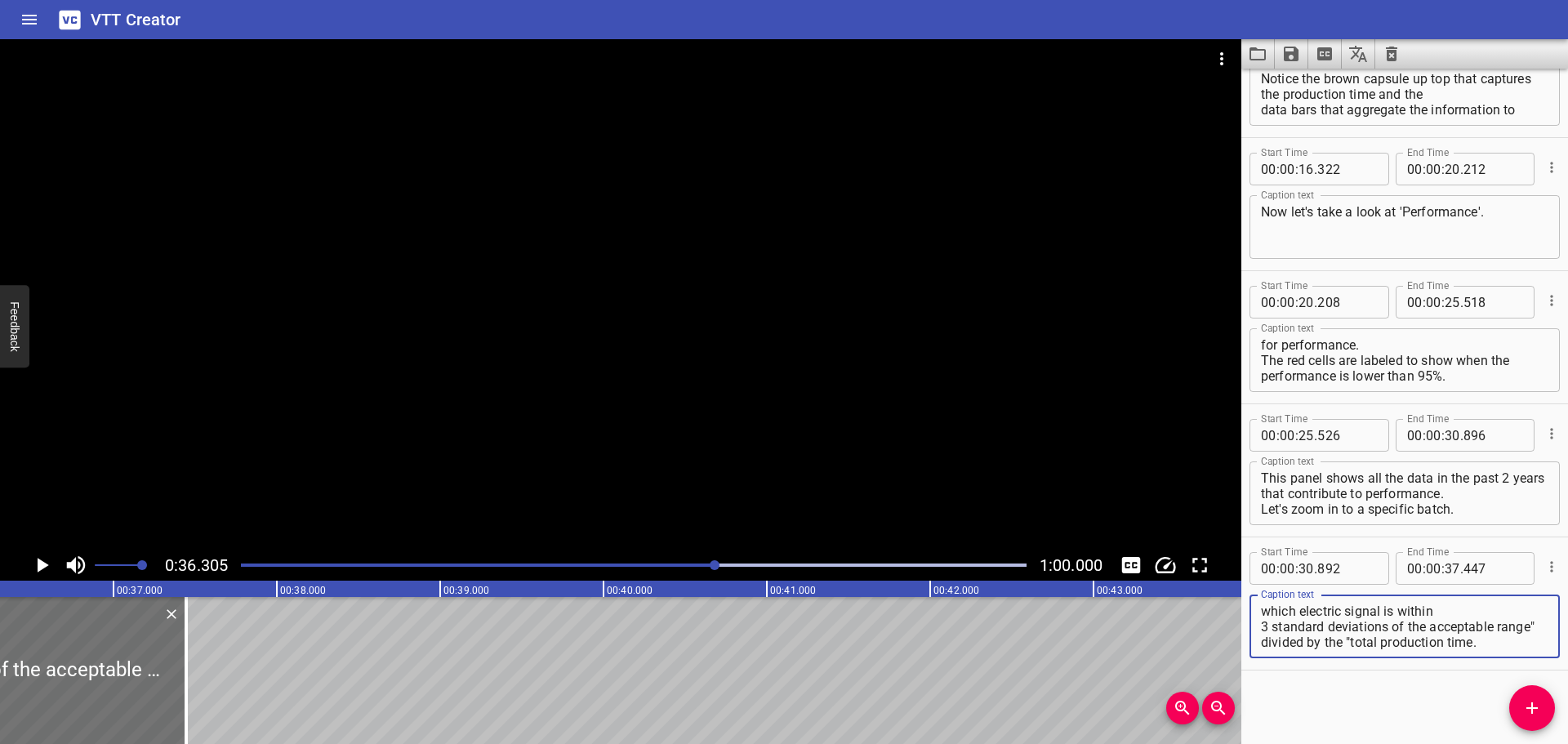 click on "Performance is calculated by the "duration at which electric signal is within
3 standard deviations of the acceptable range" divided by the "total production time." at bounding box center (1405, 626) 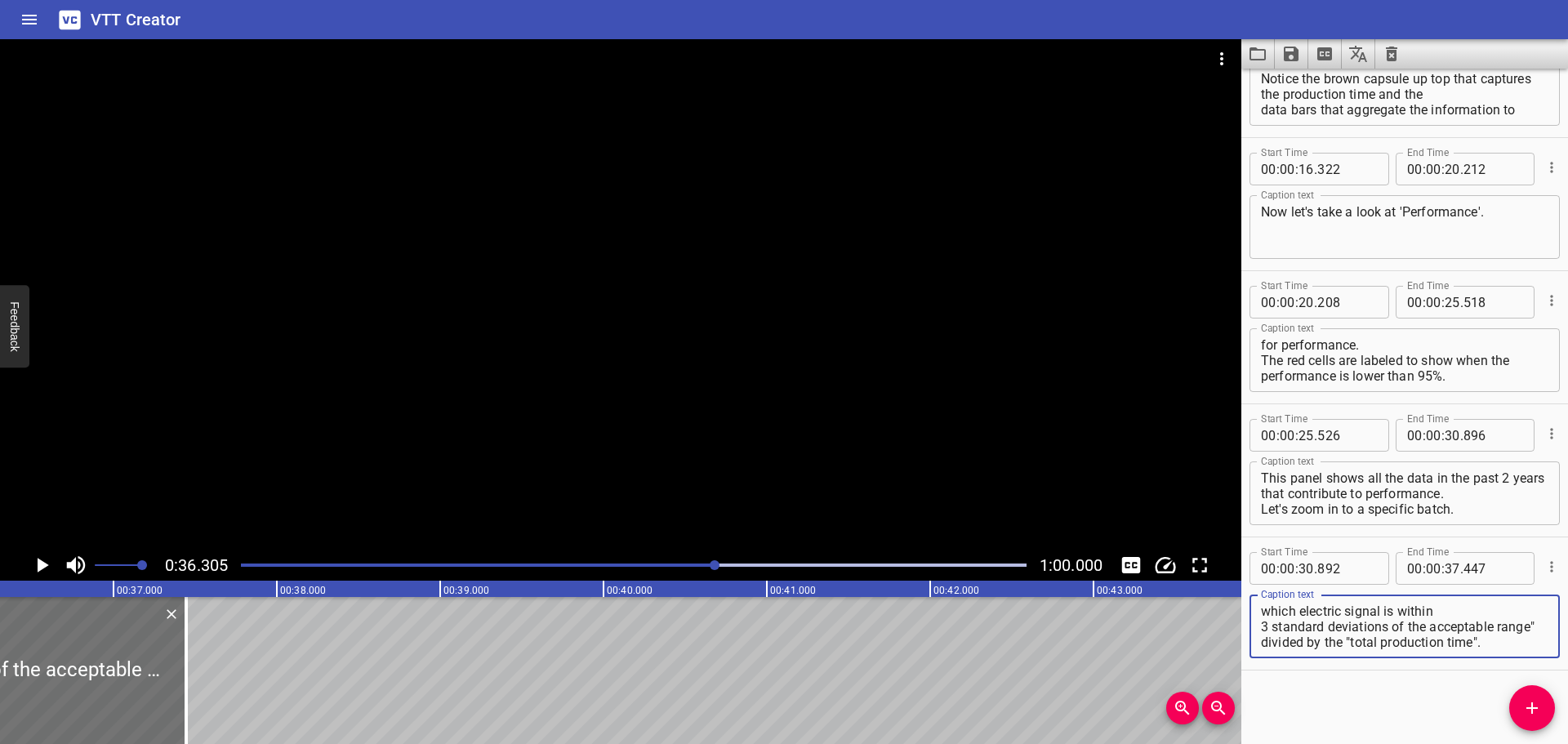 type on "Performance is calculated by the "duration at which electric signal is within
3 standard deviations of the acceptable range" divided by the "total production time"." 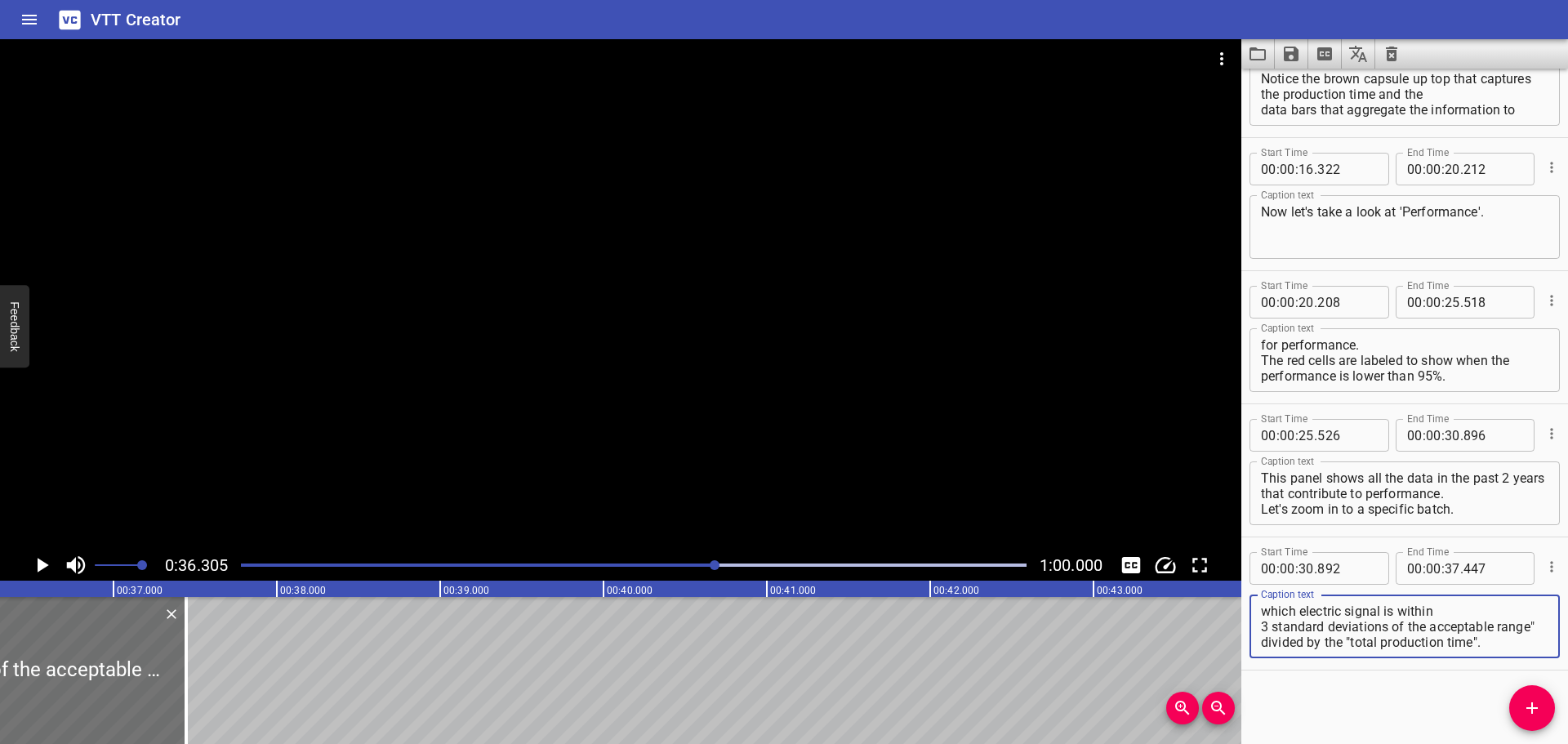 click 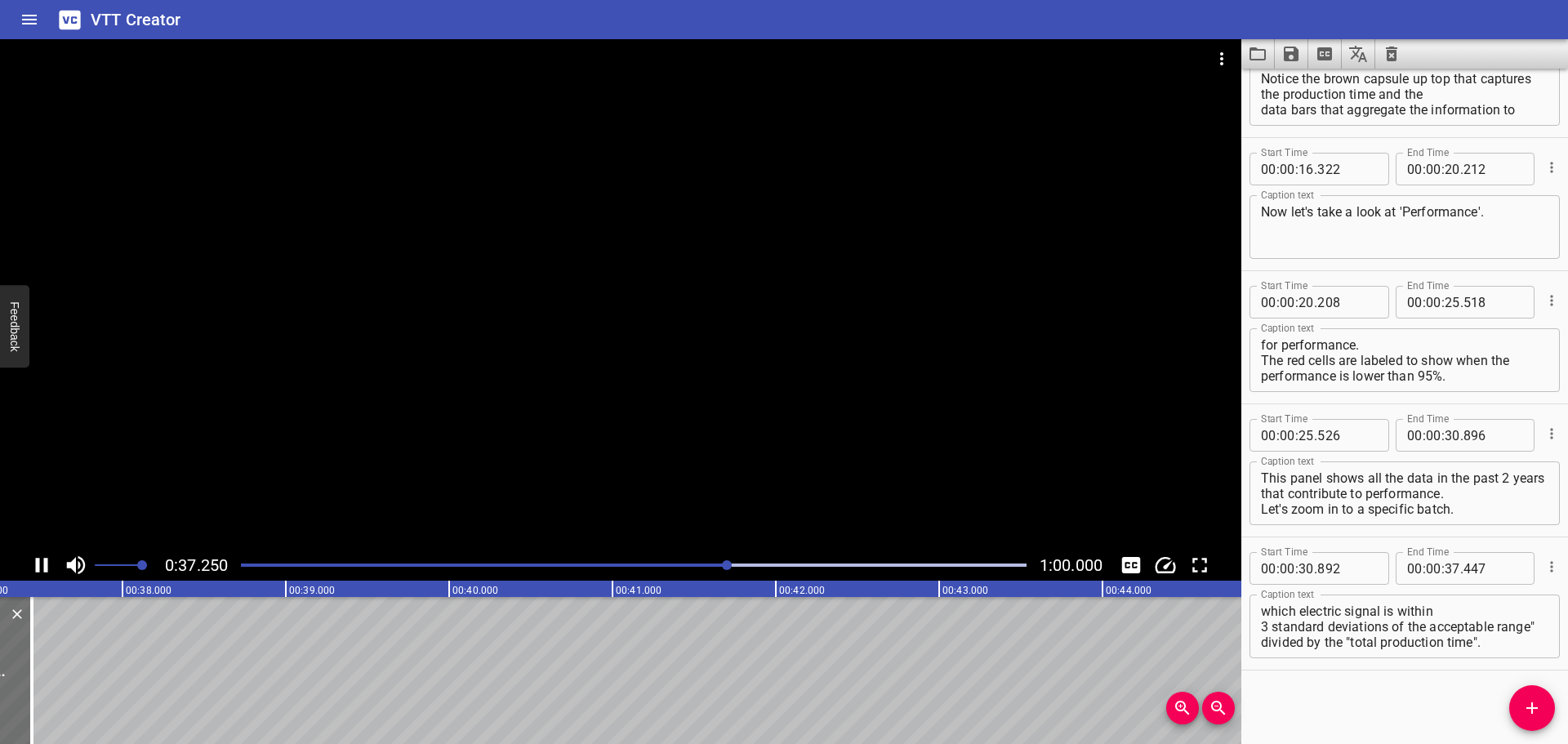 click 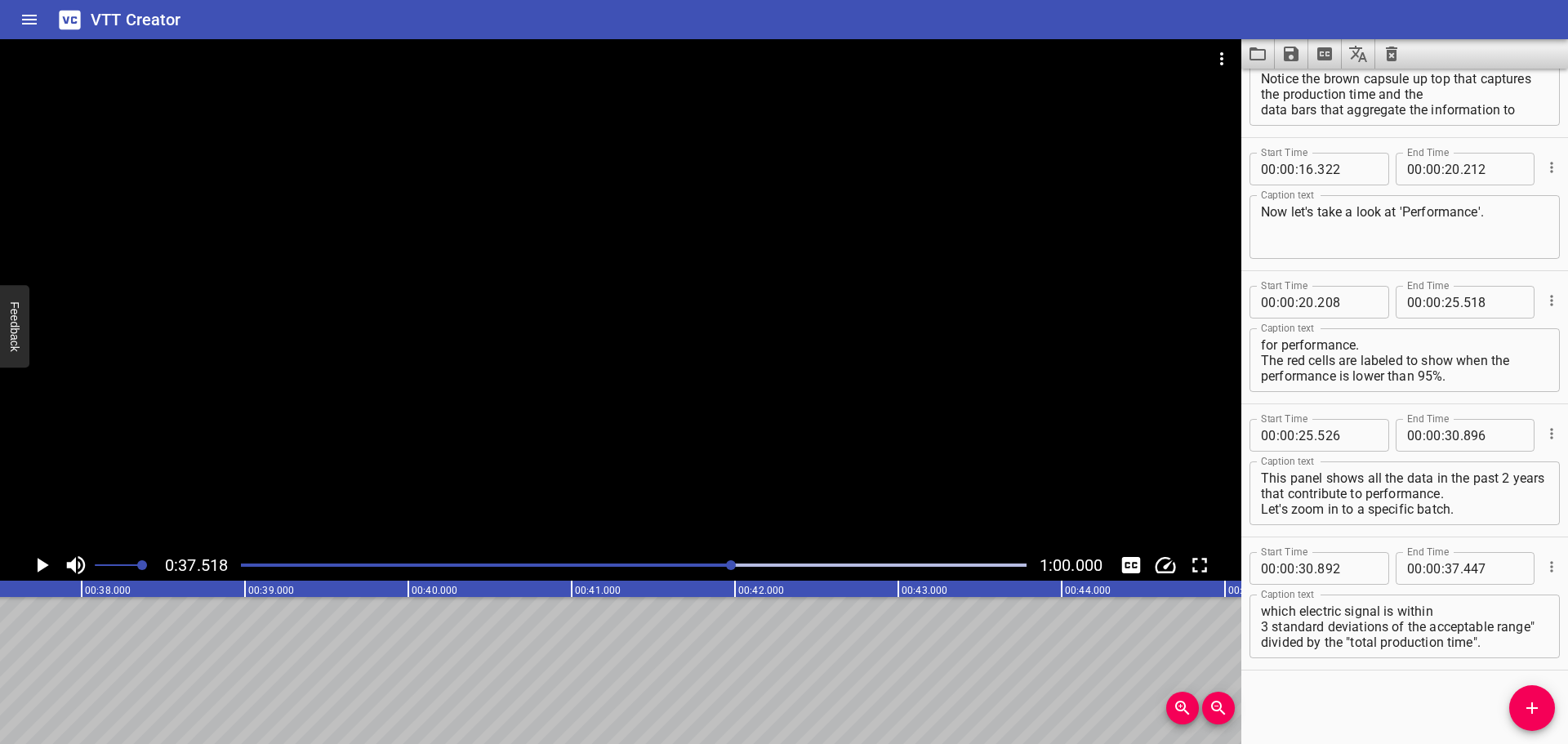 scroll, scrollTop: 0, scrollLeft: 6128, axis: horizontal 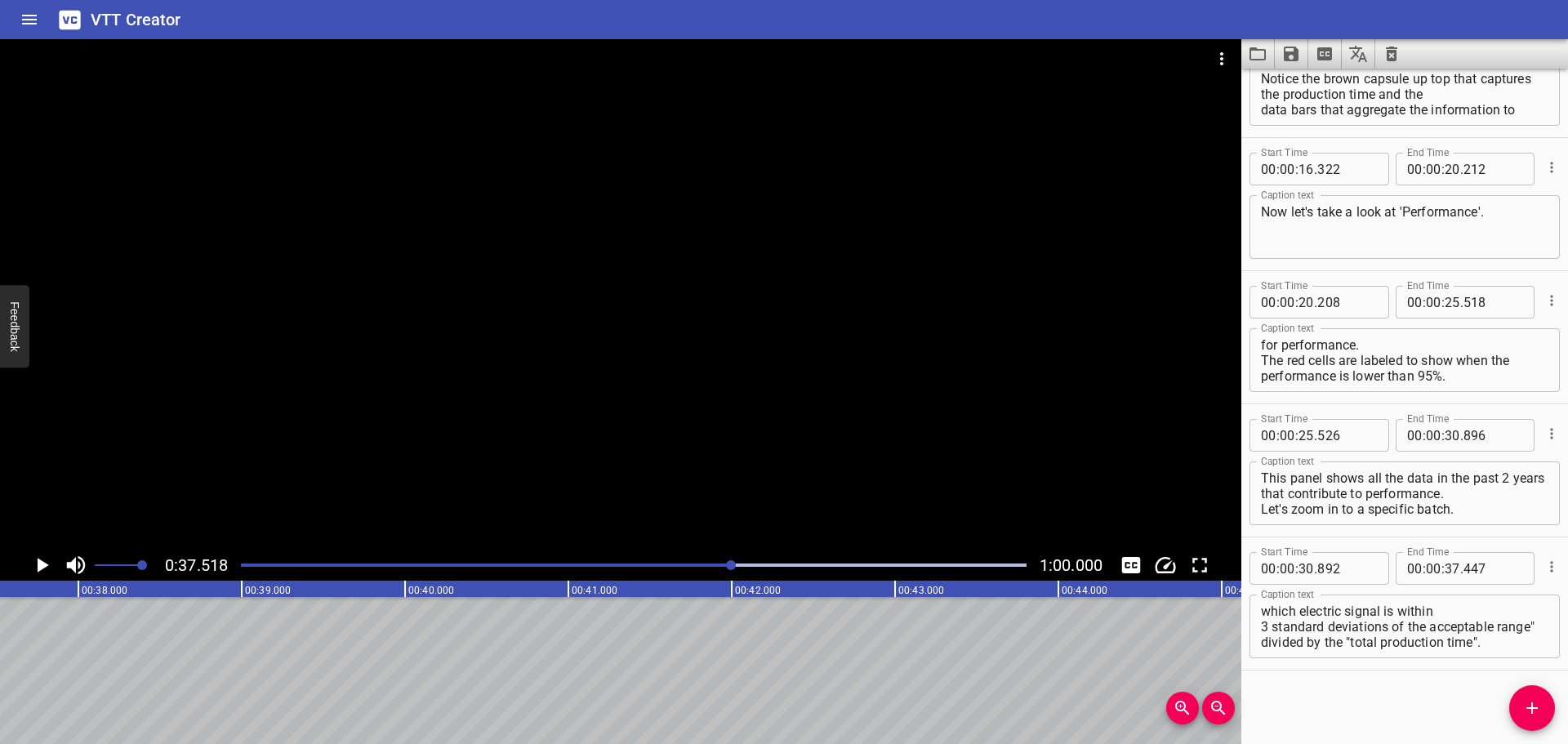 click at bounding box center (340, 565) 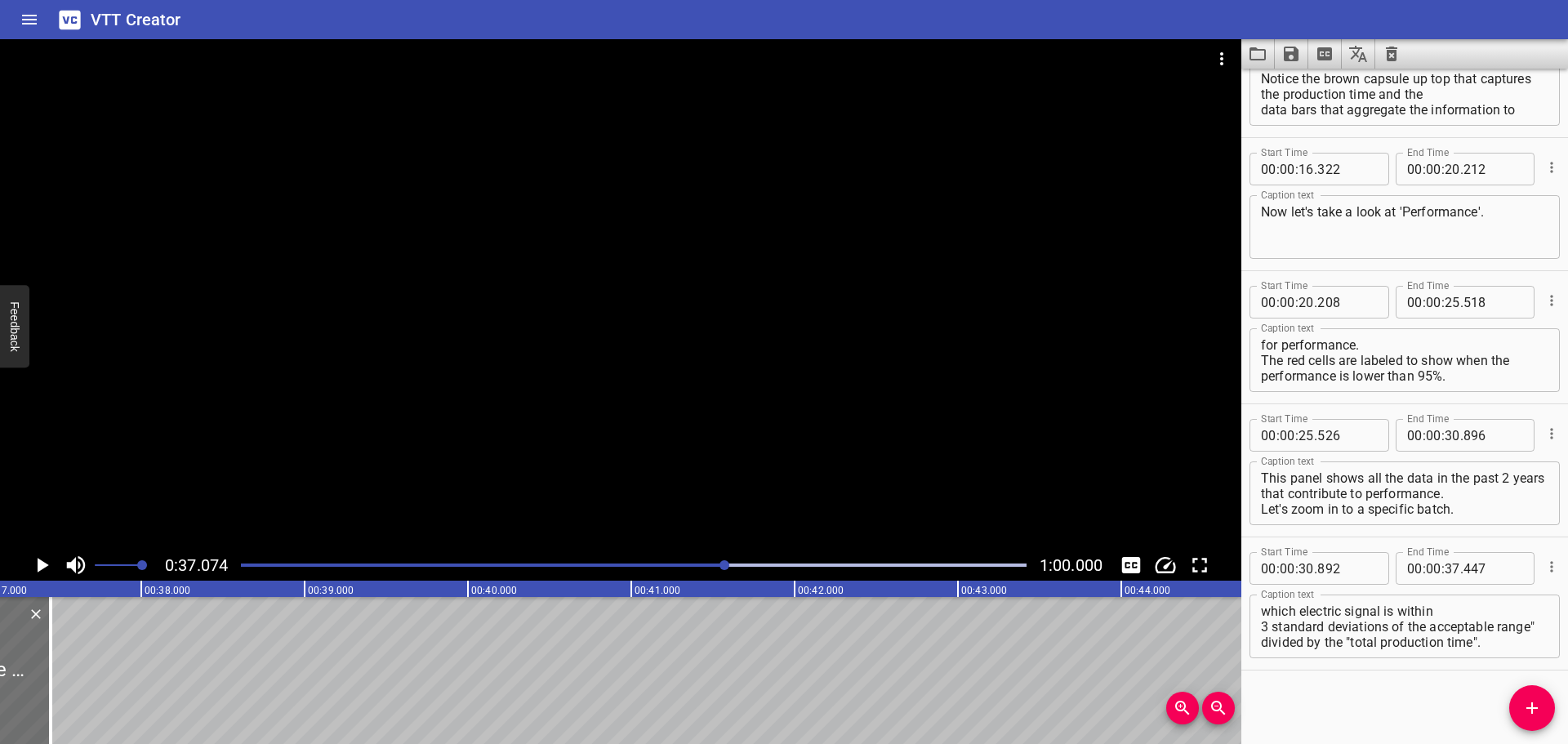 scroll, scrollTop: 0, scrollLeft: 6056, axis: horizontal 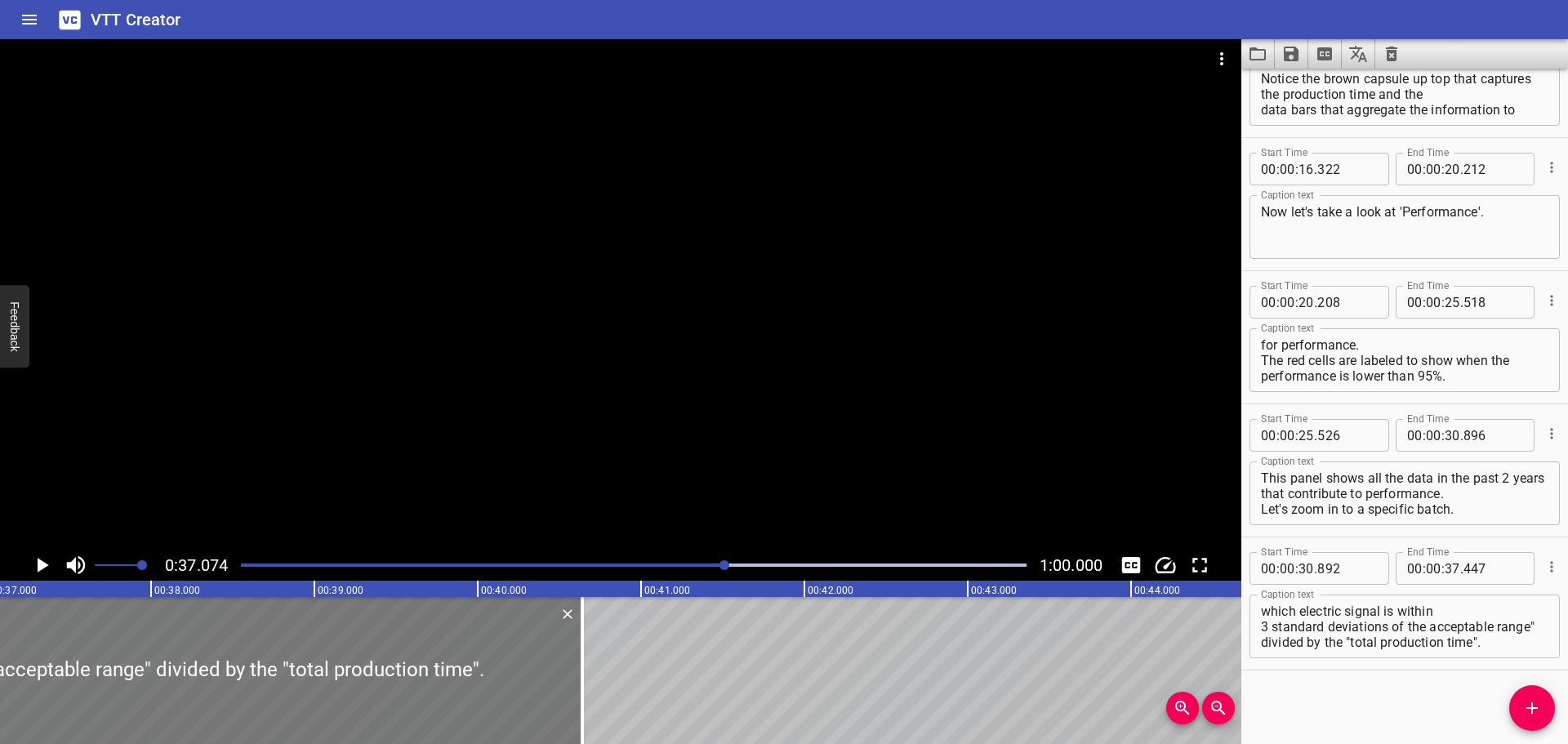 drag, startPoint x: 63, startPoint y: 635, endPoint x: 615, endPoint y: 634, distance: 552.00091 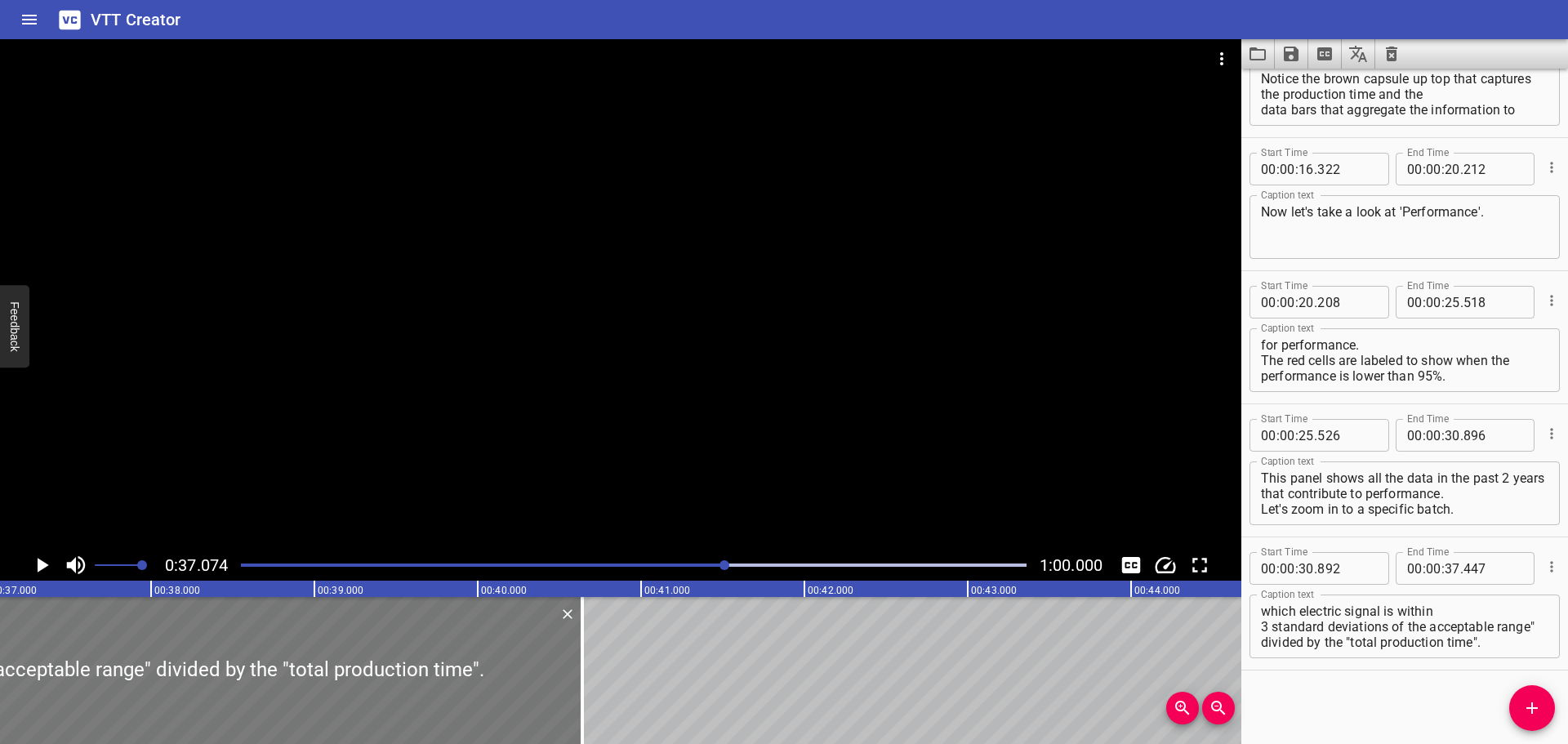 click at bounding box center [582, 670] 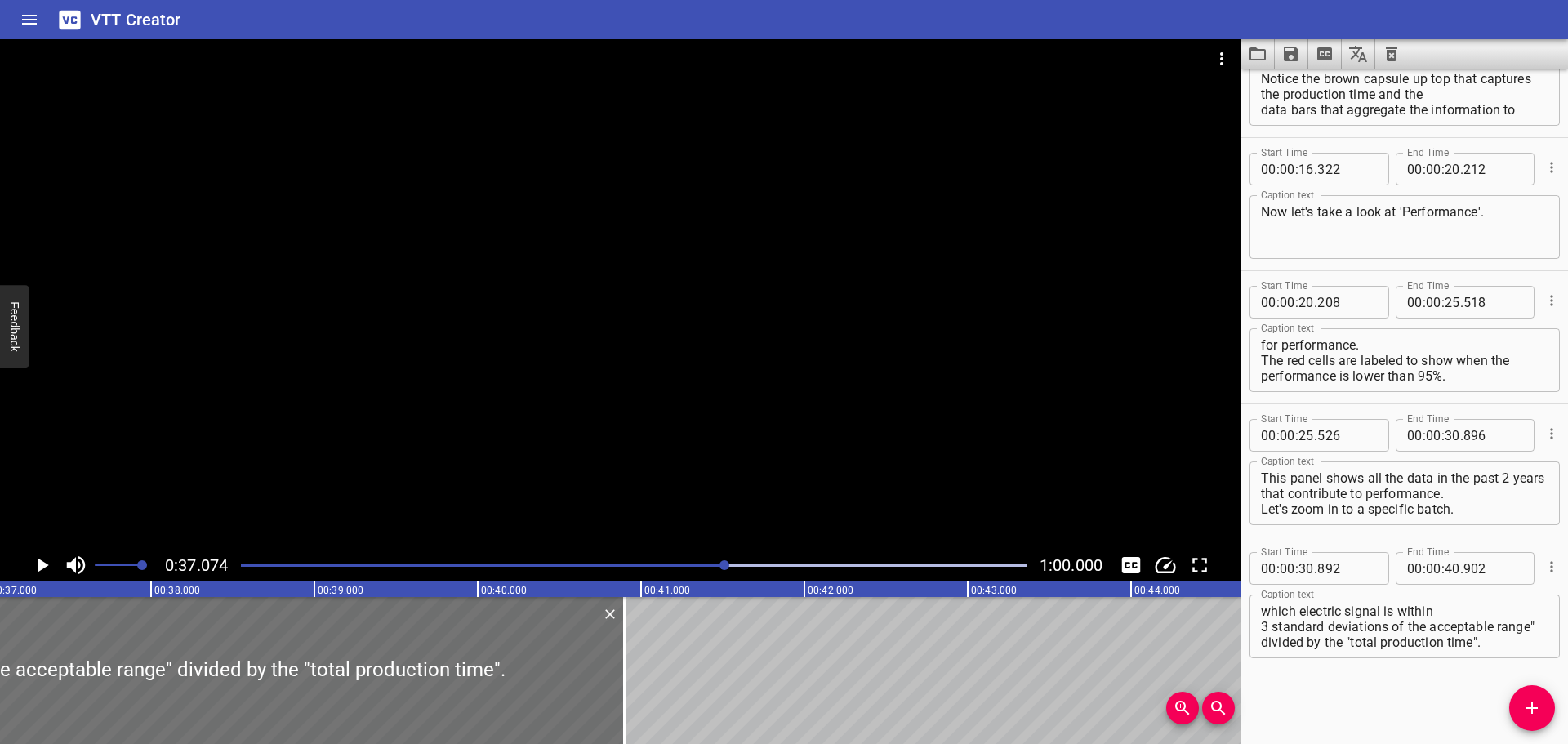 click 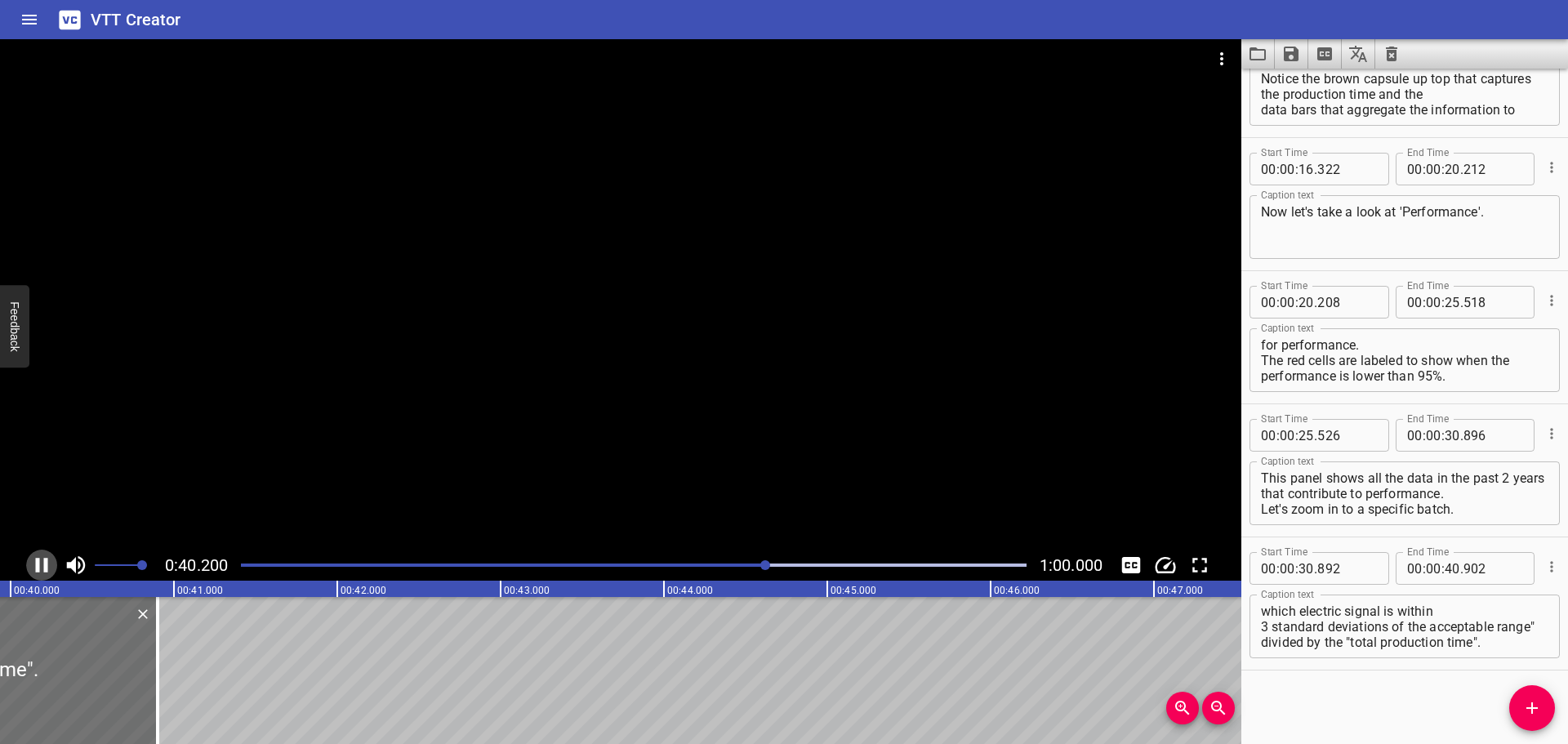 click 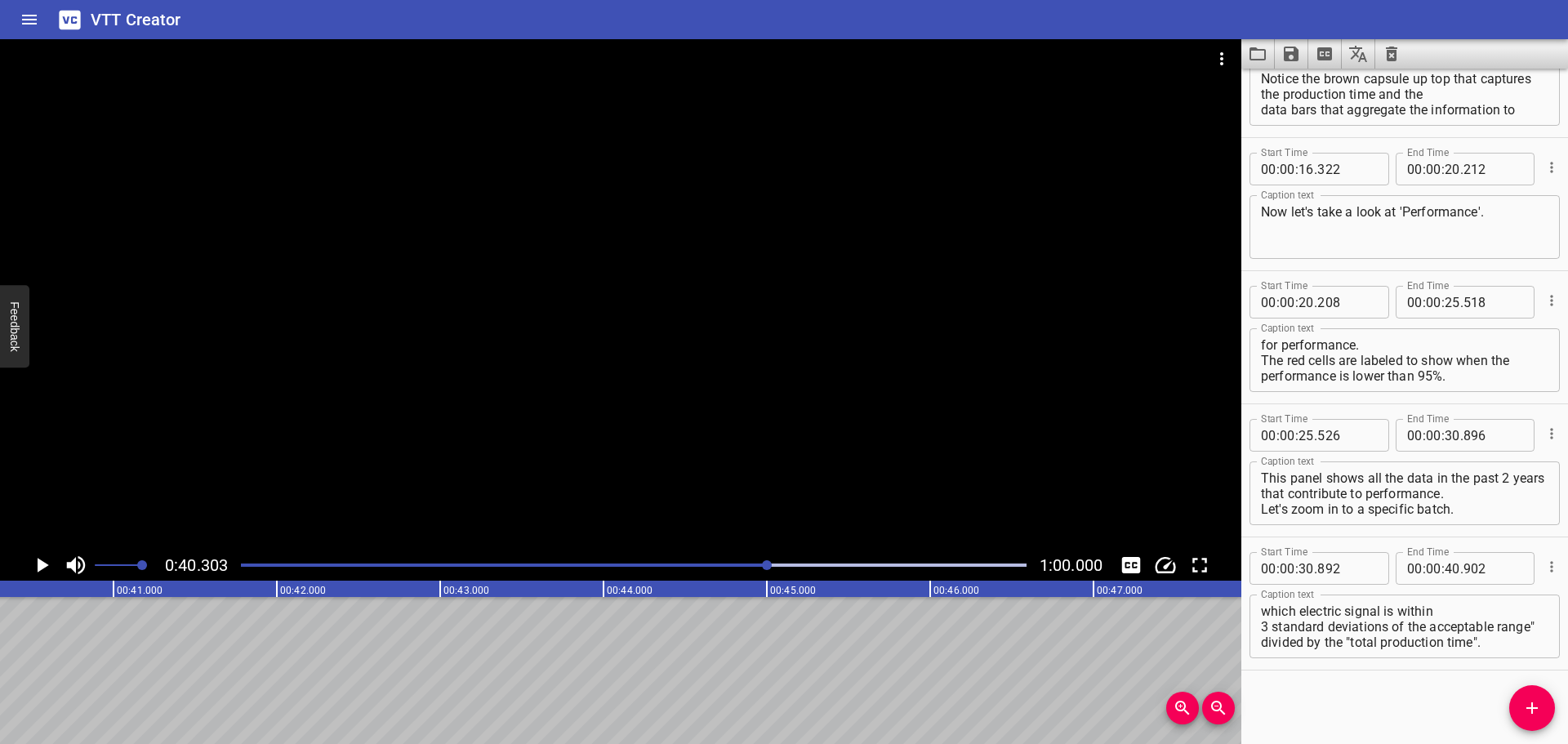 scroll, scrollTop: 0, scrollLeft: 6439, axis: horizontal 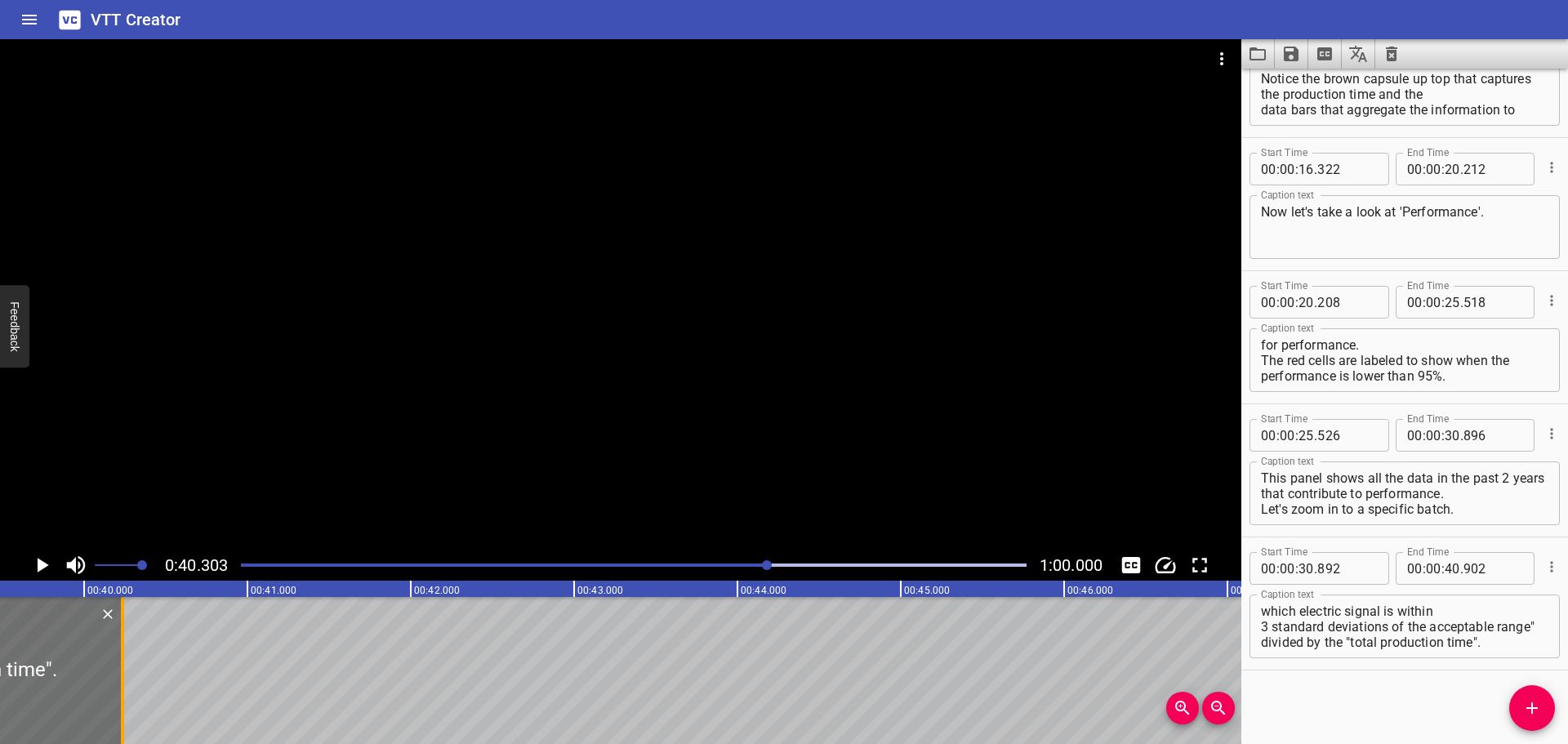 drag, startPoint x: 95, startPoint y: 644, endPoint x: 2, endPoint y: 642, distance: 93.0215 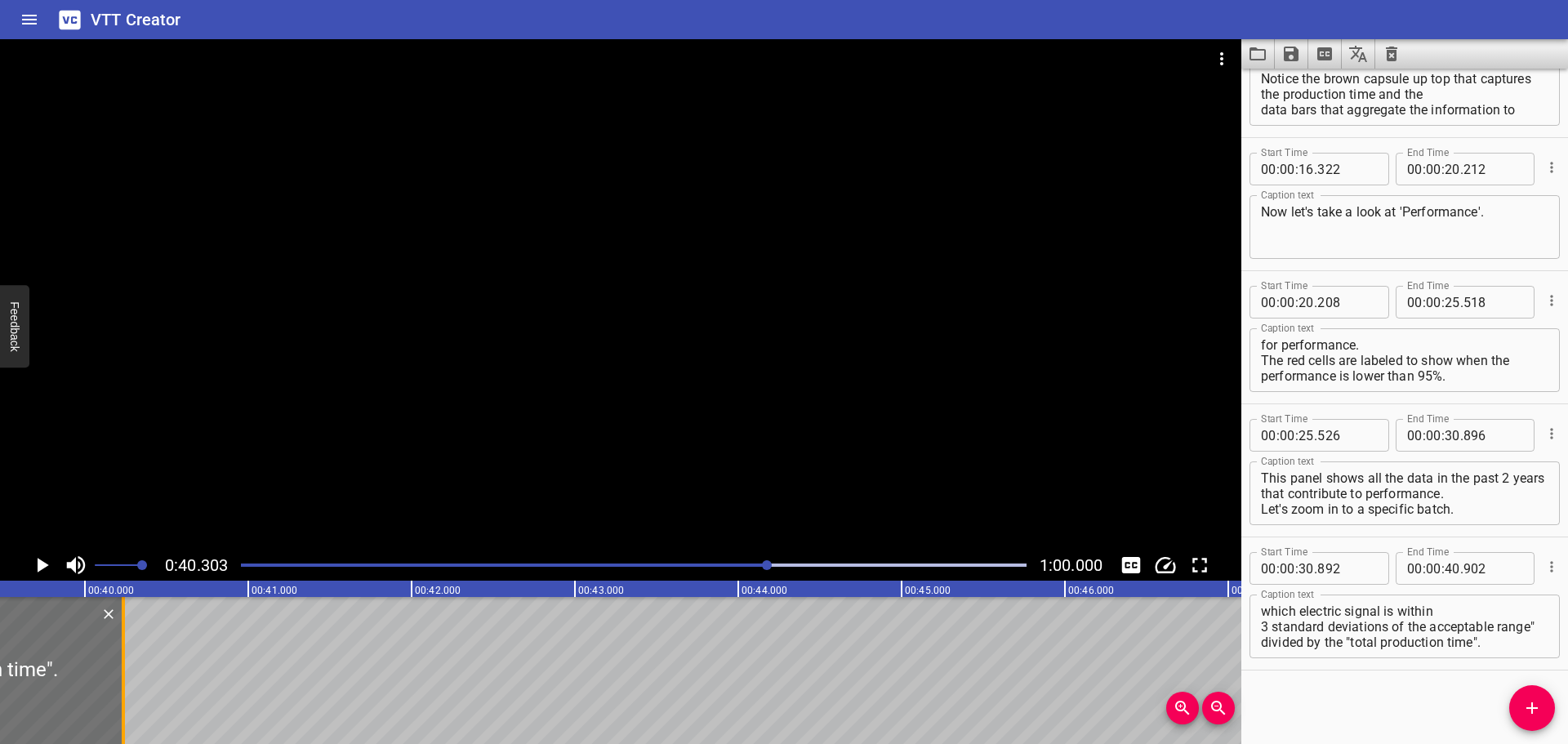 click on "Performance is calculated by the "duration at which electric signal is within
3 standard deviations of the acceptable range" divided by the "total production time"." at bounding box center [-640, 670] 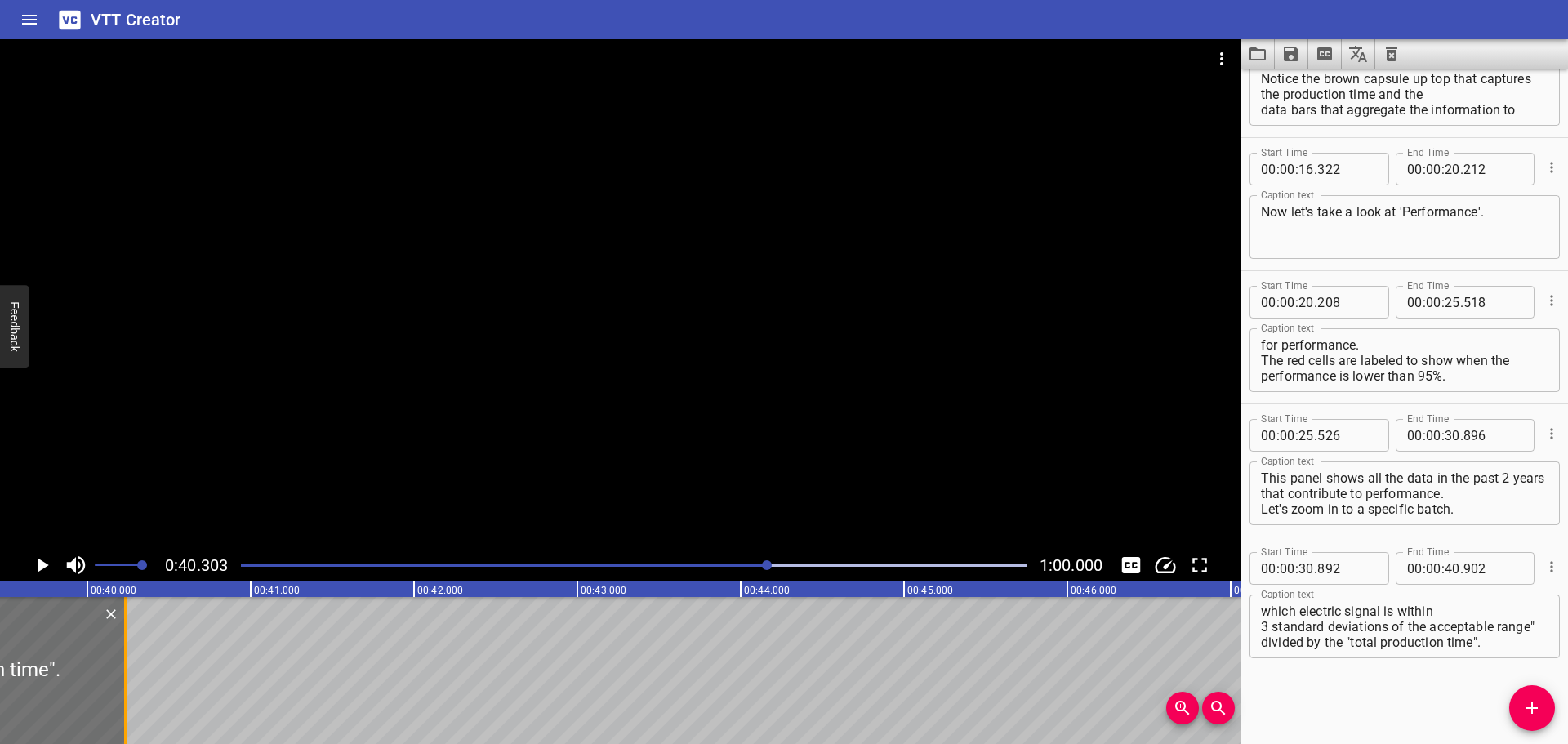 type on "39" 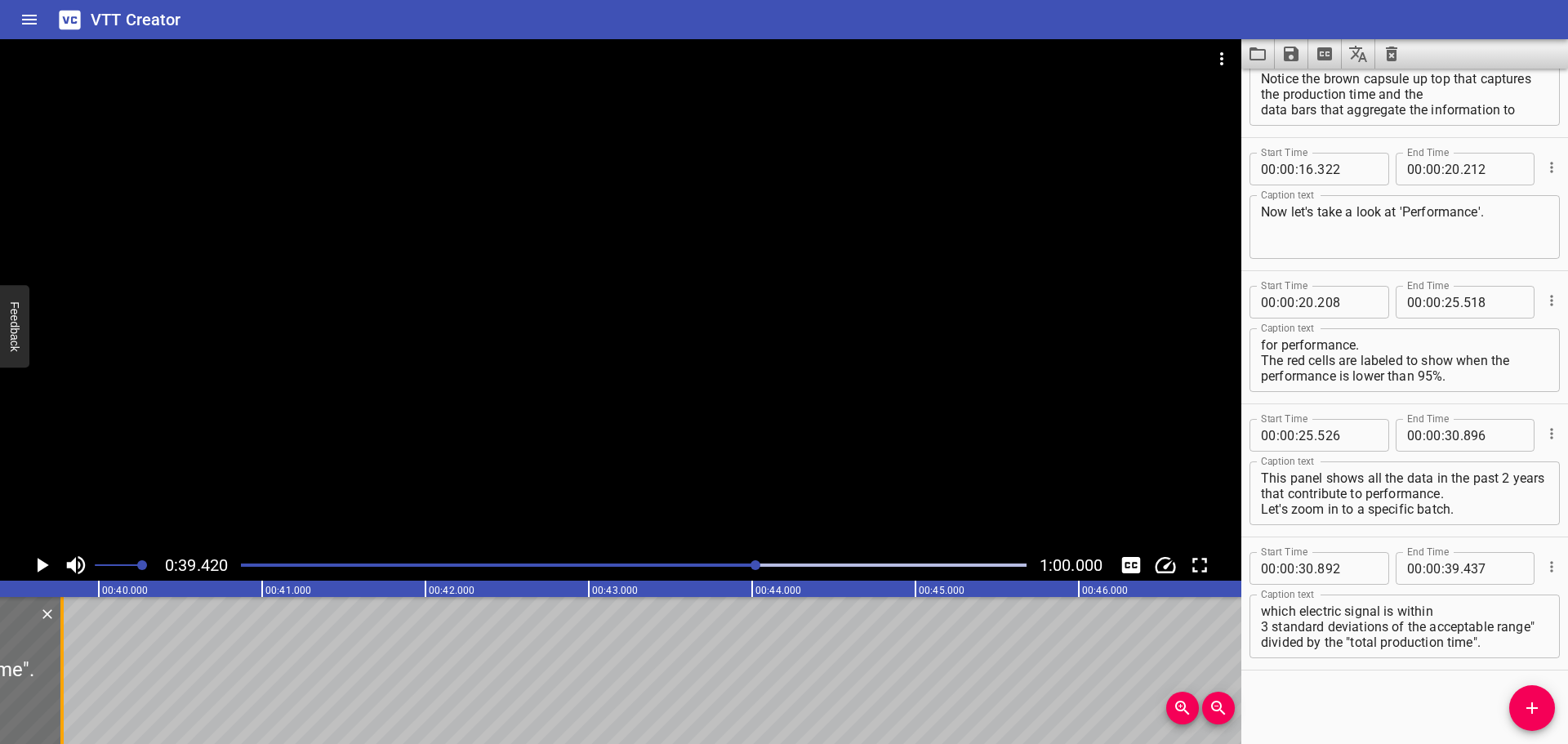 drag, startPoint x: 3, startPoint y: 632, endPoint x: 68, endPoint y: 619, distance: 66.28725 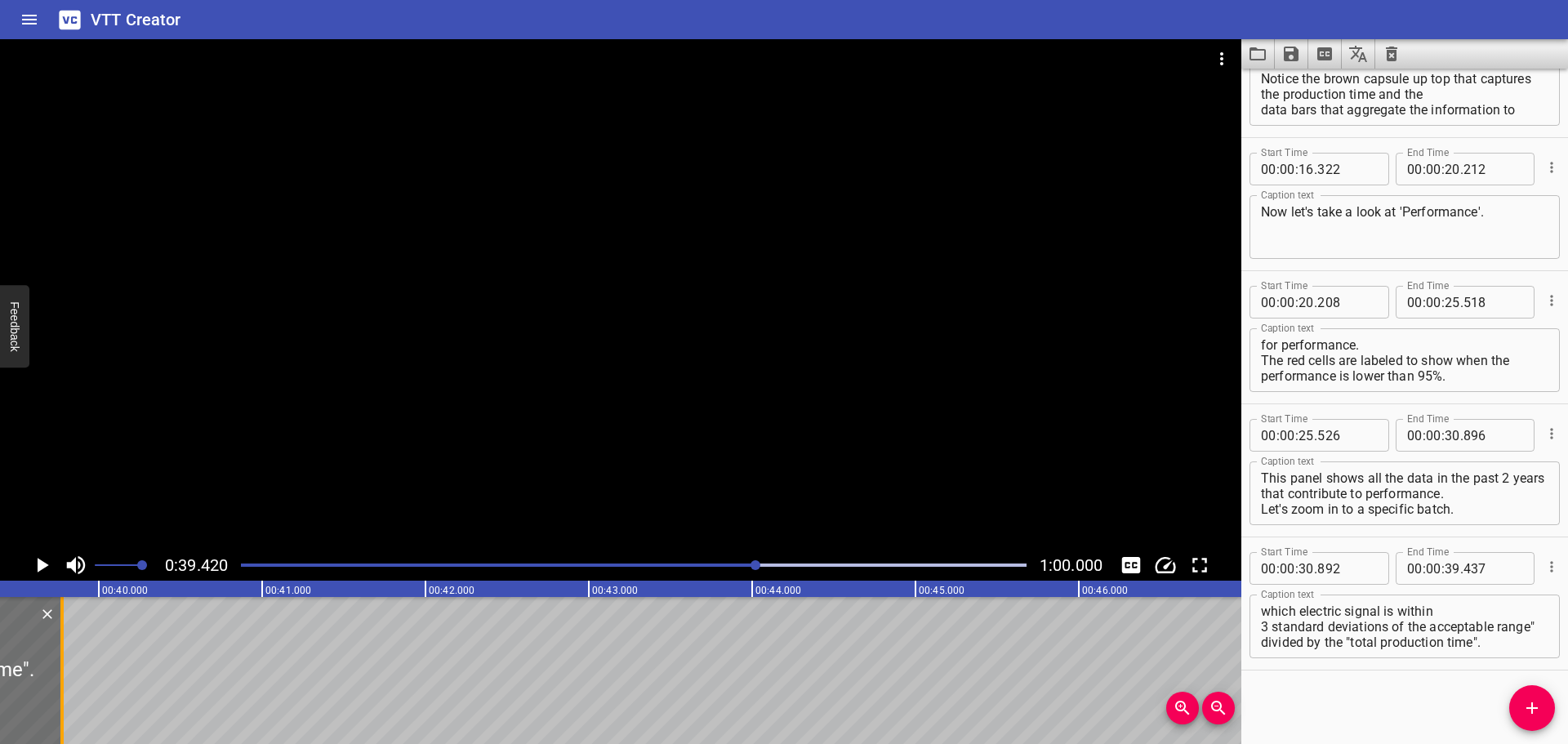 click at bounding box center (62, 670) 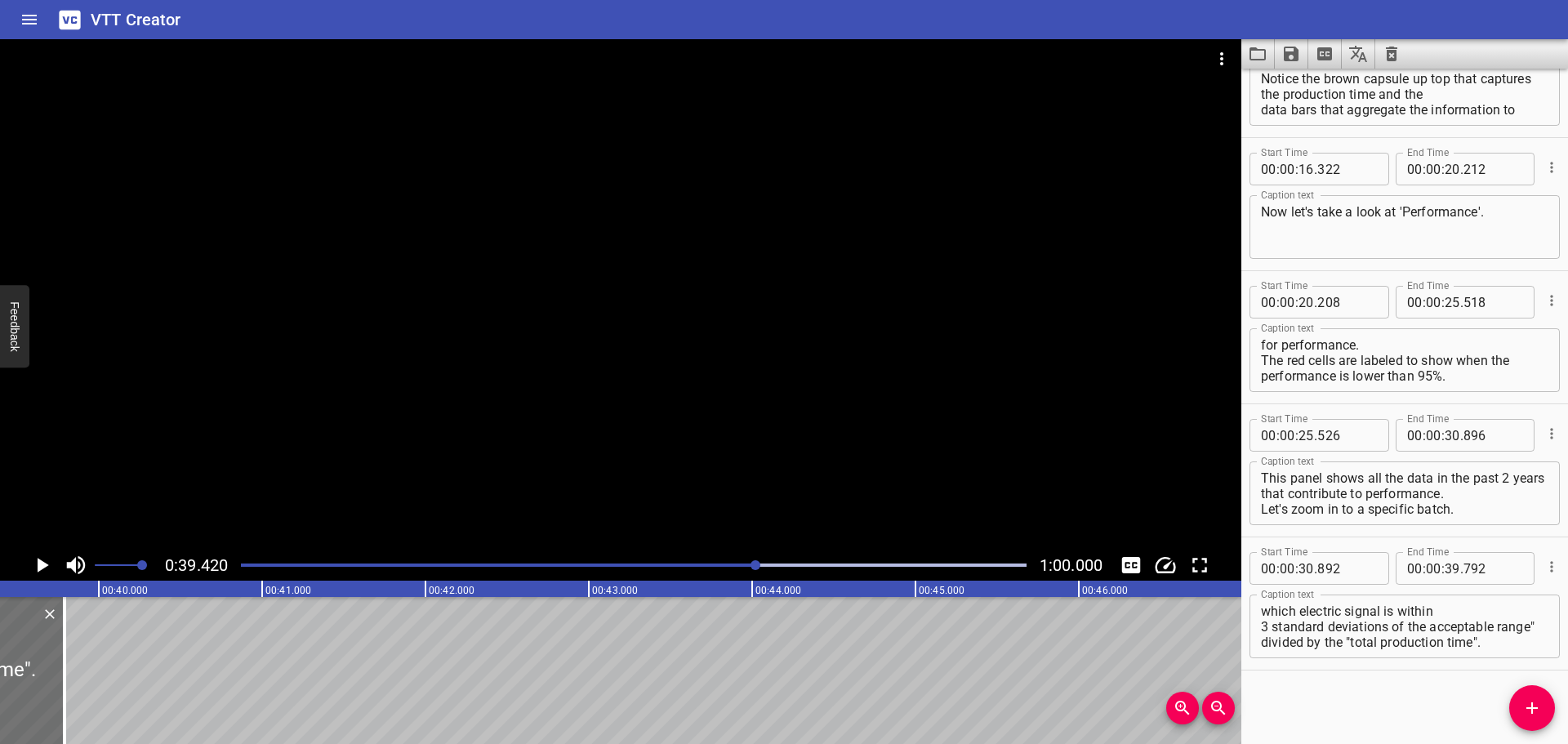 click 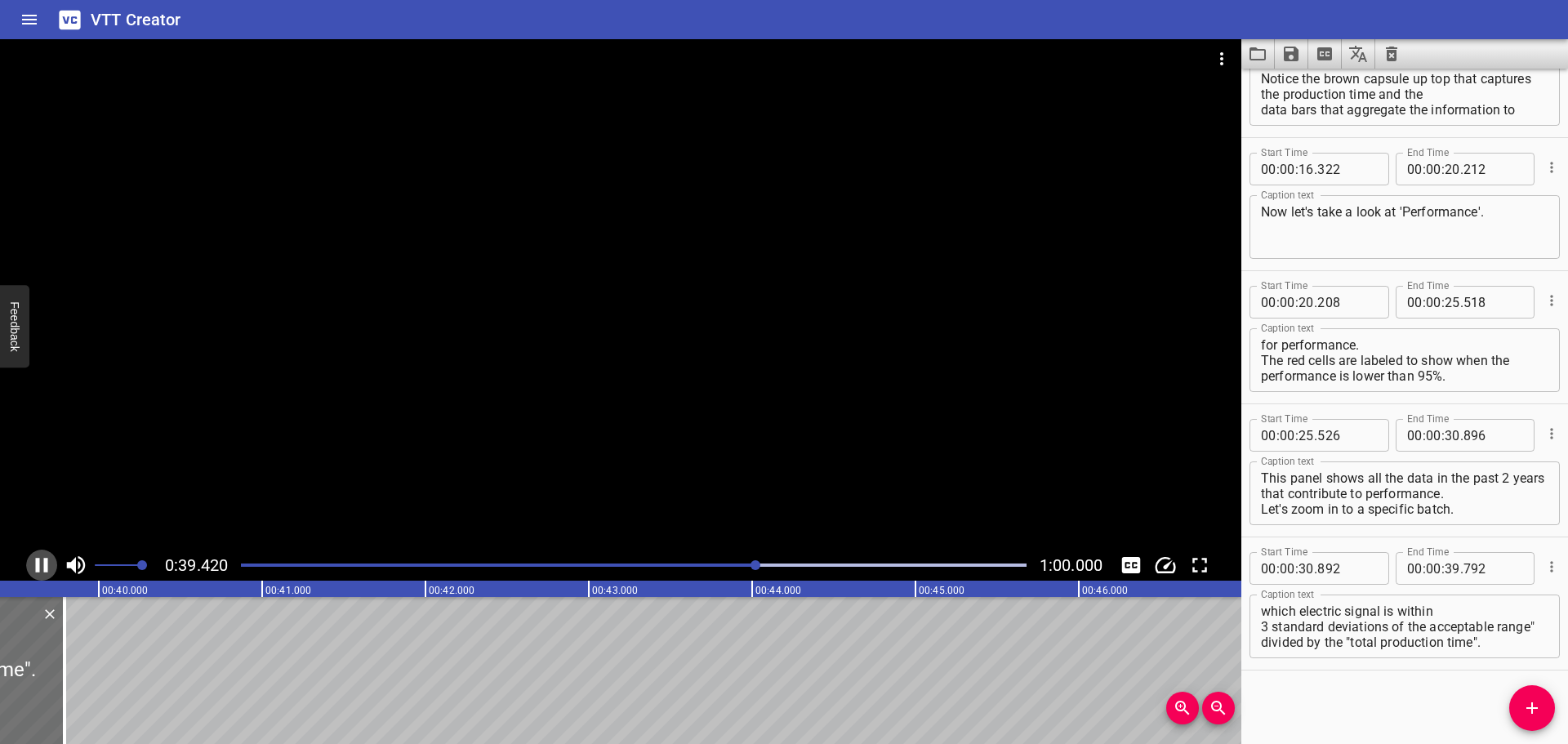 click 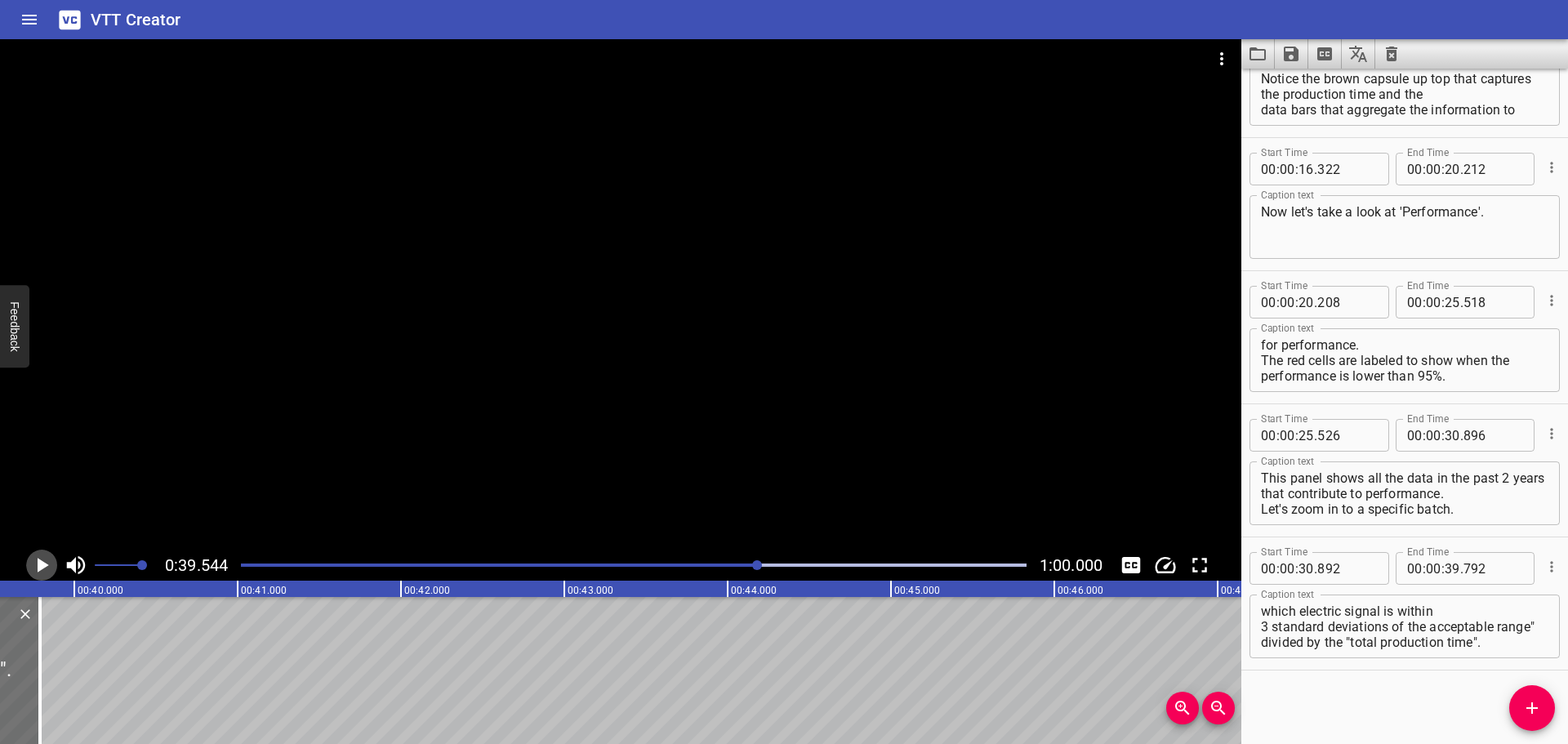 click 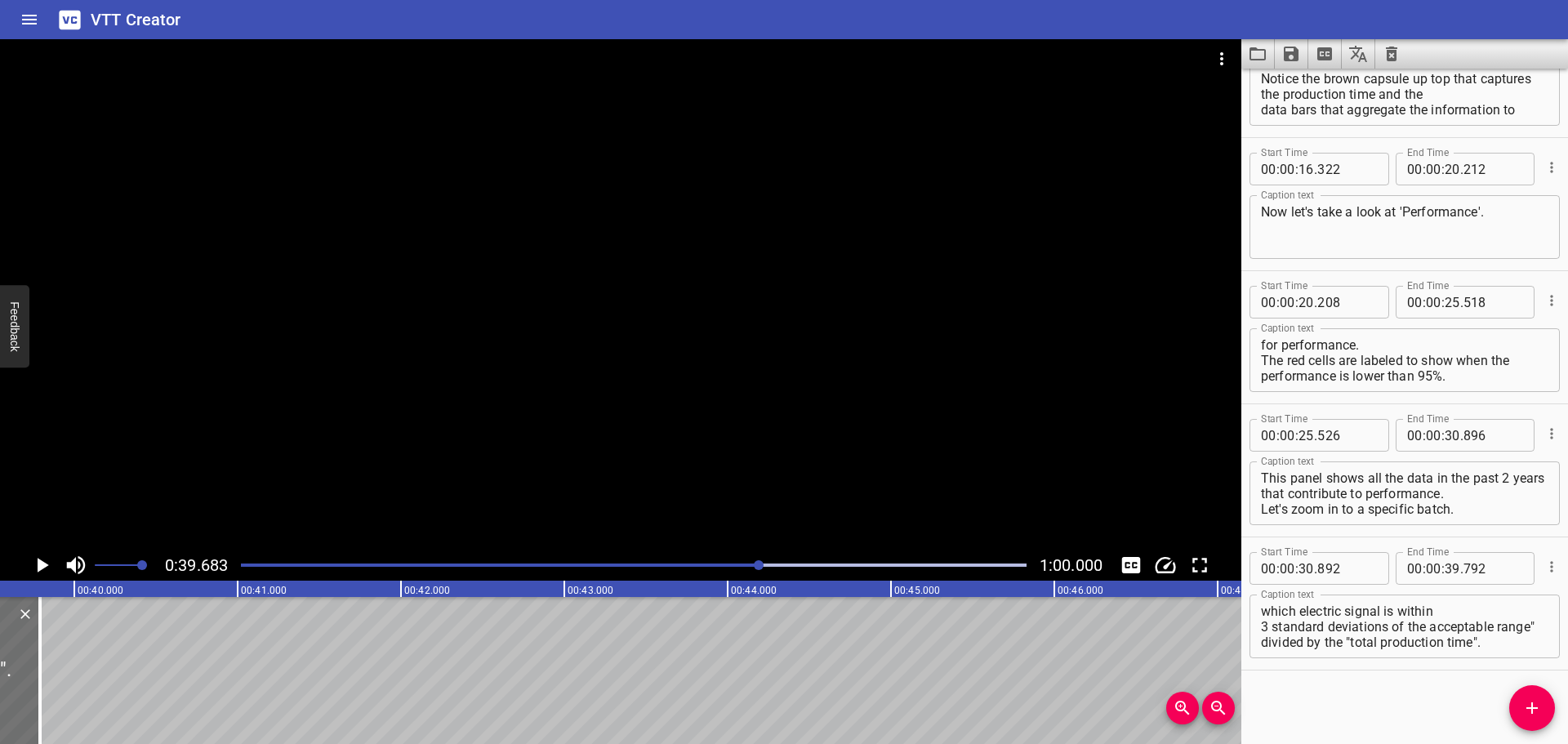 scroll, scrollTop: 0, scrollLeft: 6482, axis: horizontal 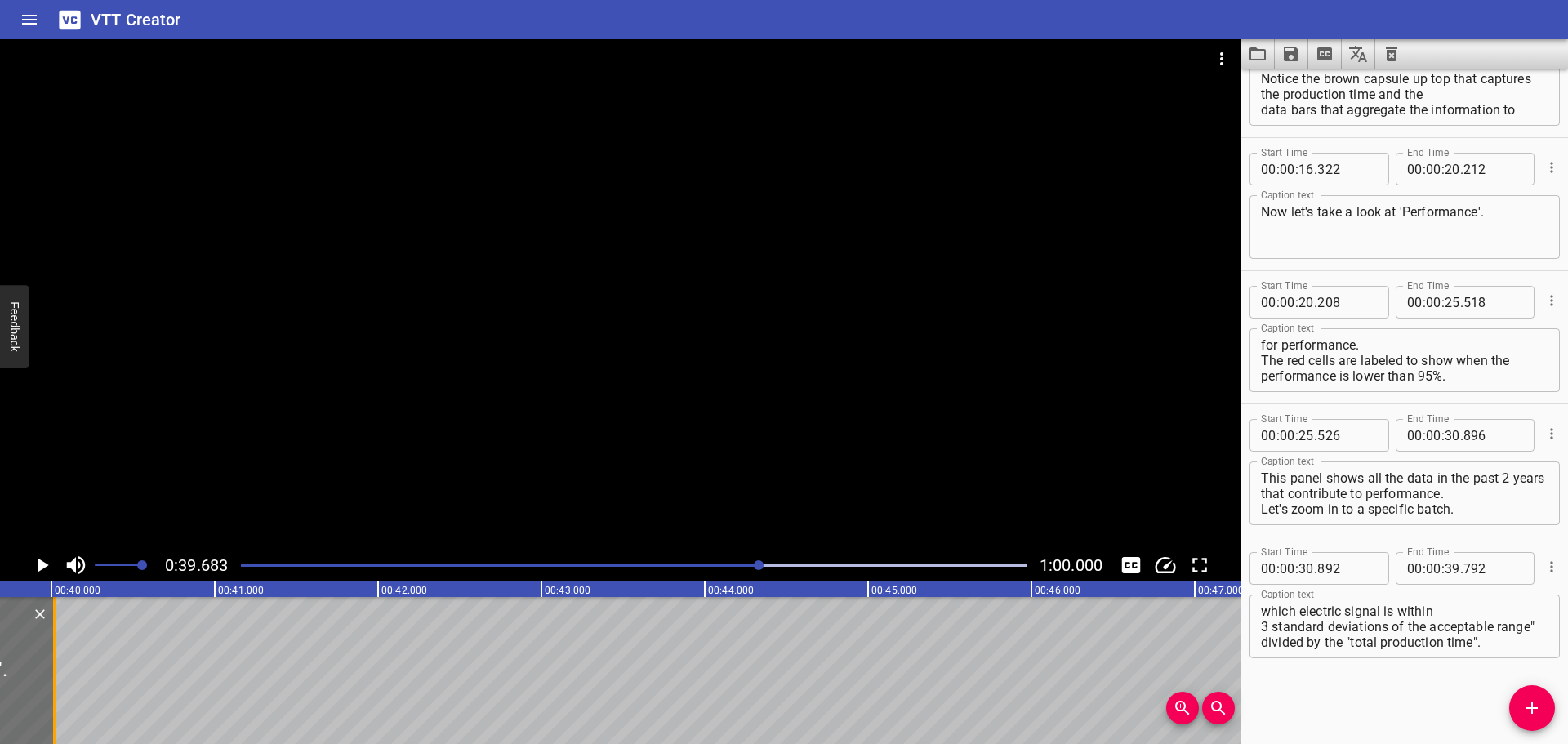 drag, startPoint x: 23, startPoint y: 626, endPoint x: 111, endPoint y: 619, distance: 88.27797 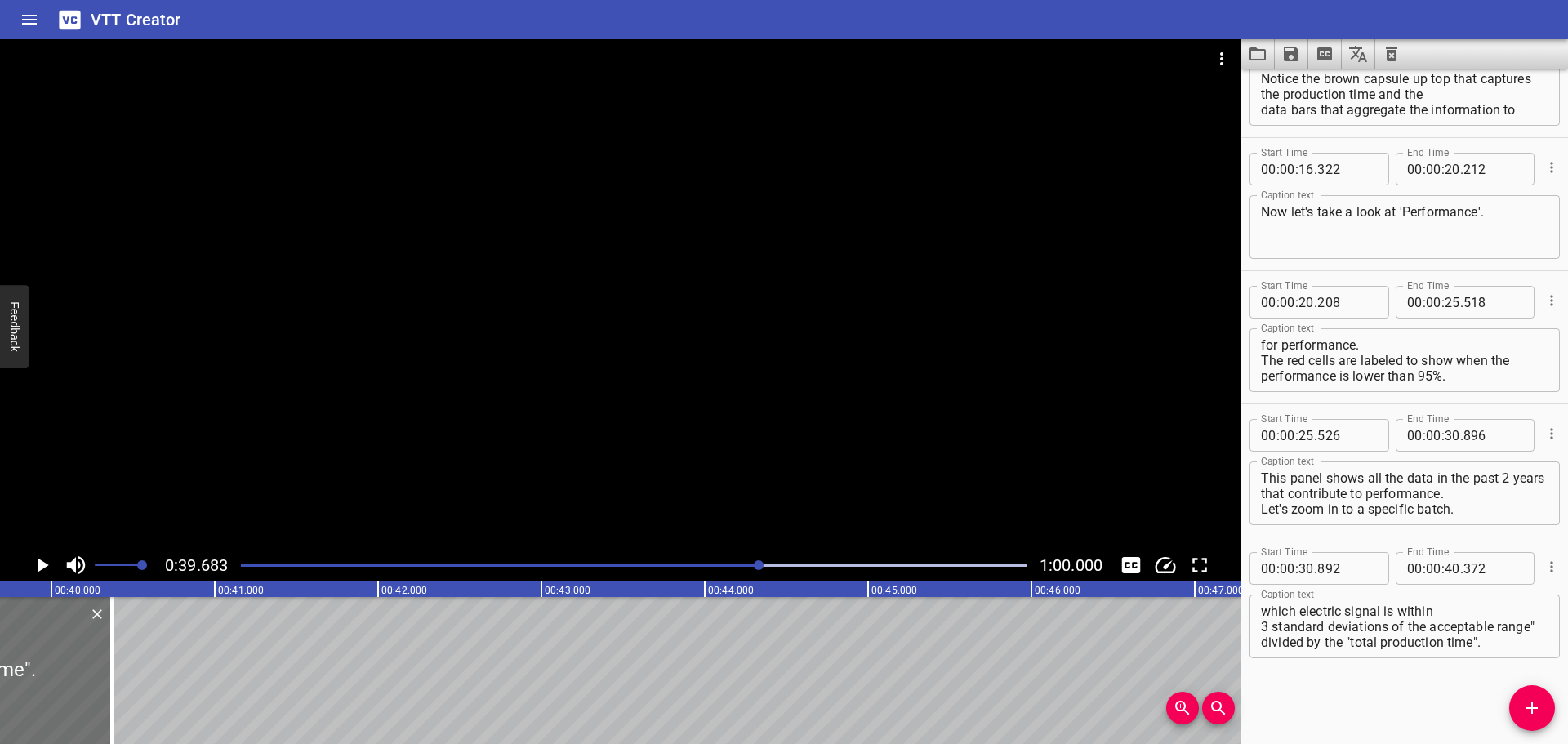 click 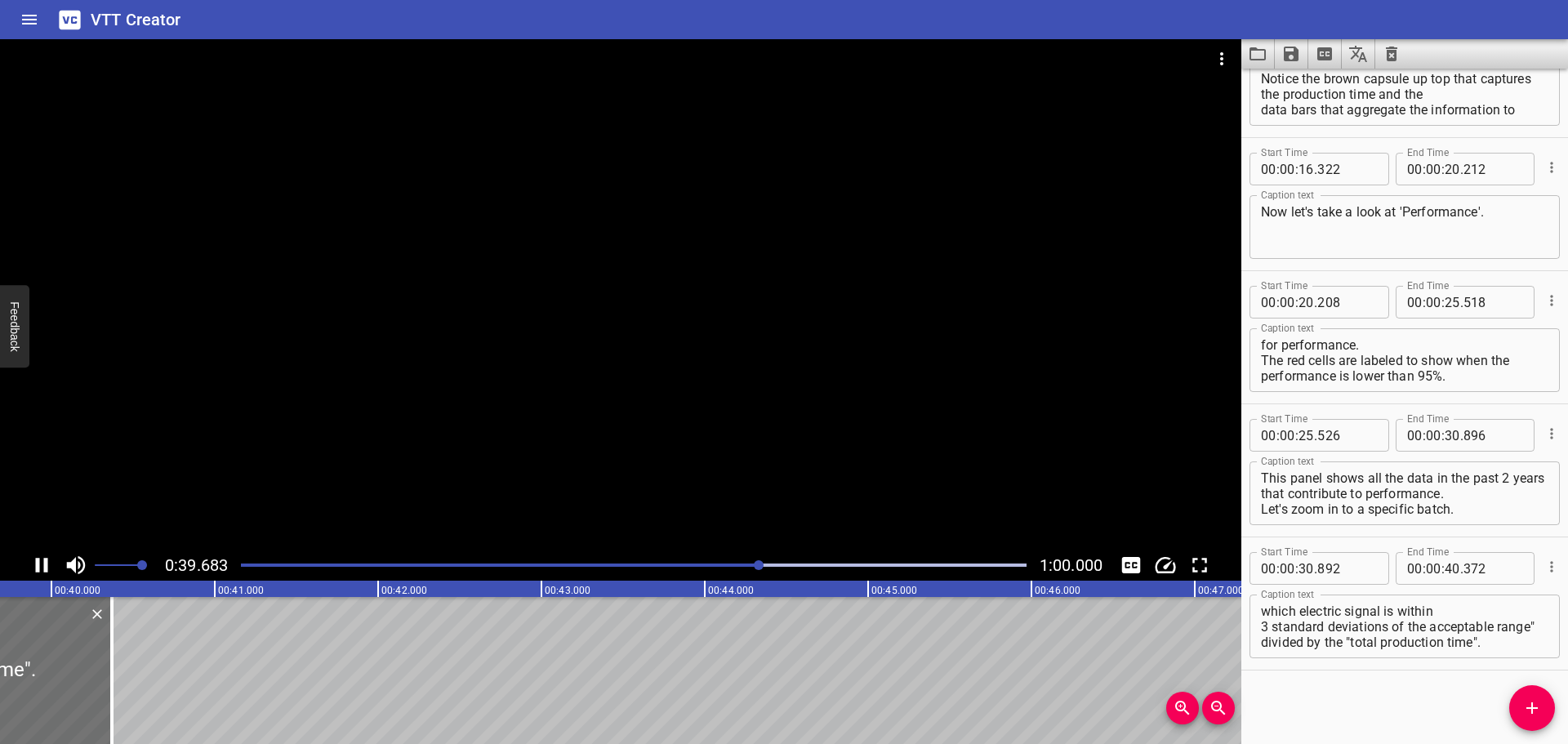 click 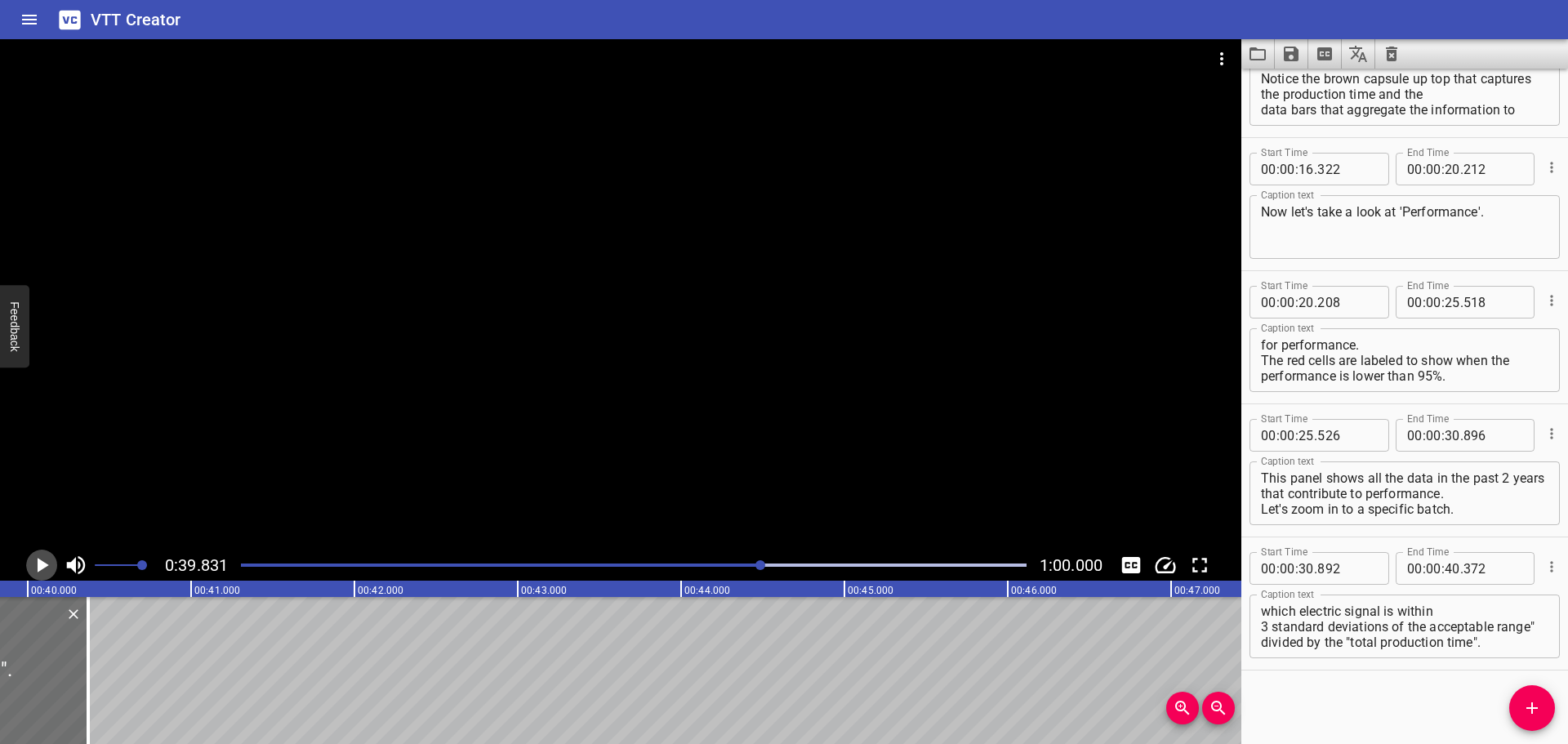 click 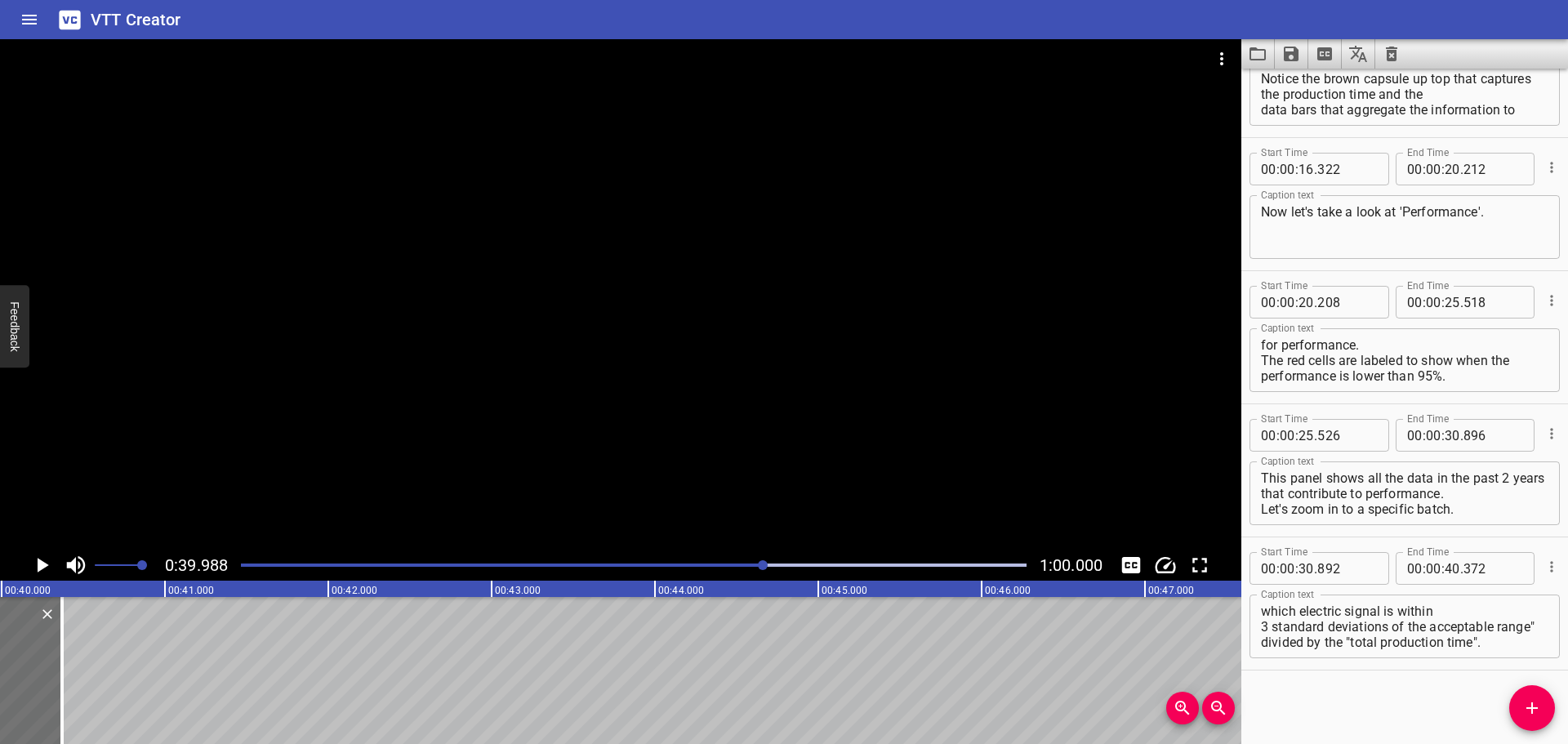 click 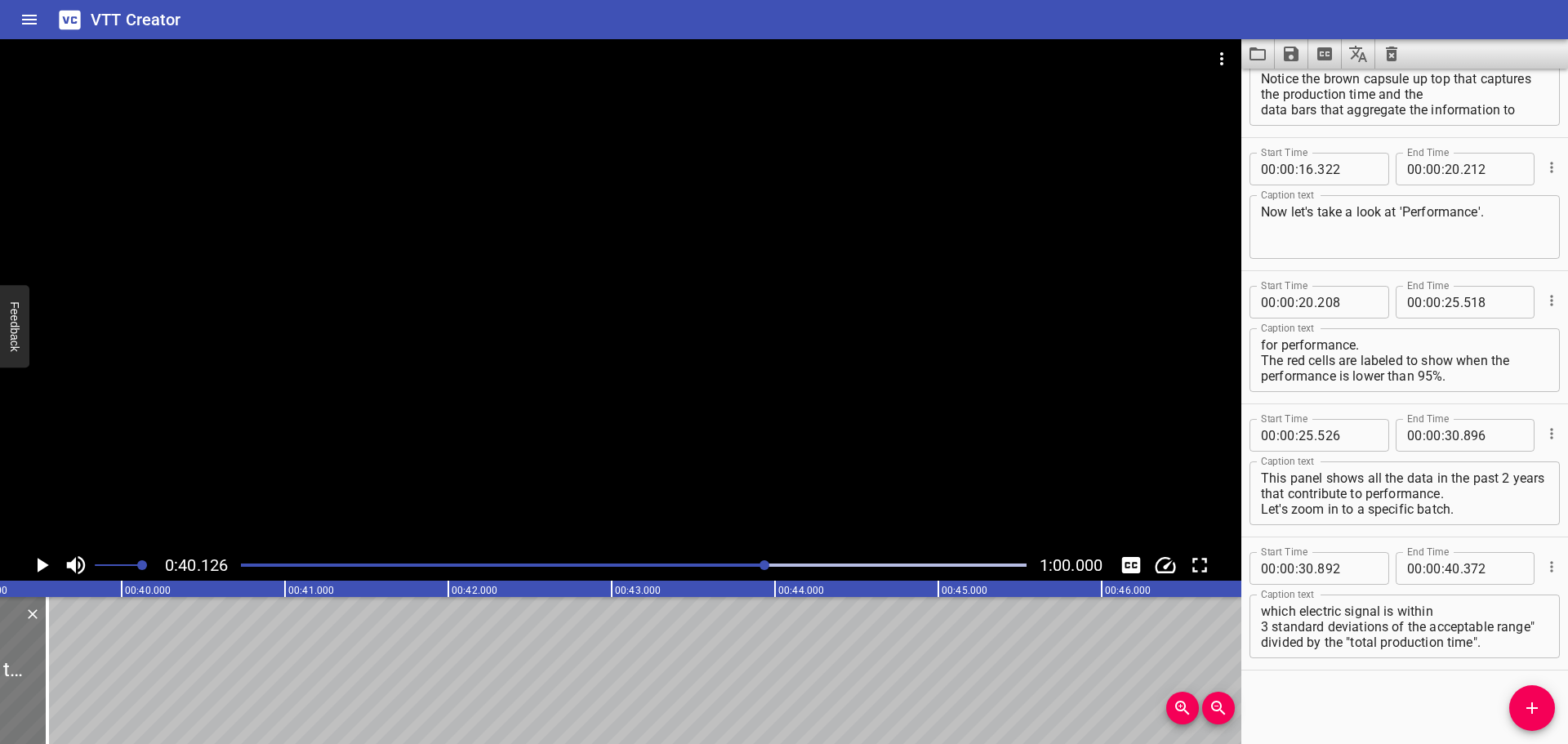 drag, startPoint x: 40, startPoint y: 615, endPoint x: 1, endPoint y: 617, distance: 39.05125 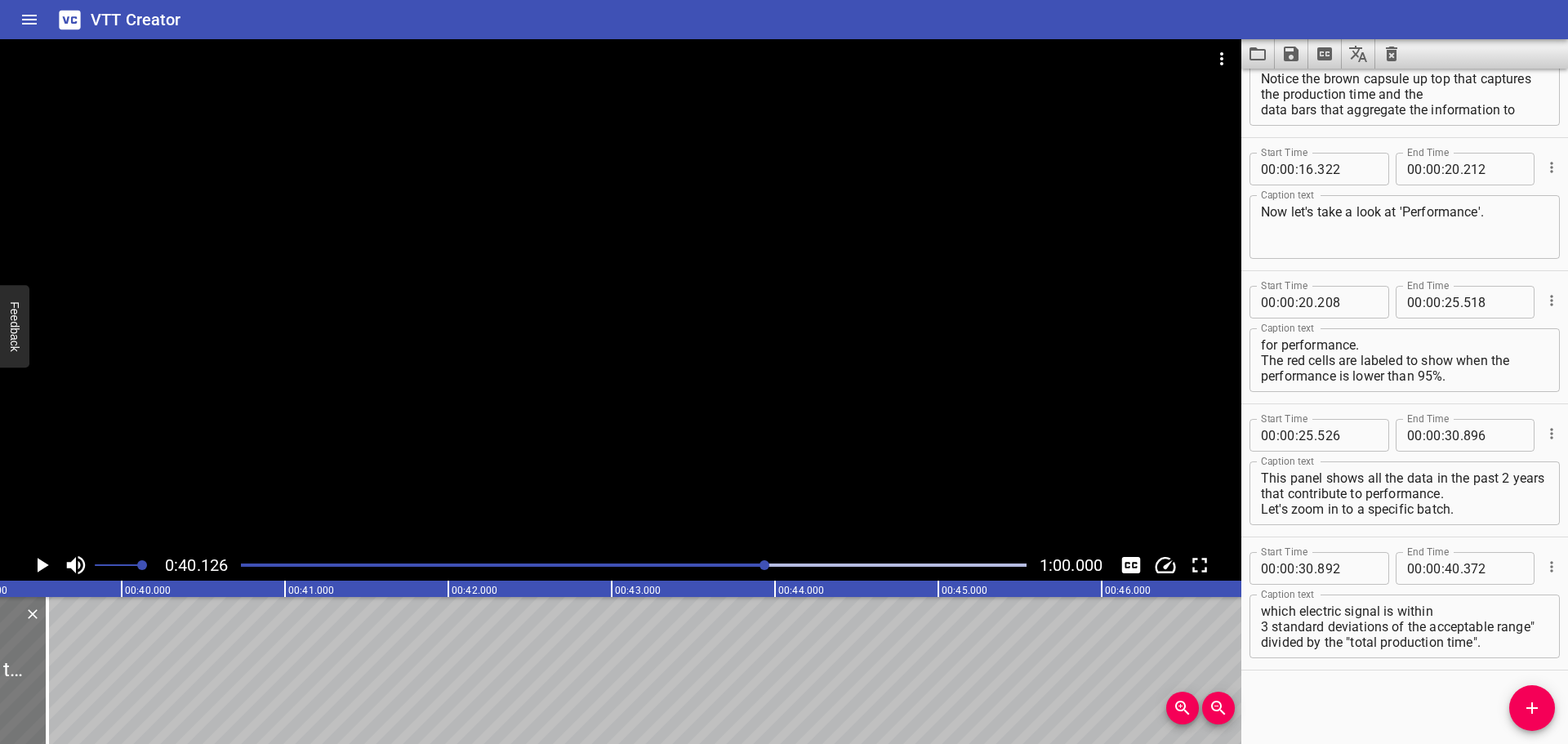 click on "Performance is calculated by the "duration at which electric signal is within
3 standard deviations of the acceptable range" divided by the "total production time"." at bounding box center (-660, 670) 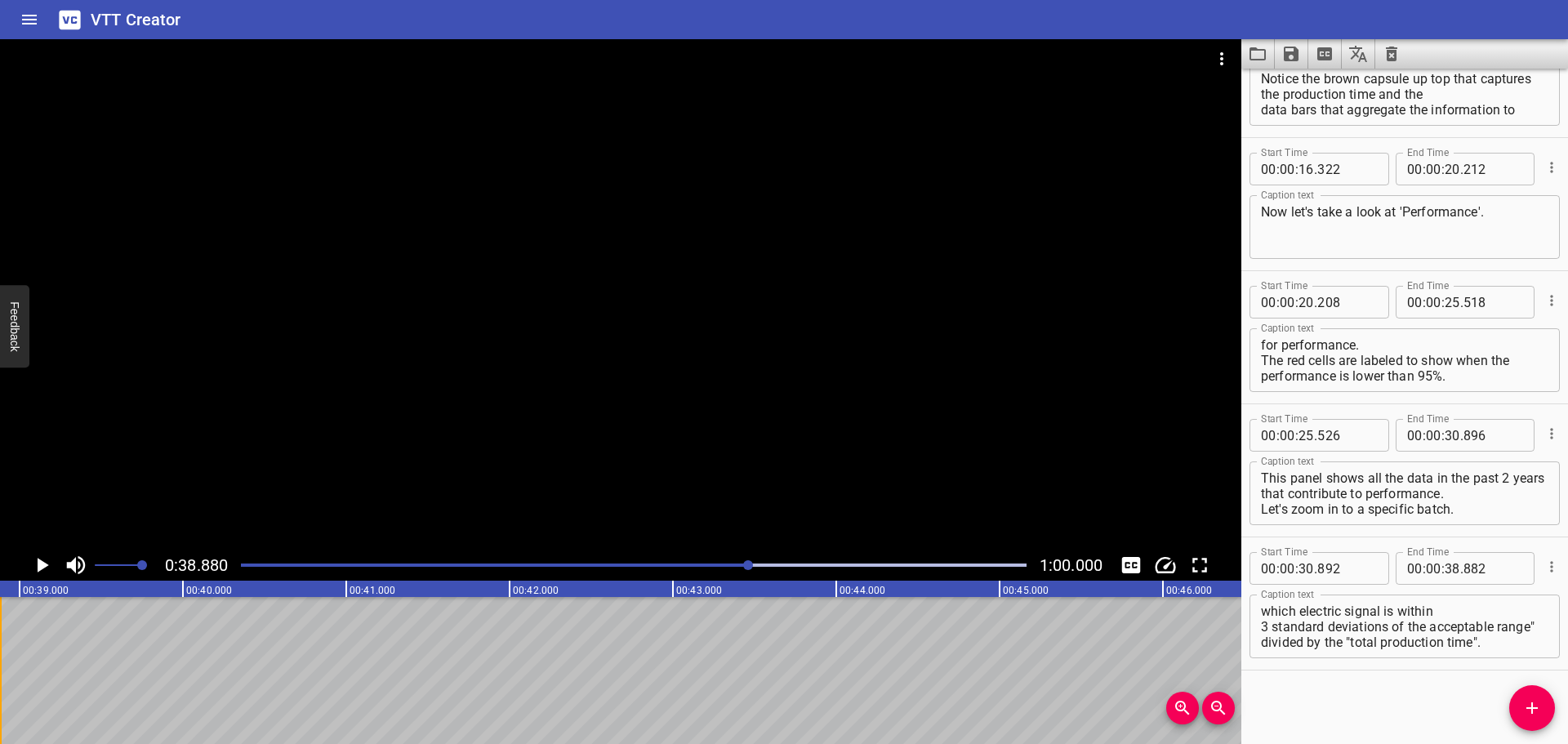 scroll, scrollTop: 0, scrollLeft: 6346, axis: horizontal 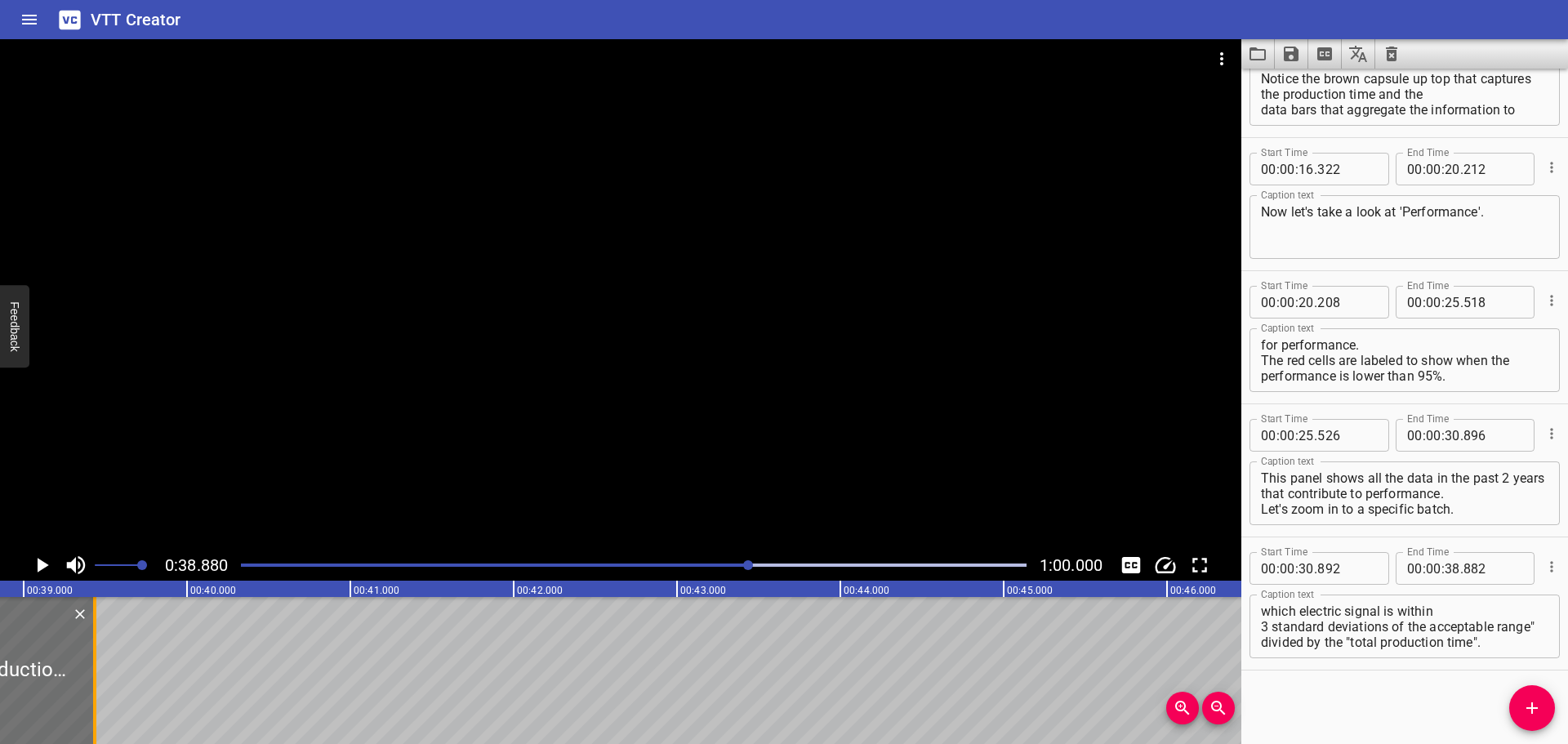 drag, startPoint x: 6, startPoint y: 645, endPoint x: 97, endPoint y: 645, distance: 91 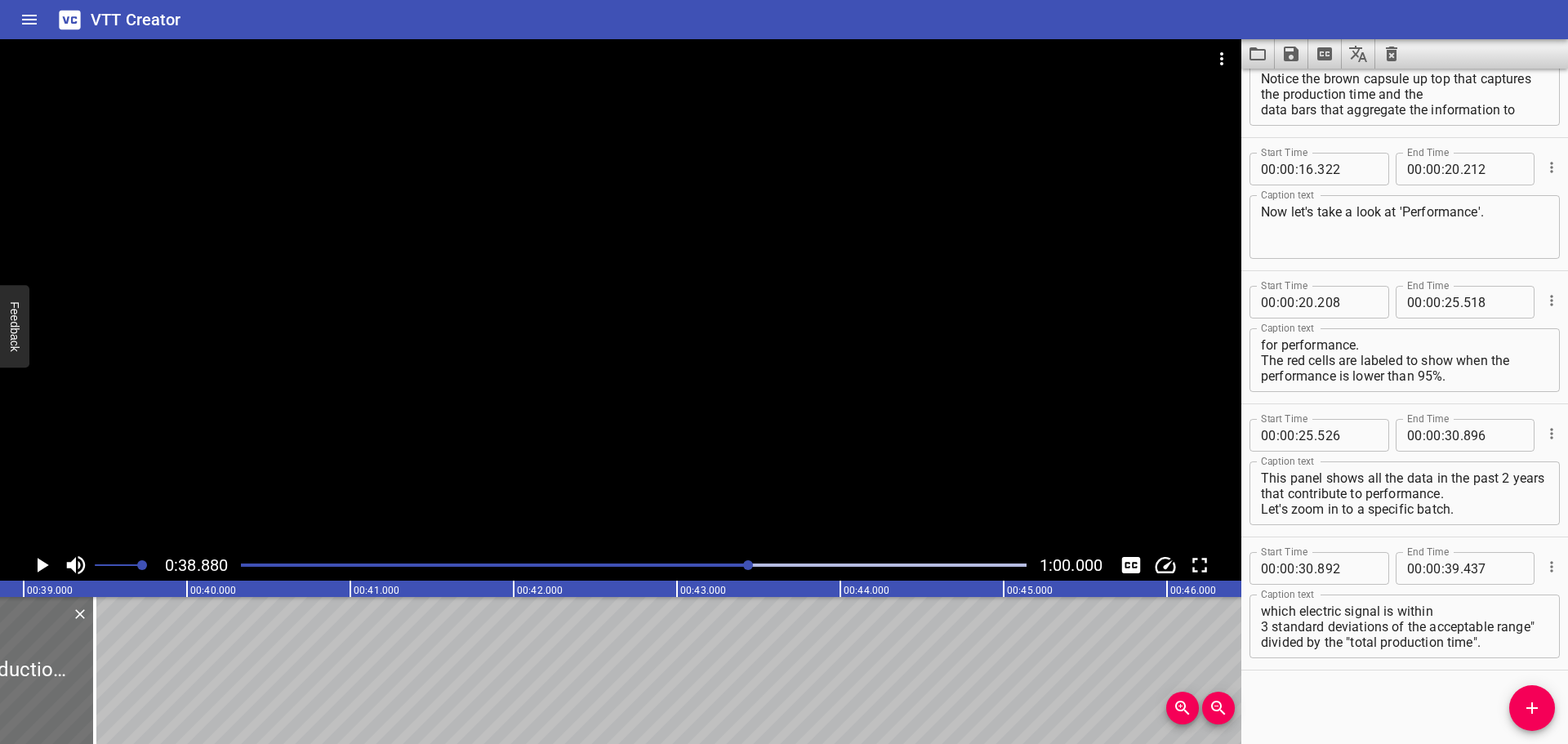 click 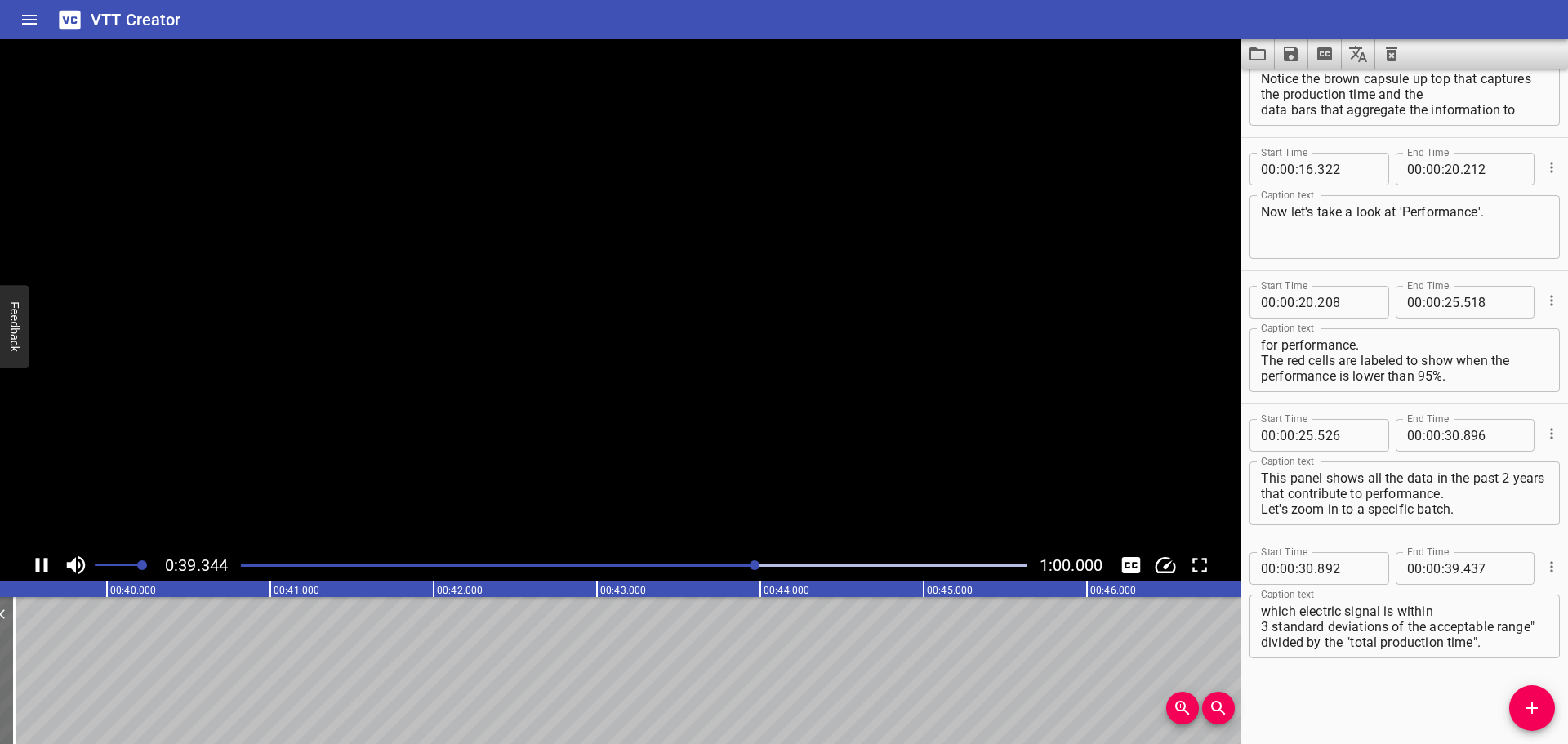 click 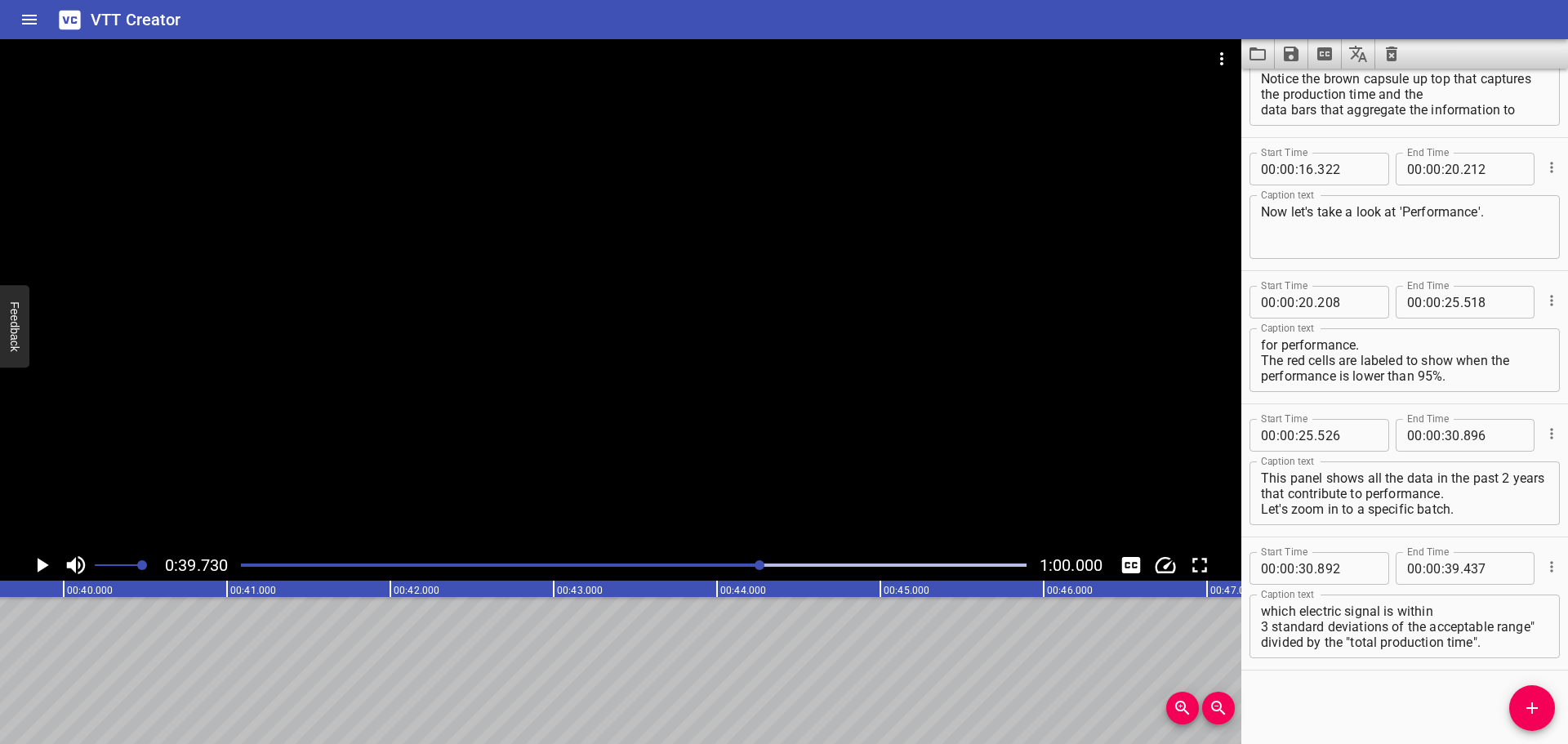 scroll, scrollTop: 0, scrollLeft: 6489, axis: horizontal 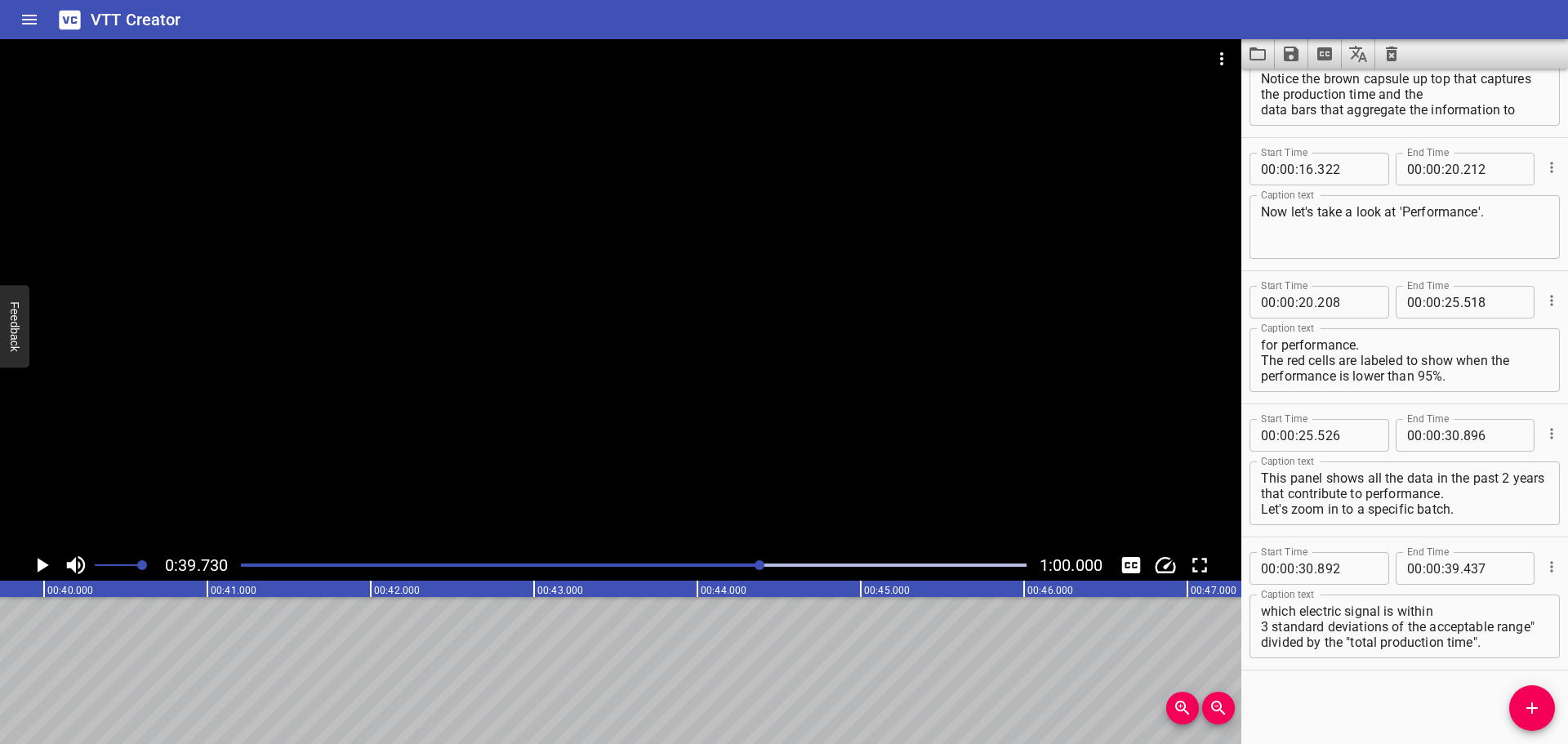 click at bounding box center [634, 565] 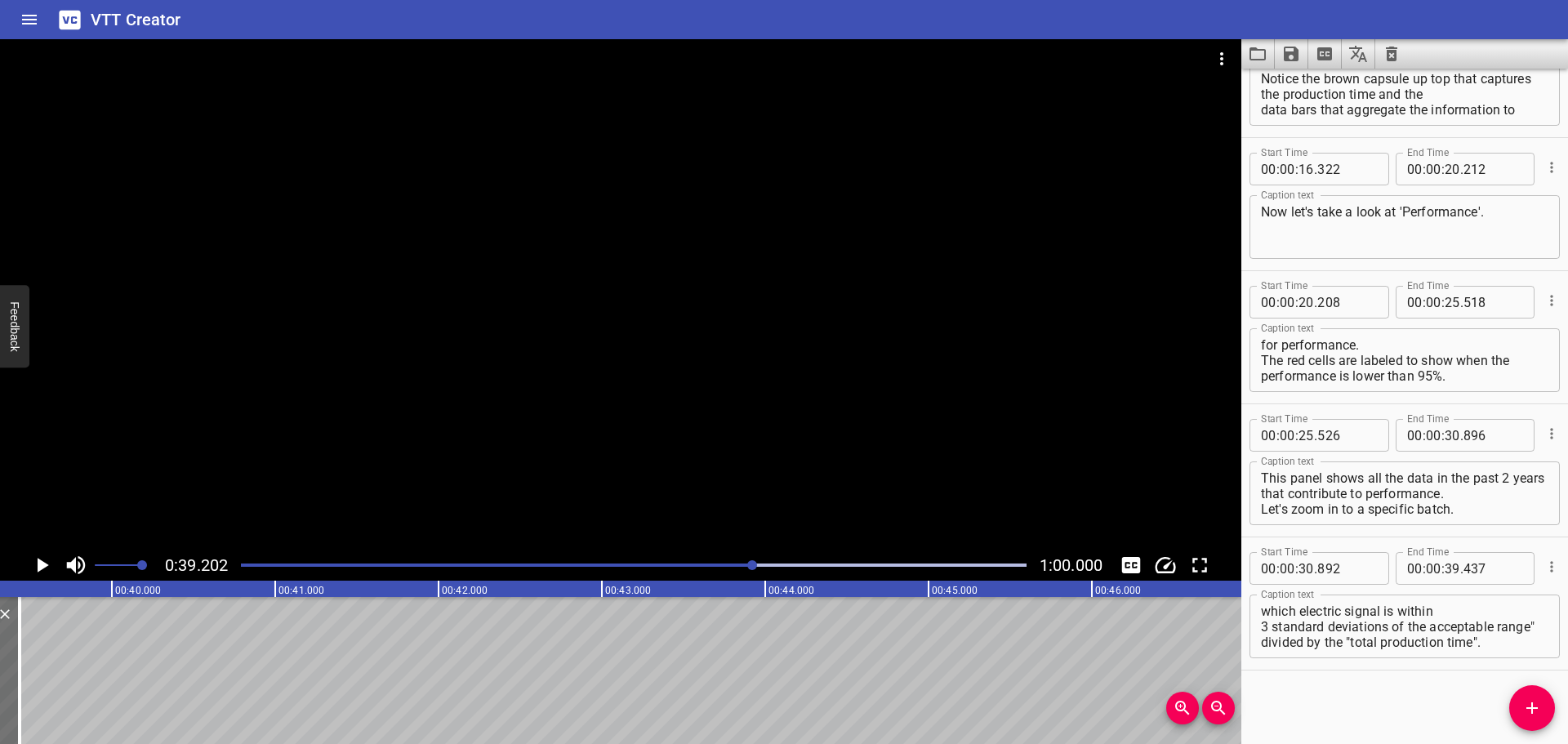 scroll, scrollTop: 0, scrollLeft: 6403, axis: horizontal 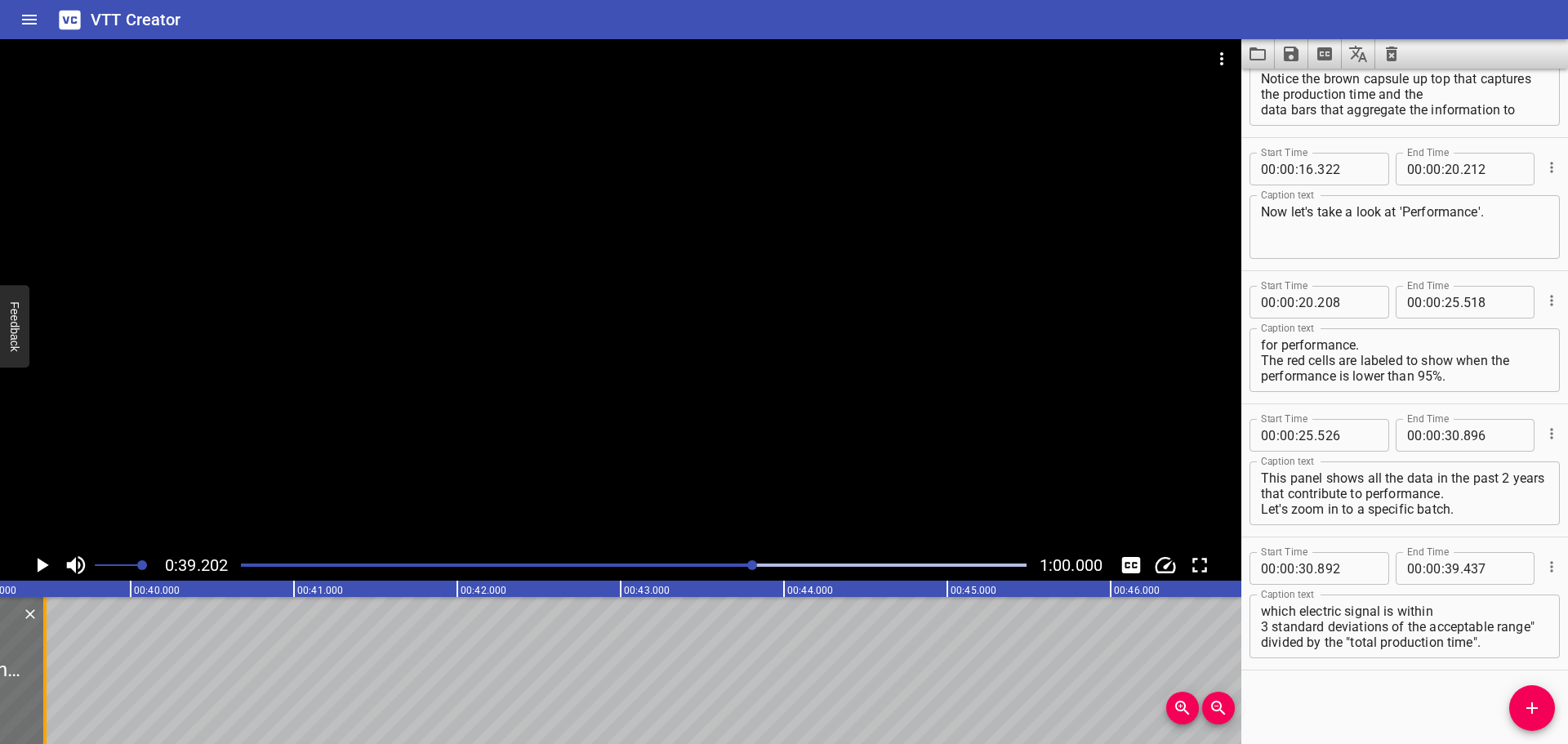 drag, startPoint x: 42, startPoint y: 637, endPoint x: 65, endPoint y: 633, distance: 23.345235 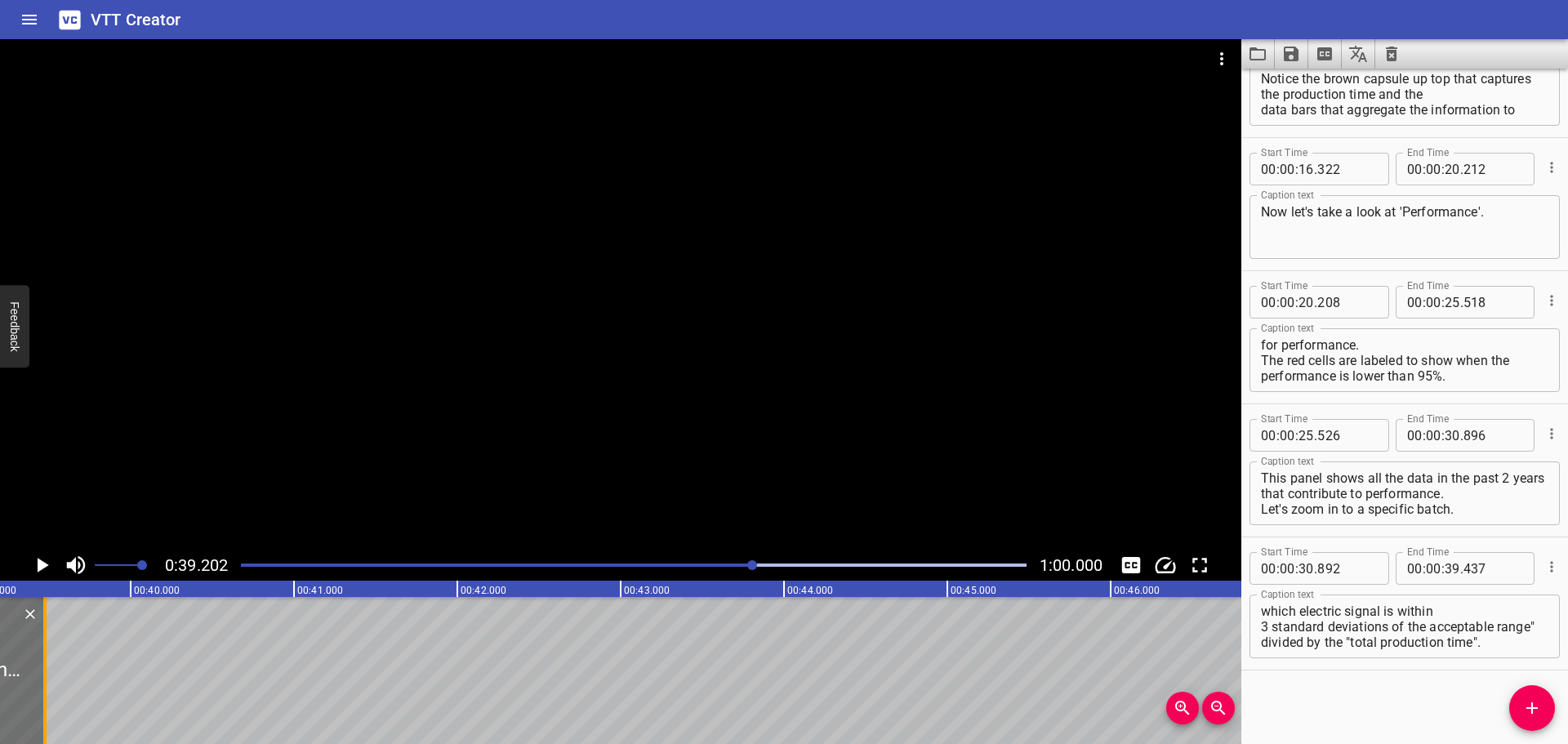 click at bounding box center [45, 670] 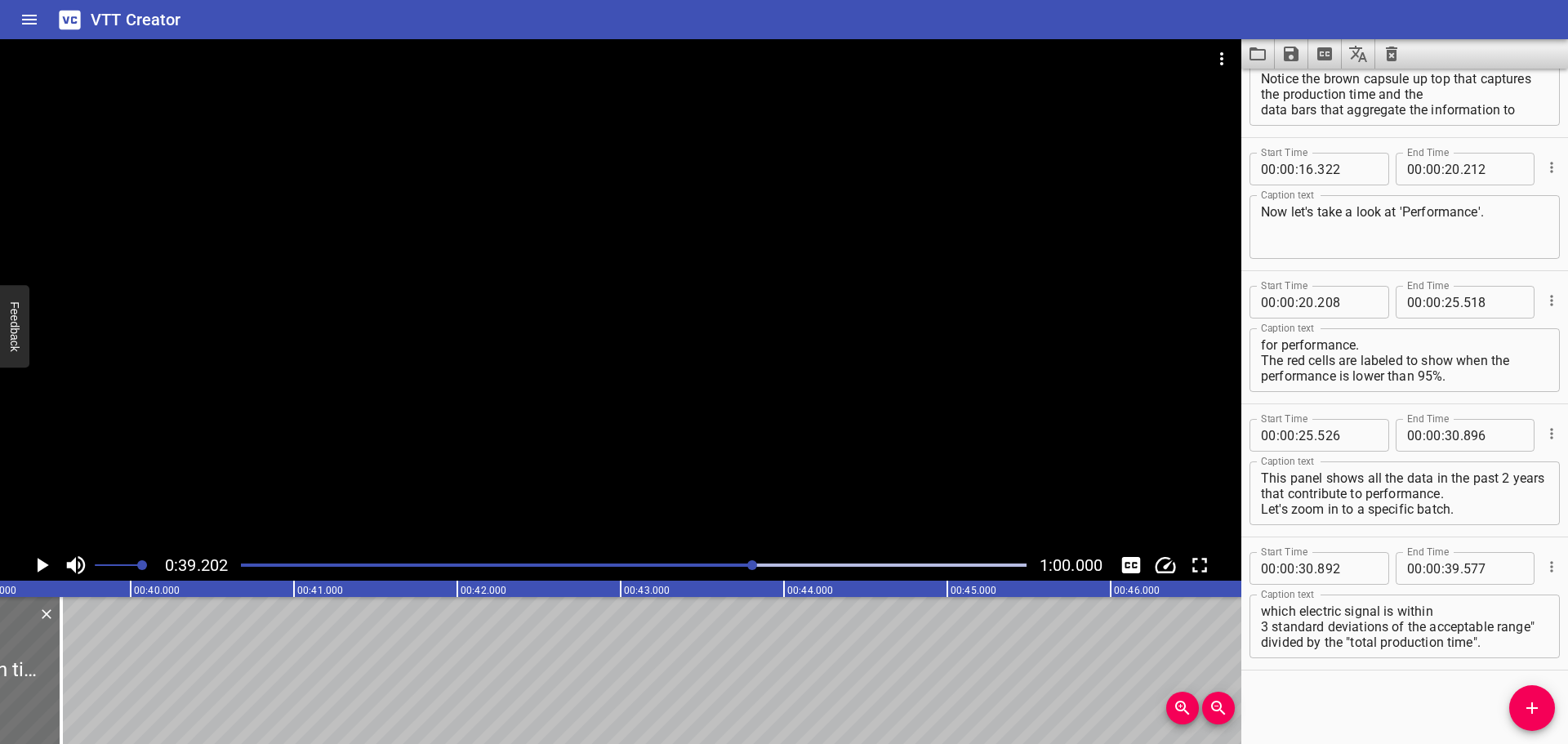 click on "0:39.202 1:00.000" at bounding box center (621, 565) 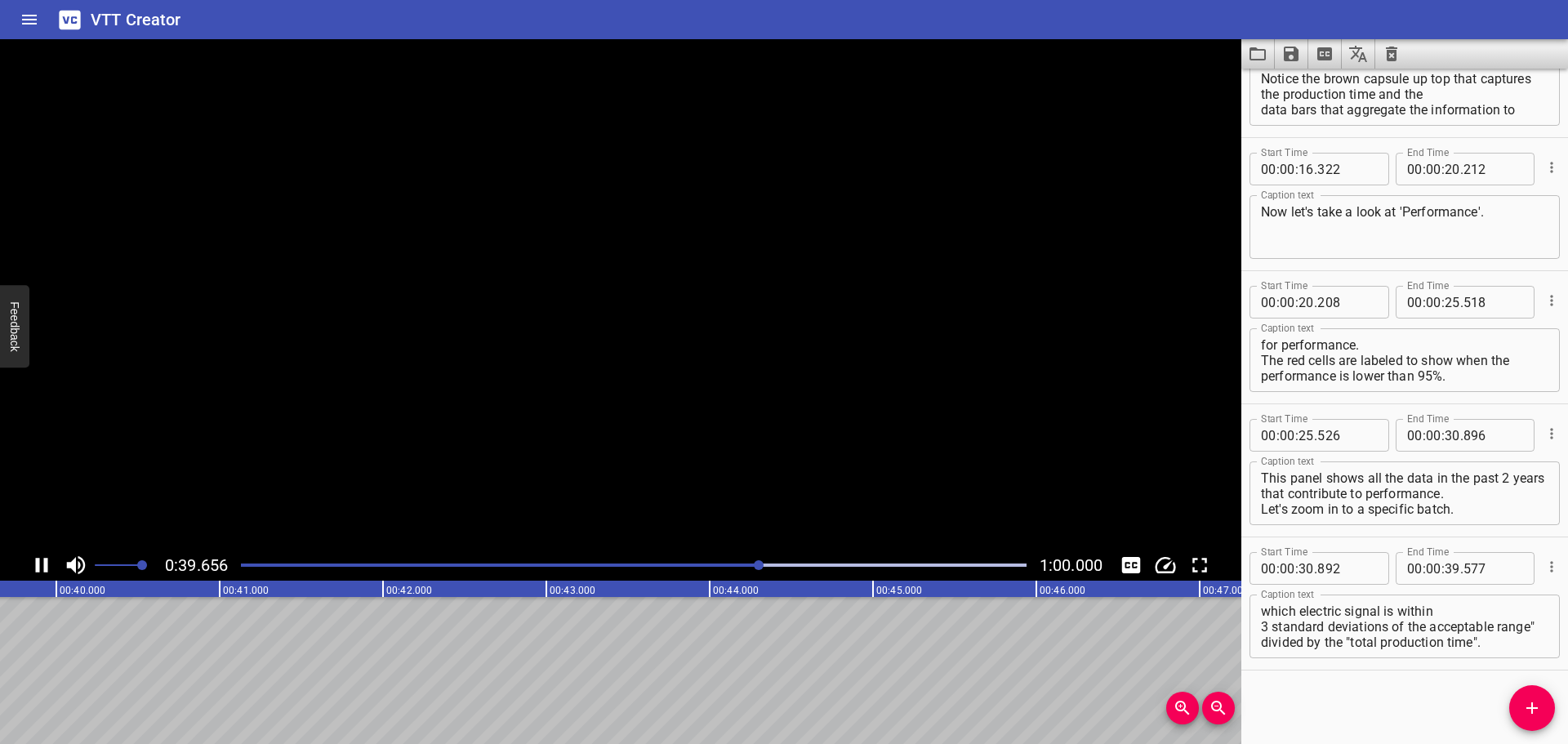 click 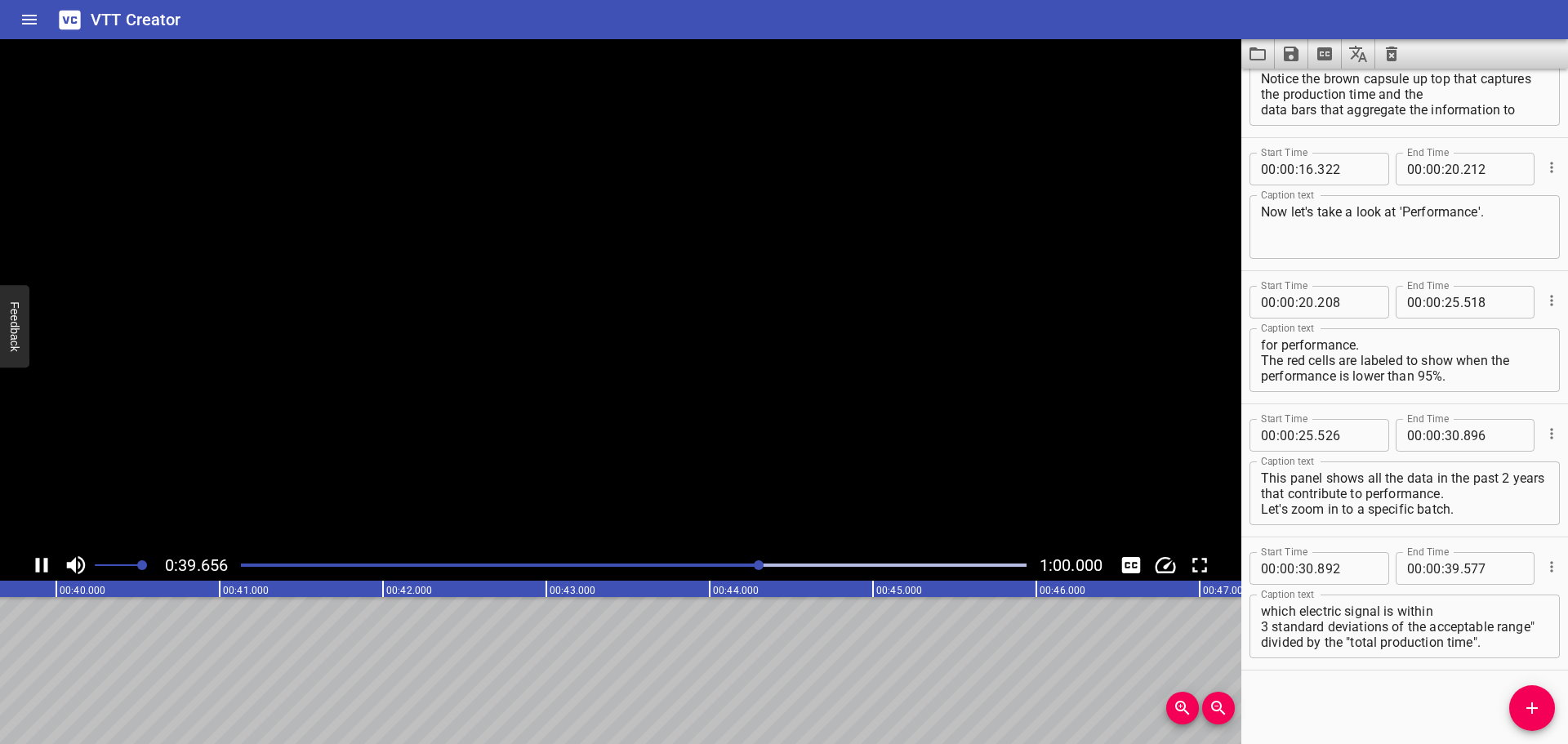 scroll, scrollTop: 0, scrollLeft: 6514, axis: horizontal 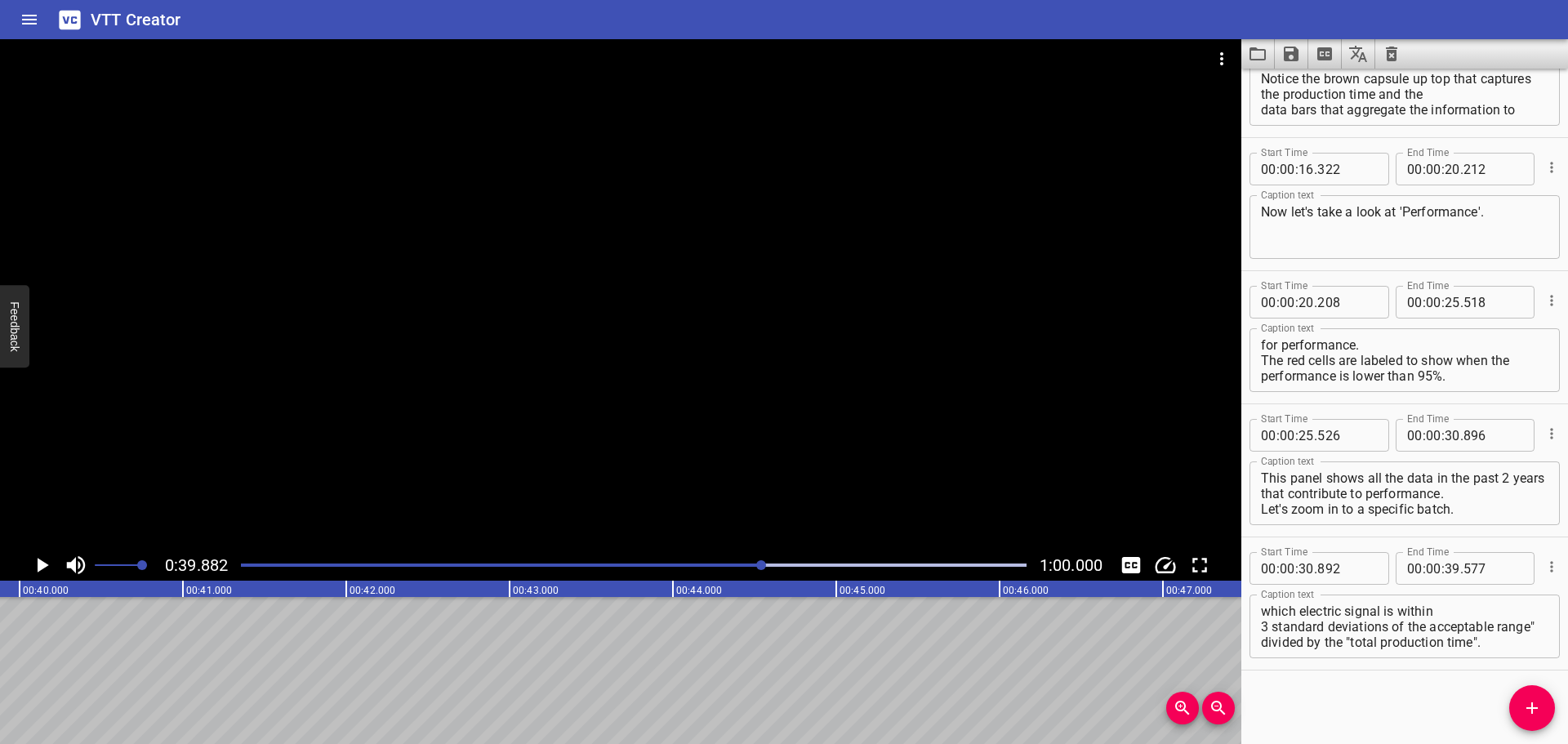 click at bounding box center (371, 565) 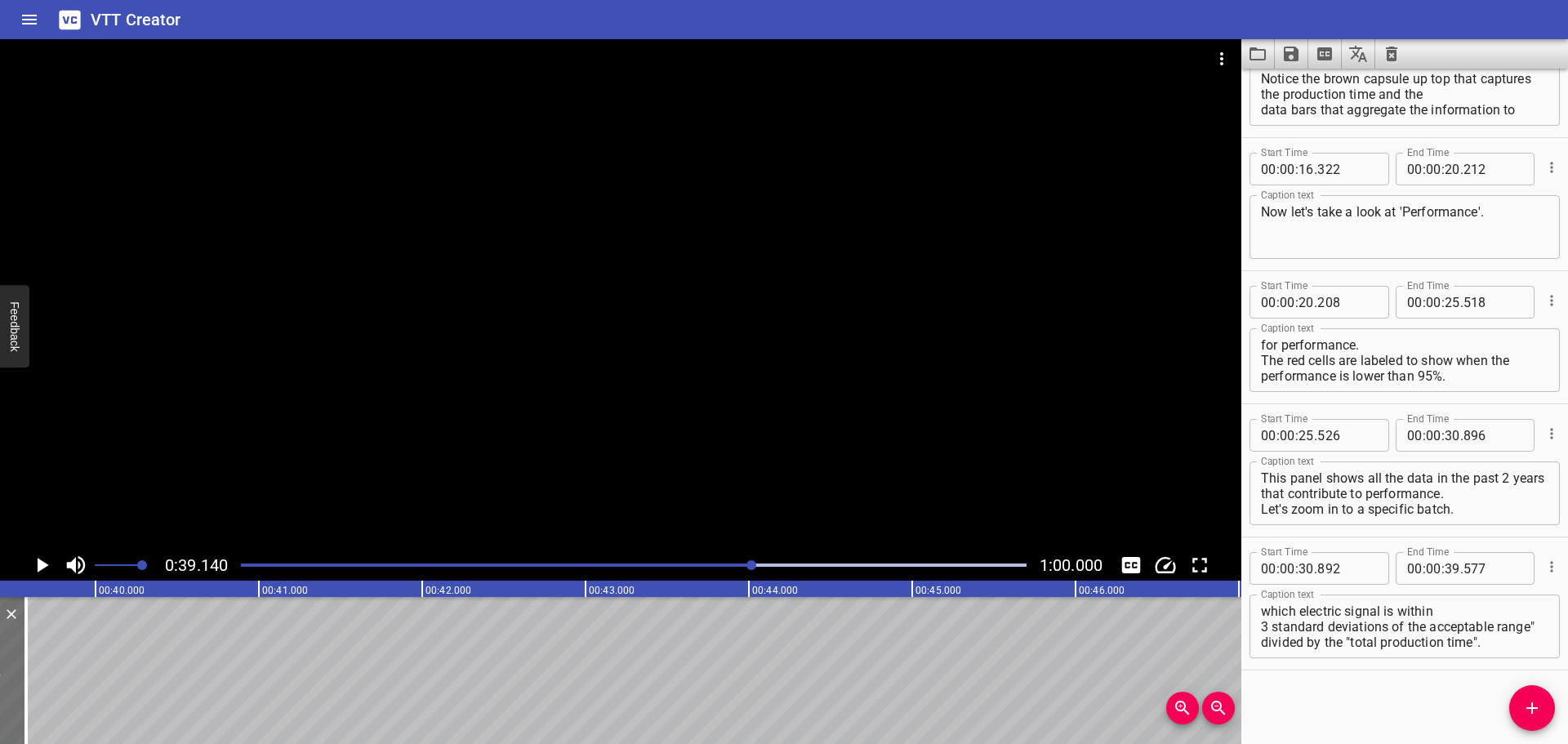 scroll, scrollTop: 0, scrollLeft: 6393, axis: horizontal 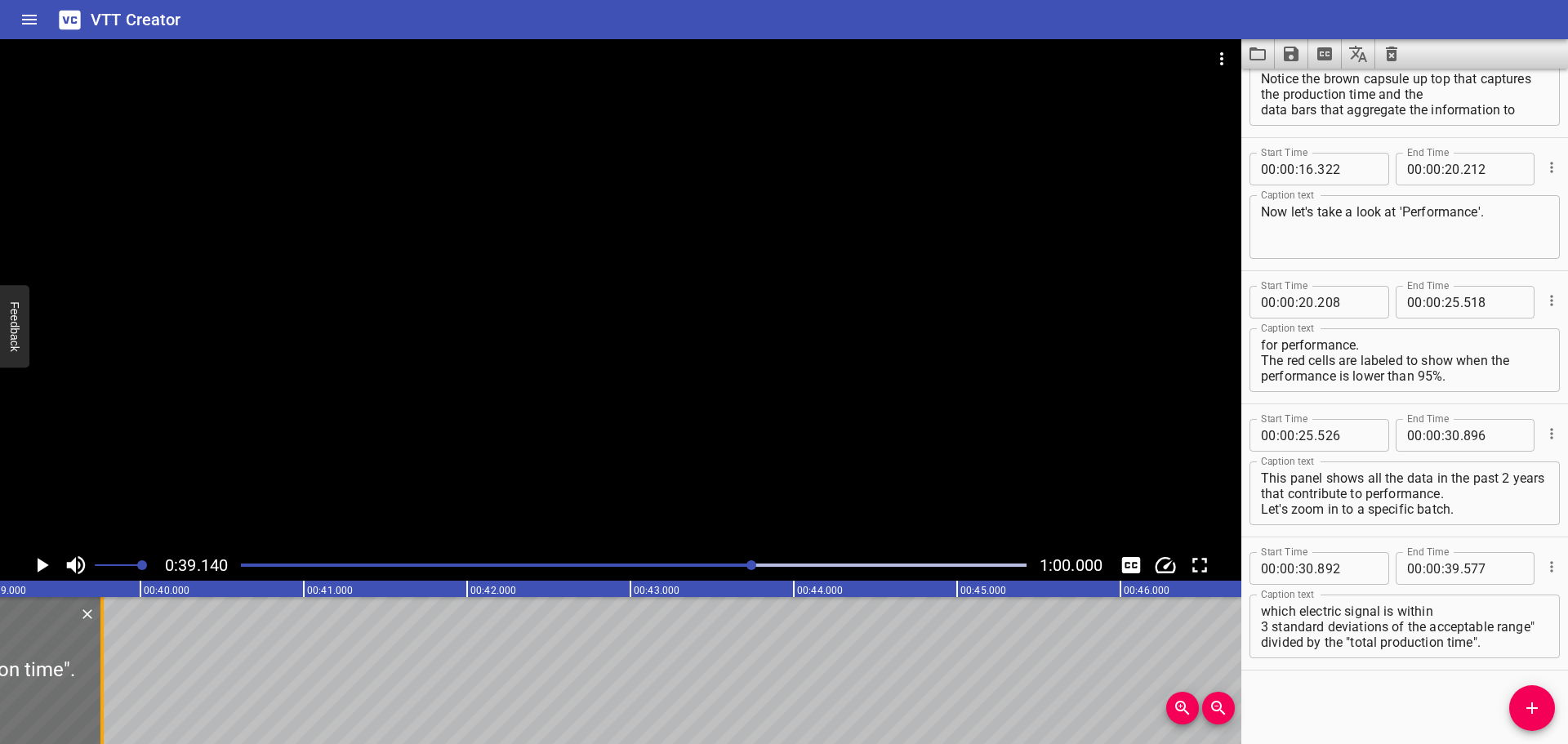 drag, startPoint x: 68, startPoint y: 662, endPoint x: 101, endPoint y: 657, distance: 33.3766 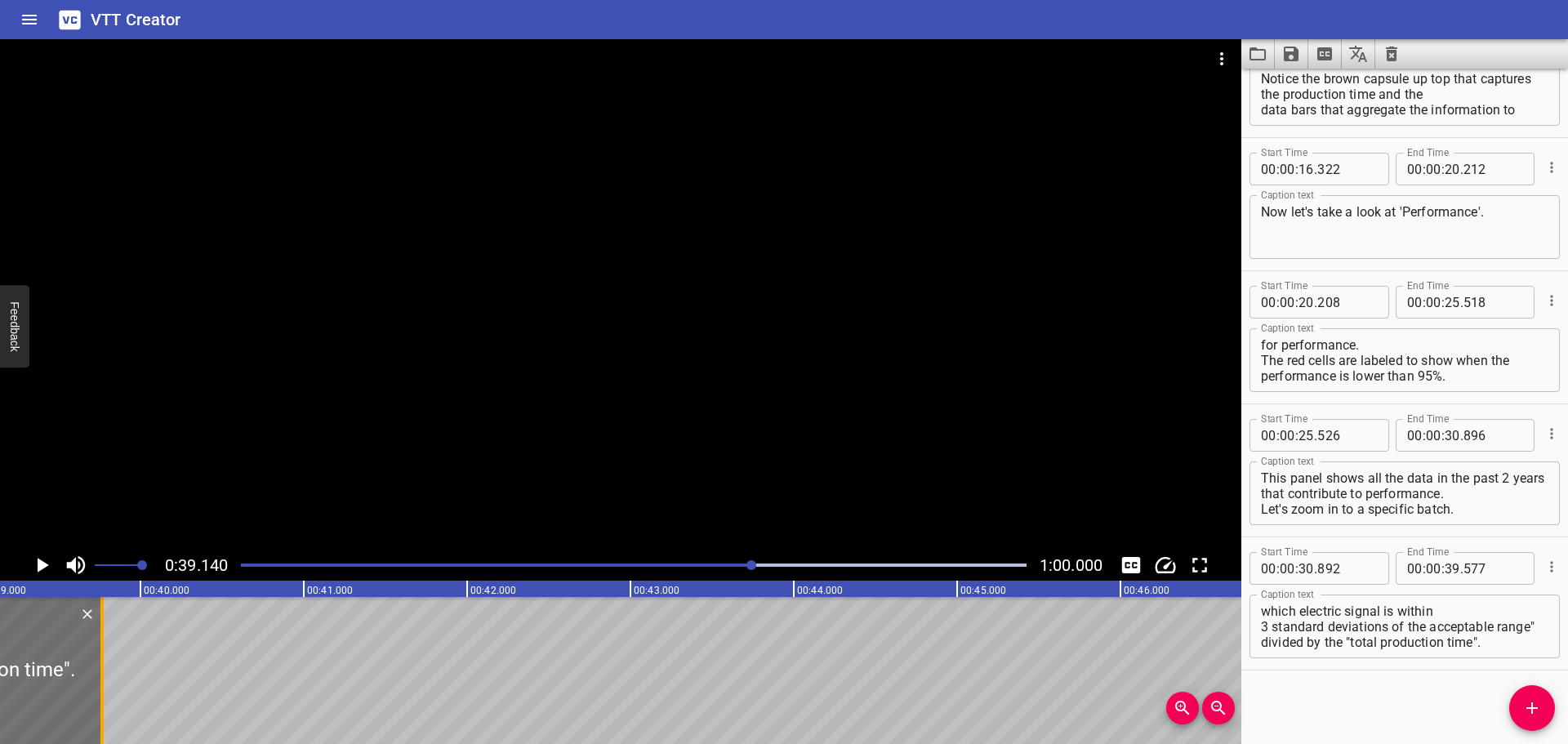 click at bounding box center [102, 670] 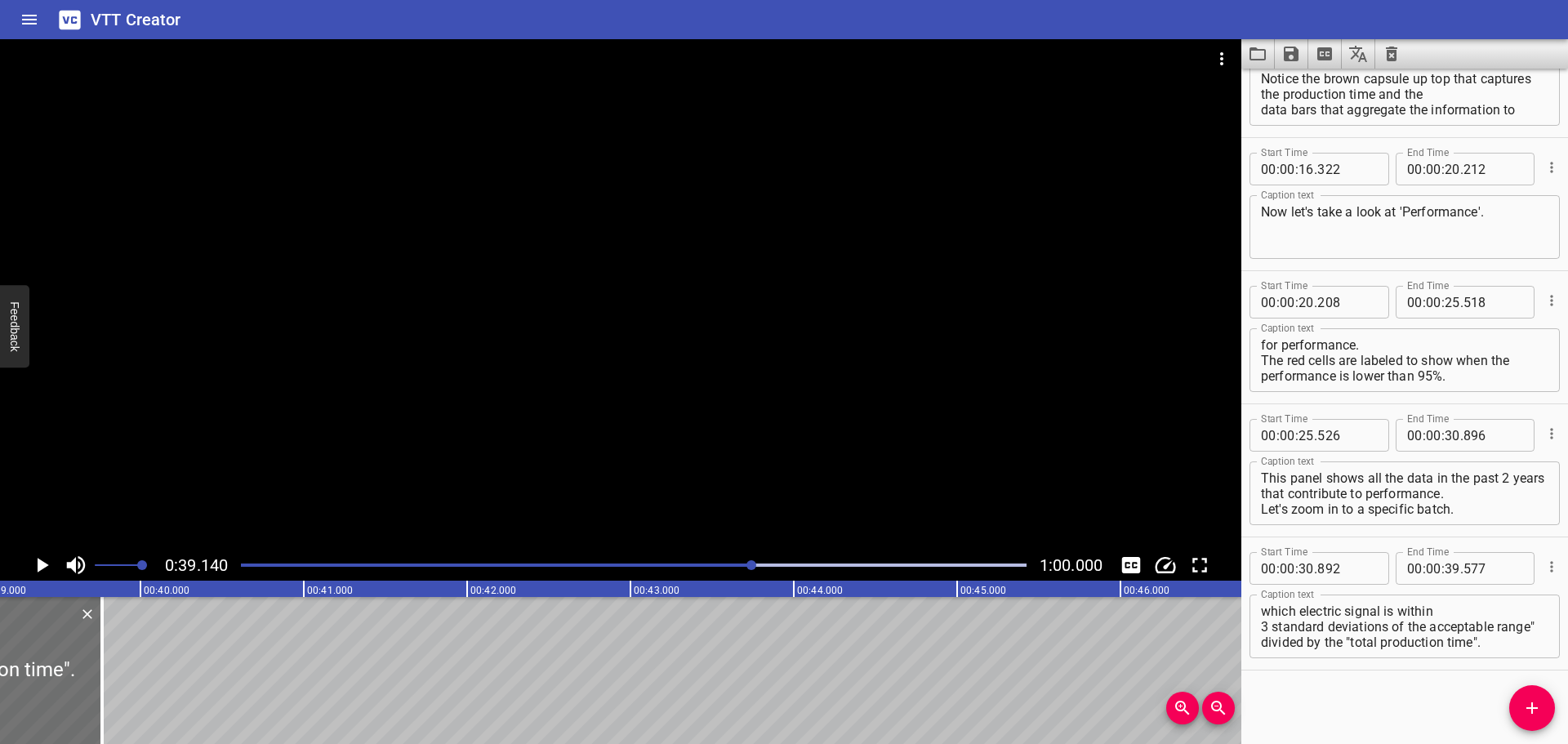 type on "782" 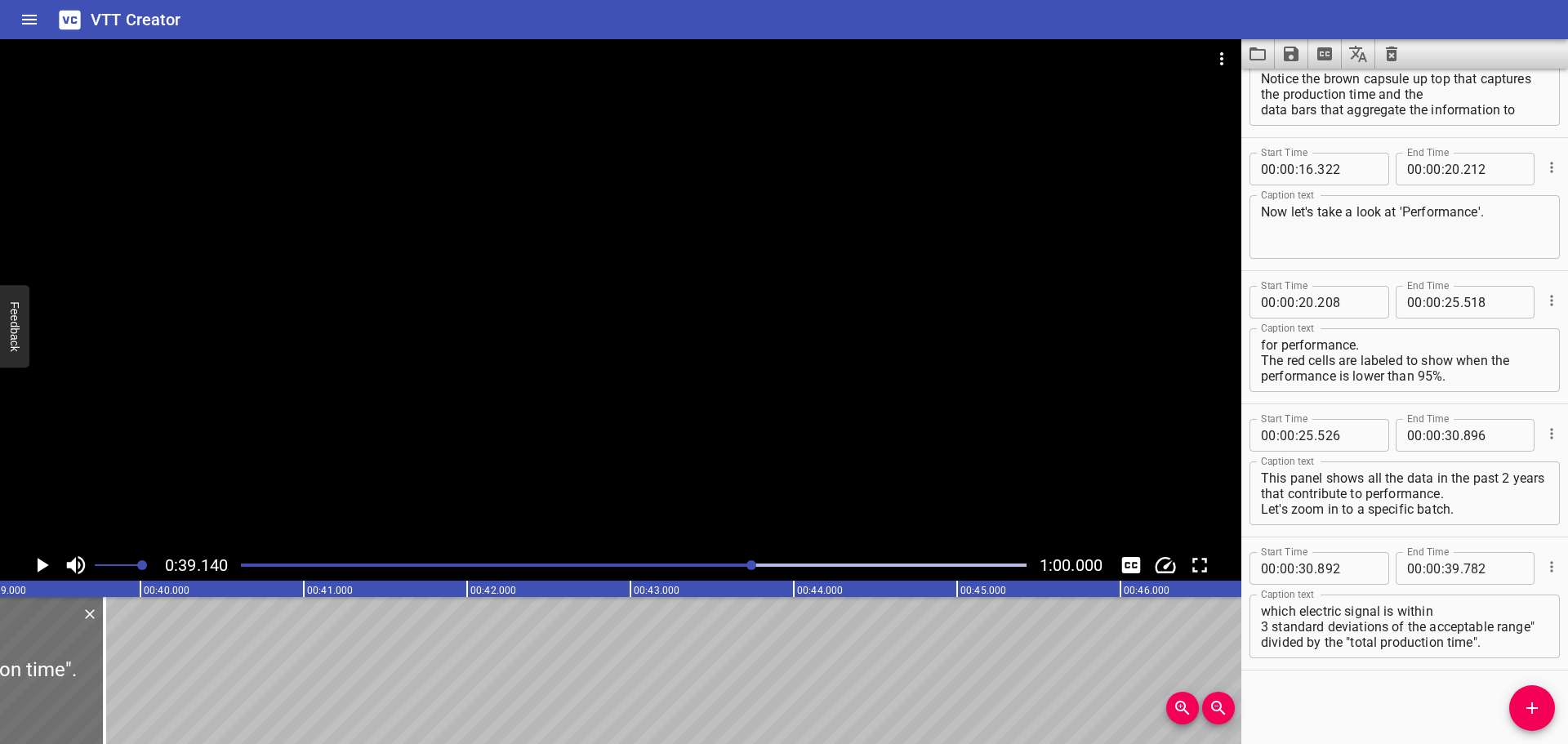 click 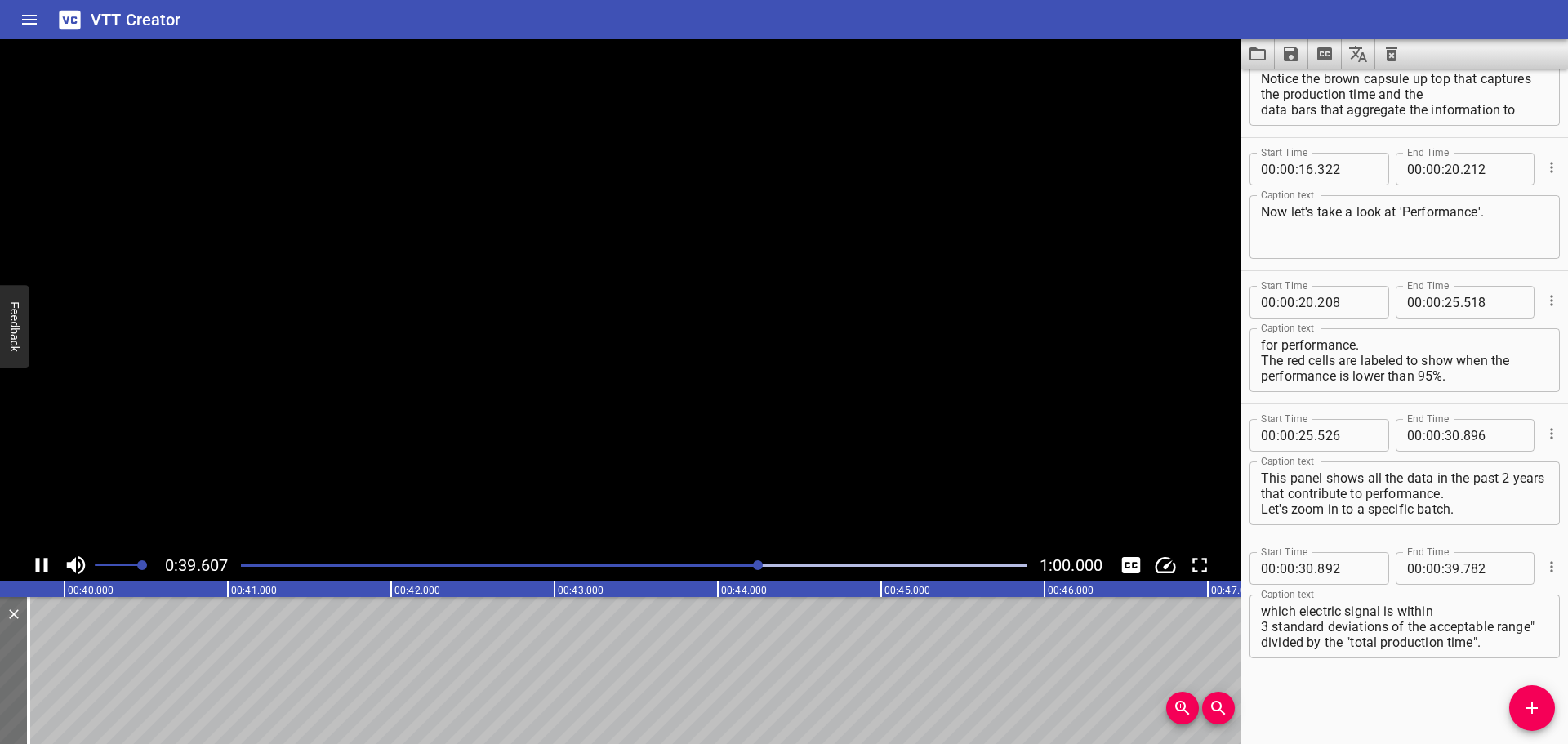 click 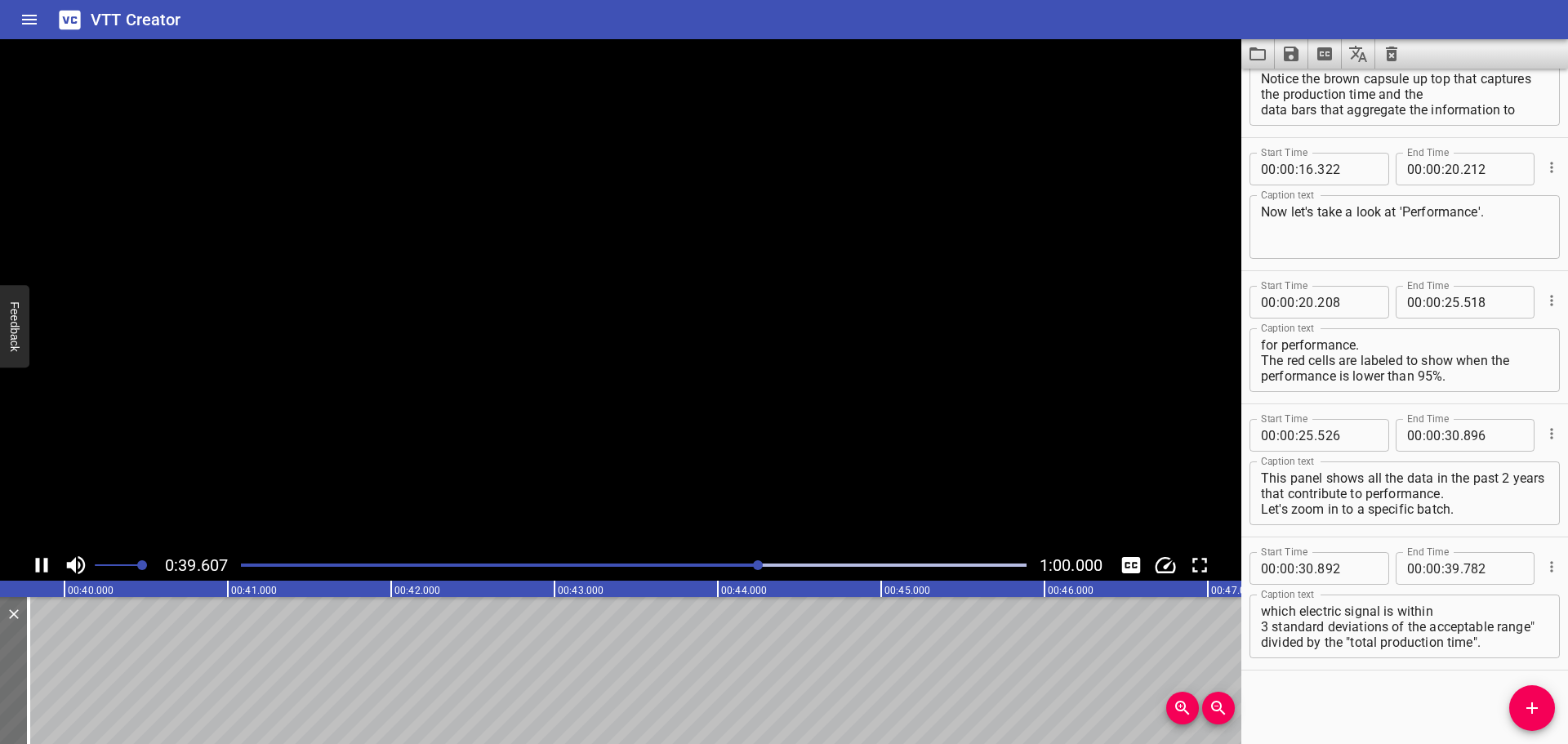 scroll, scrollTop: 0, scrollLeft: 6526, axis: horizontal 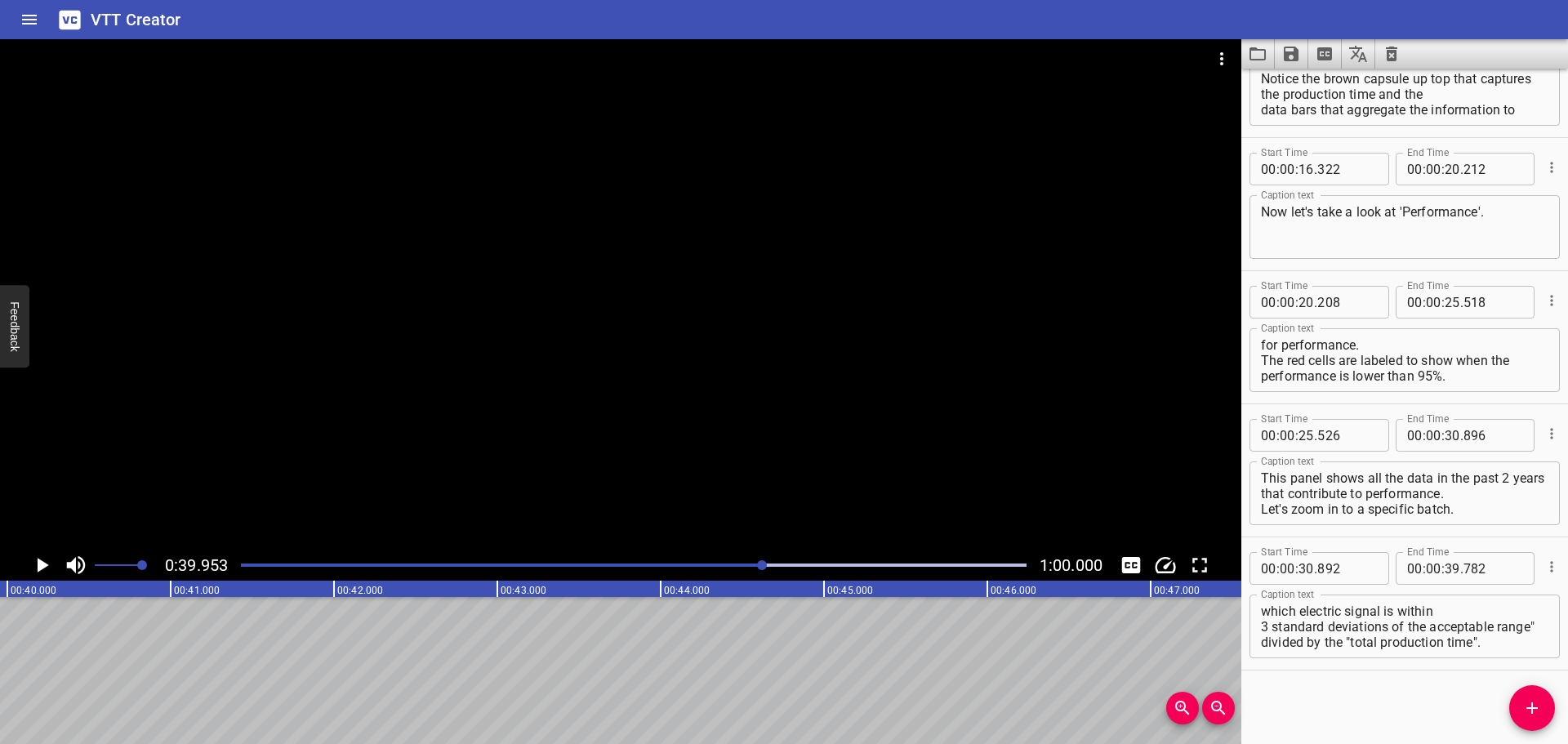 click at bounding box center [634, 565] 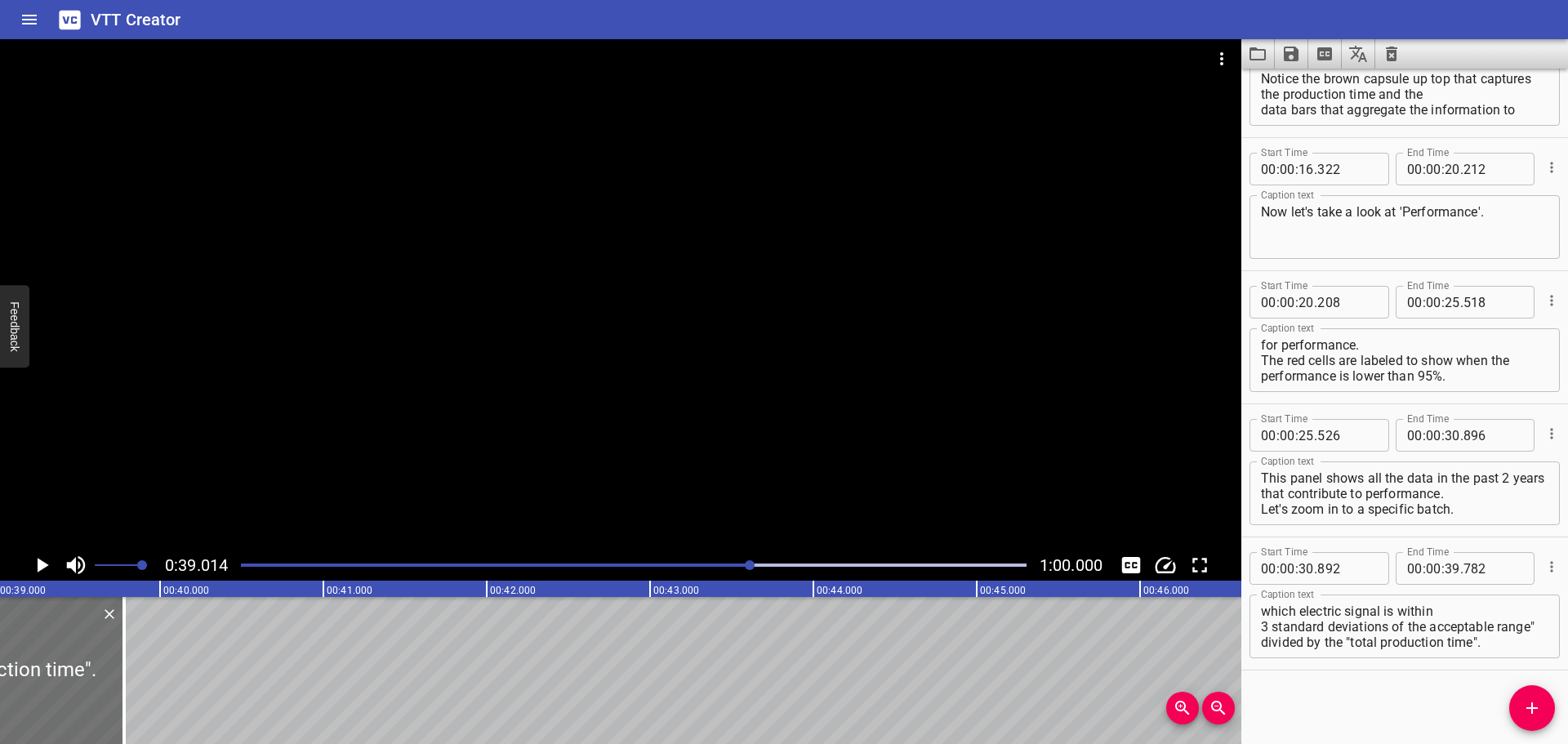 scroll, scrollTop: 0, scrollLeft: 6372, axis: horizontal 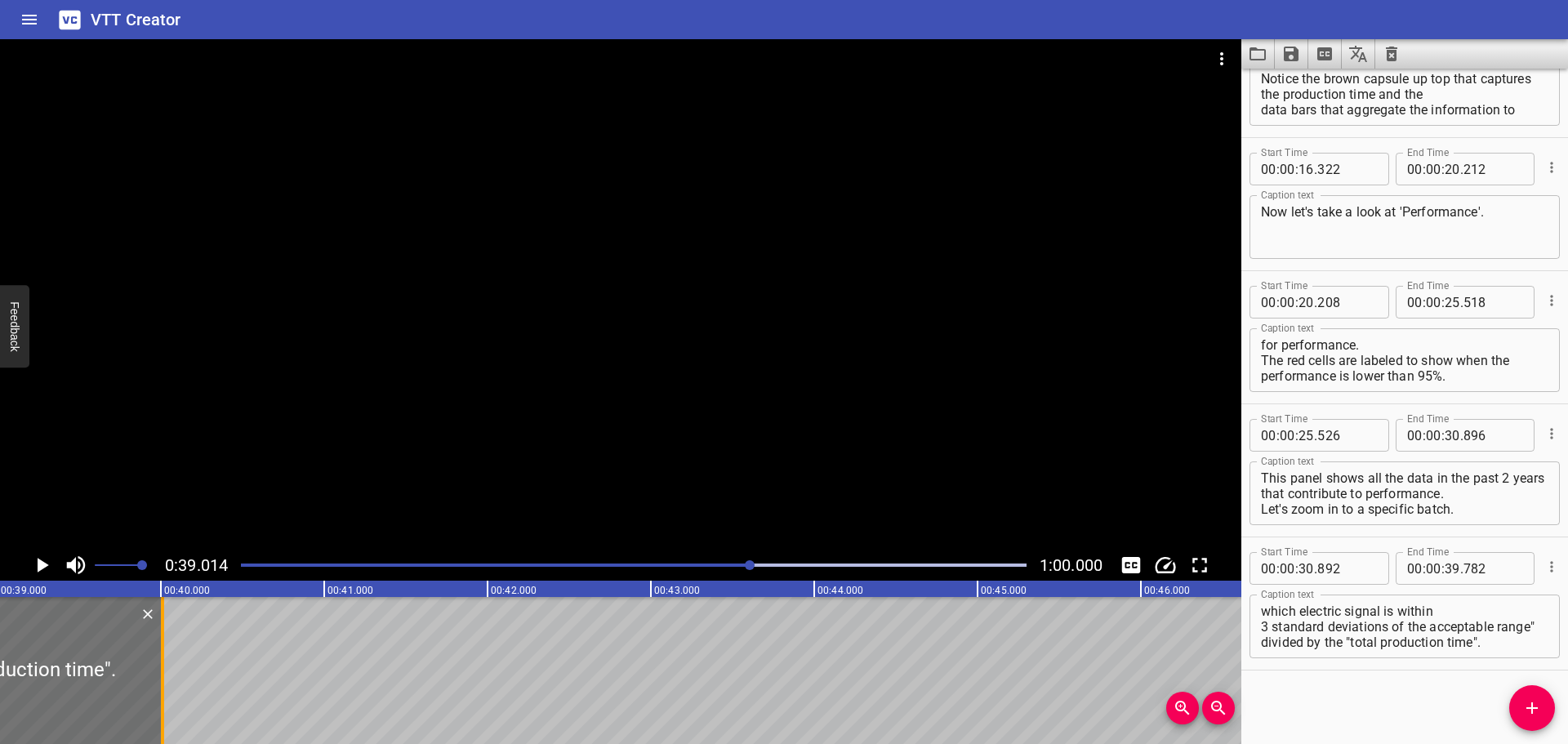 drag, startPoint x: 127, startPoint y: 656, endPoint x: 165, endPoint y: 651, distance: 38.327536 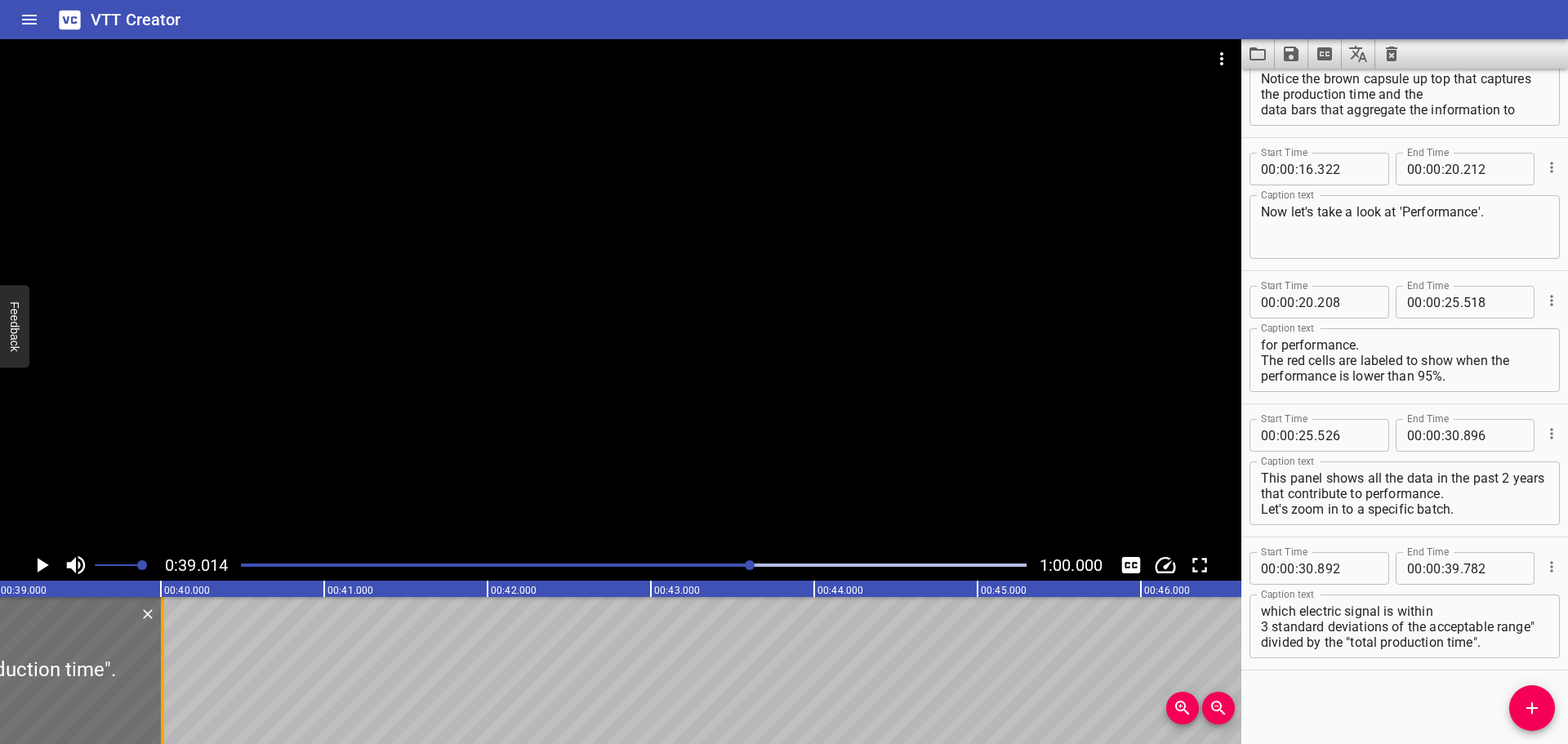 click at bounding box center [163, 670] 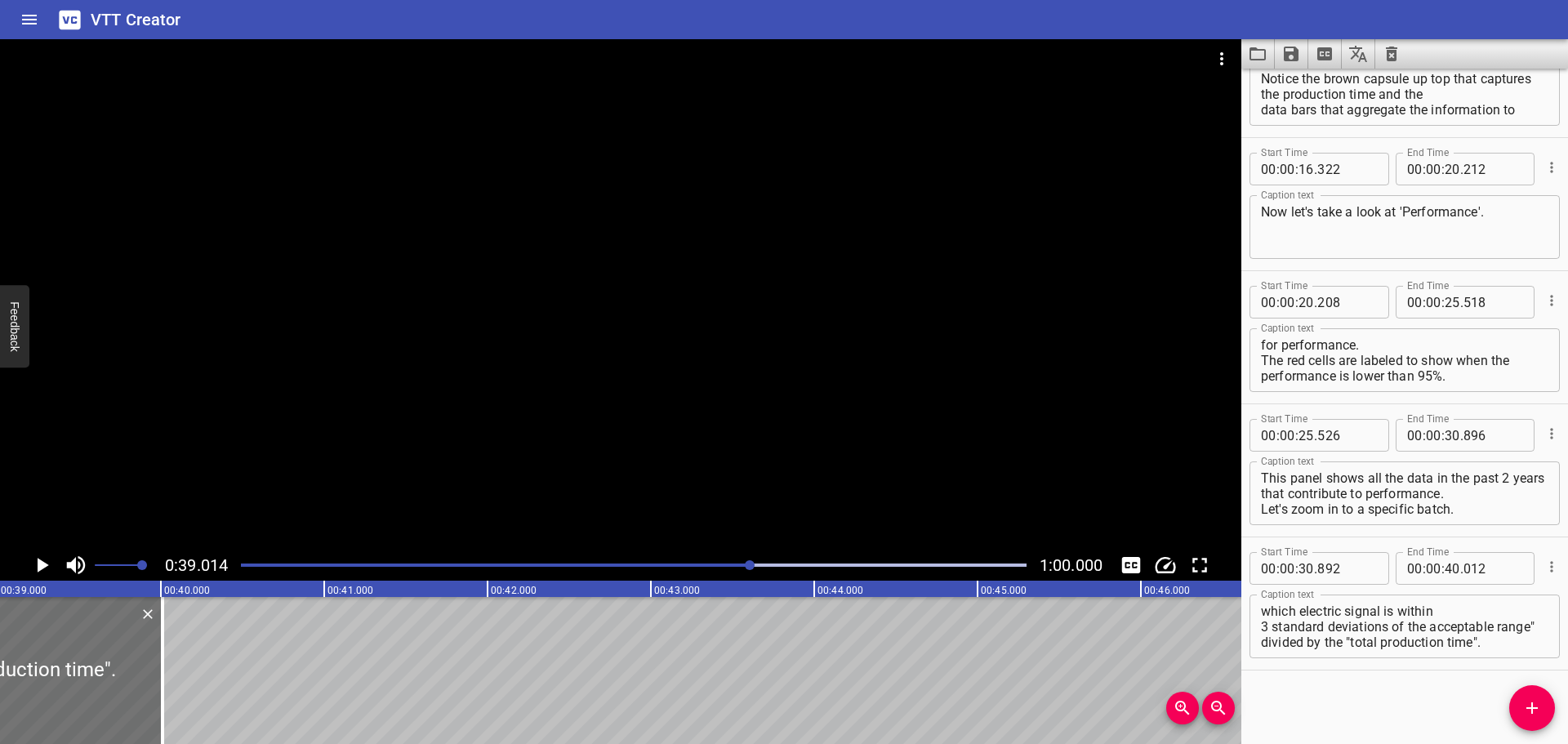 click 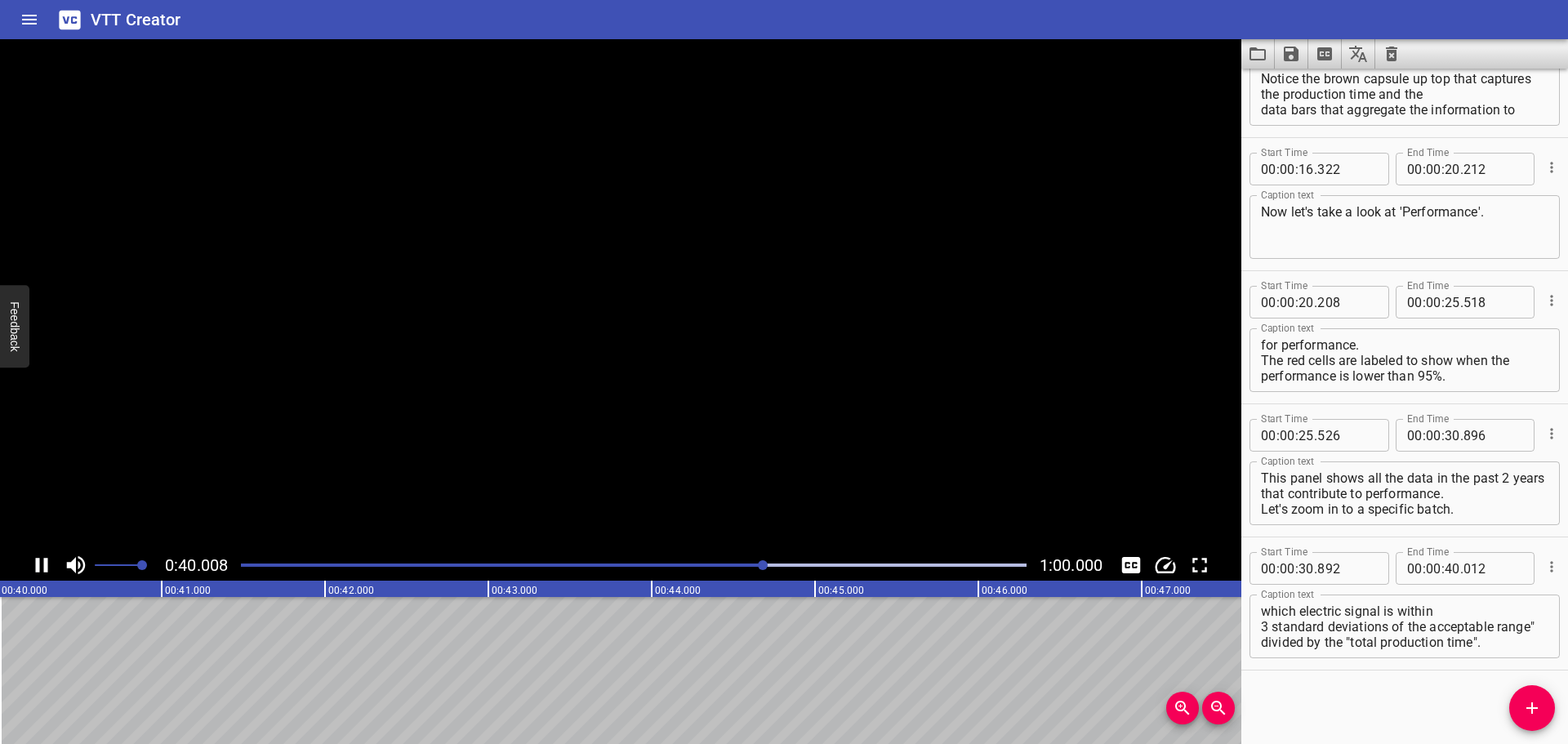 click 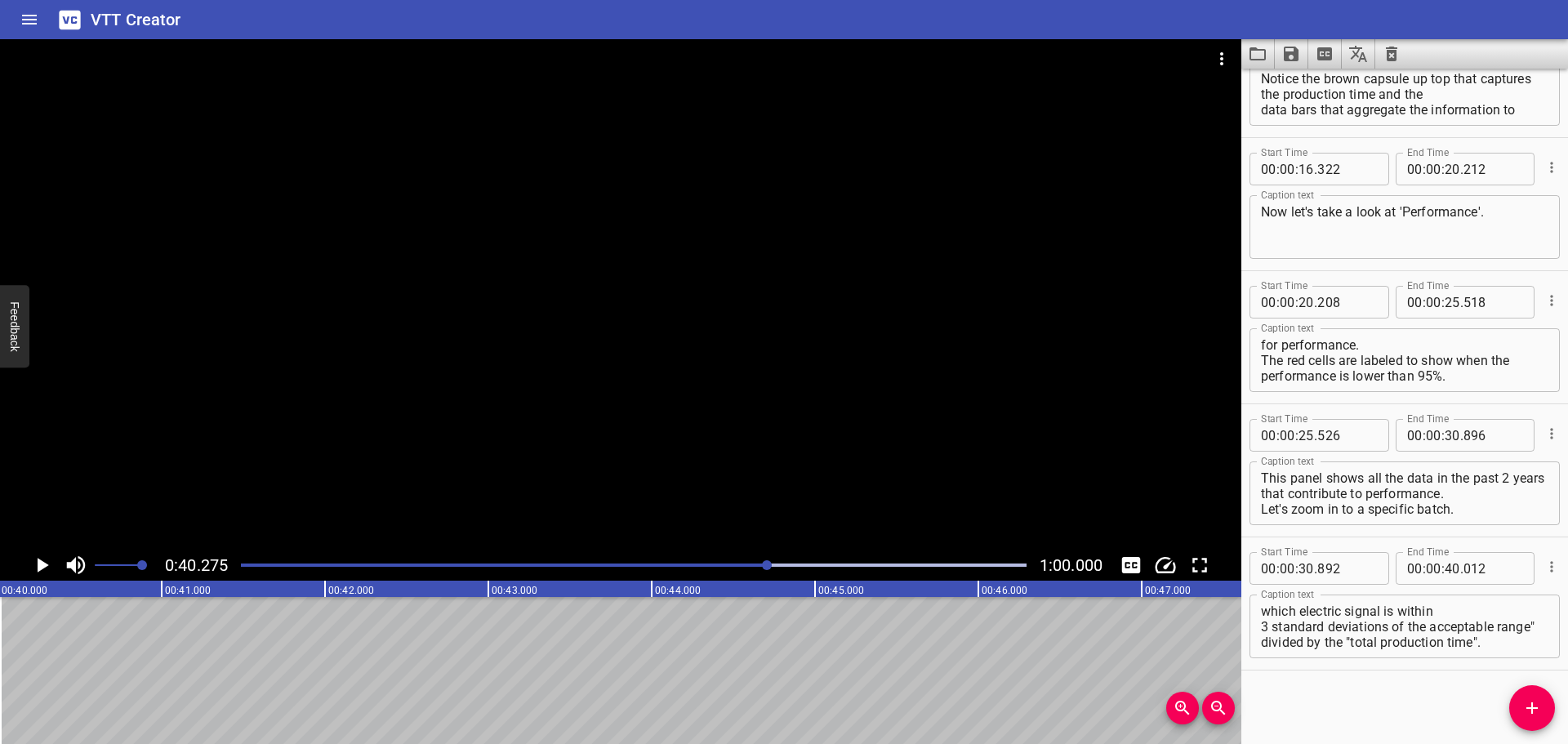 scroll, scrollTop: 0, scrollLeft: 6578, axis: horizontal 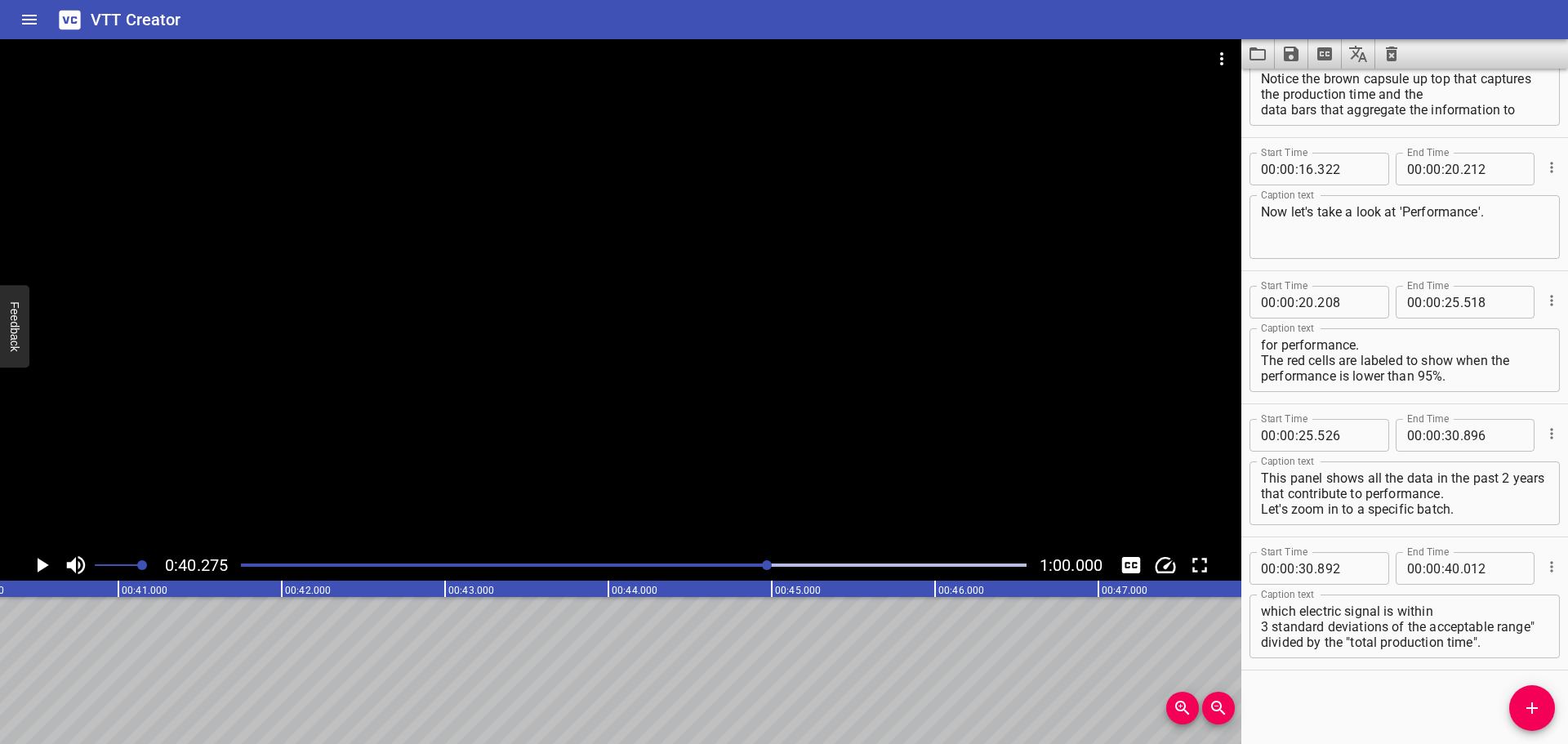 drag, startPoint x: 1548, startPoint y: 702, endPoint x: 1259, endPoint y: 677, distance: 290.0793 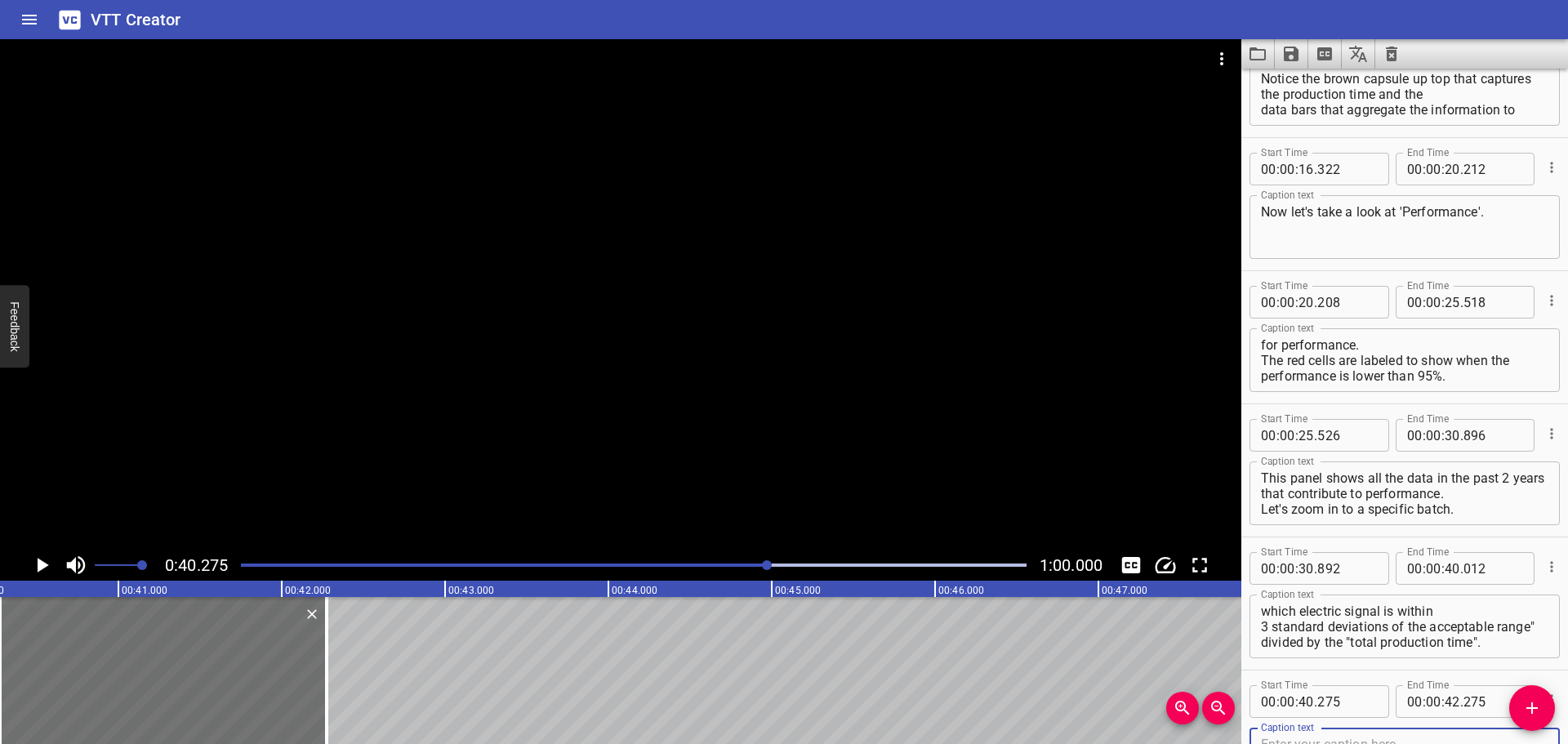 scroll, scrollTop: 341, scrollLeft: 0, axis: vertical 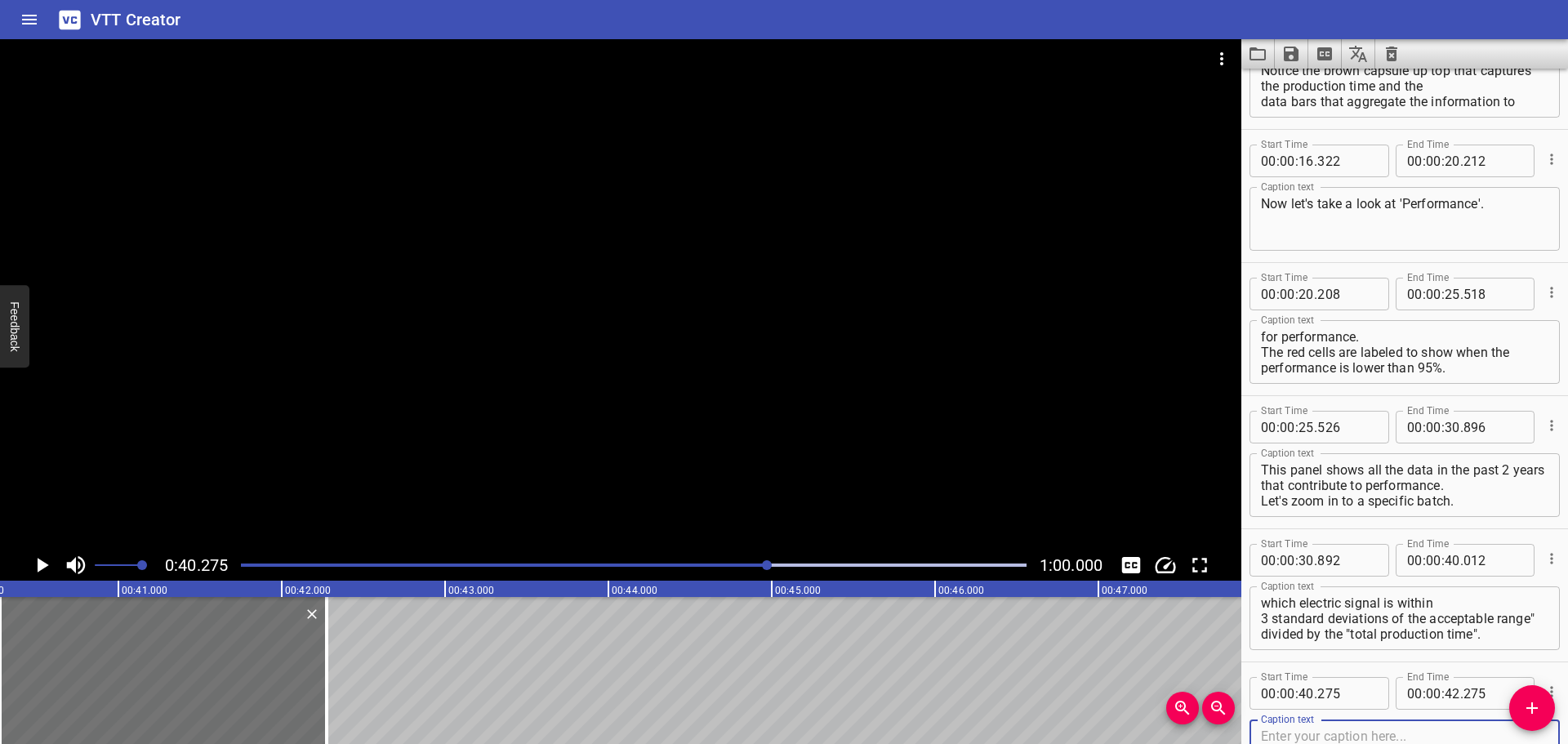 click 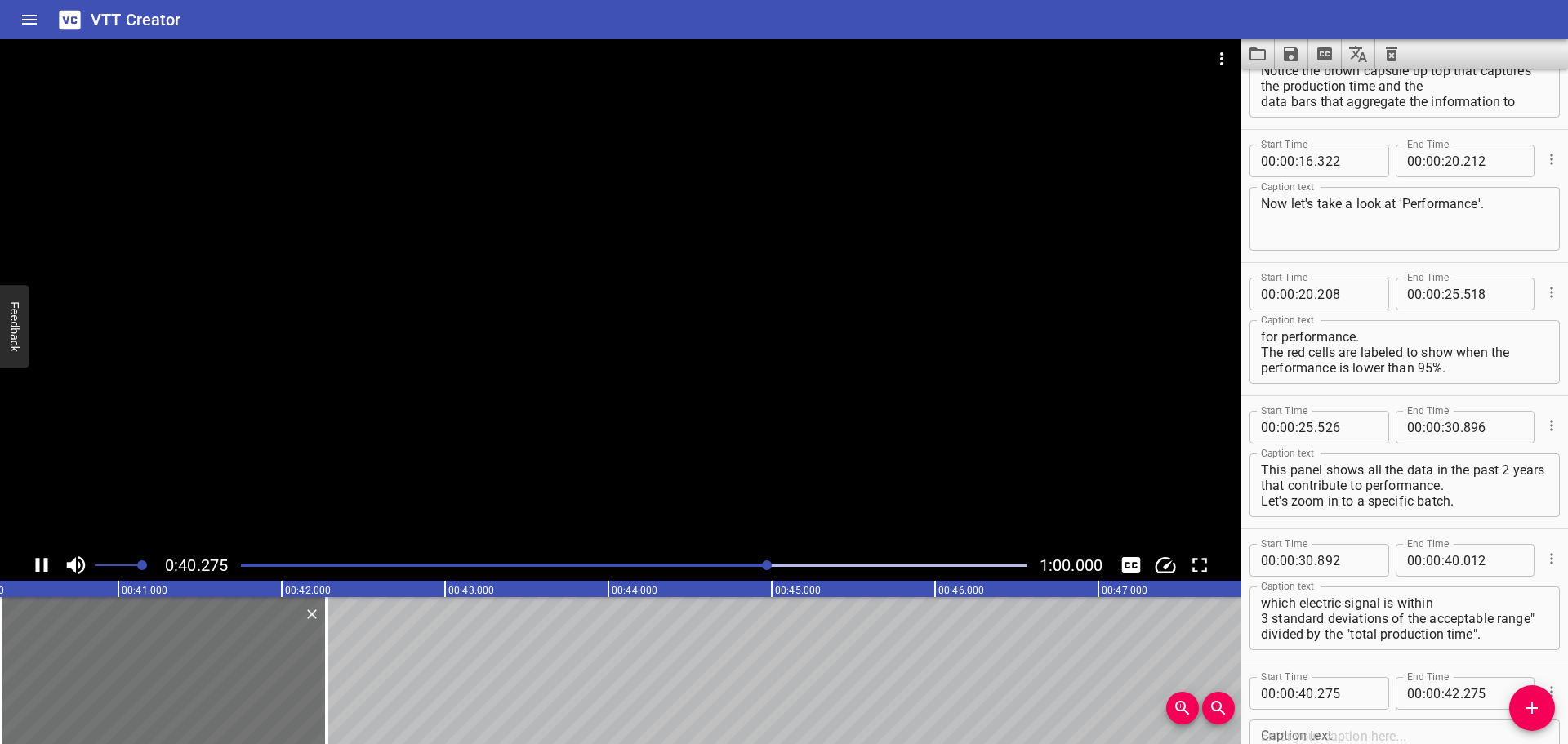 scroll, scrollTop: 418, scrollLeft: 0, axis: vertical 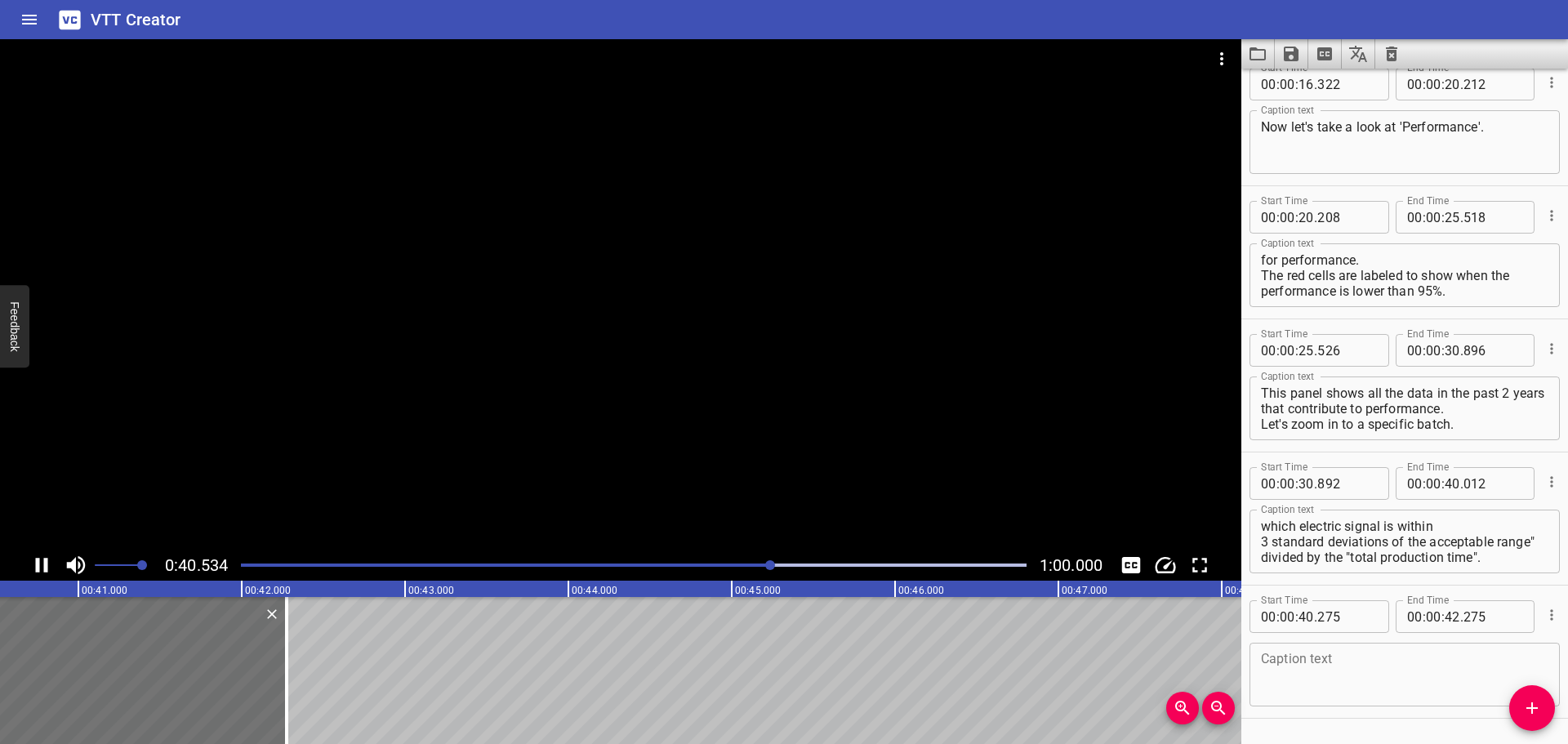click 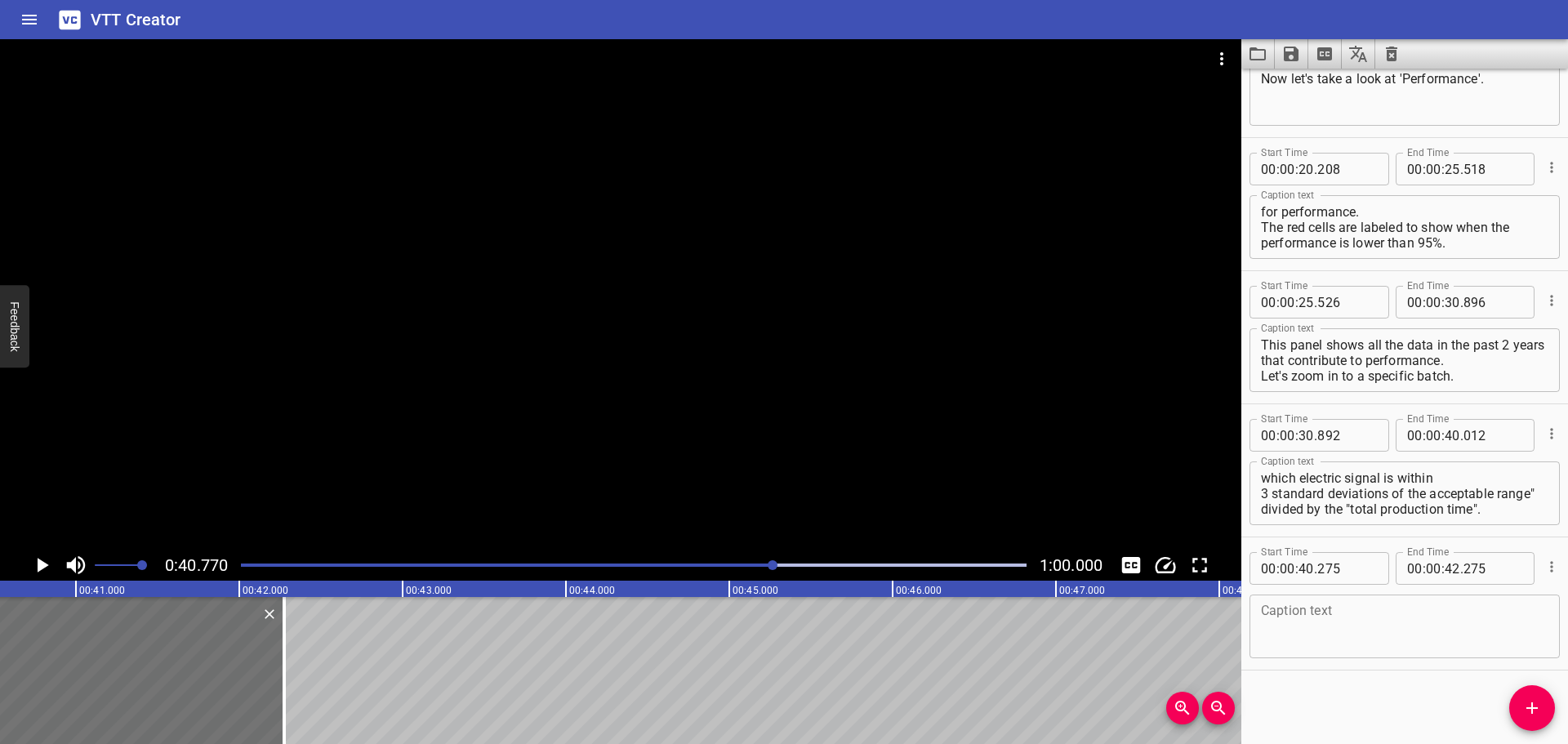 scroll, scrollTop: 0, scrollLeft: 6659, axis: horizontal 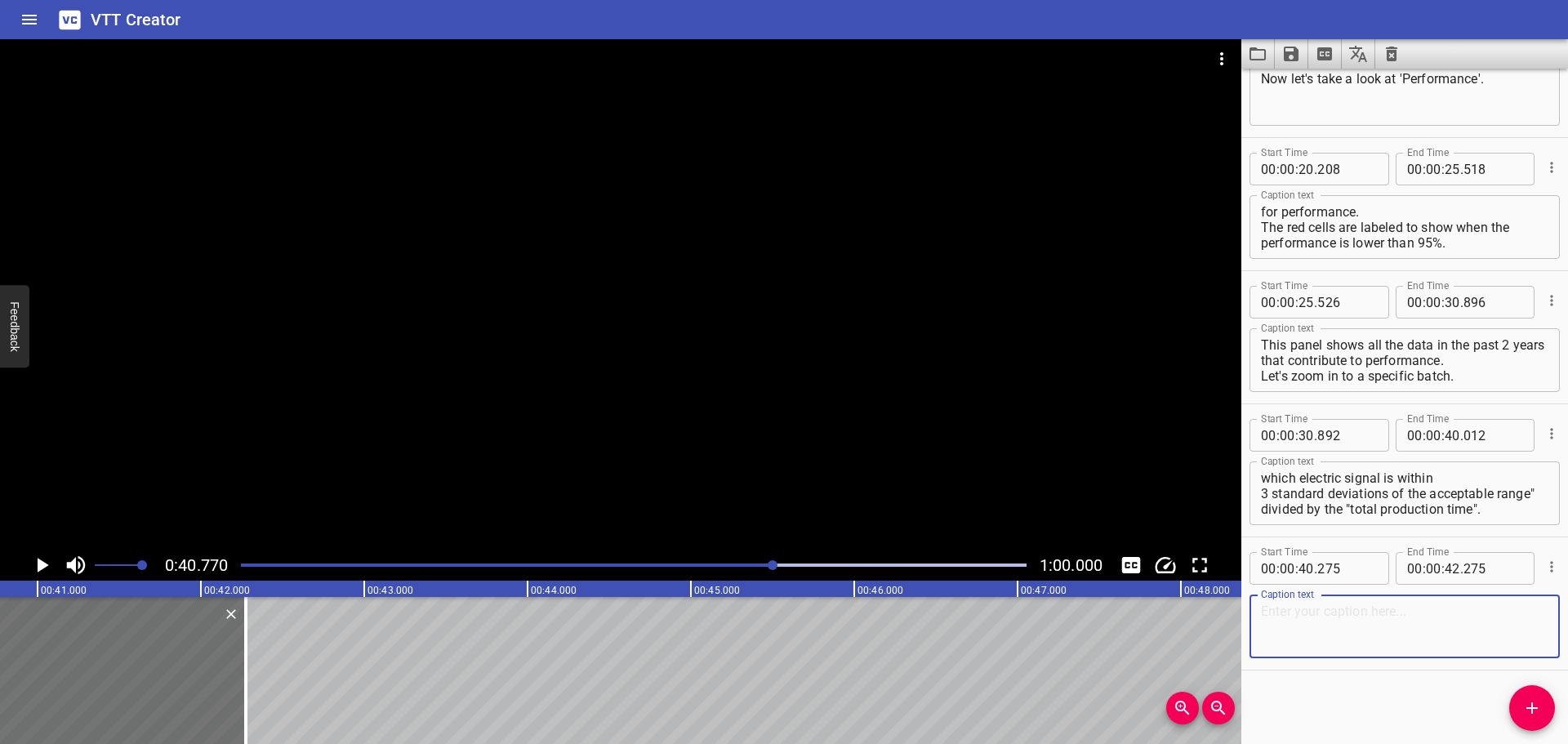 click at bounding box center [1405, 626] 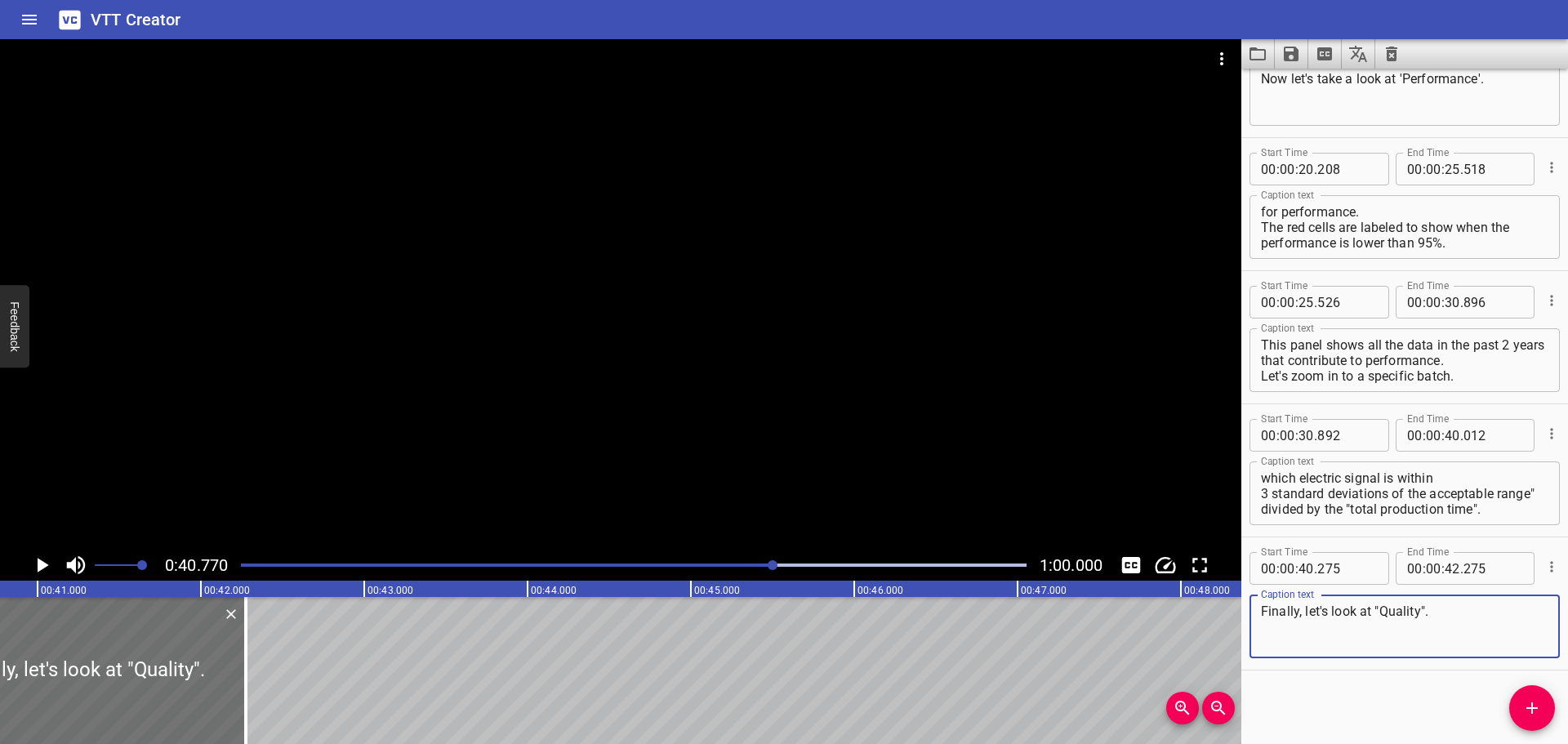 type on "Finally, let's look at "Quality"." 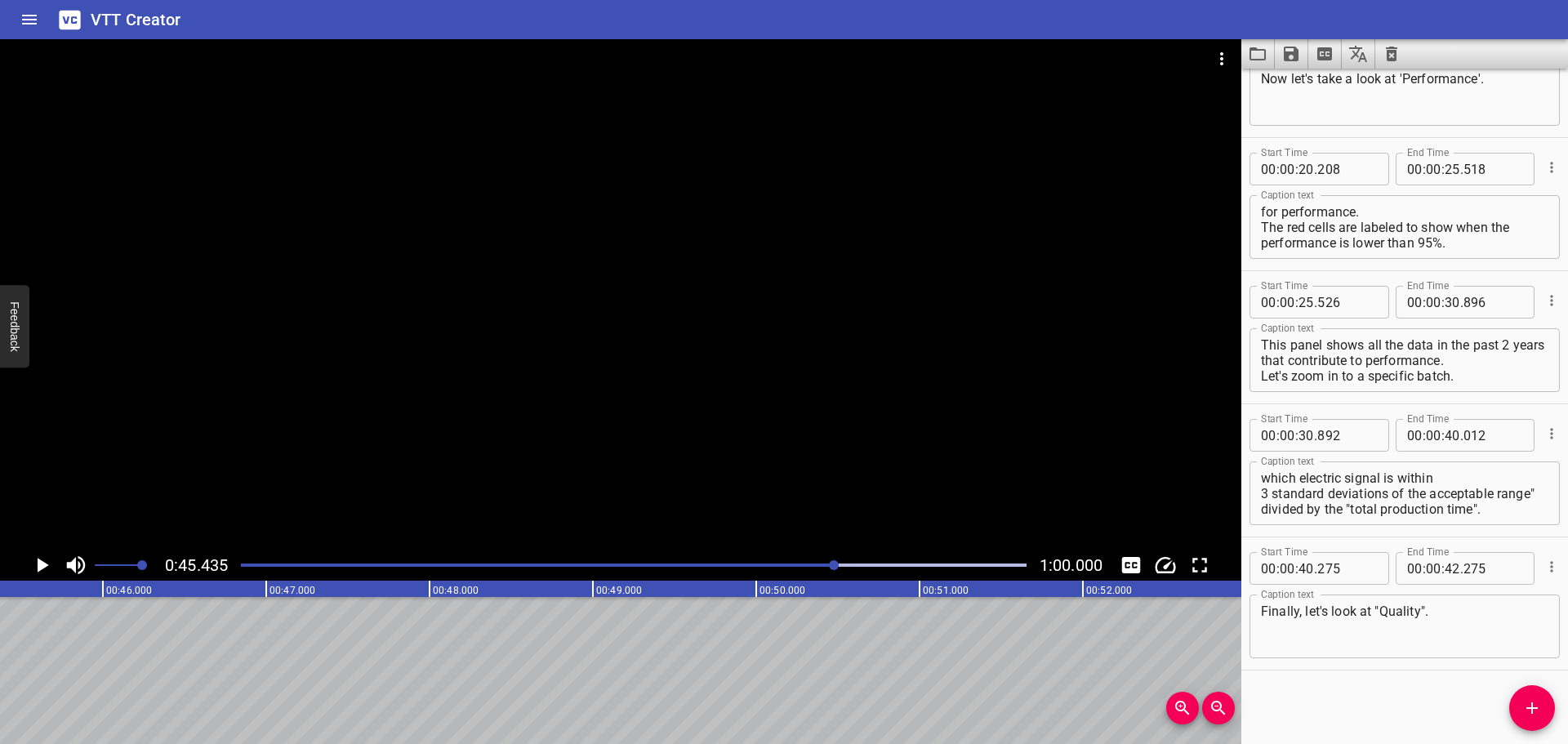 scroll, scrollTop: 0, scrollLeft: 7421, axis: horizontal 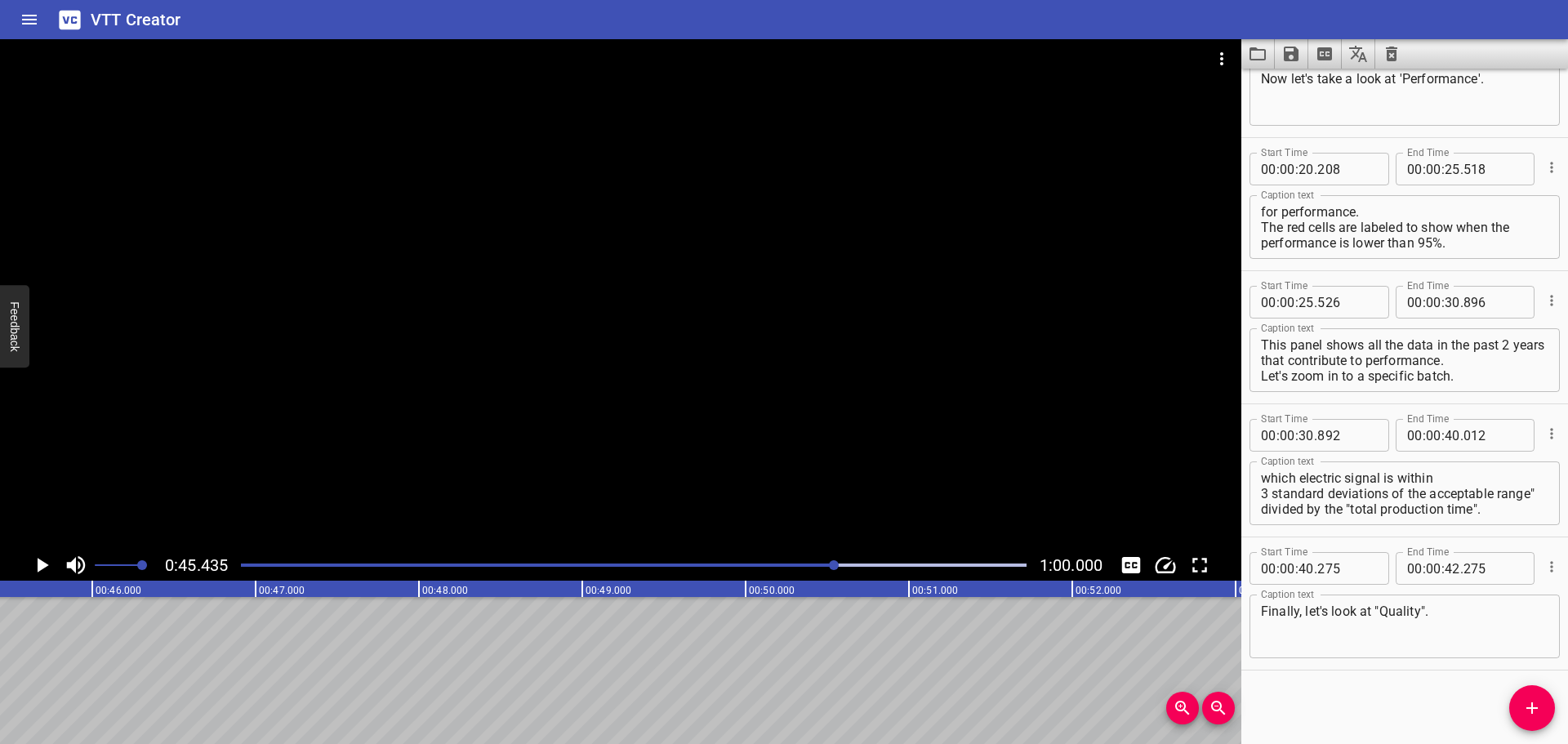 click at bounding box center [634, 565] 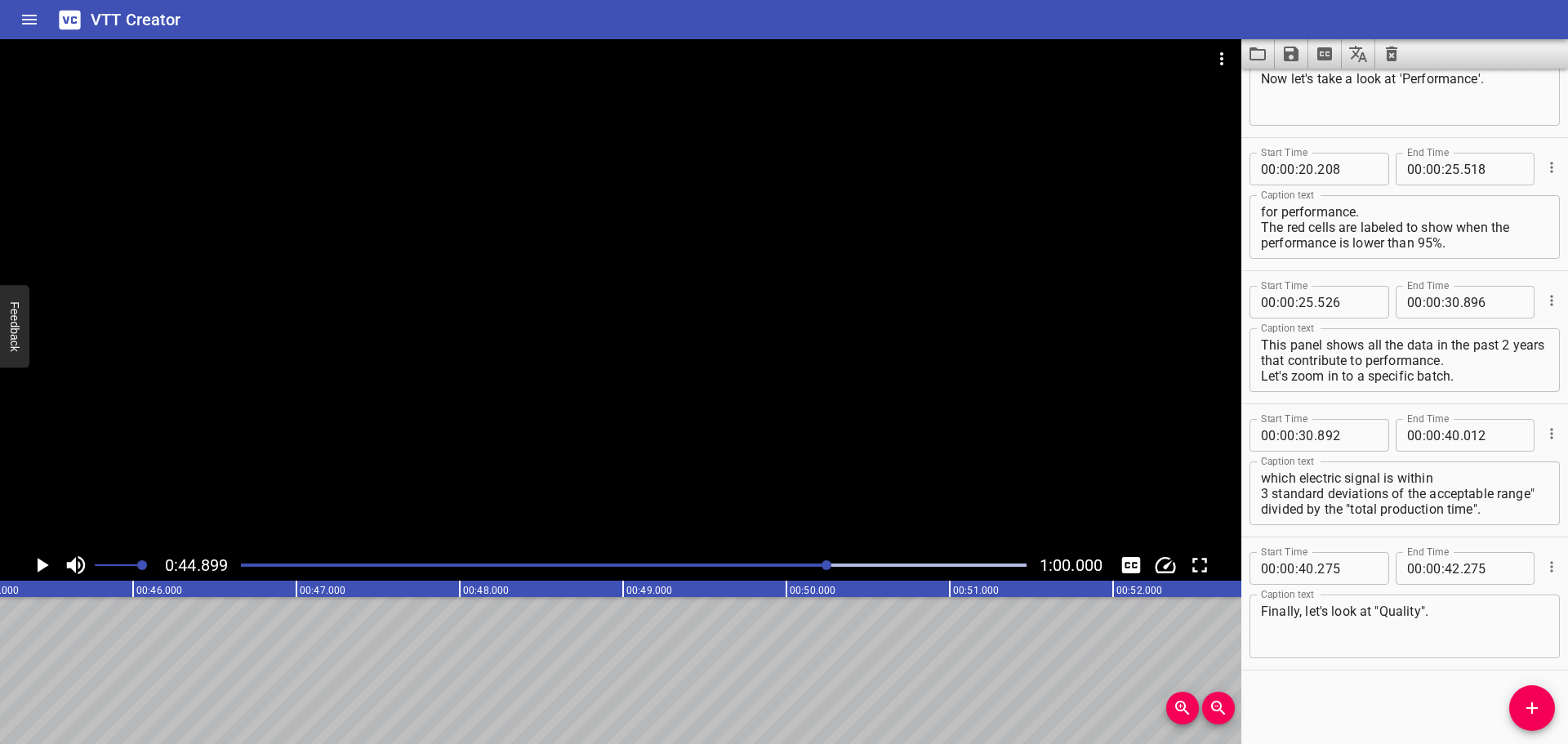 scroll, scrollTop: 0, scrollLeft: 7334, axis: horizontal 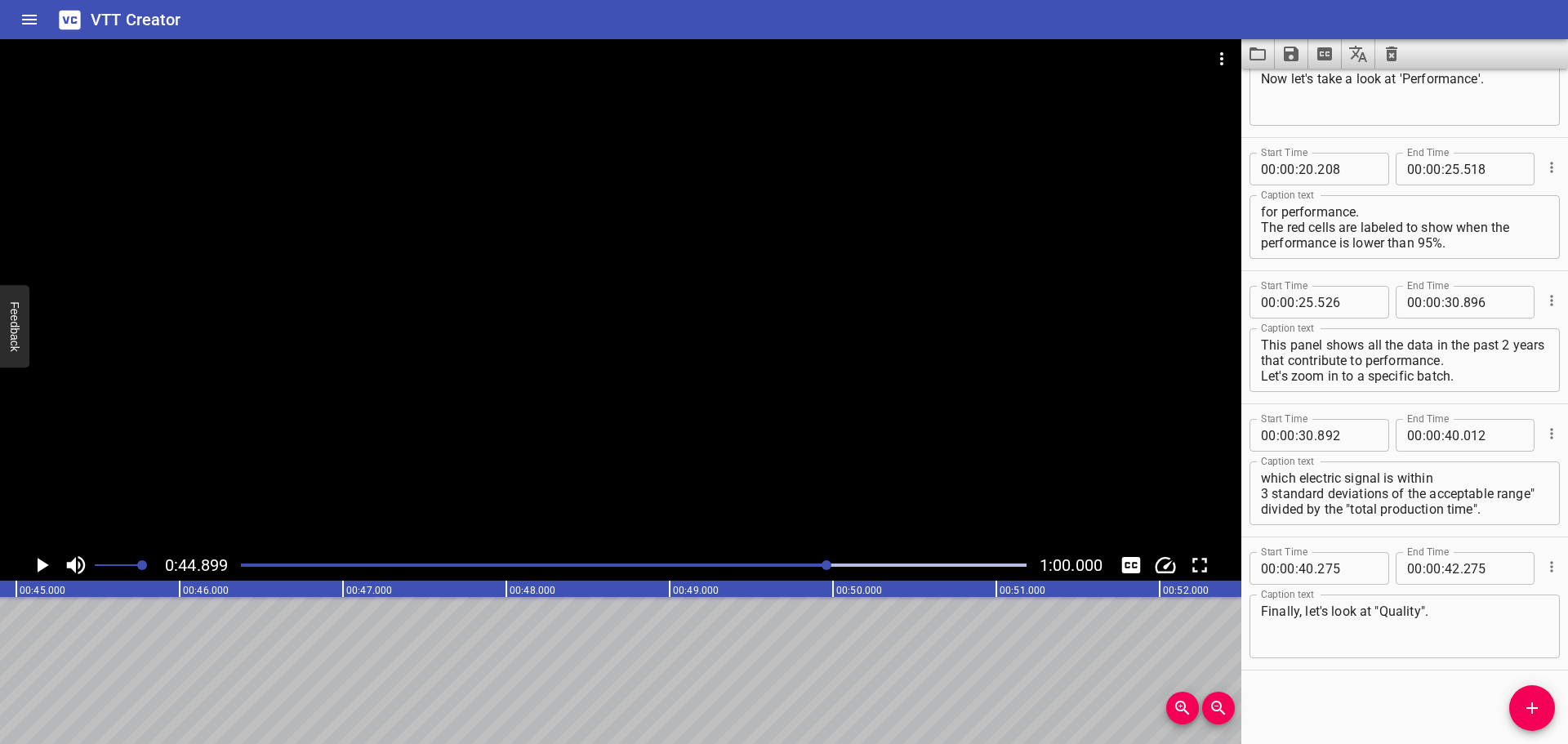click at bounding box center [826, 565] 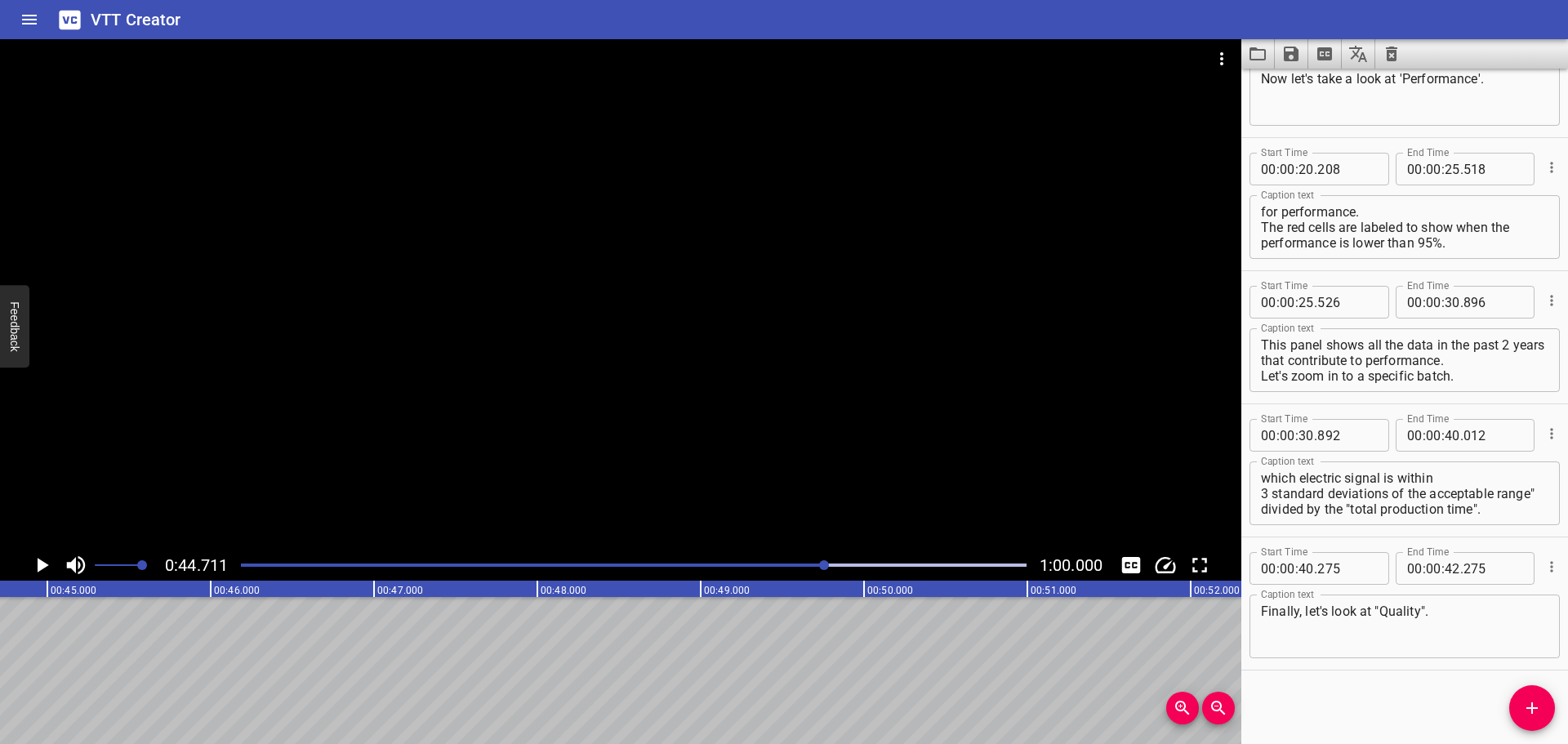 click at bounding box center (434, 565) 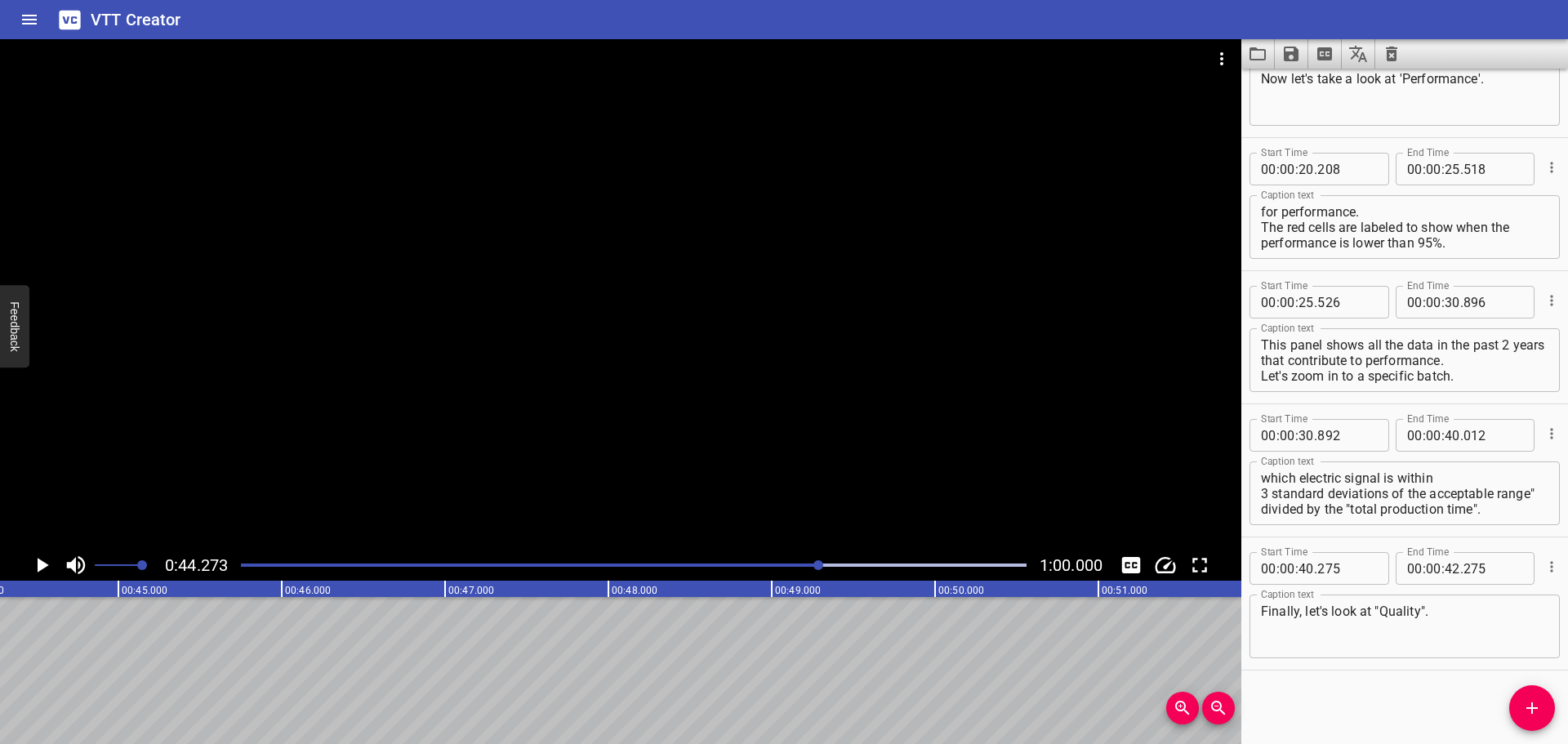 click at bounding box center (428, 565) 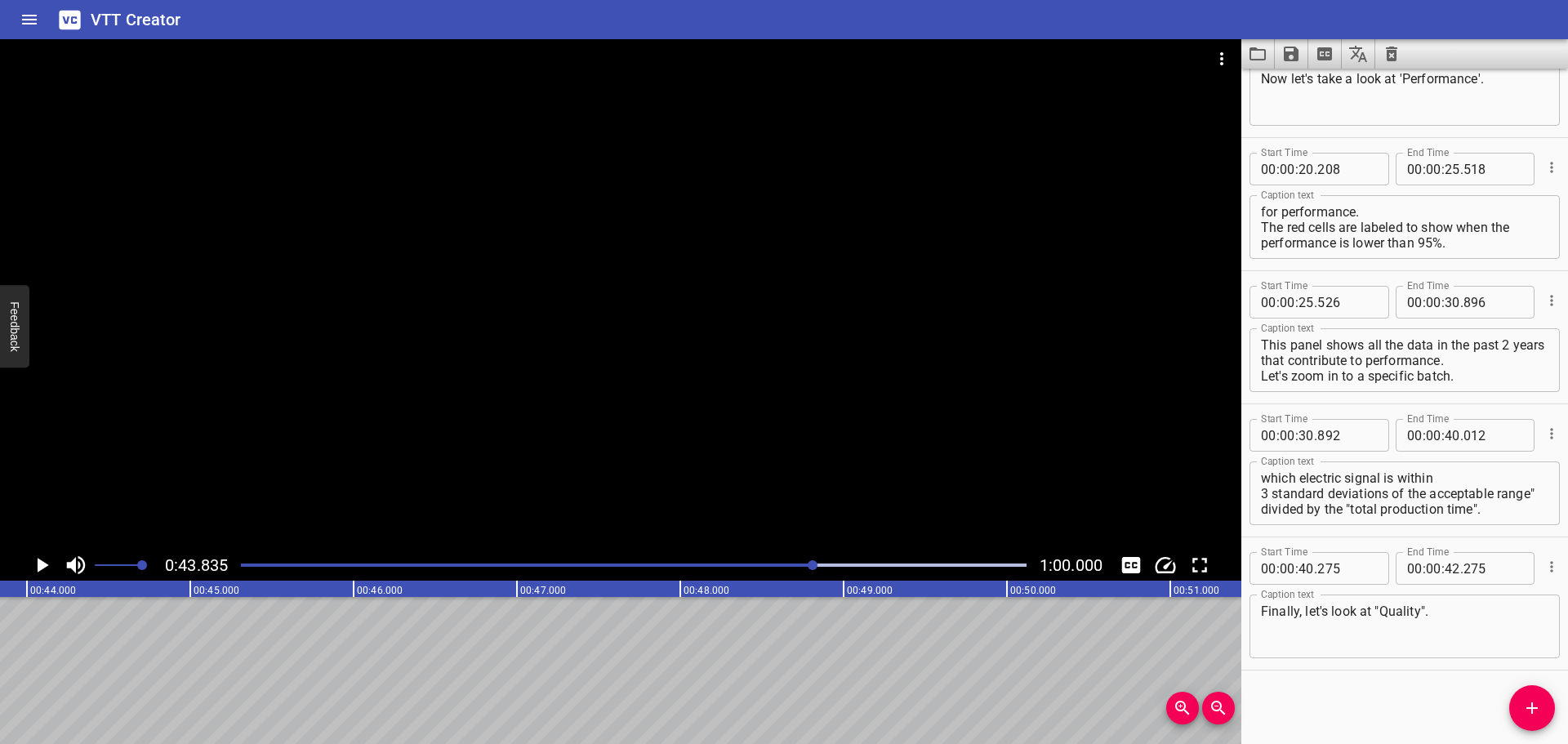 click at bounding box center [634, 565] 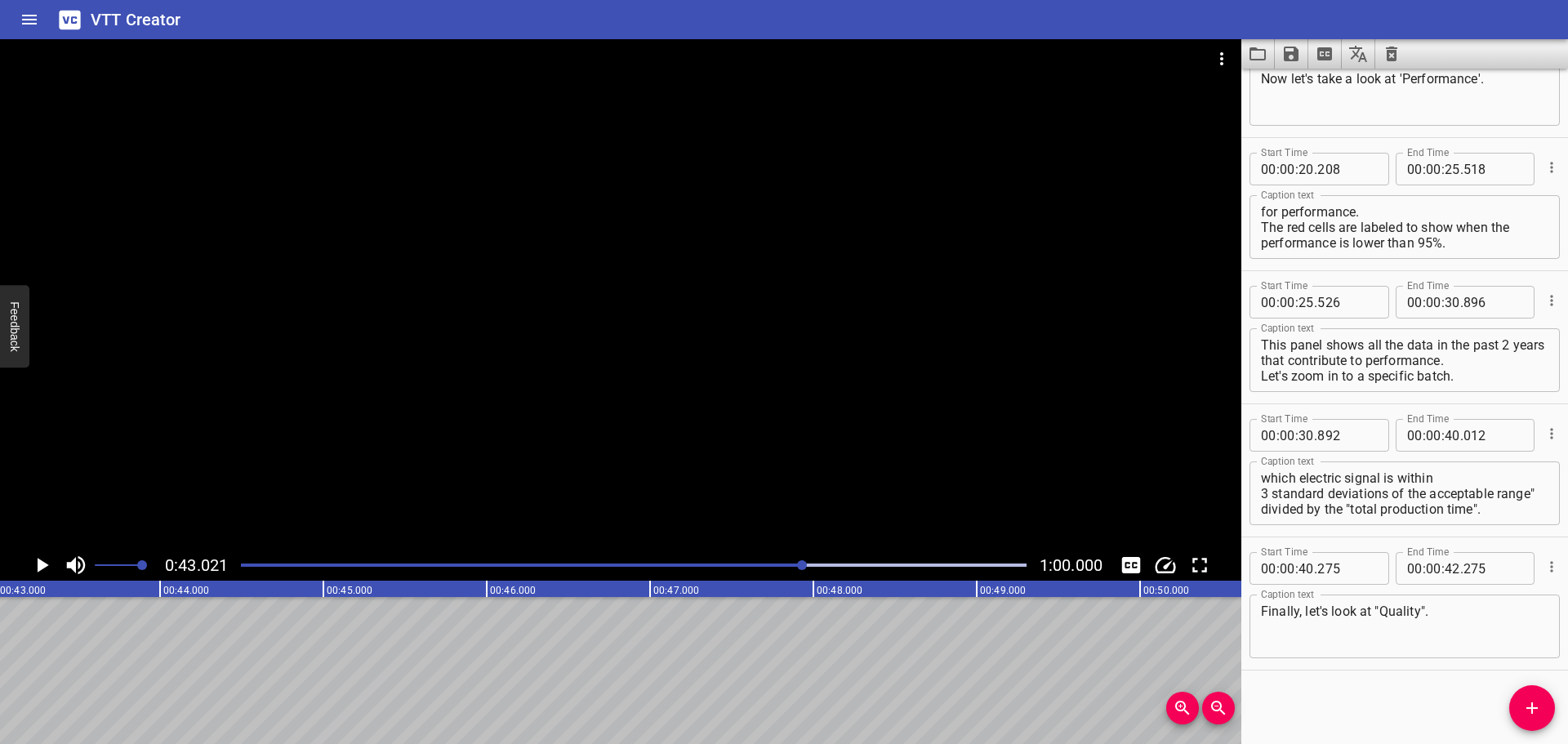 click at bounding box center [634, 565] 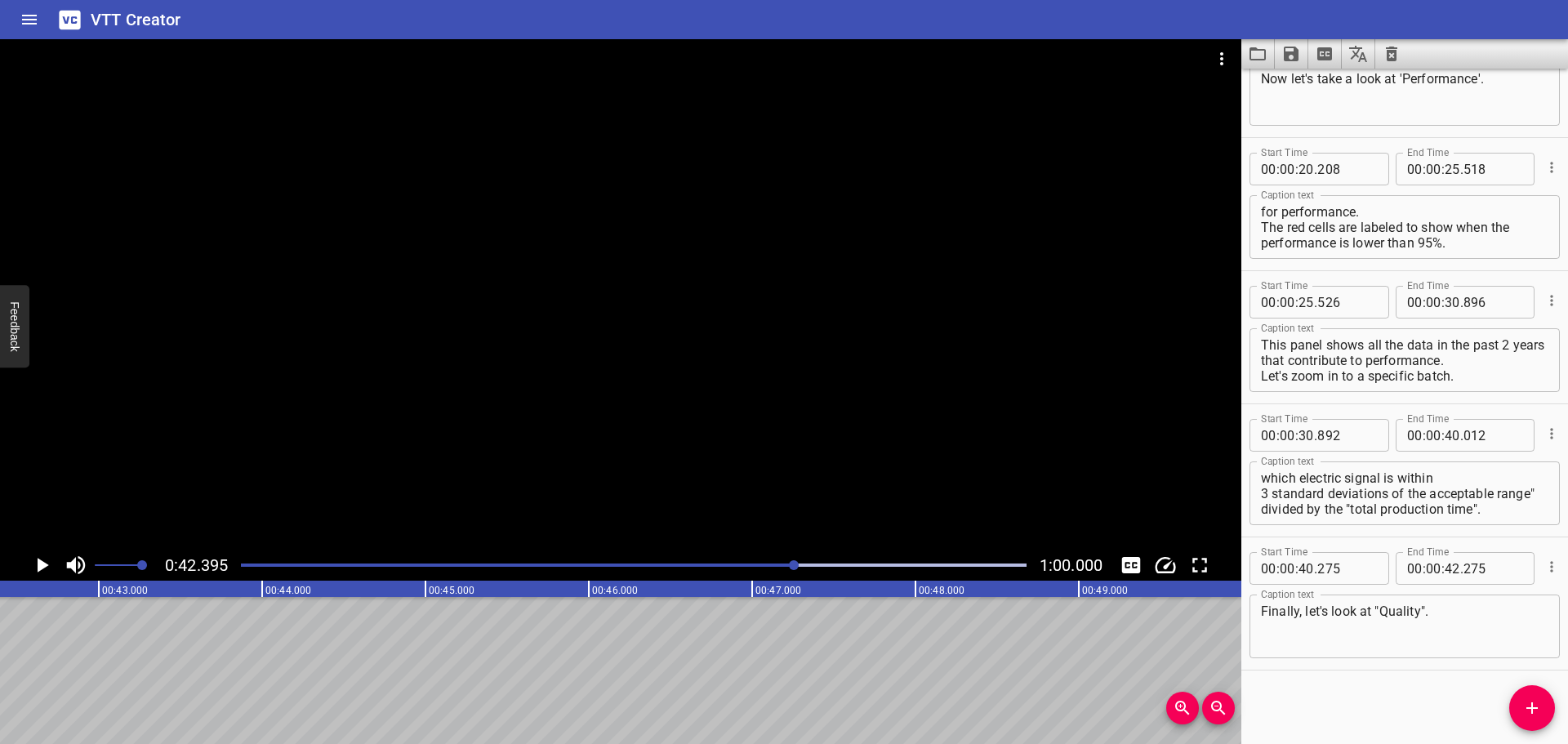 click at bounding box center (634, 565) 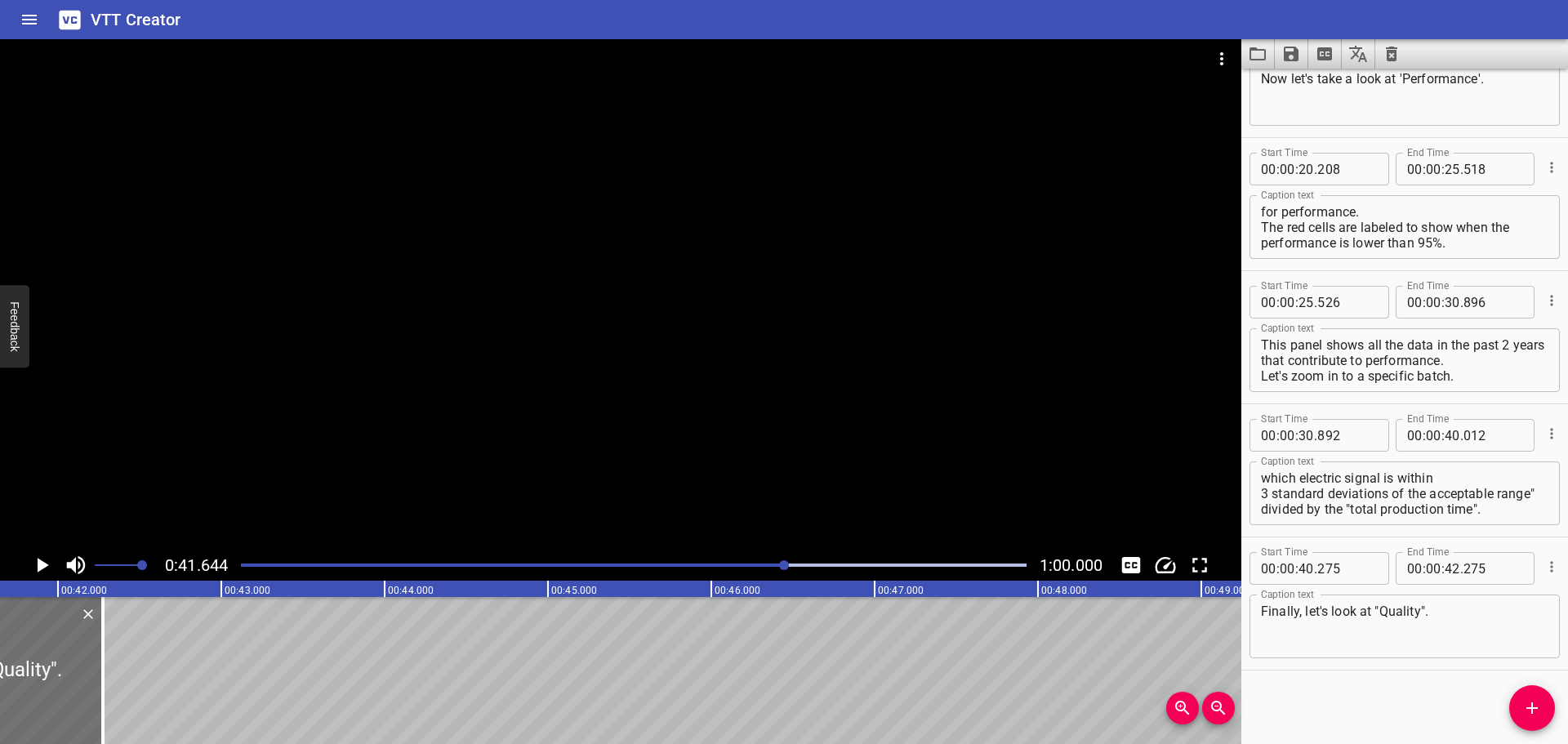 click at bounding box center [634, 565] 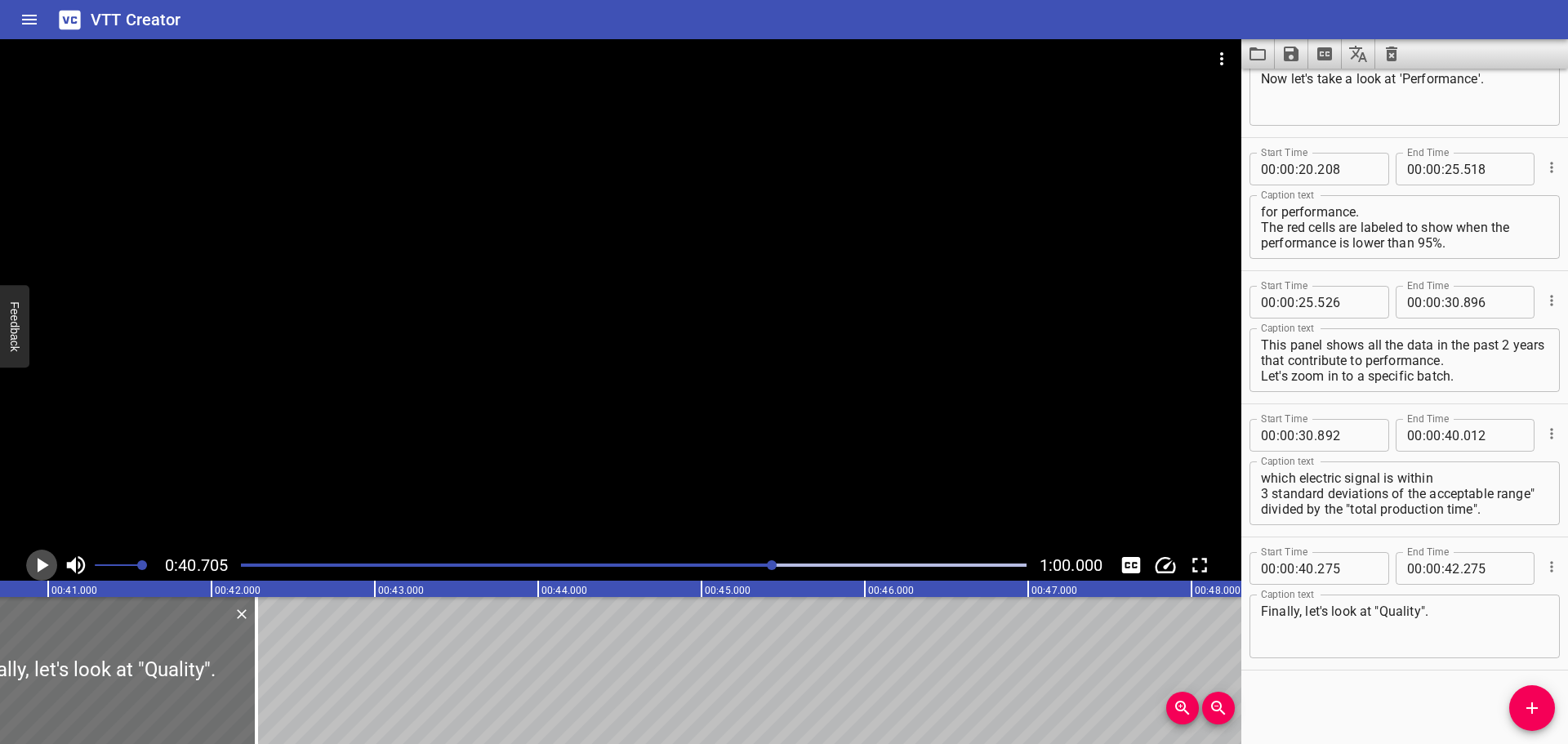 click 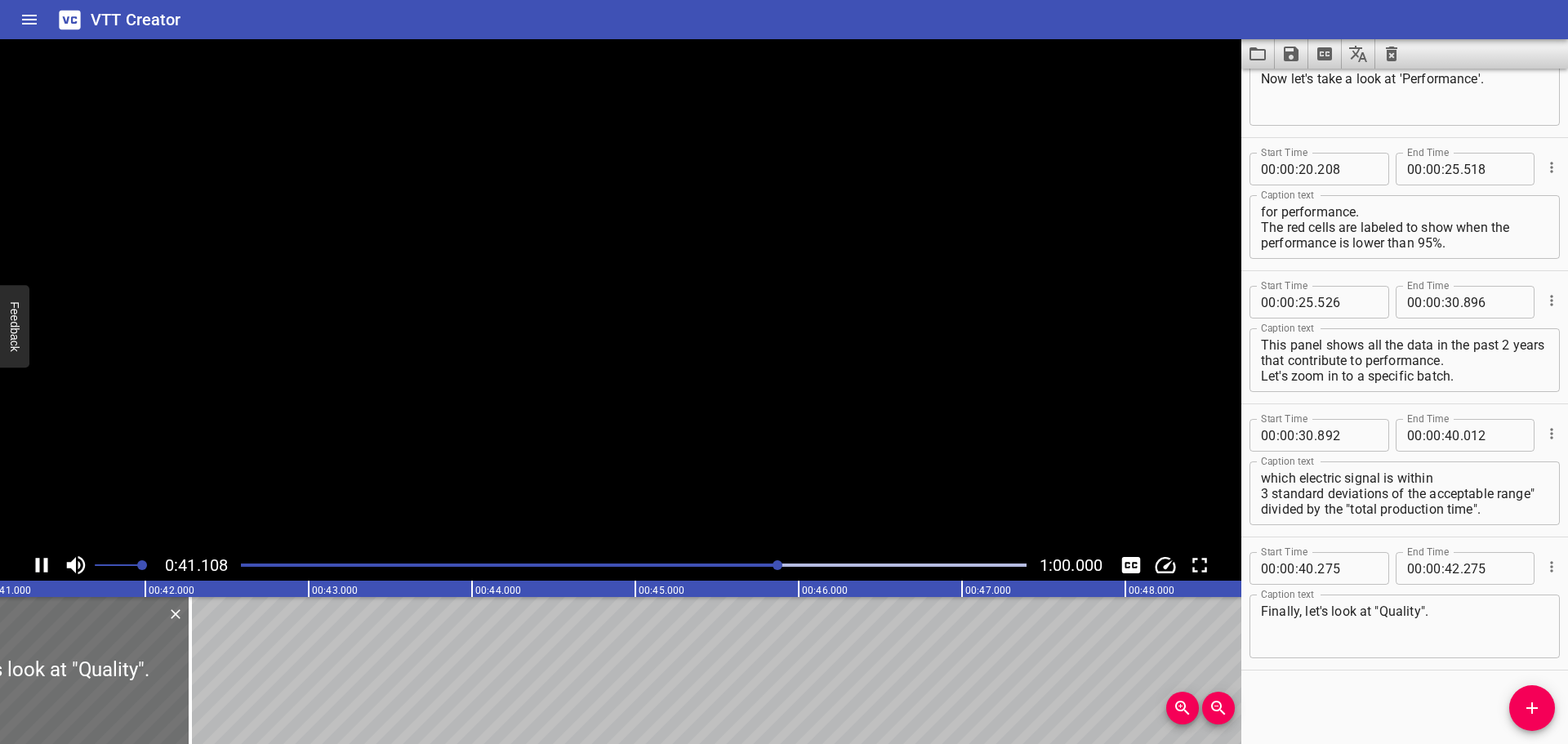 click 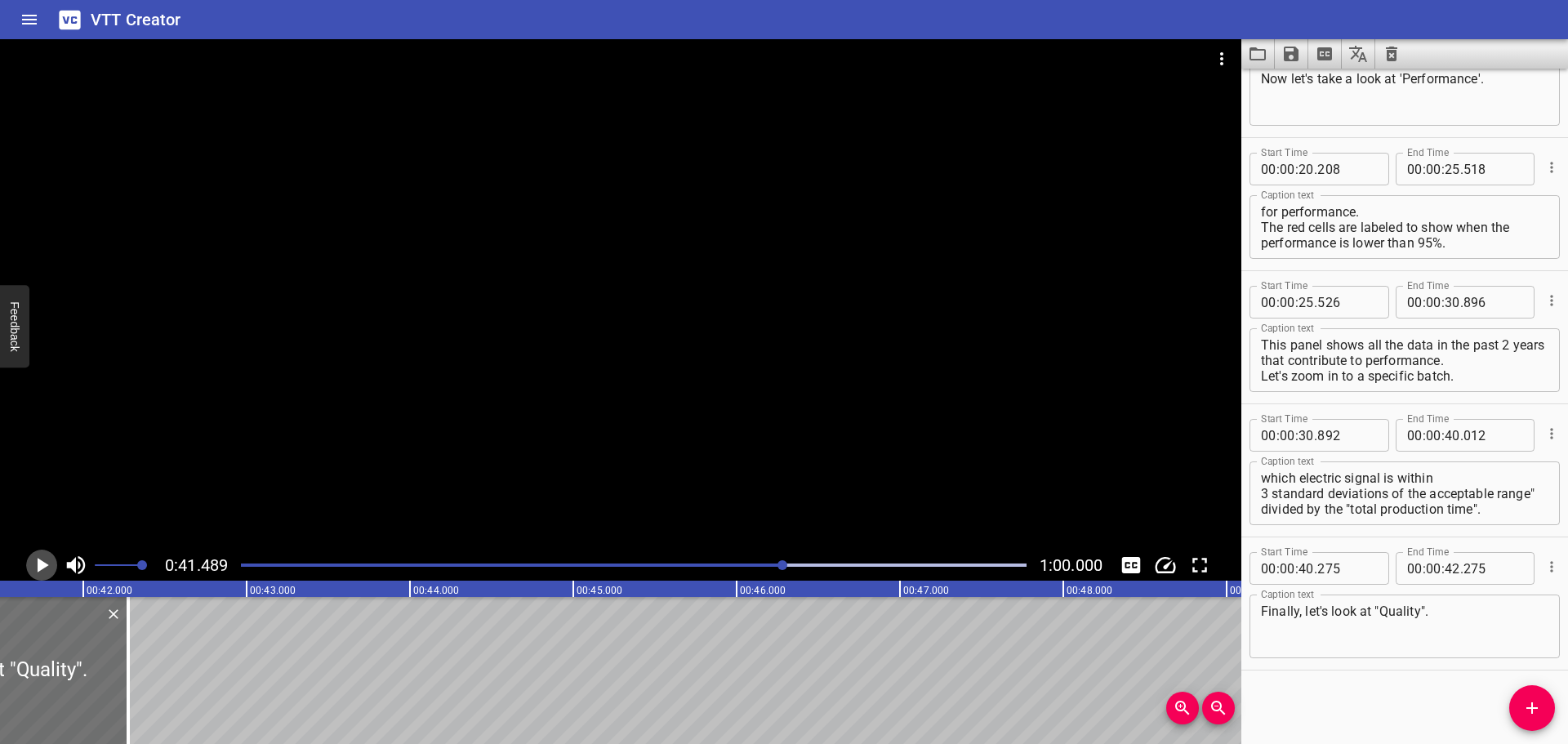 click 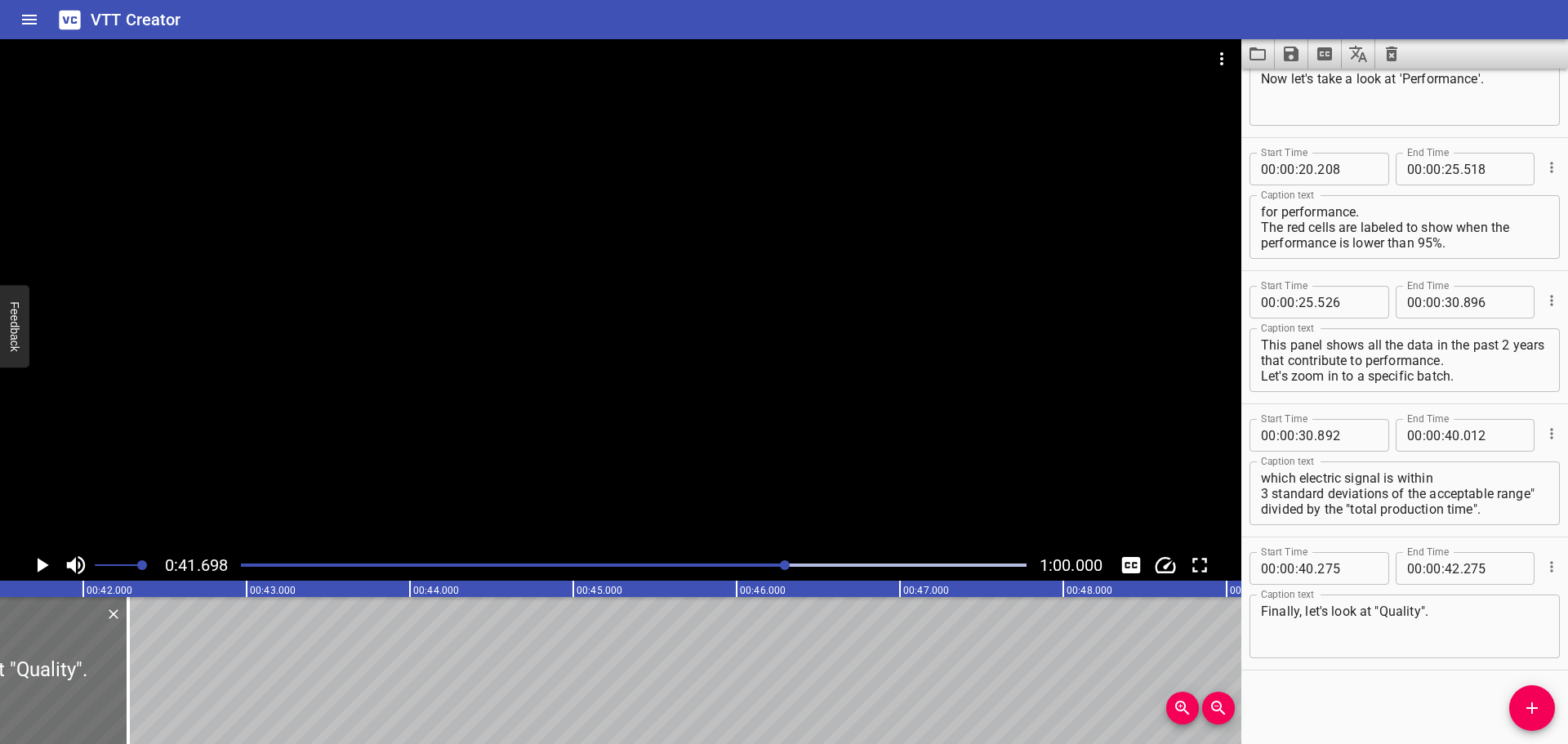 scroll, scrollTop: 0, scrollLeft: 6811, axis: horizontal 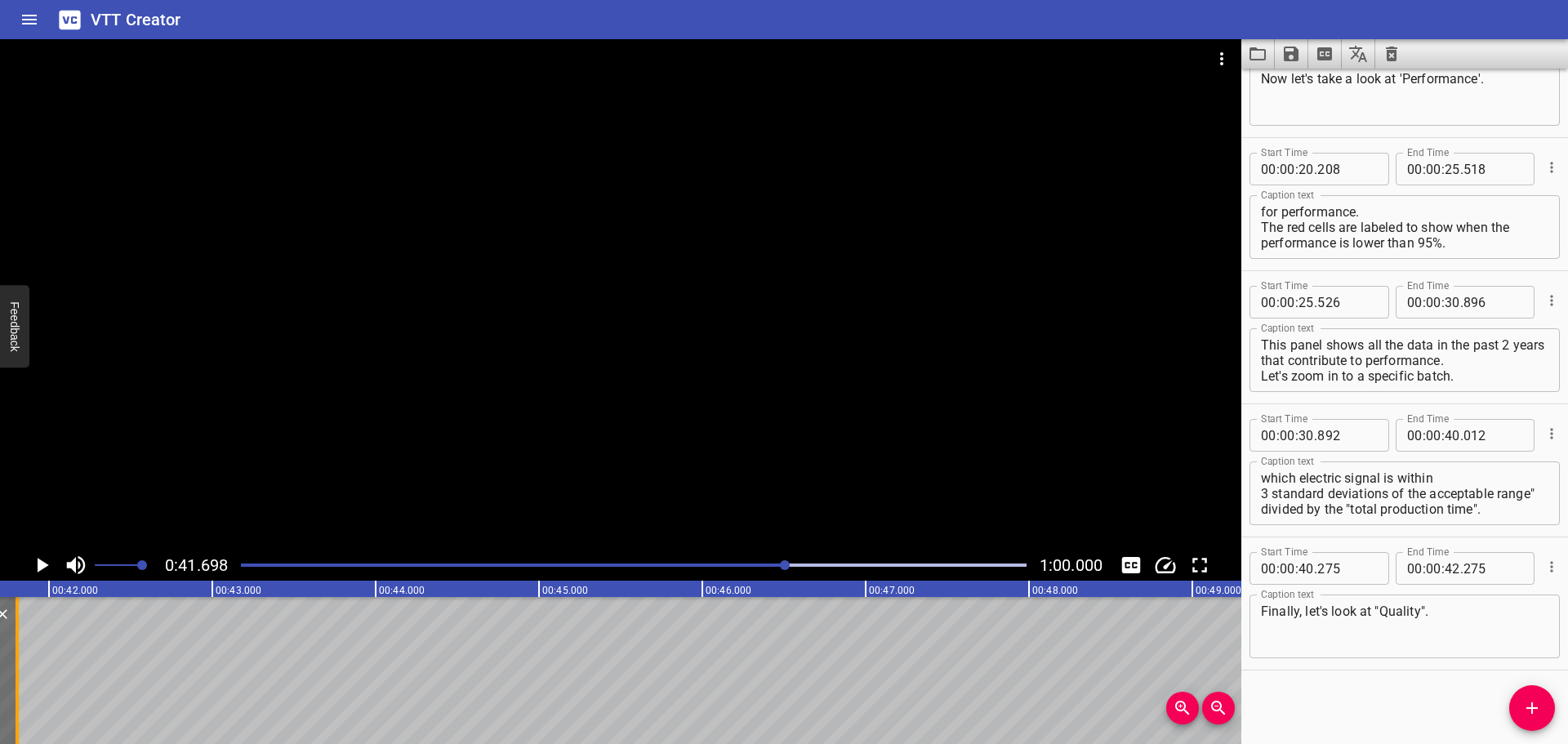 drag, startPoint x: 97, startPoint y: 645, endPoint x: 20, endPoint y: 653, distance: 77.41447 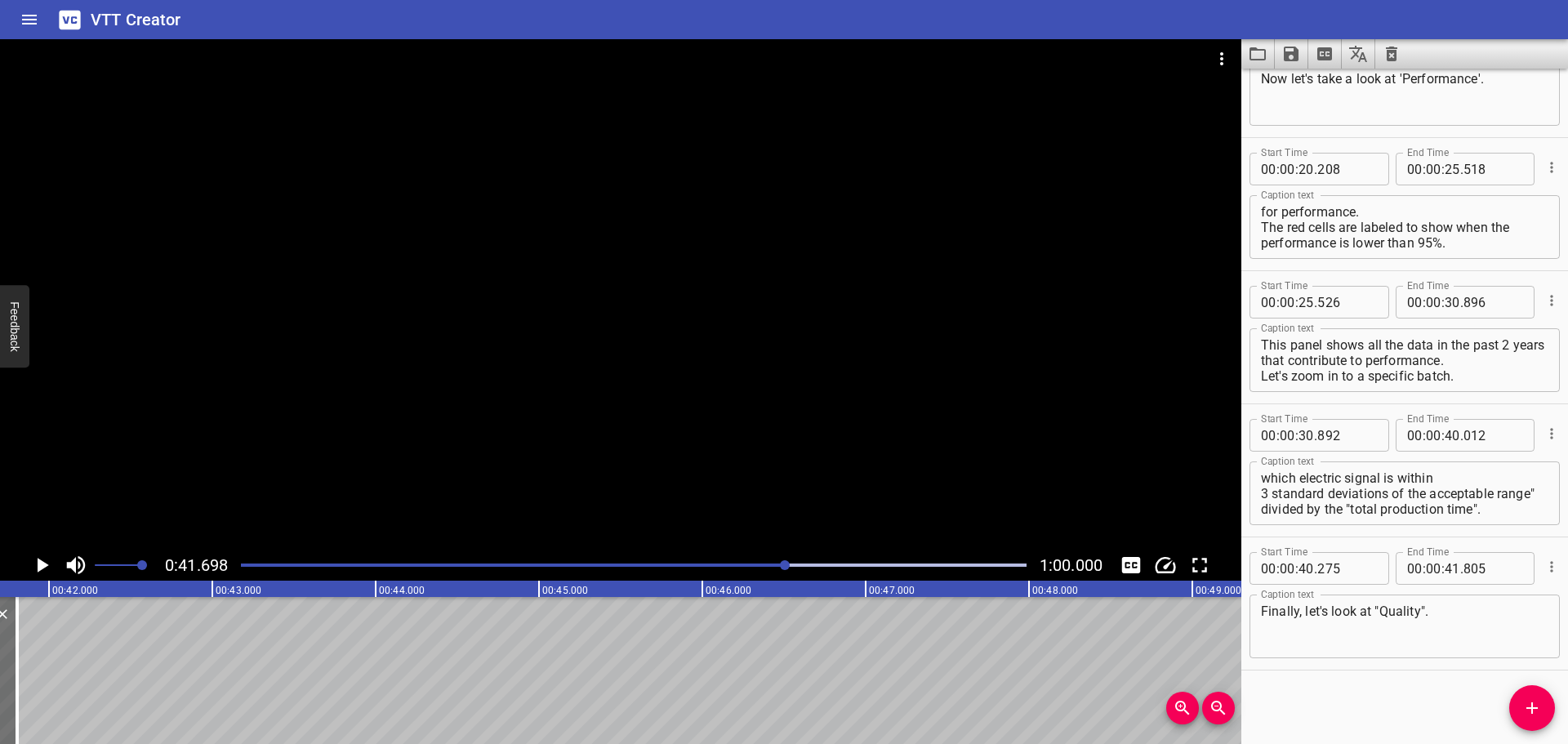 click at bounding box center [394, 565] 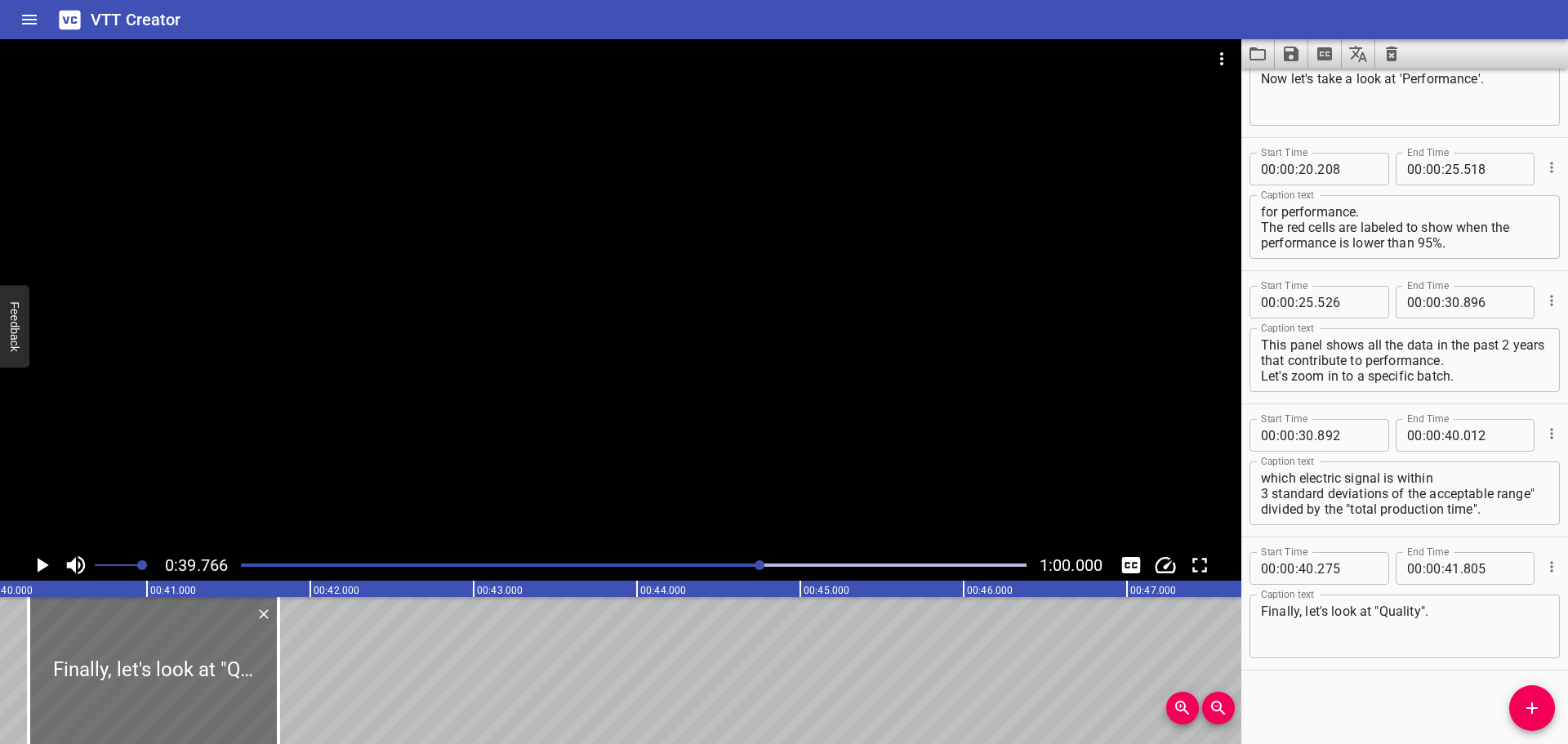 scroll, scrollTop: 0, scrollLeft: 6495, axis: horizontal 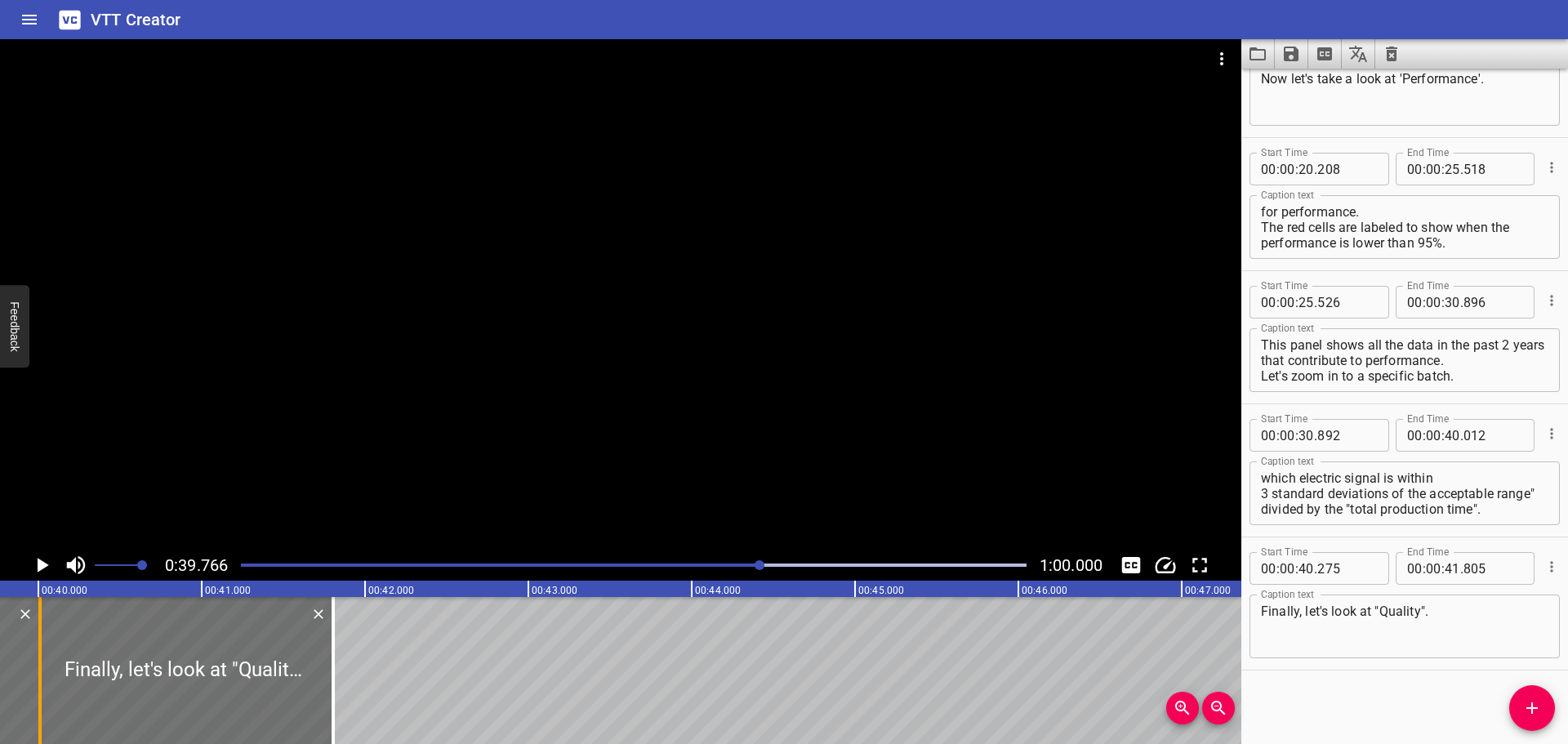 drag, startPoint x: 87, startPoint y: 633, endPoint x: 43, endPoint y: 633, distance: 44 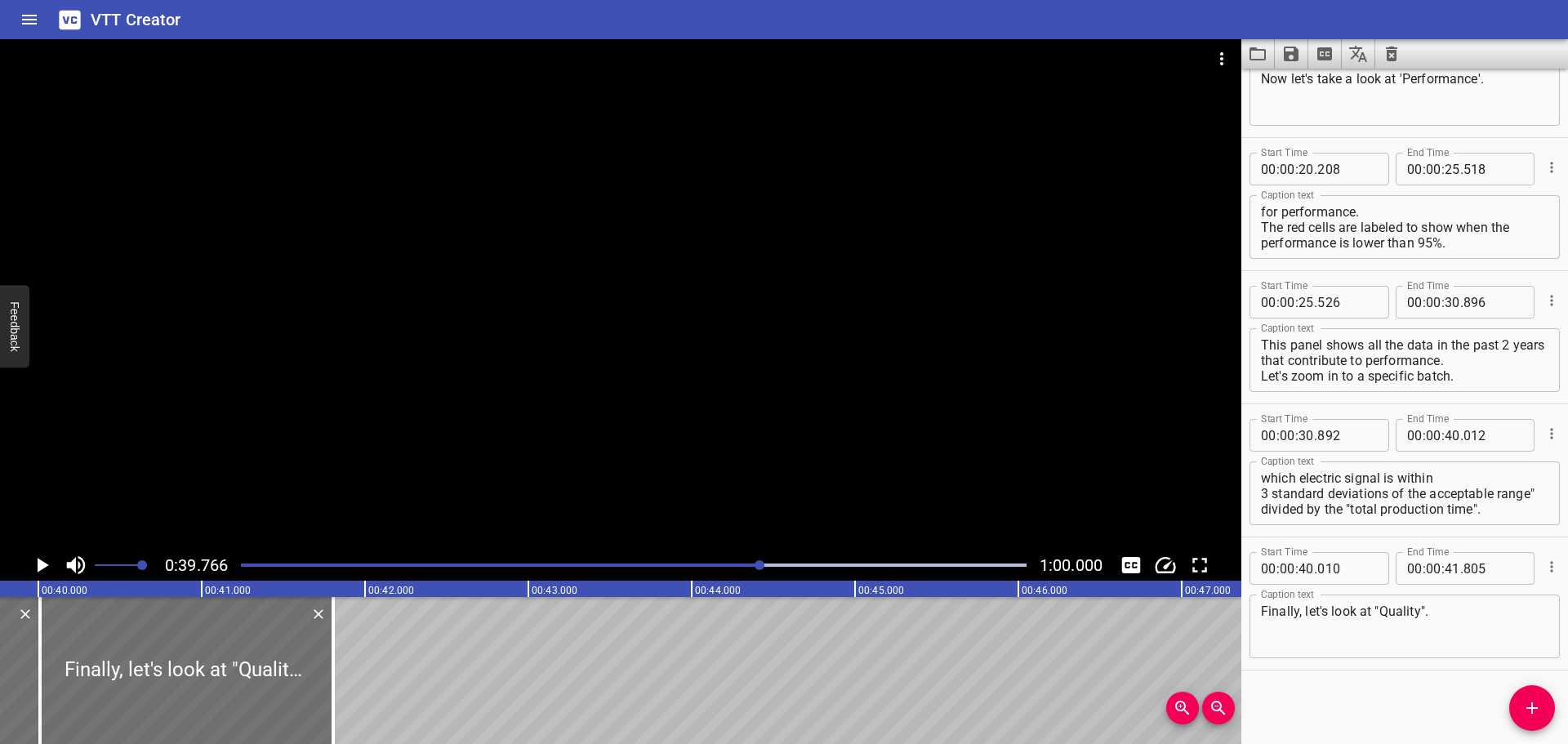 click 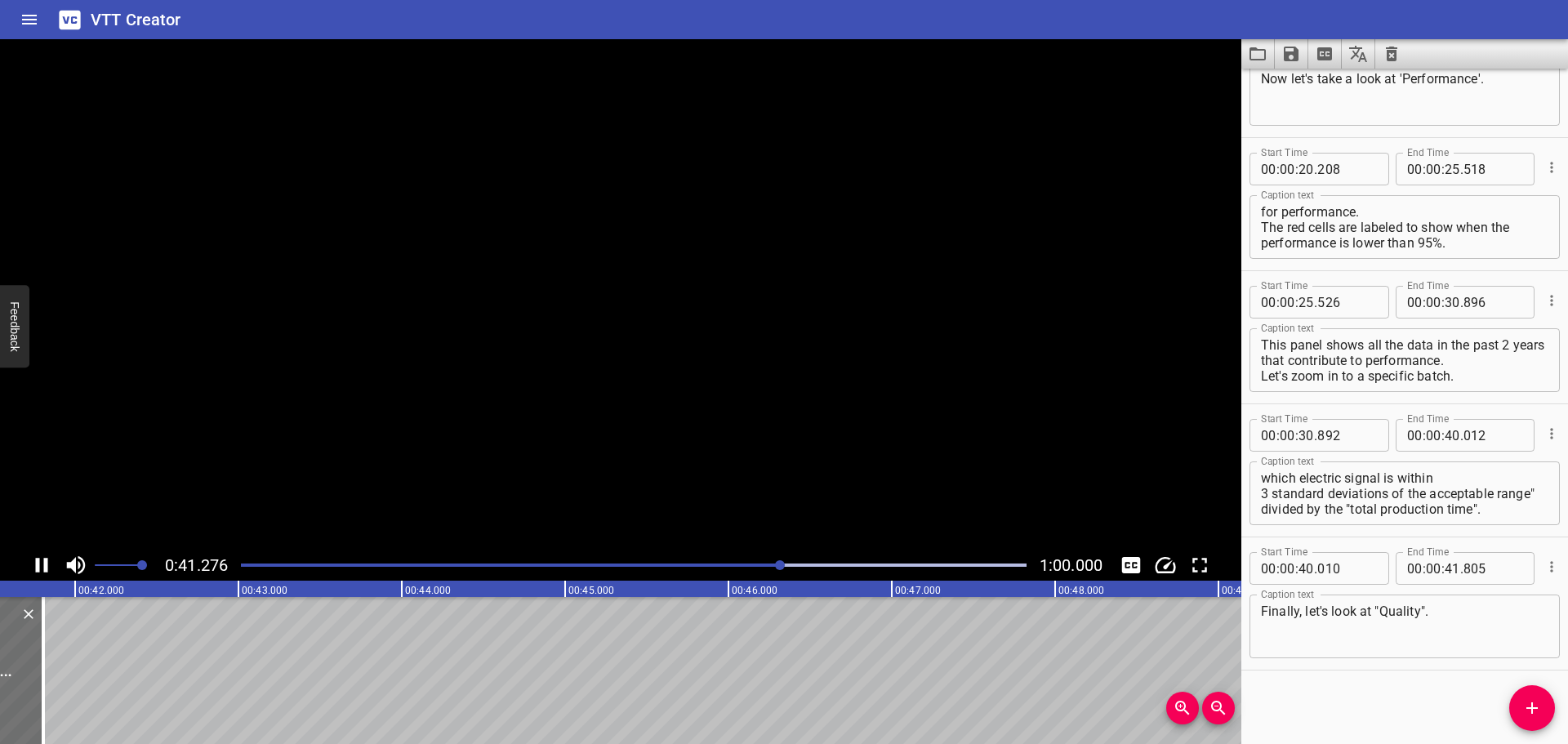 click 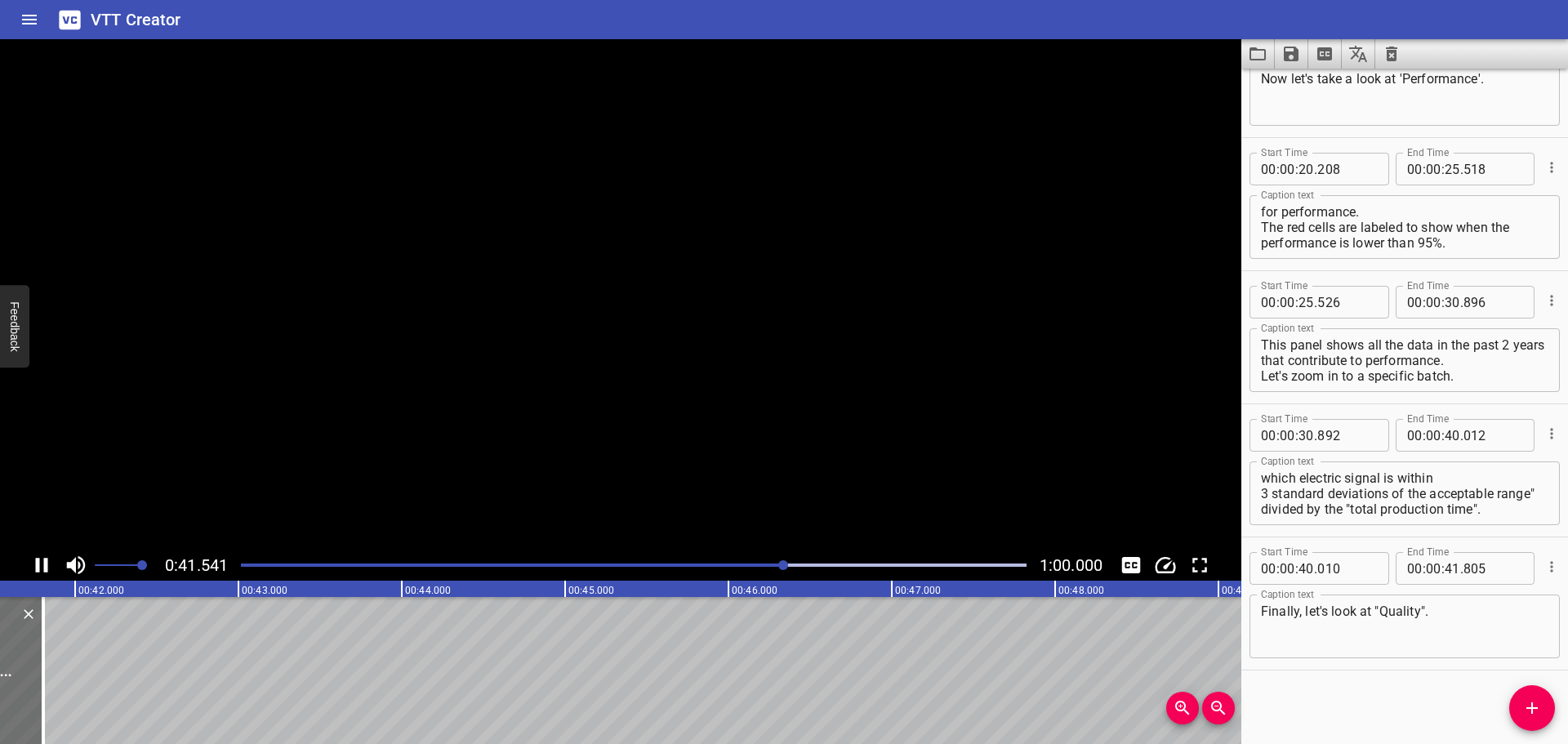 scroll, scrollTop: 0, scrollLeft: 6827, axis: horizontal 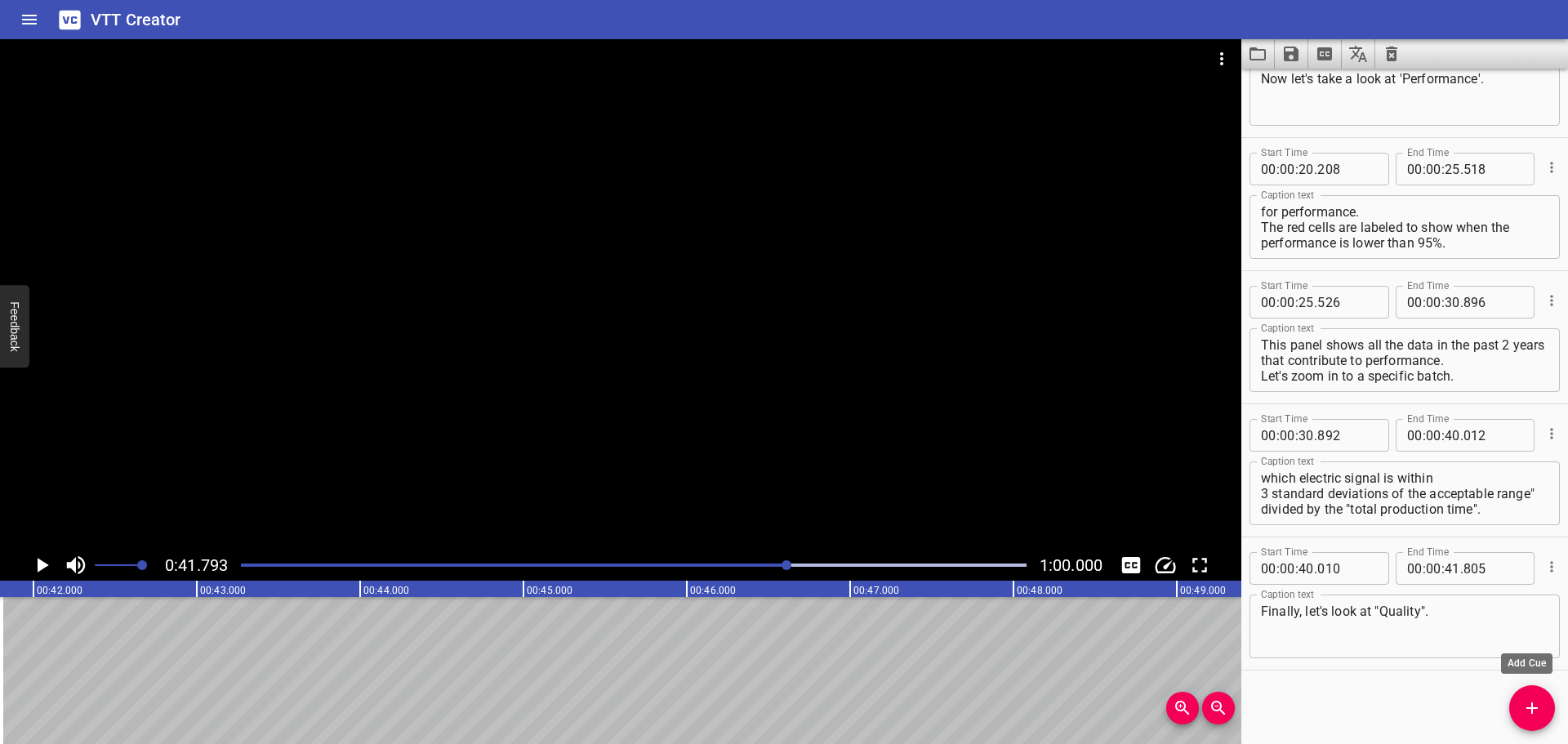 click 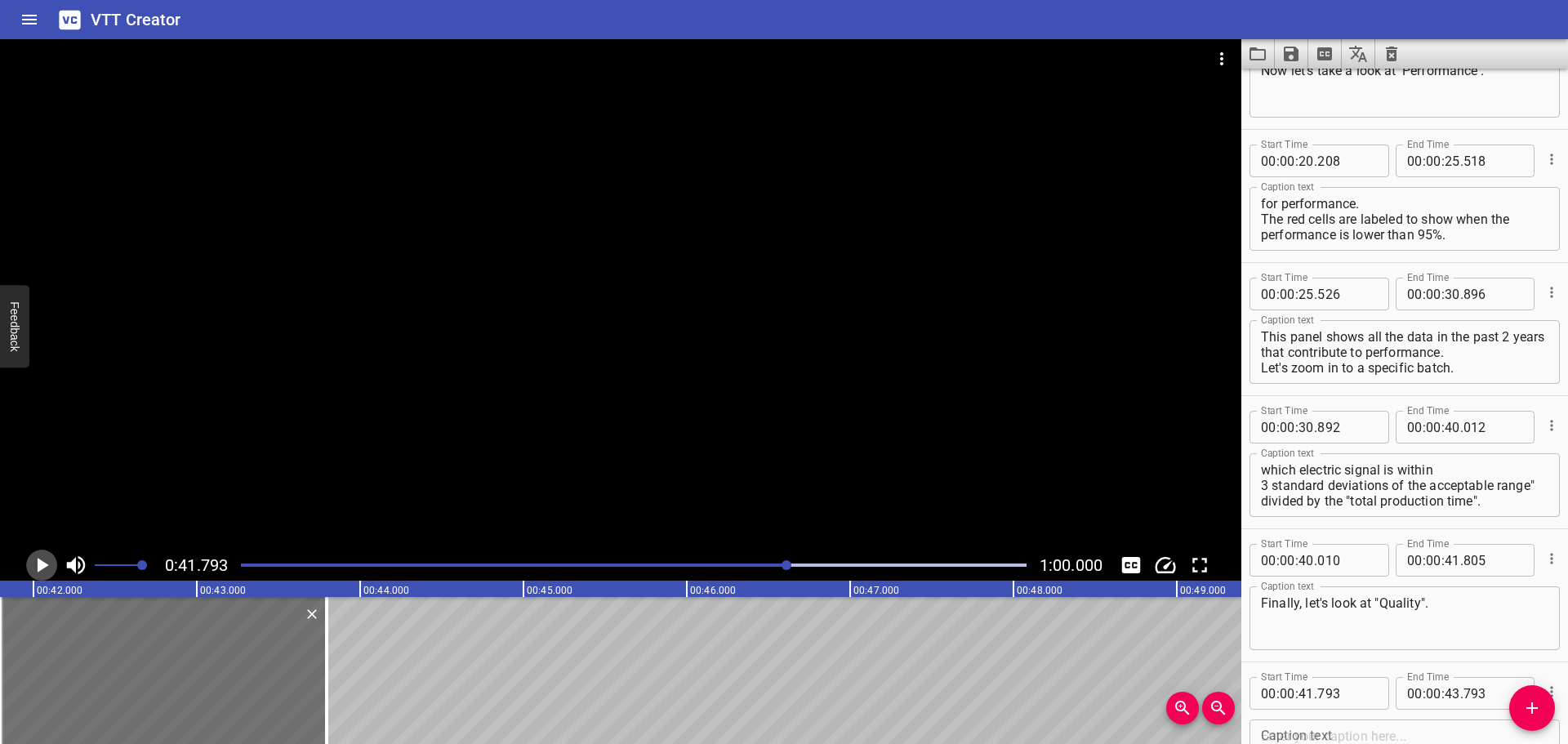 click 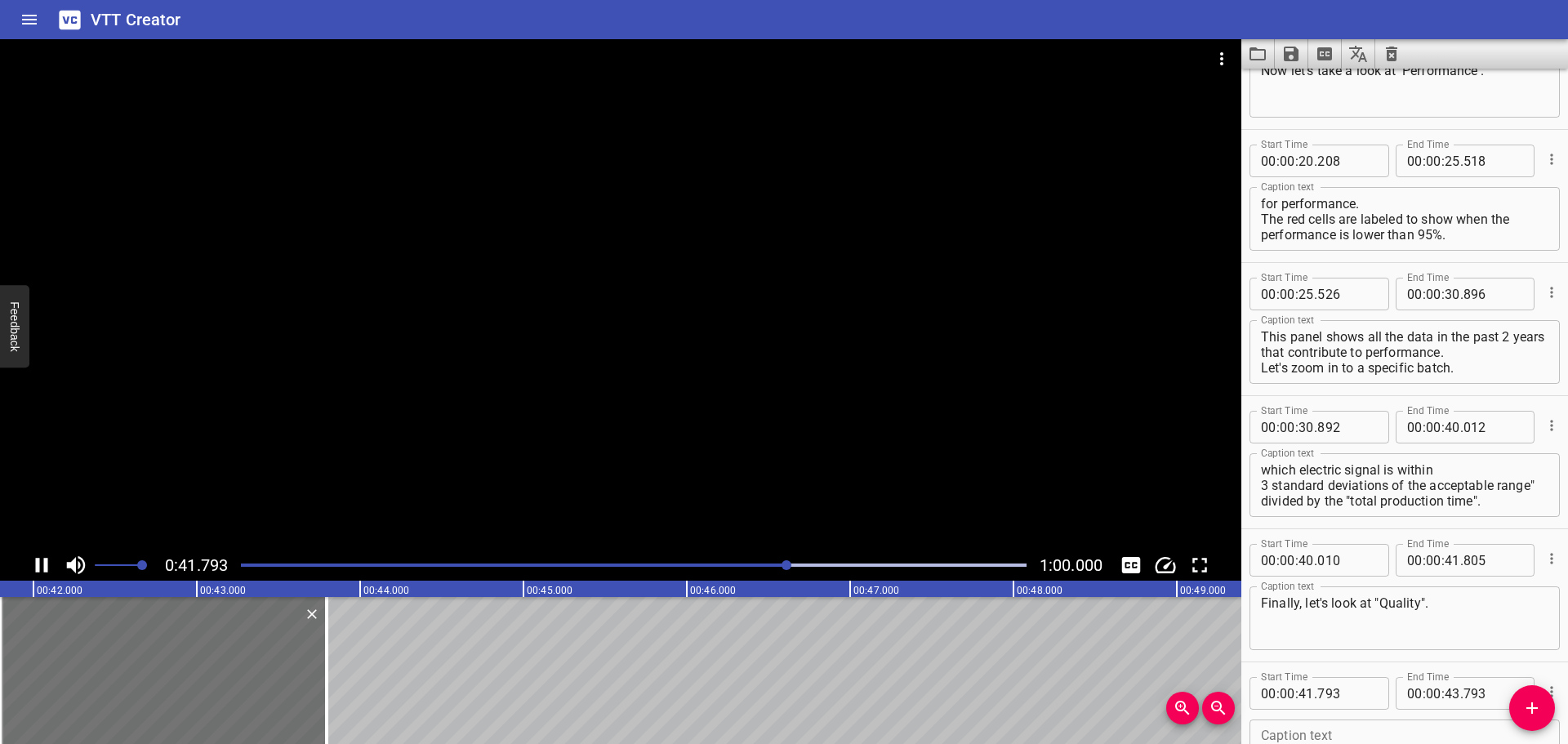 scroll, scrollTop: 551, scrollLeft: 0, axis: vertical 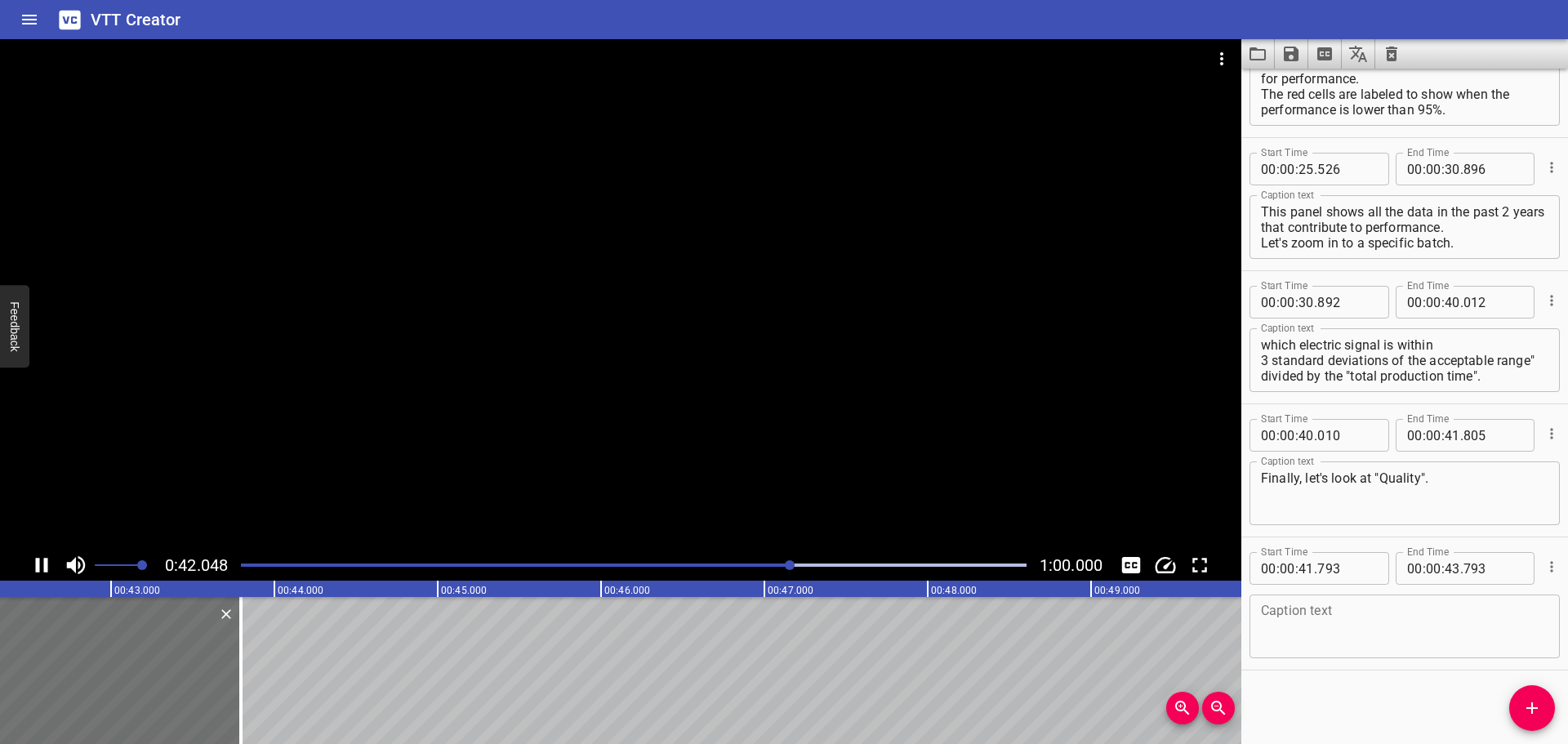click 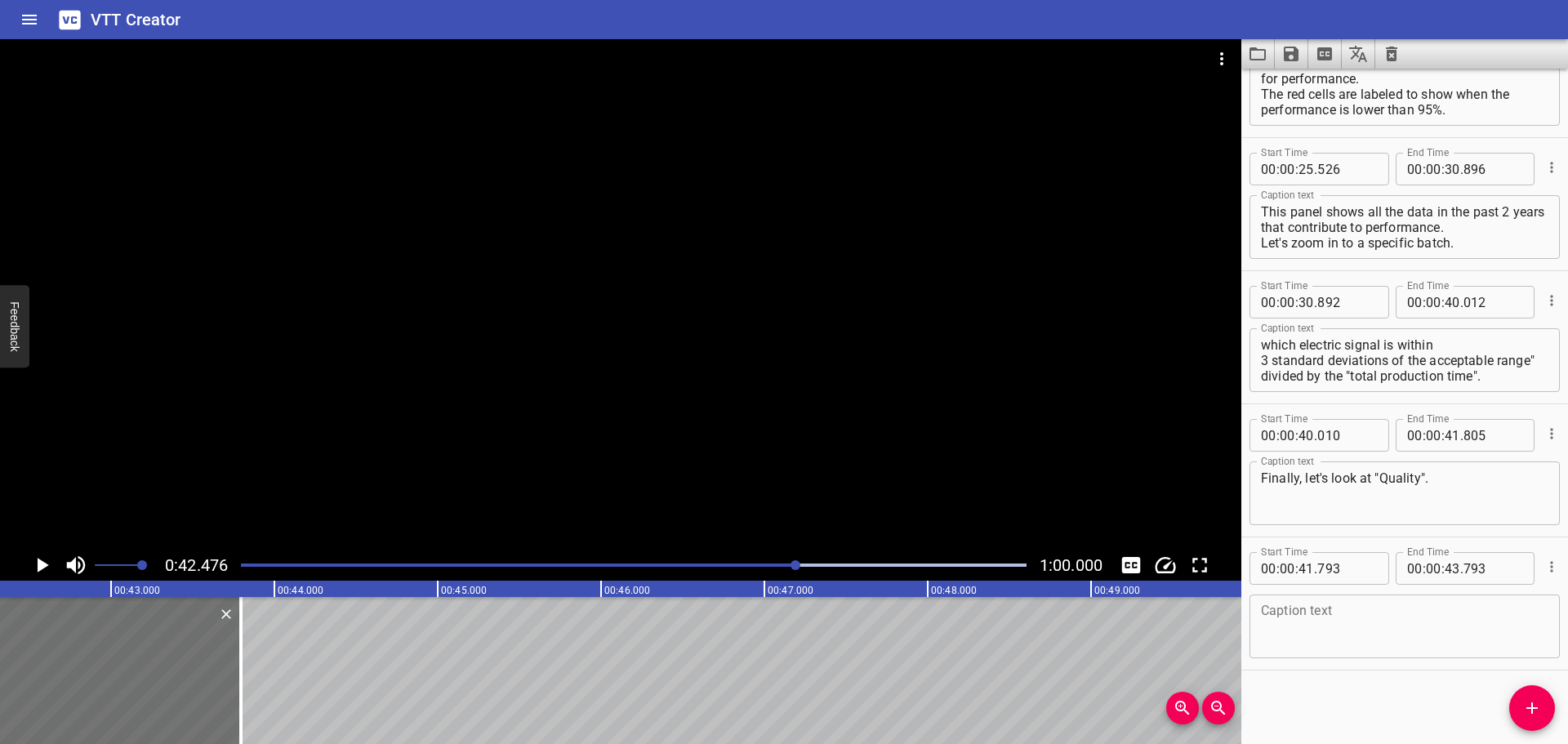 scroll, scrollTop: 0, scrollLeft: 6938, axis: horizontal 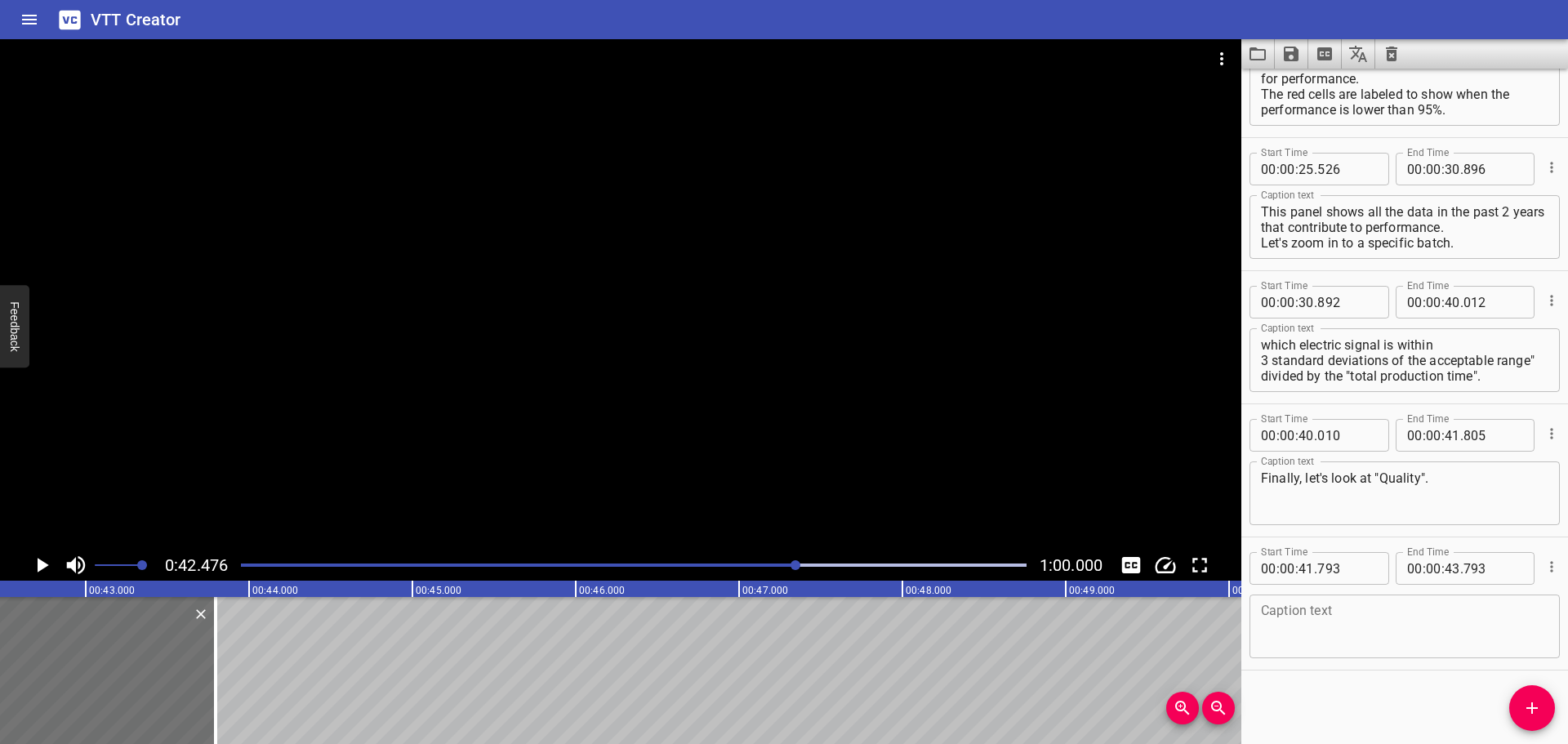 click at bounding box center [404, 565] 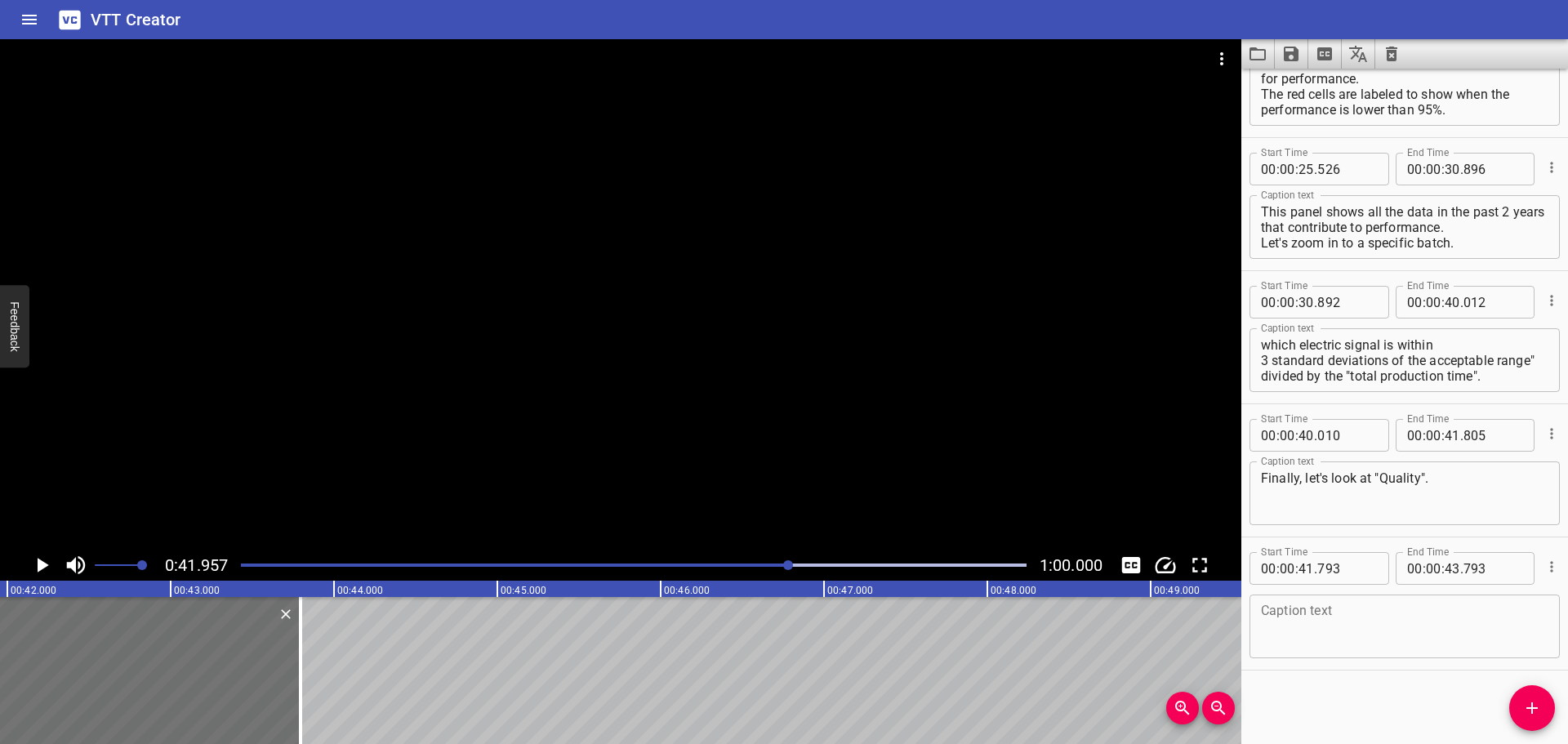 click at bounding box center (788, 565) 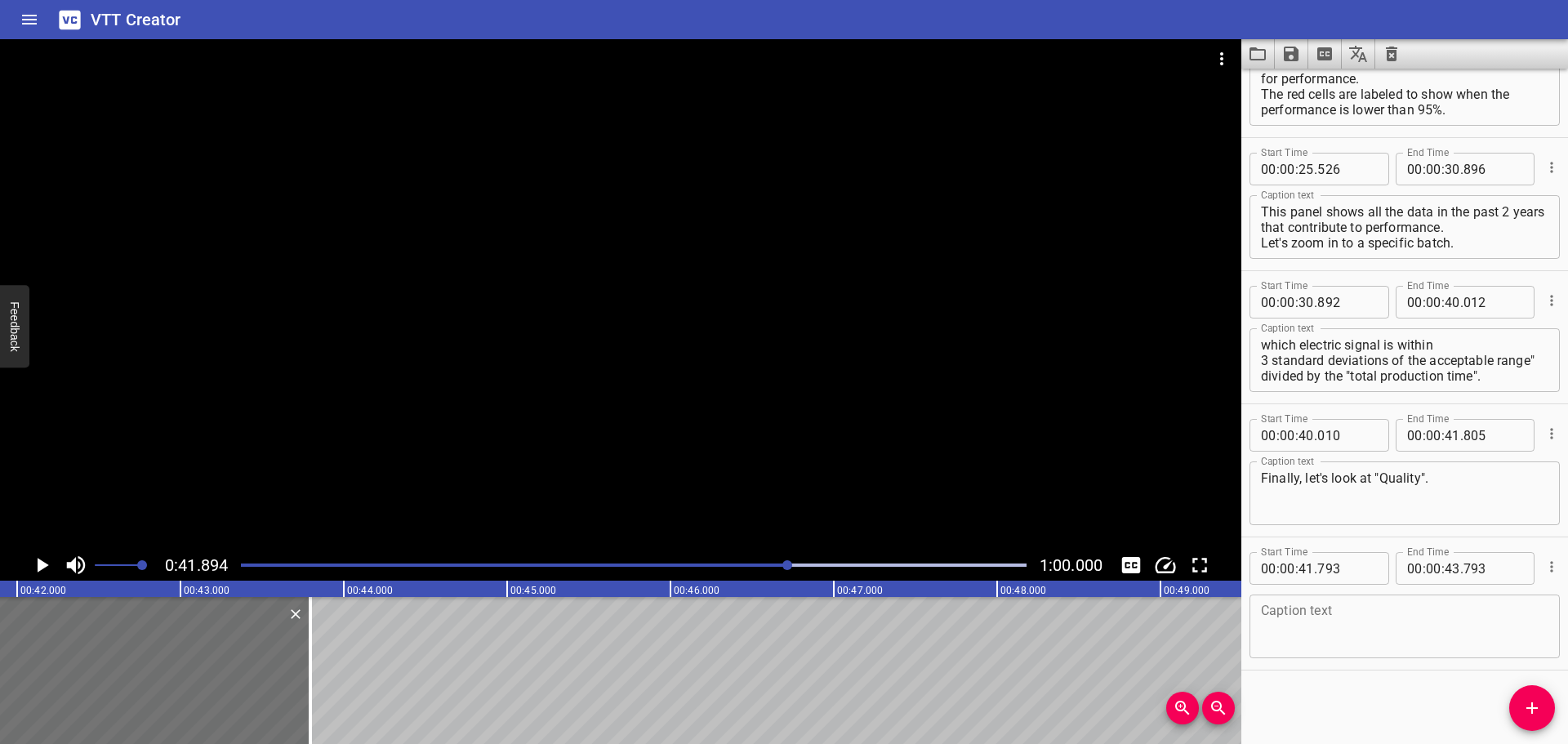 click at bounding box center (397, 565) 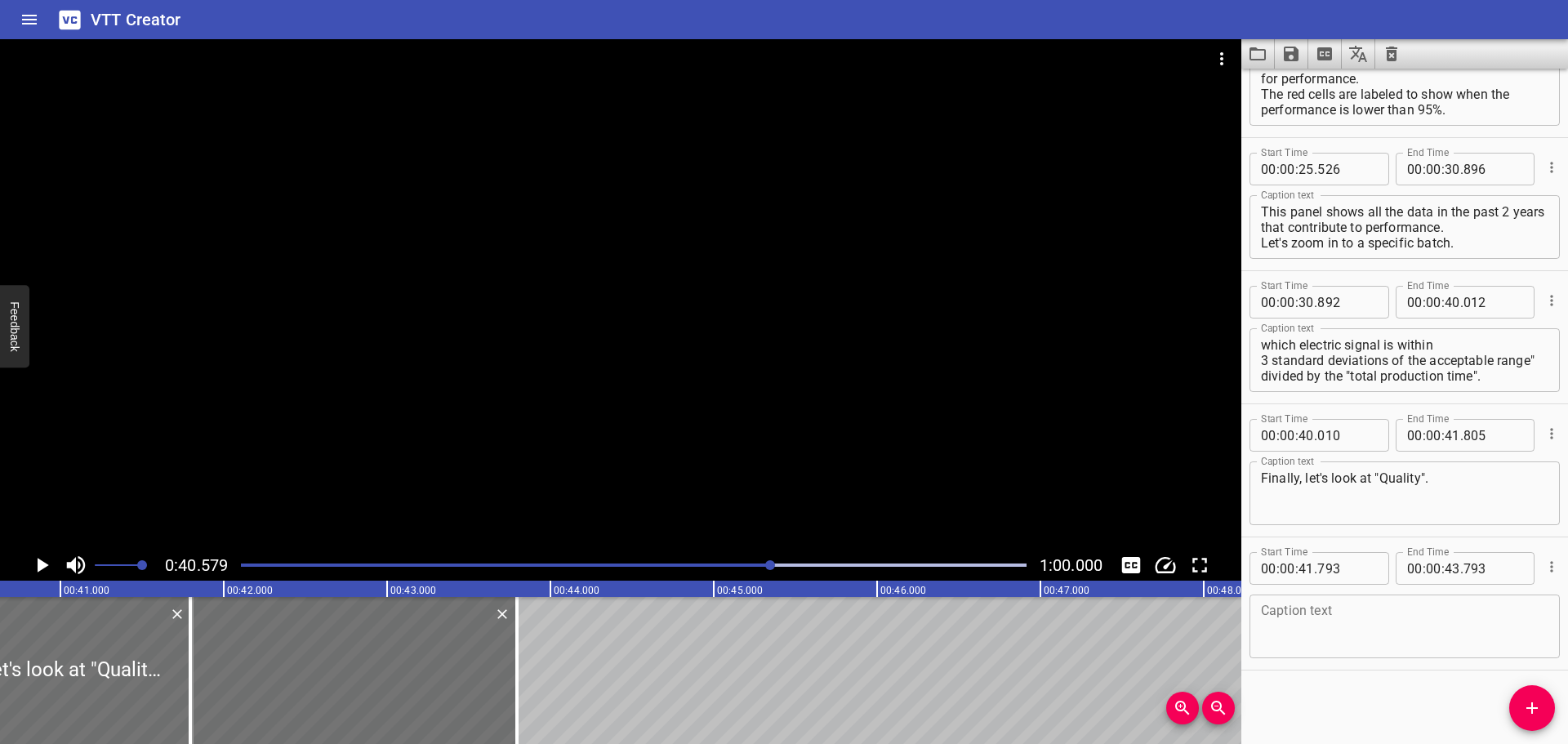 scroll, scrollTop: 0, scrollLeft: 6628, axis: horizontal 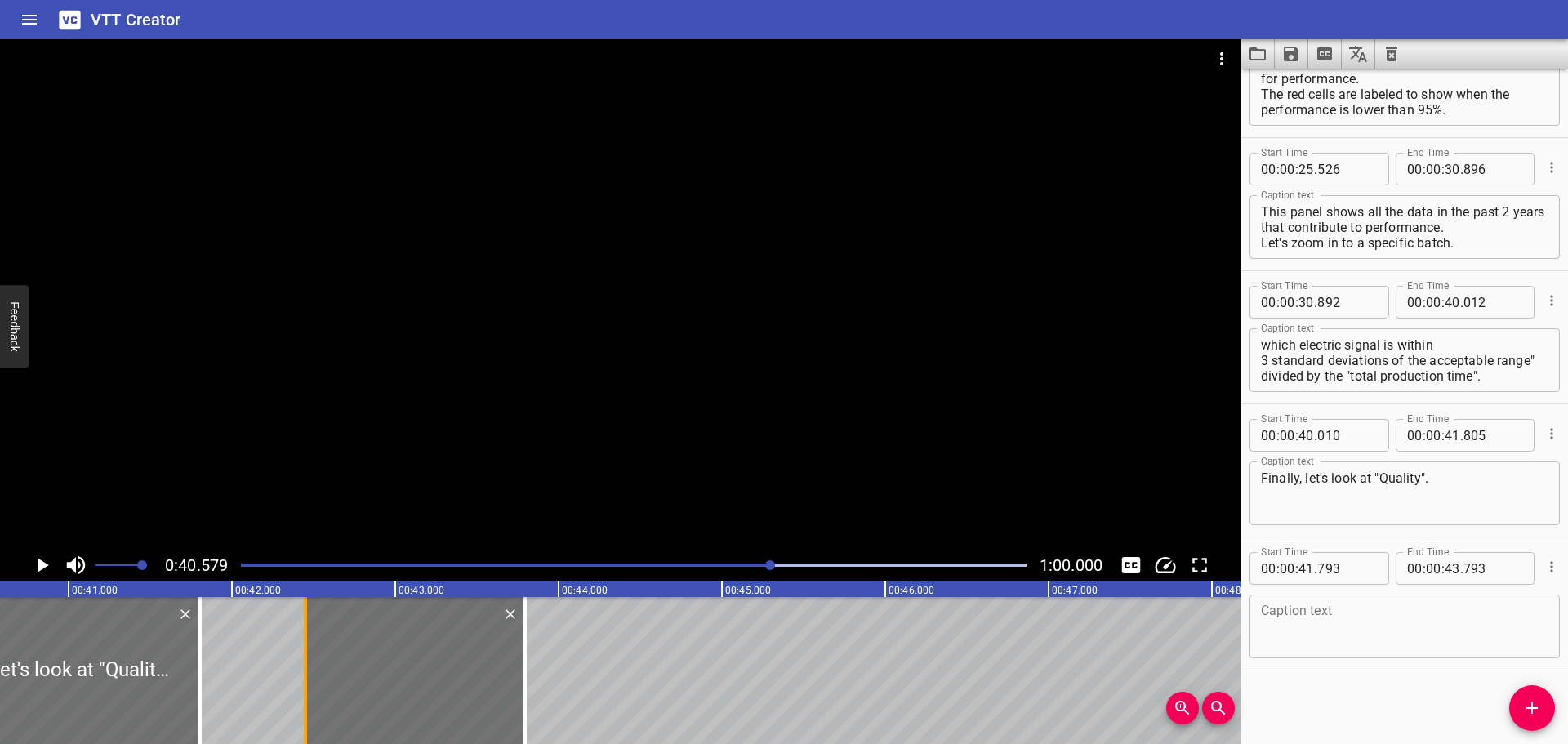 drag, startPoint x: 198, startPoint y: 653, endPoint x: 305, endPoint y: 641, distance: 107.67079 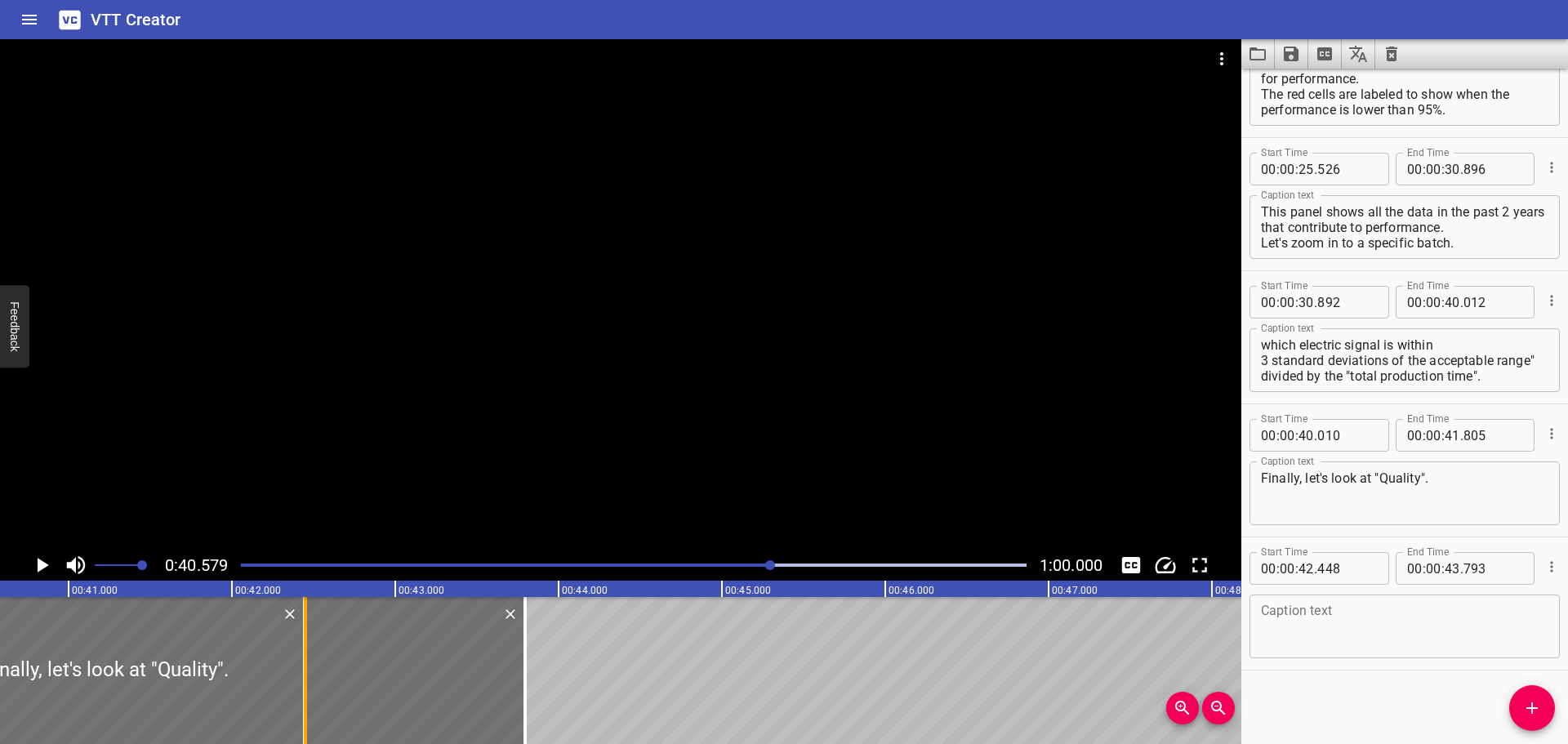 drag, startPoint x: 198, startPoint y: 645, endPoint x: 302, endPoint y: 635, distance: 104.47966 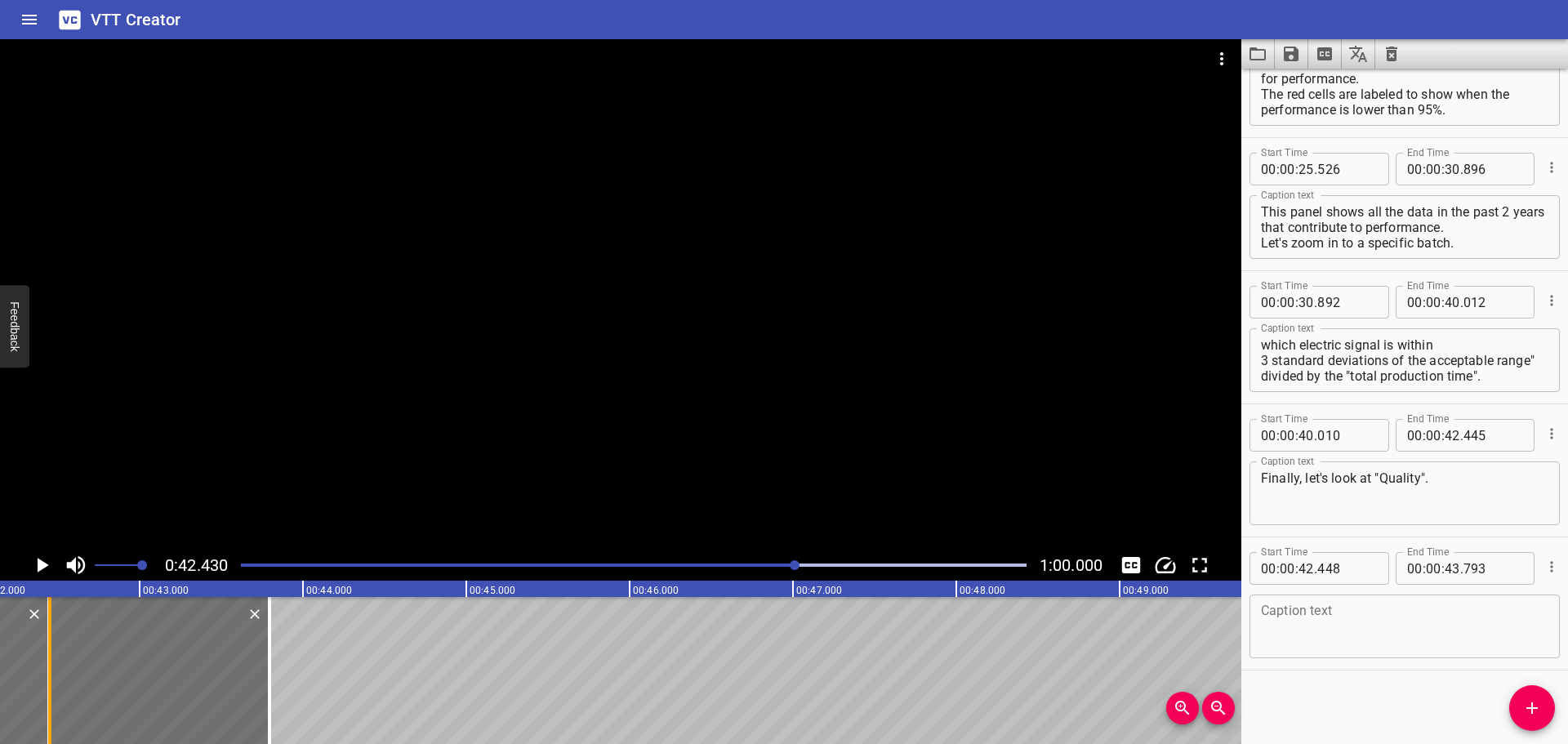 scroll, scrollTop: 0, scrollLeft: 6930, axis: horizontal 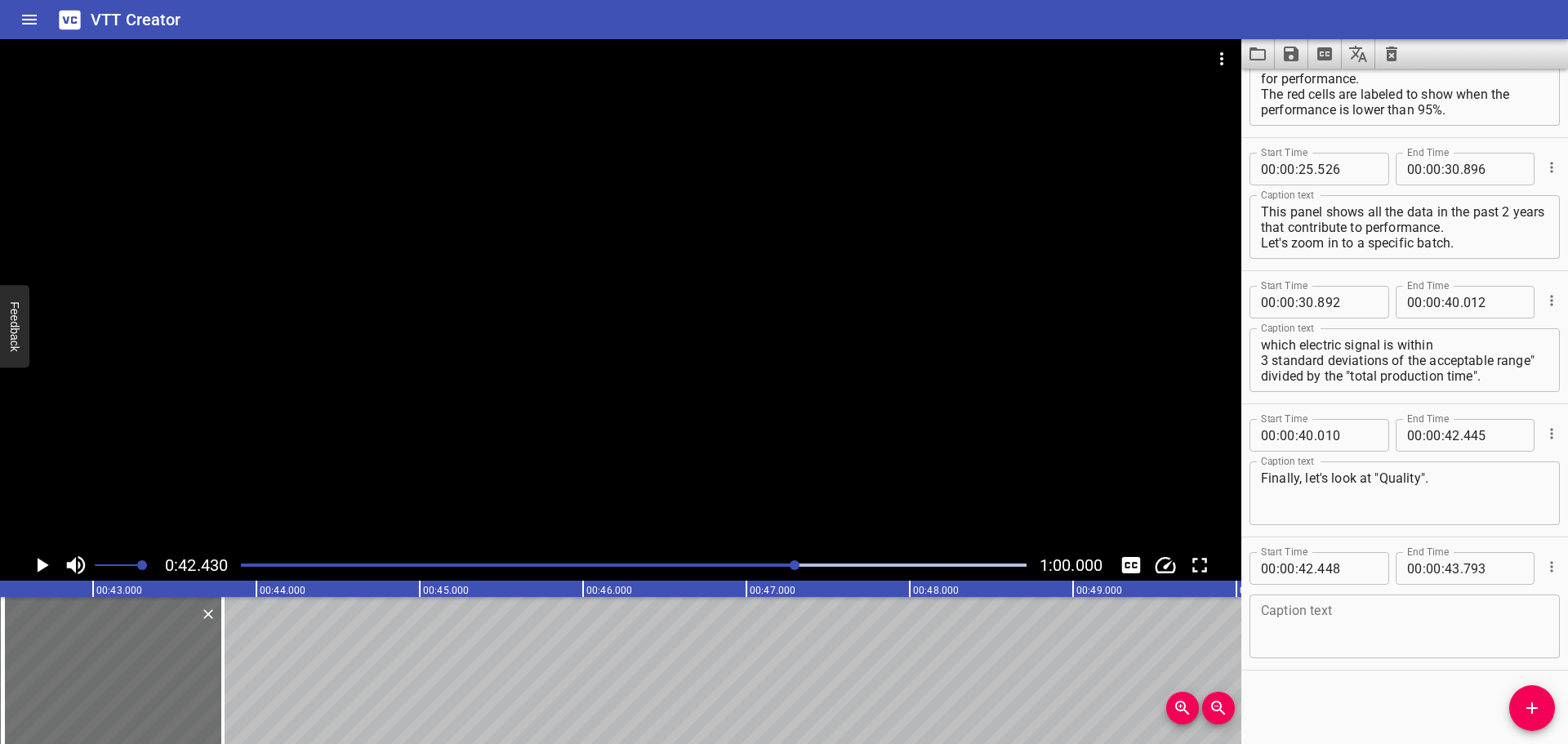 click 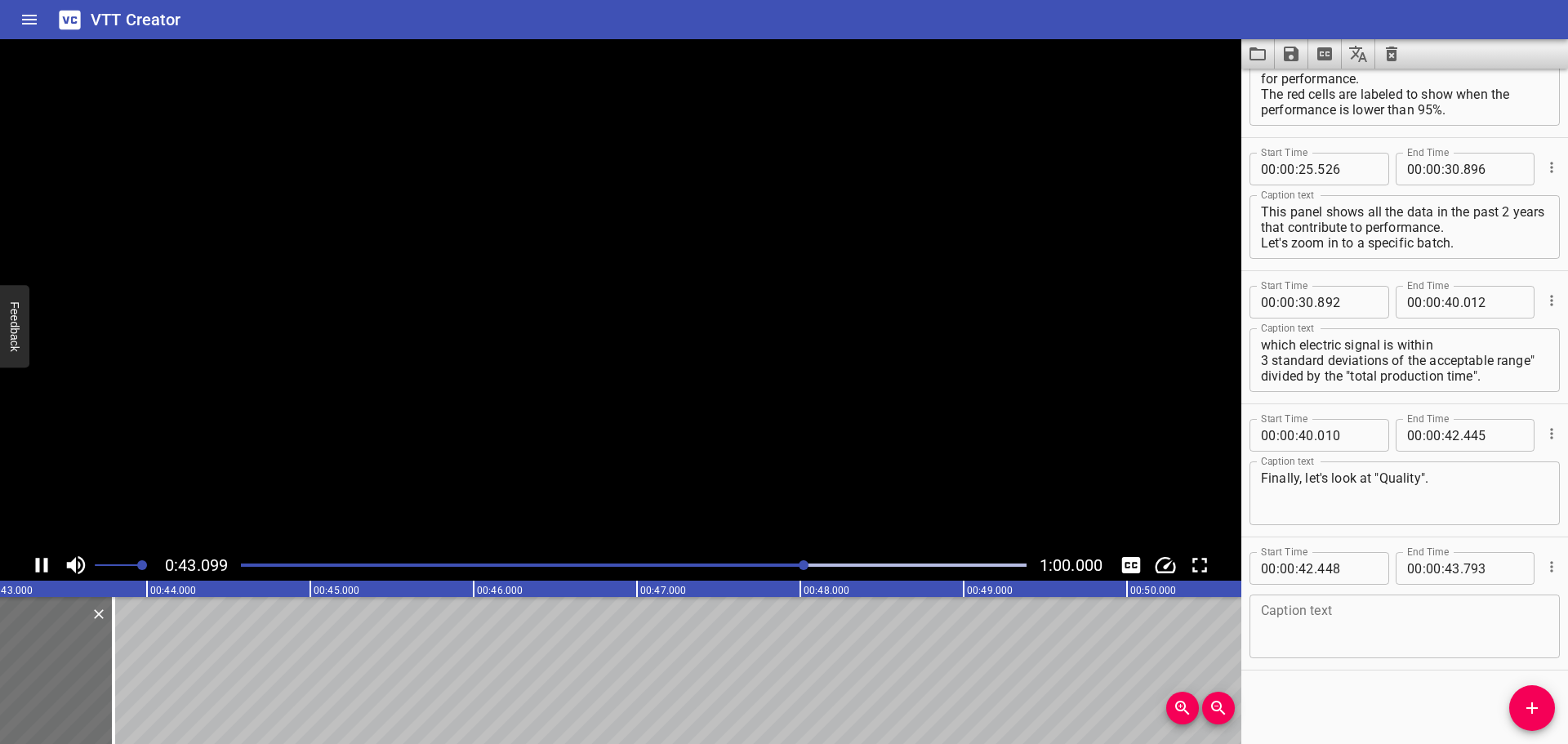 click 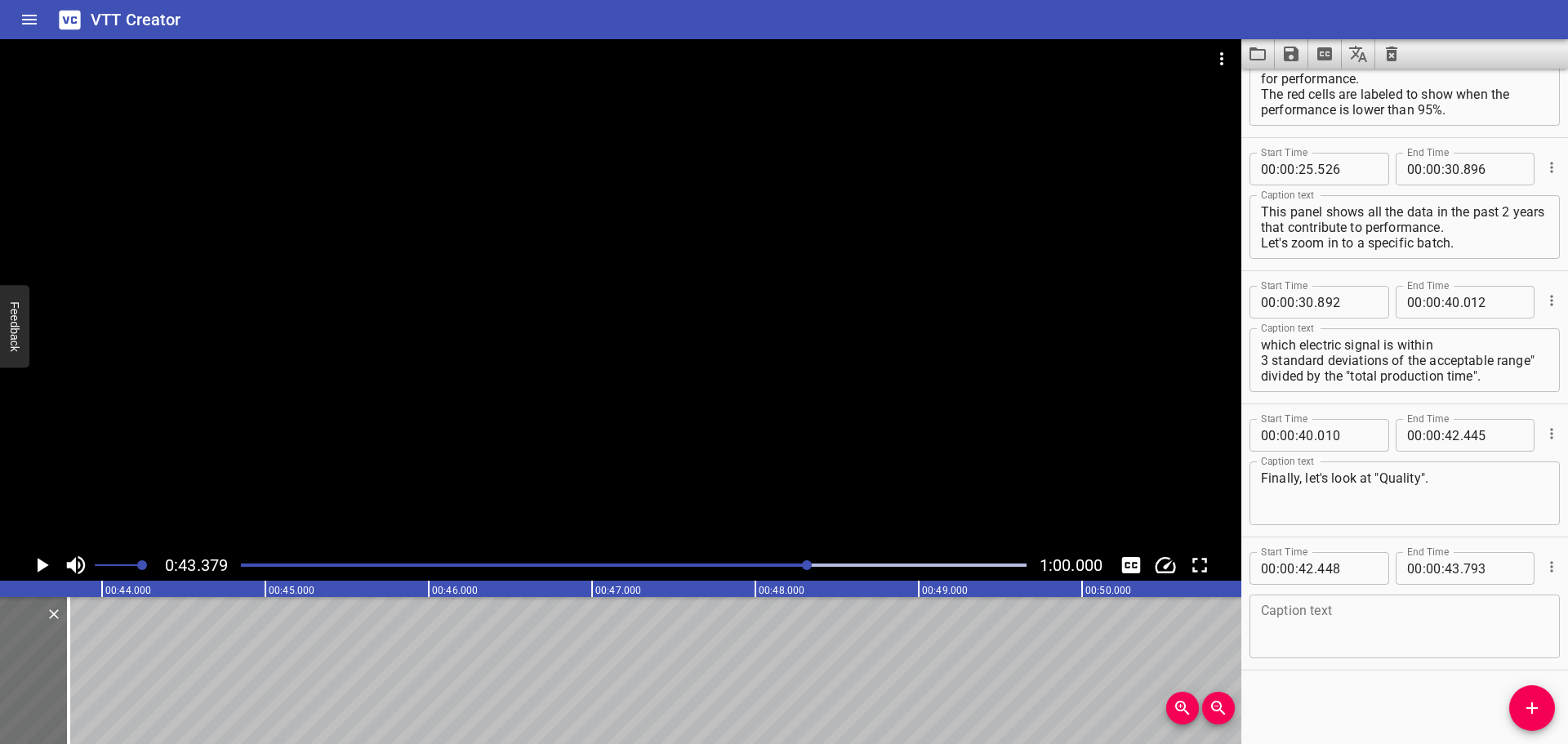 scroll, scrollTop: 0, scrollLeft: 7085, axis: horizontal 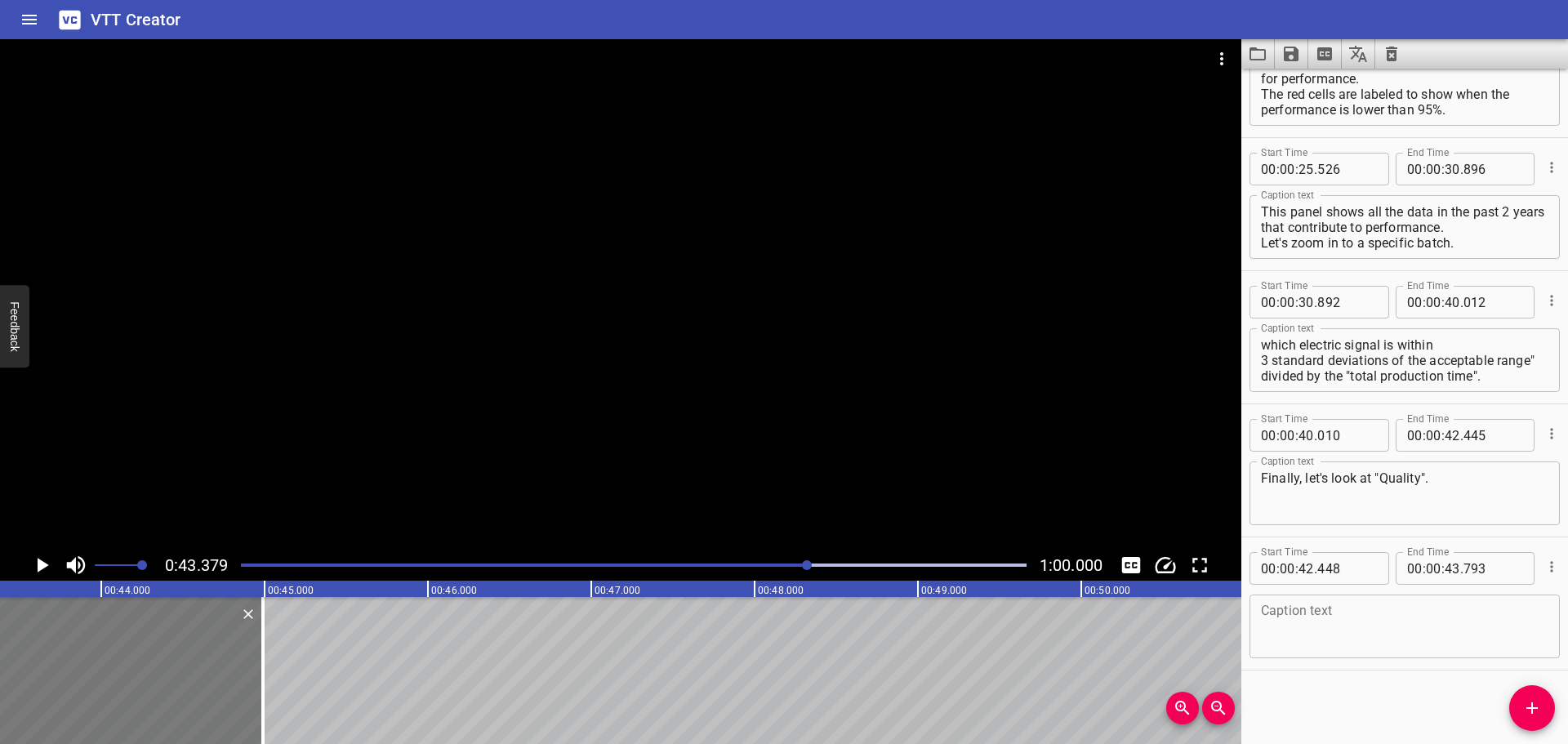 drag, startPoint x: 69, startPoint y: 659, endPoint x: 326, endPoint y: 649, distance: 257.19448 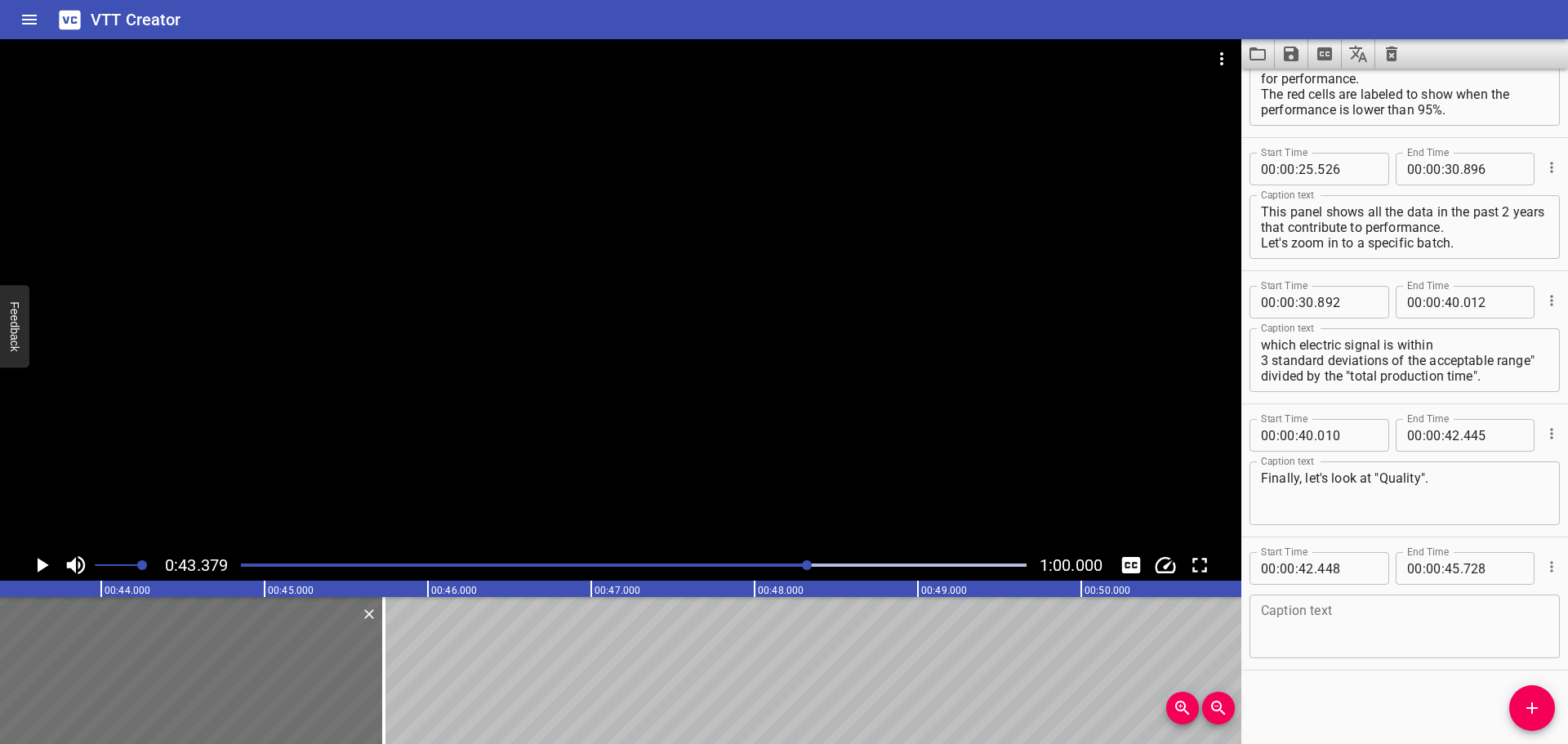 click 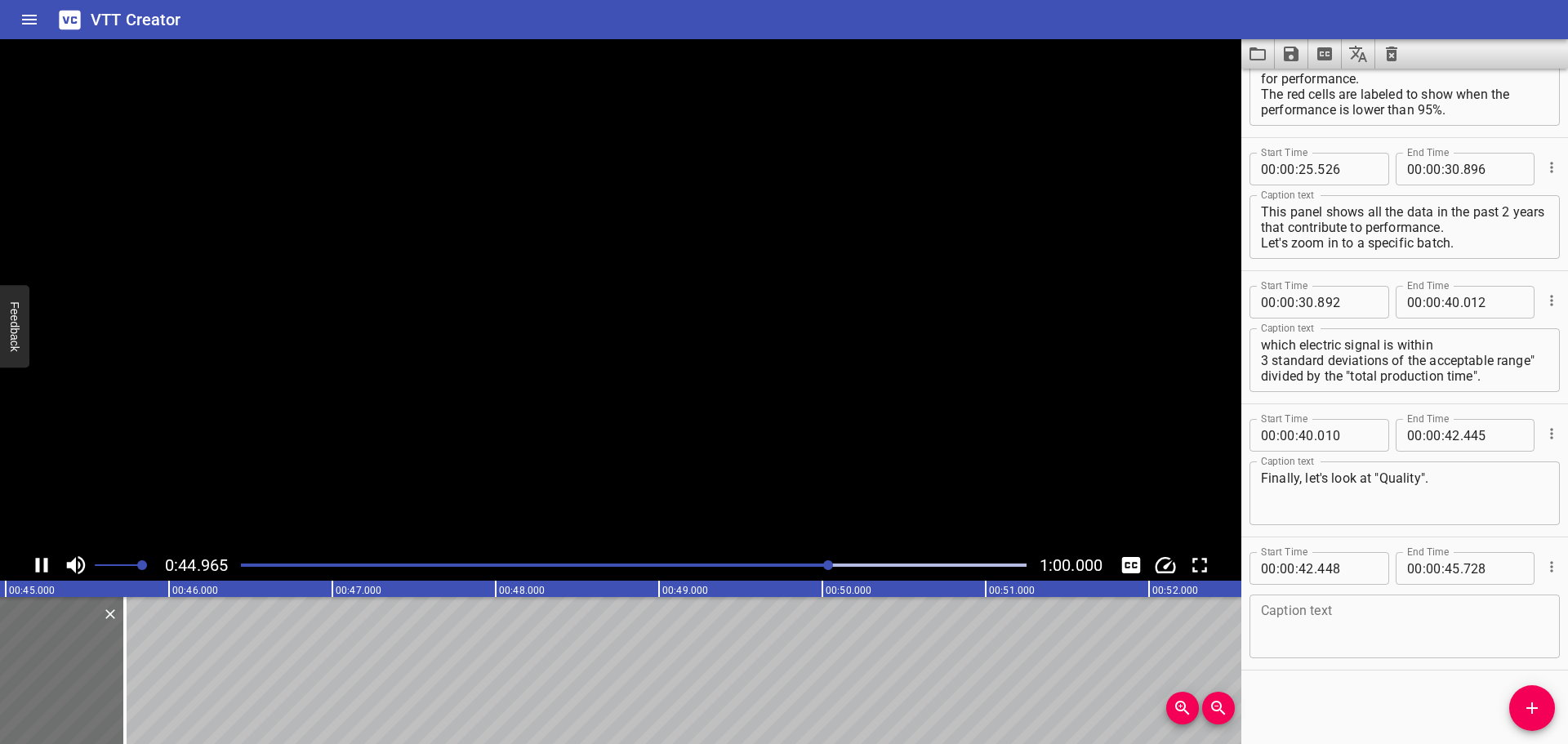 click 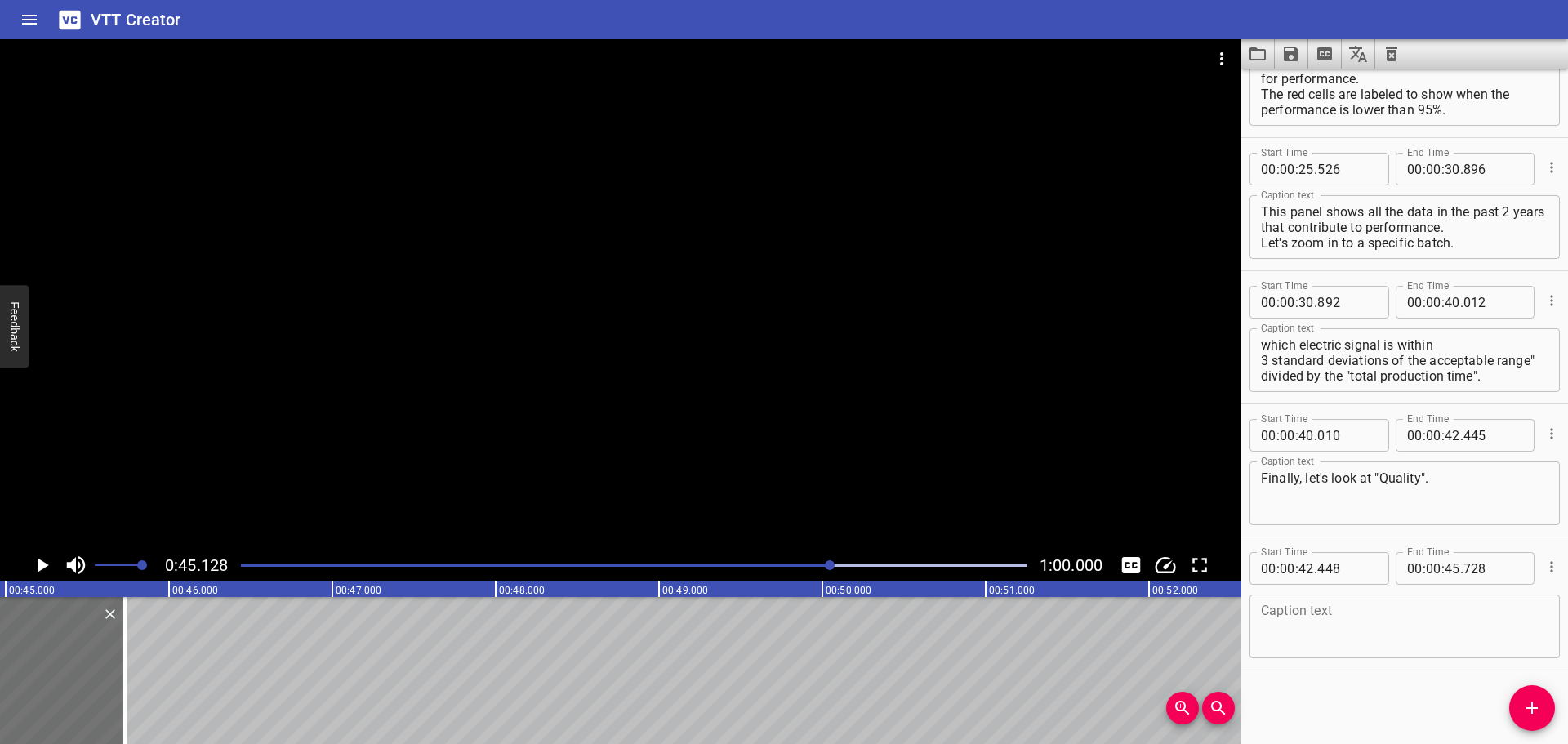 scroll, scrollTop: 0, scrollLeft: 7371, axis: horizontal 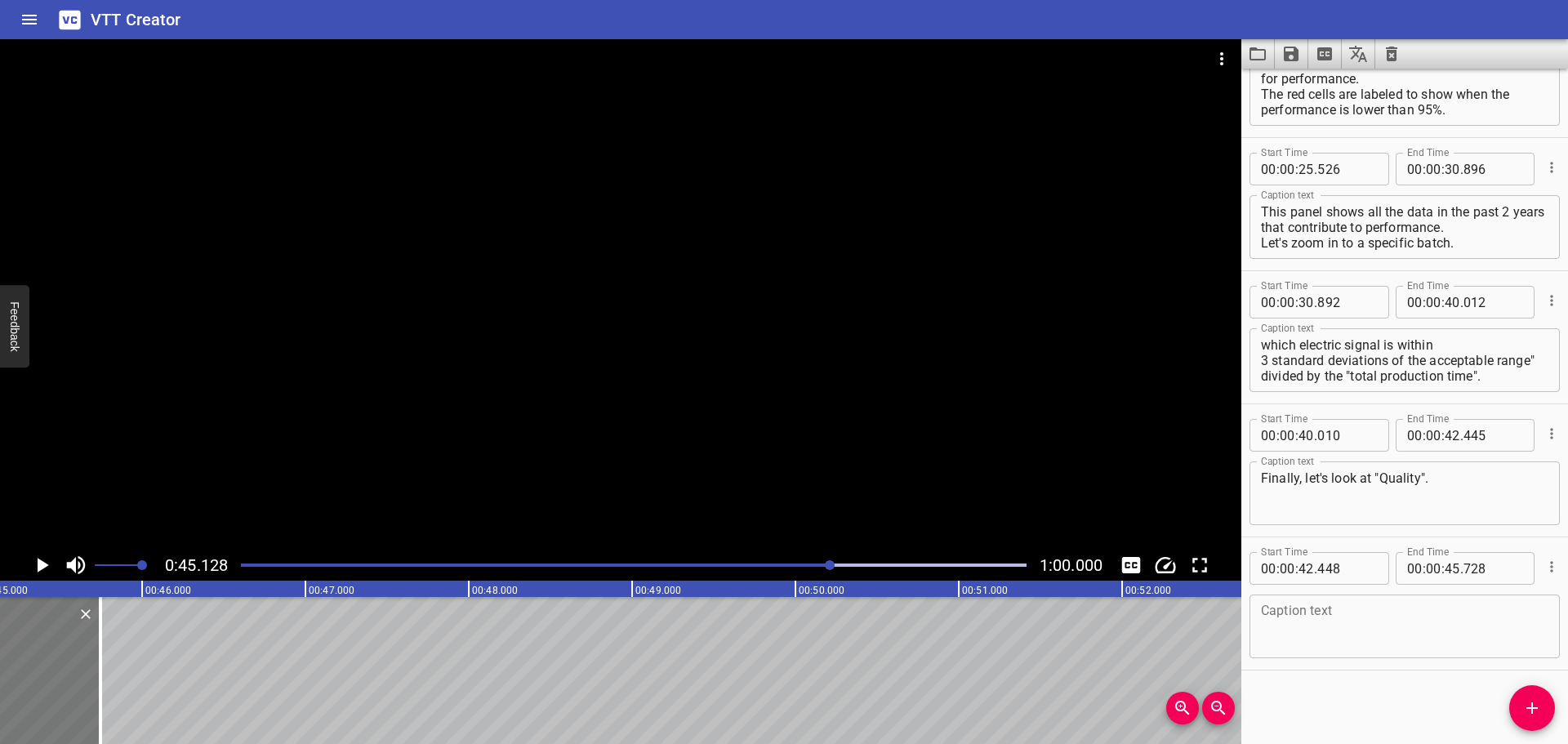 drag, startPoint x: 100, startPoint y: 676, endPoint x: 355, endPoint y: 666, distance: 255.196 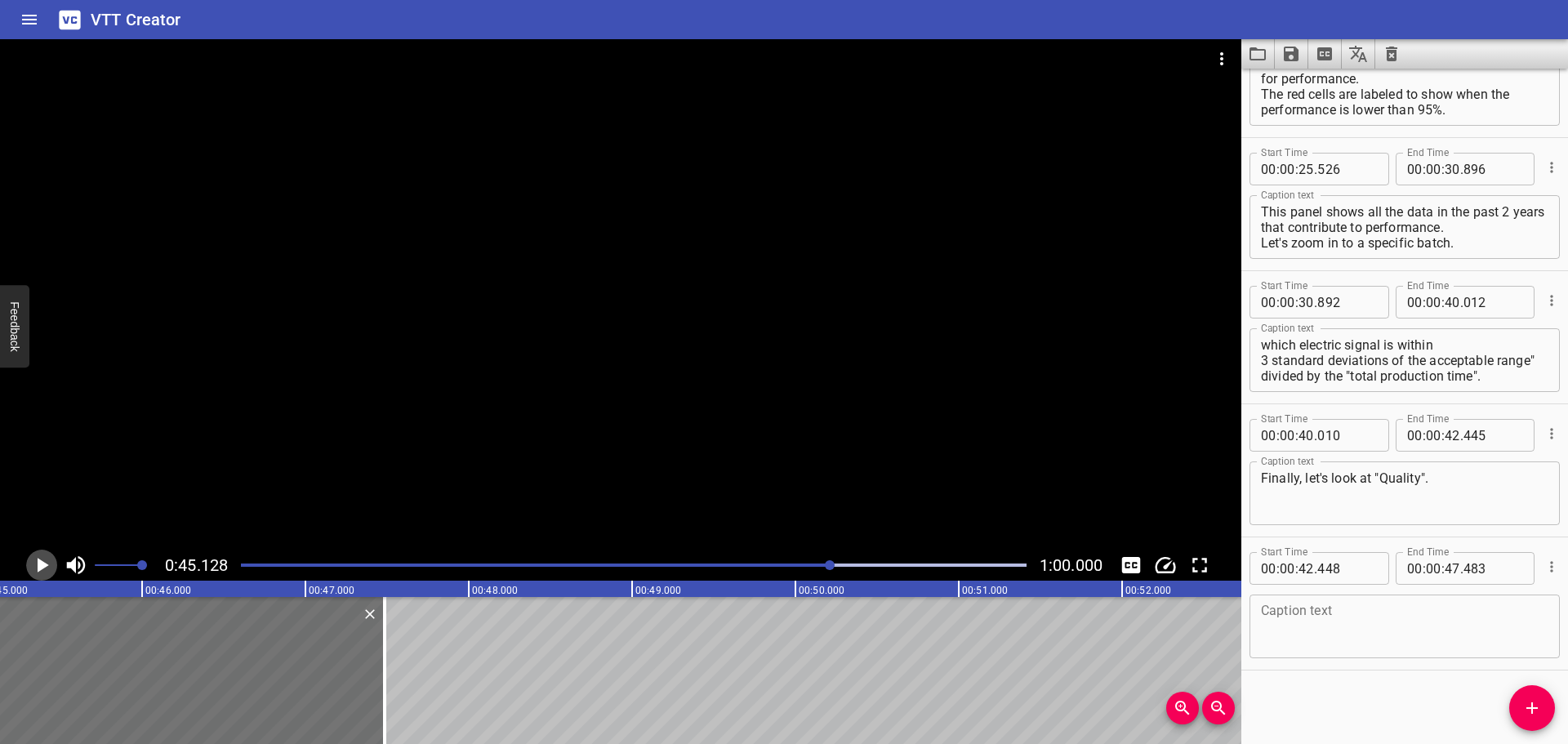 click 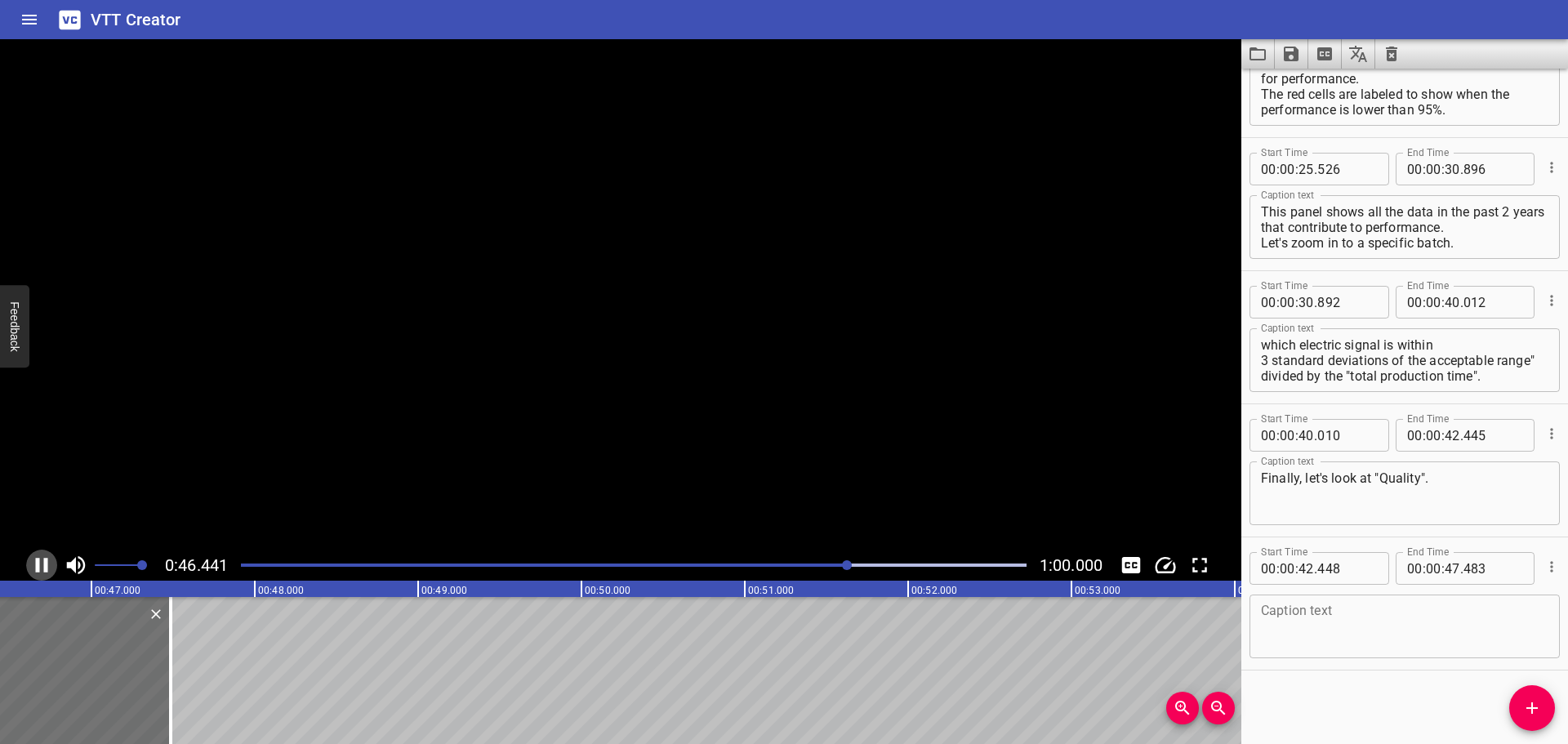 click 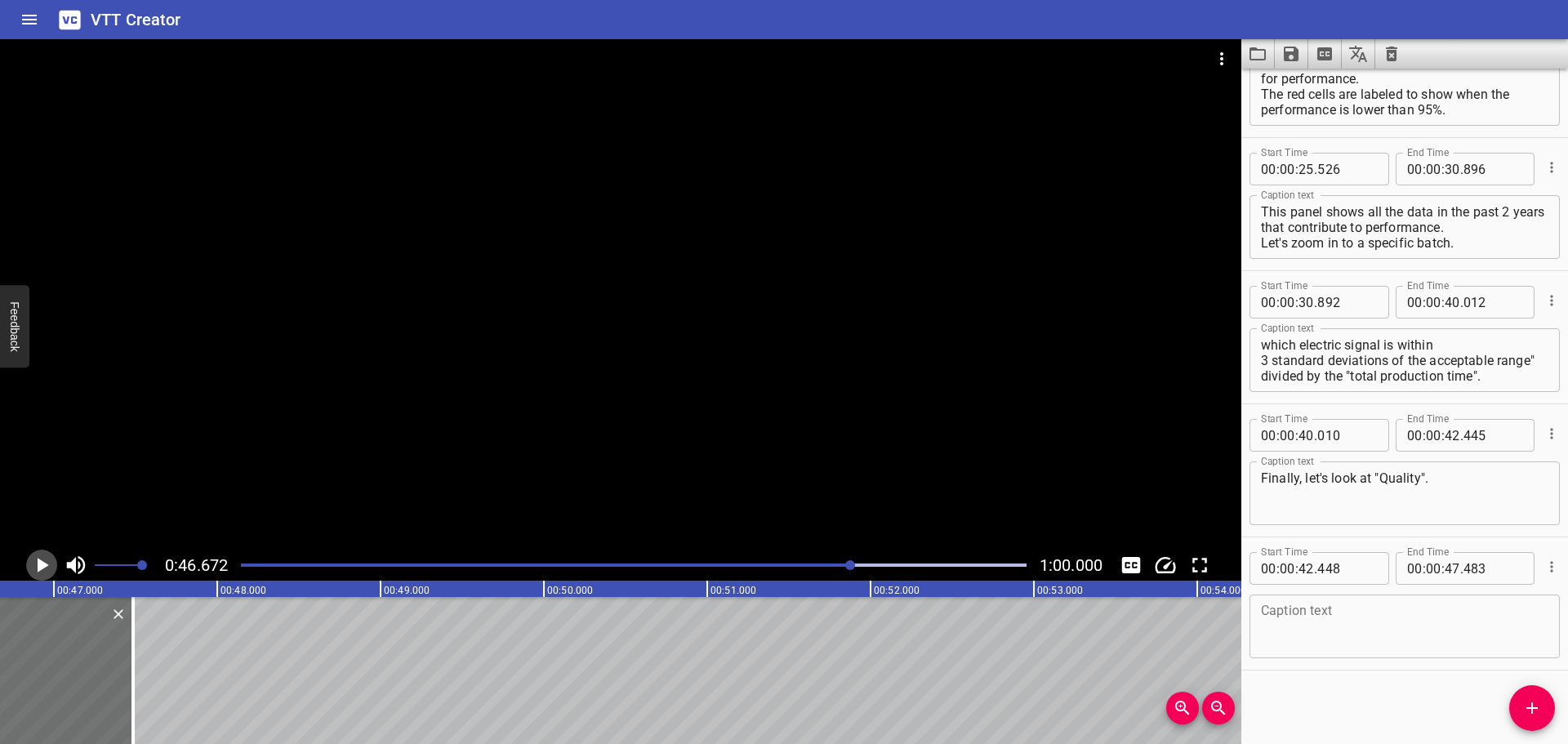 click 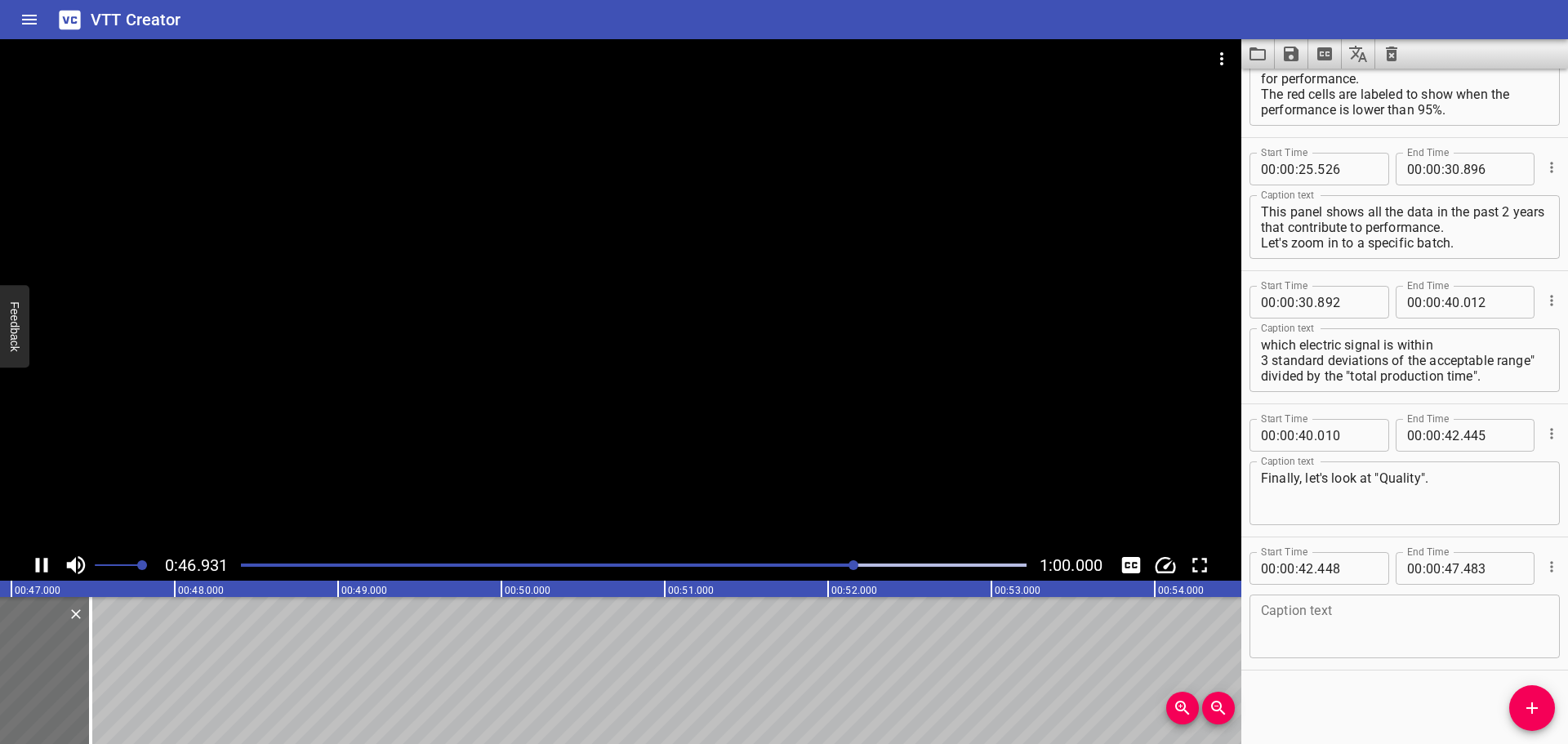 click 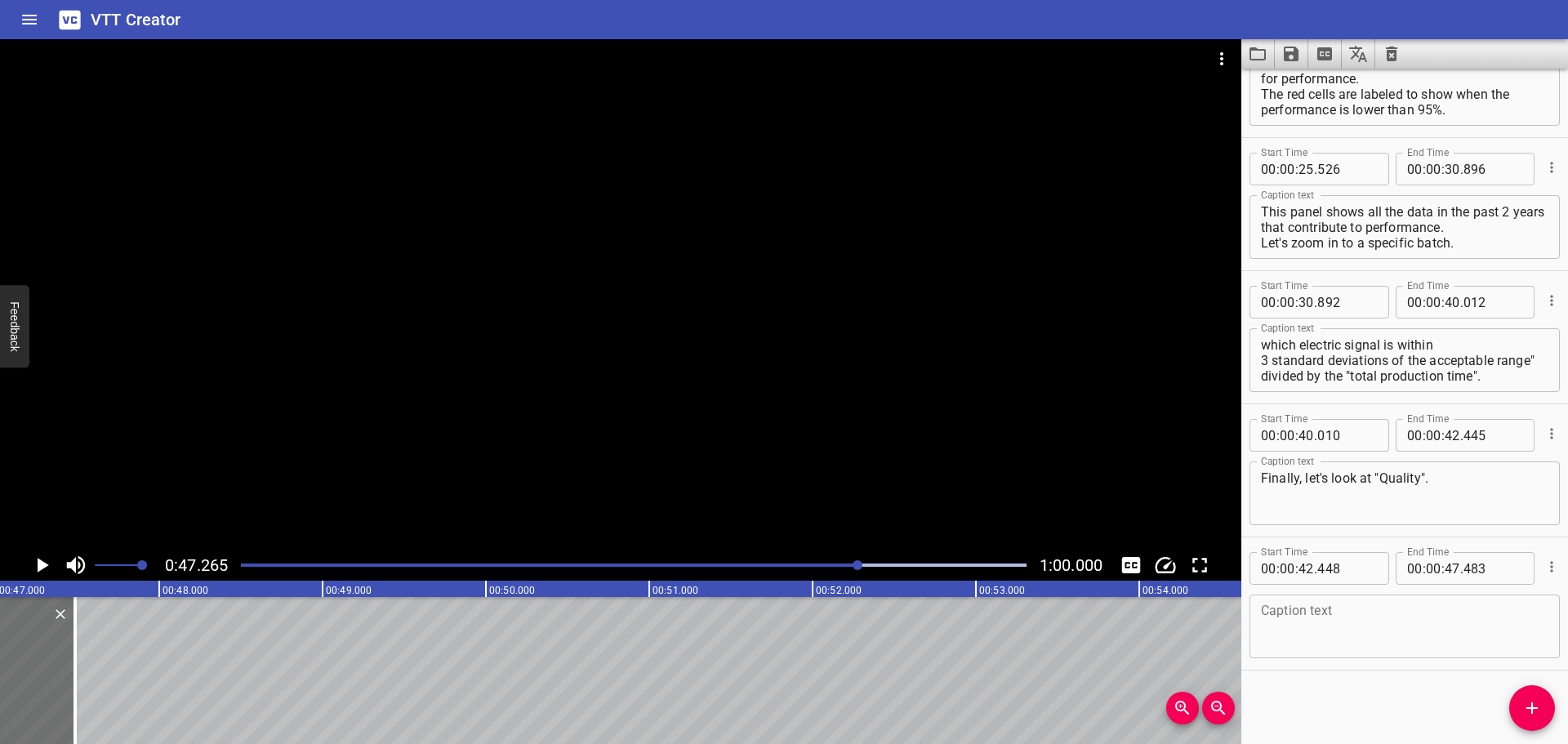 scroll, scrollTop: 0, scrollLeft: 7720, axis: horizontal 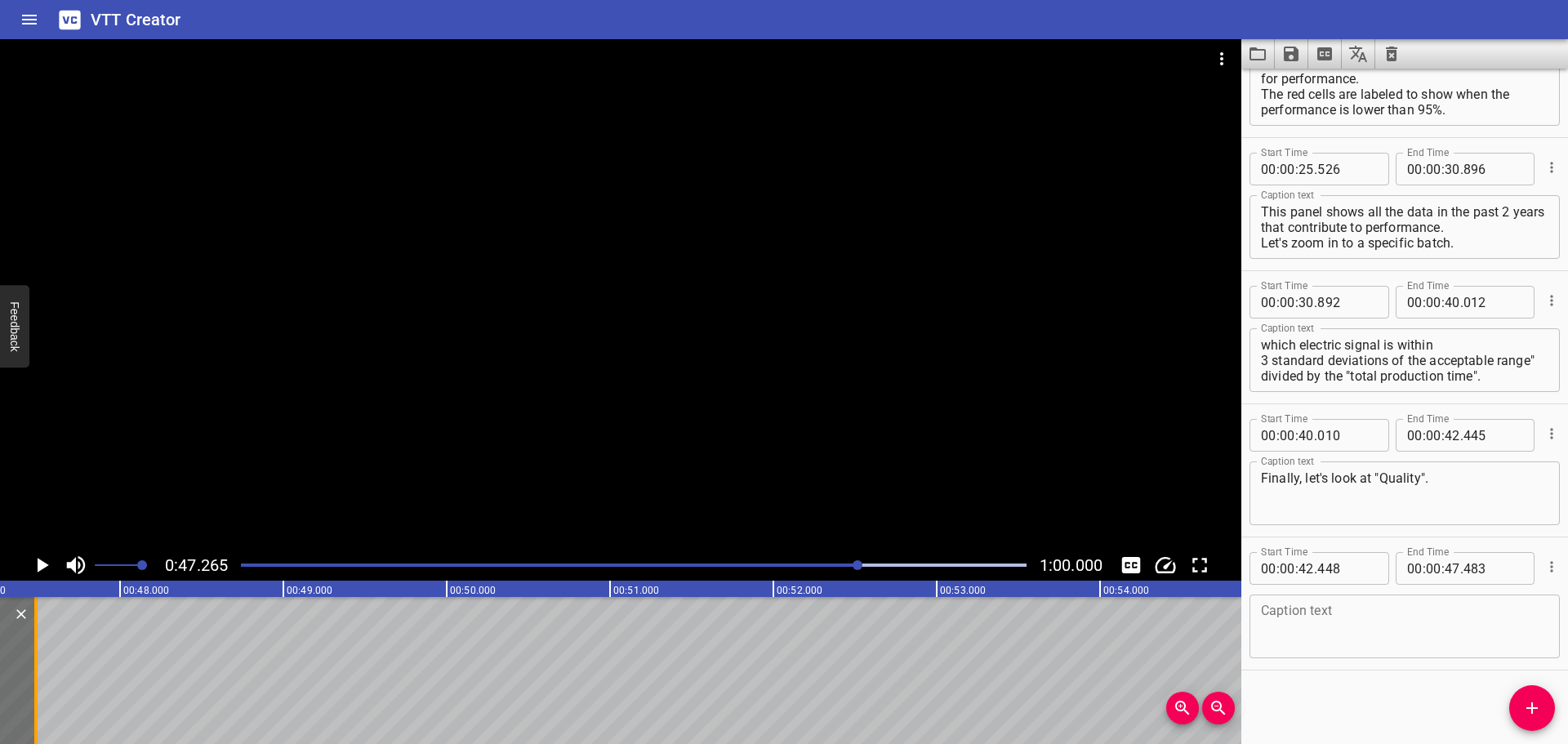 drag, startPoint x: 35, startPoint y: 635, endPoint x: 172, endPoint y: 639, distance: 137.05838 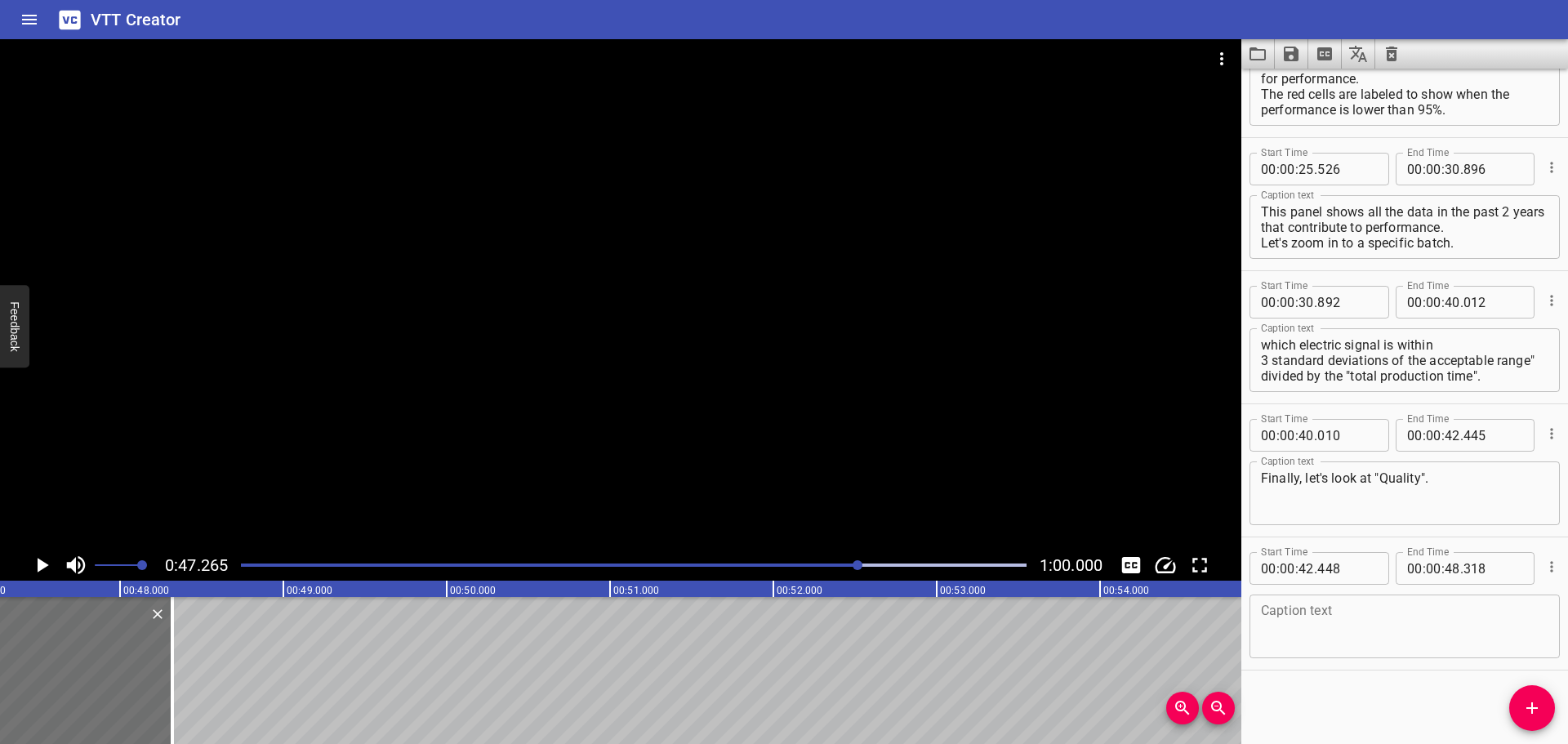 click 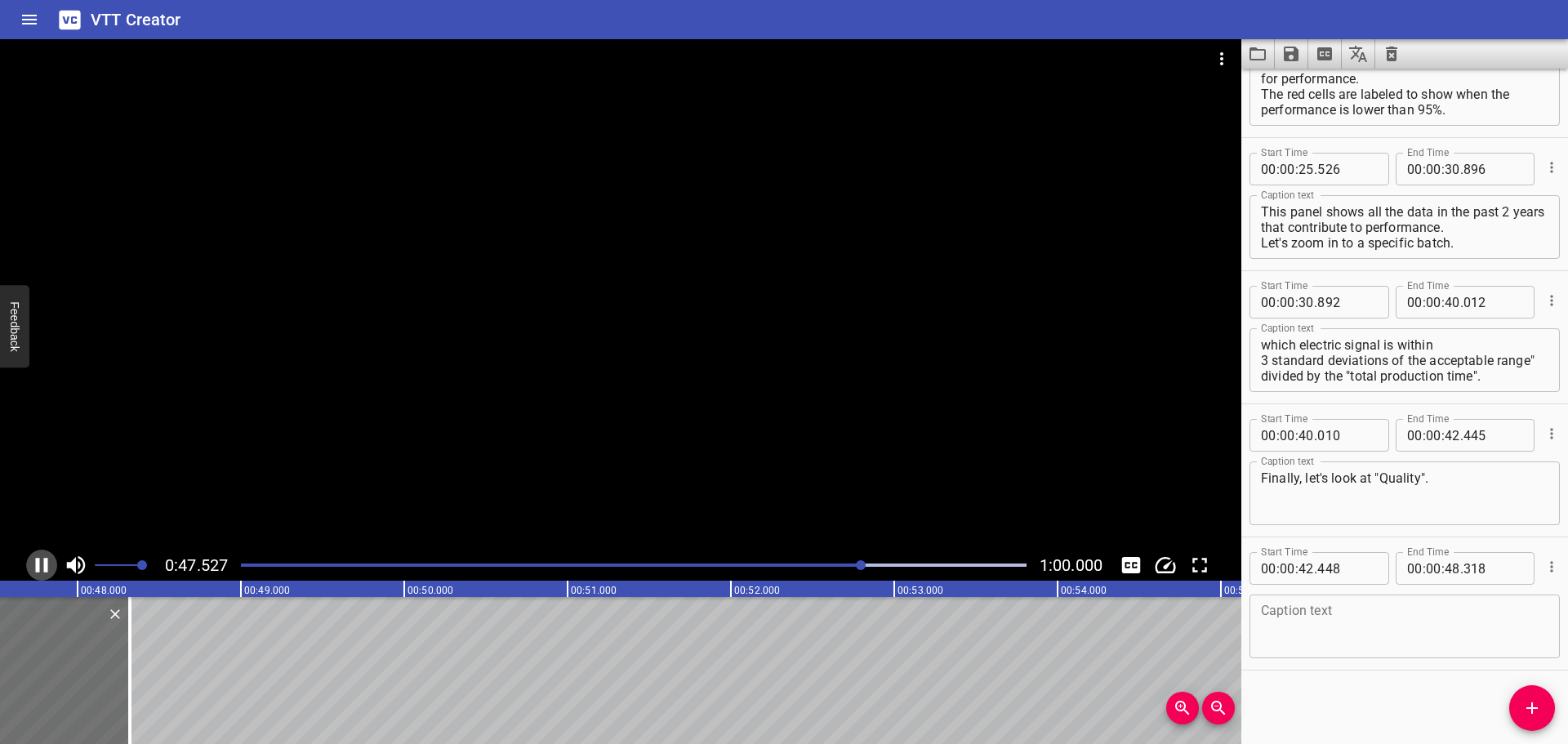 click 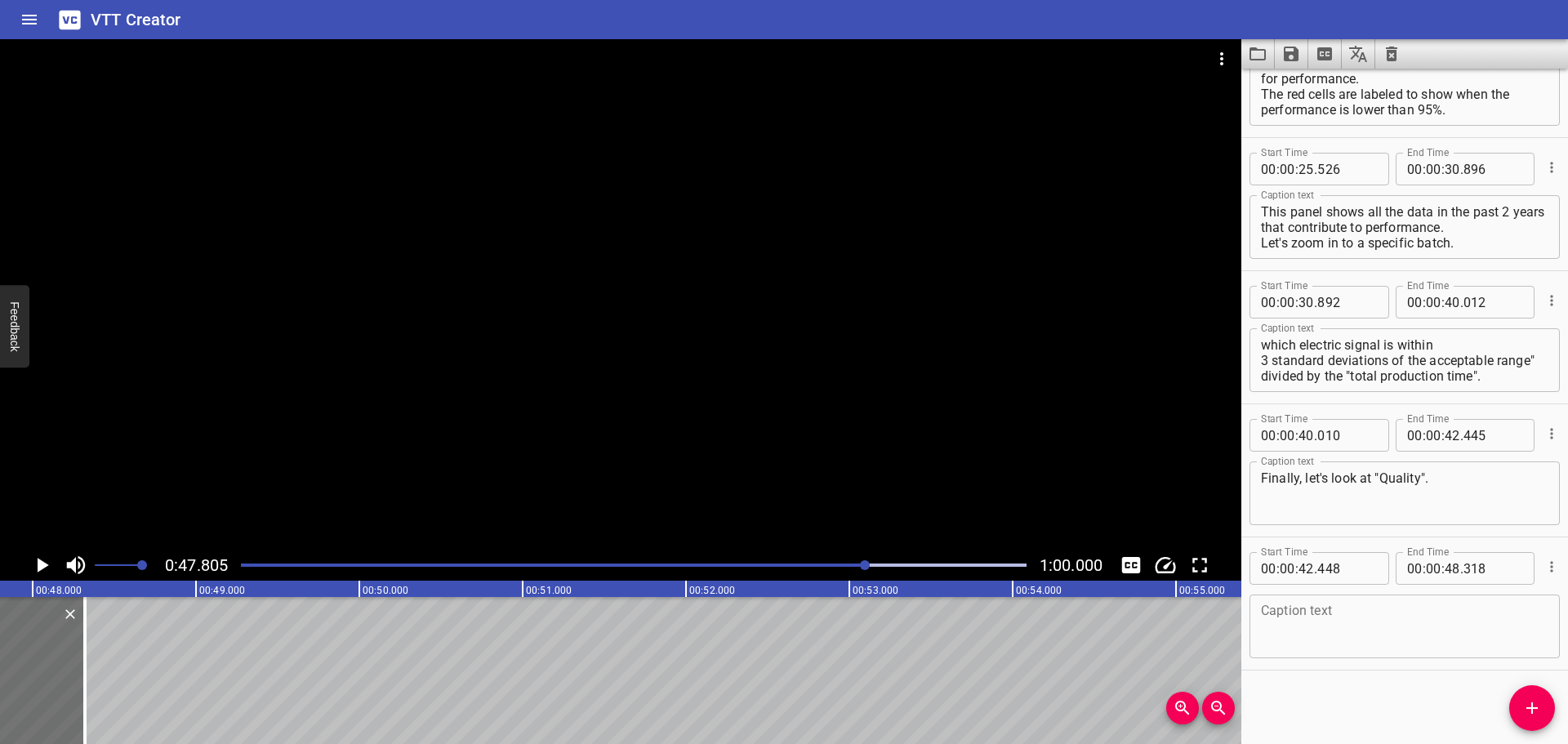 scroll, scrollTop: 0, scrollLeft: 7808, axis: horizontal 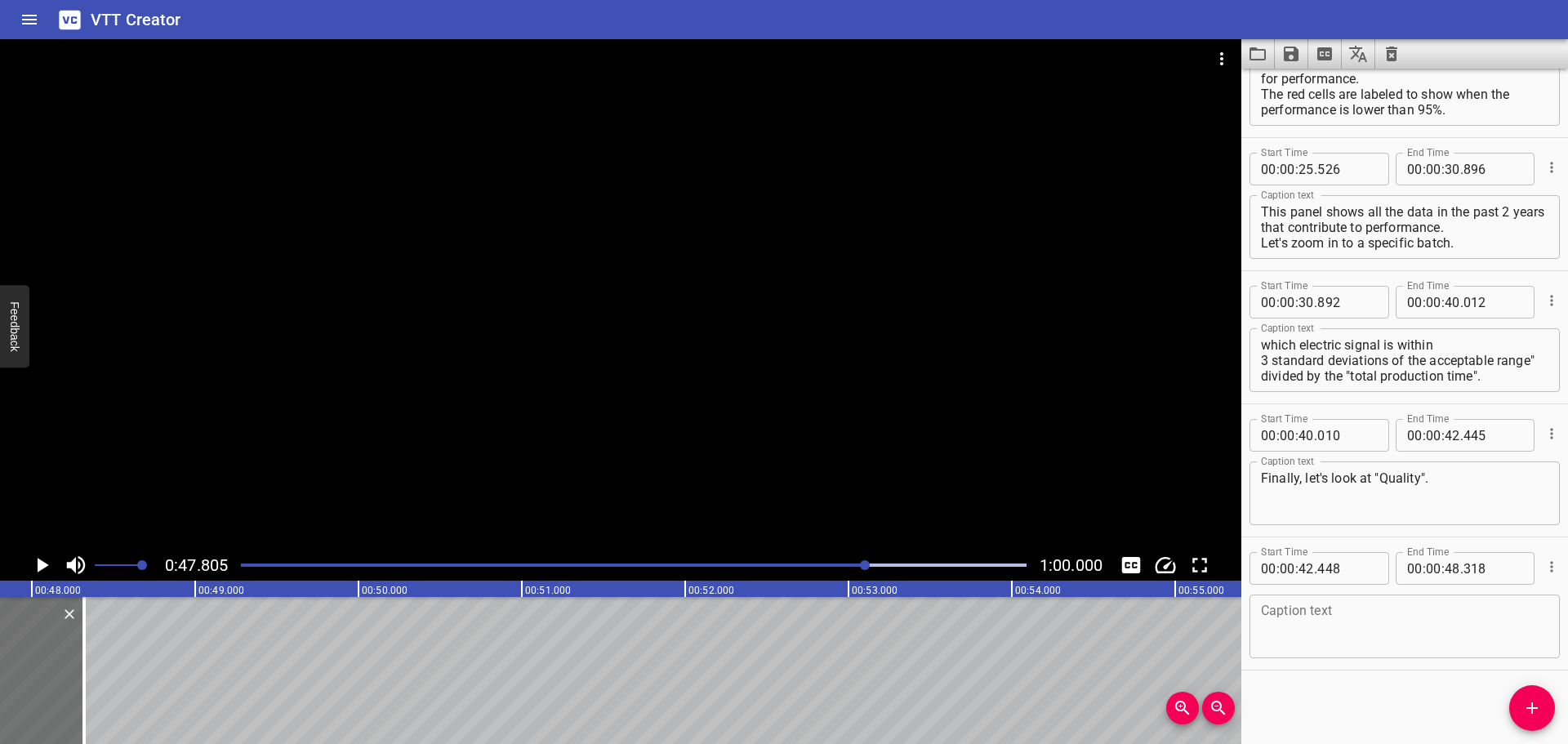 click at bounding box center [865, 565] 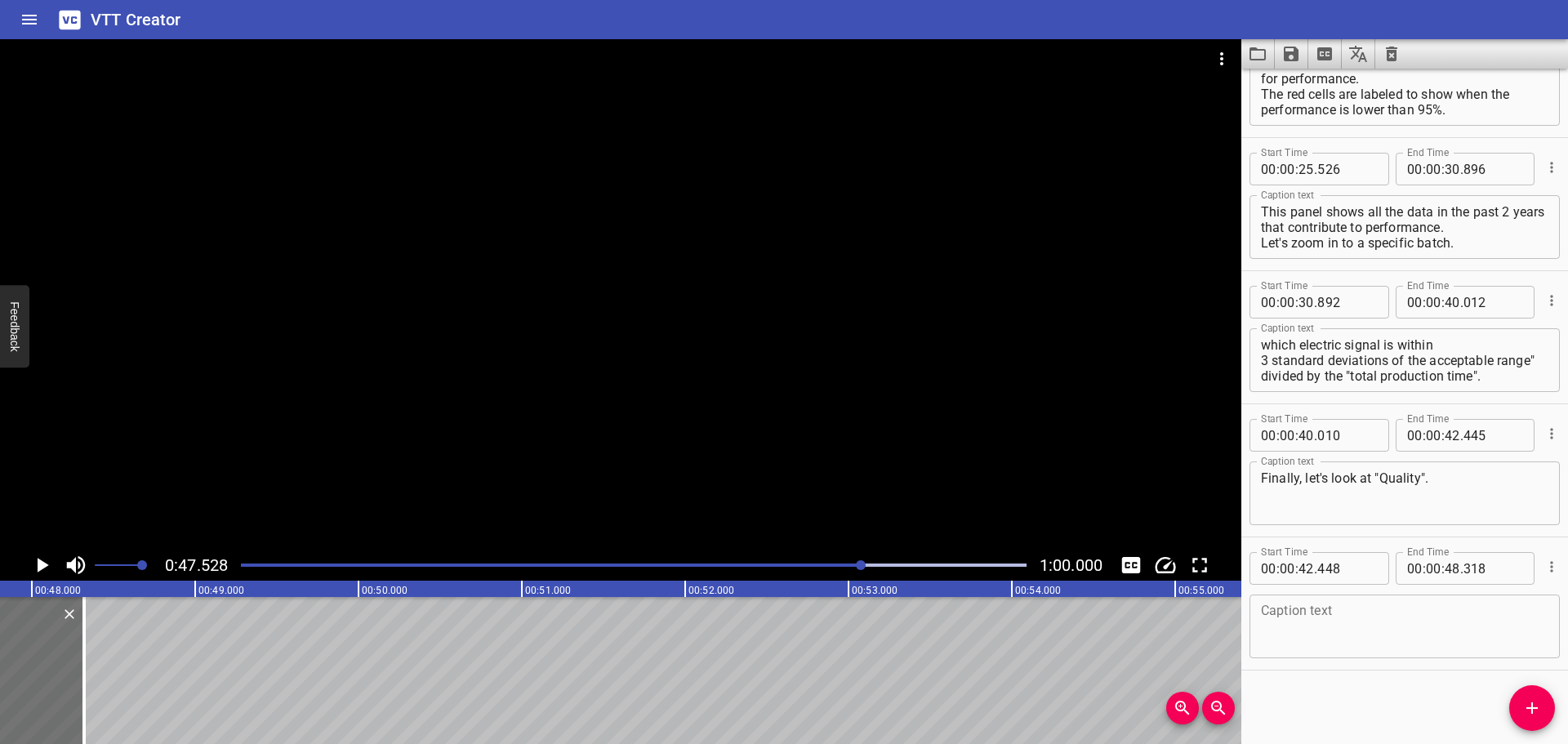 scroll, scrollTop: 0, scrollLeft: 7763, axis: horizontal 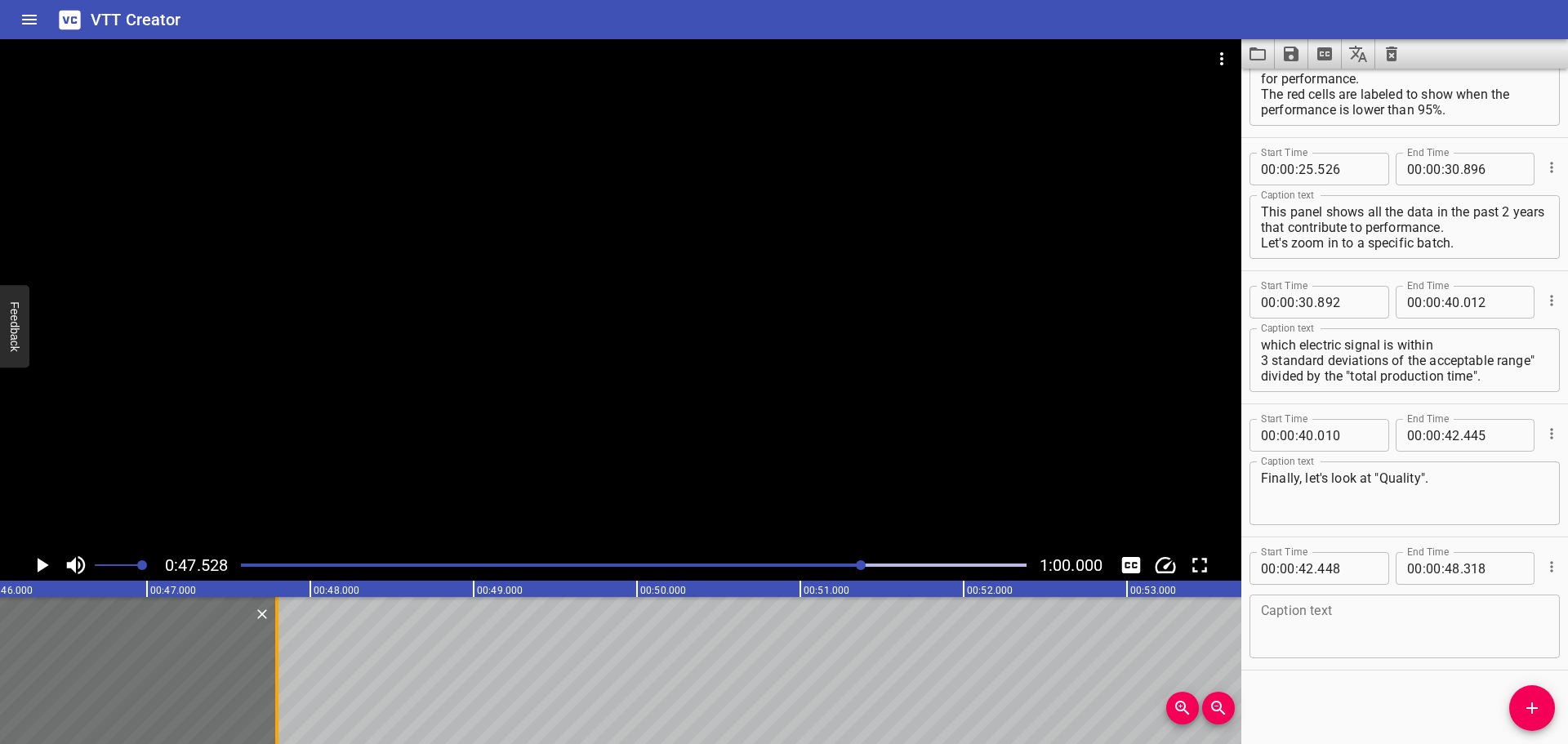drag, startPoint x: 123, startPoint y: 672, endPoint x: 256, endPoint y: 666, distance: 133.13527 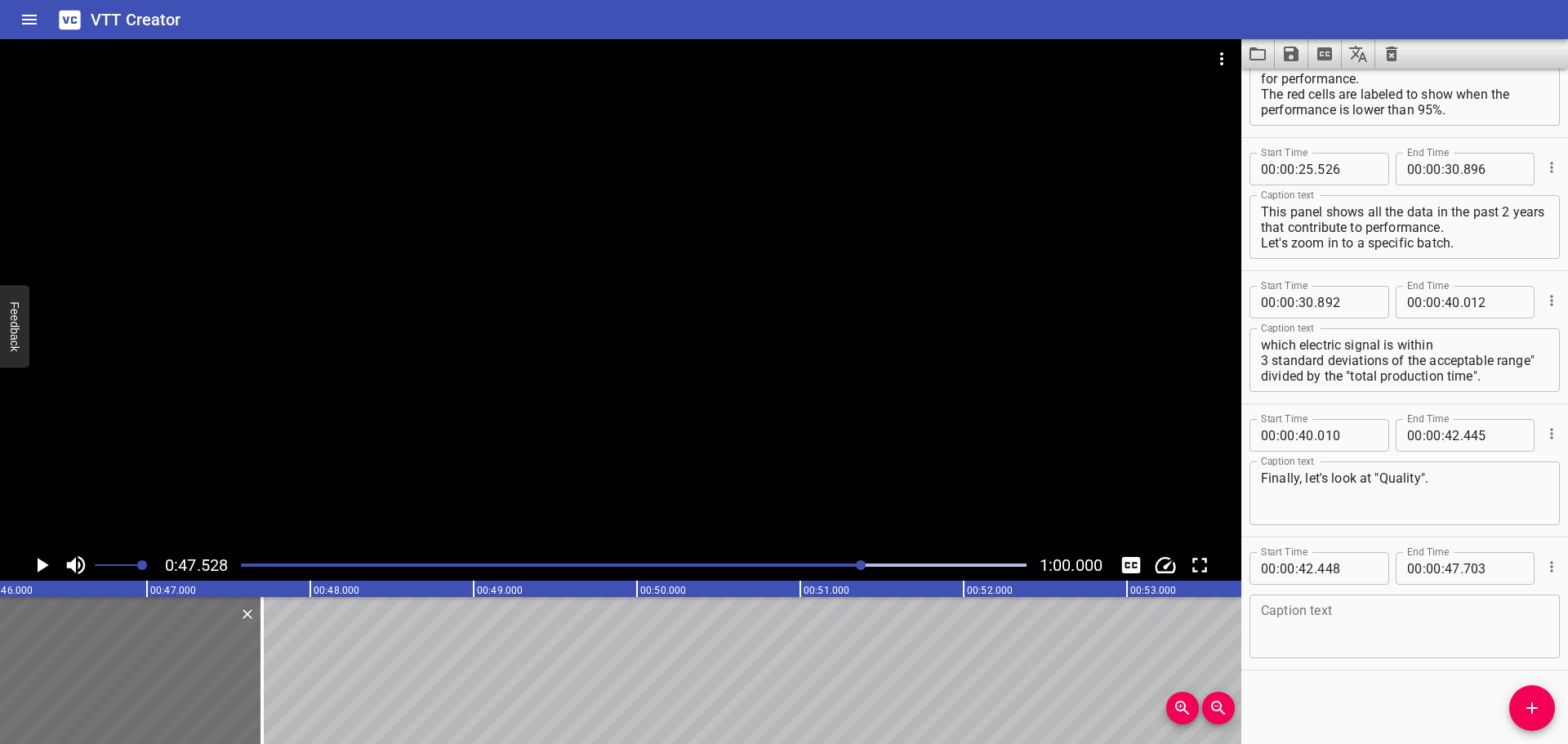 click 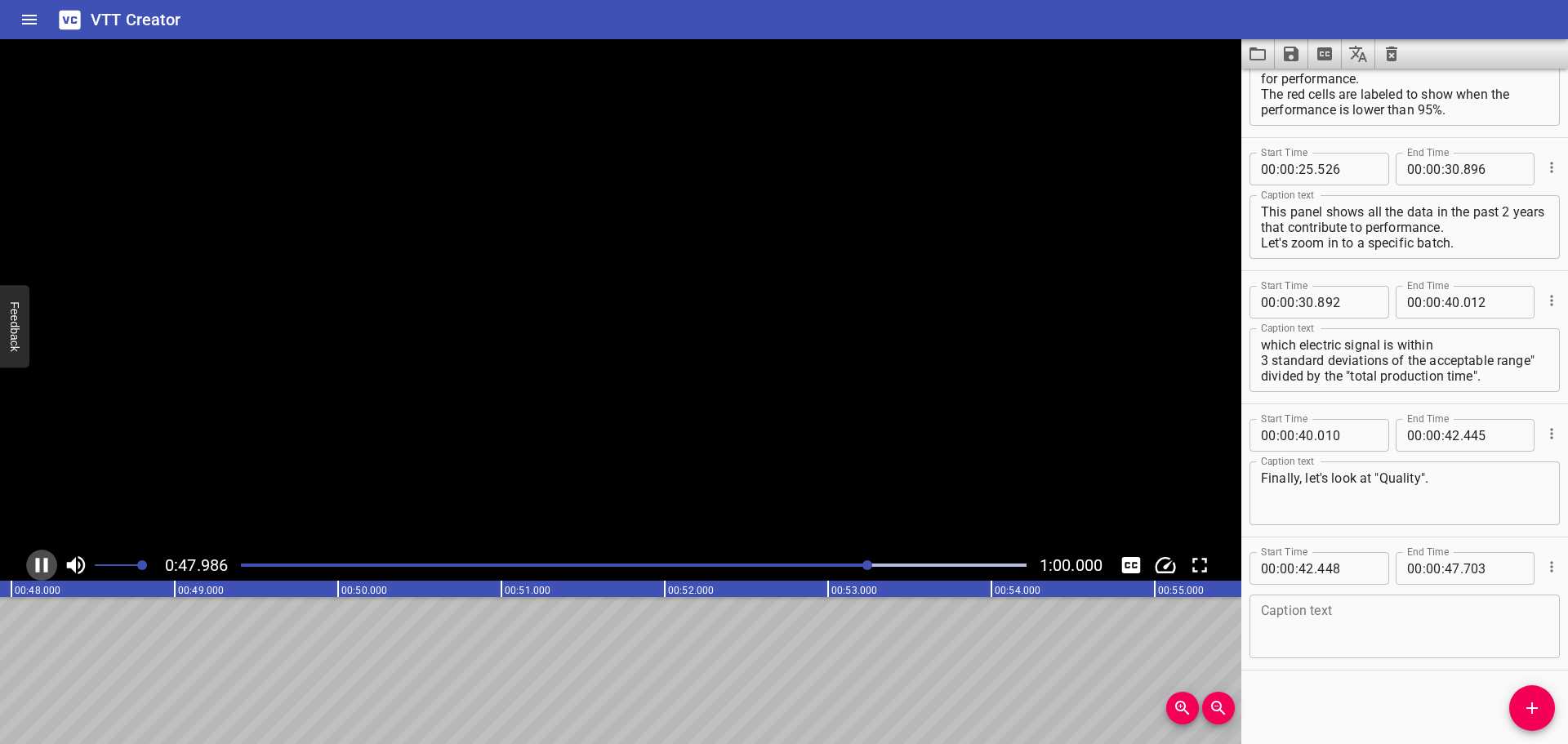 click 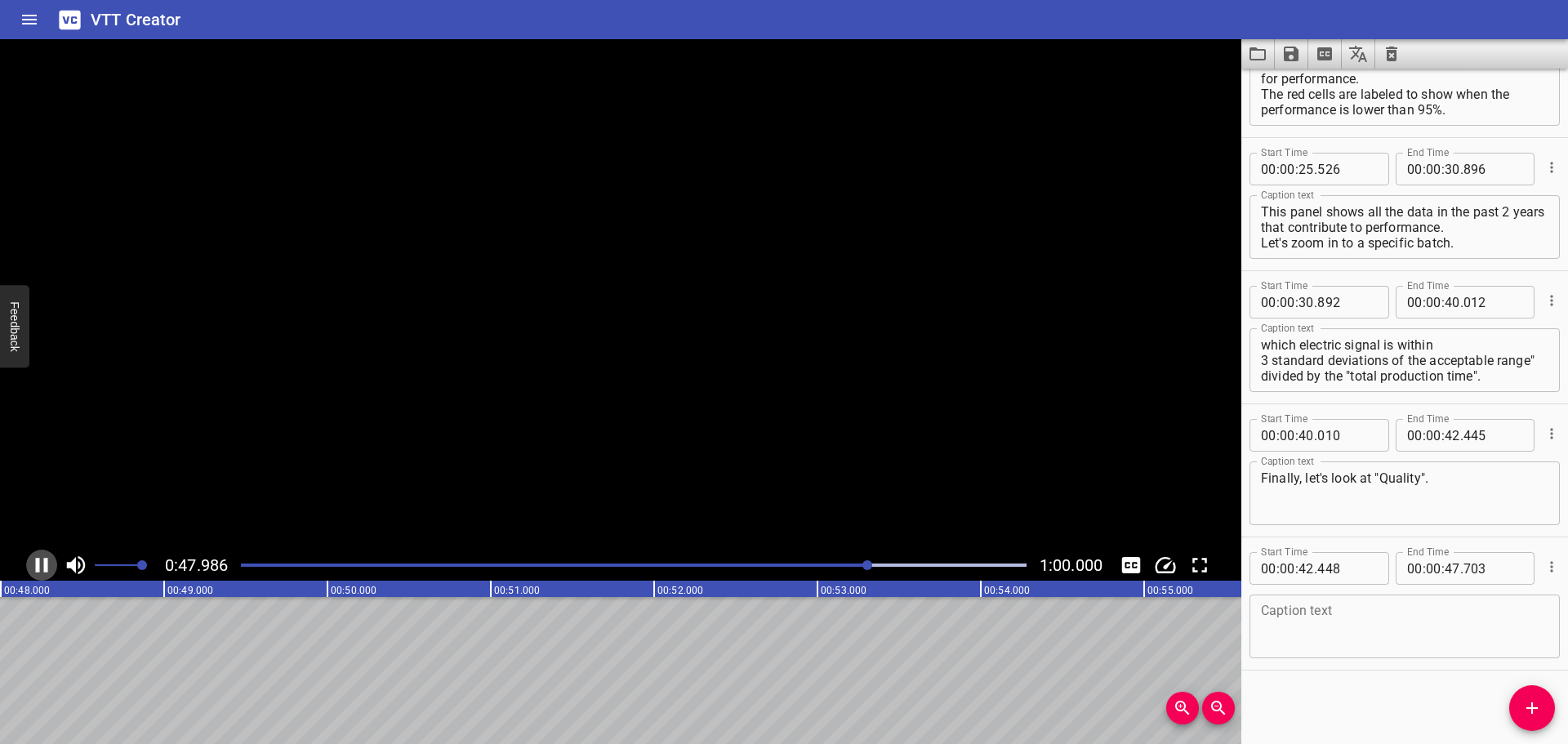 scroll, scrollTop: 0, scrollLeft: 7872, axis: horizontal 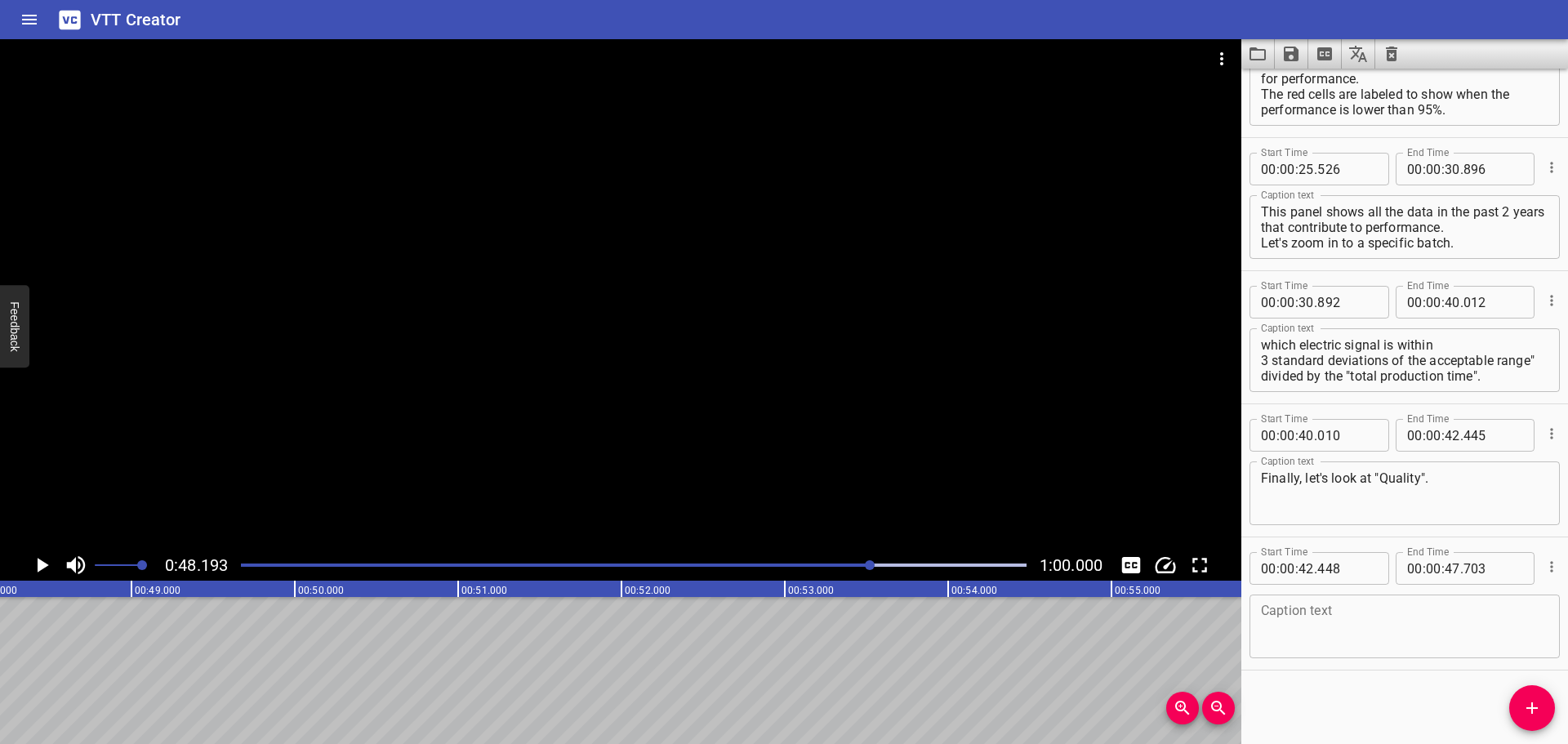 click at bounding box center [634, 565] 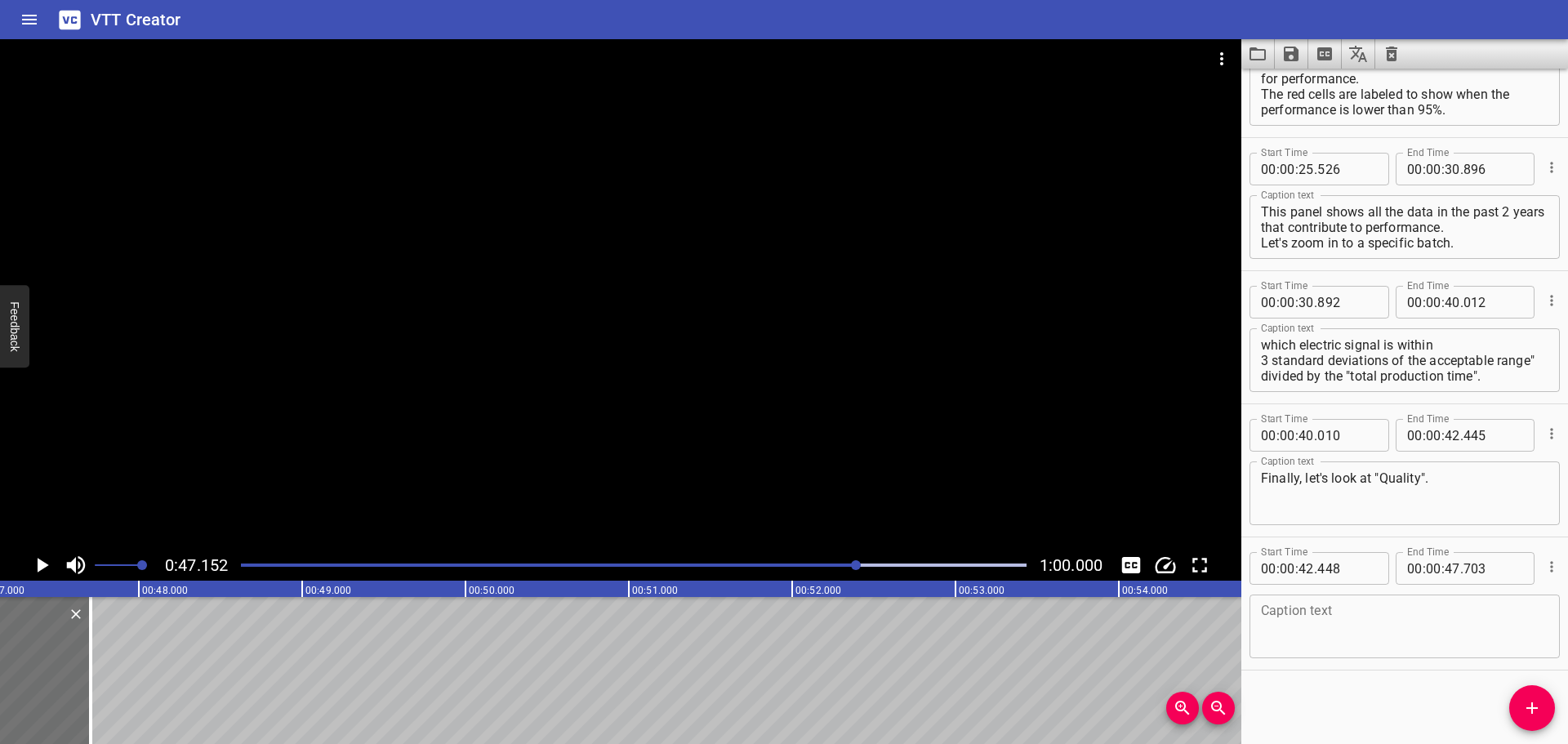 click at bounding box center [856, 565] 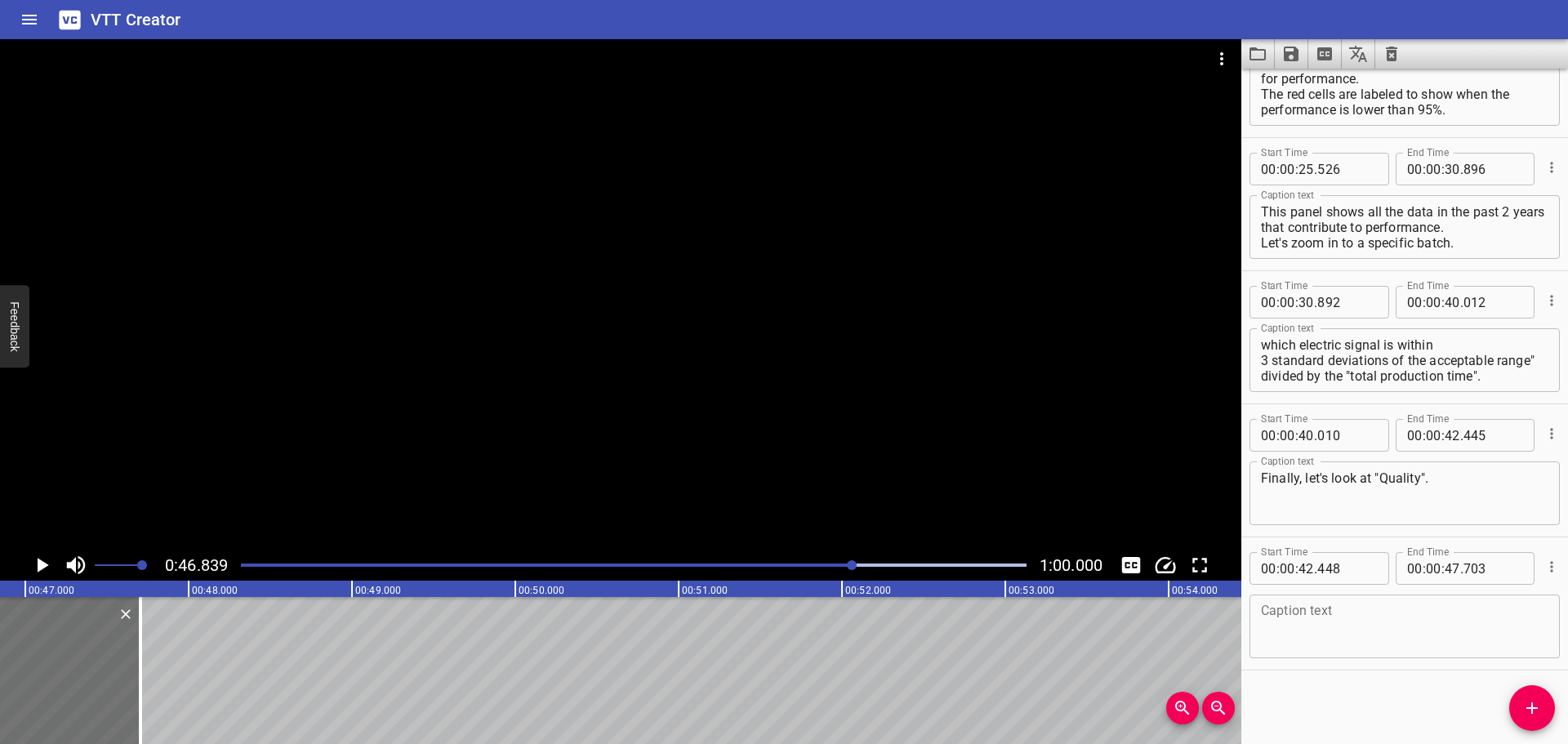 scroll, scrollTop: 0, scrollLeft: 7651, axis: horizontal 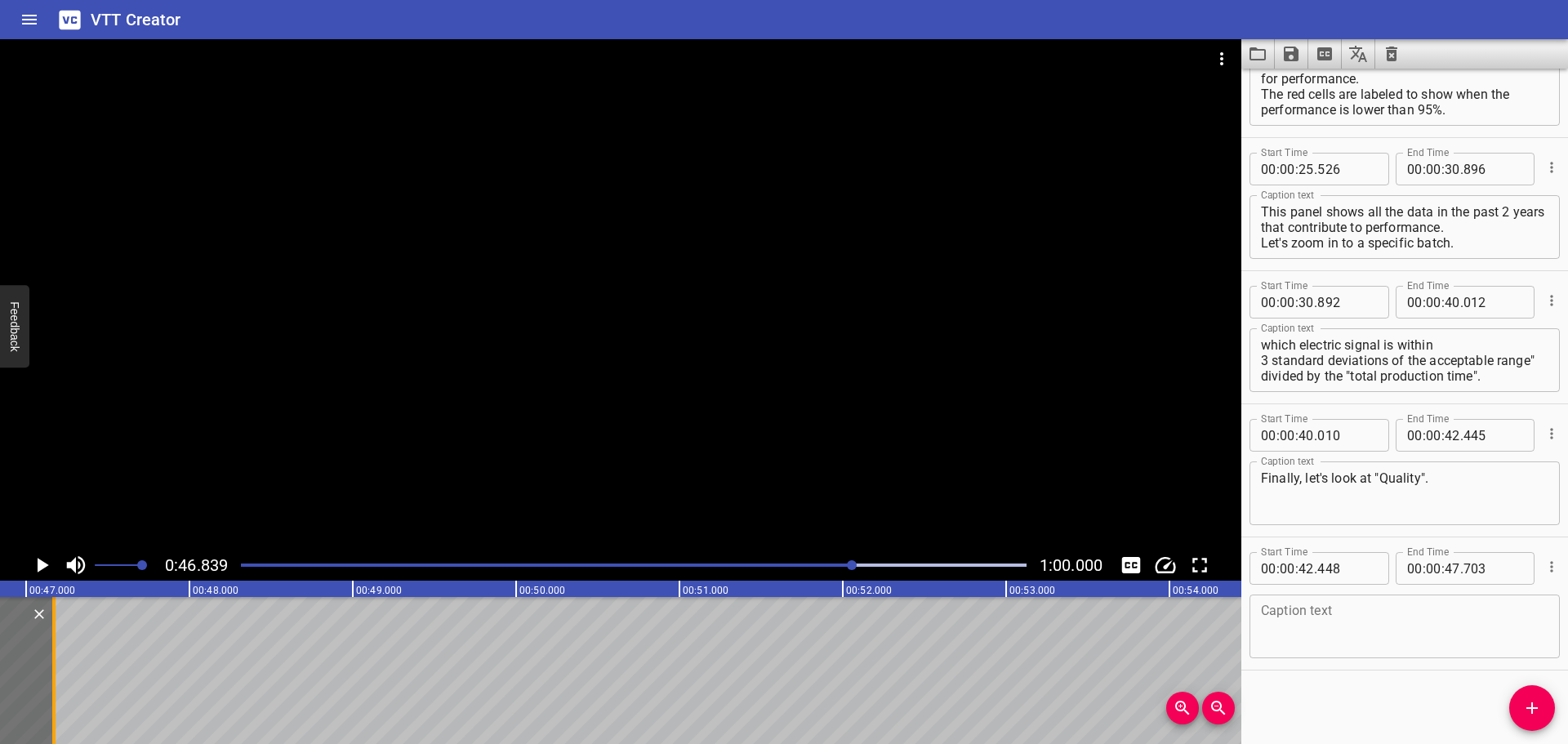 drag, startPoint x: 143, startPoint y: 657, endPoint x: 56, endPoint y: 655, distance: 87.02299 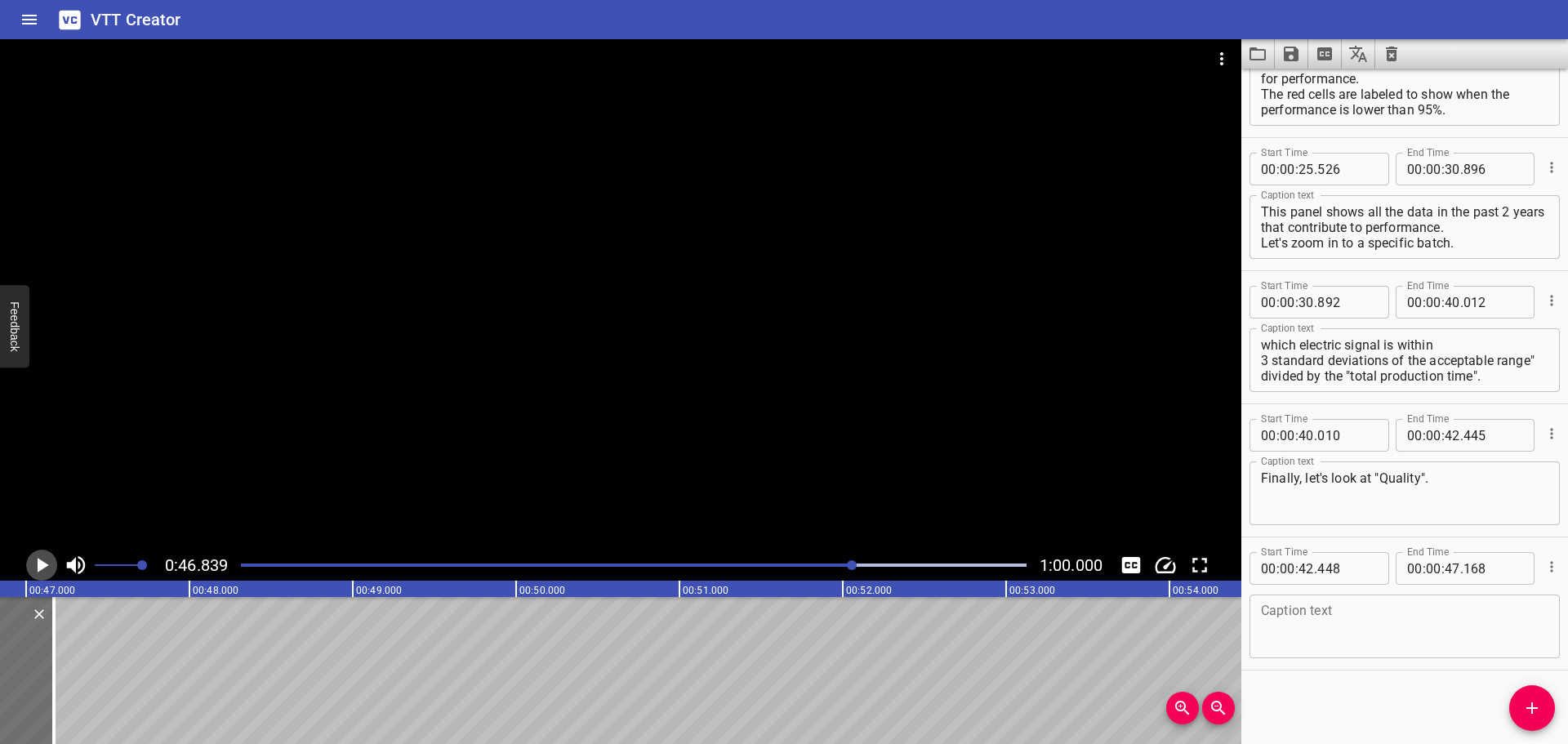 click 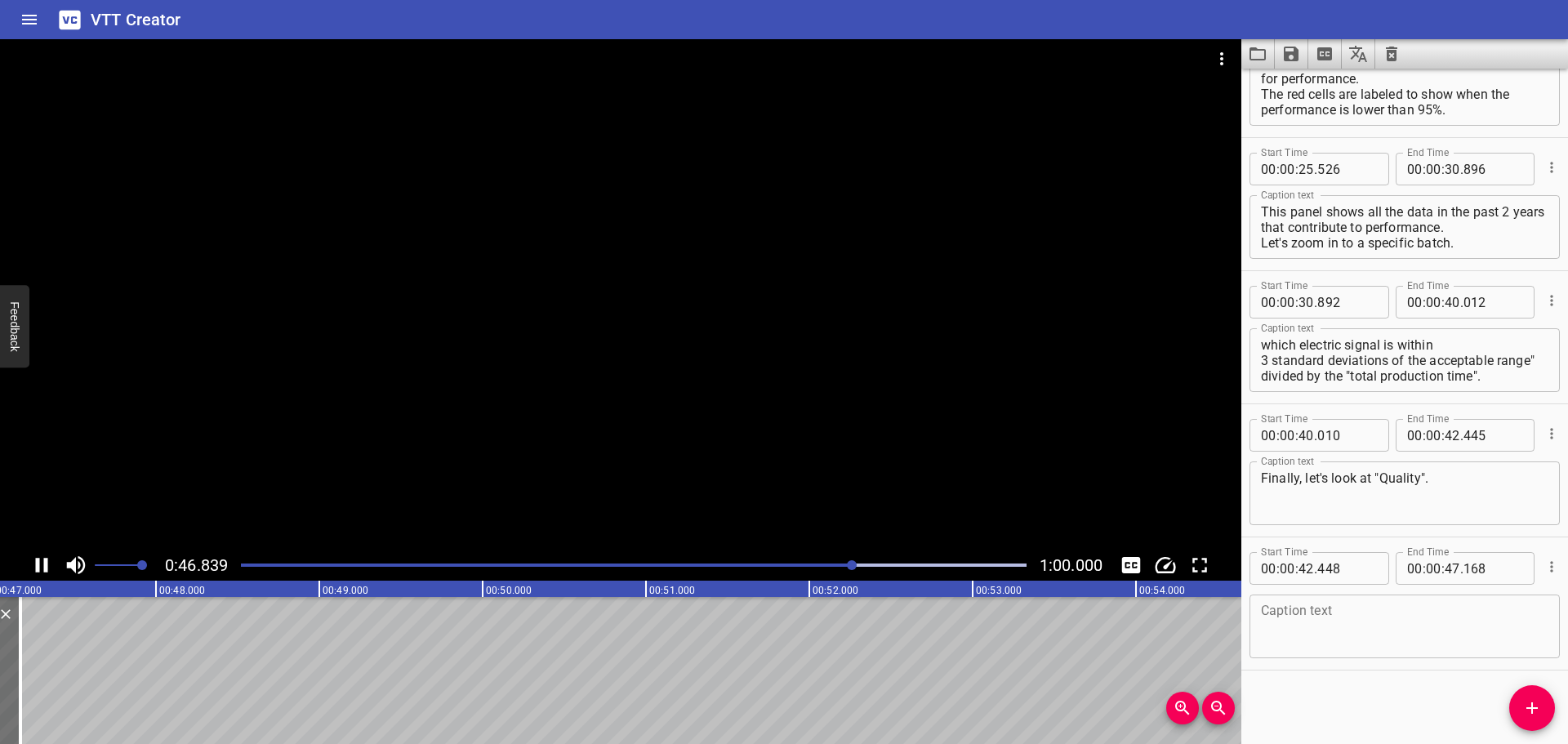 click 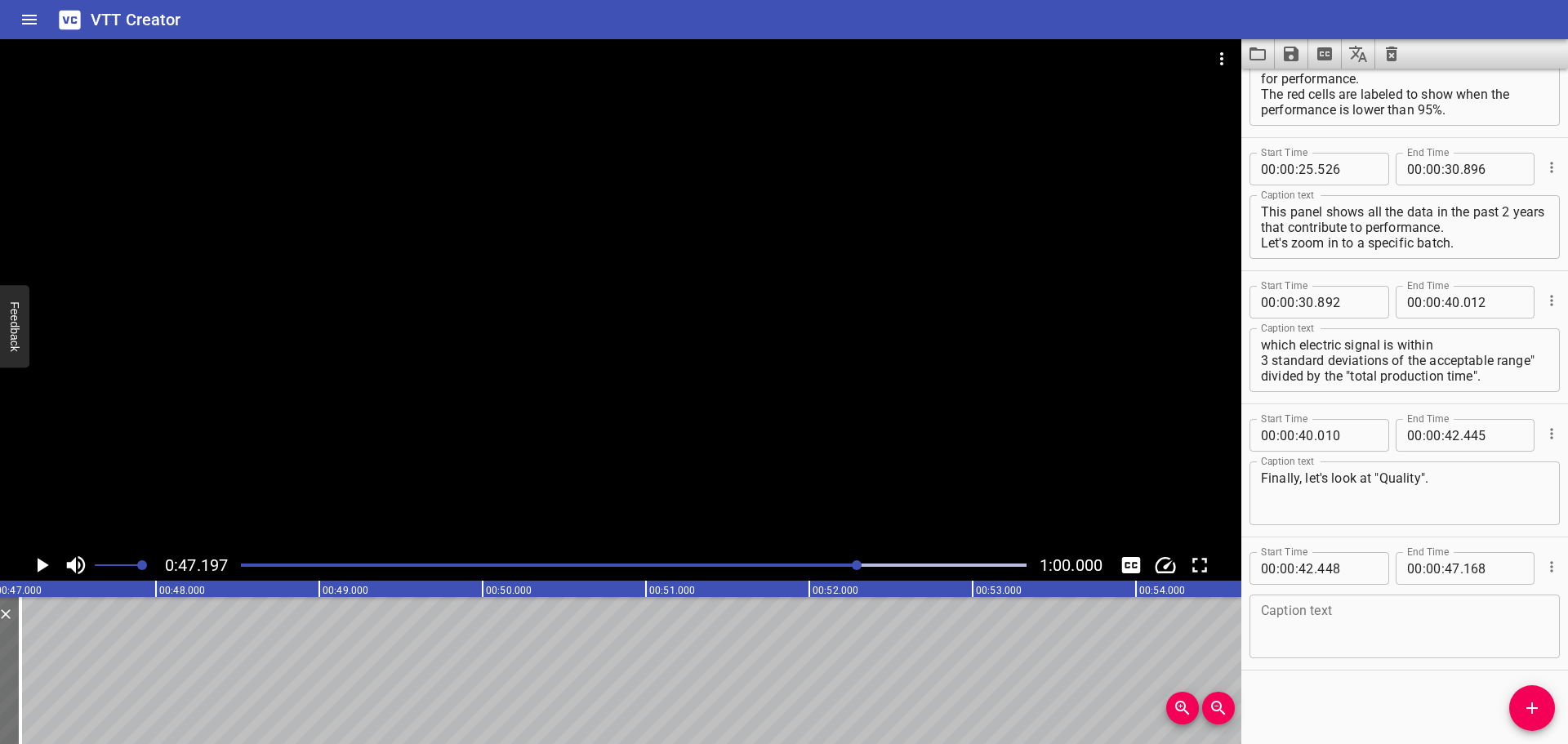 scroll, scrollTop: 0, scrollLeft: 7709, axis: horizontal 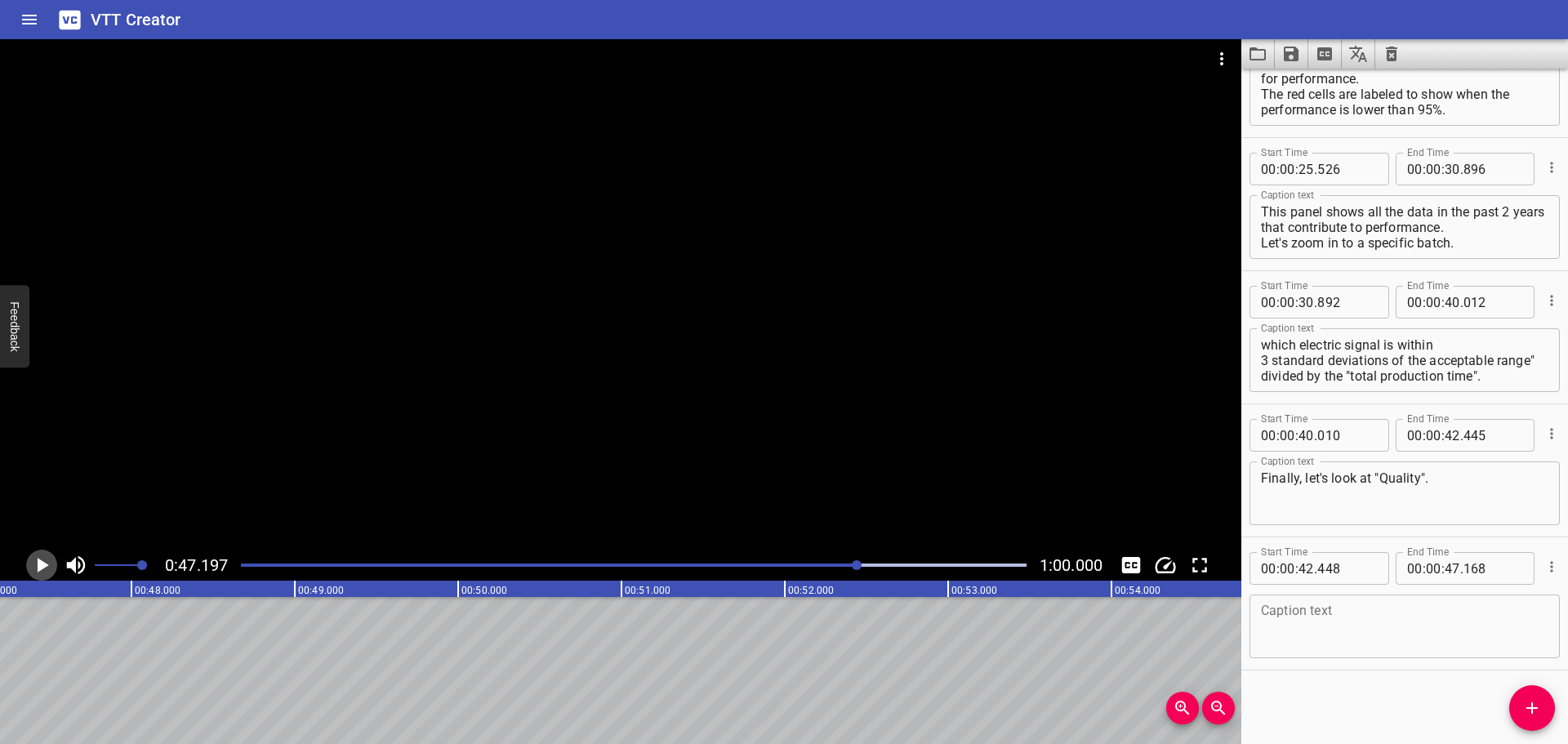 click 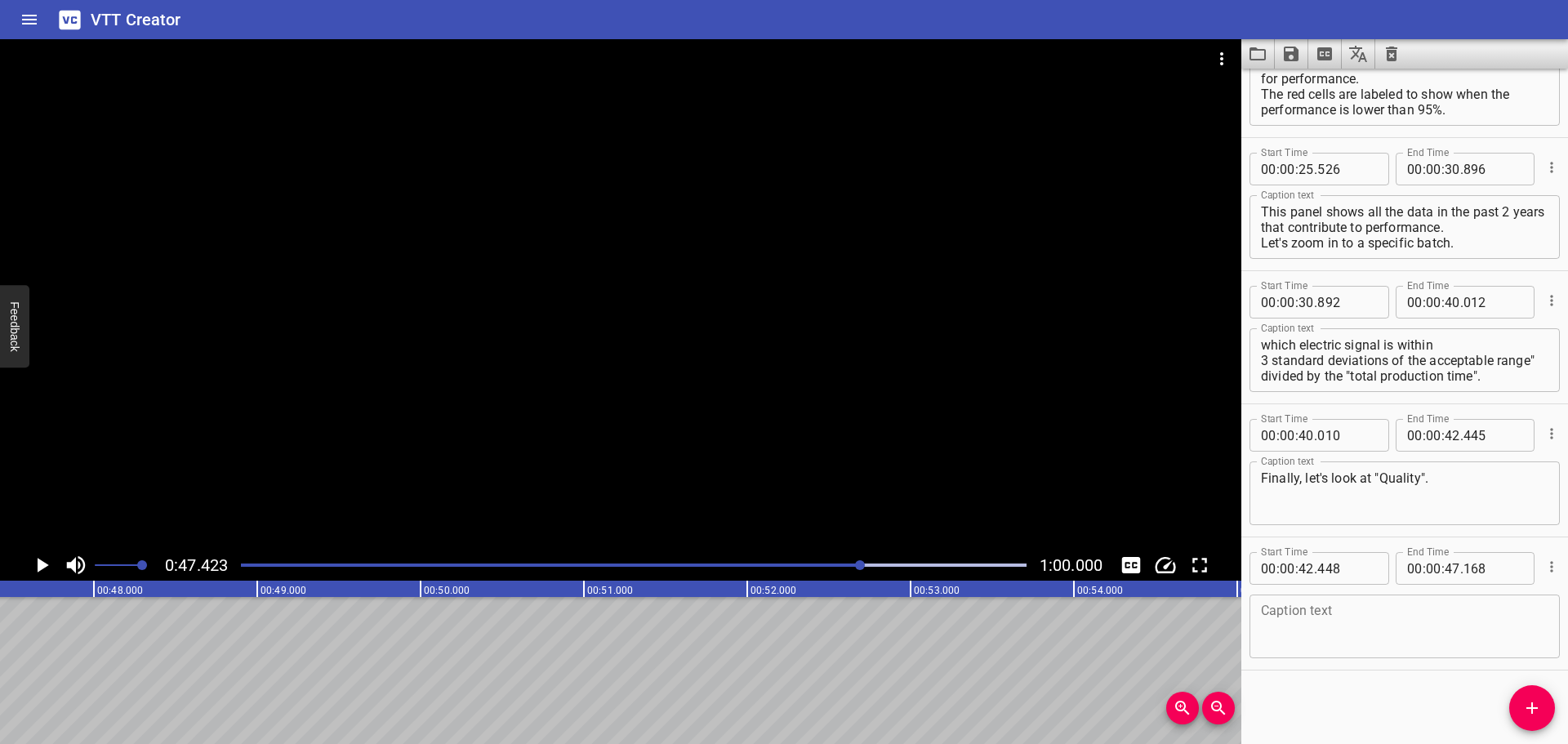 click 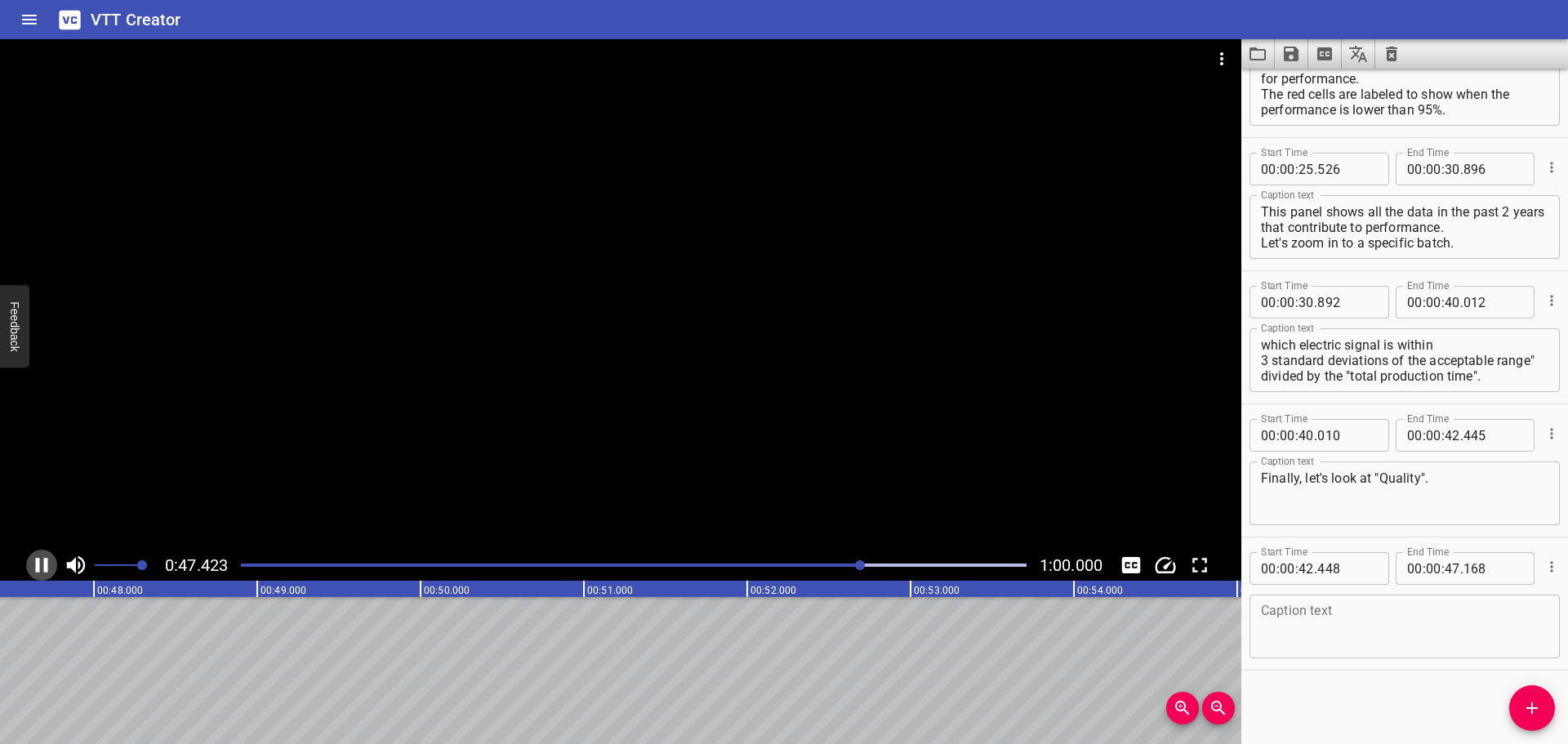 click 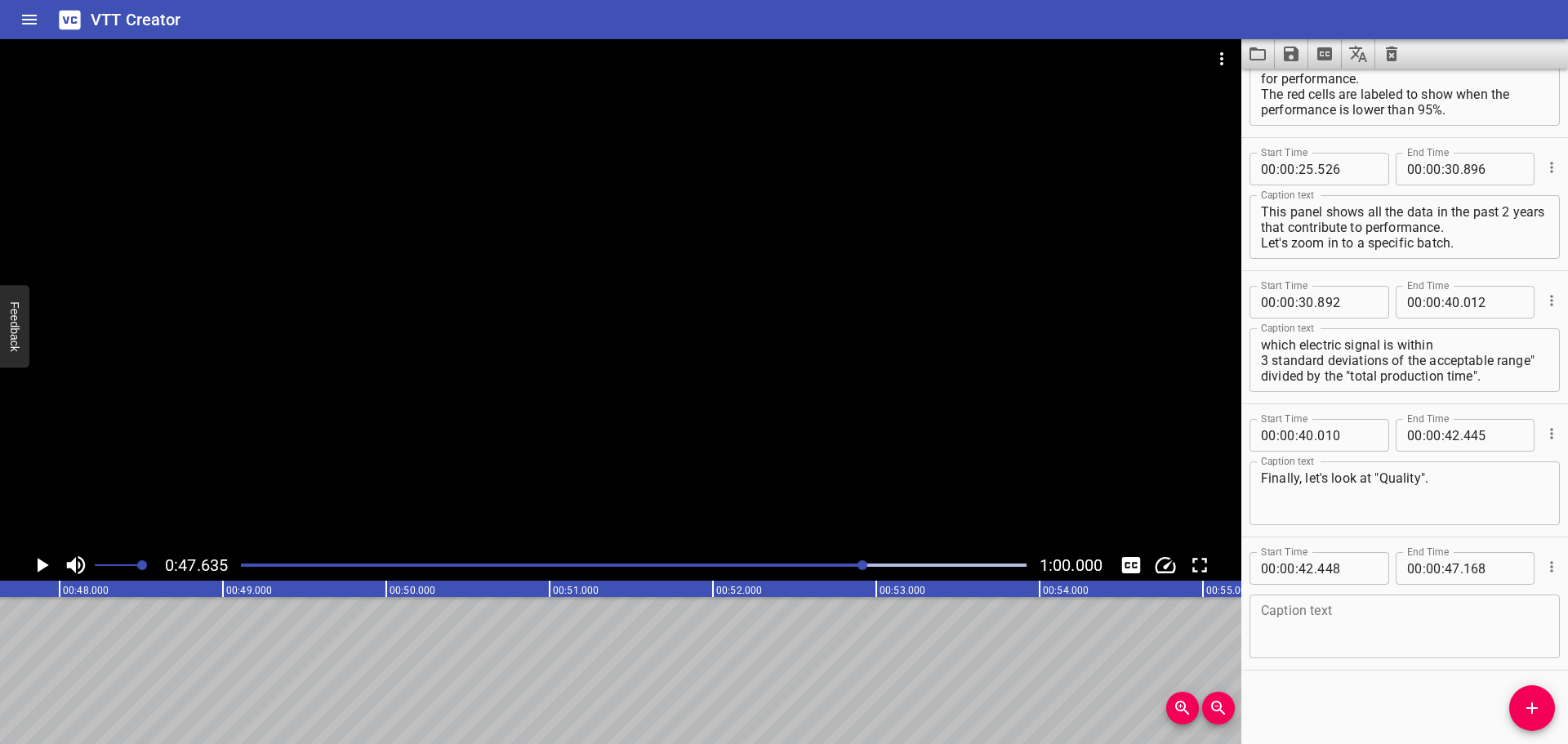 click at bounding box center (634, 565) 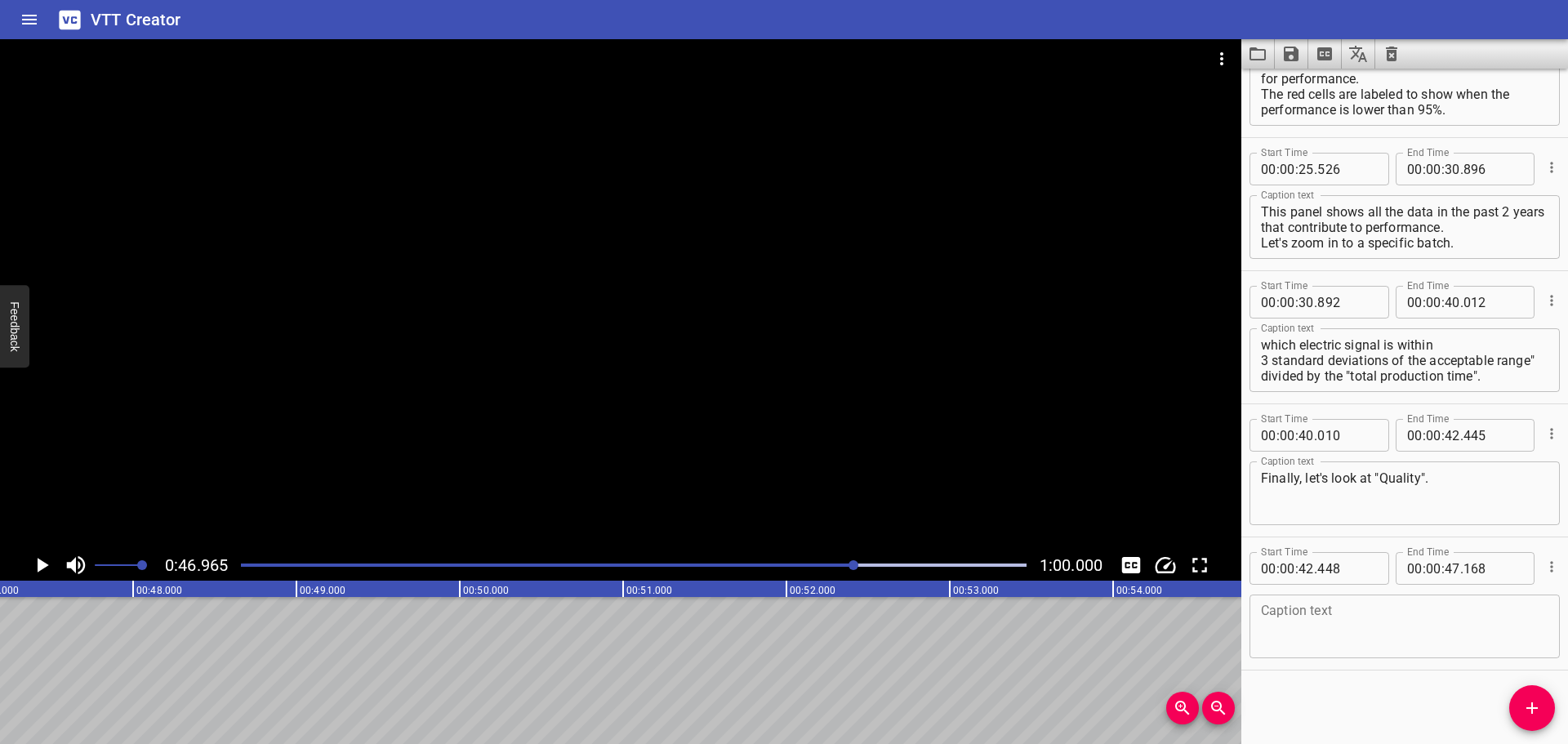 scroll, scrollTop: 0, scrollLeft: 7671, axis: horizontal 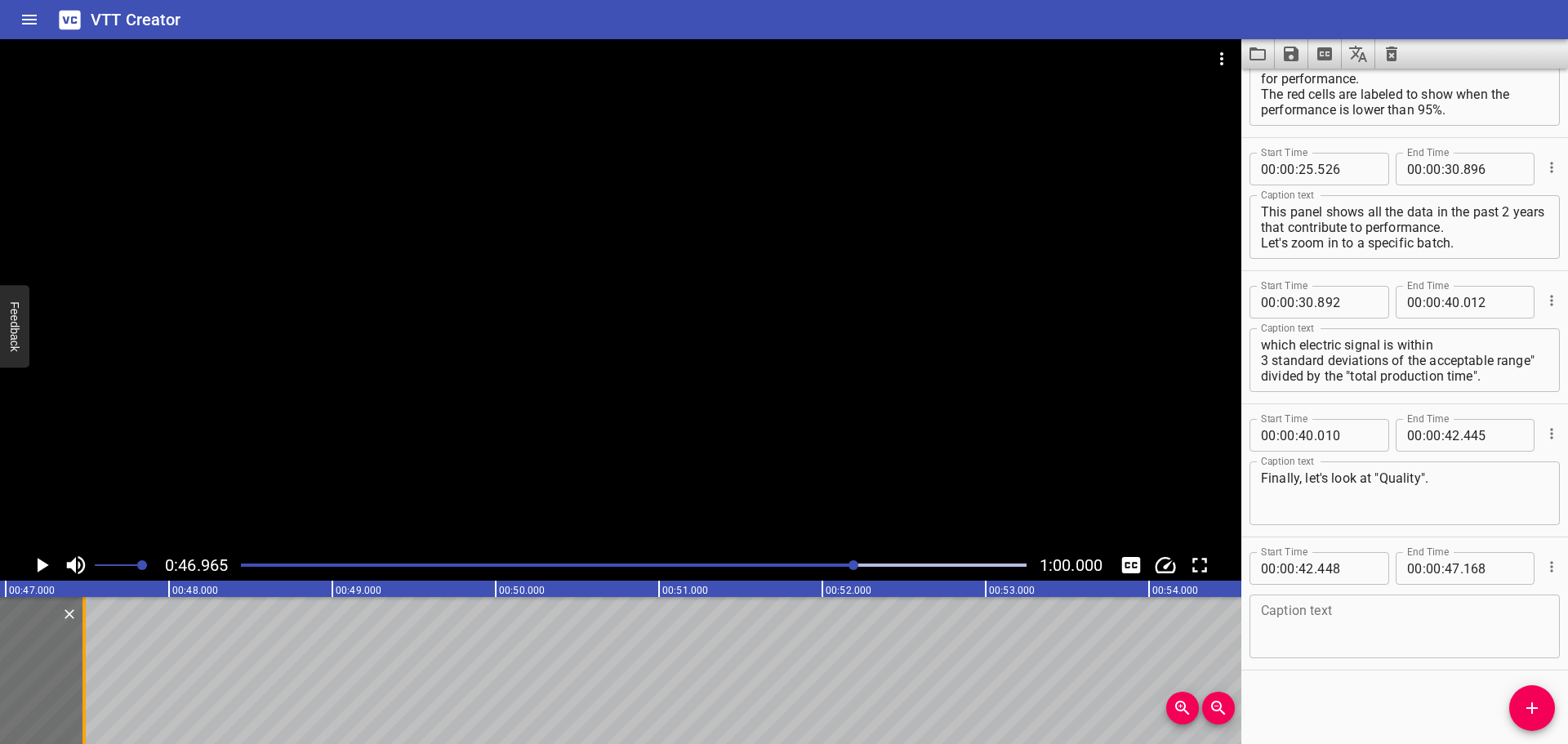 drag, startPoint x: 32, startPoint y: 651, endPoint x: 82, endPoint y: 647, distance: 50.159745 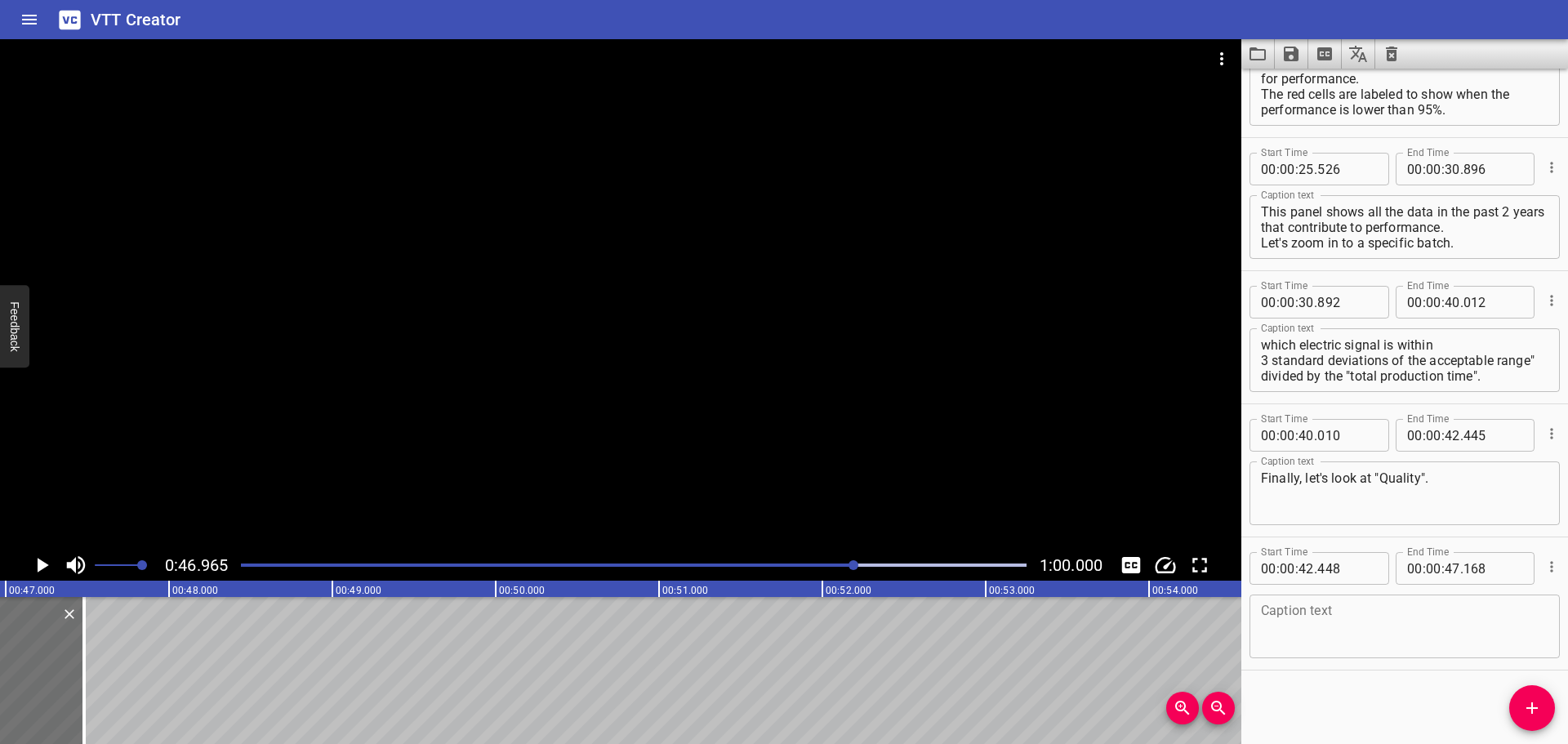 type on "478" 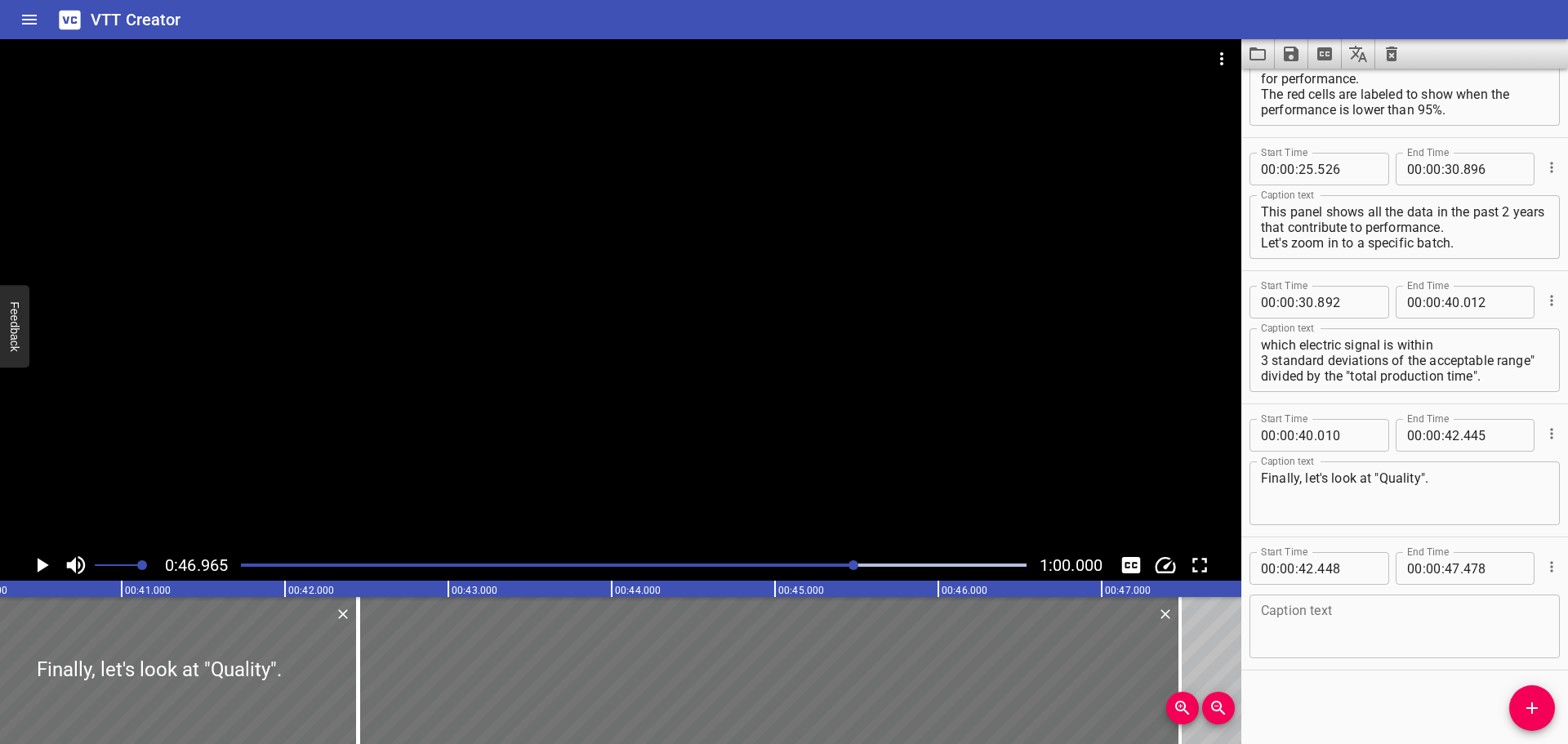 scroll, scrollTop: 0, scrollLeft: 6555, axis: horizontal 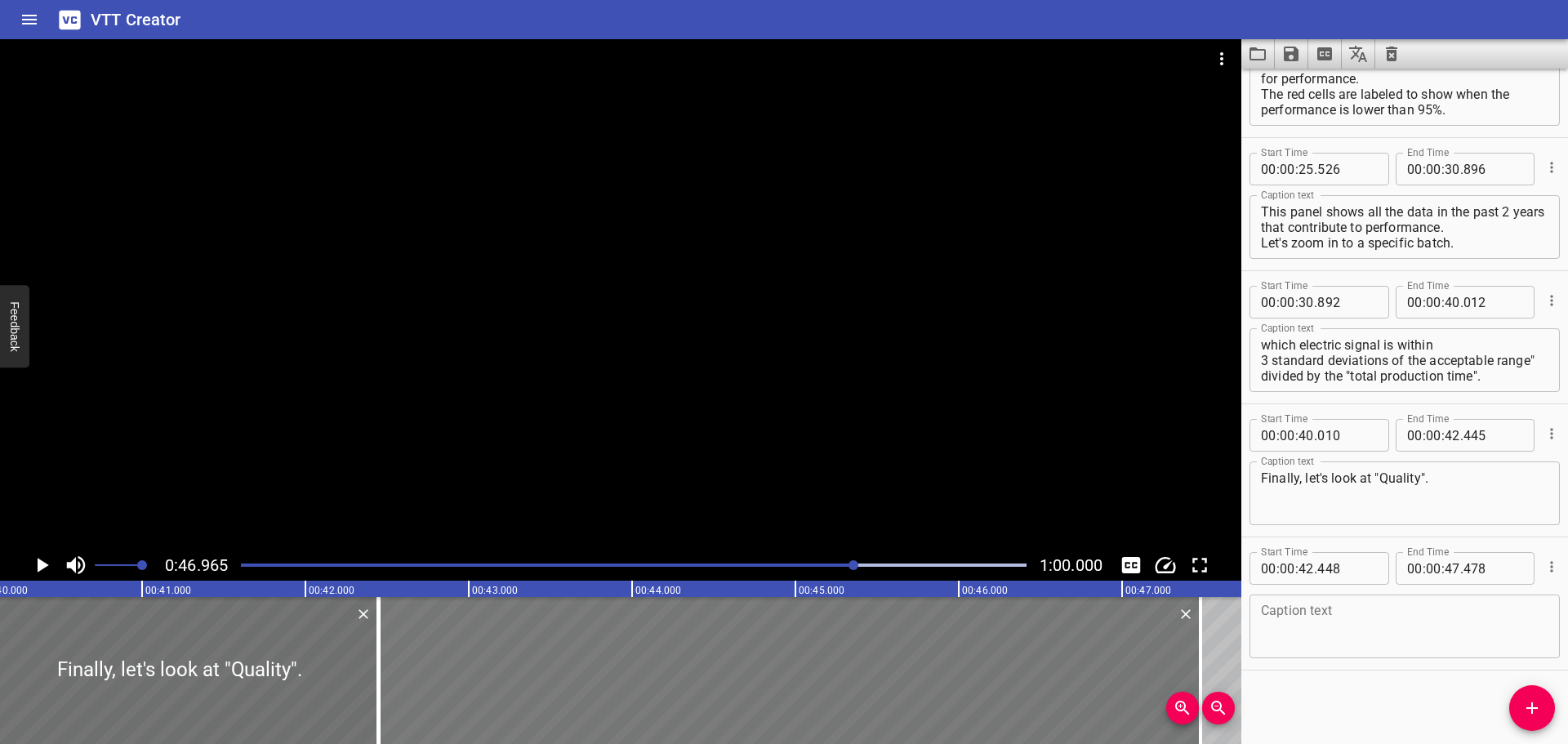 click at bounding box center (790, 670) 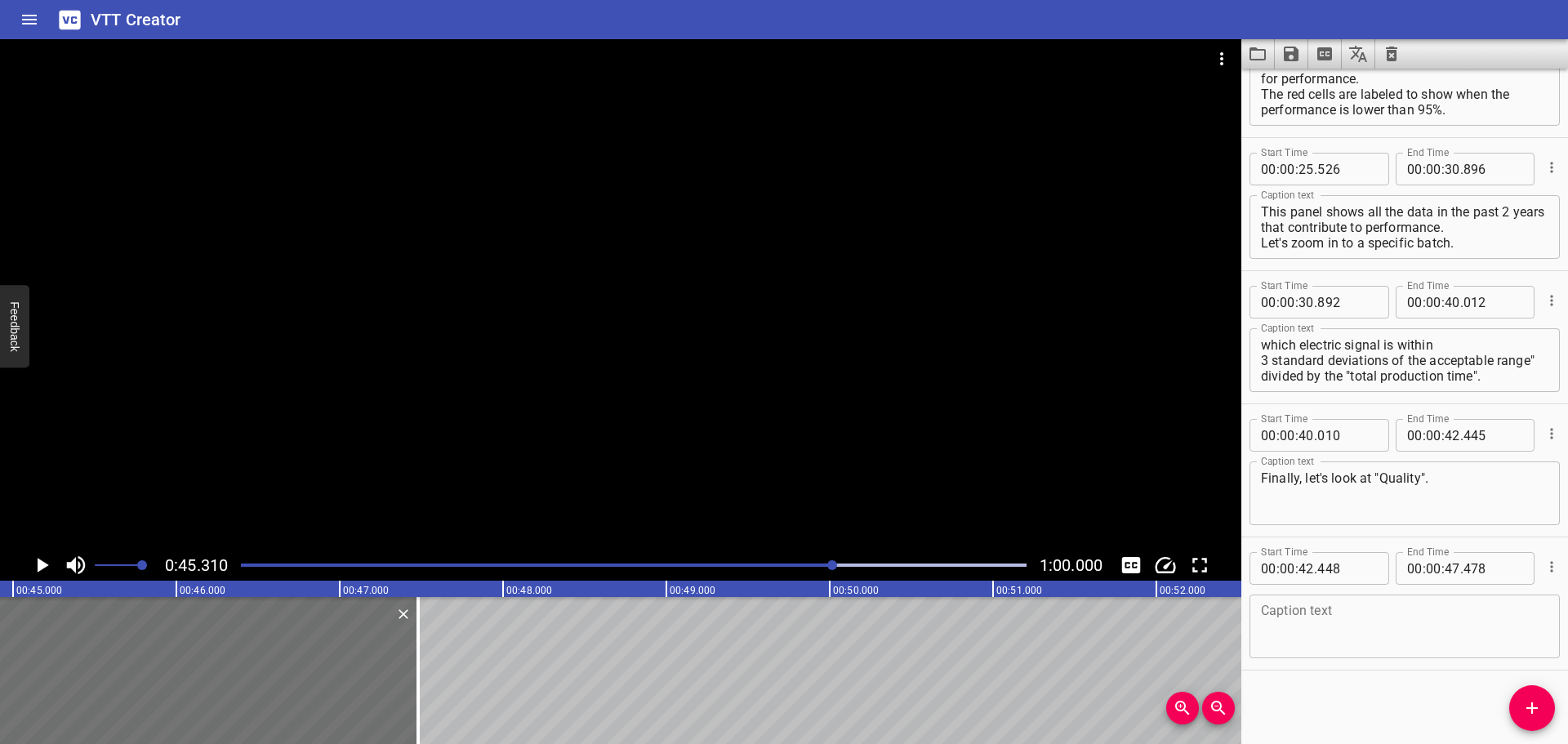 scroll, scrollTop: 0, scrollLeft: 7401, axis: horizontal 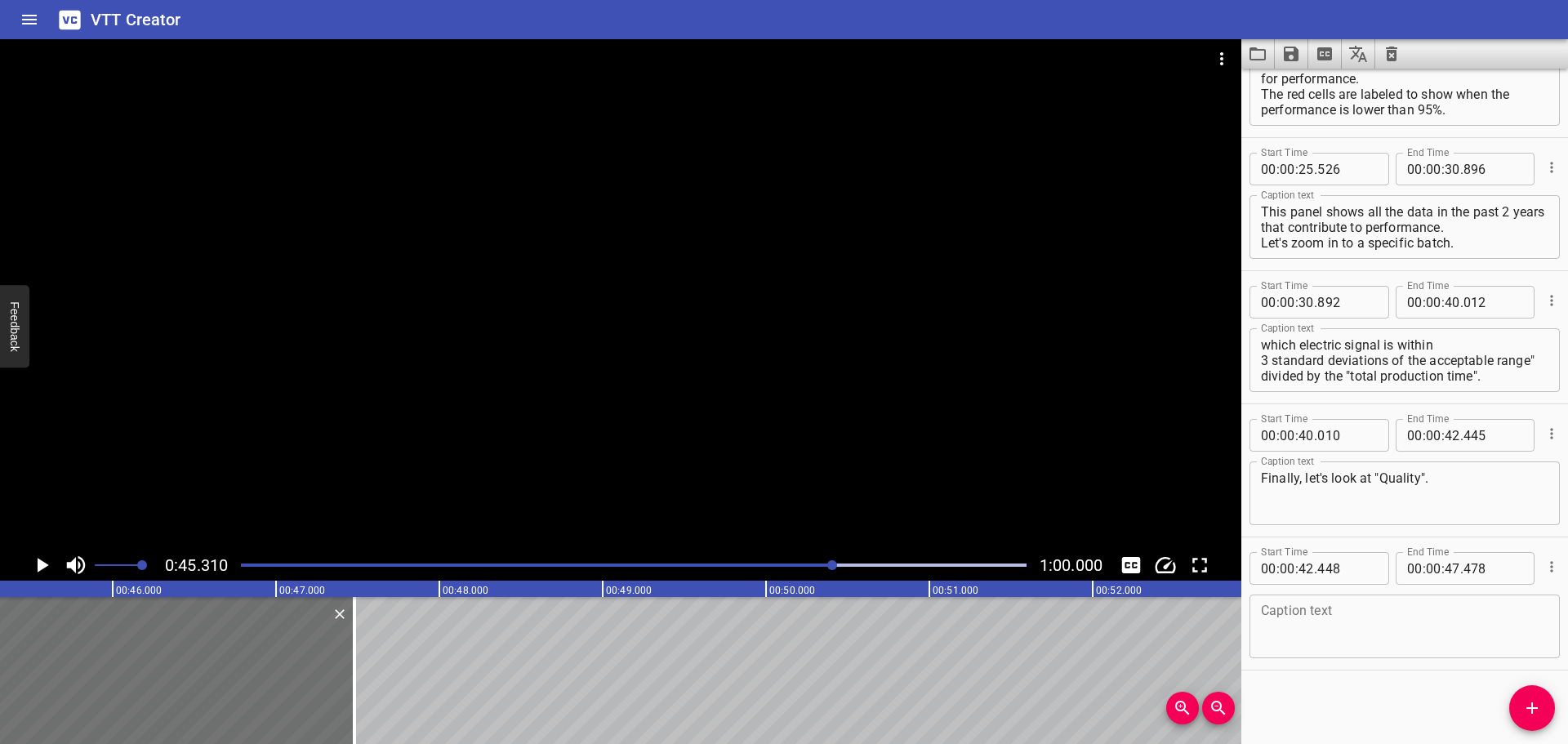 click at bounding box center [1405, 626] 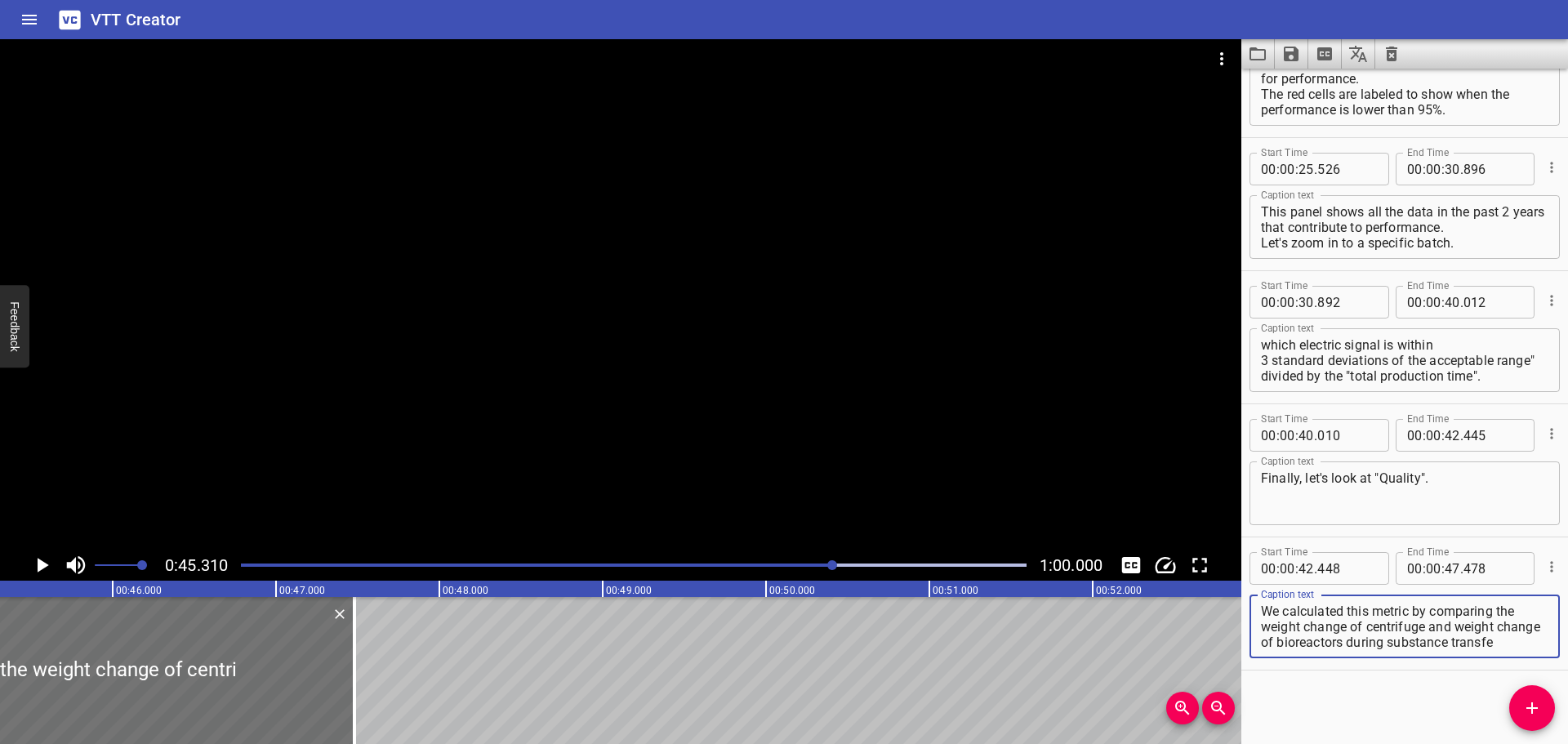 scroll, scrollTop: 16, scrollLeft: 0, axis: vertical 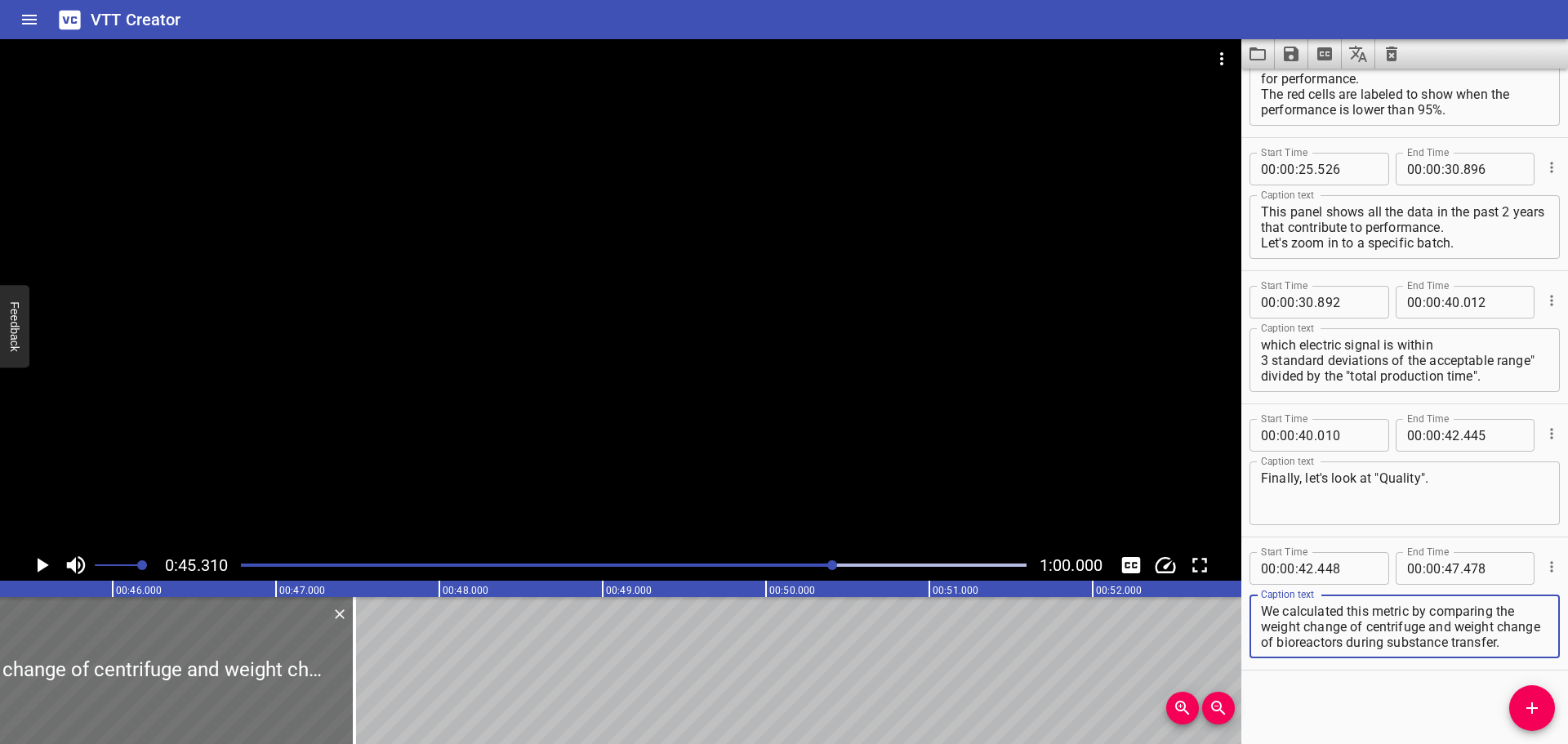 click on "We calculated this metric by comparing the weight change of centrifuge and weight change of bioreactors during substance transfer." at bounding box center [1405, 626] 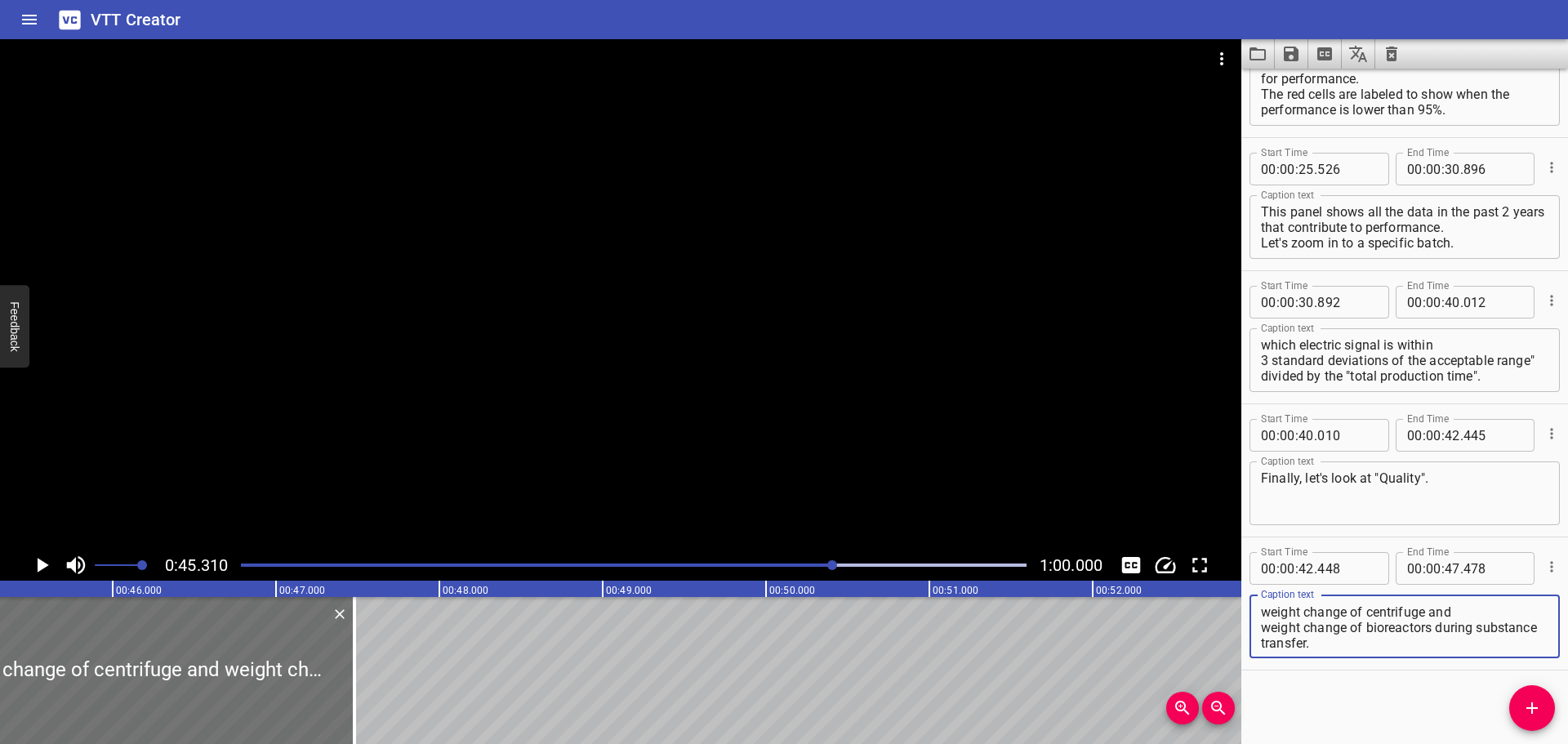 scroll, scrollTop: 16, scrollLeft: 0, axis: vertical 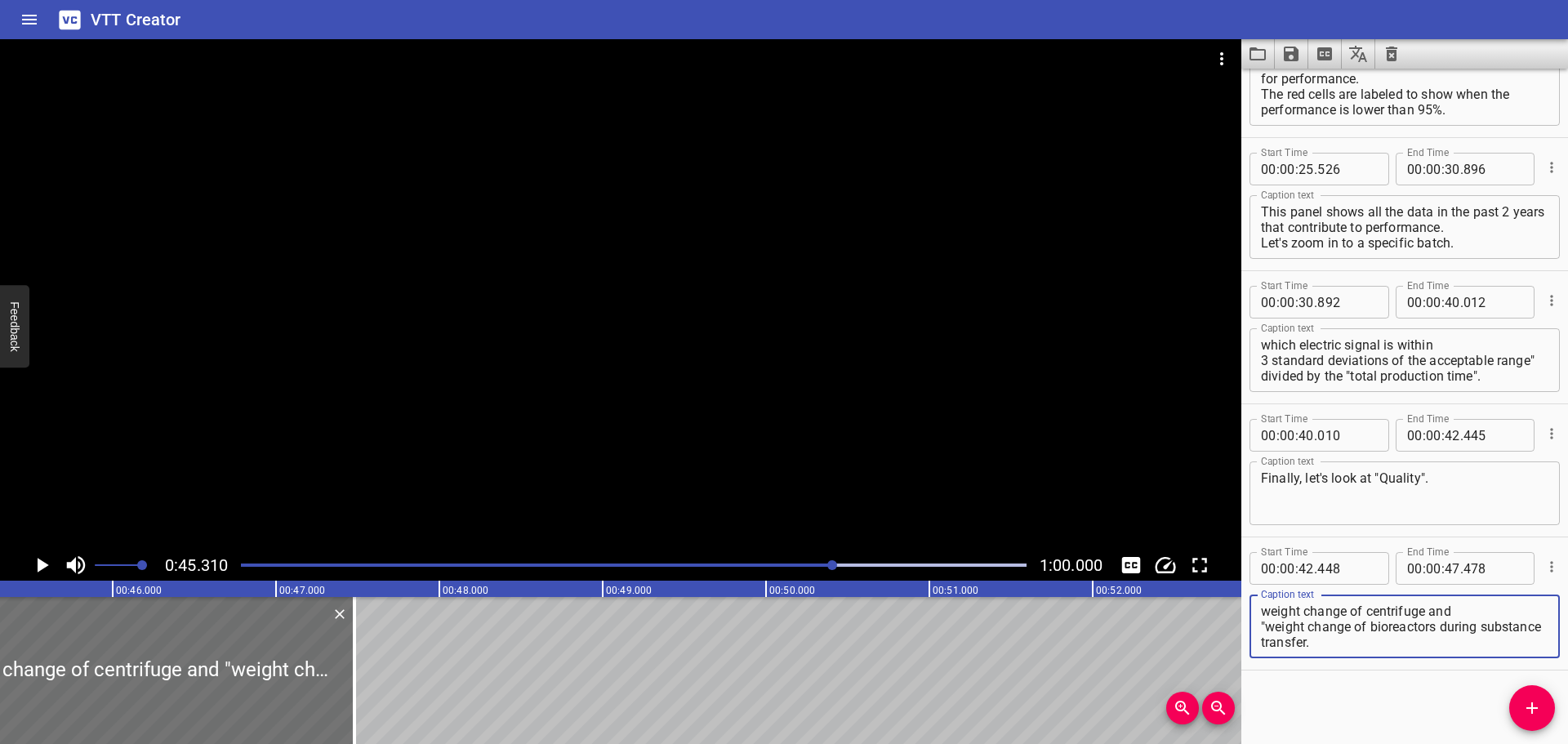 click on "We calculated this metric by comparing the weight change of centrifuge and
"weight change of bioreactors during substance transfer." at bounding box center (1405, 626) 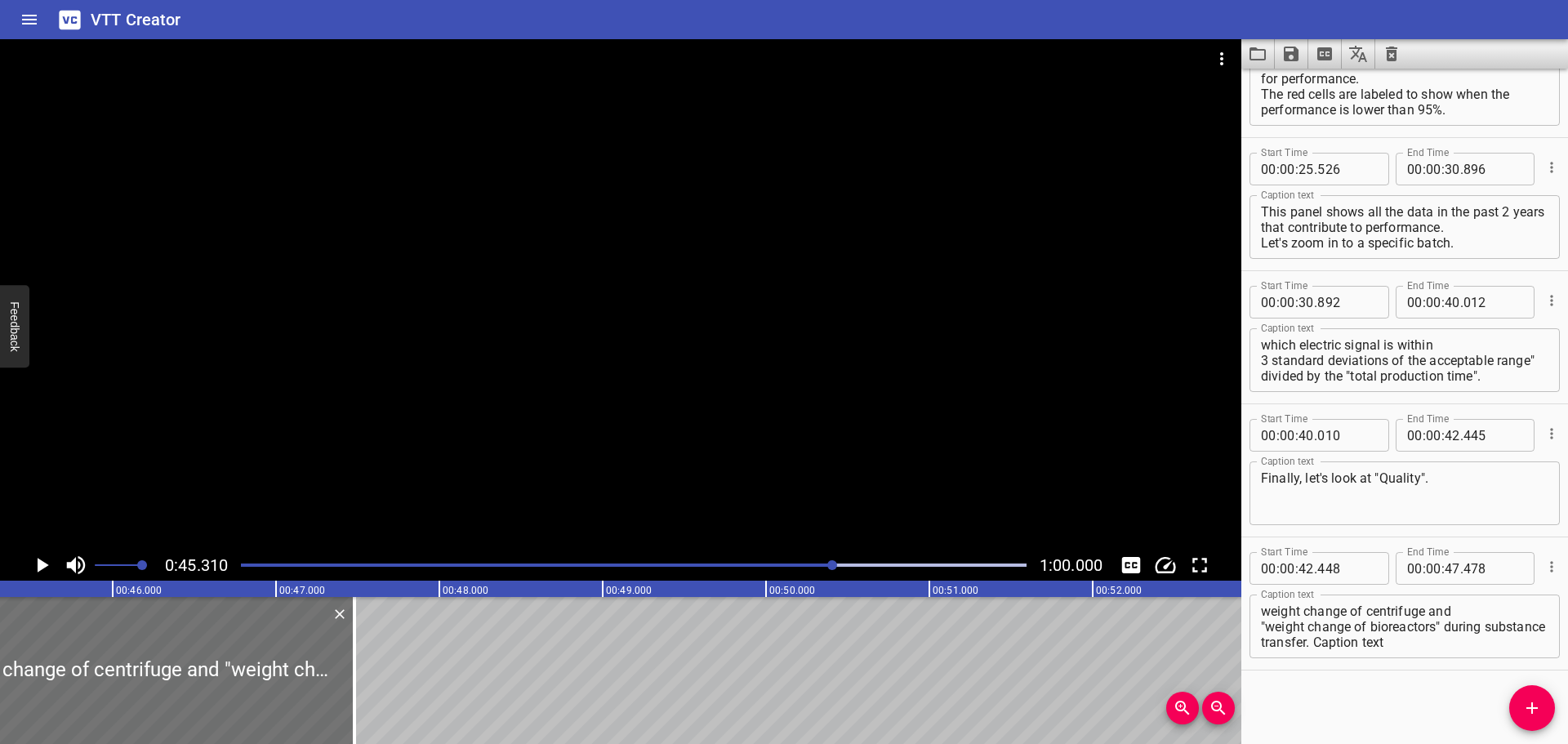 click on "We calculated this metric by comparing the weight change of centrifuge and
"weight change of bioreactors" during substance transfer. Caption text" at bounding box center (1405, 626) 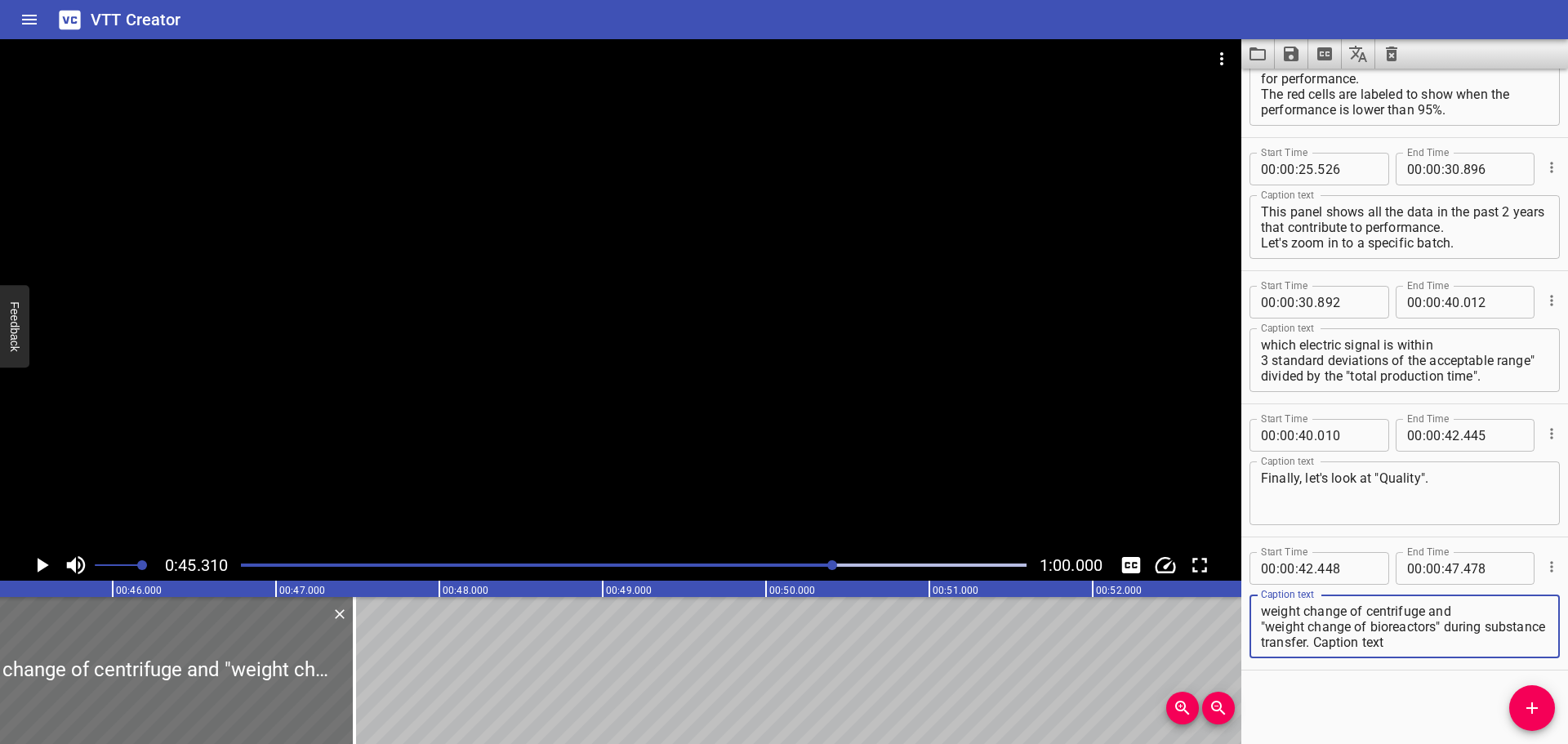 click on "We calculated this metric by comparing the weight change of centrifuge and
"weight change of bioreactors" during substance transfer. Caption text" at bounding box center [1405, 626] 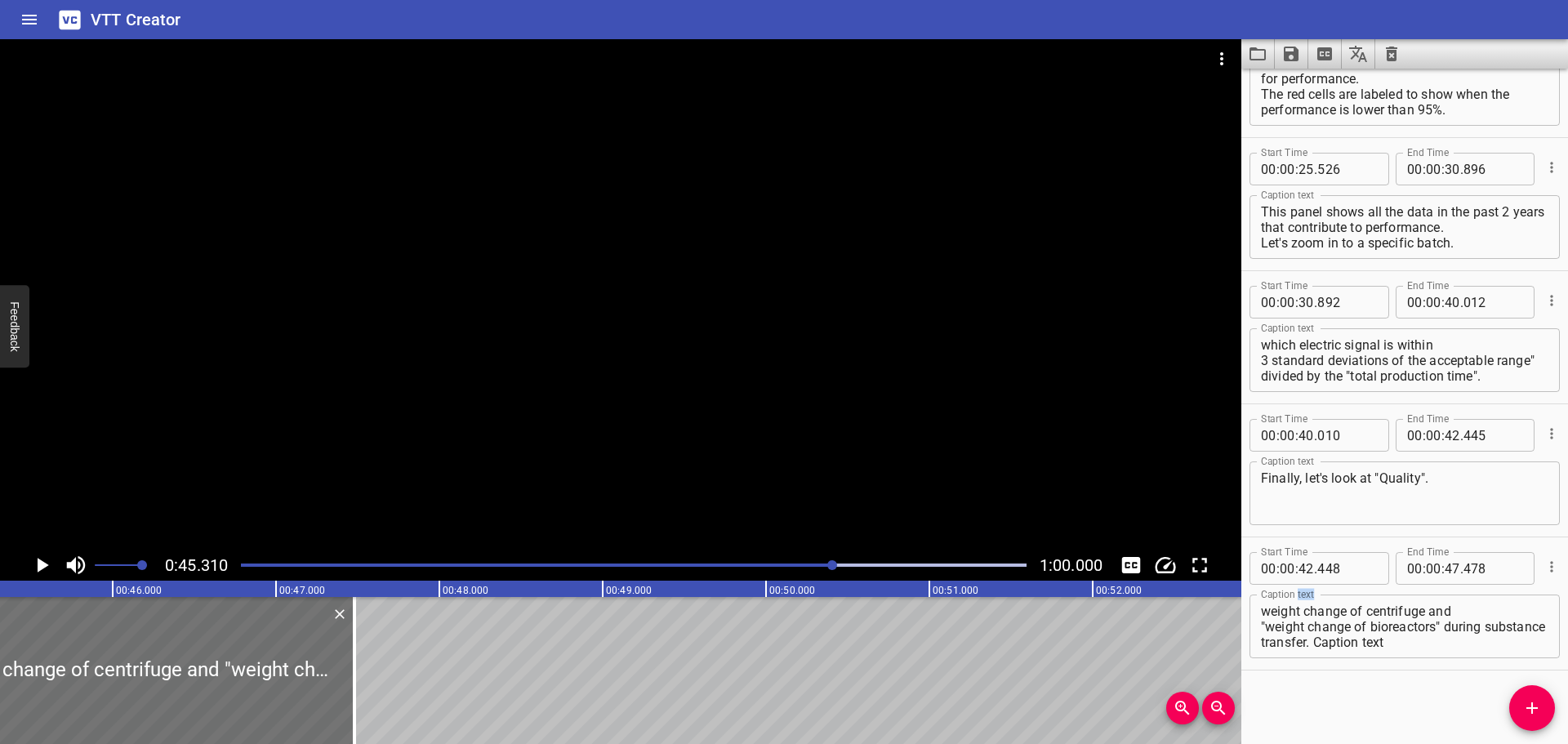 click on "We calculated this metric by comparing the weight change of centrifuge and
"weight change of bioreactors" during substance transfer. Caption text" at bounding box center (1405, 626) 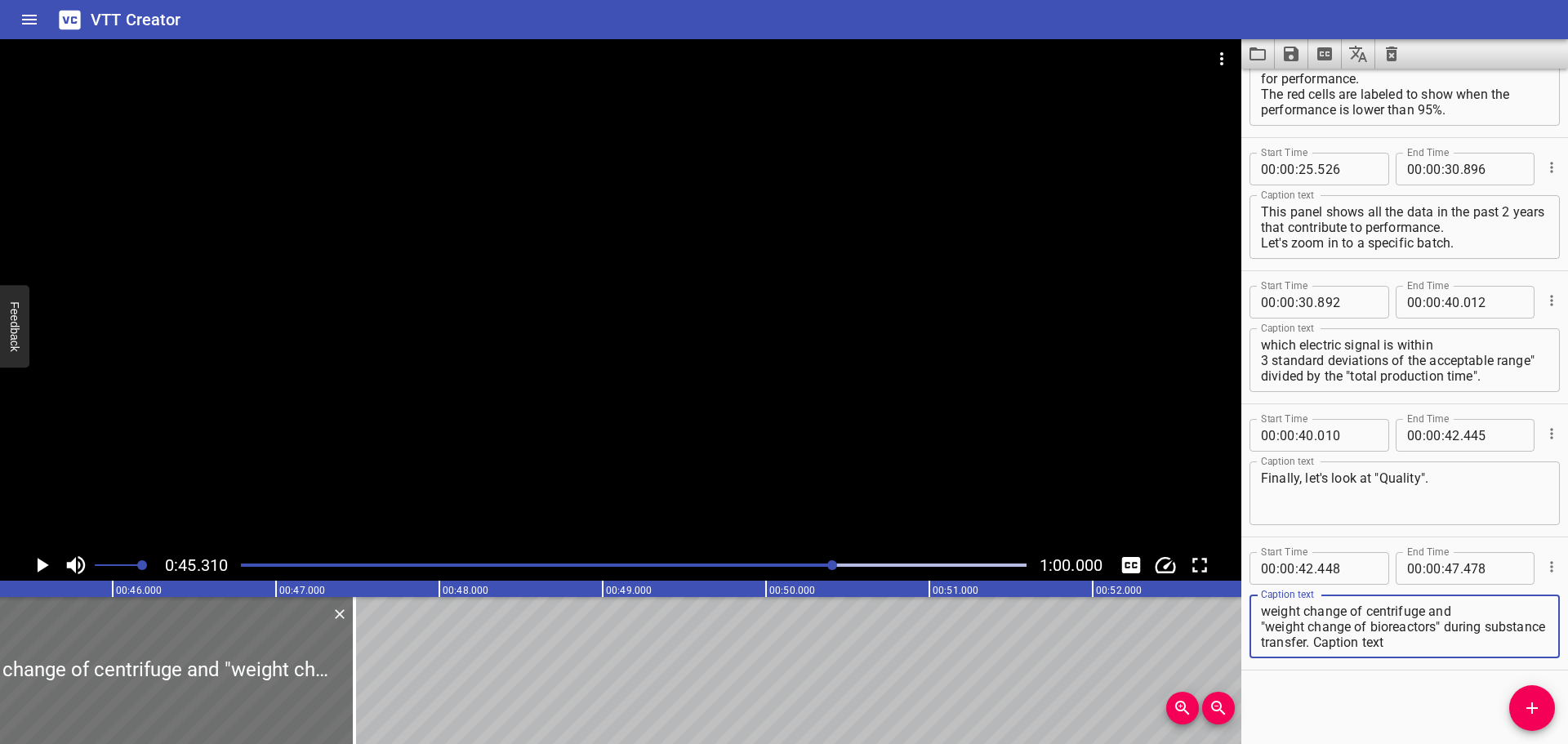 click on "We calculated this metric by comparing the weight change of centrifuge and
"weight change of bioreactors" during substance transfer. Caption text" at bounding box center [1405, 626] 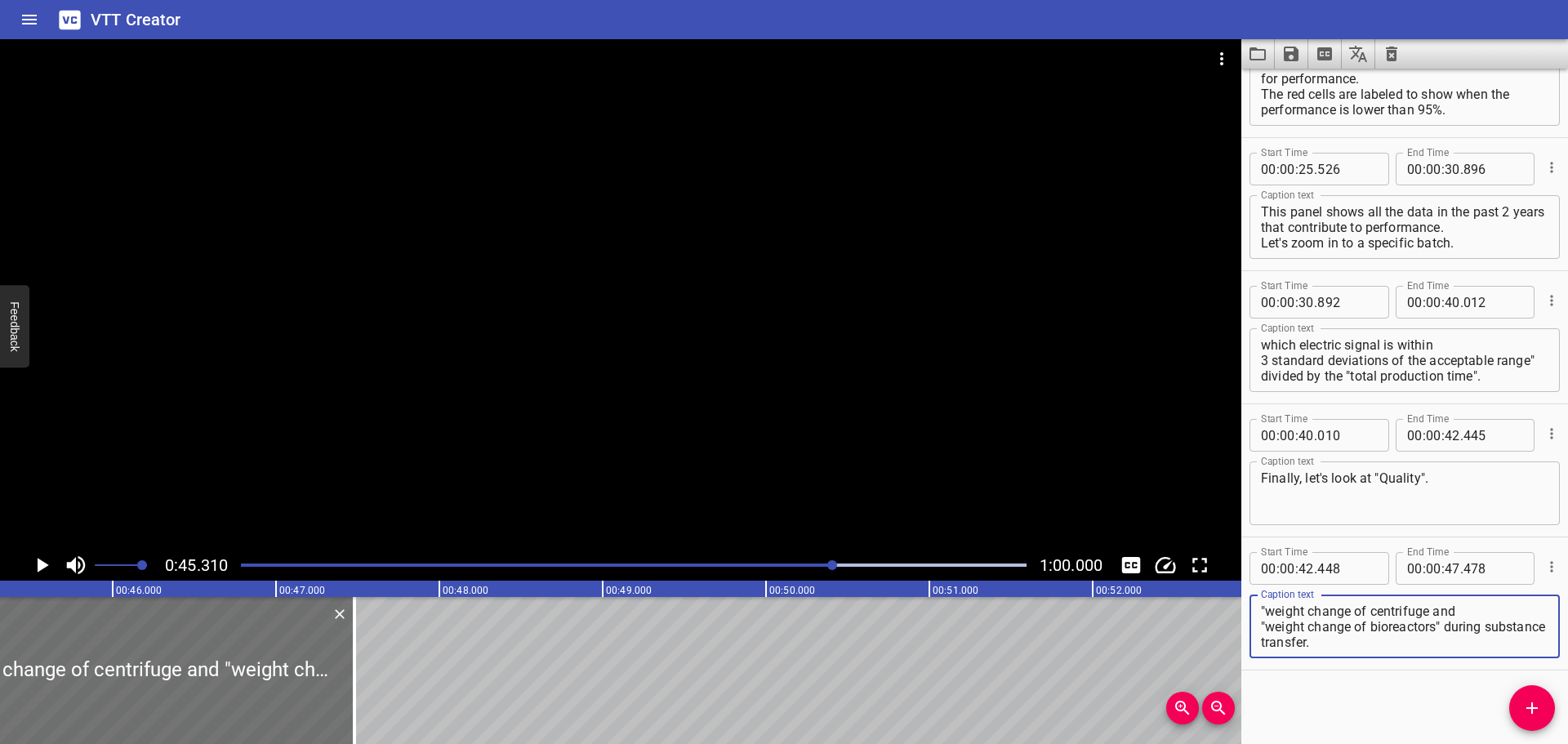 scroll, scrollTop: 15, scrollLeft: 0, axis: vertical 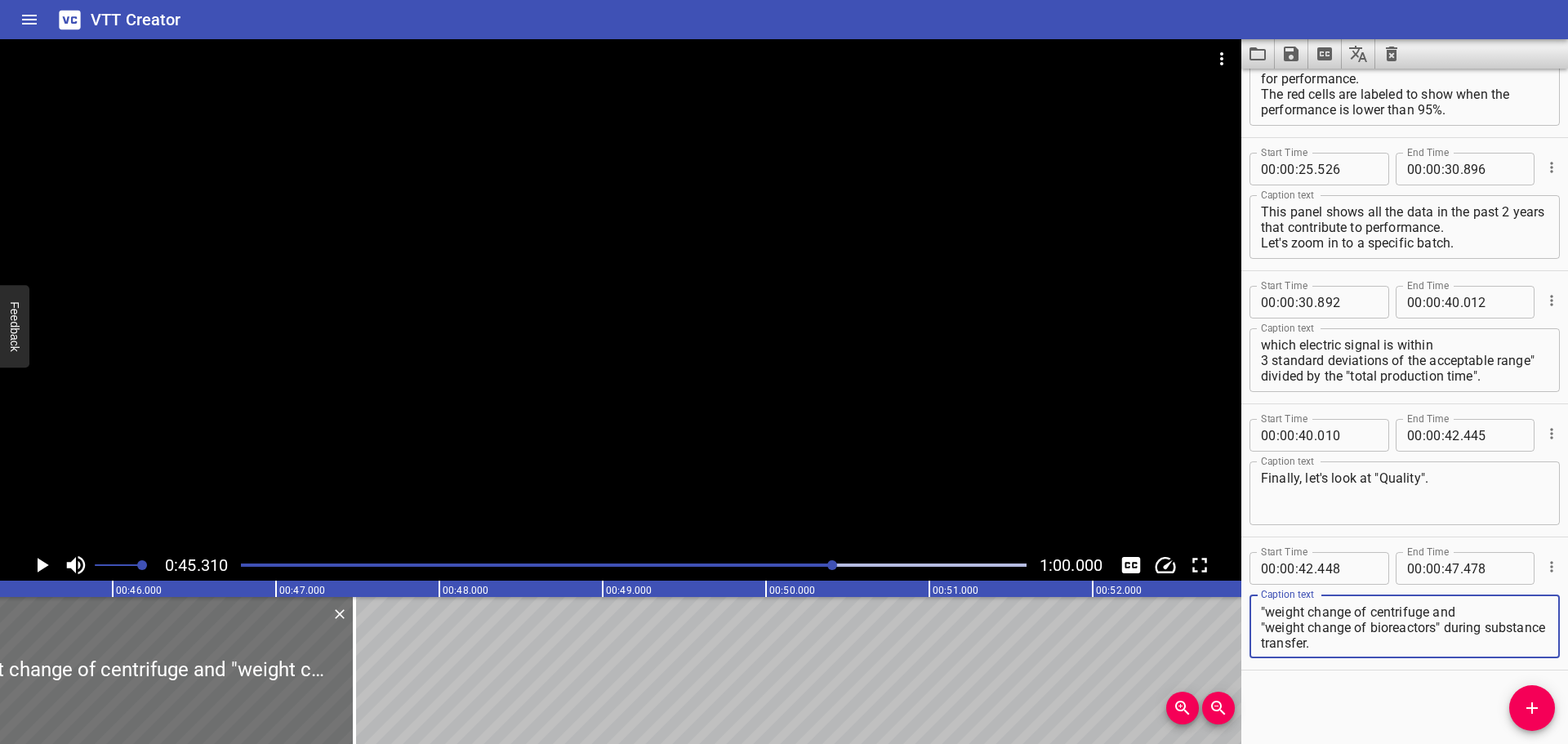 click on "We calculated this metric by comparing the "weight change of centrifuge and
"weight change of bioreactors" during substance transfer." at bounding box center [1405, 626] 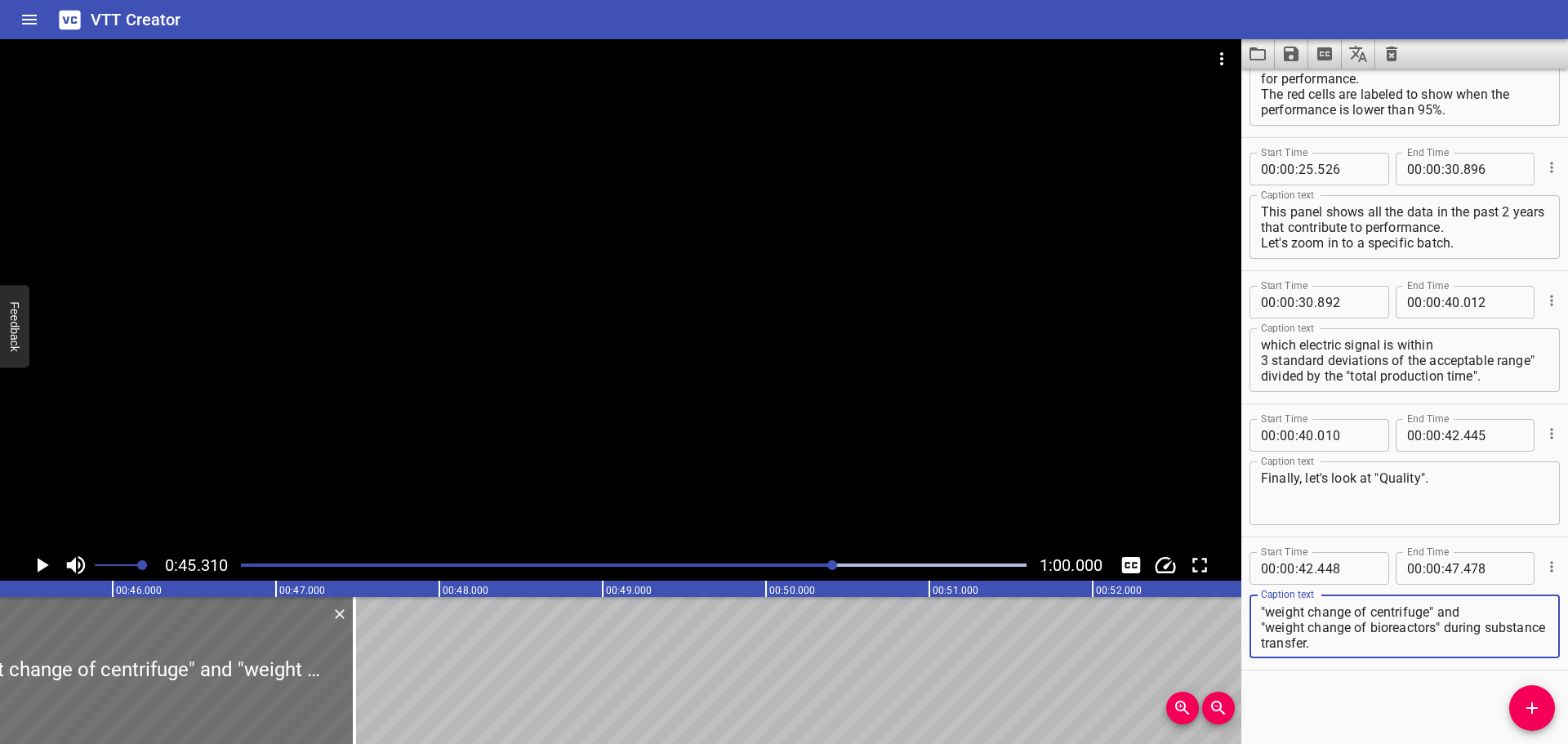type on "We calculated this metric by comparing the "weight change of centrifuge" and
"weight change of bioreactors" during substance transfer." 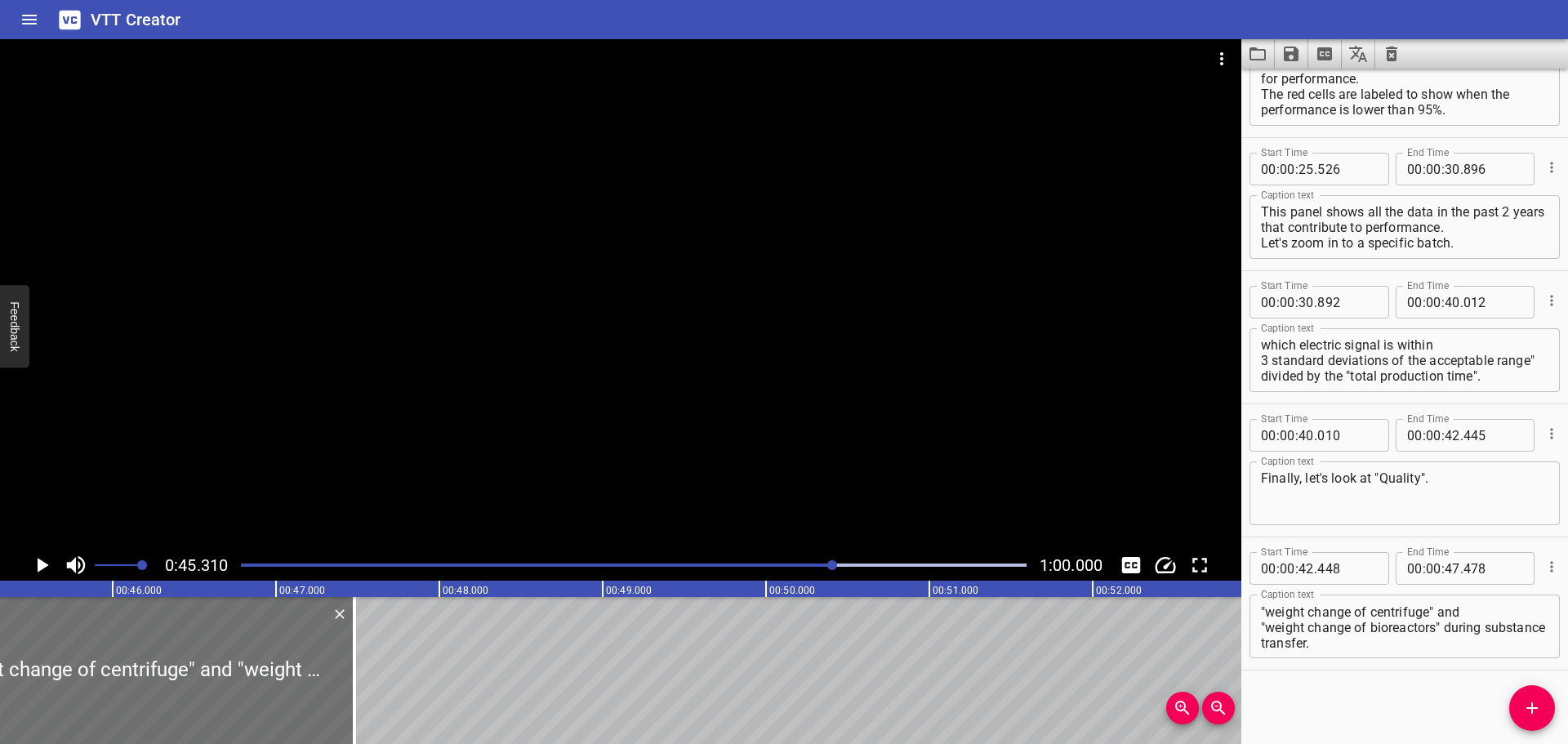 click on "This is the Seeq analysis landing page. Let's take a look at 'Availability' first. This panel contains availability calculations over ~2.5 months. Let's zoom in to a specific batch. Notice the brown capsule up top that captures the production time and the
data bars that aggregate the information to calculate availability. Now let's take a look at 'Performance'. This table contains all the relevant information for performance.
The red cells are labeled to show when the performance is lower than 95%. This panel shows all the data in the past 2 years that contribute to performance.
Let's zoom in to a specific batch.  Performance is calculated by the "duration at which electric signal is within
3 standard deviations of the acceptable range" divided by the "total production time". Finally, let's look at "Quality". We calculated this metric by comparing the "weight change of centrifuge" and
"weight change of bioreactors" during substance transfer." at bounding box center (-2501, 670) 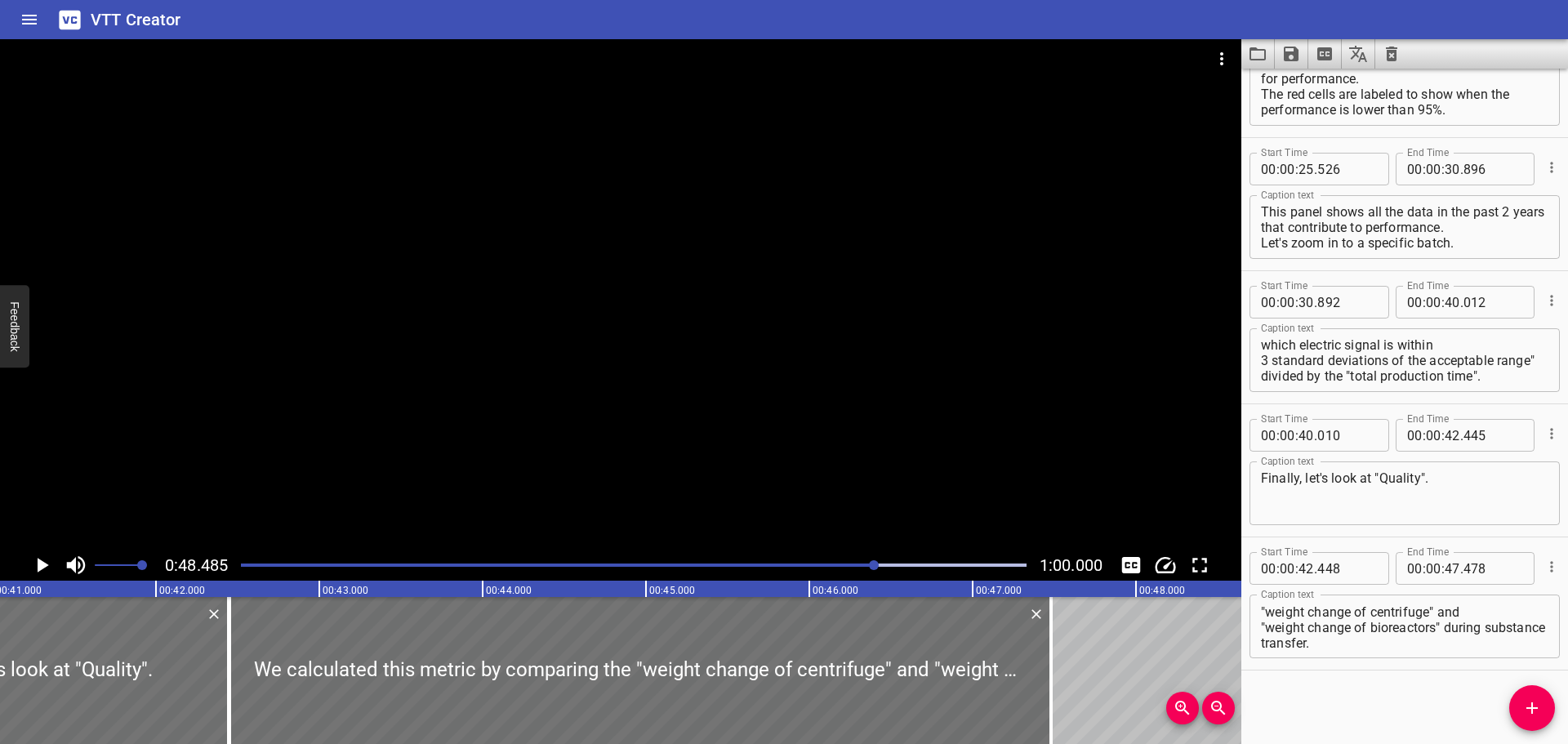 scroll, scrollTop: 0, scrollLeft: 6460, axis: horizontal 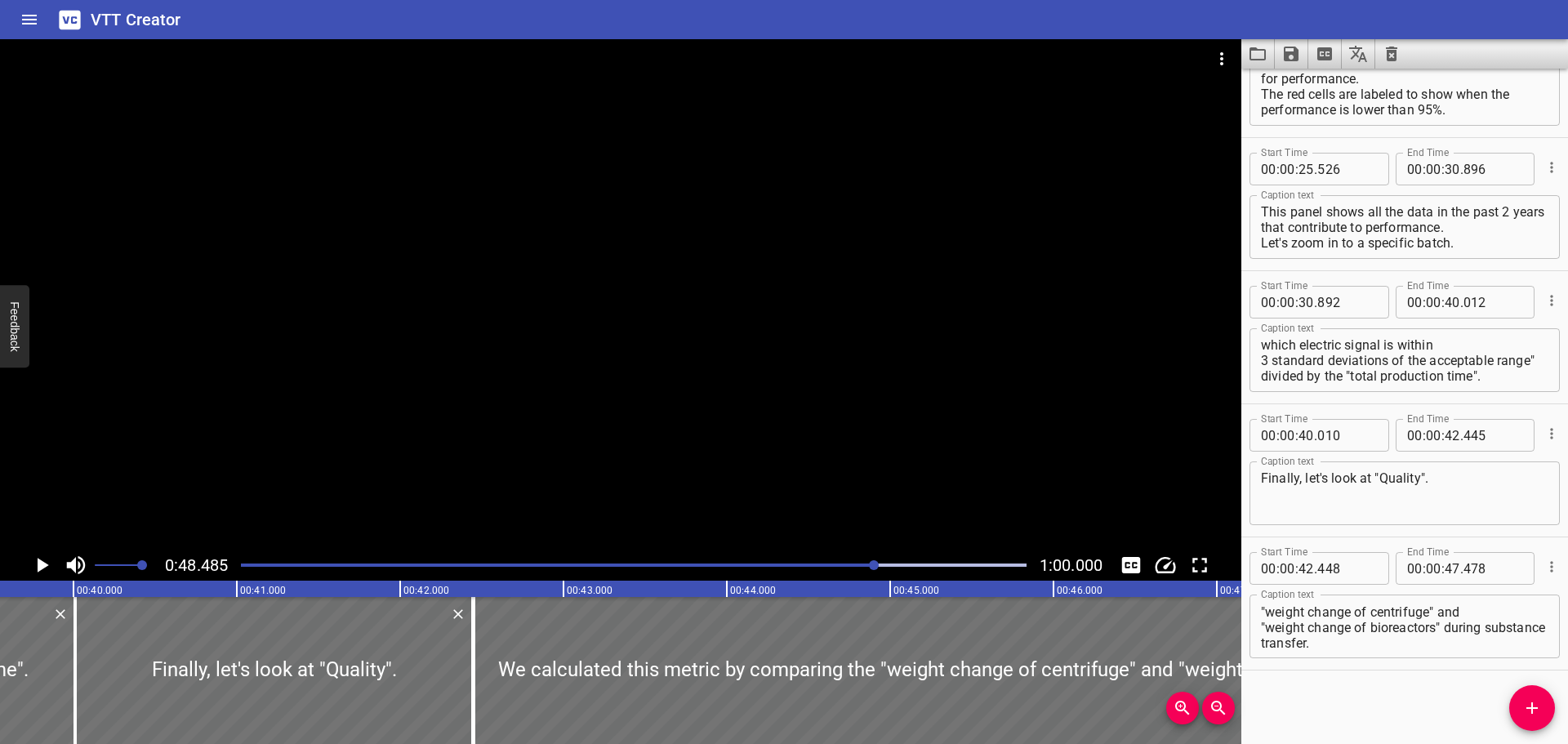 click 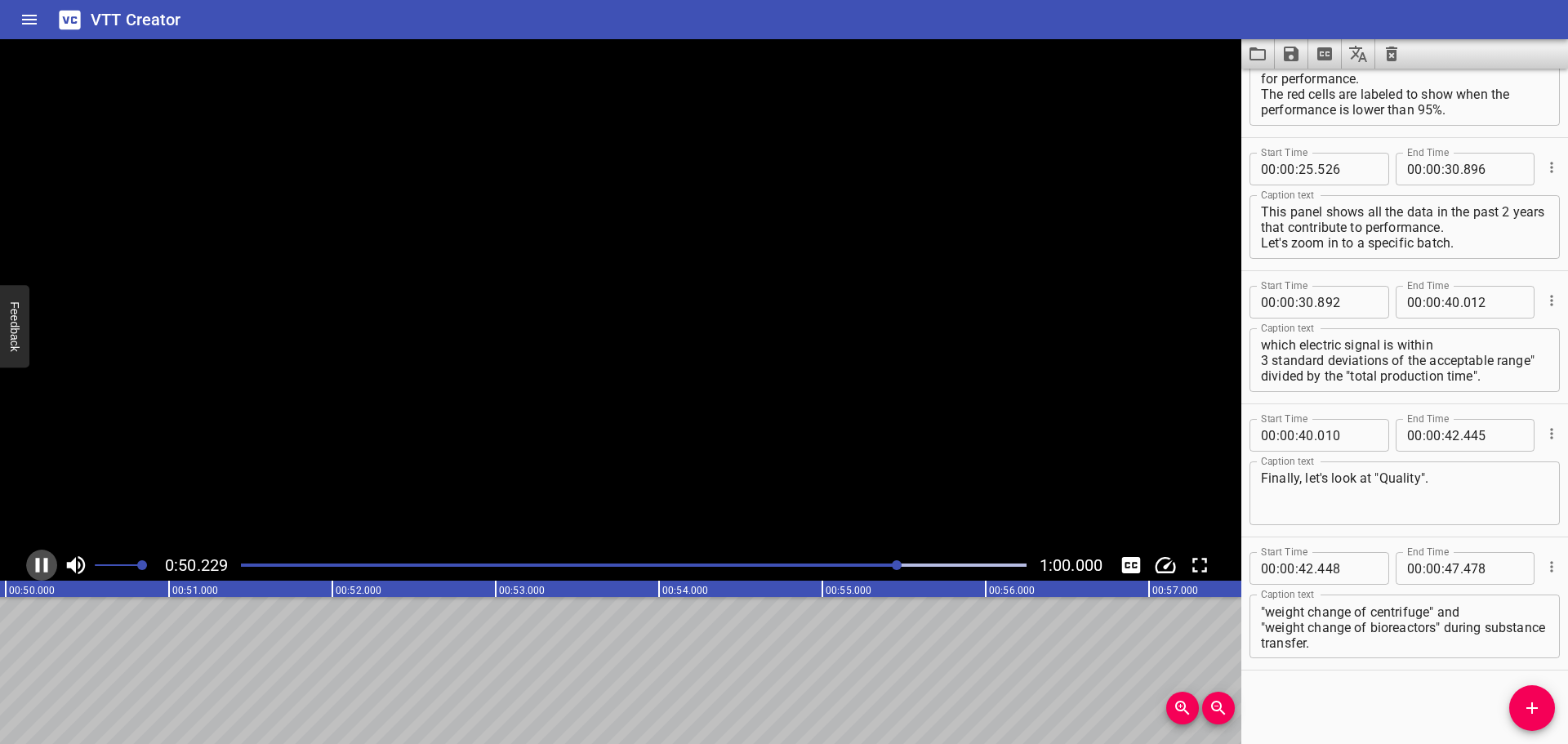 click 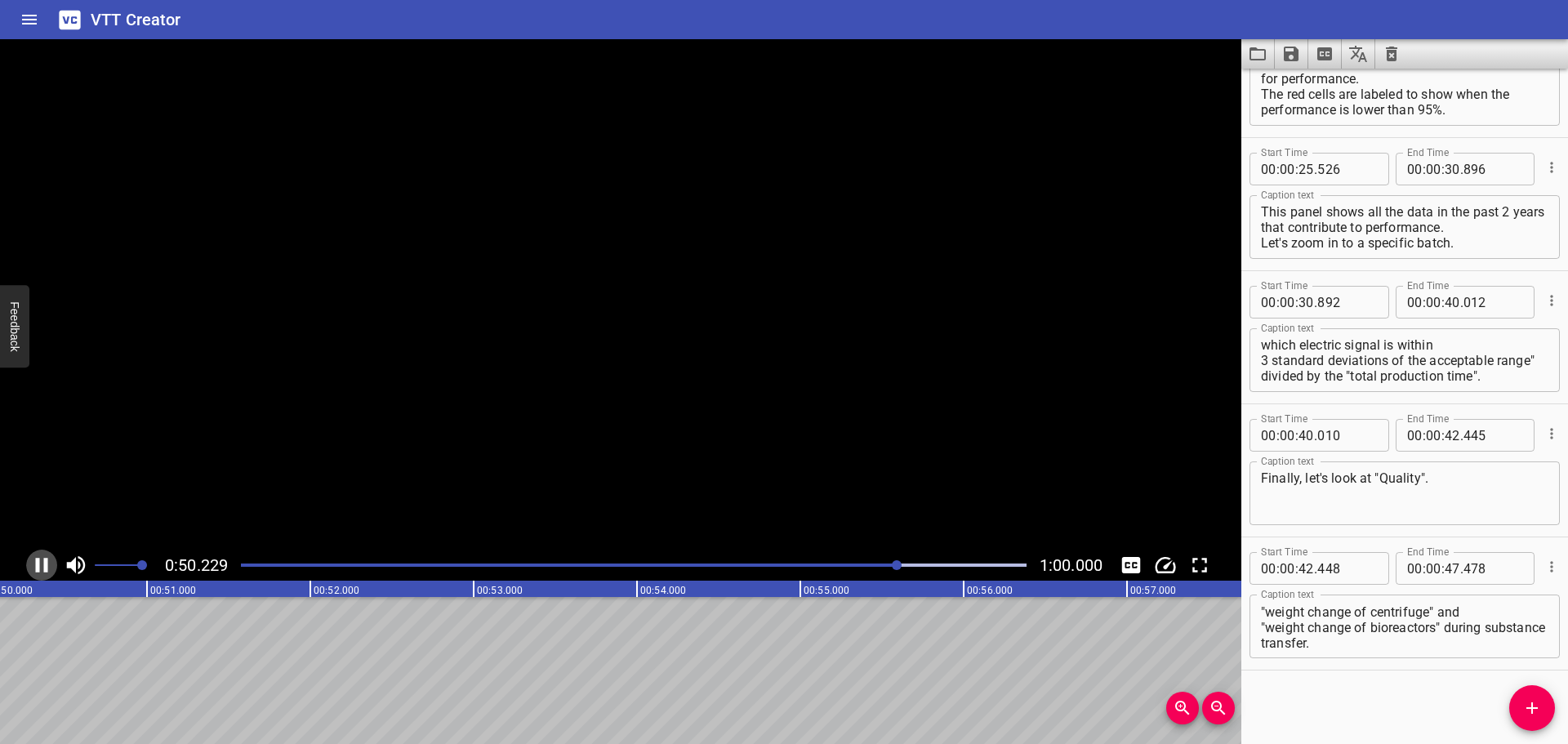 scroll, scrollTop: 0, scrollLeft: 8216, axis: horizontal 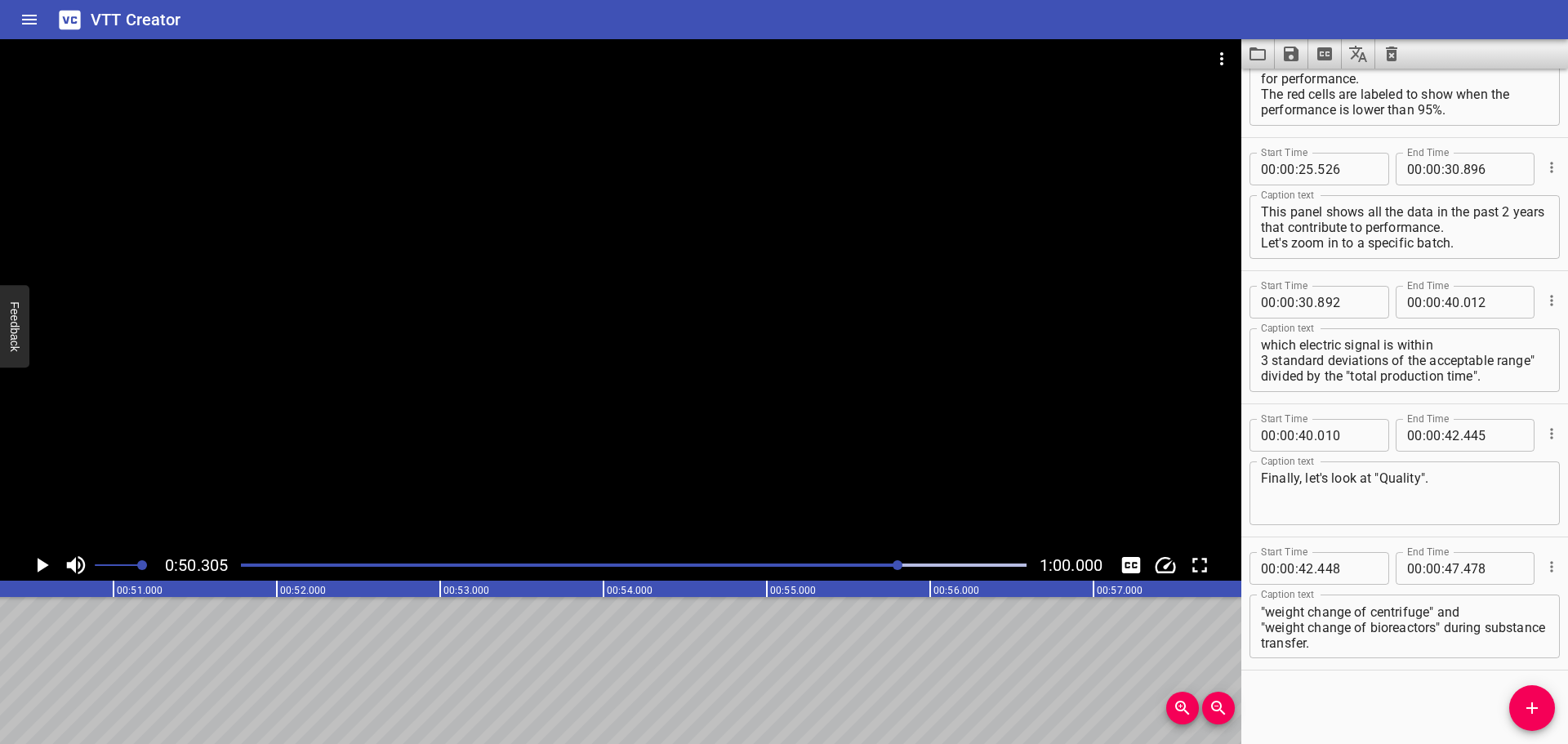 click at bounding box center [634, 565] 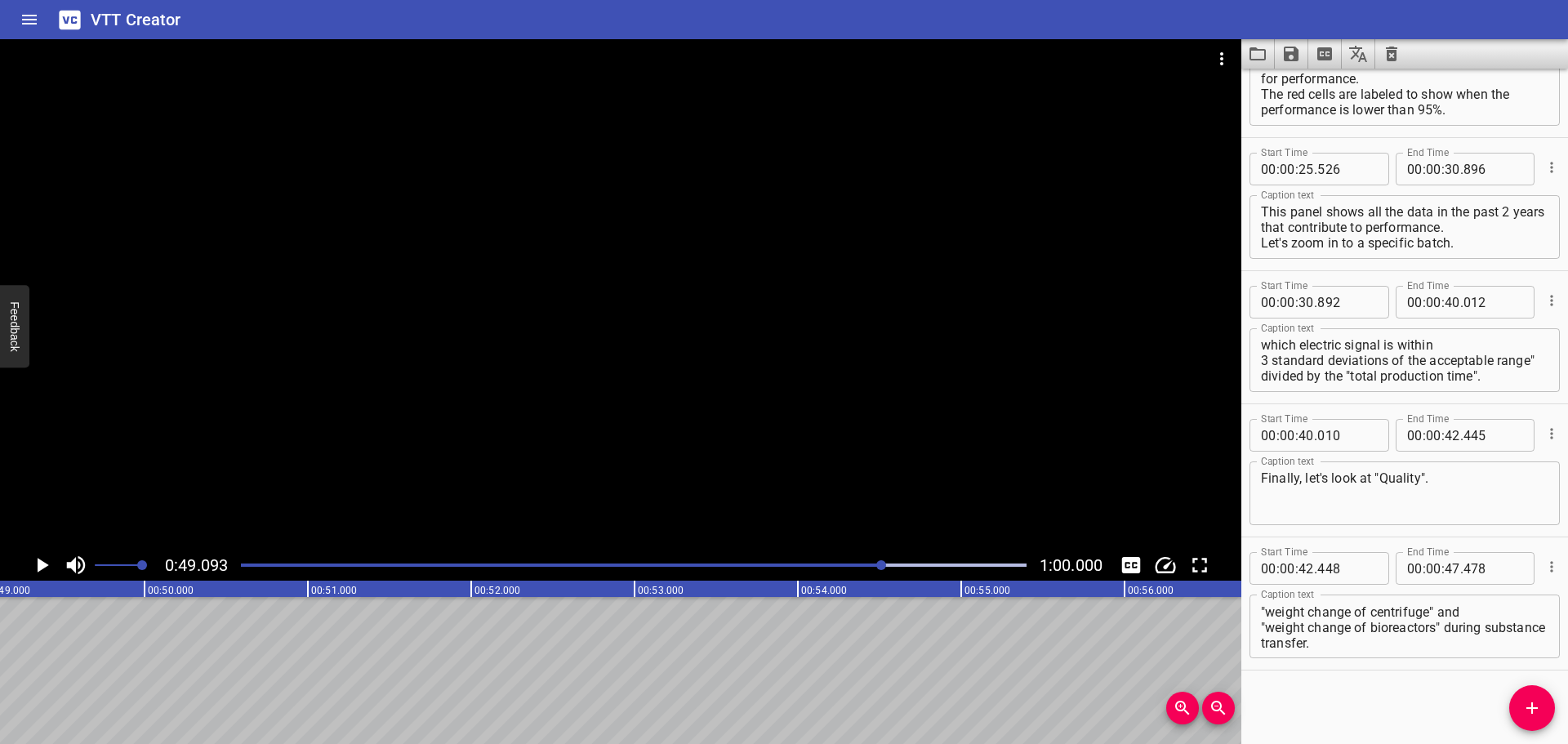 scroll, scrollTop: 0, scrollLeft: 8019, axis: horizontal 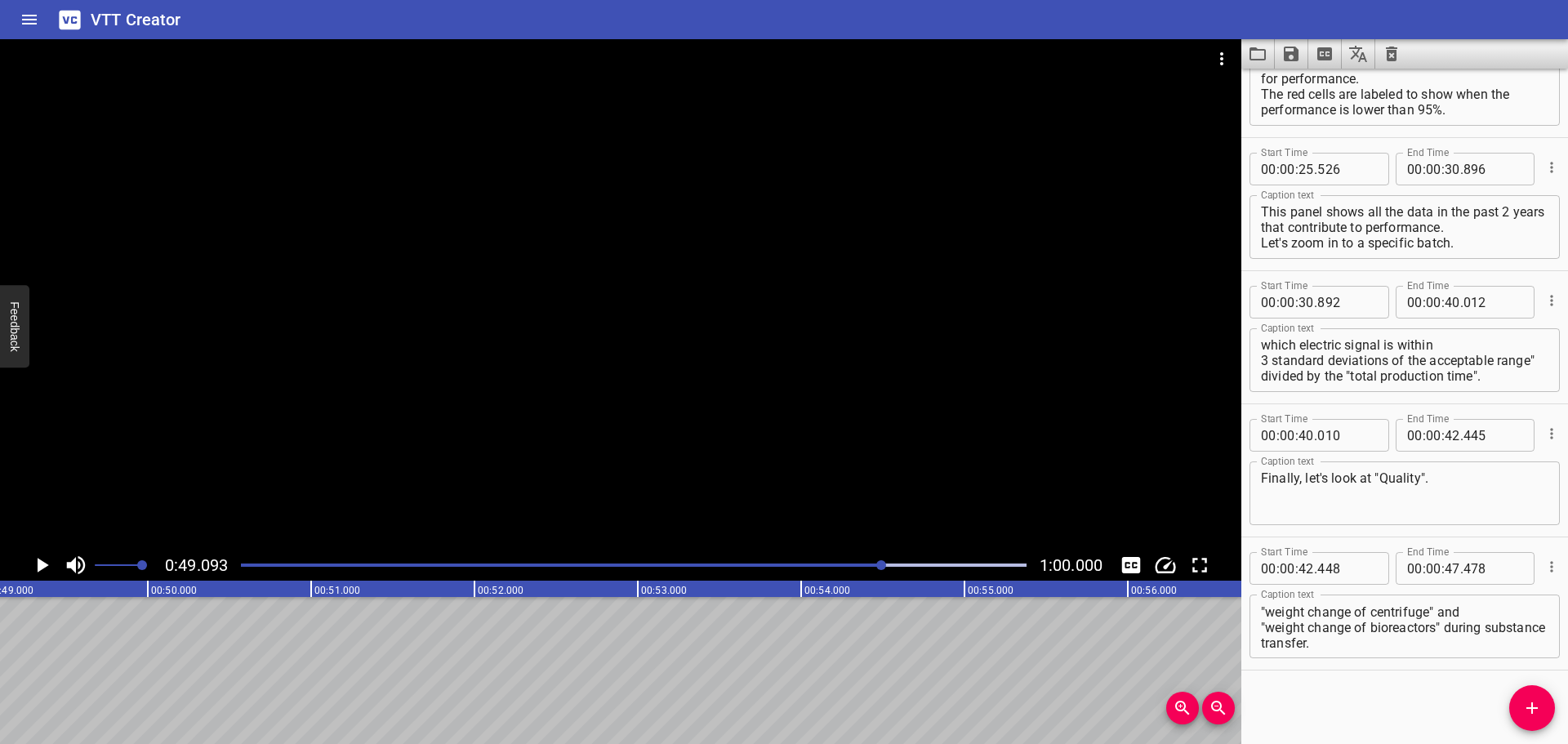 click at bounding box center (634, 565) 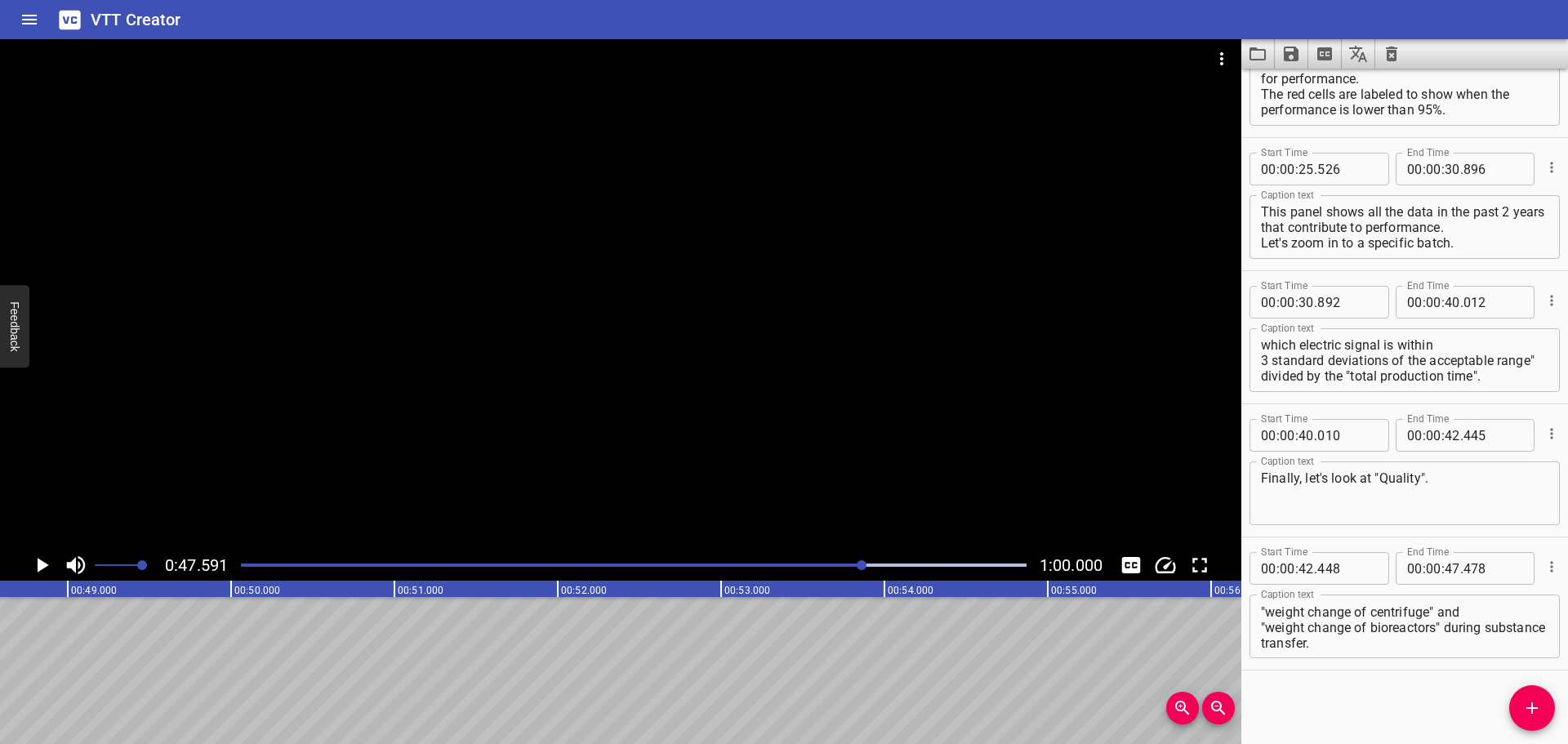 scroll, scrollTop: 0, scrollLeft: 7773, axis: horizontal 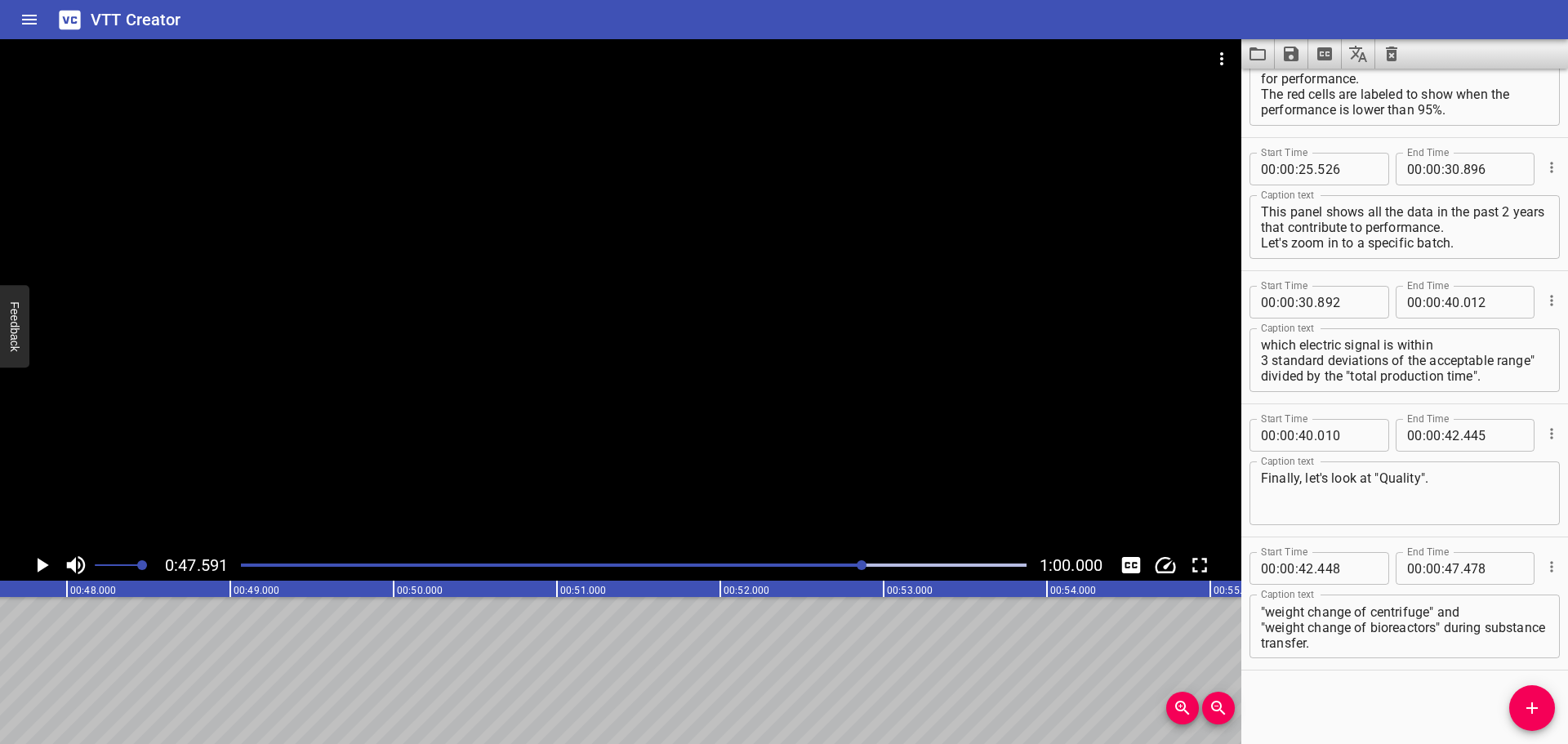 click at bounding box center (471, 565) 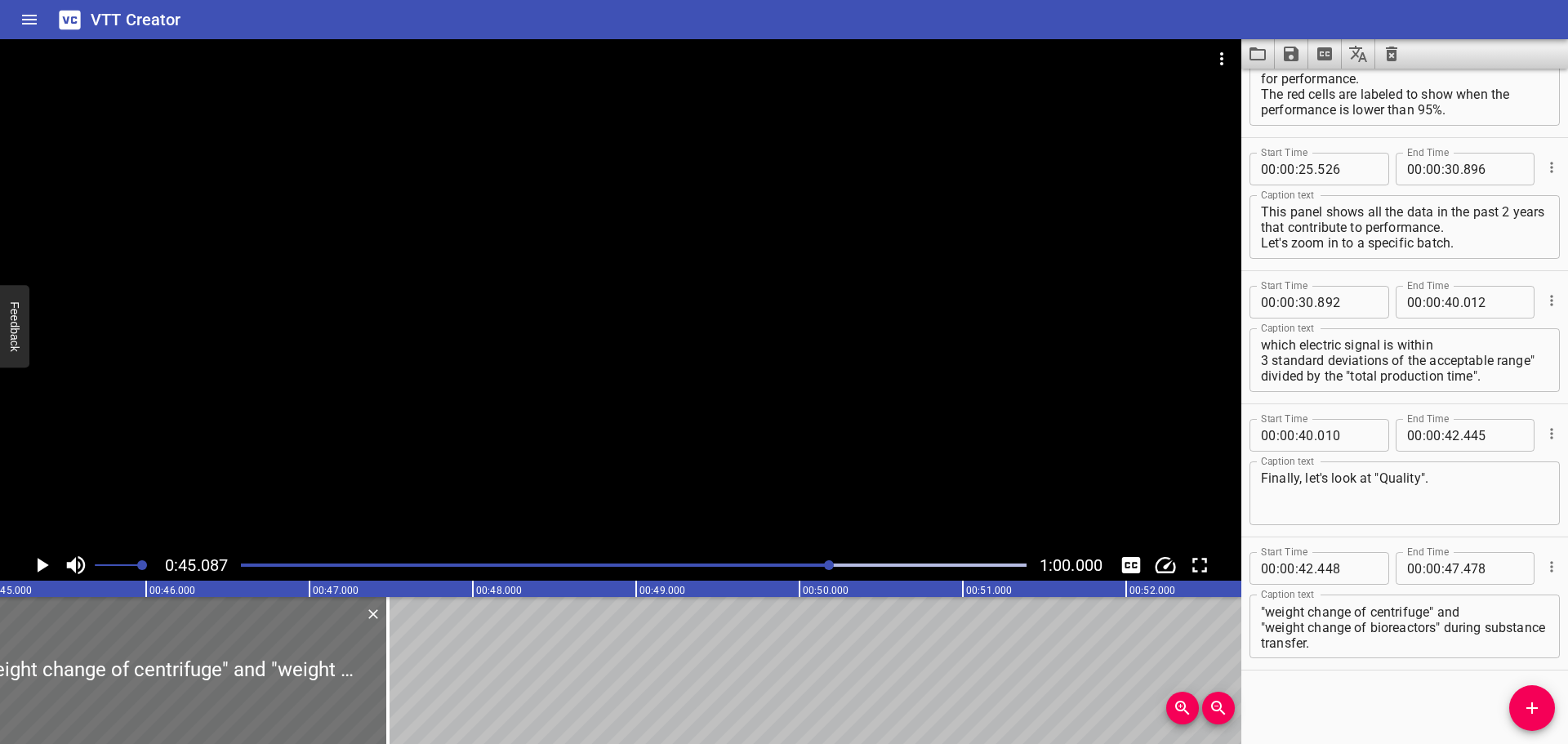 scroll, scrollTop: 0, scrollLeft: 7364, axis: horizontal 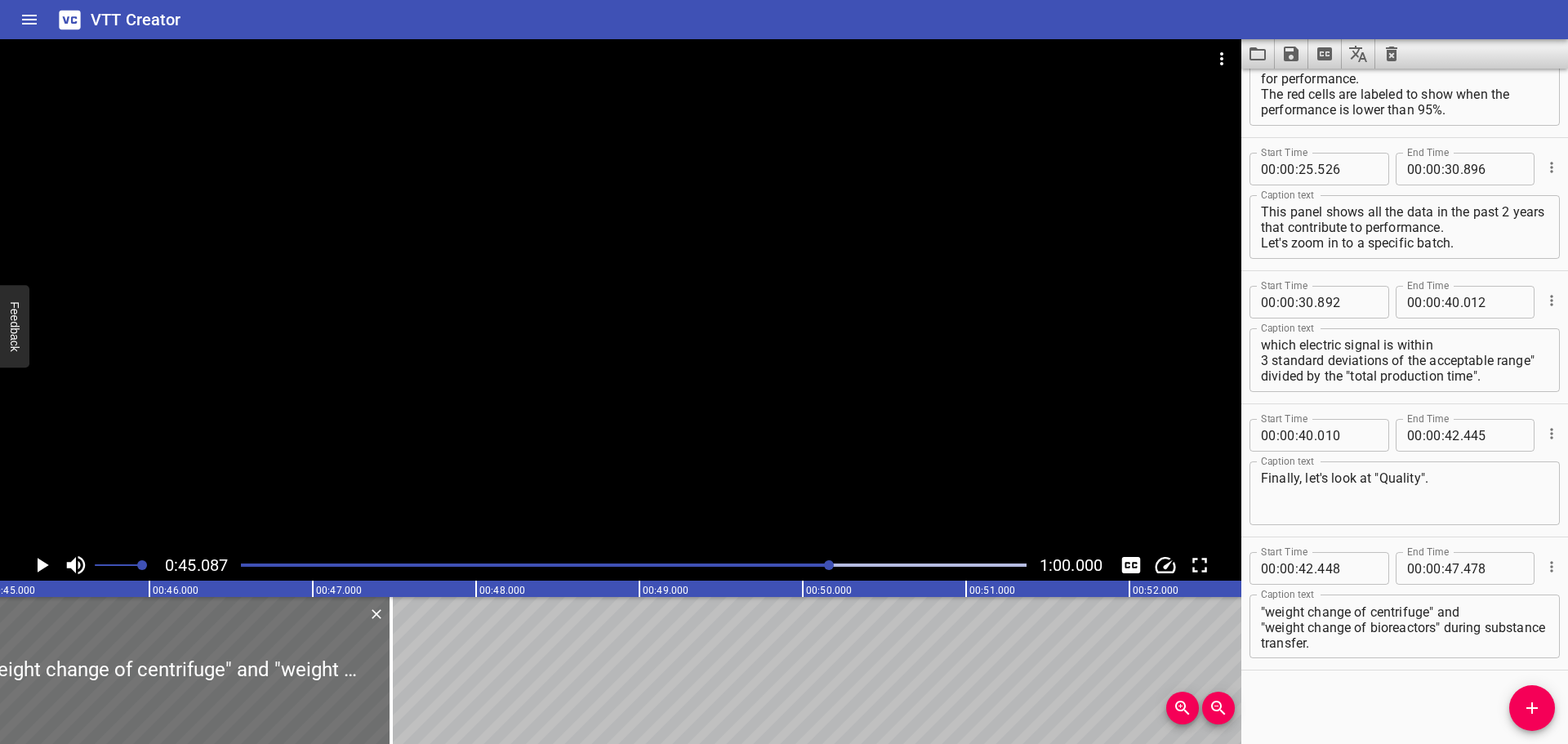 click 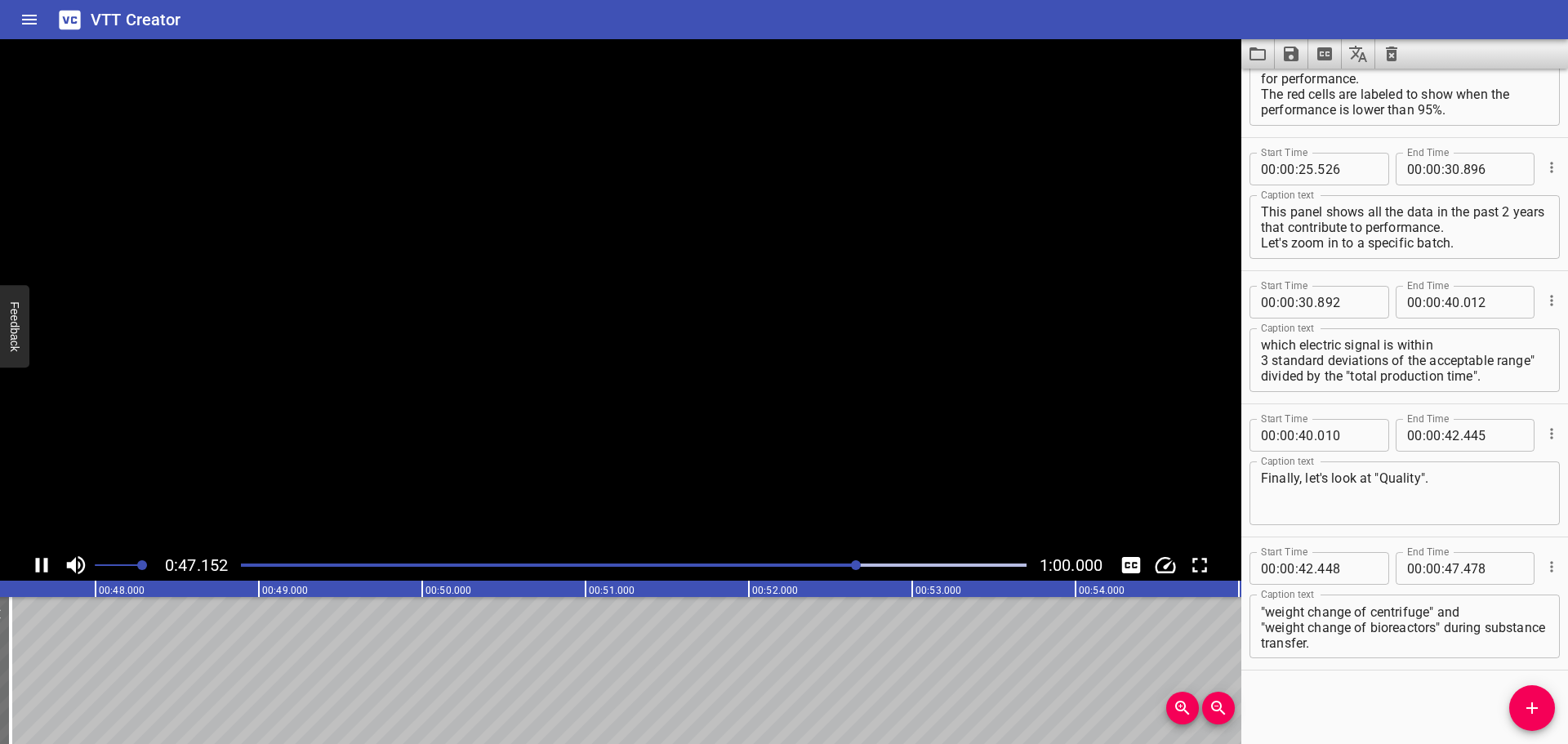 click 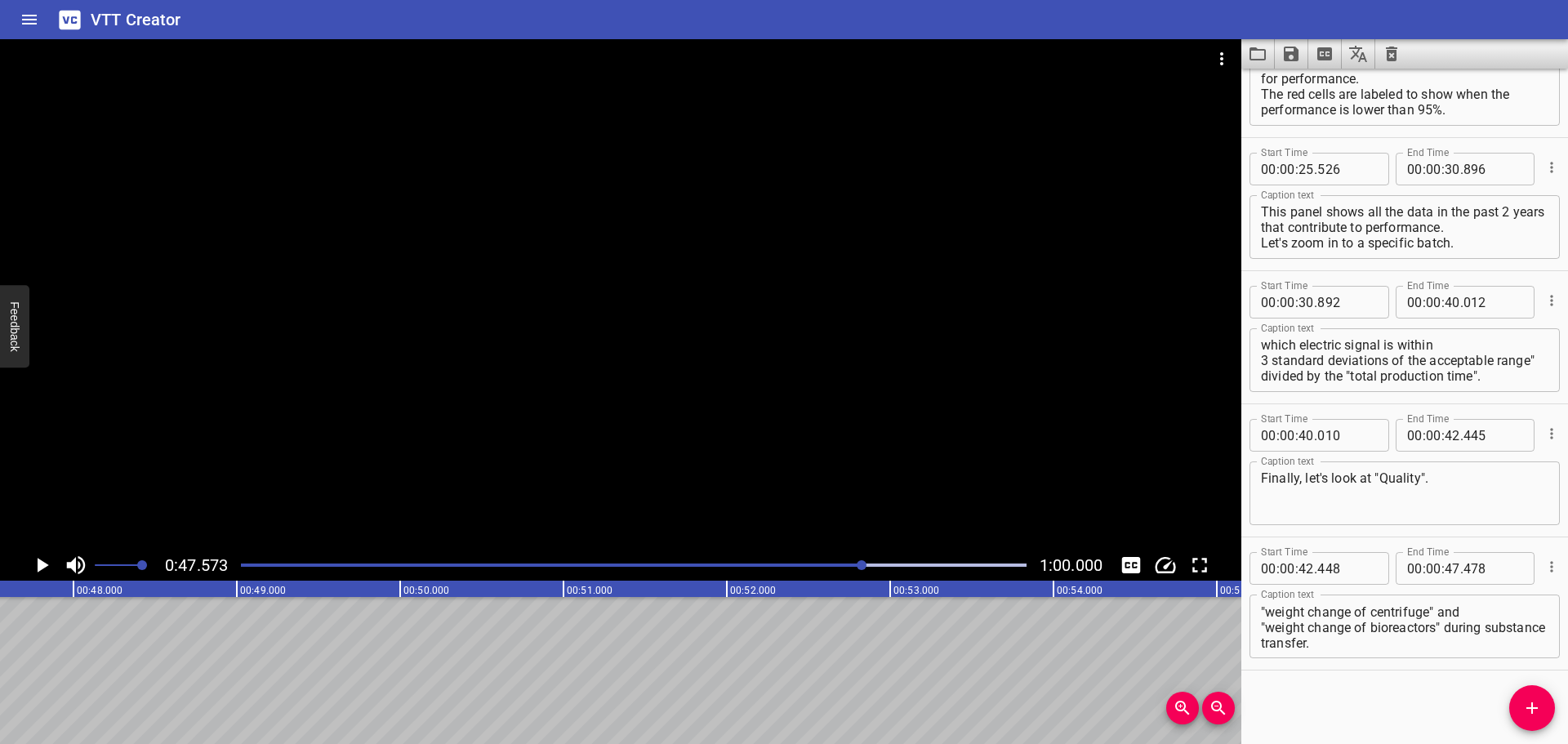 scroll, scrollTop: 0, scrollLeft: 7771, axis: horizontal 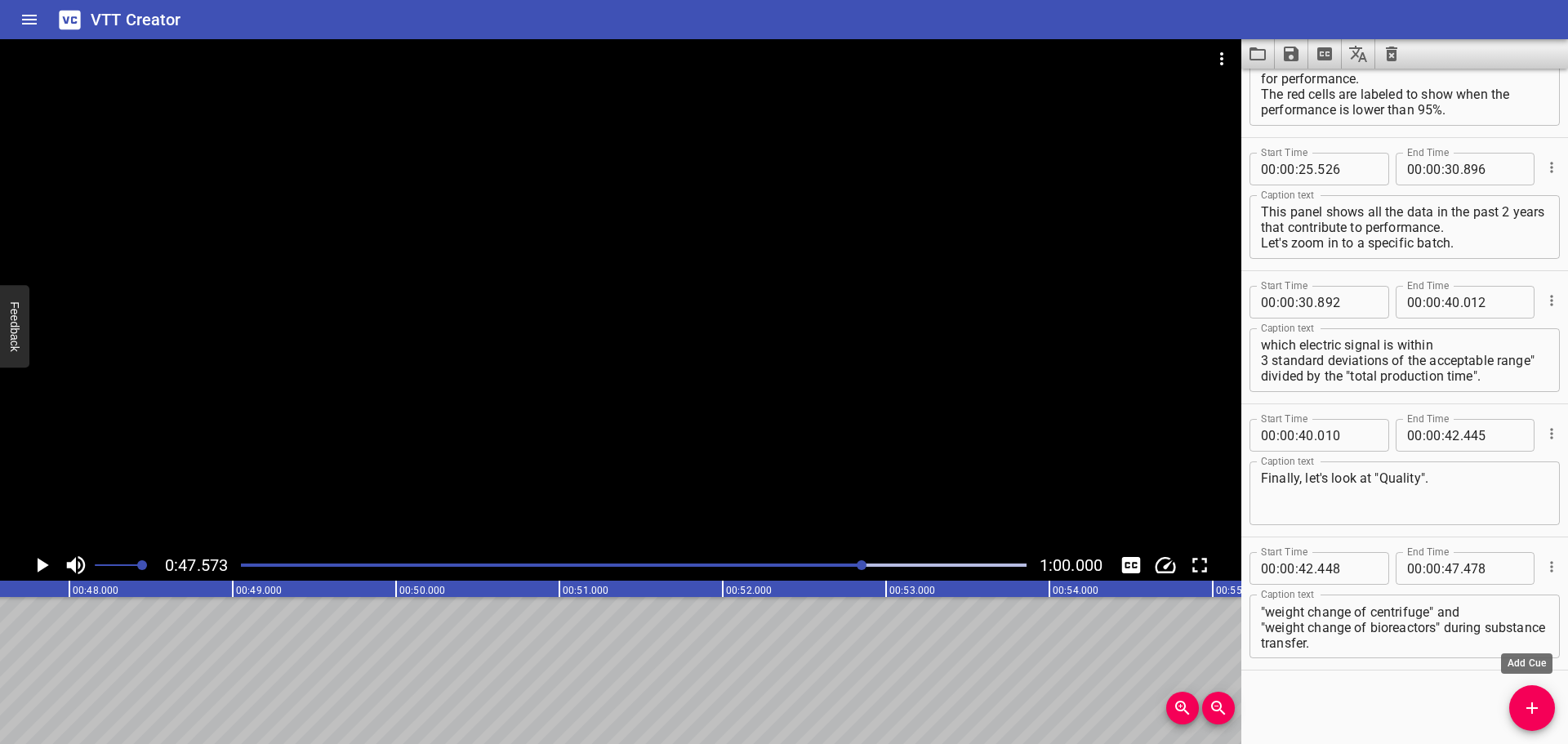 click at bounding box center (1532, 708) 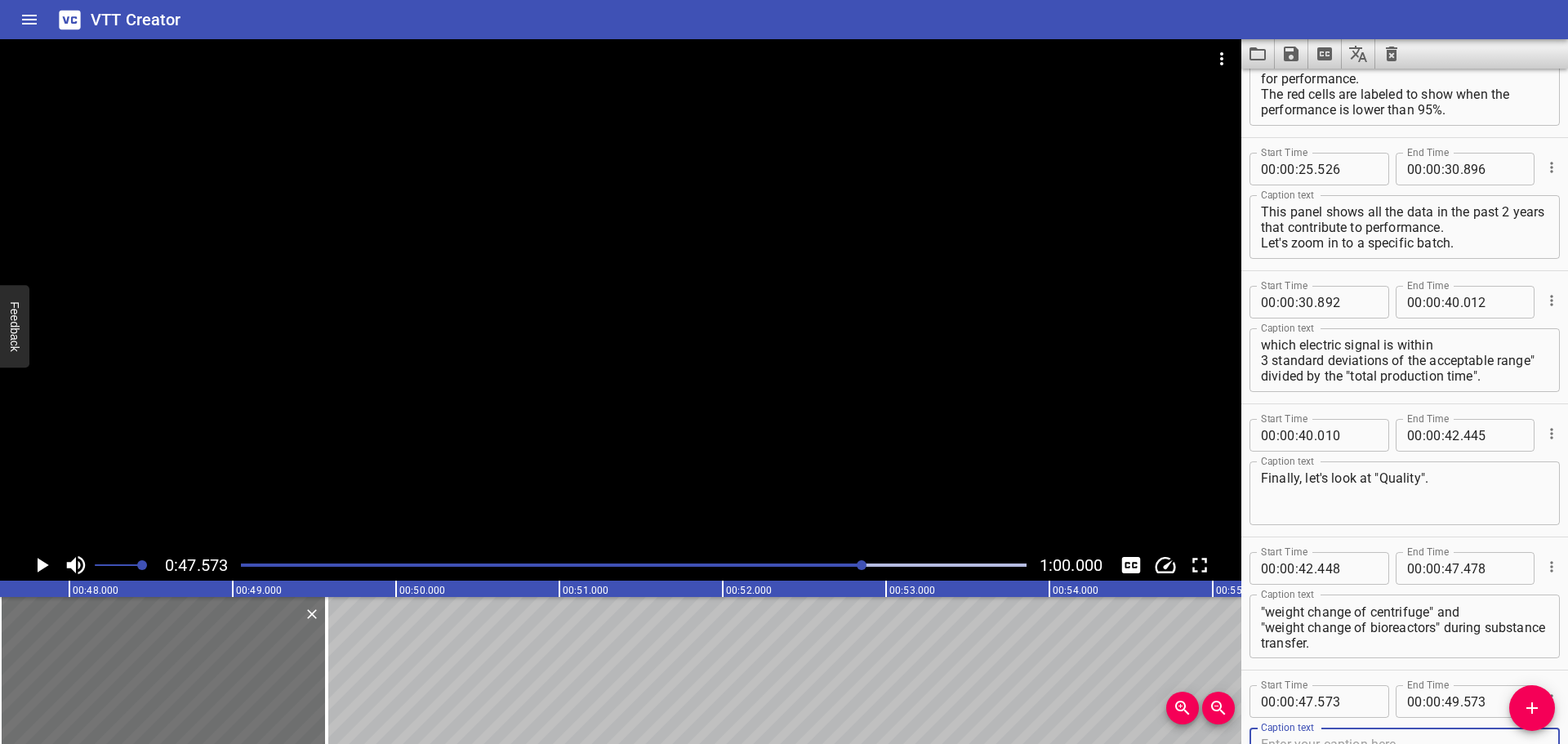 scroll, scrollTop: 608, scrollLeft: 0, axis: vertical 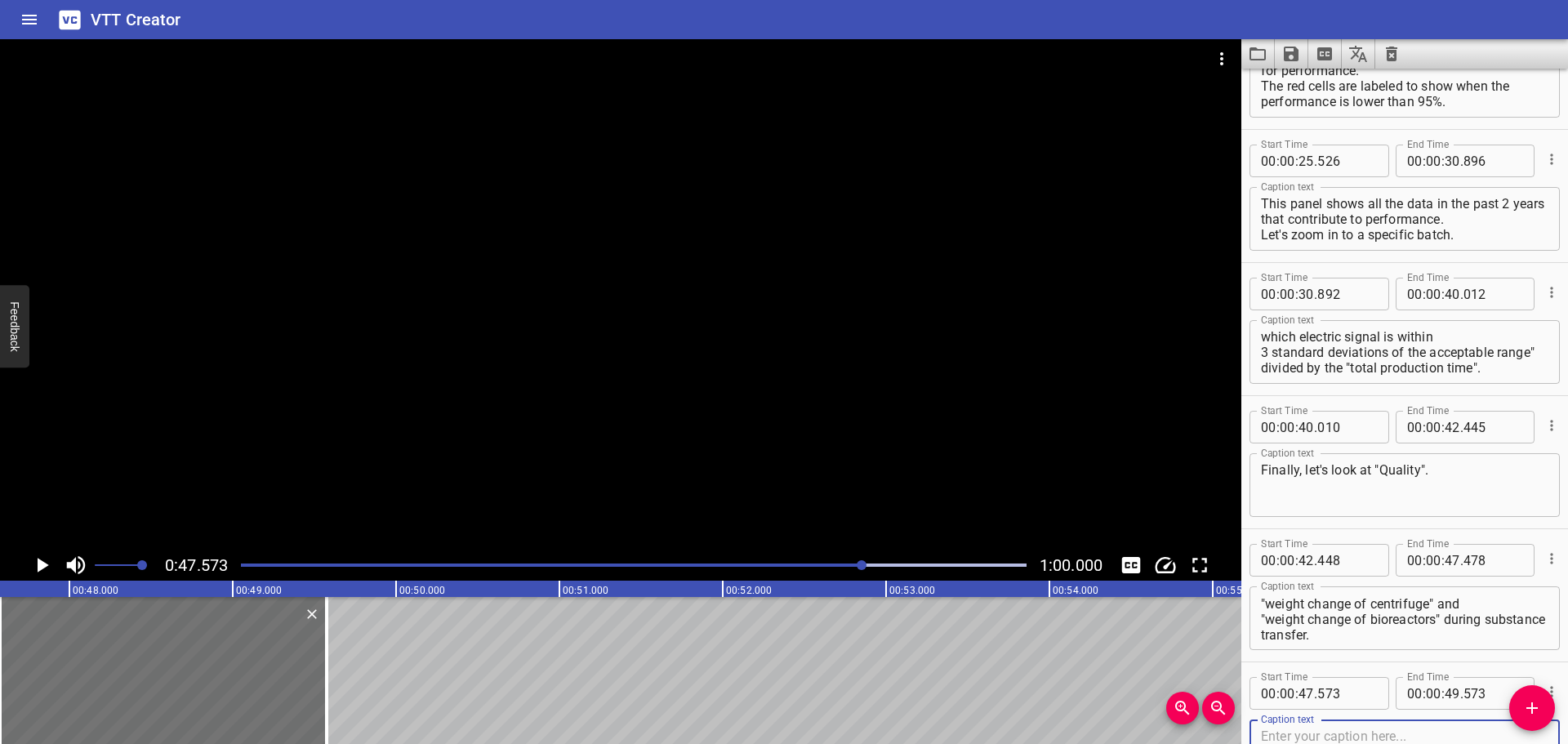 click at bounding box center (862, 565) 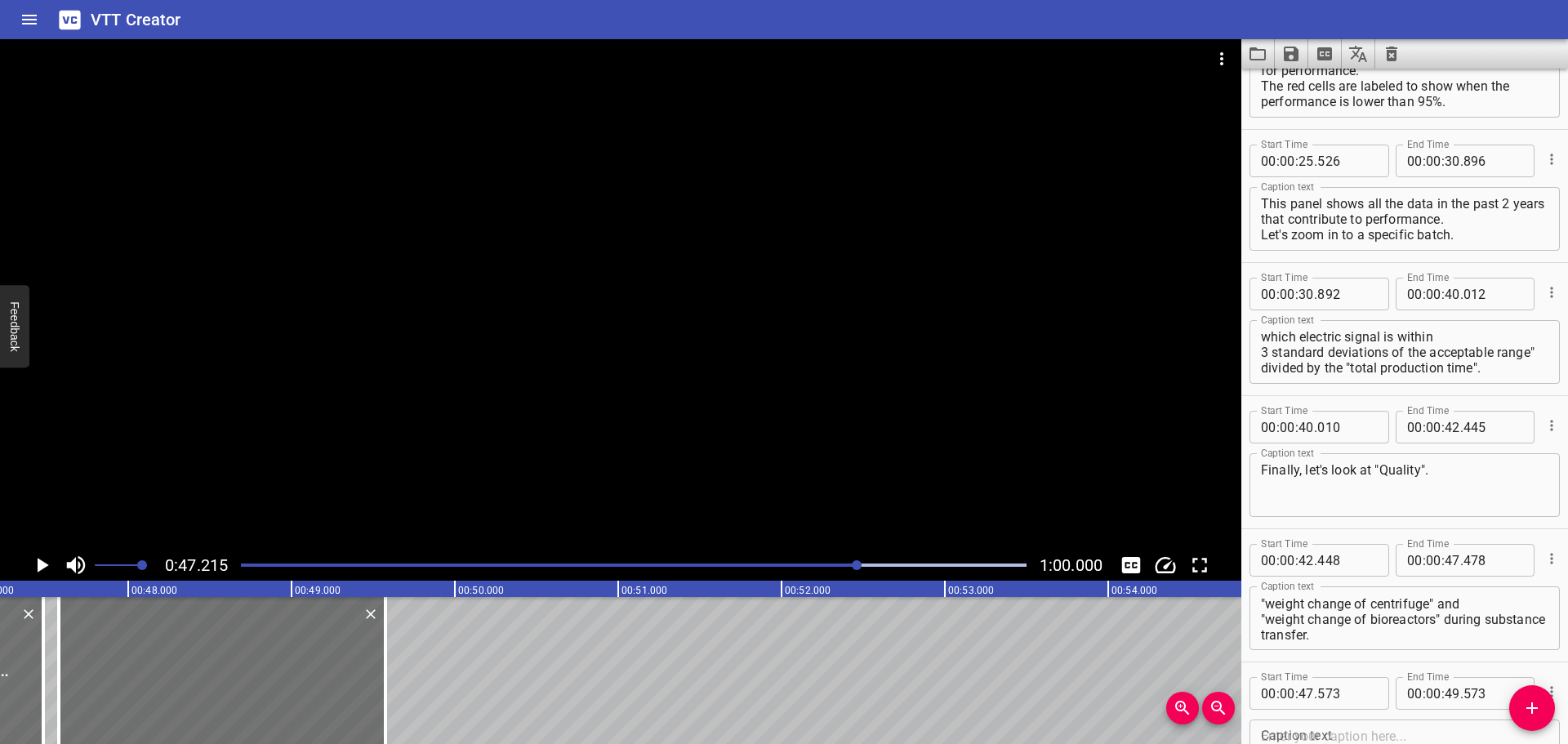 click at bounding box center [634, 565] 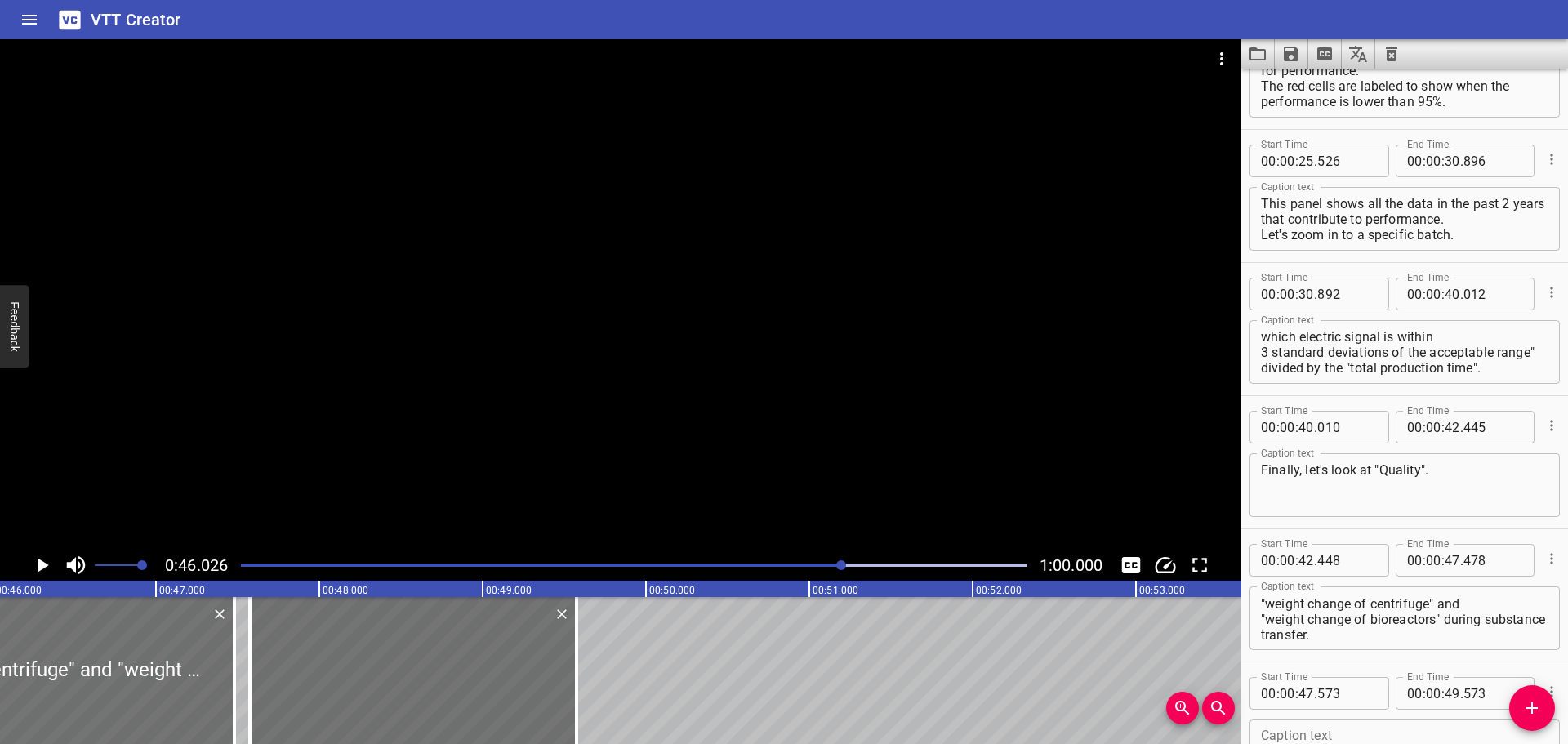 scroll, scrollTop: 0, scrollLeft: 7517, axis: horizontal 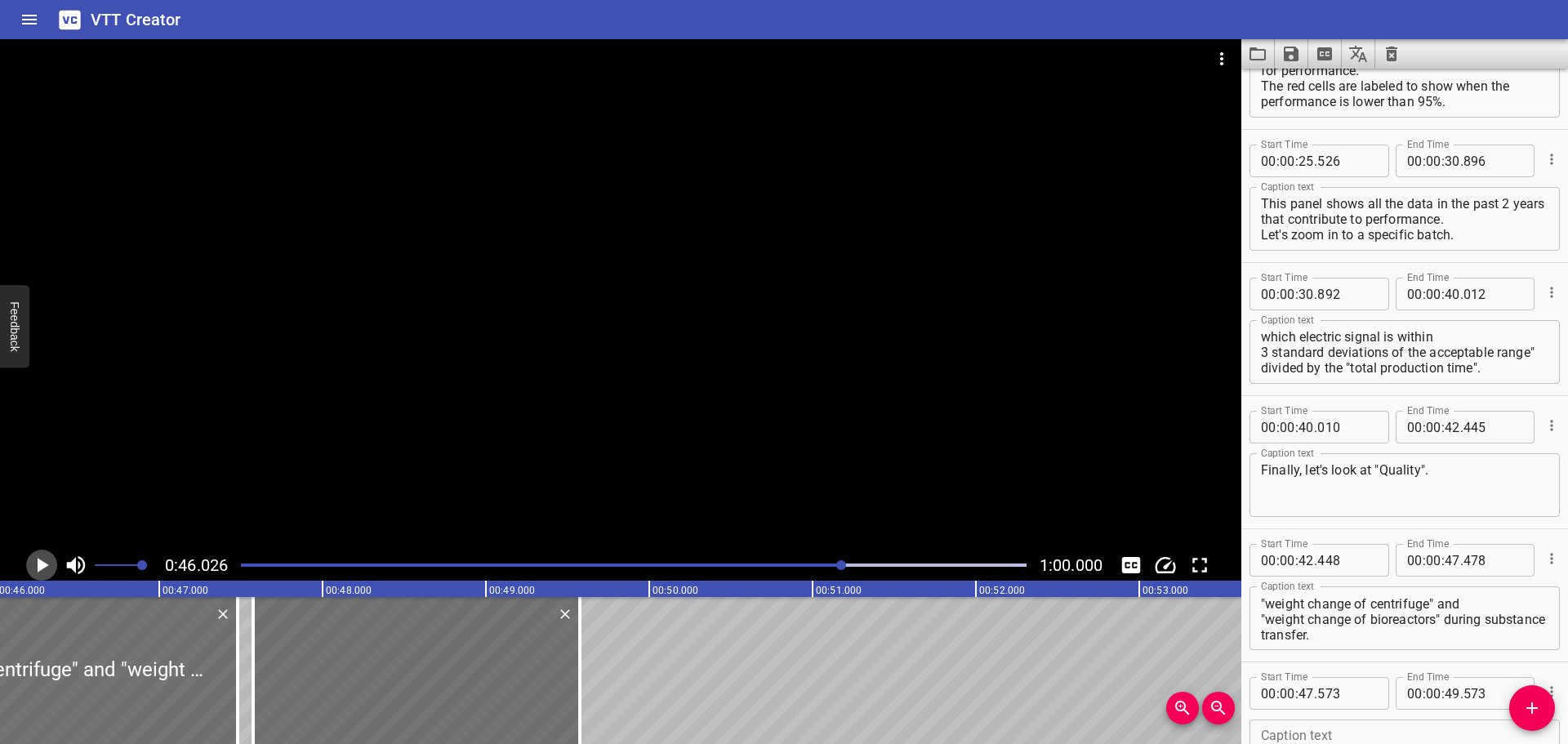 click 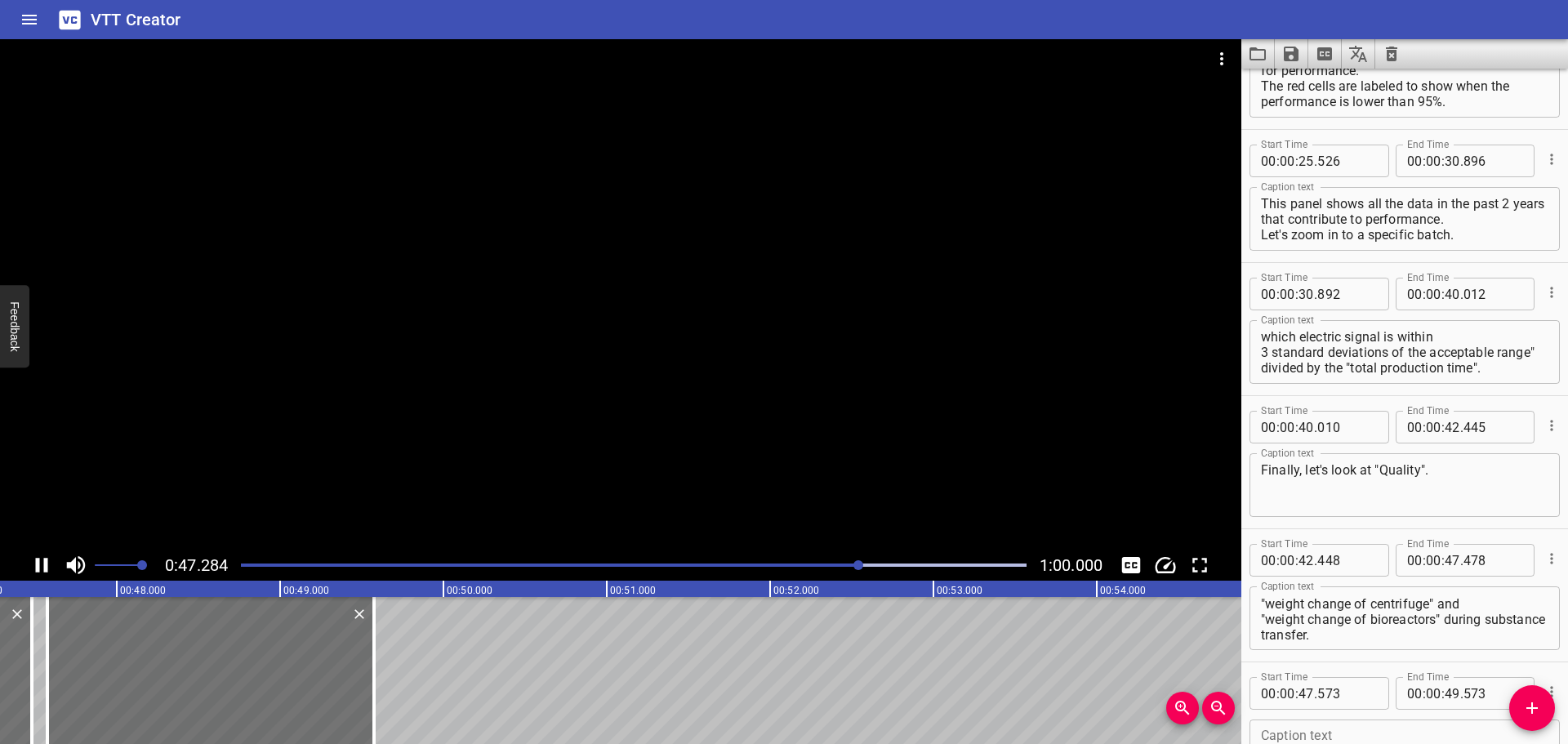 scroll, scrollTop: 0, scrollLeft: 7766, axis: horizontal 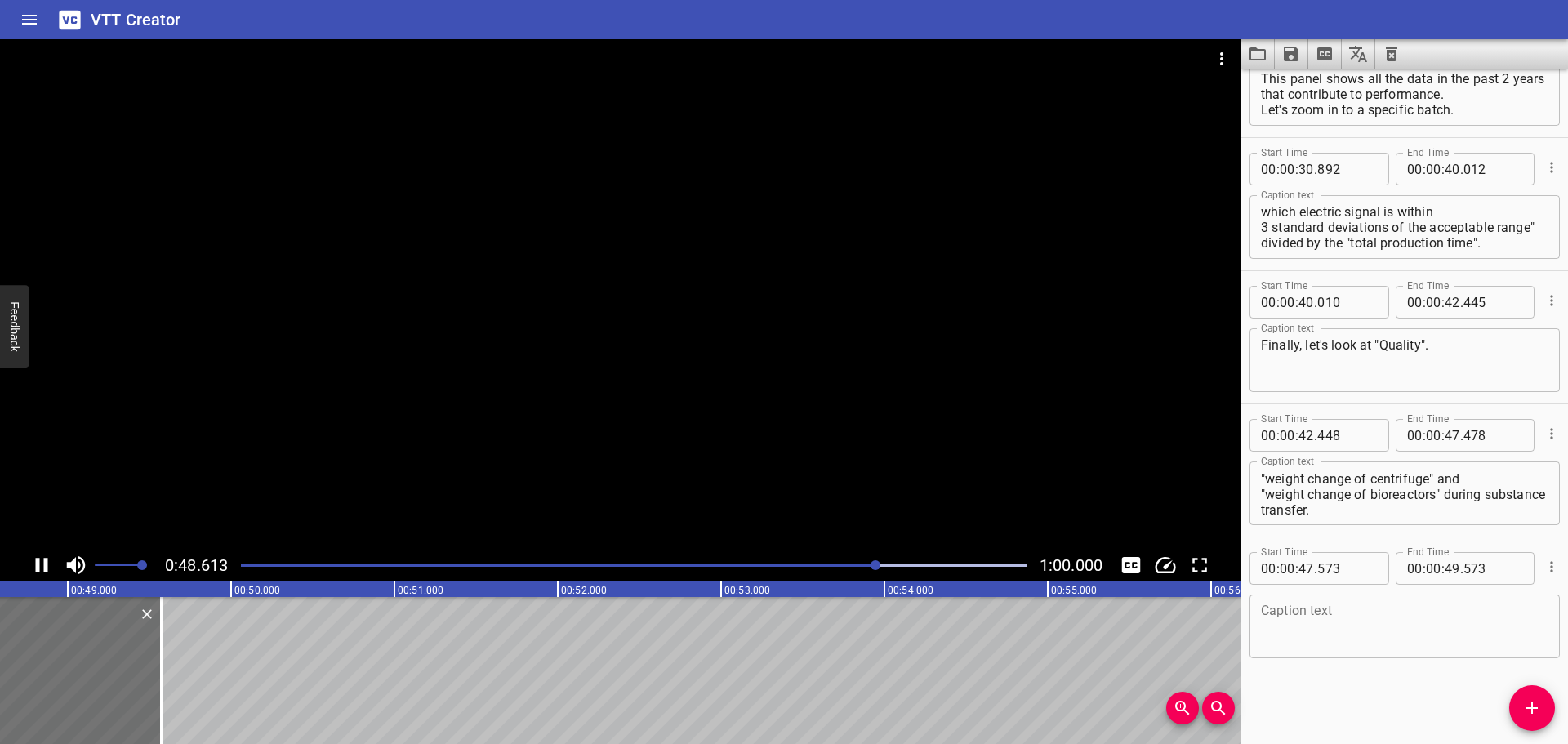 click 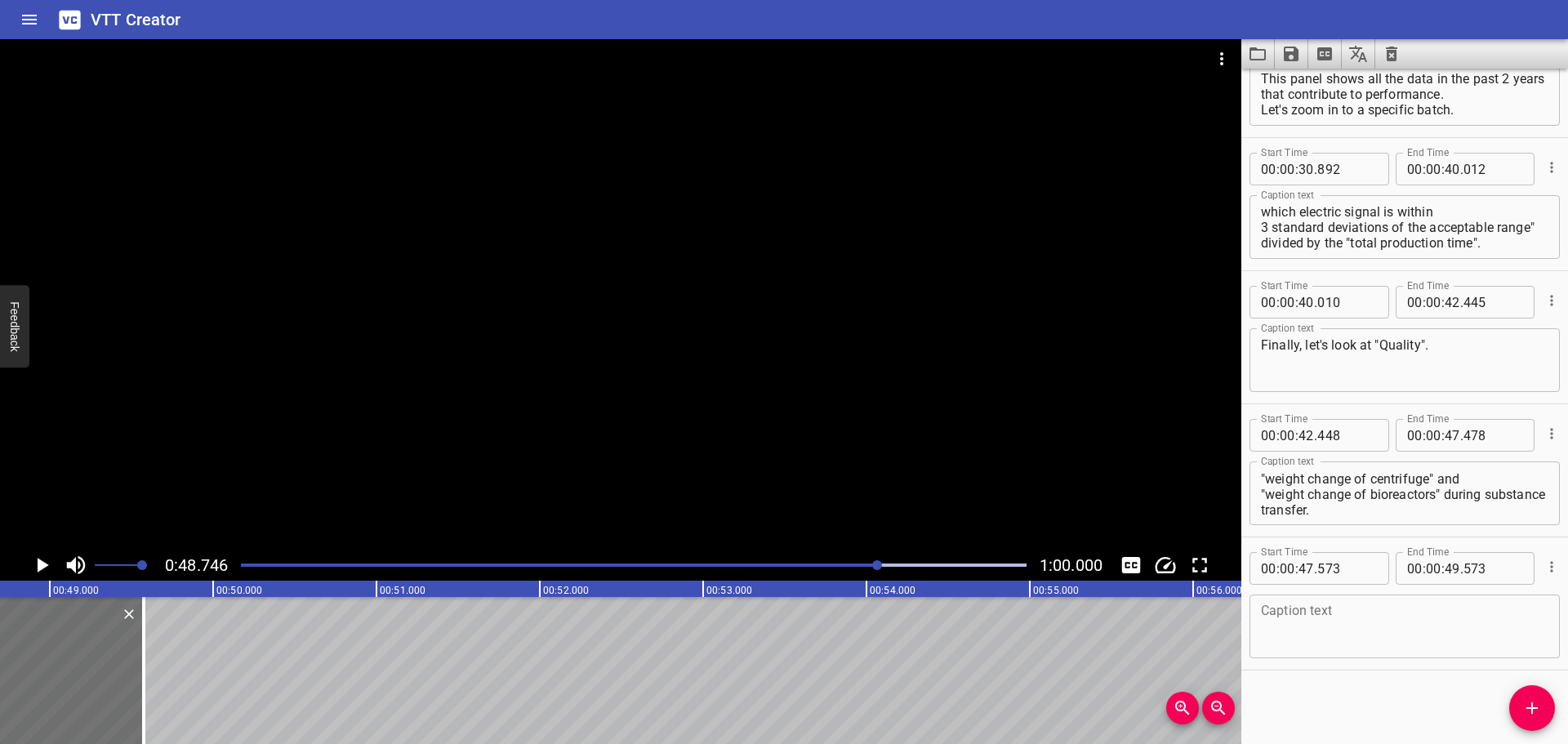 scroll, scrollTop: 0, scrollLeft: 7962, axis: horizontal 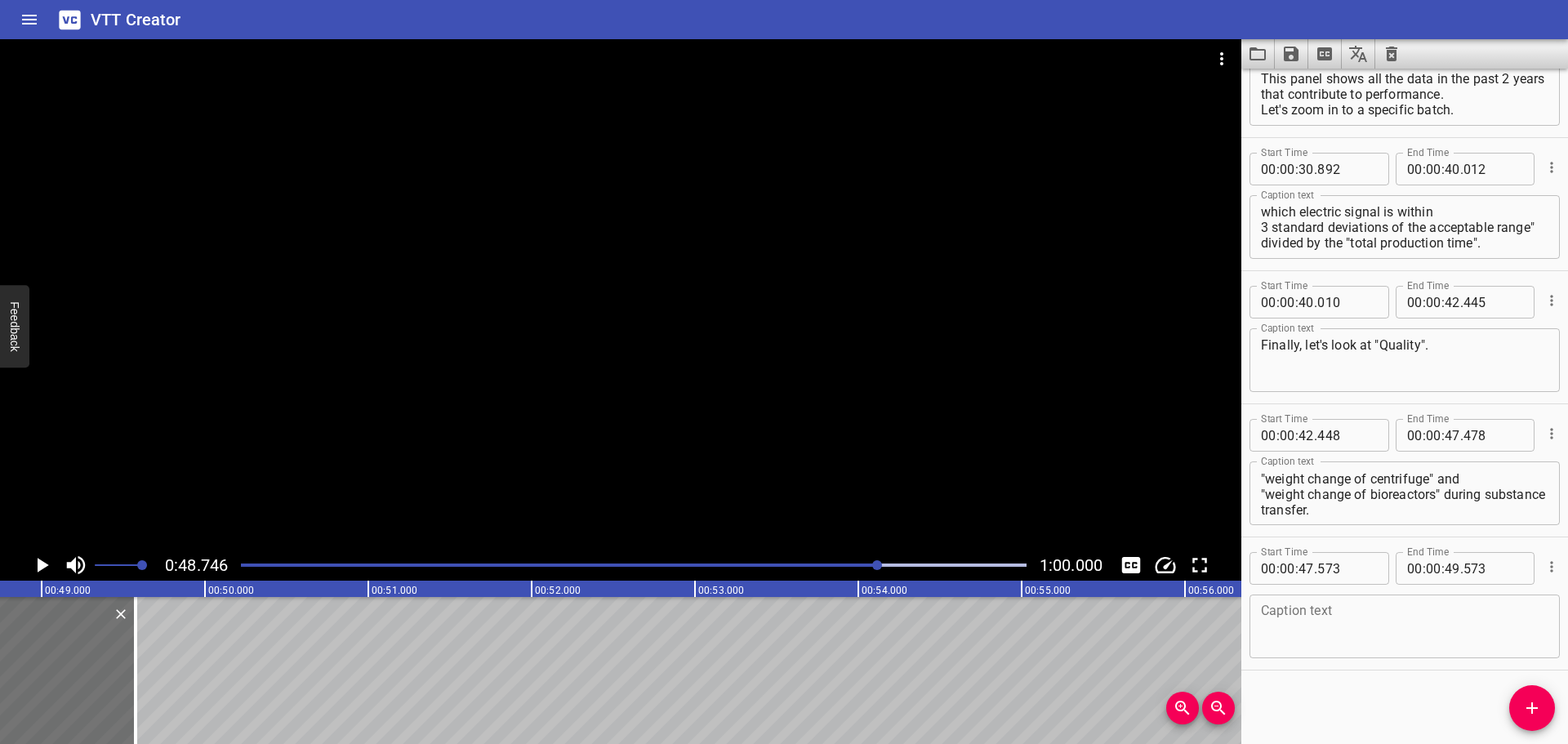 click at bounding box center (1405, 626) 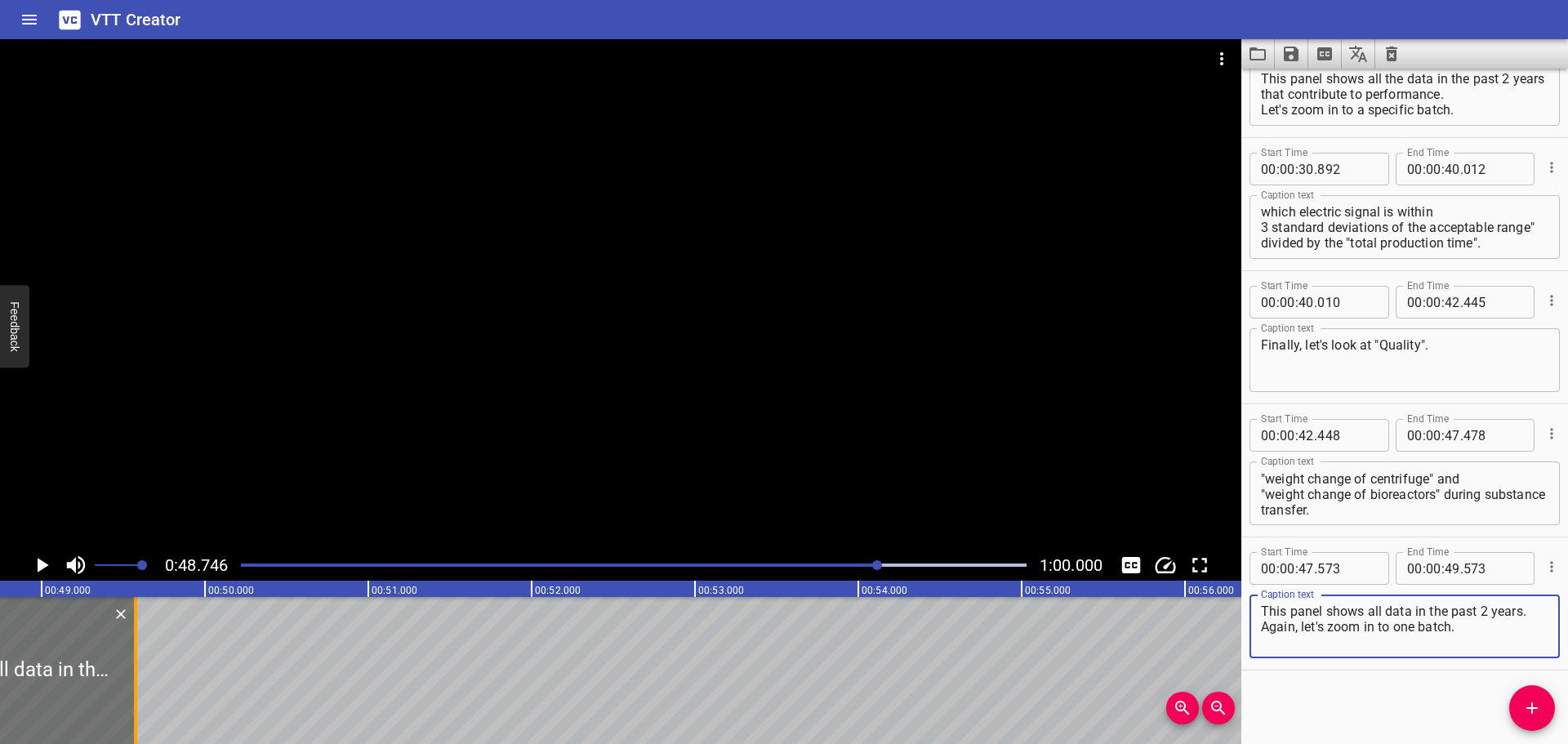 type on "This panel shows all data in the past 2 years. Again, let's zoom in to one batch." 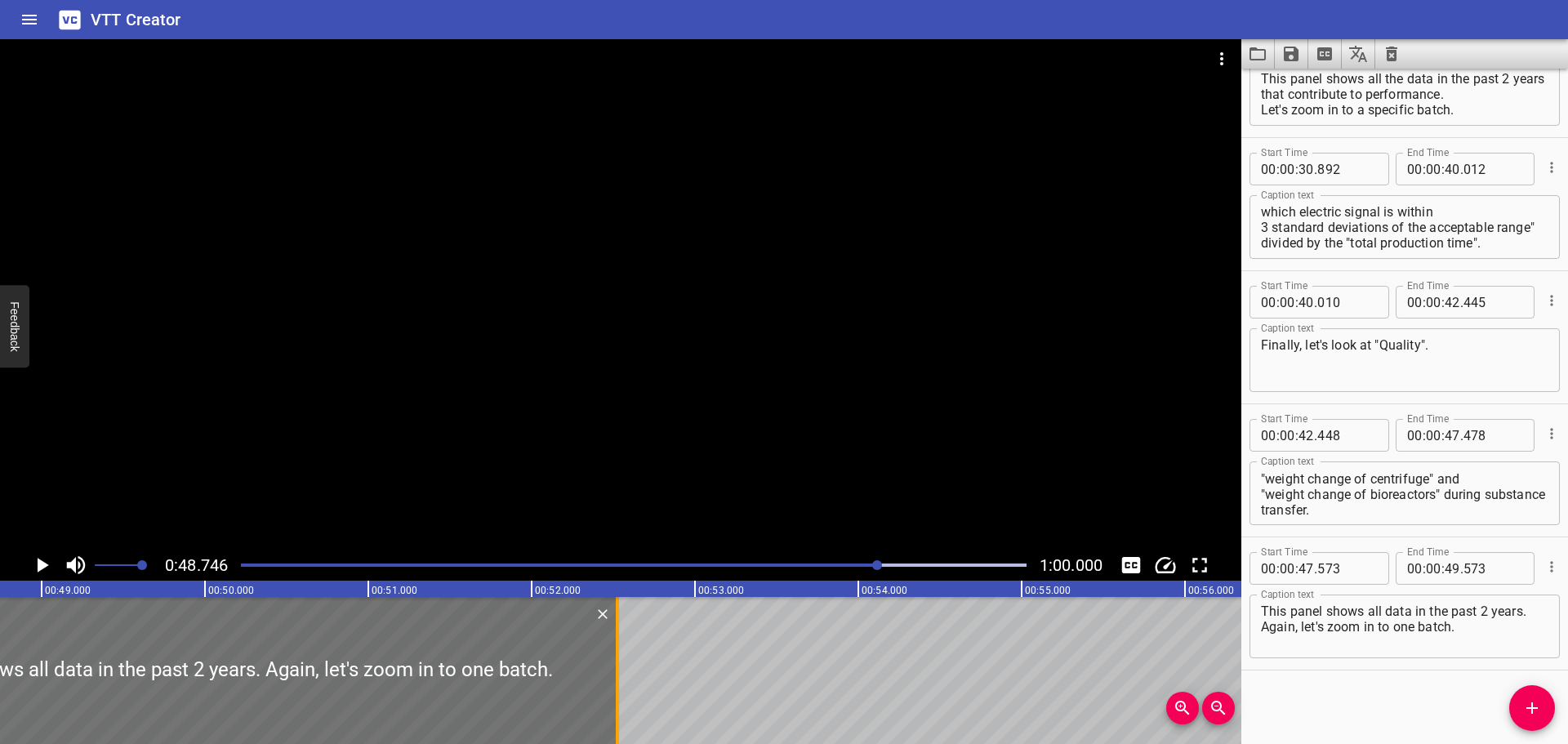 drag, startPoint x: 133, startPoint y: 663, endPoint x: 653, endPoint y: 656, distance: 520.04711 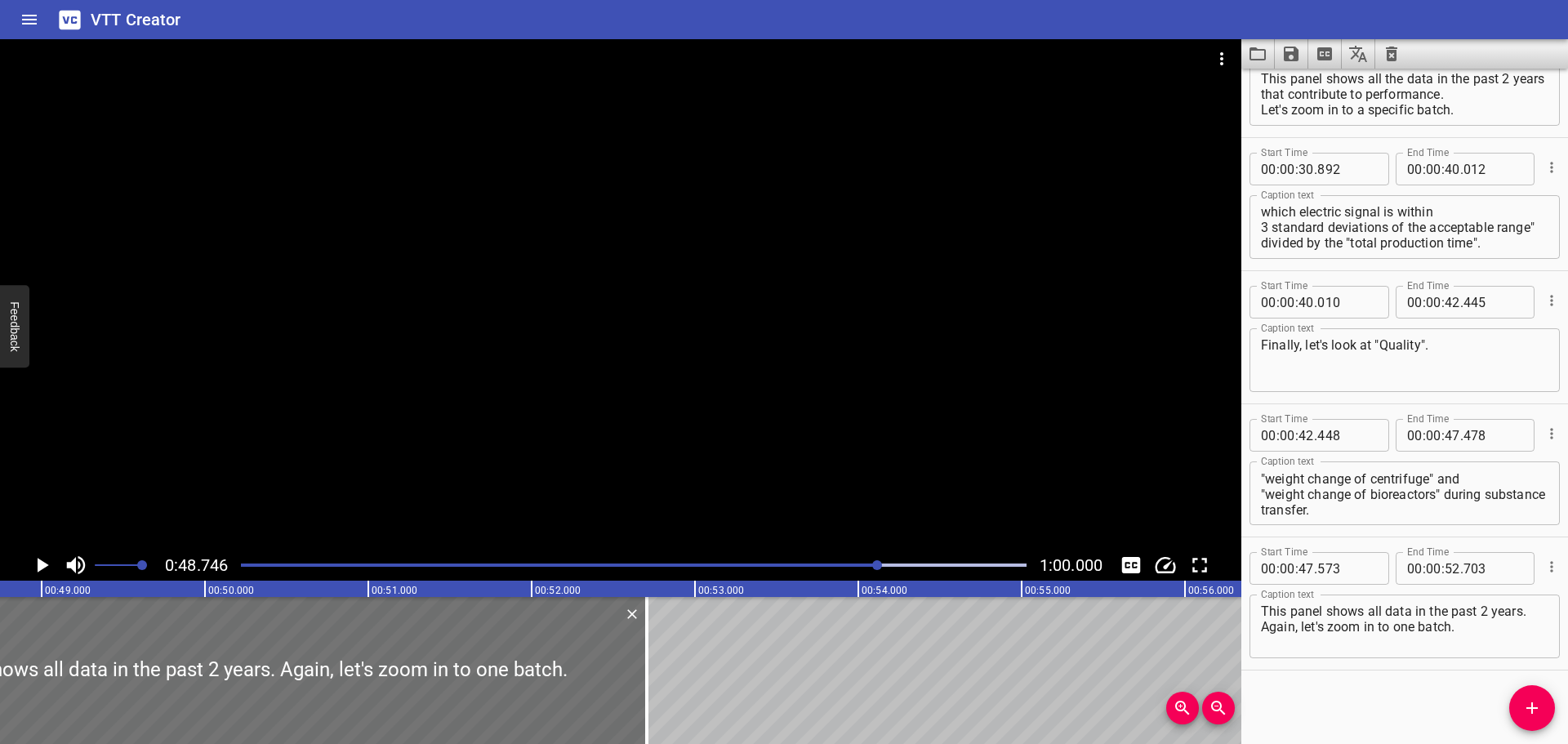click at bounding box center [634, 565] 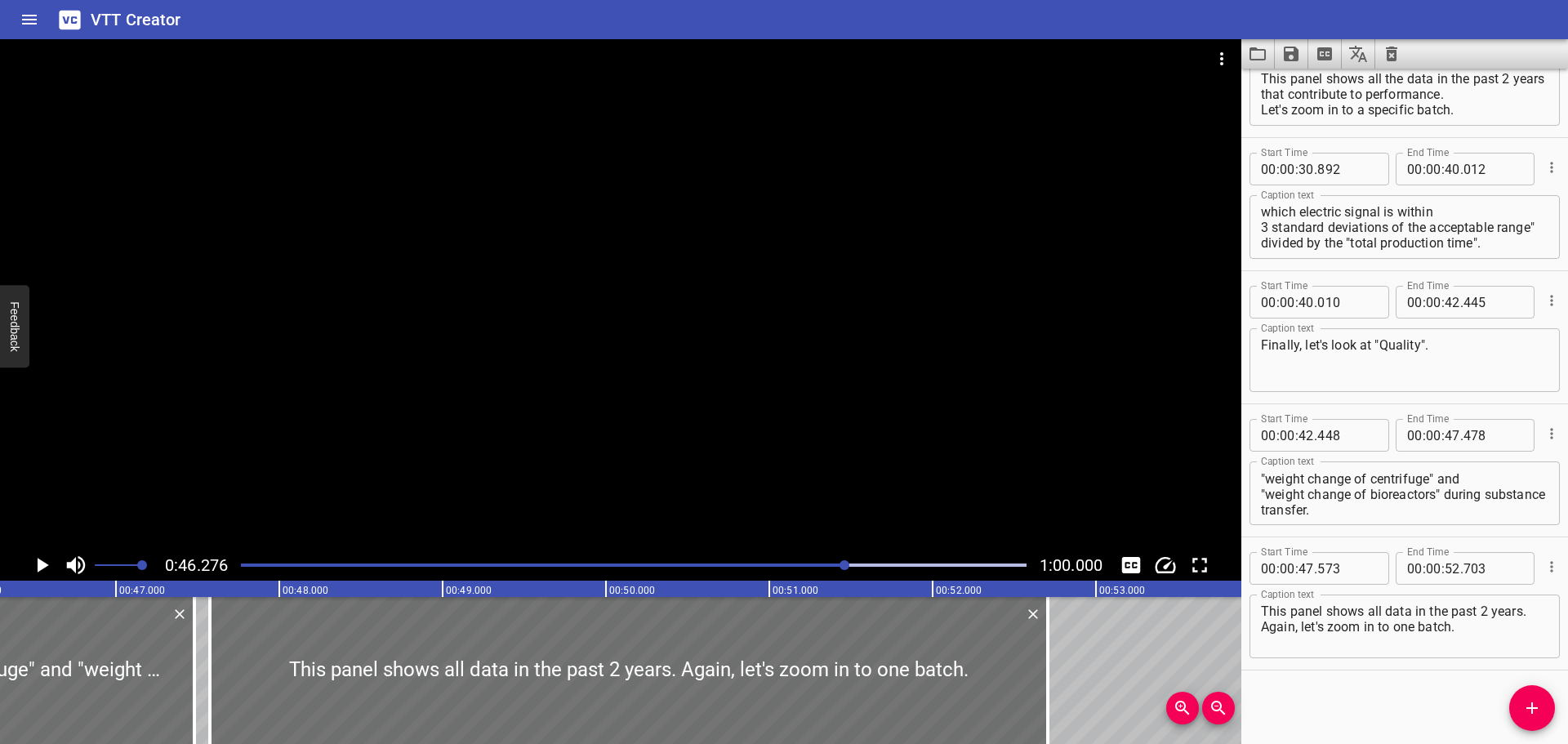 scroll, scrollTop: 0, scrollLeft: 7558, axis: horizontal 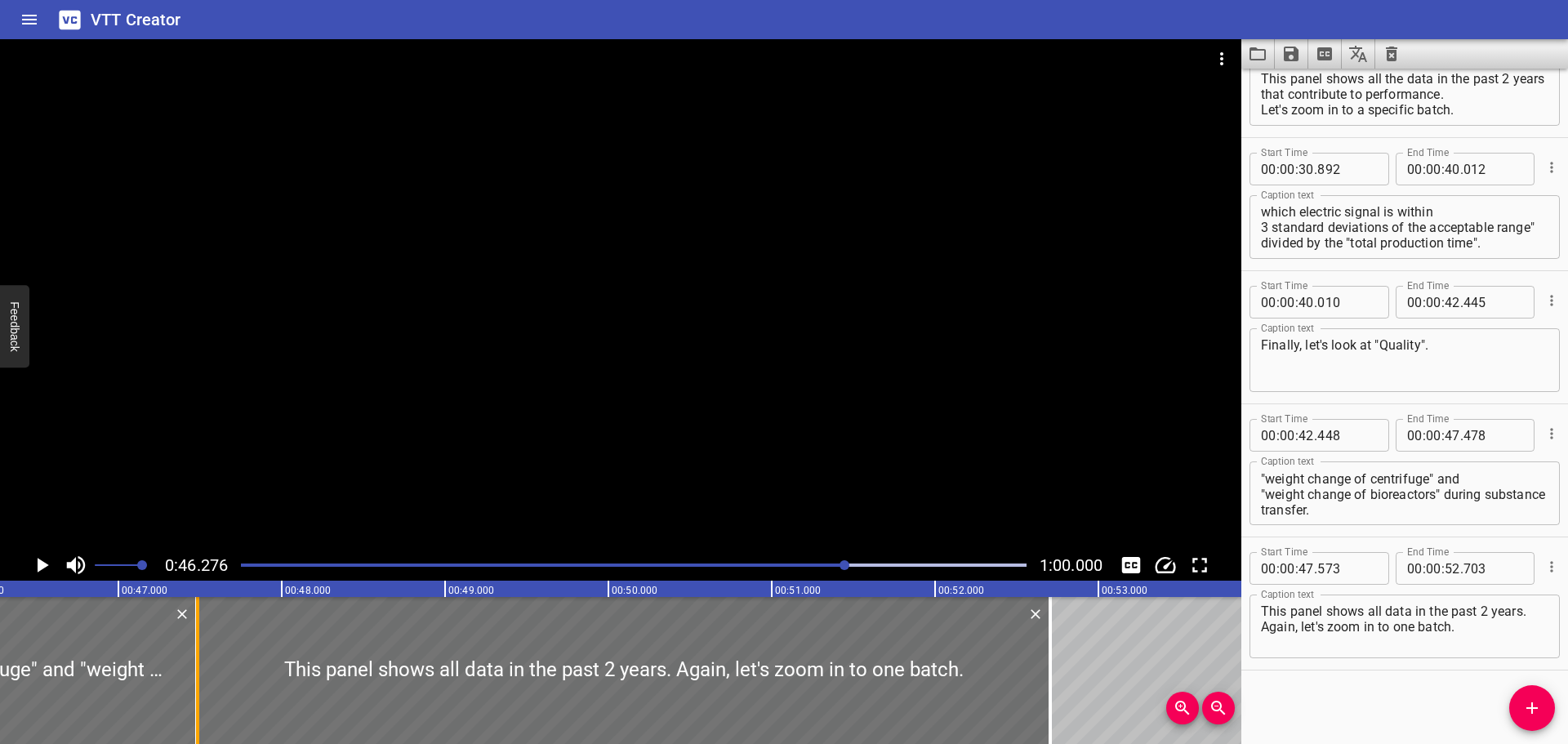 drag, startPoint x: 215, startPoint y: 626, endPoint x: 200, endPoint y: 627, distance: 15.033296 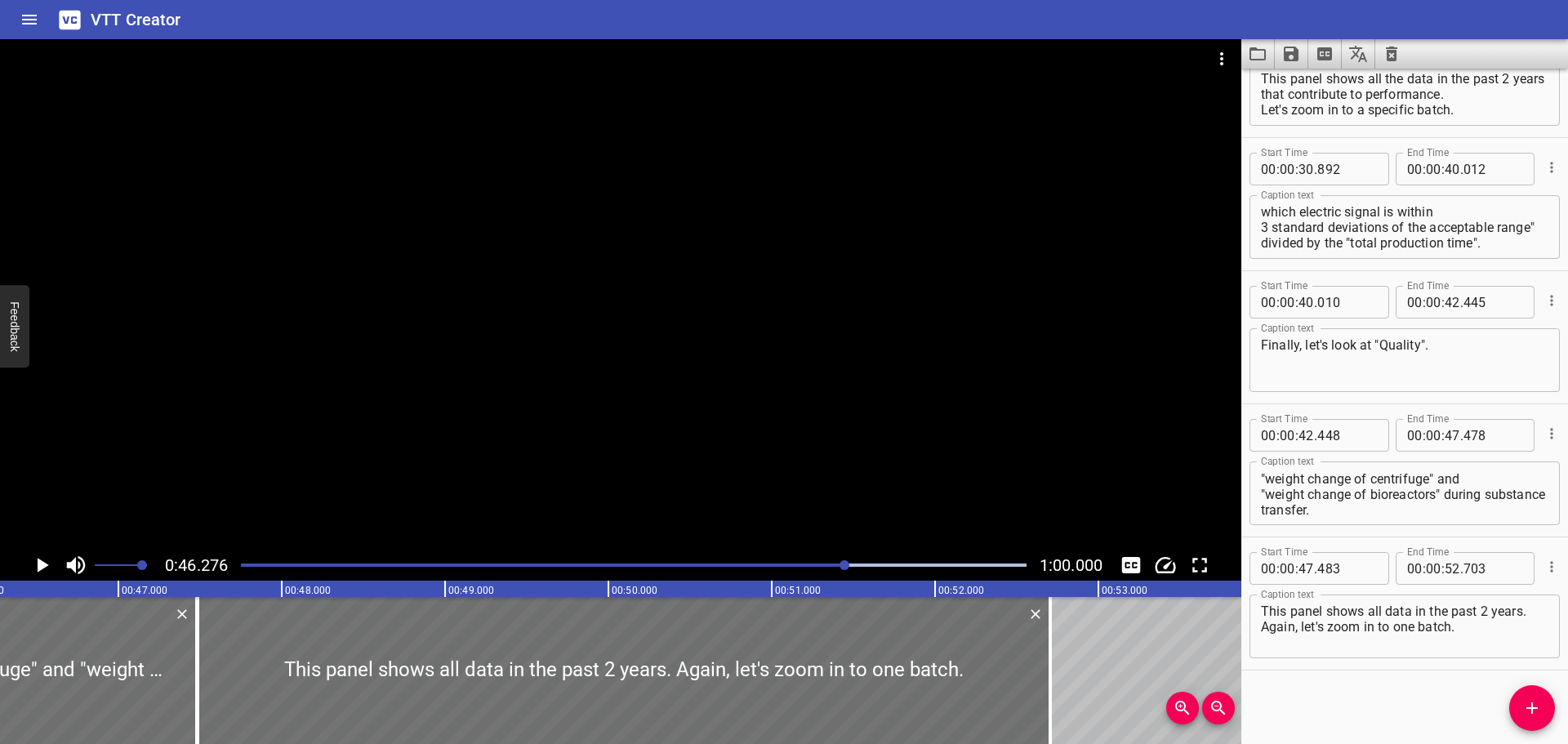 click 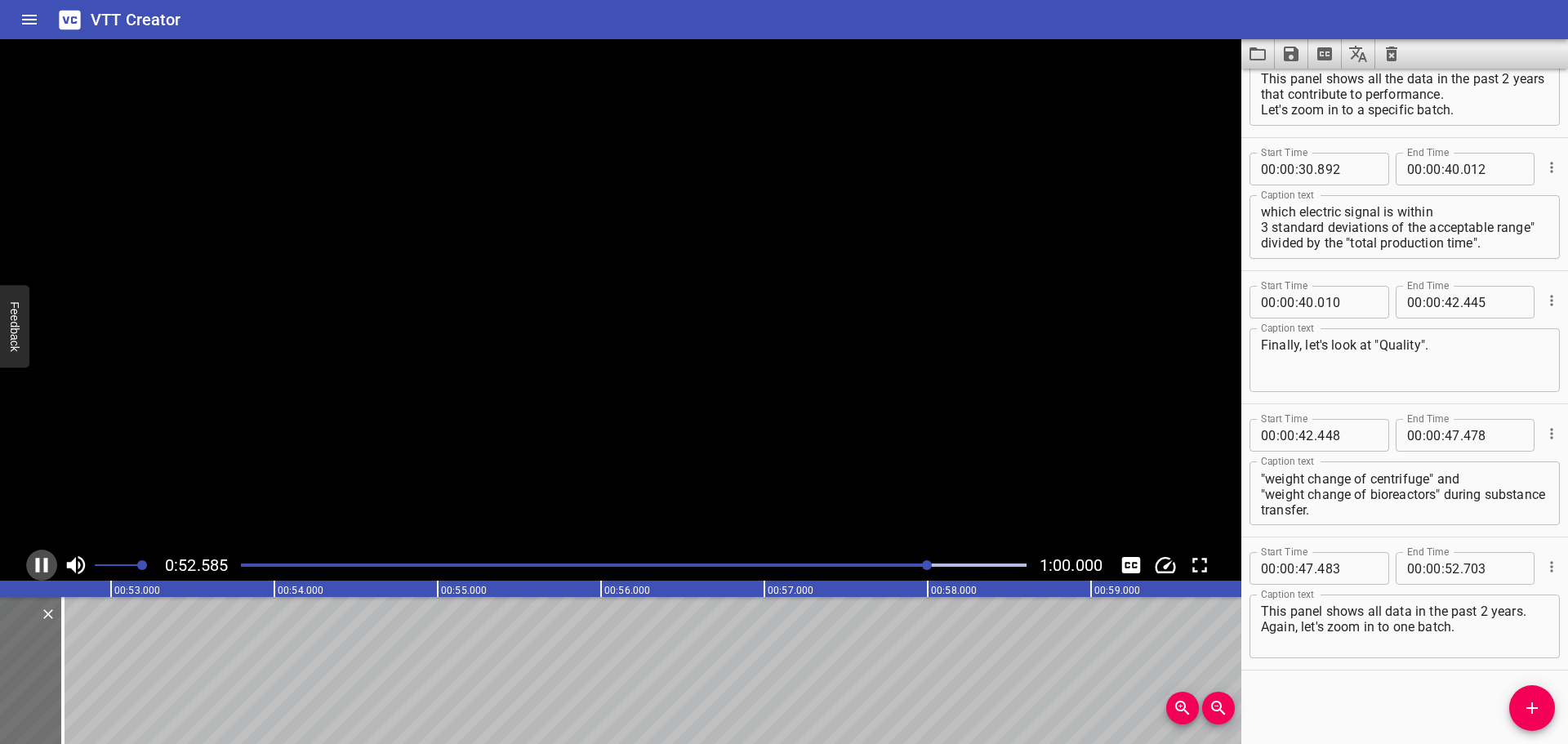 click 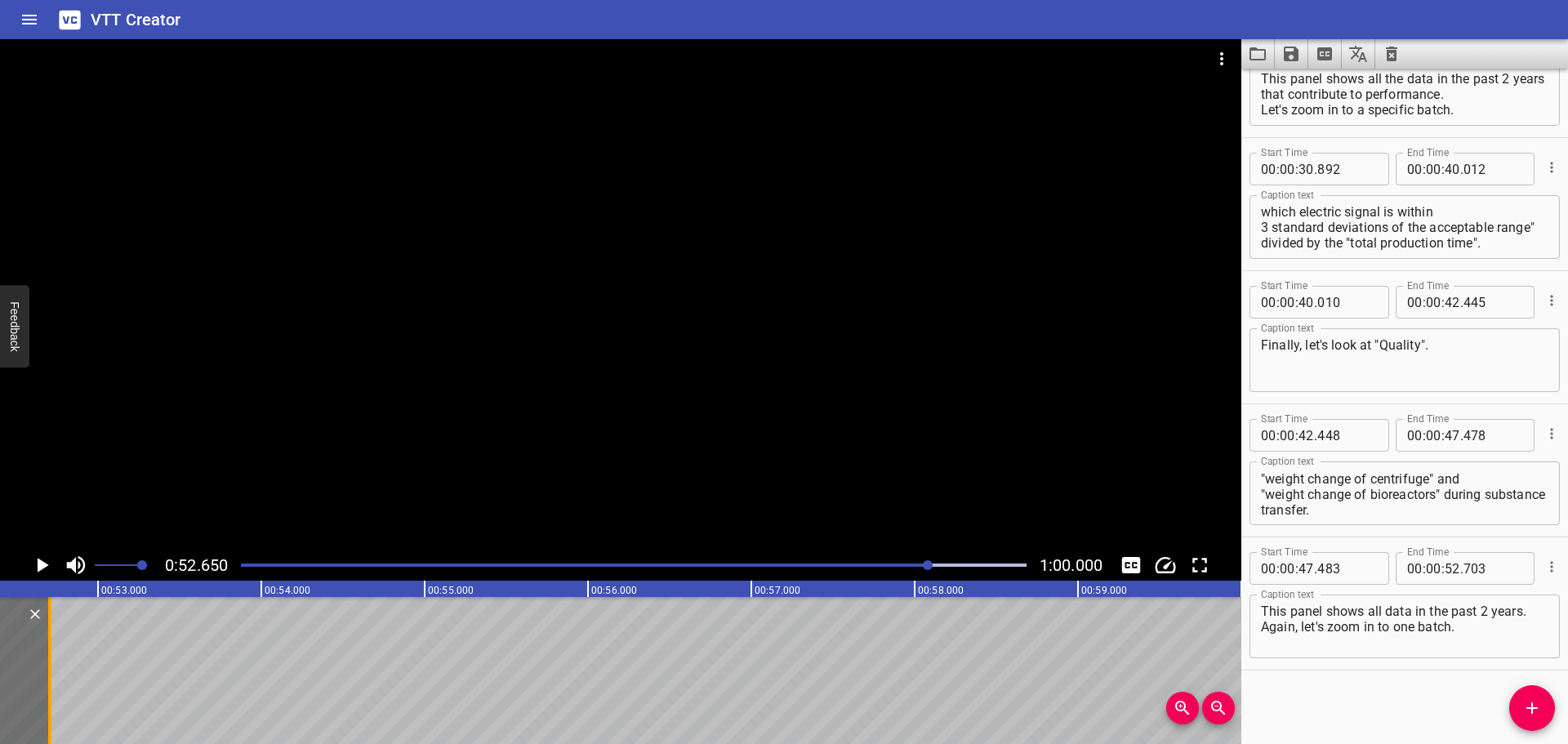 drag, startPoint x: 49, startPoint y: 650, endPoint x: 163, endPoint y: 643, distance: 114.21471 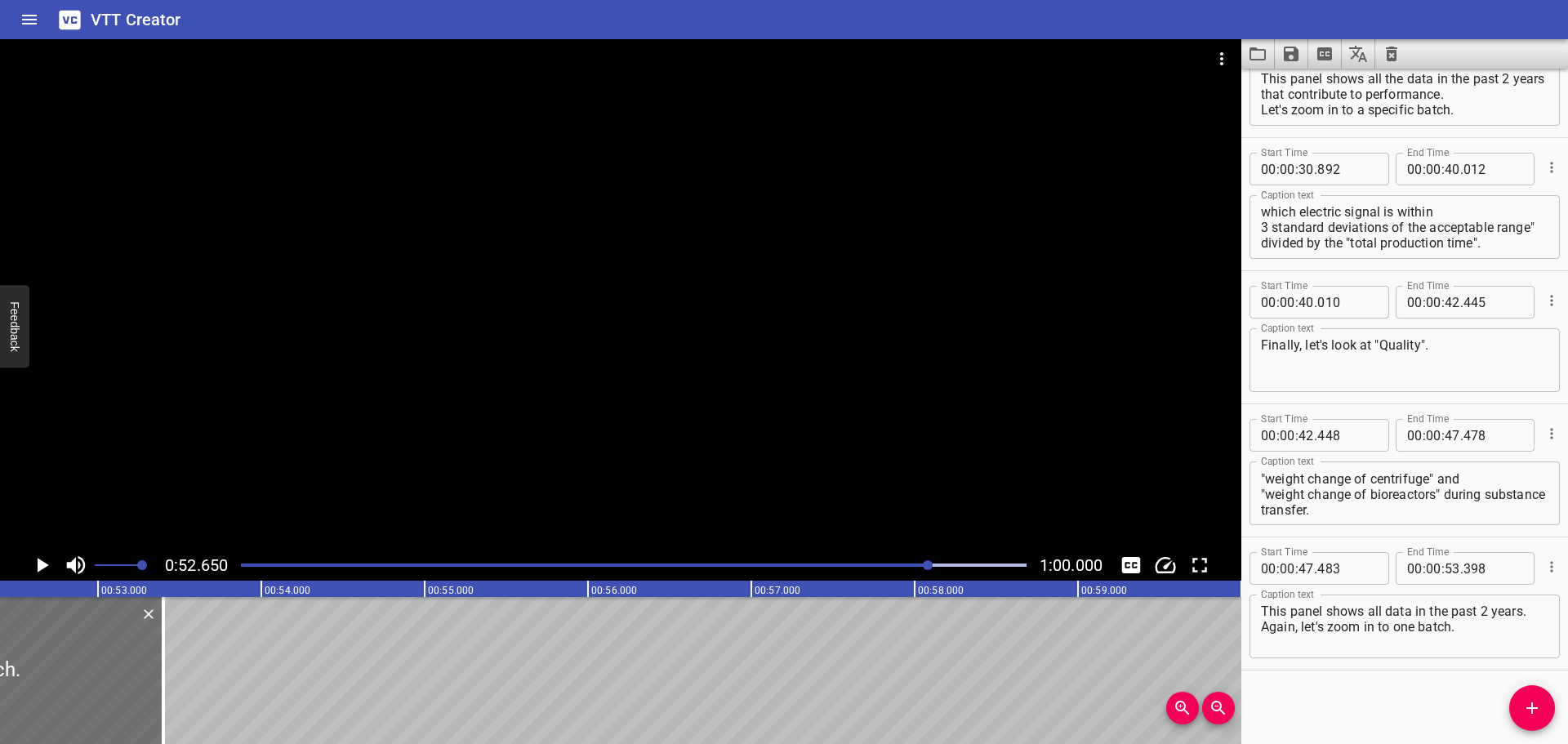 click 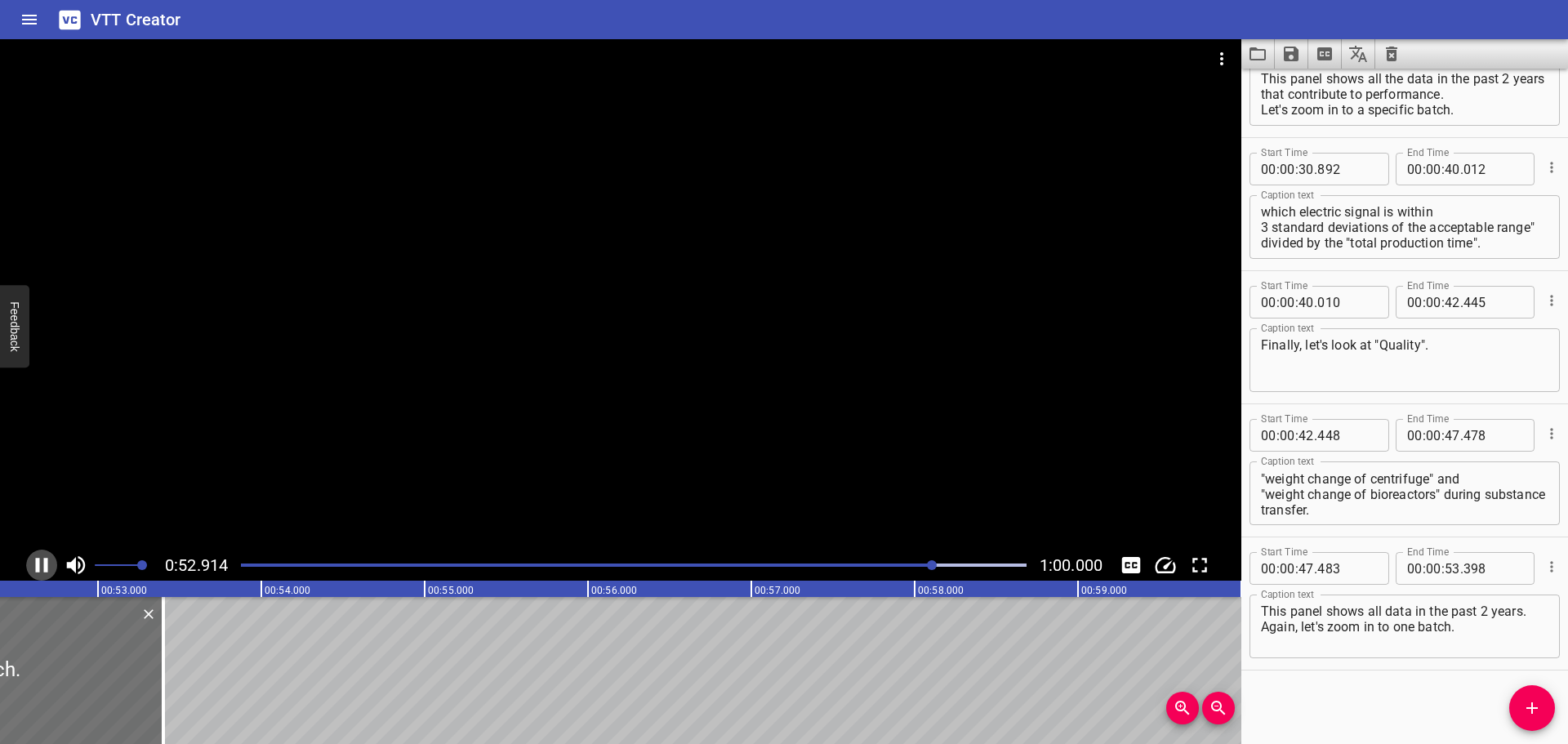 click 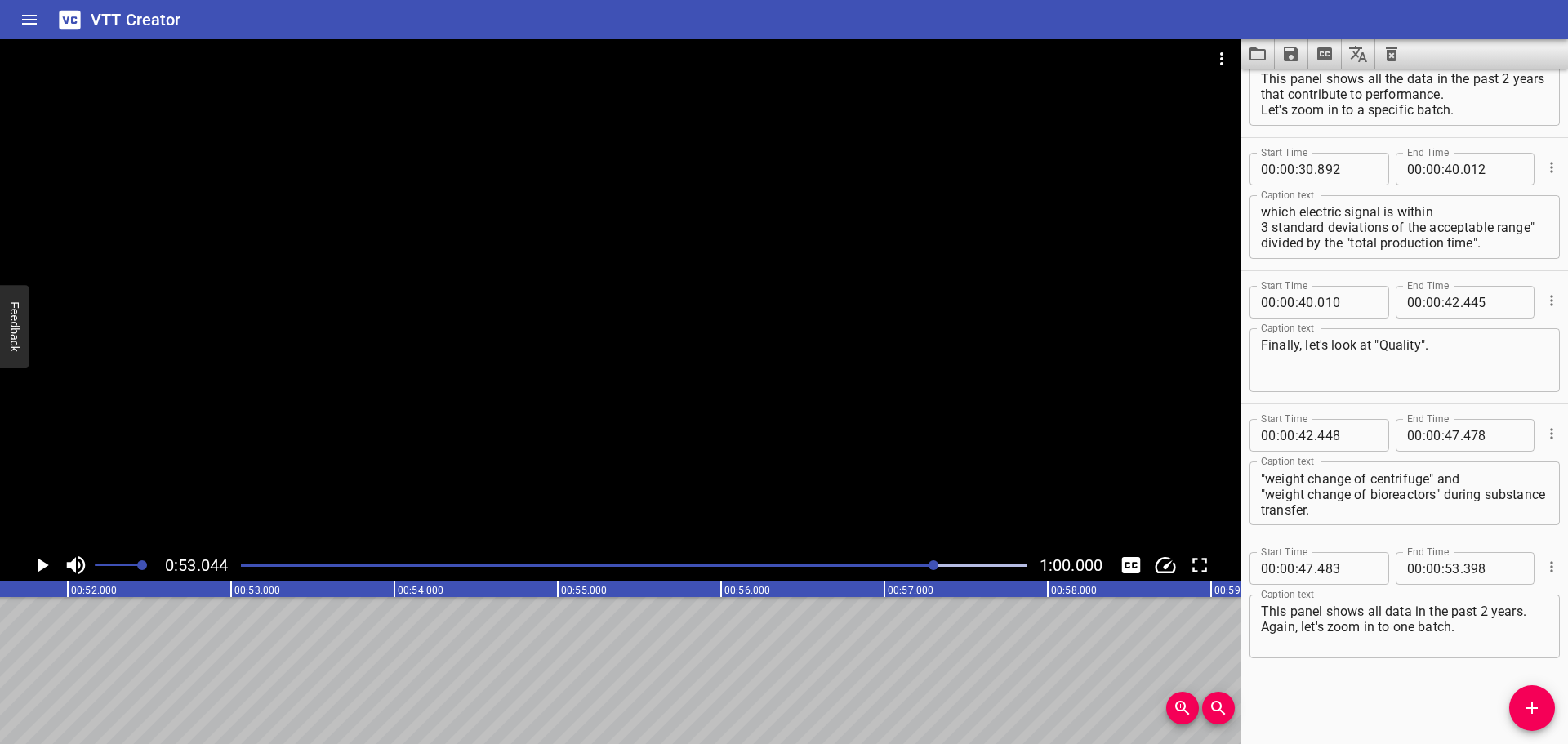 scroll, scrollTop: 0, scrollLeft: 8398, axis: horizontal 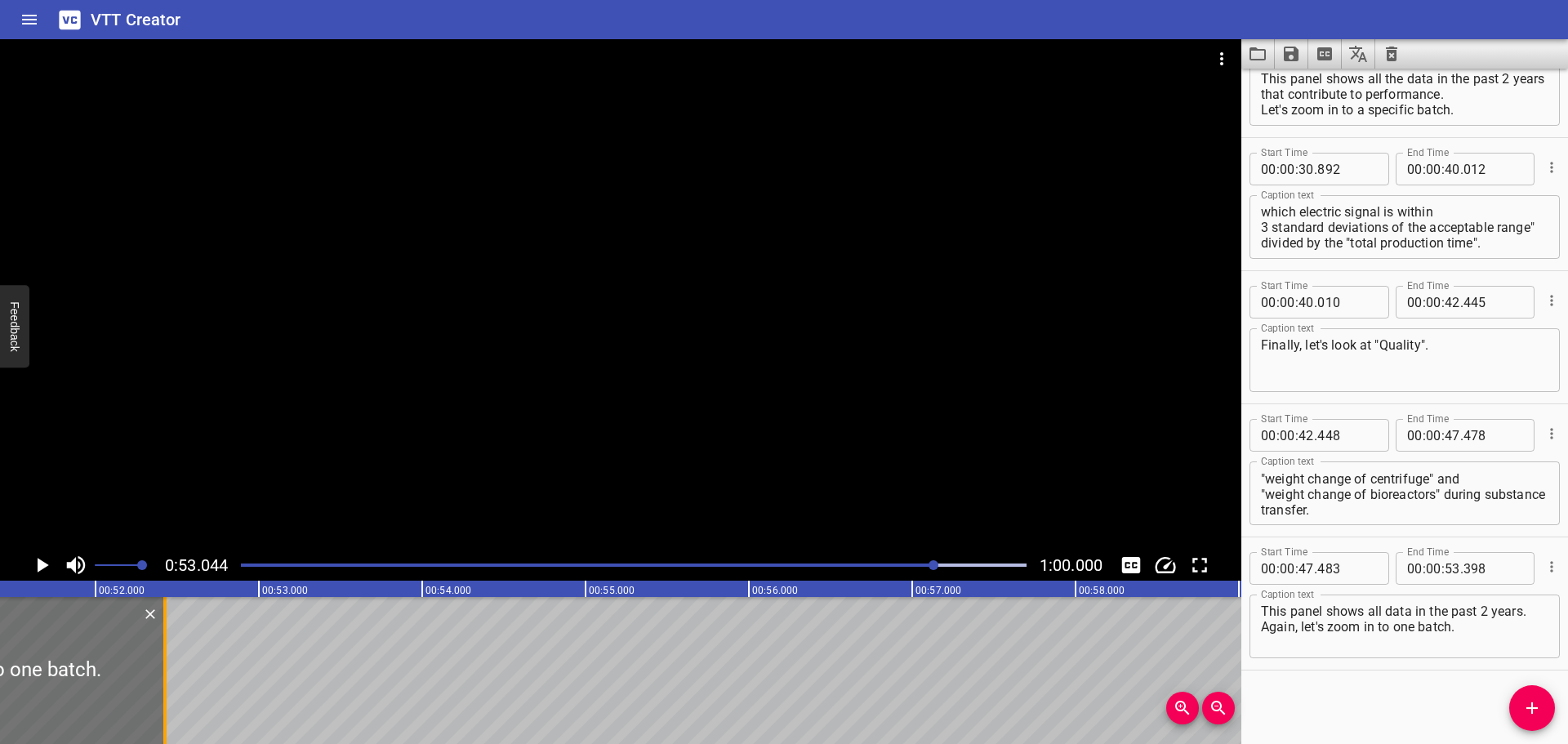 drag, startPoint x: 160, startPoint y: 651, endPoint x: 162, endPoint y: 639, distance: 12.165525 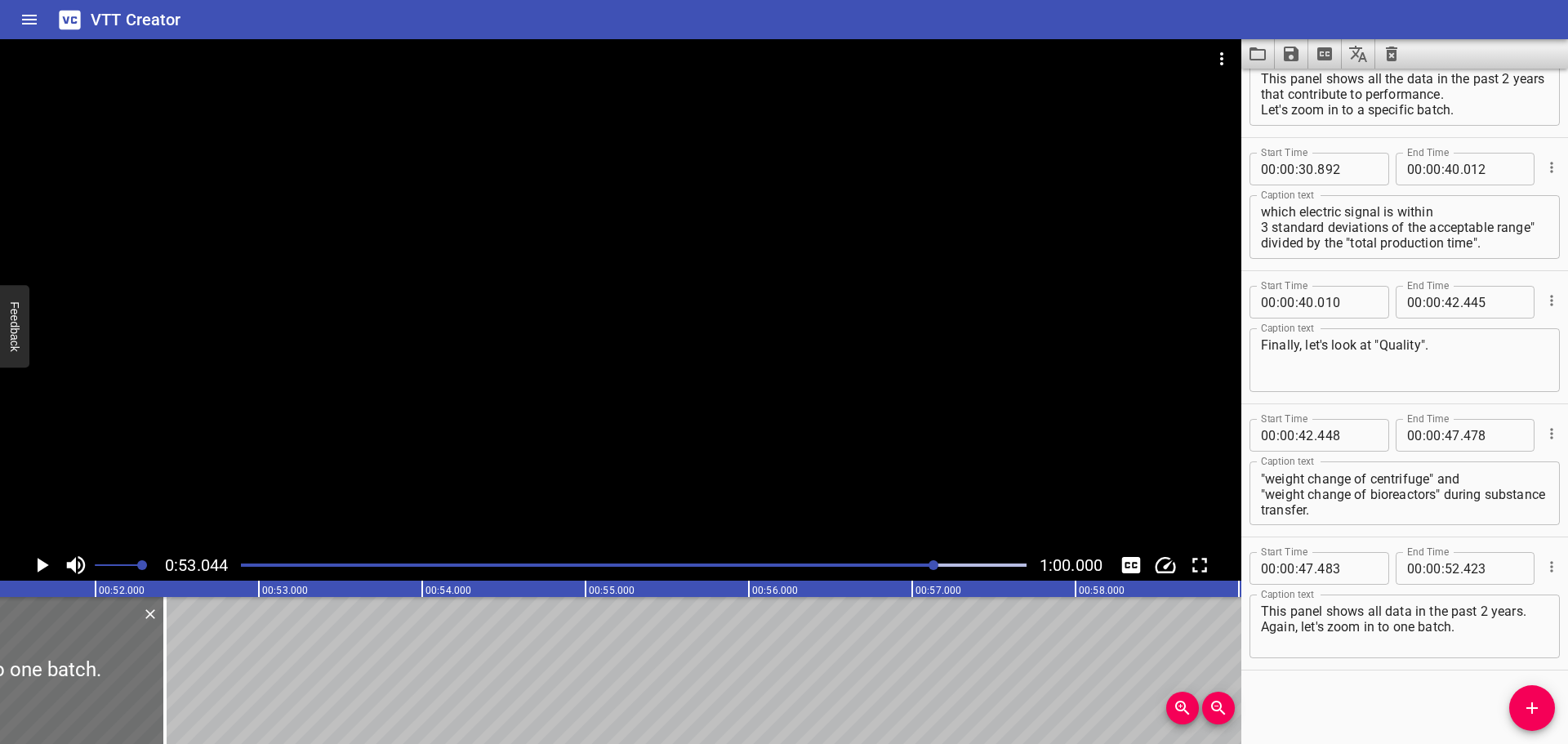 click on "This is the Seeq analysis landing page. Let's take a look at 'Availability' first. This panel contains availability calculations over ~2.5 months. Let's zoom in to a specific batch. Notice the brown capsule up top that captures the production time and the
data bars that aggregate the information to calculate availability. Now let's take a look at 'Performance'. This table contains all the relevant information for performance.
The red cells are labeled to show when the performance is lower than 95%. This panel shows all the data in the past 2 years that contribute to performance.
Let's zoom in to a specific batch.  Performance is calculated by the "duration at which electric signal is within
3 standard deviations of the acceptable range" divided by the "total production time". Finally, let's look at "Quality". We calculated this metric by comparing the "weight change of centrifuge" and
"weight change of bioreactors" during substance transfer." at bounding box center (-3498, 670) 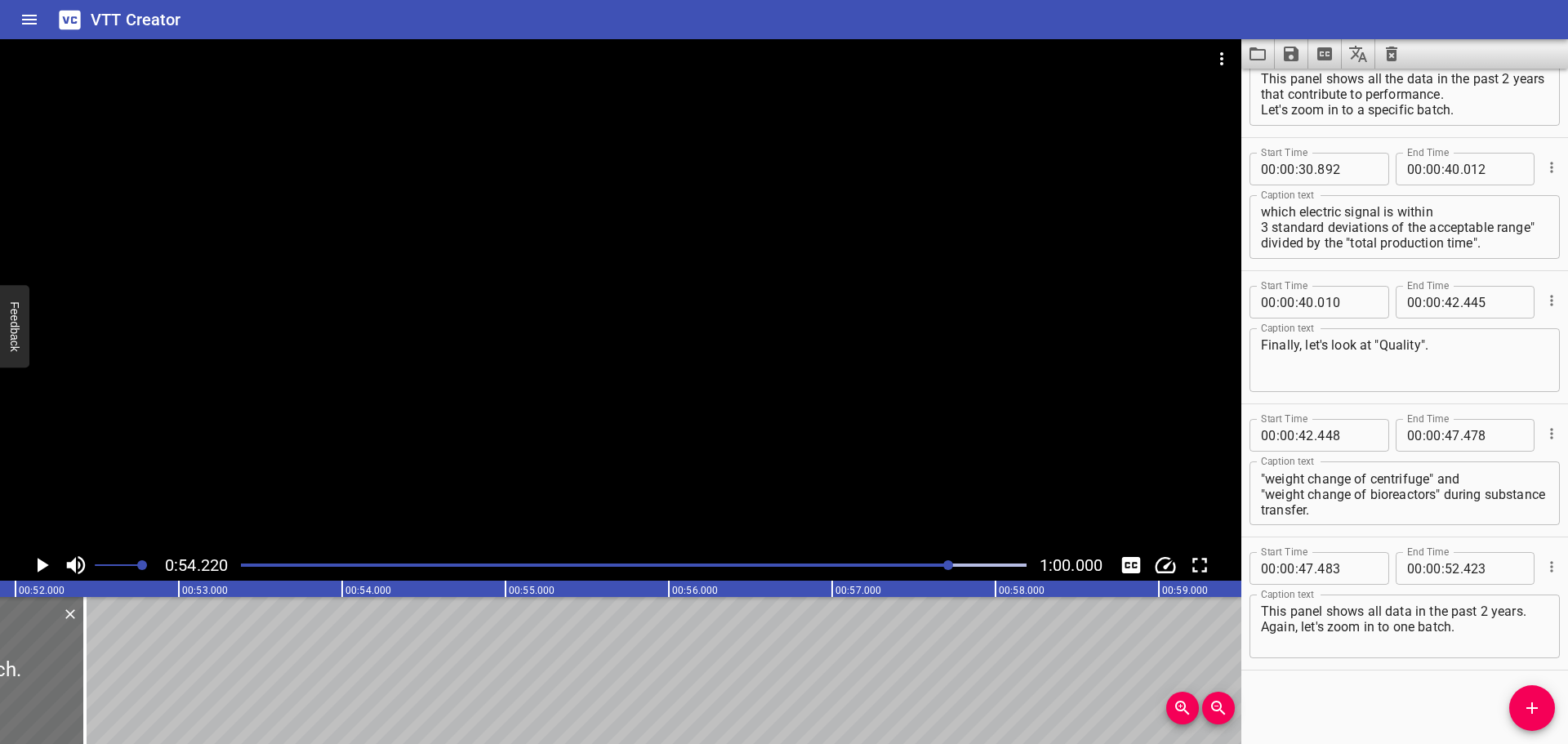 scroll, scrollTop: 0, scrollLeft: 8559, axis: horizontal 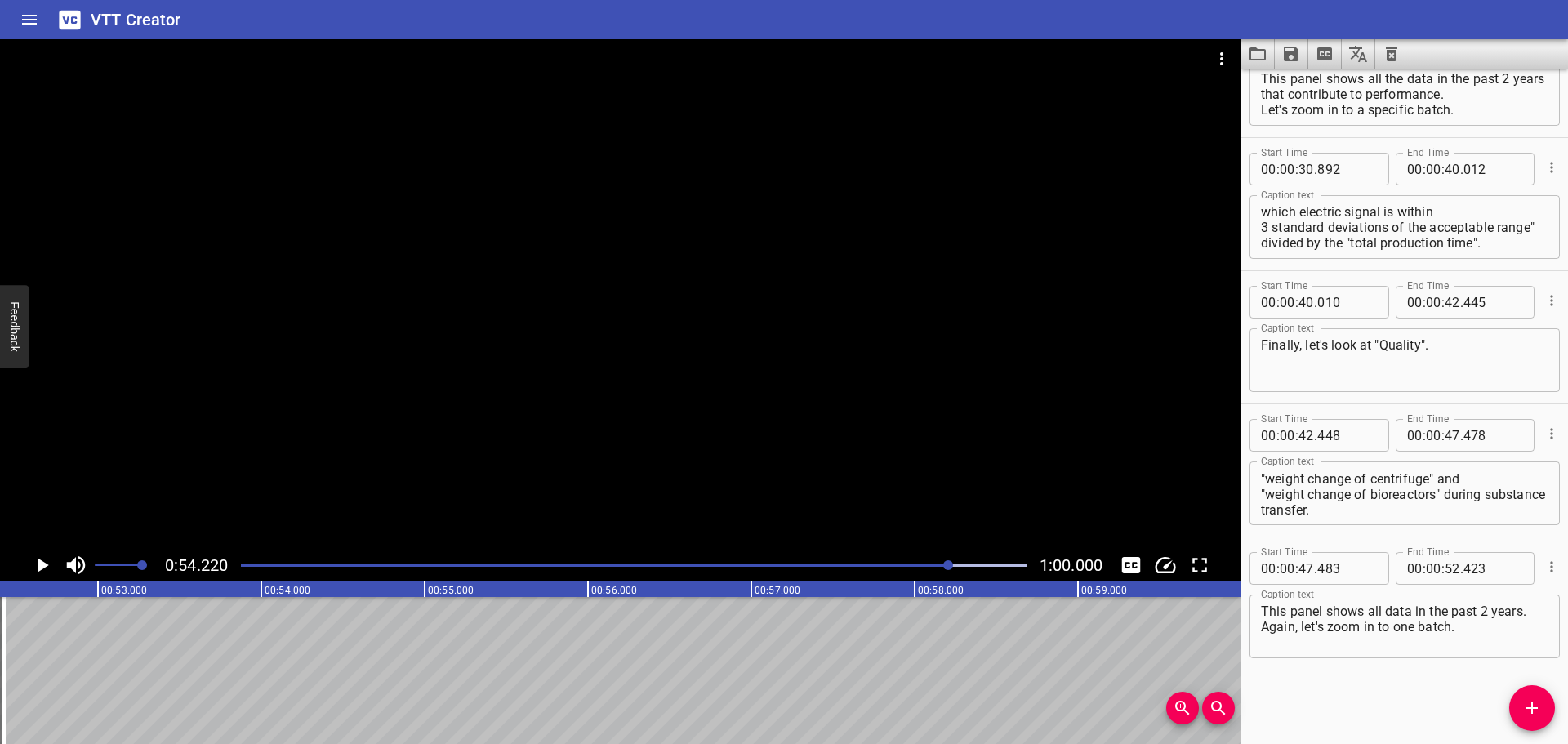 click 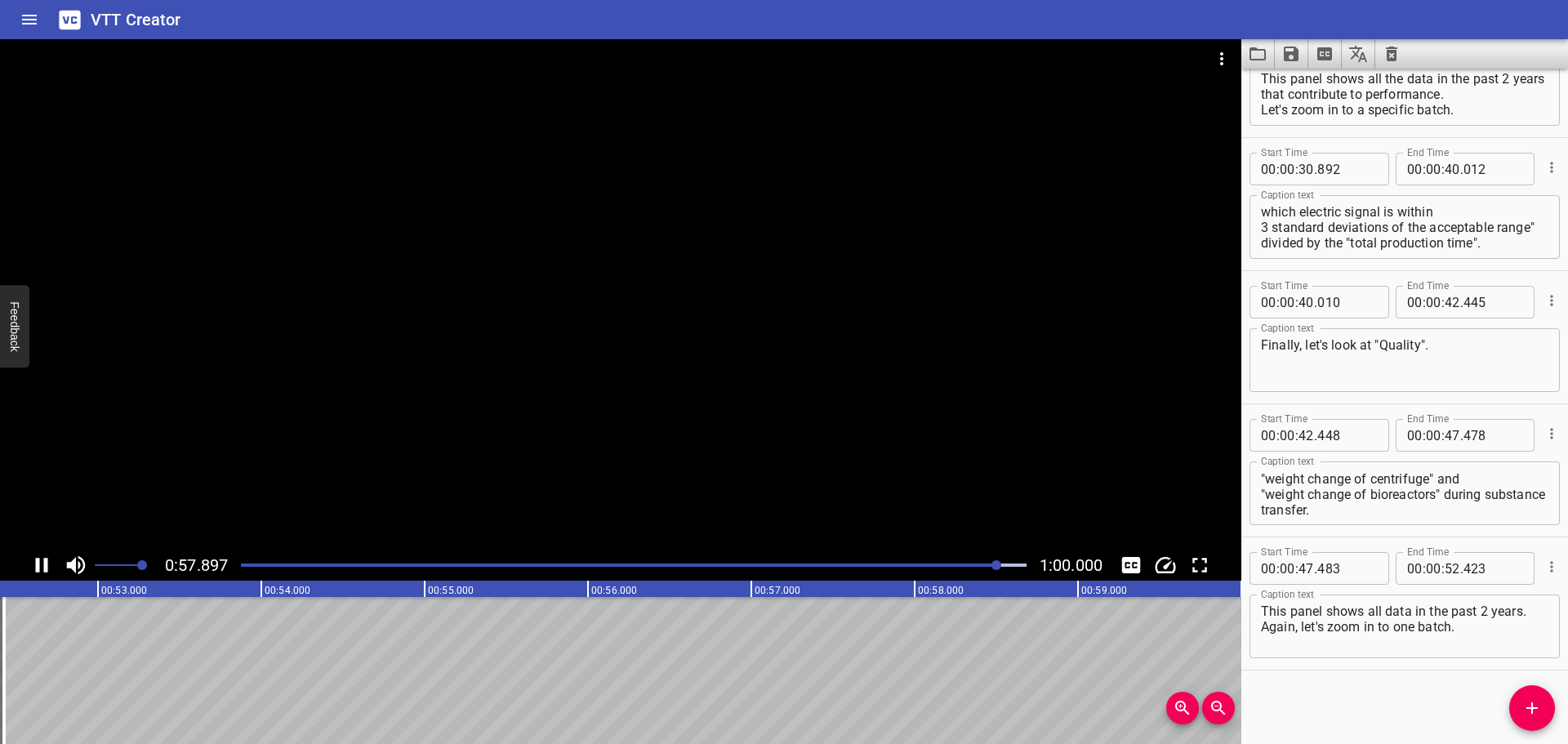 click 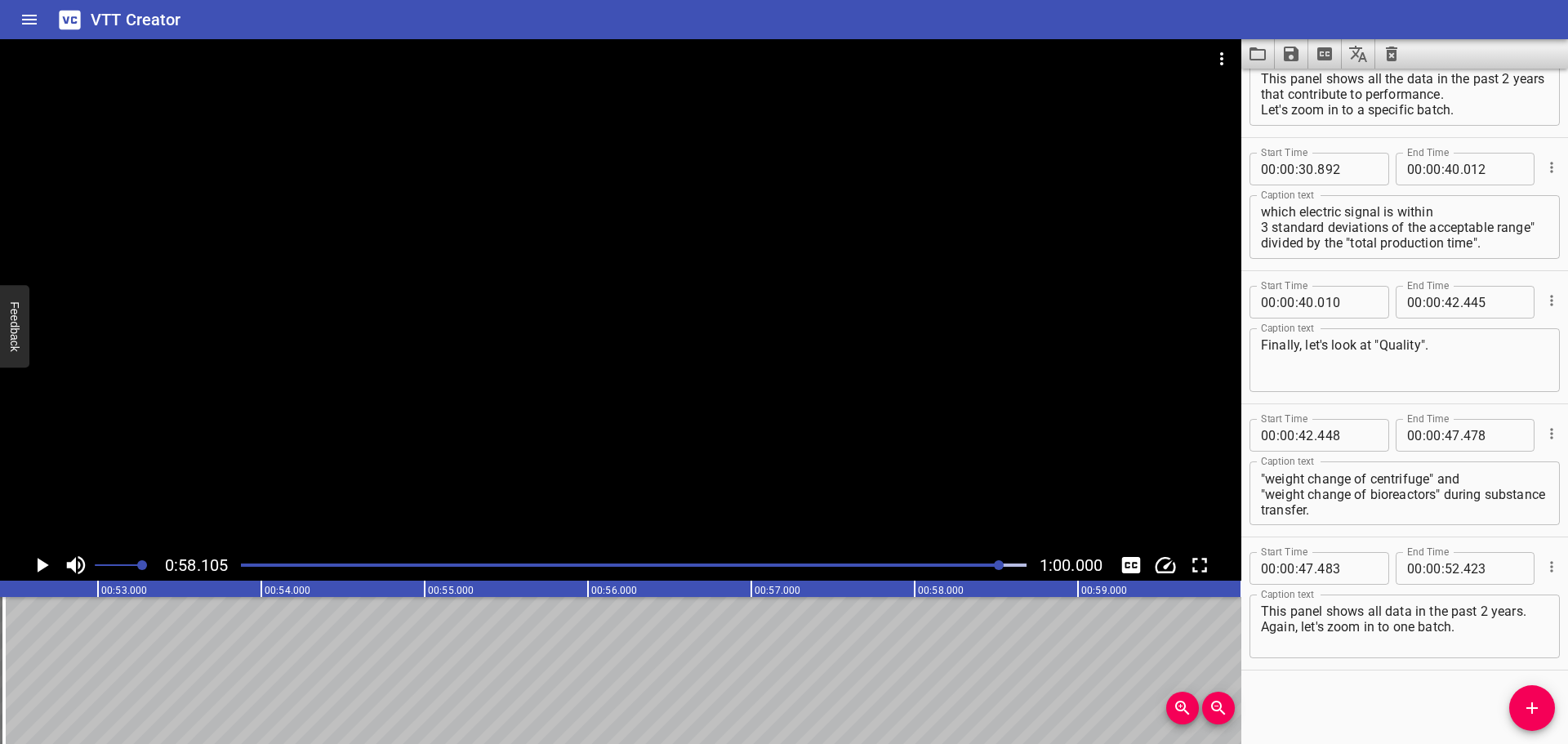 click 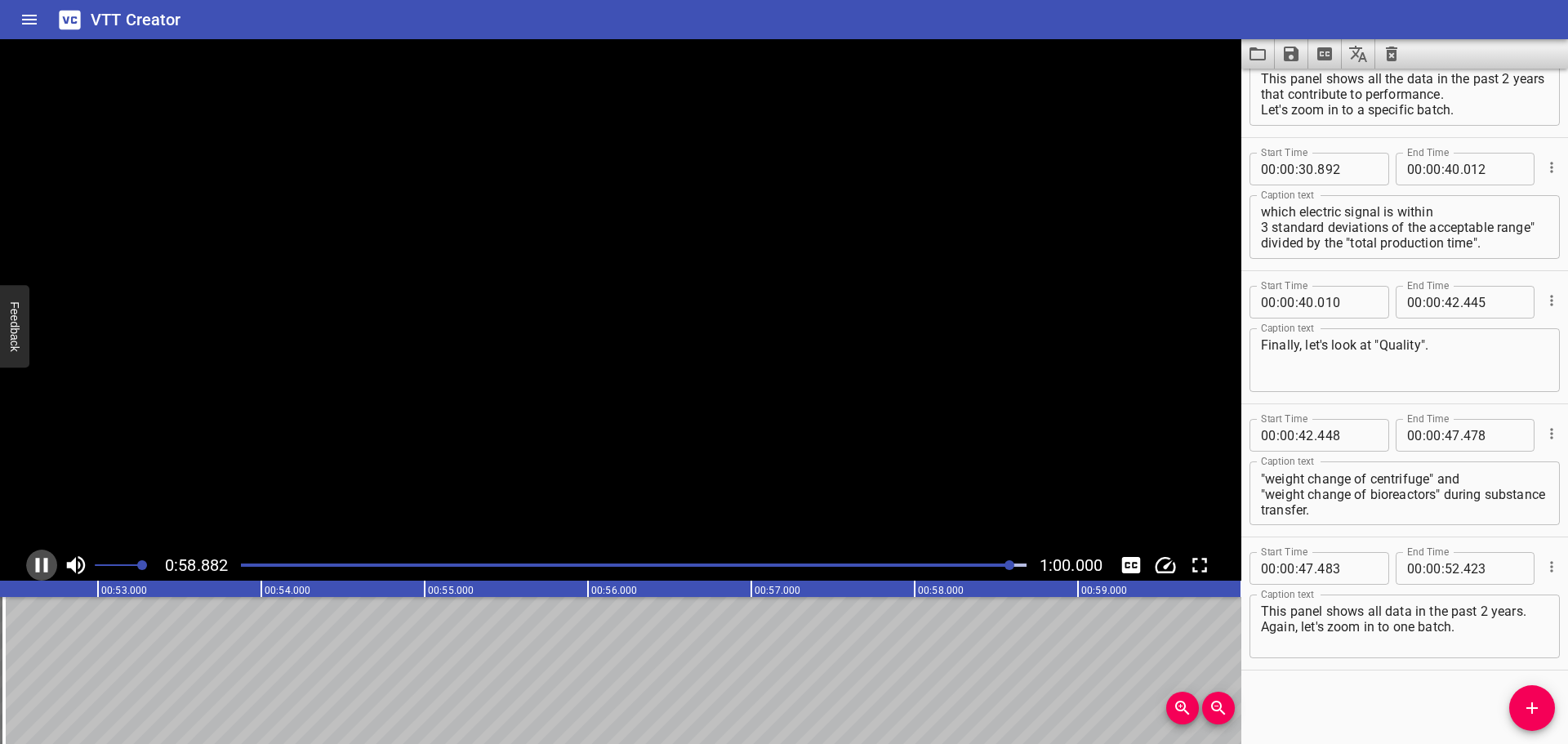 click 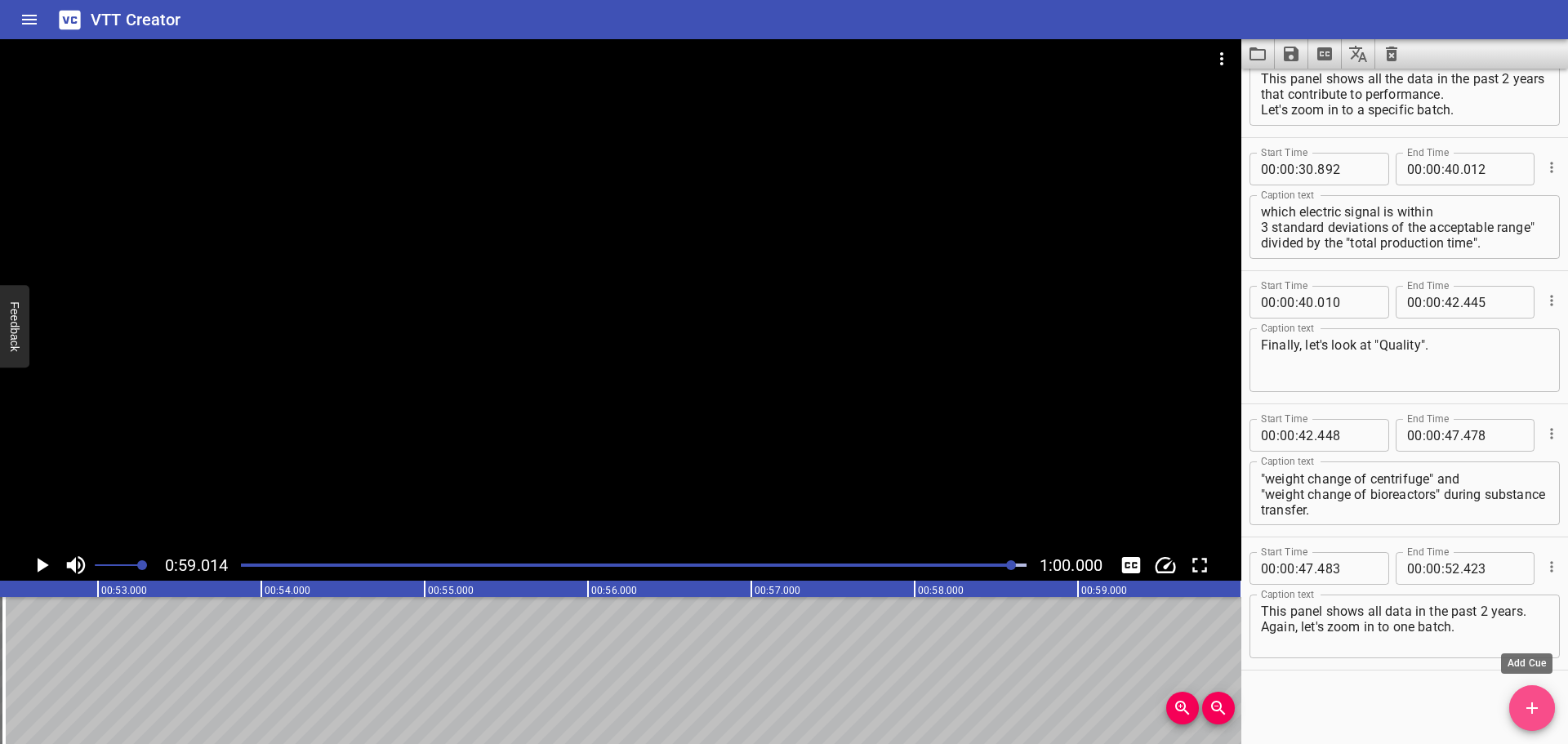 click 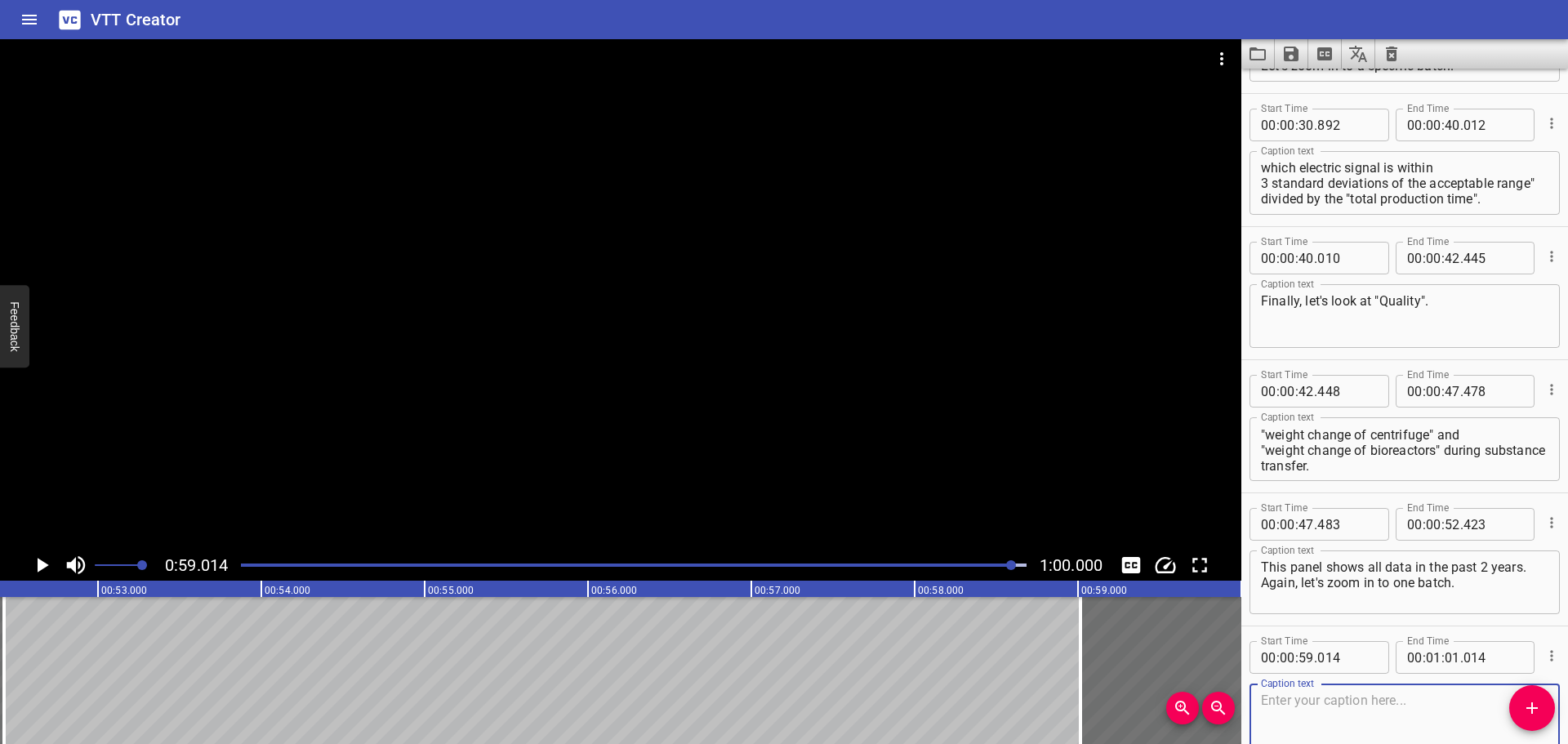 scroll, scrollTop: 866, scrollLeft: 0, axis: vertical 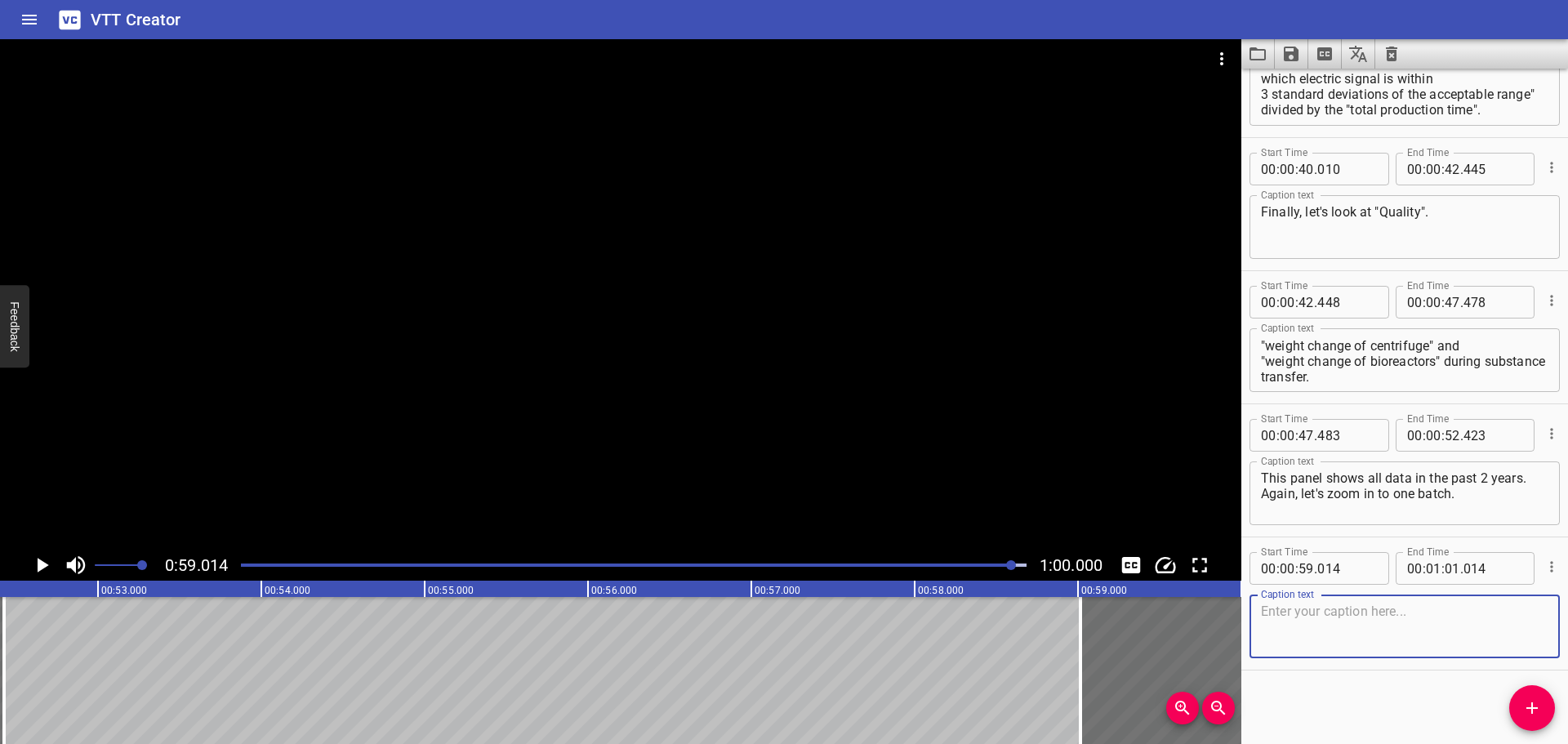click at bounding box center (1405, 626) 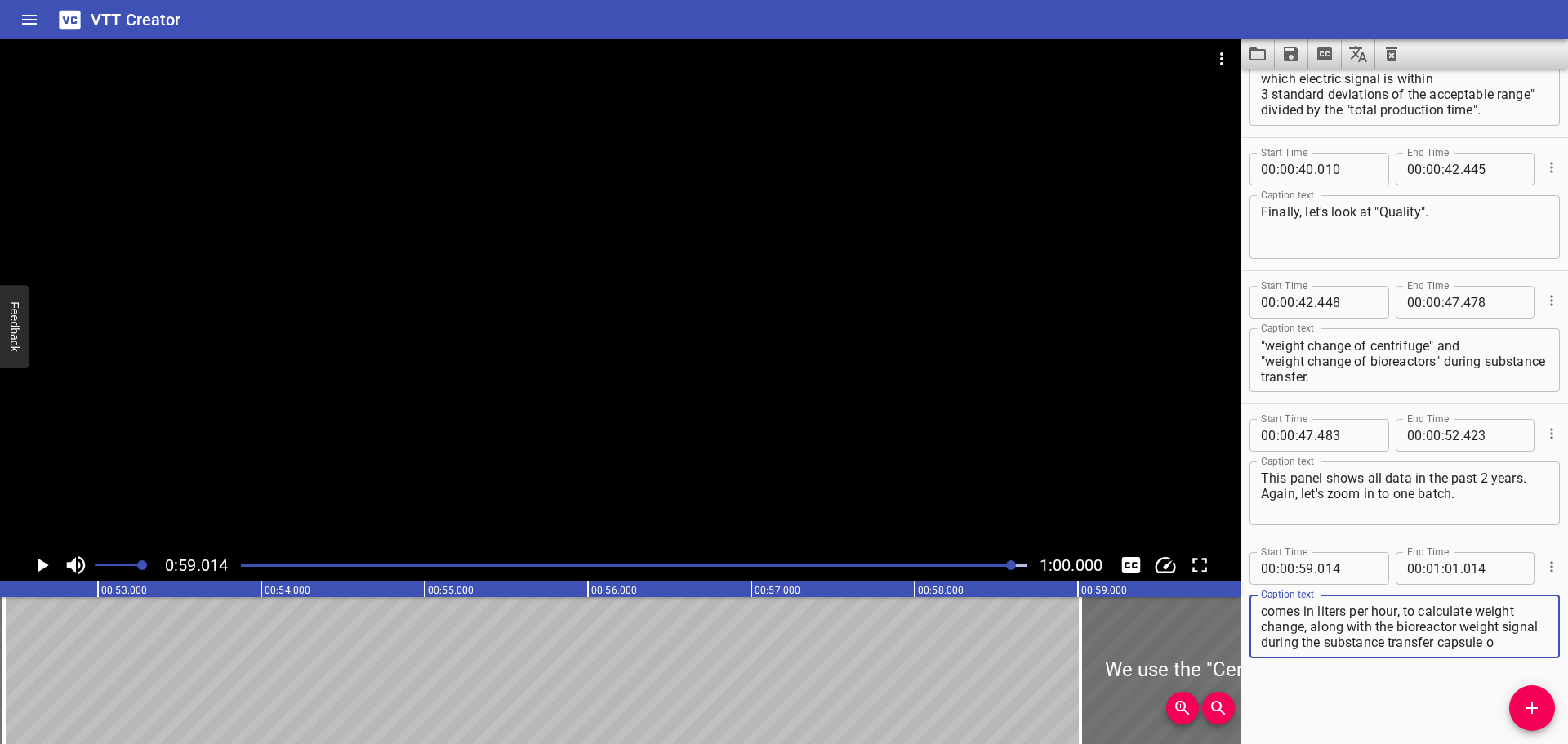 scroll, scrollTop: 31, scrollLeft: 0, axis: vertical 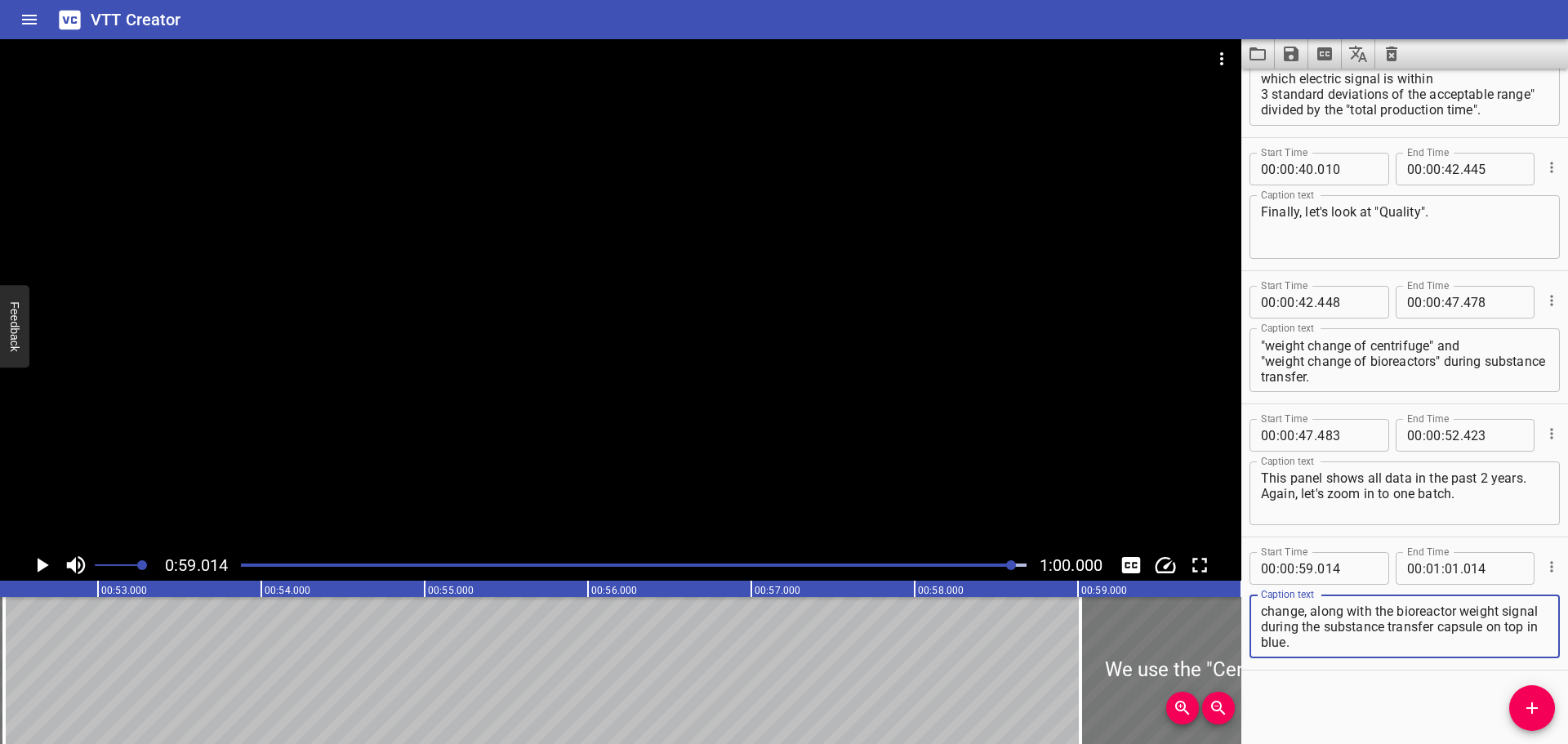 type on "We use the "Centrifgue Inlet" Signal, which comes in liters per hour, to calculate weight change, along with the bioreactor weight signal during the substance transfer capsule on top in blue." 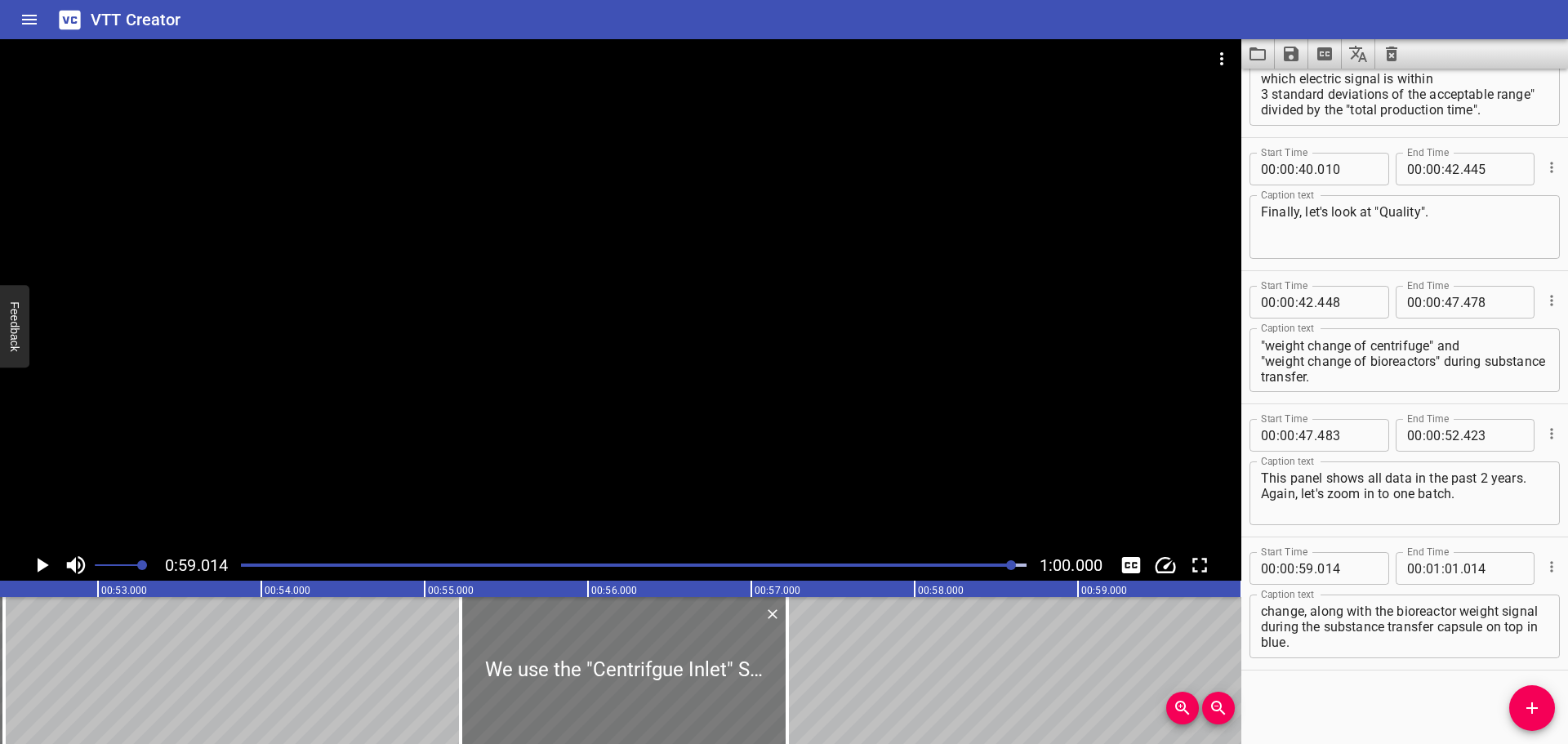 drag, startPoint x: 1142, startPoint y: 634, endPoint x: 477, endPoint y: 641, distance: 665.03684 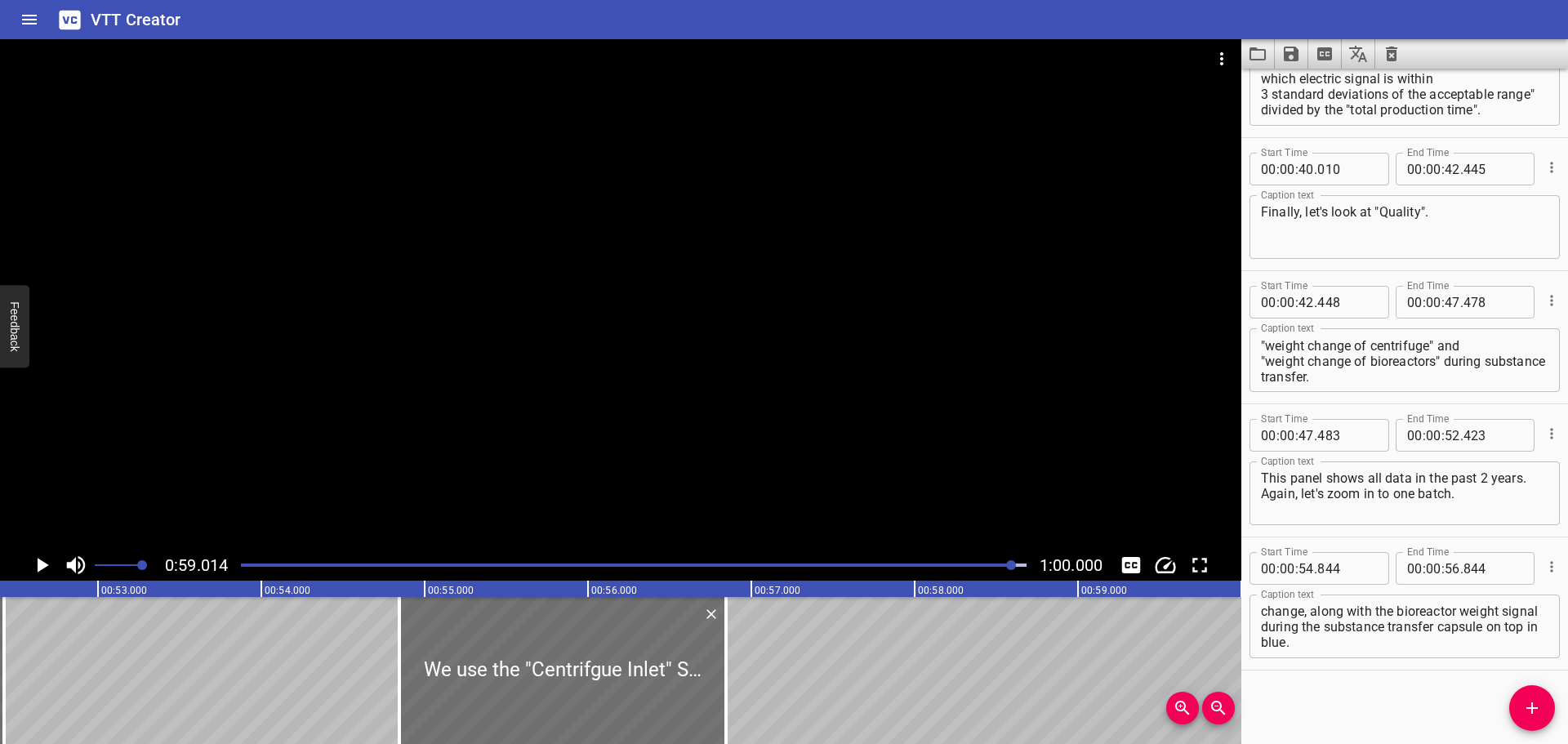 click at bounding box center (621, 565) 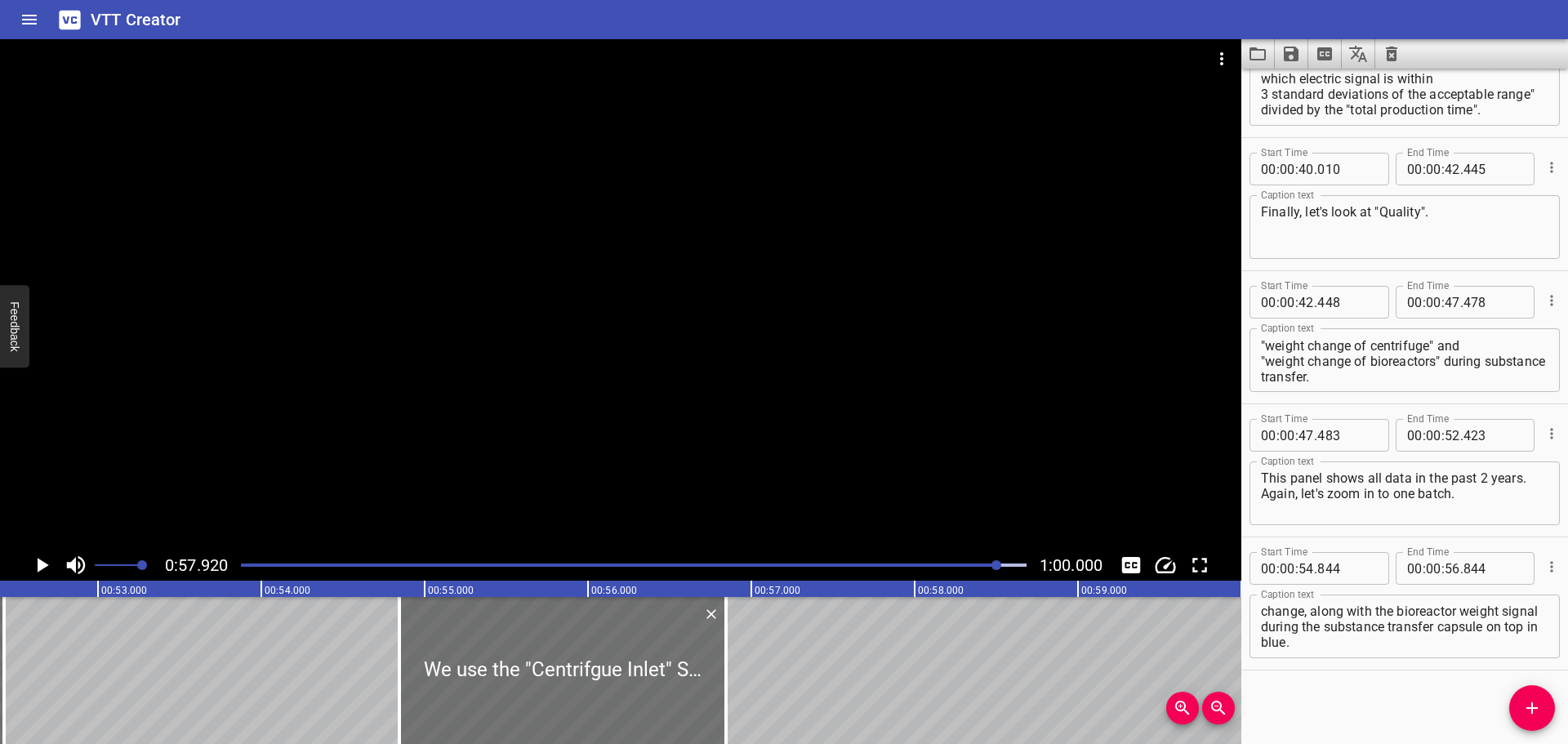 click at bounding box center [634, 565] 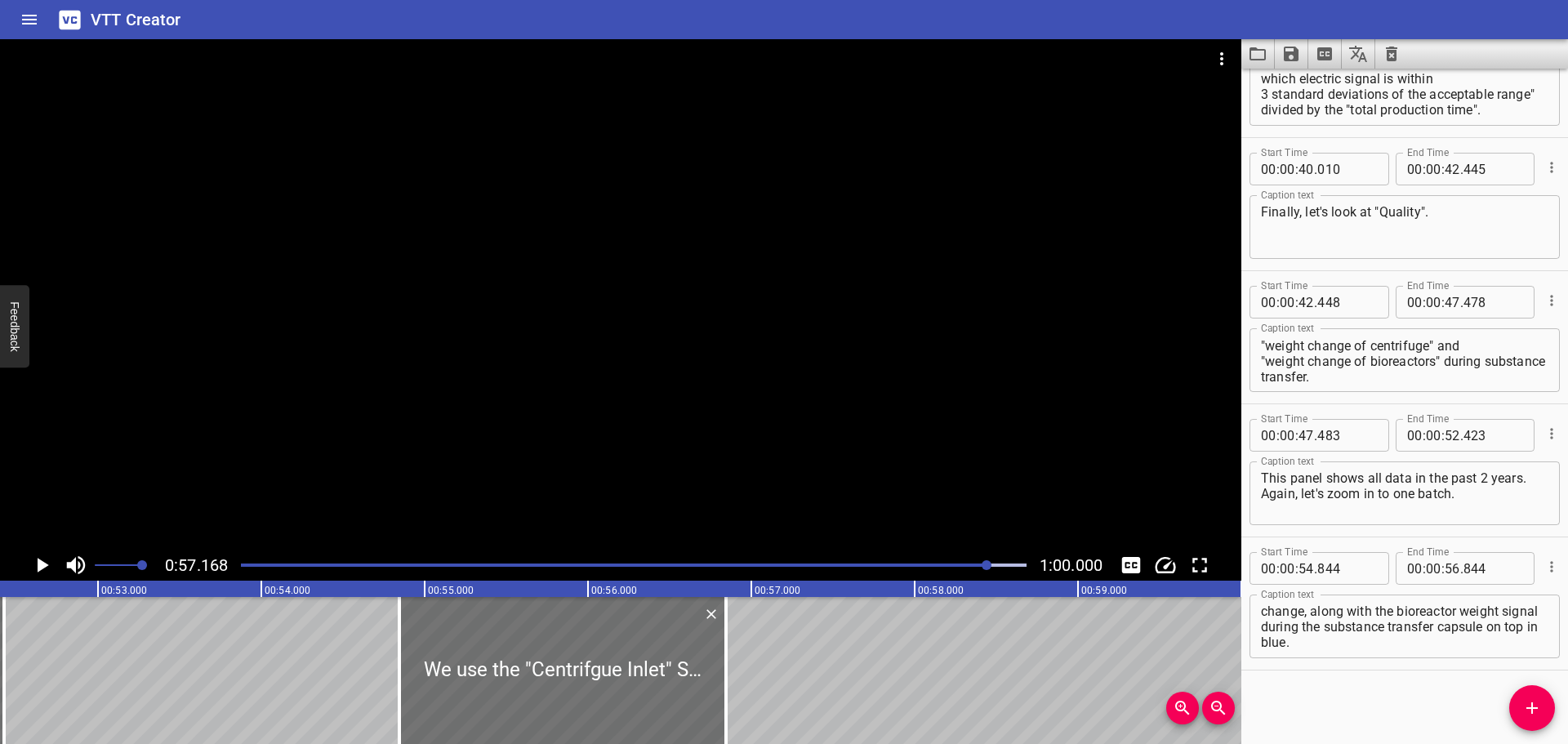 click at bounding box center (634, 565) 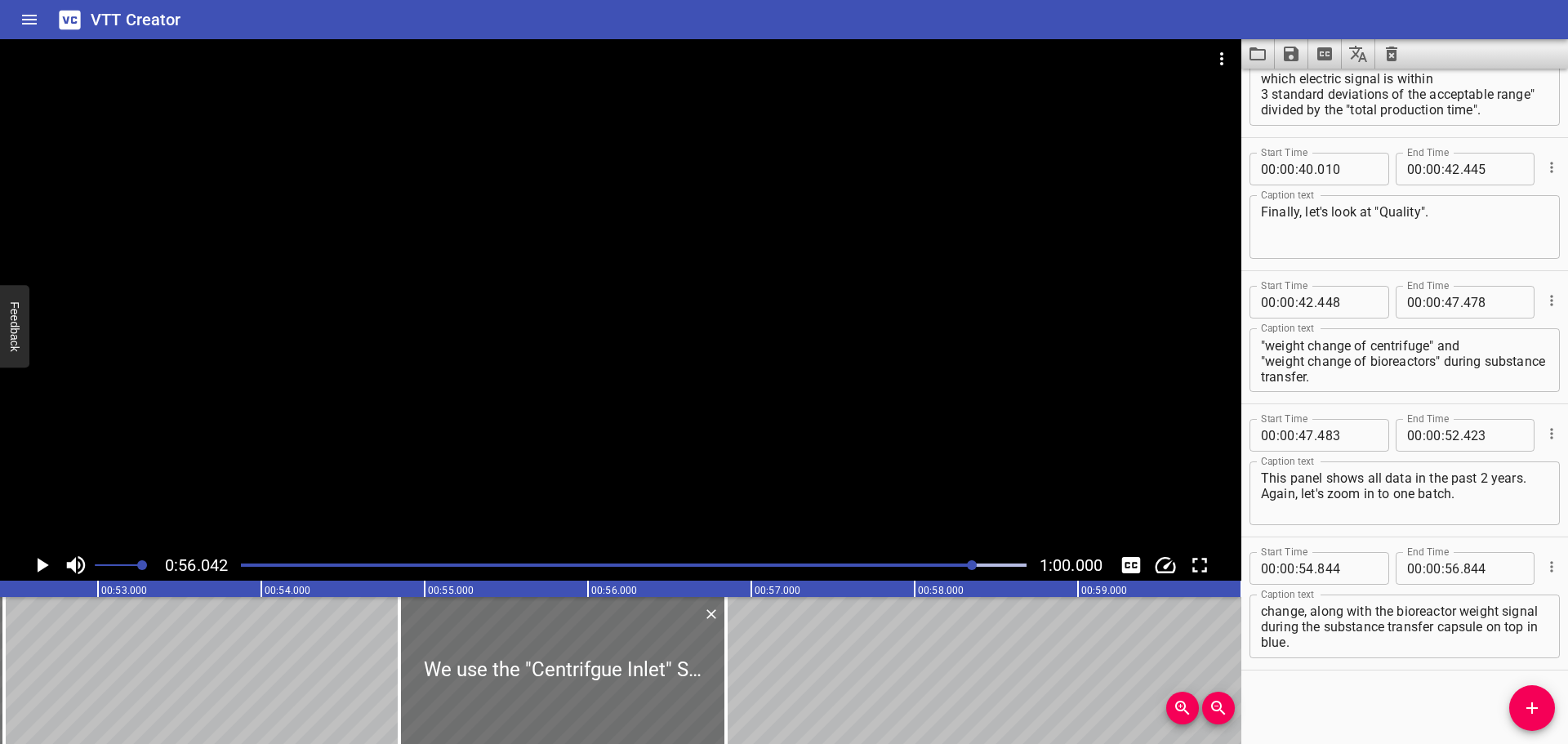 click at bounding box center [582, 565] 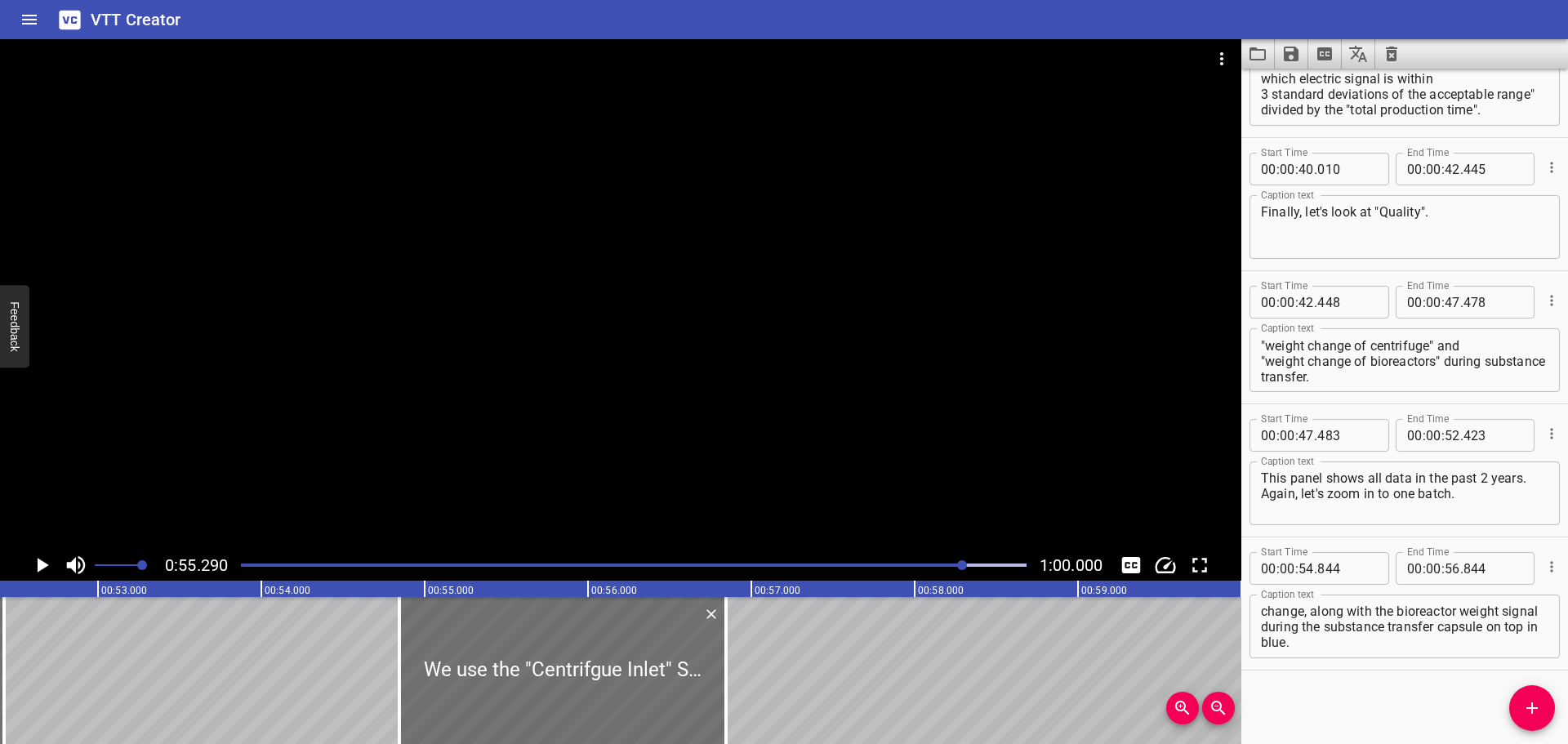 drag, startPoint x: 958, startPoint y: 564, endPoint x: 933, endPoint y: 565, distance: 25.019992 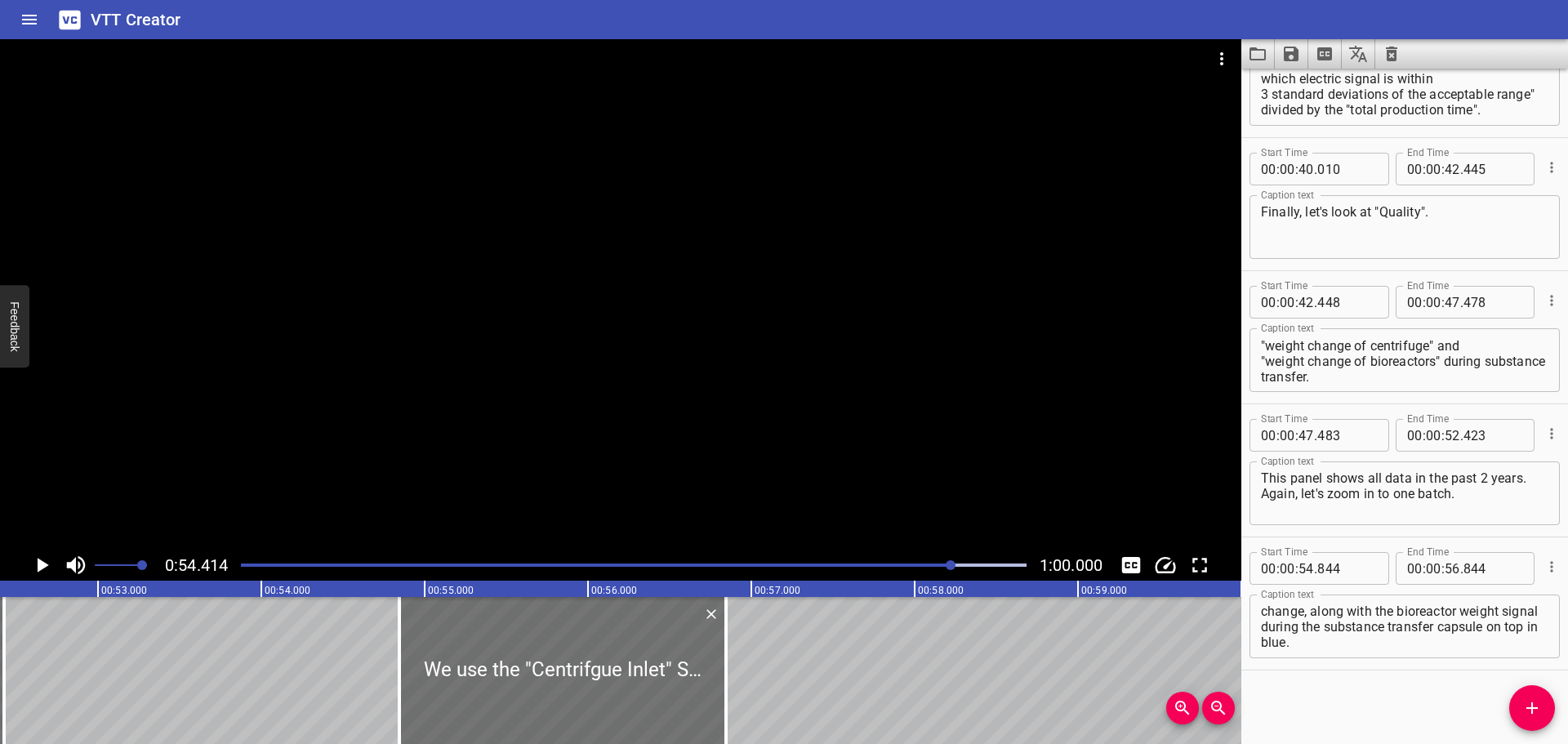 click 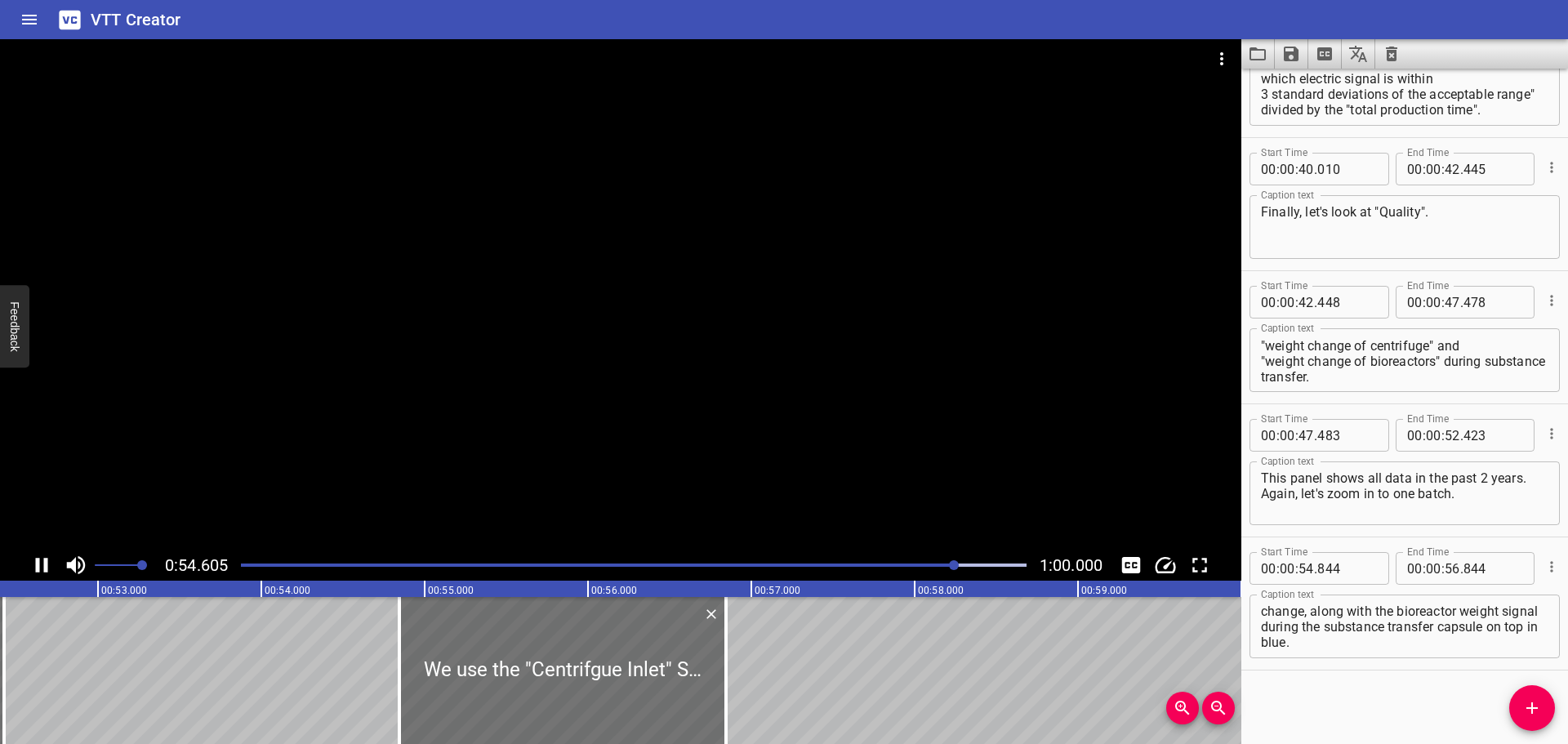 click 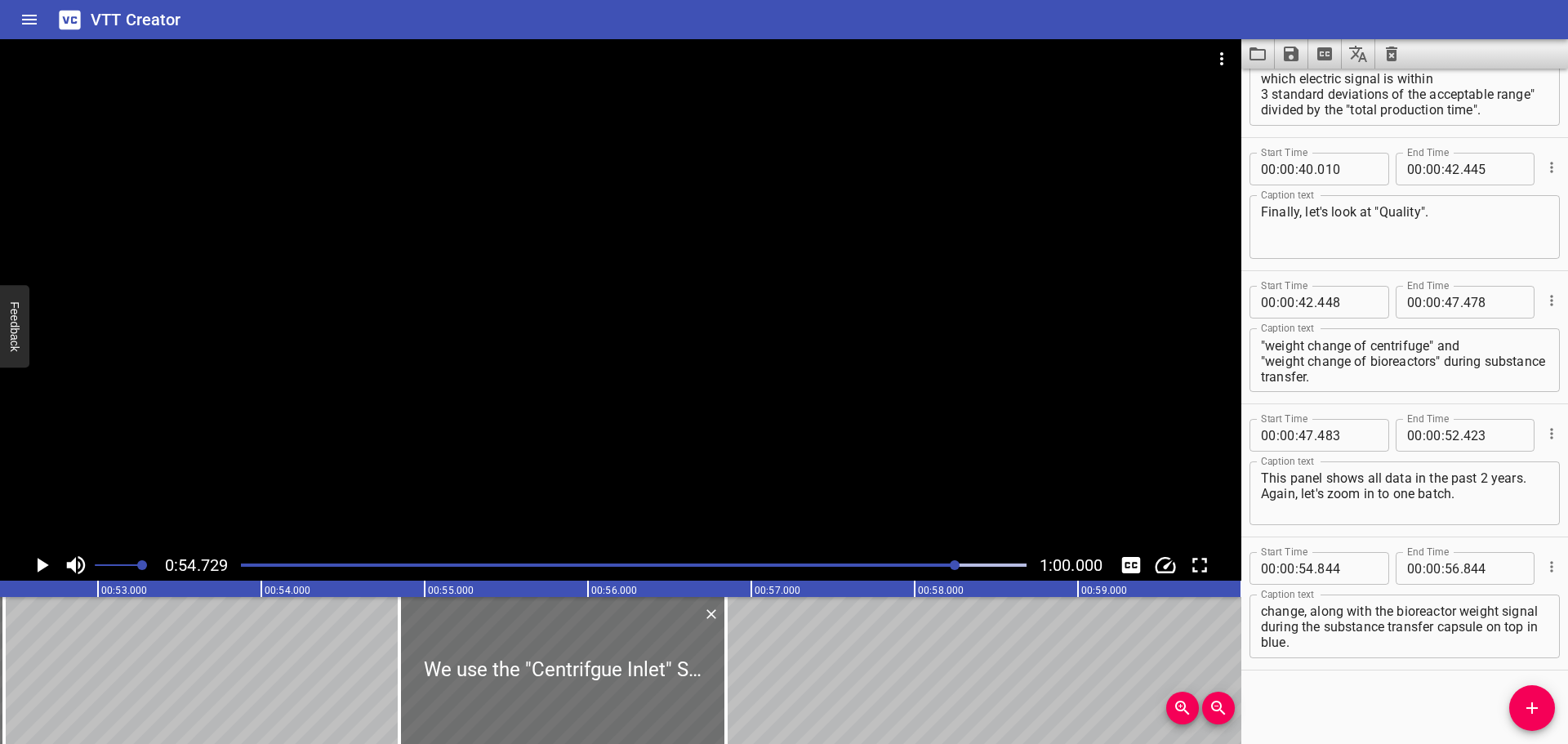 click at bounding box center [565, 565] 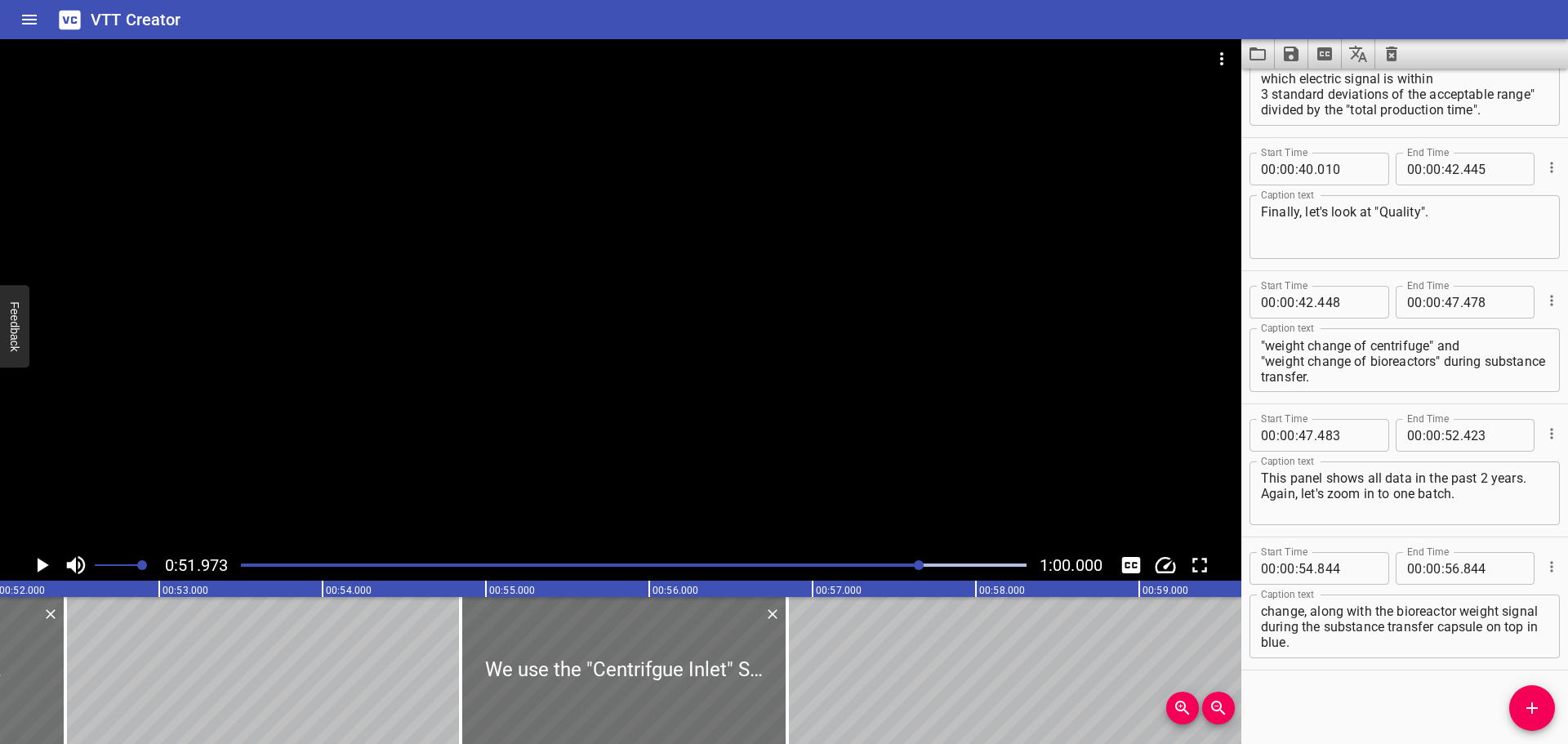 scroll, scrollTop: 0, scrollLeft: 8489, axis: horizontal 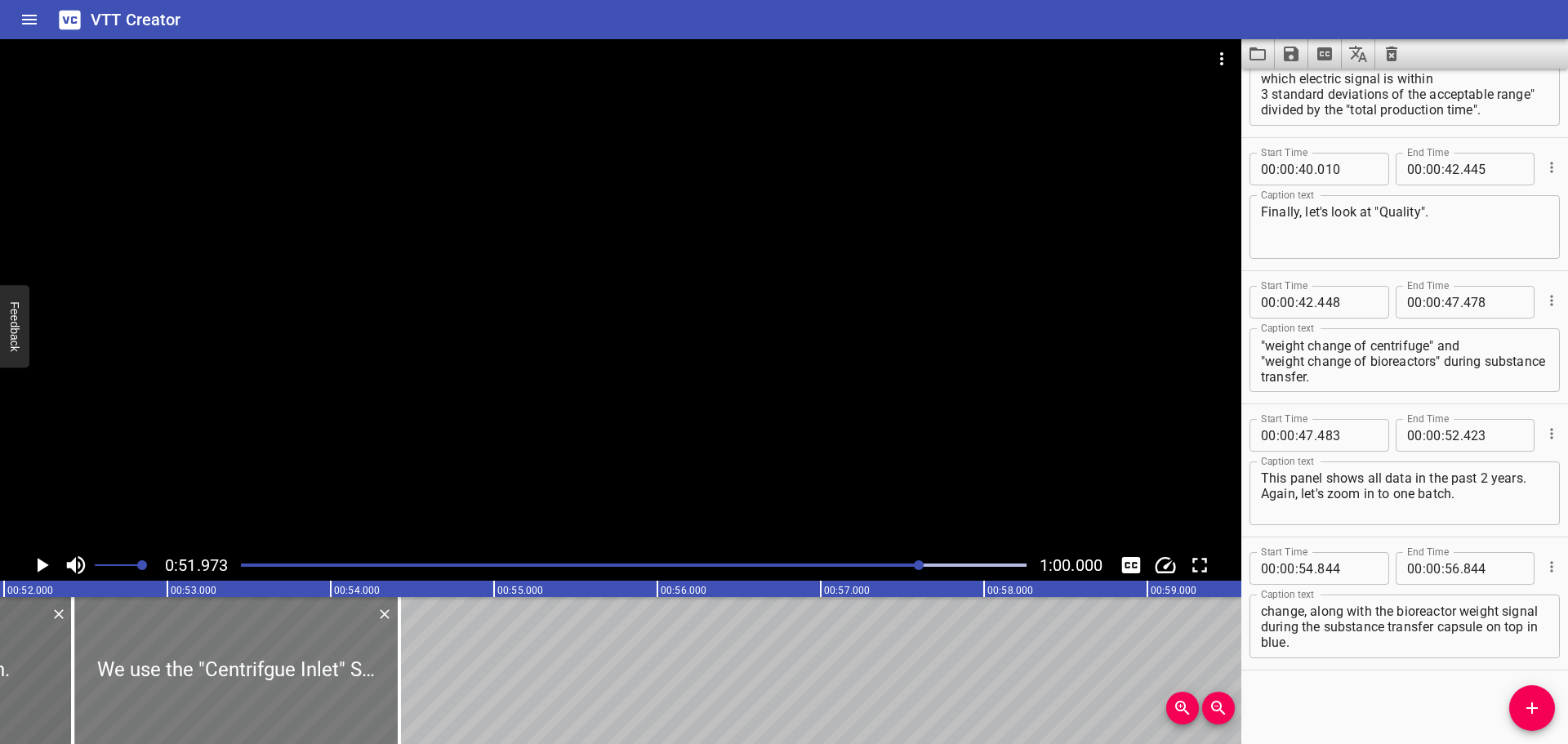 drag, startPoint x: 708, startPoint y: 674, endPoint x: 315, endPoint y: 638, distance: 394.64541 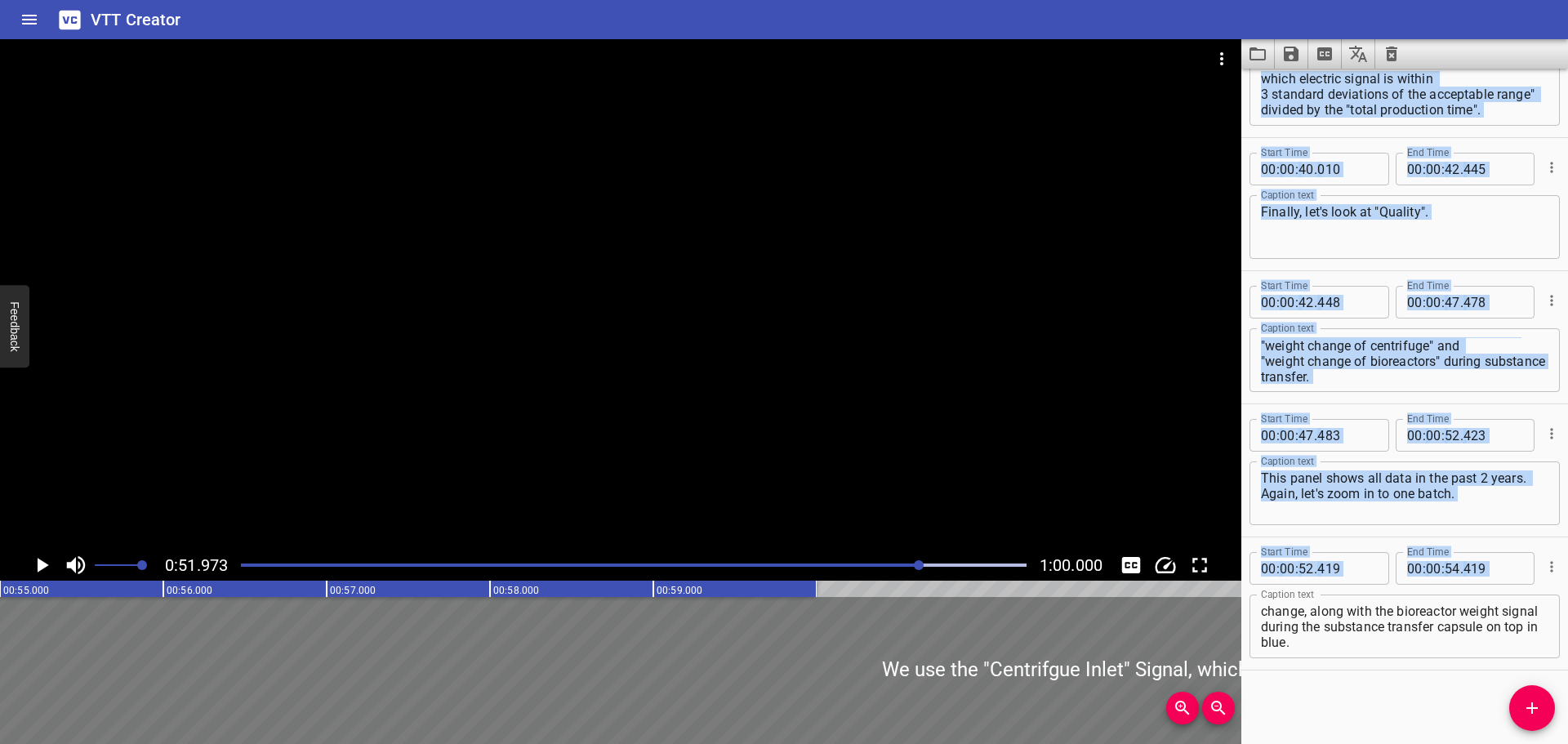 scroll, scrollTop: 0, scrollLeft: 8559, axis: horizontal 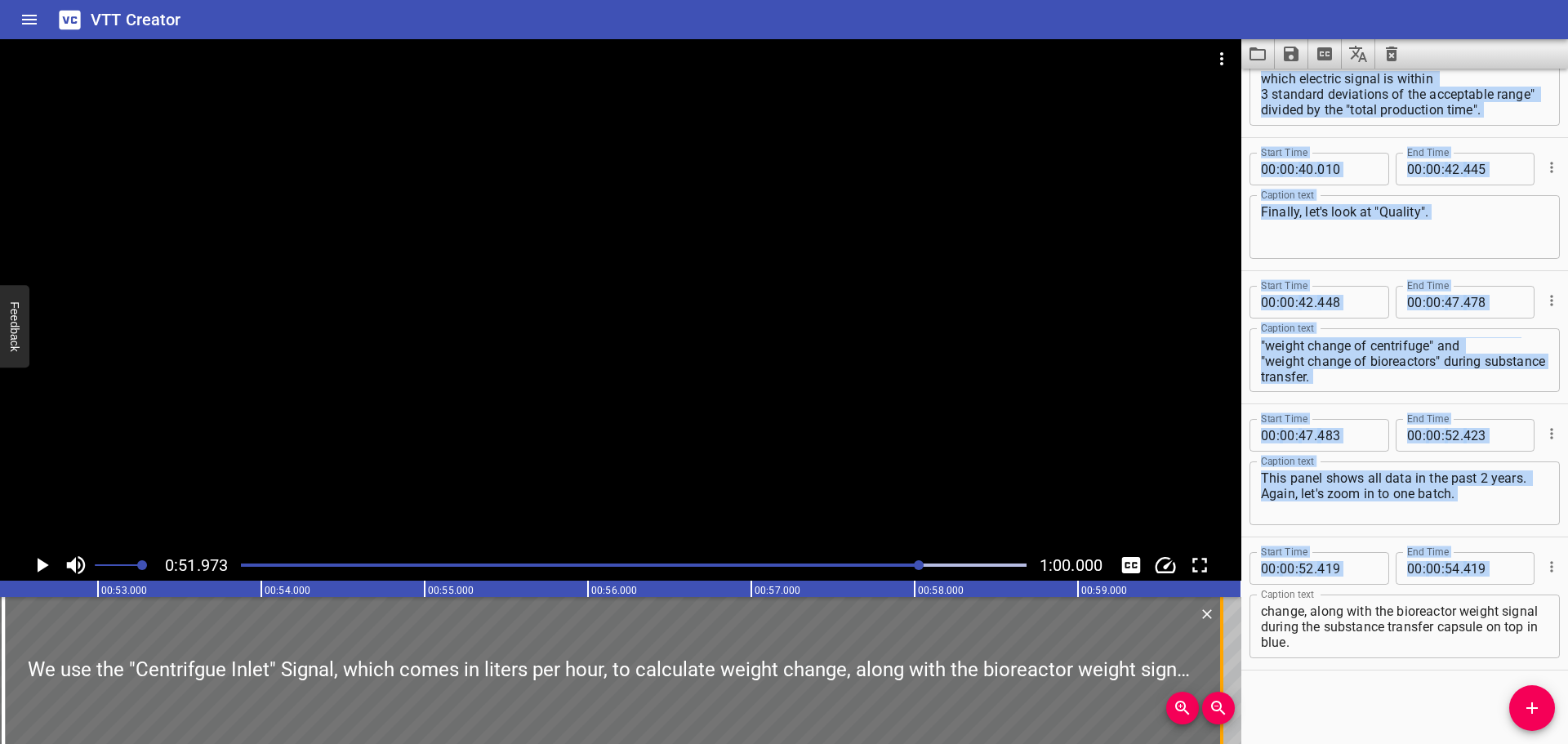 drag, startPoint x: 404, startPoint y: 642, endPoint x: 1227, endPoint y: 658, distance: 823.1555 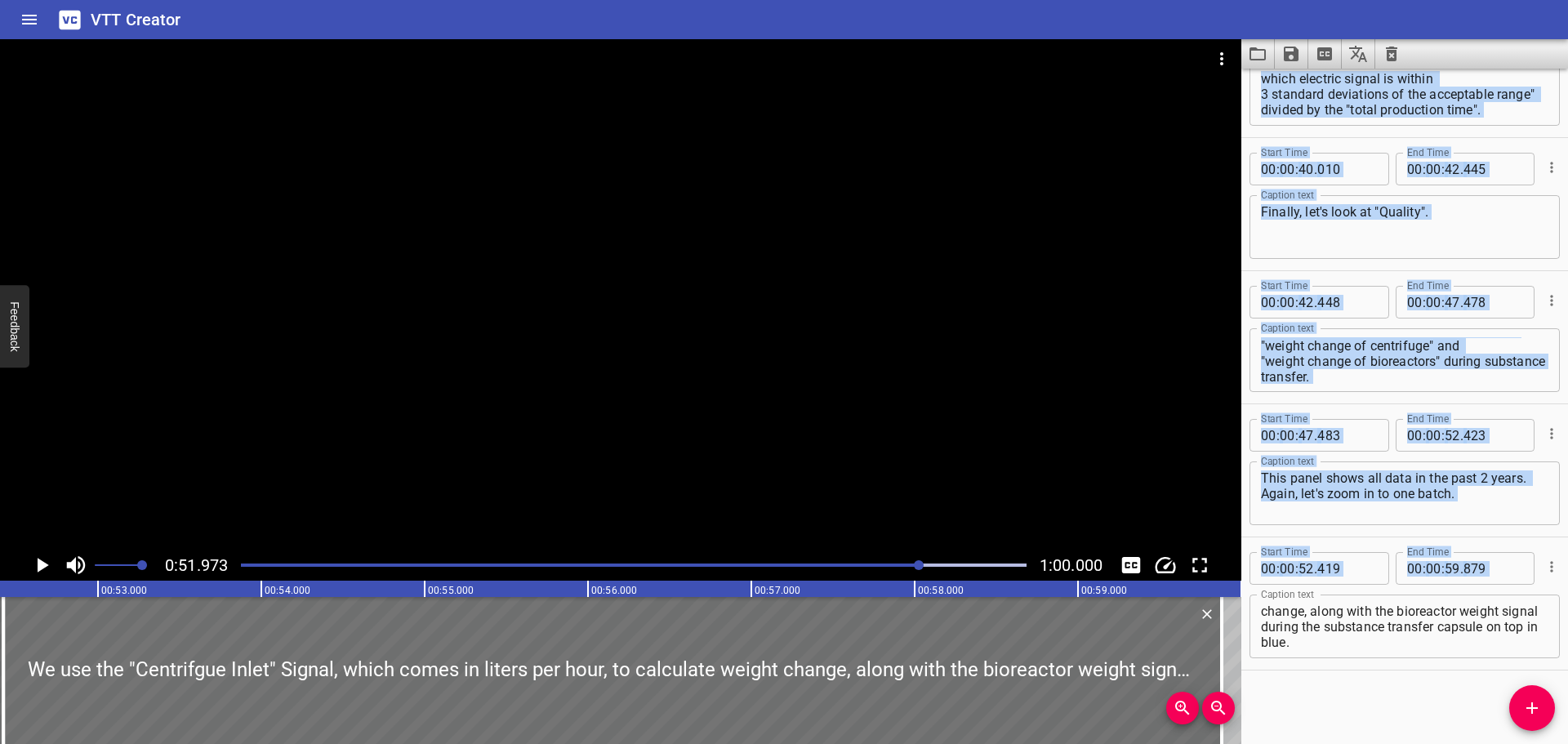 click 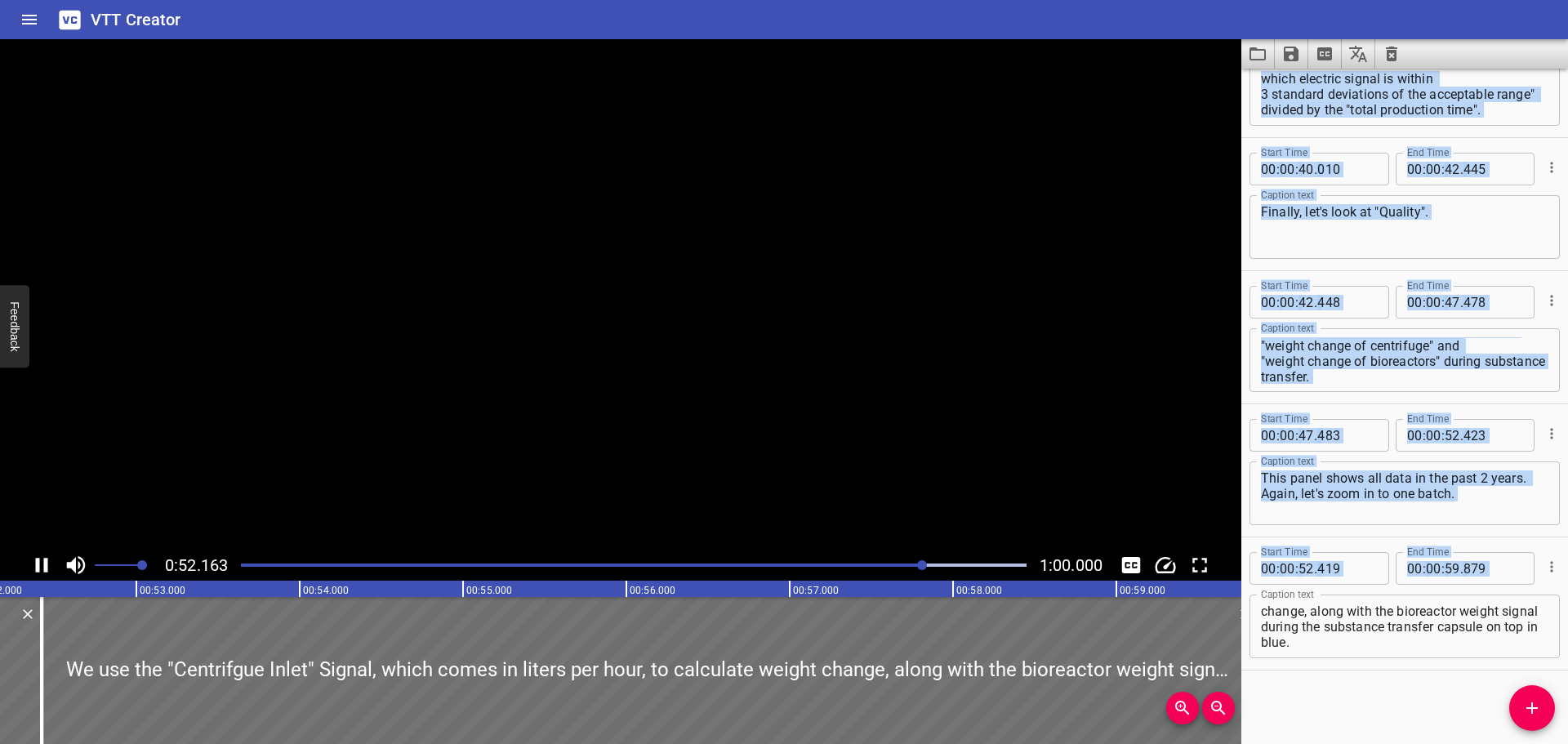 scroll, scrollTop: 0, scrollLeft: 8559, axis: horizontal 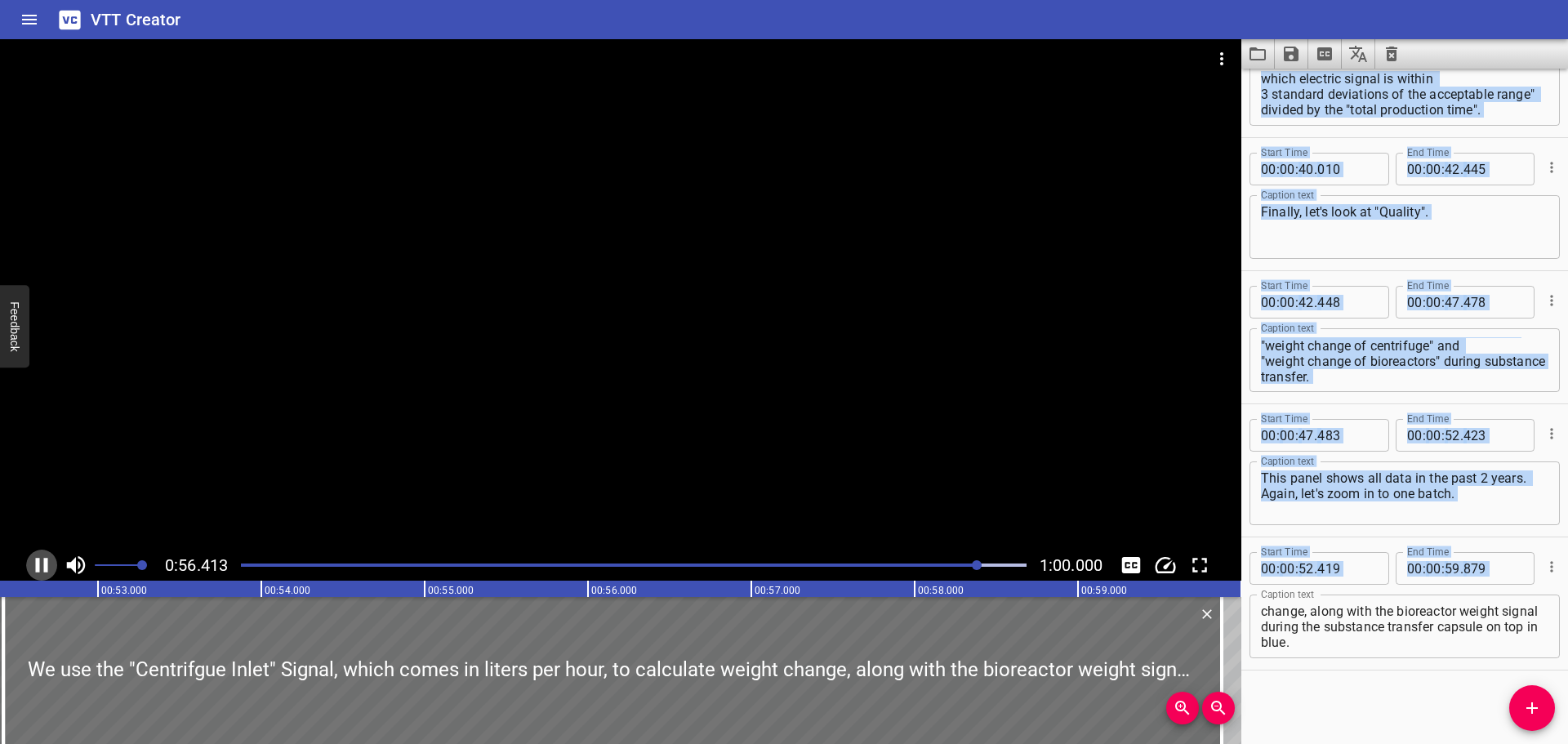 click 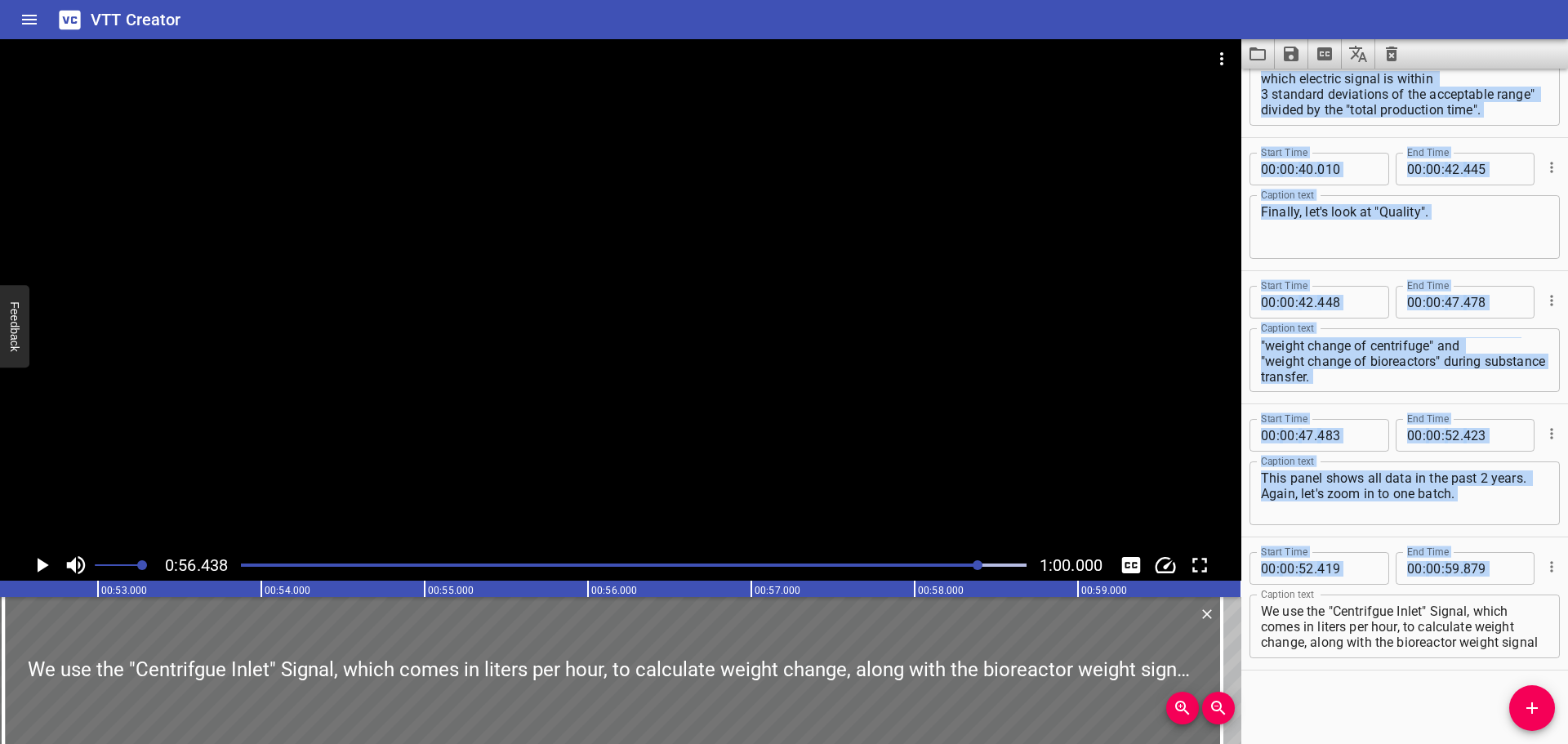 scroll, scrollTop: 31, scrollLeft: 0, axis: vertical 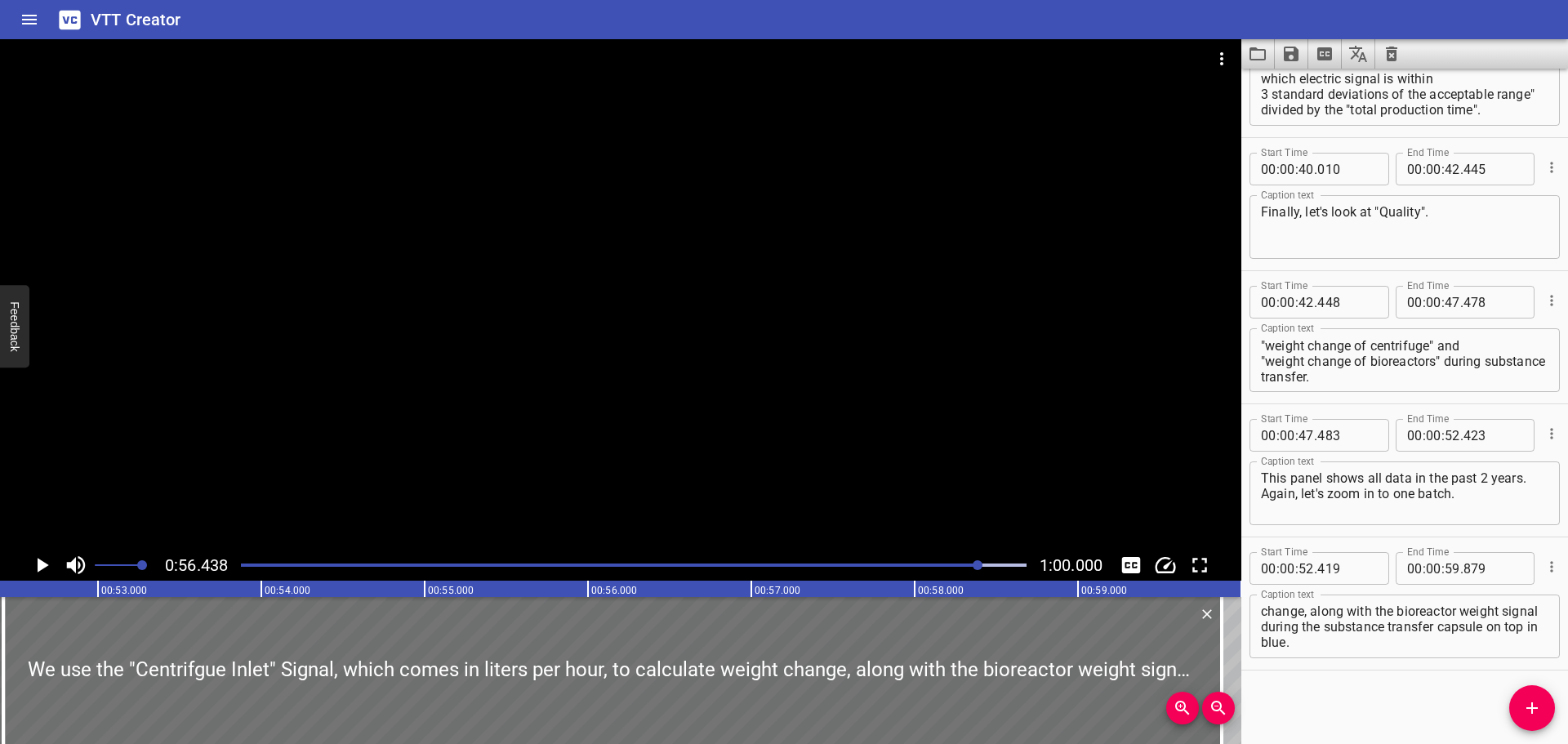 click on "We use the "Centrifgue Inlet" Signal, which comes in liters per hour, to calculate weight change, along with the bioreactor weight signal during the substance transfer capsule on top in blue." at bounding box center (1405, 626) 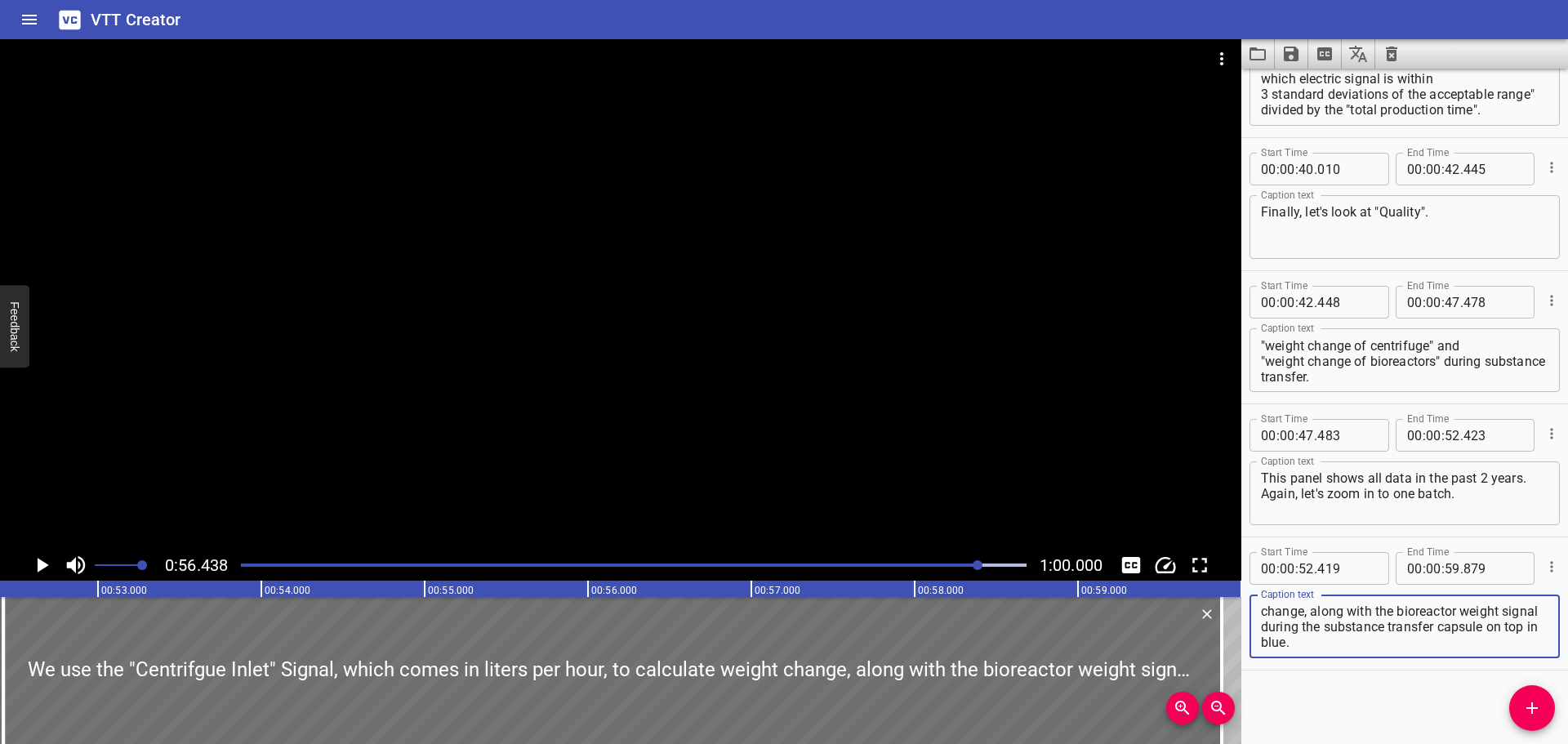 click on "We use the "Centrifgue Inlet" Signal, which comes in liters per hour, to calculate weight change, along with the bioreactor weight signal during the substance transfer capsule on top in blue." at bounding box center [1405, 626] 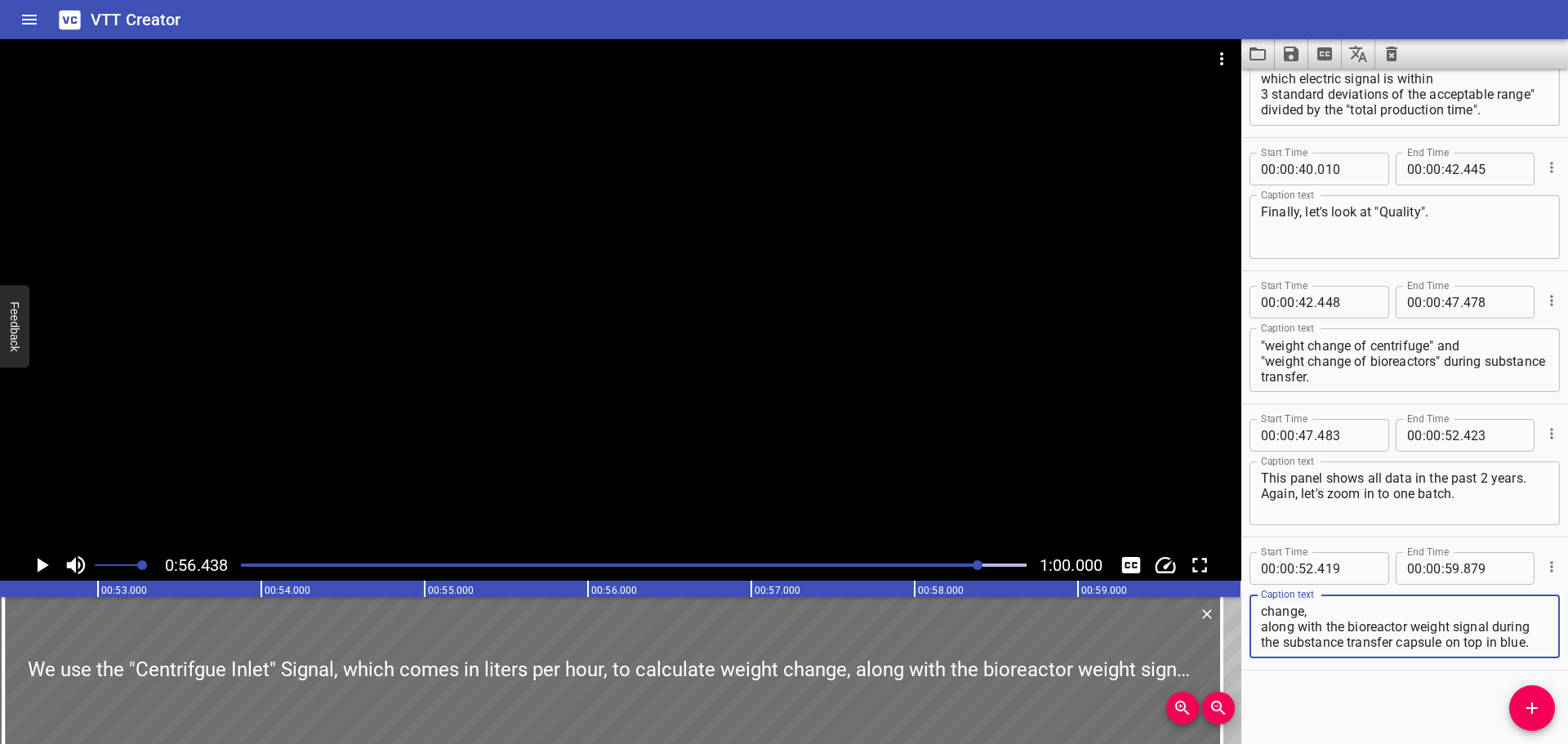 scroll, scrollTop: 46, scrollLeft: 0, axis: vertical 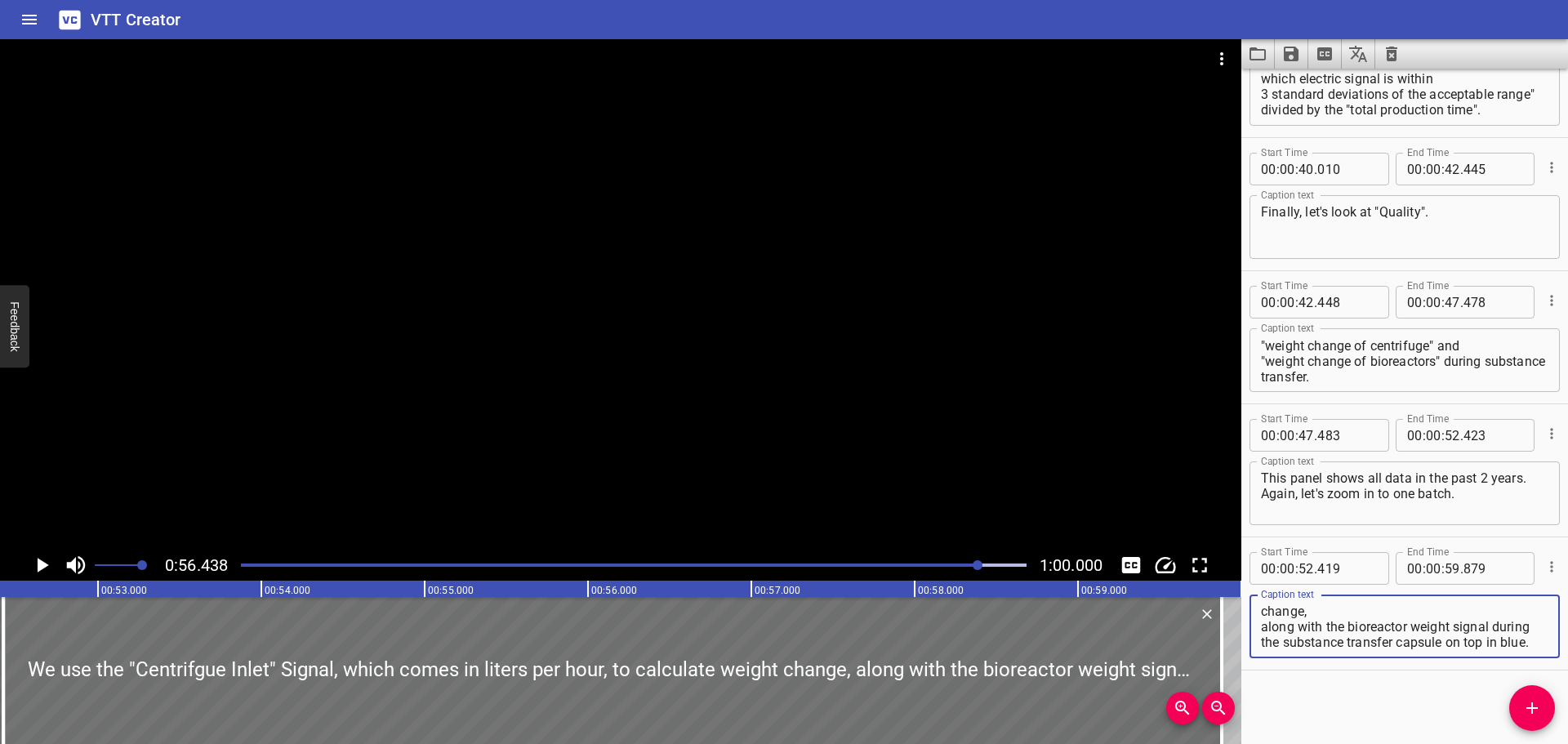 click 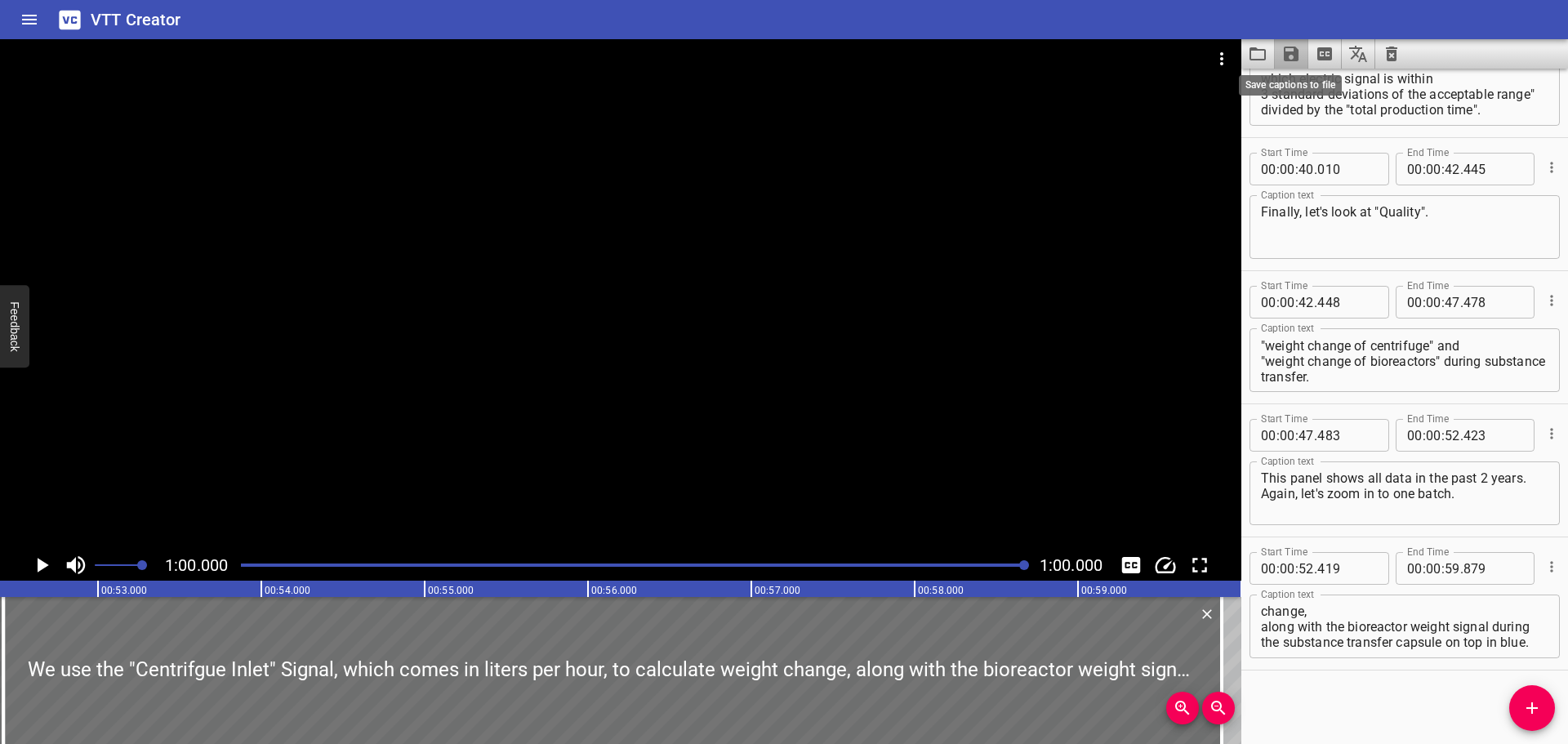 click 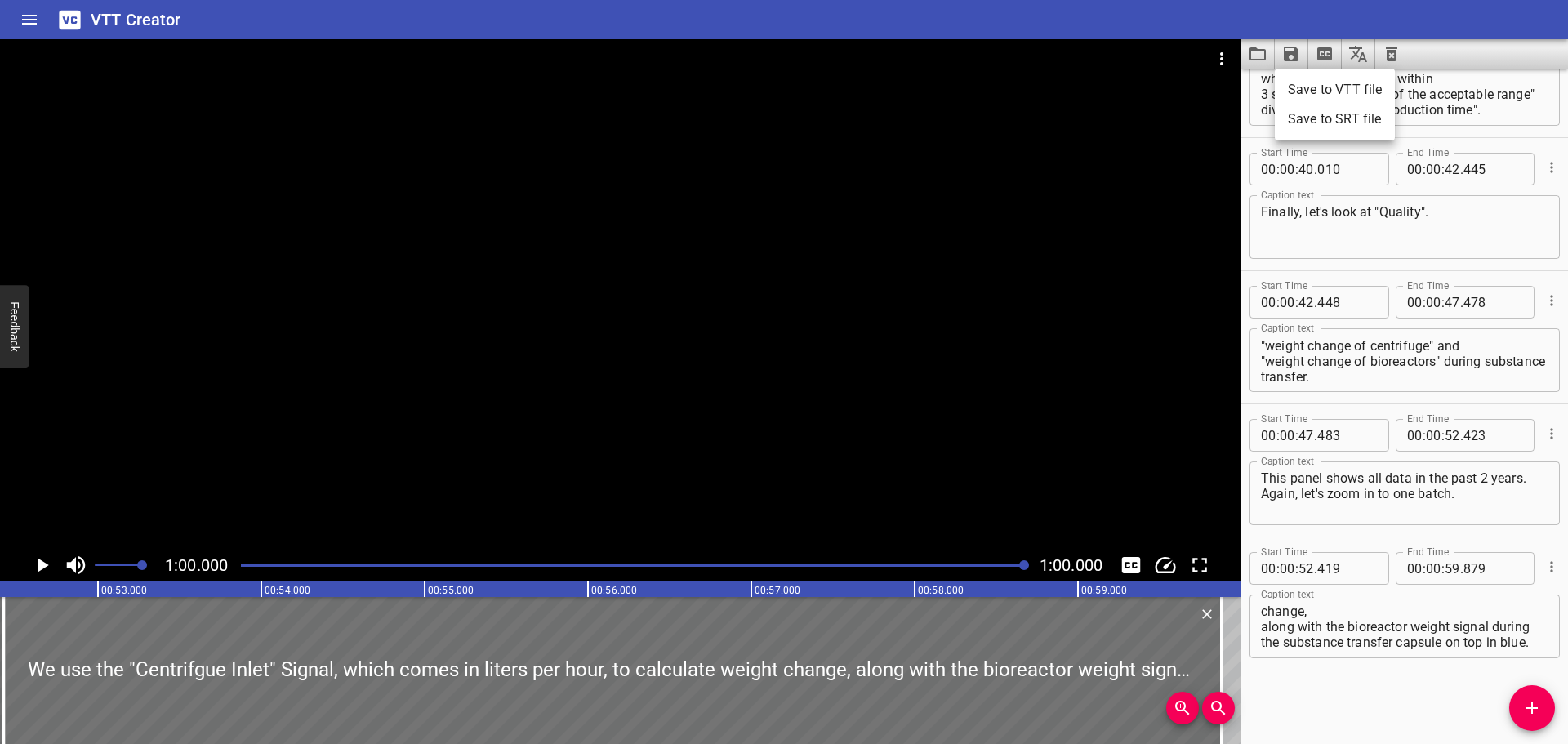 click on "Save to VTT file" at bounding box center [1334, 90] 